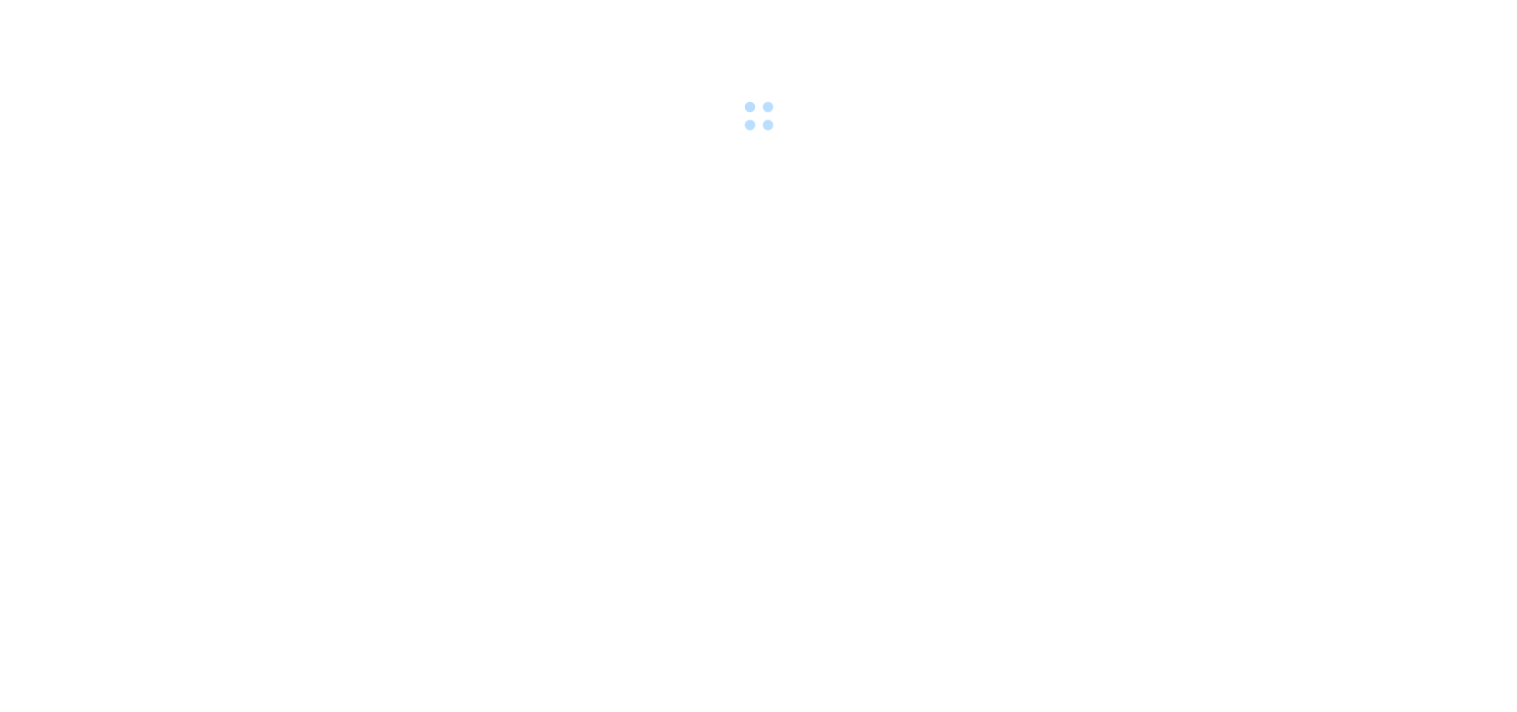 scroll, scrollTop: 0, scrollLeft: 0, axis: both 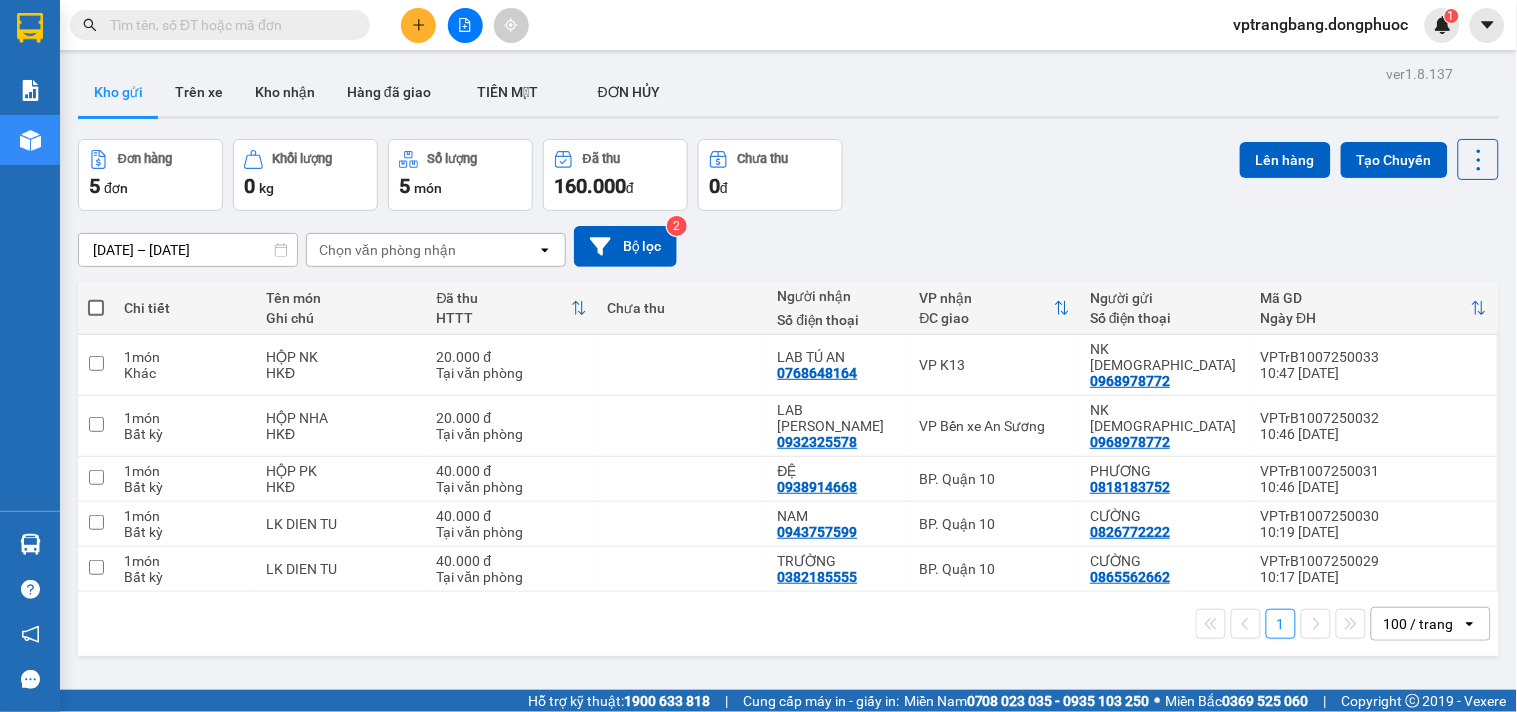 click at bounding box center (220, 25) 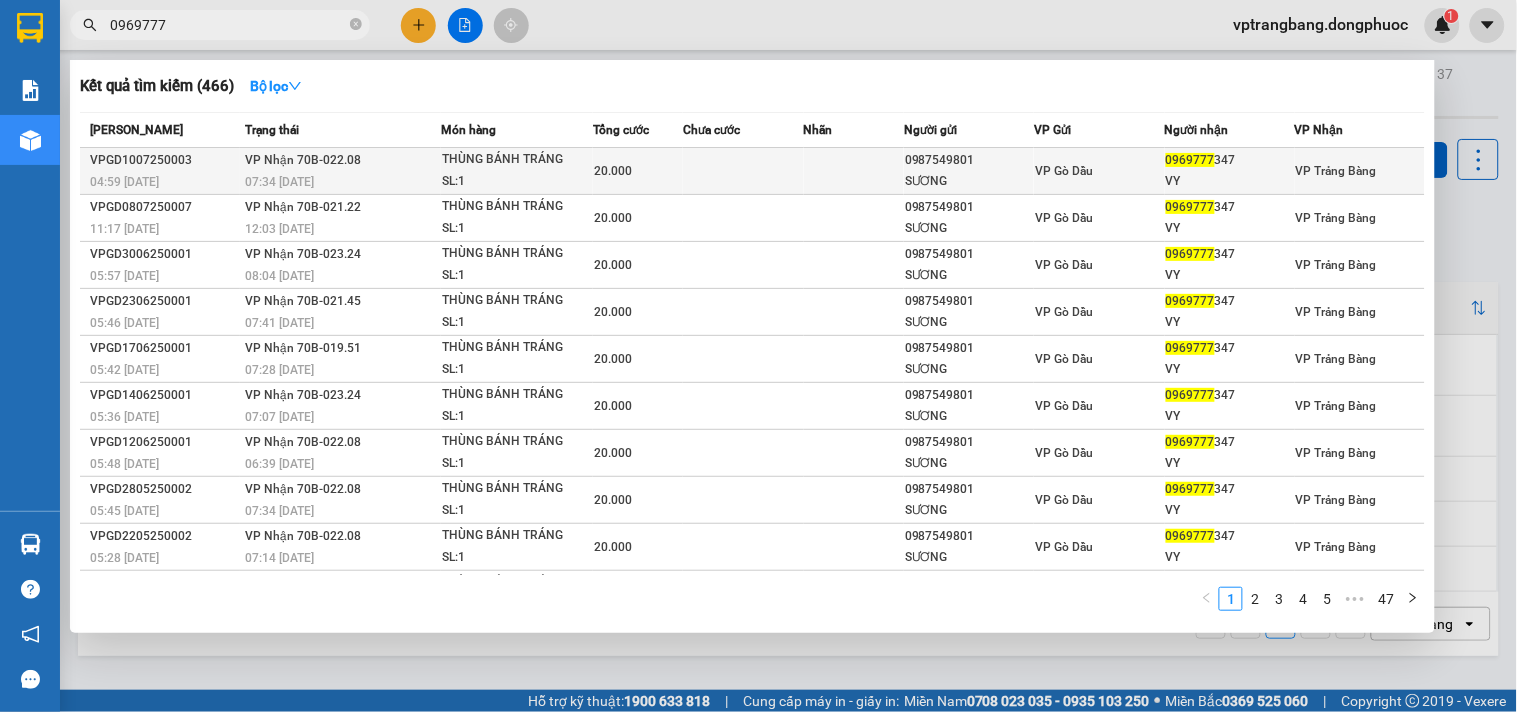 type on "0969777" 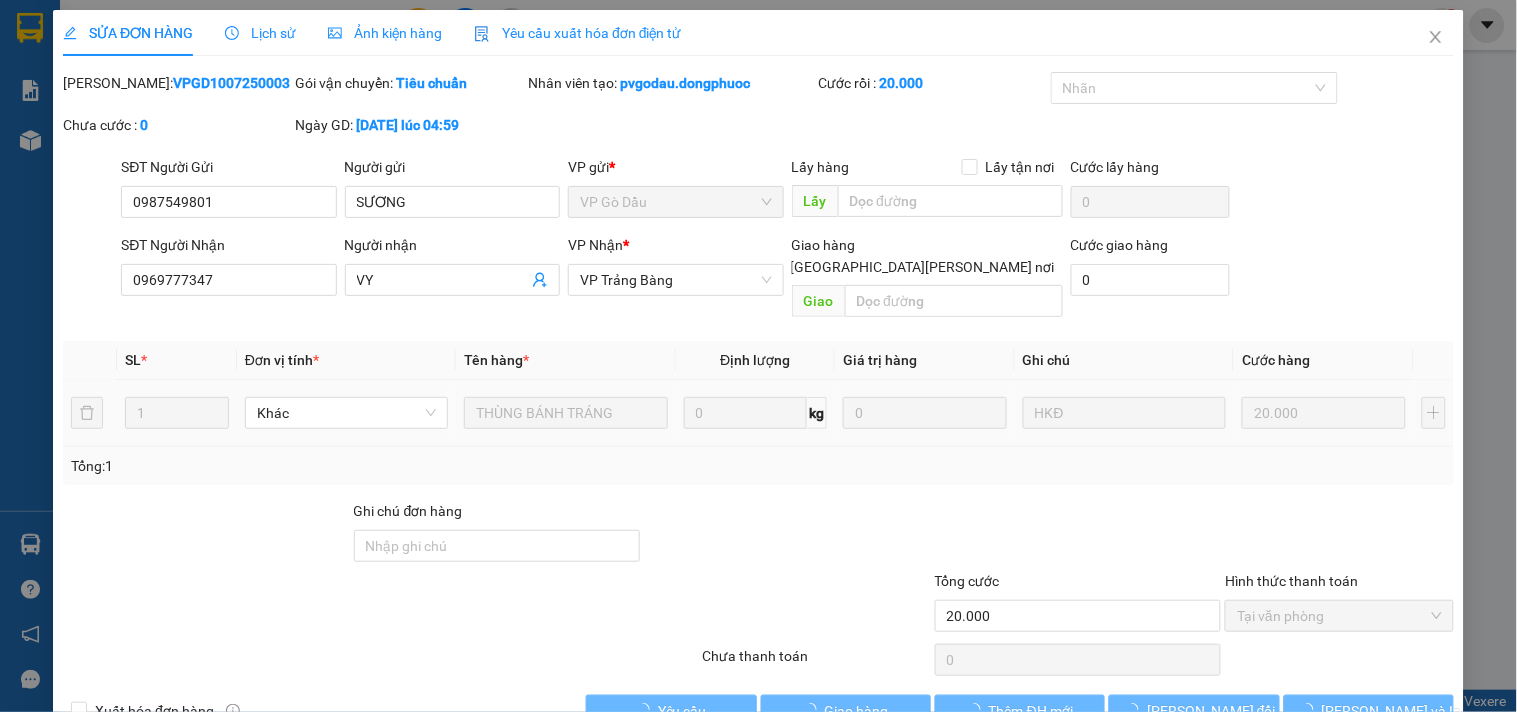 type on "0987549801" 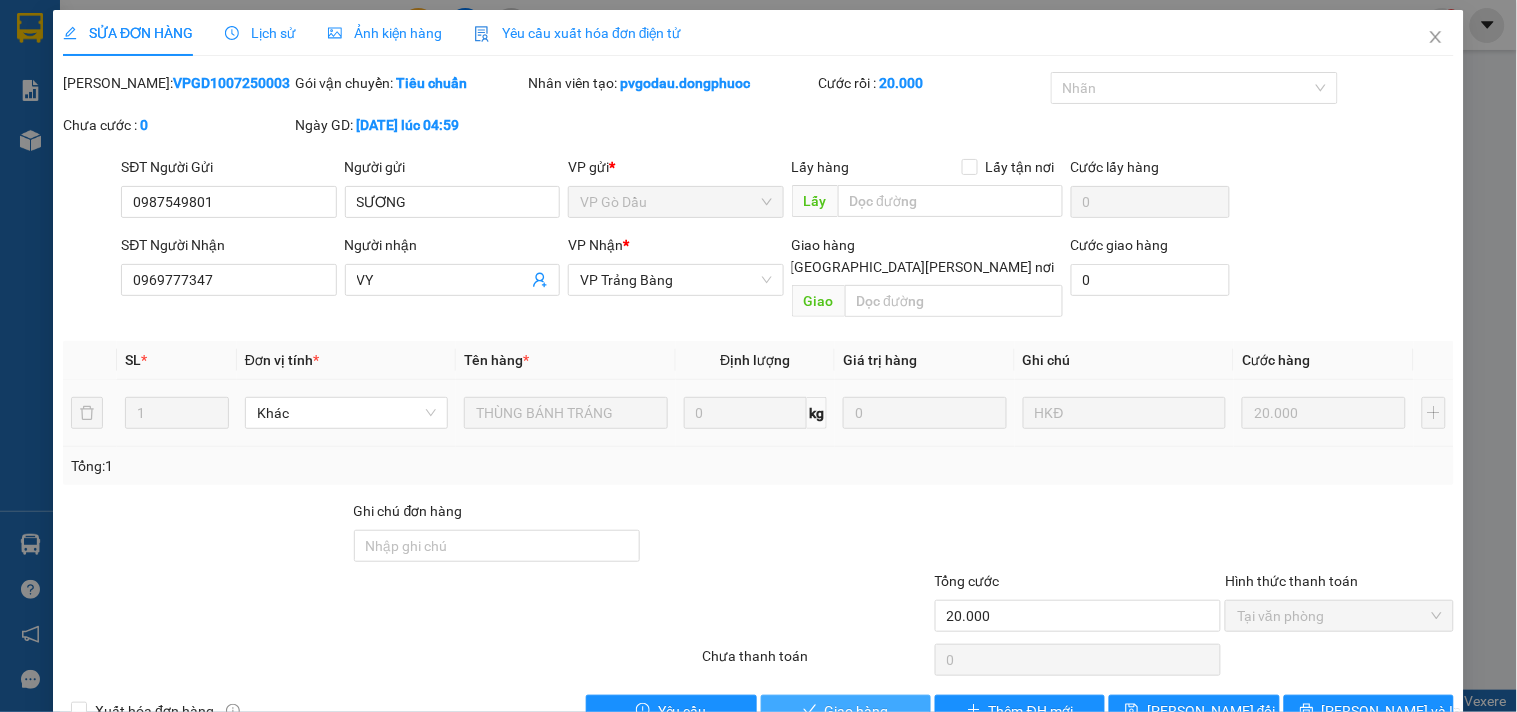 click on "Giao hàng" at bounding box center (857, 711) 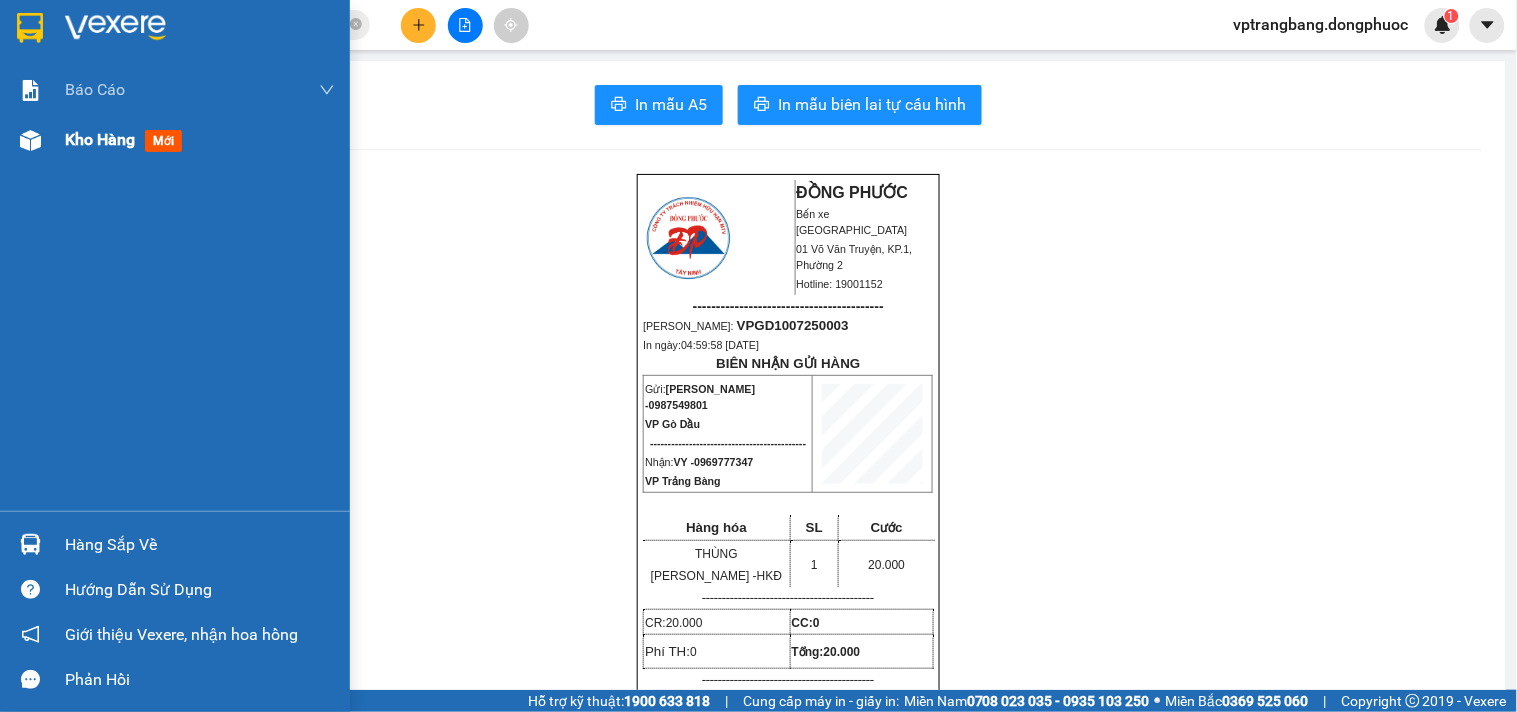 click on "Kho hàng mới" at bounding box center [200, 140] 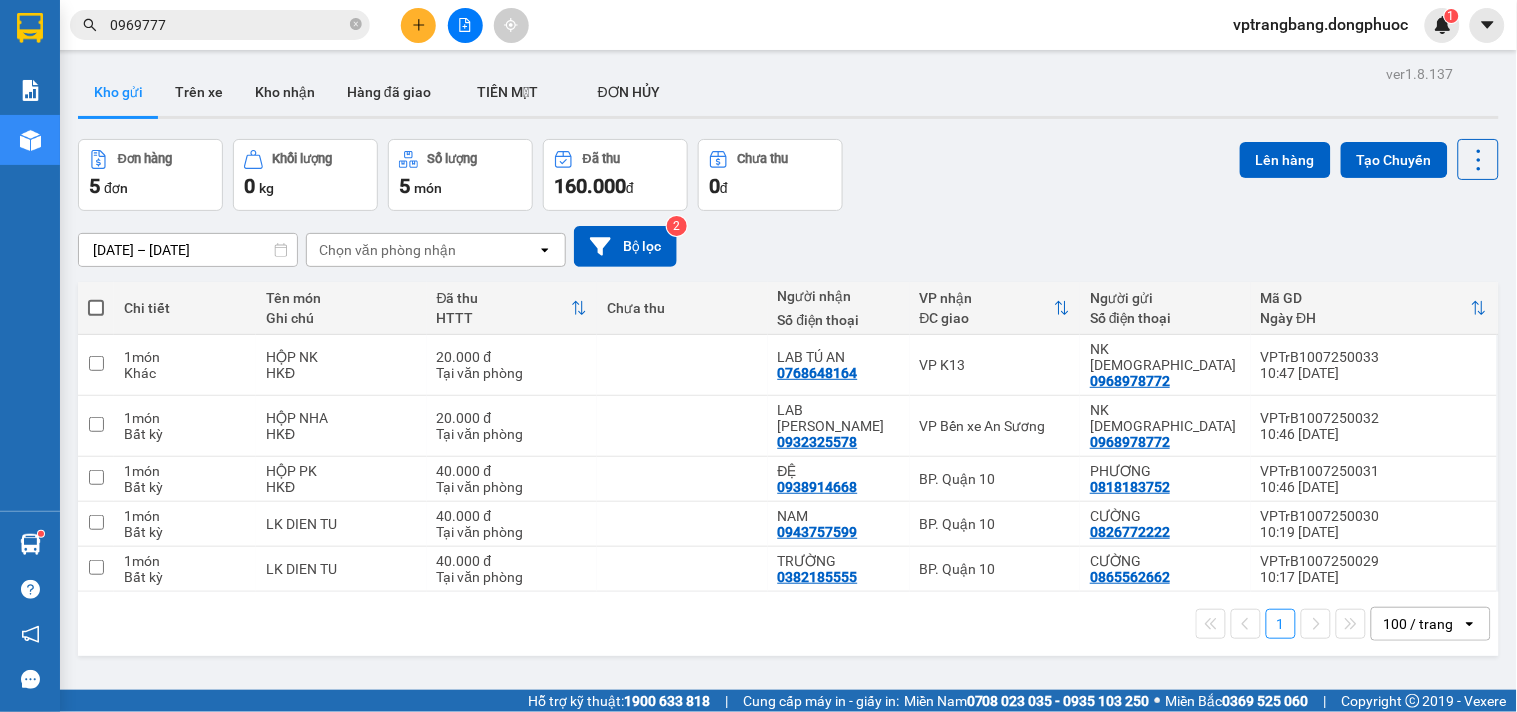 click at bounding box center (418, 25) 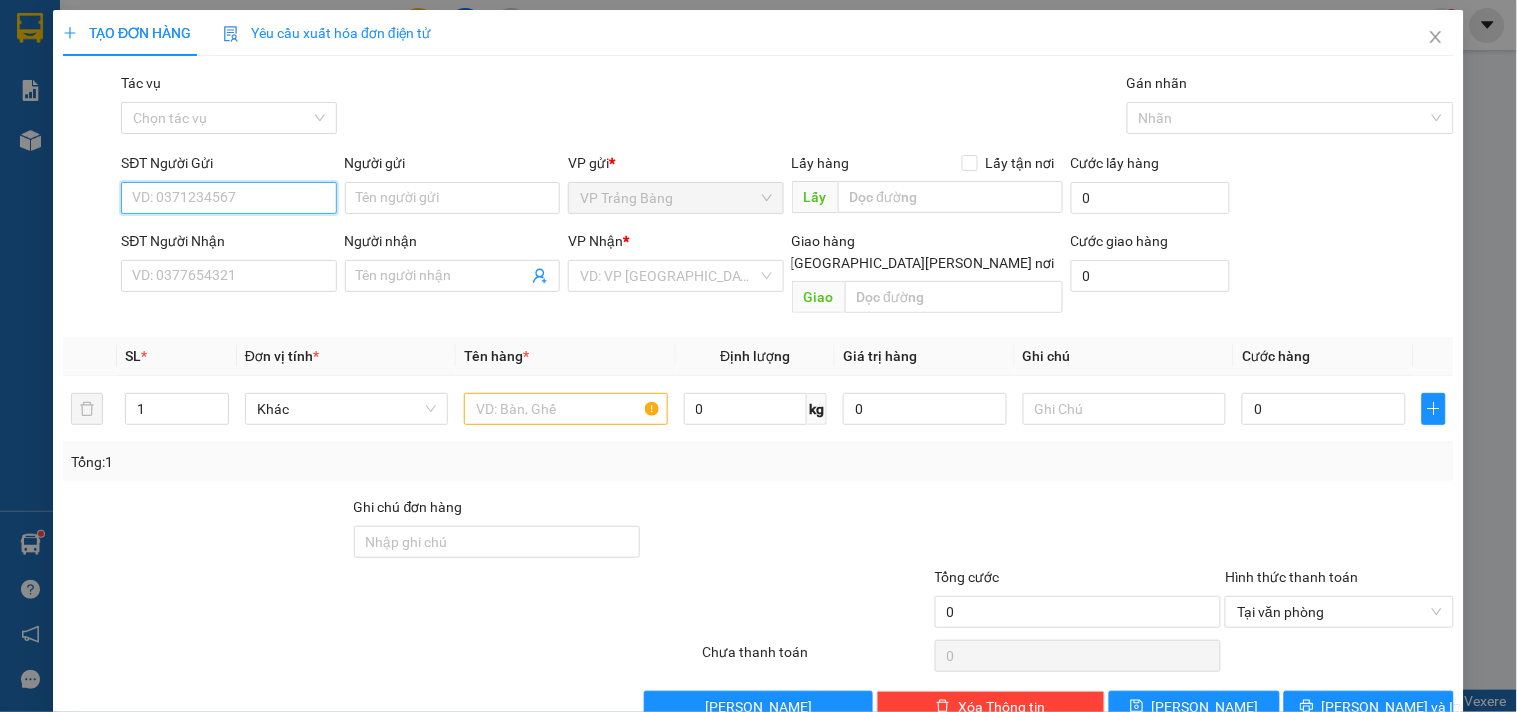 click on "SĐT Người Gửi" at bounding box center [228, 198] 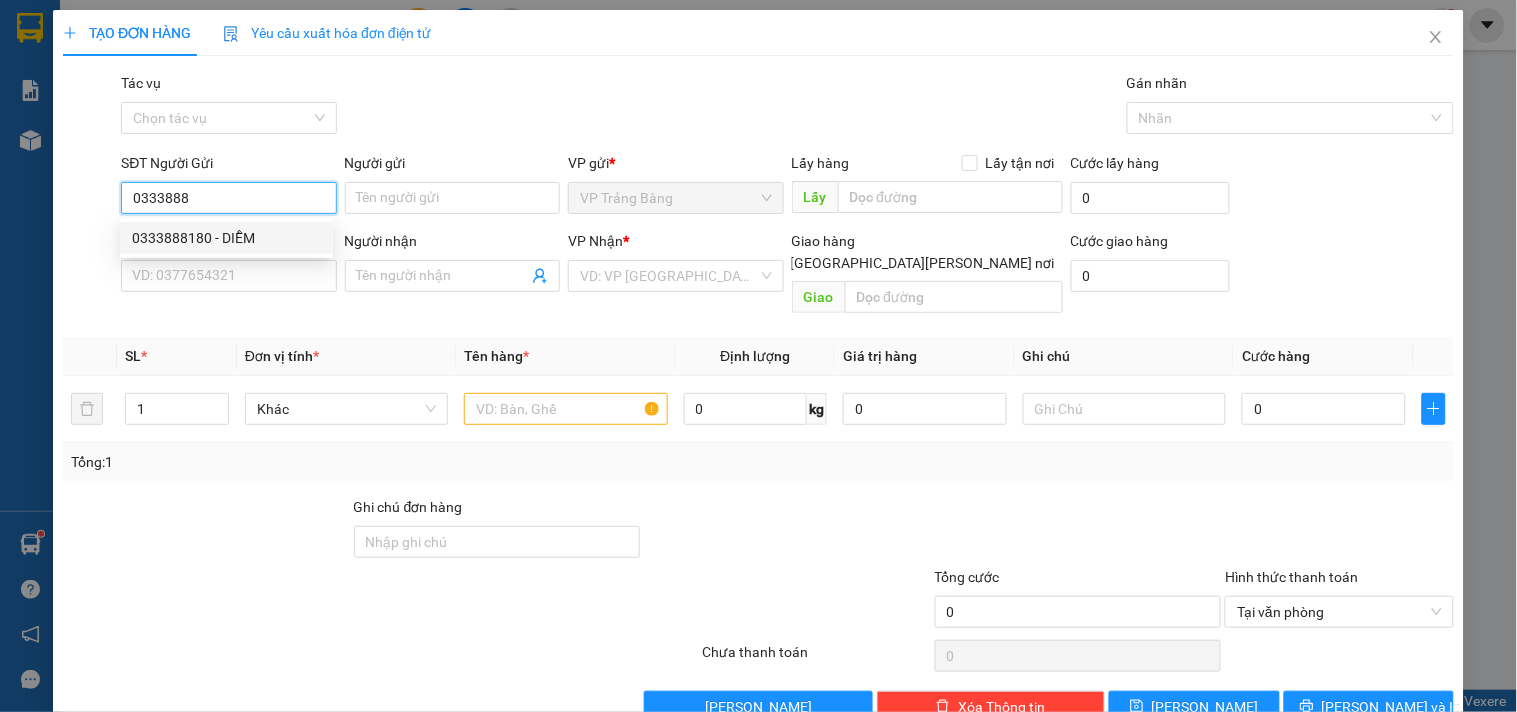click on "0333888180 - DIỄM" at bounding box center (226, 238) 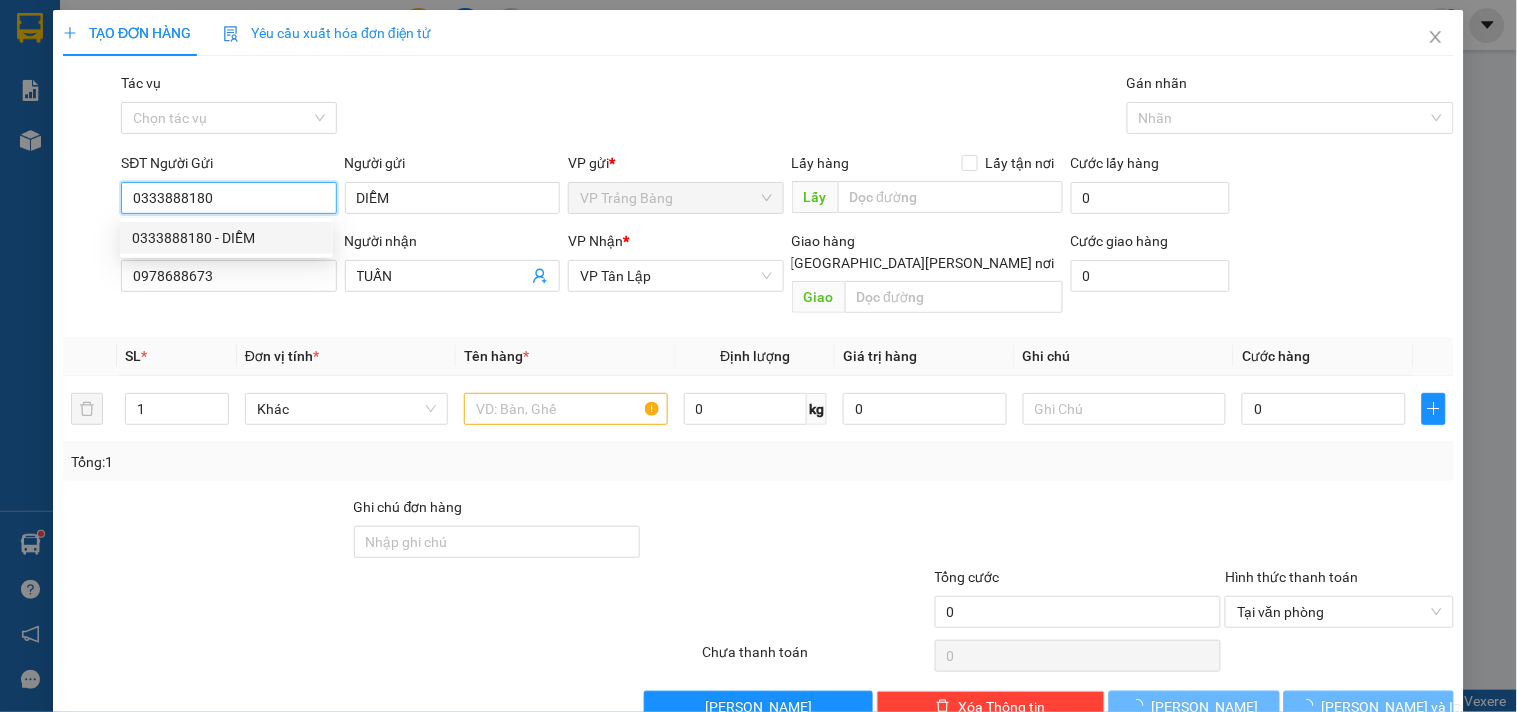 type on "30.000" 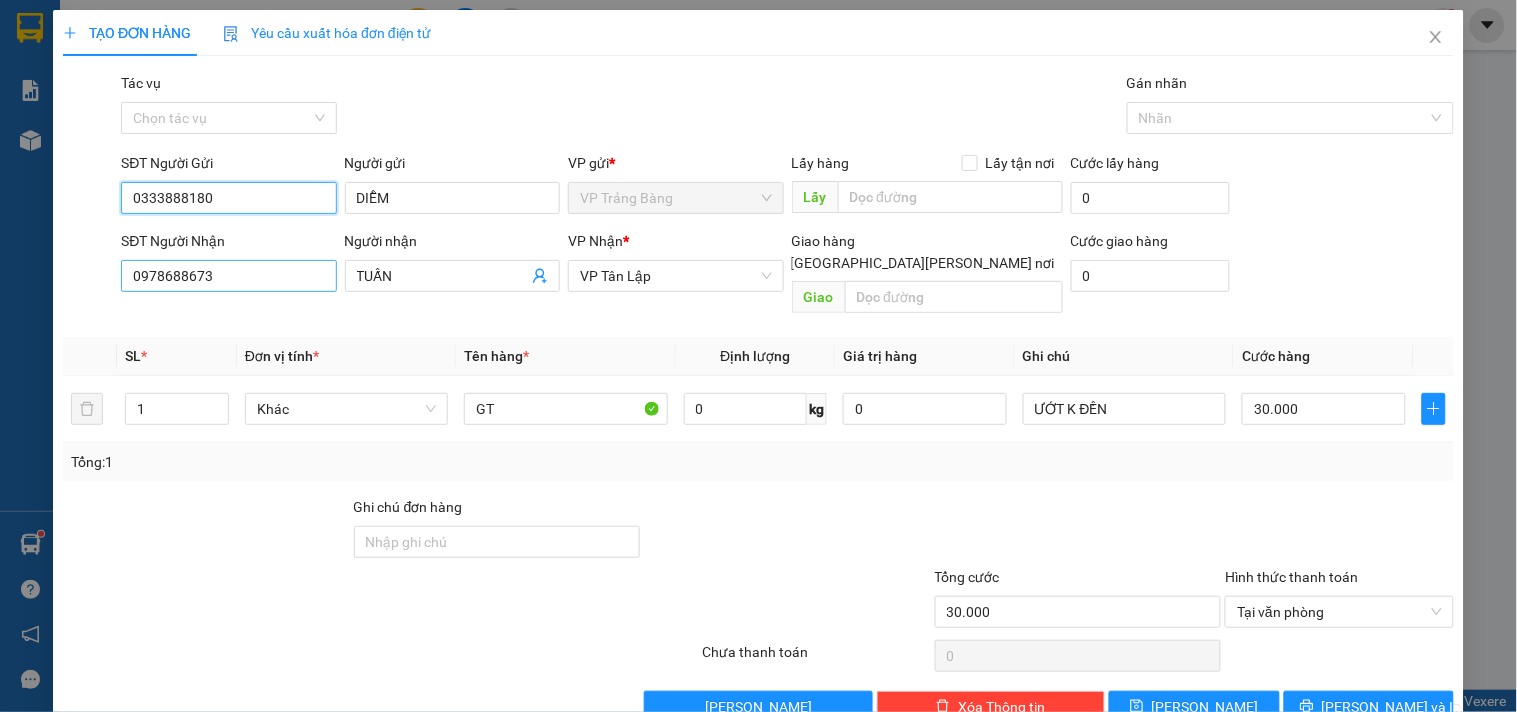type on "0333888180" 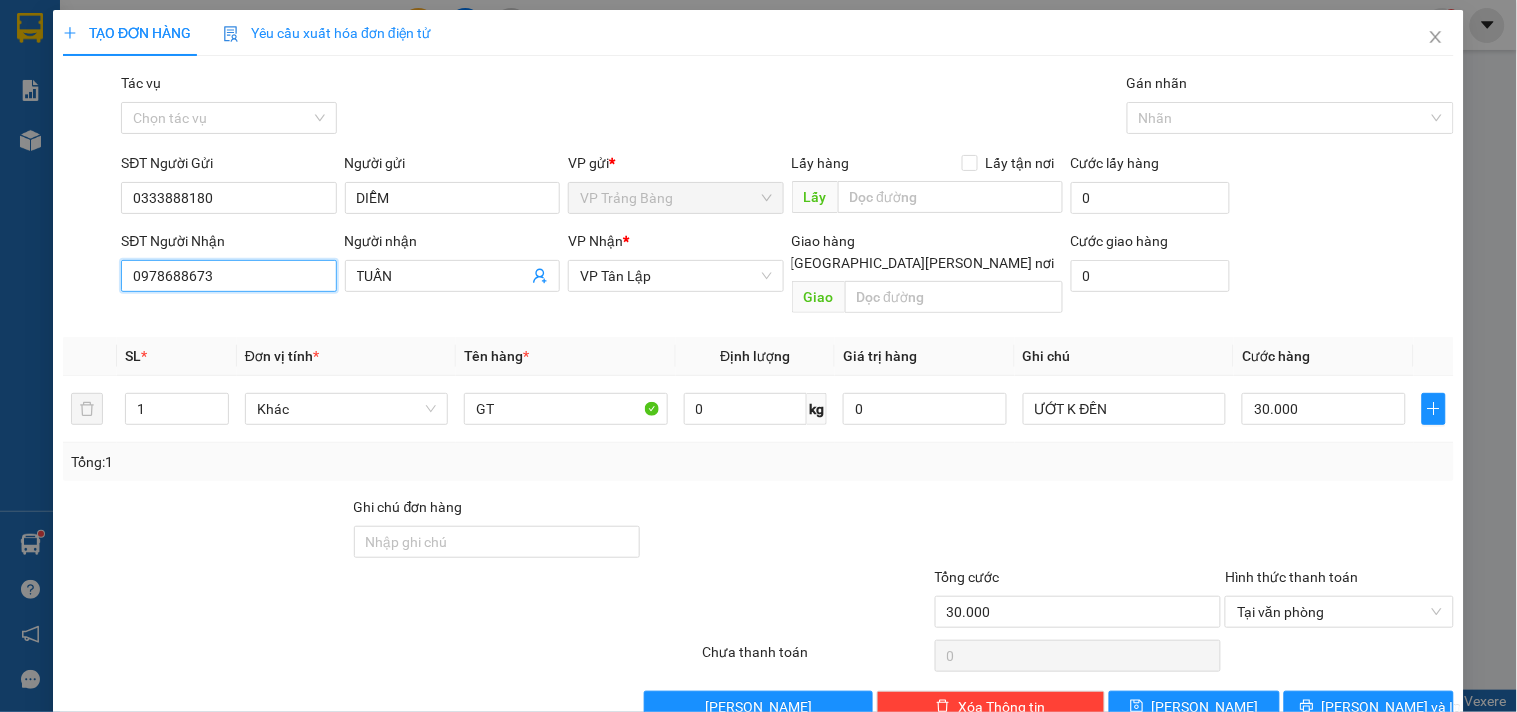 click on "0978688673" at bounding box center [228, 276] 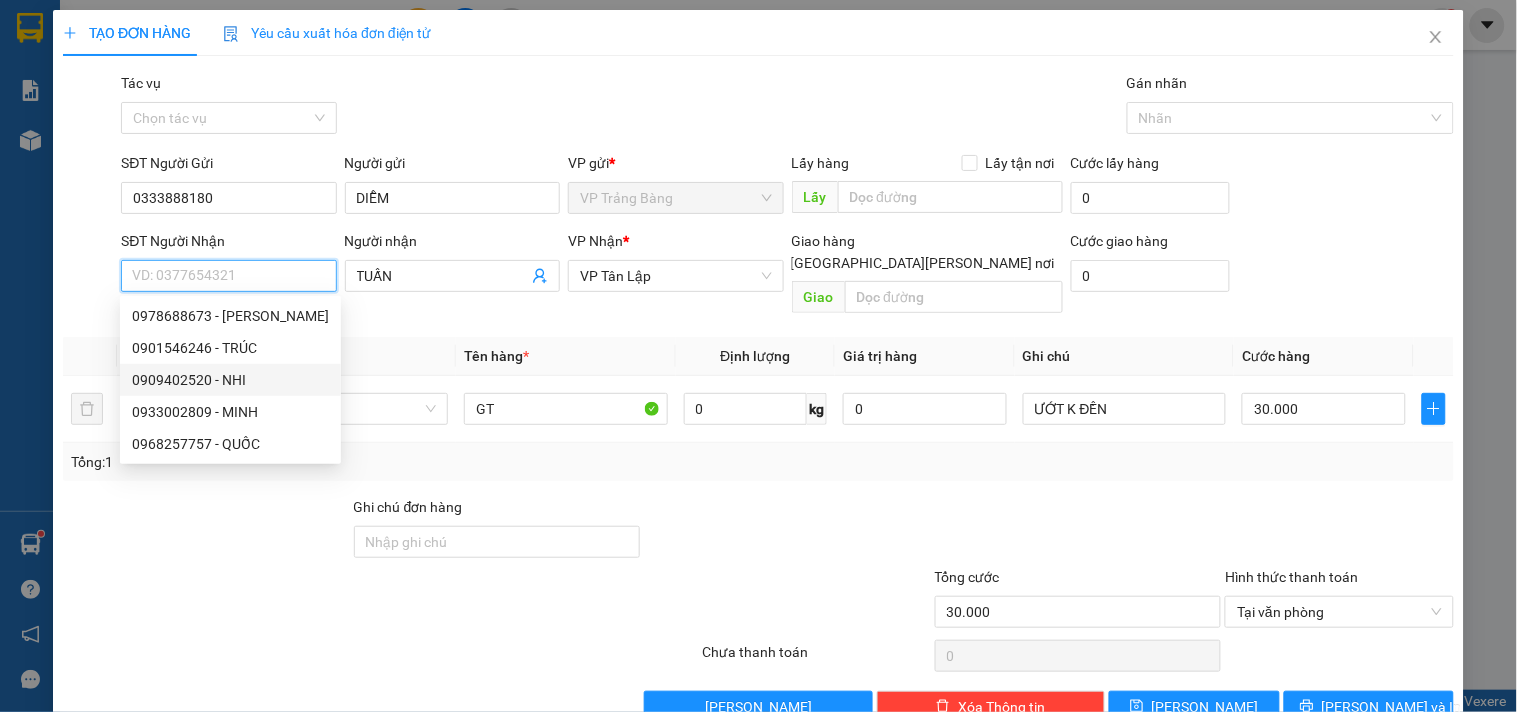 click on "0909402520 - NHI" at bounding box center (230, 380) 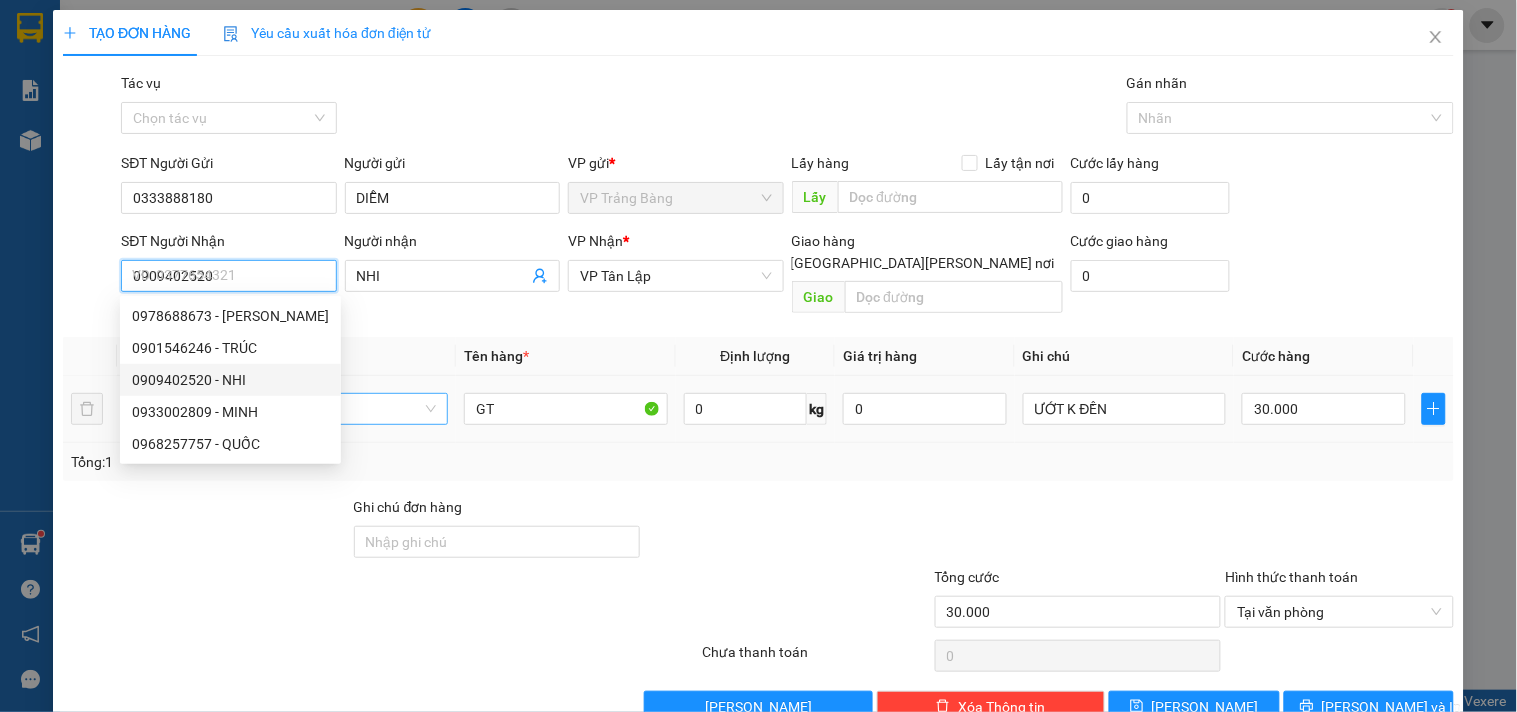 type on "20.000" 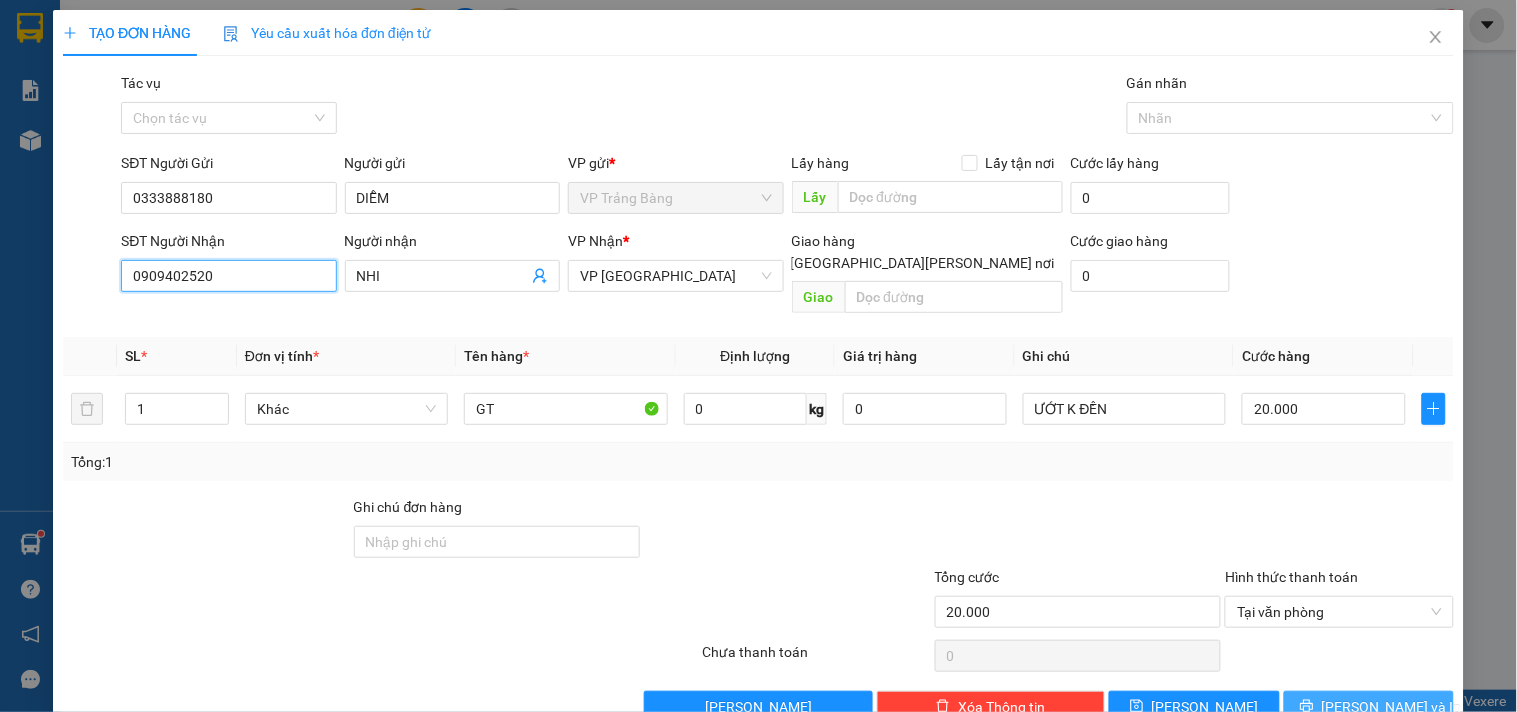 type on "0909402520" 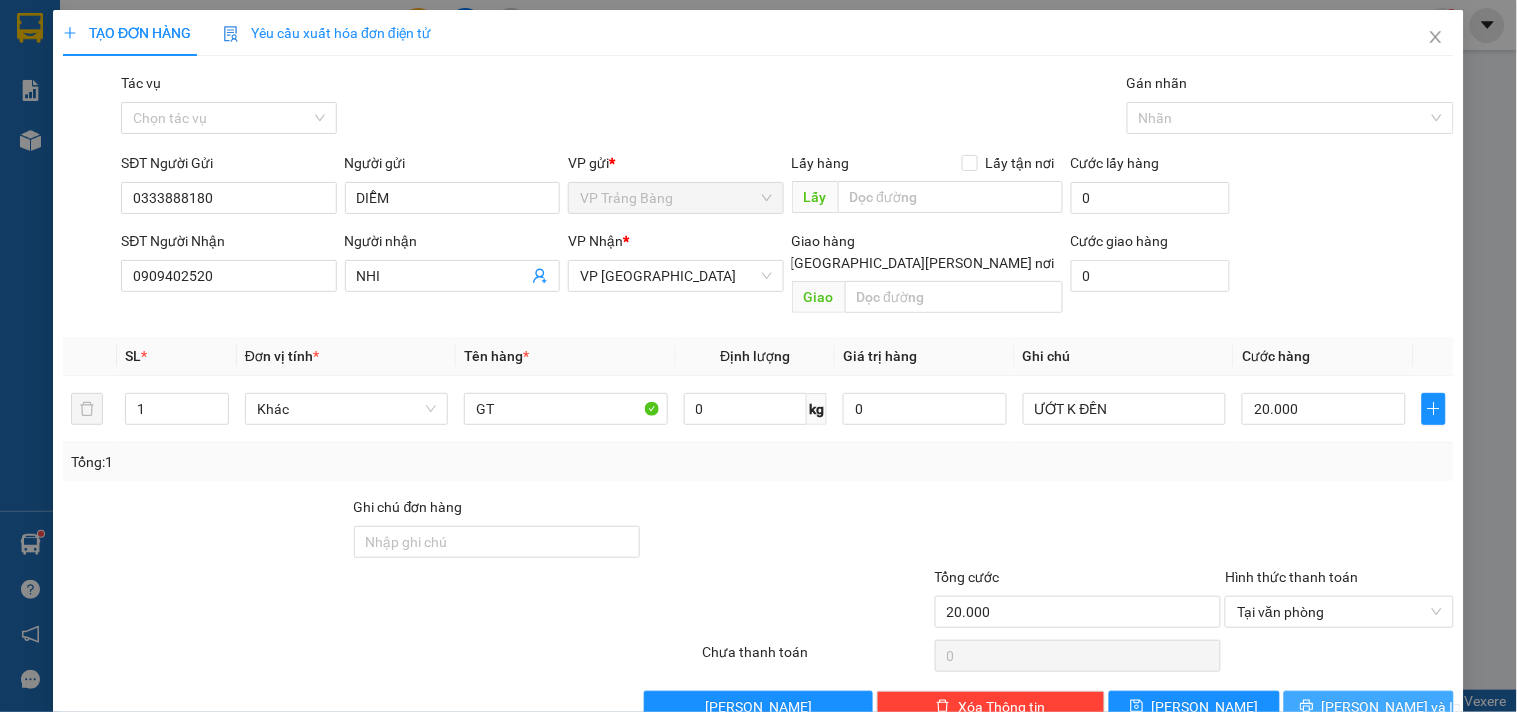 click on "[PERSON_NAME] và In" at bounding box center [1392, 707] 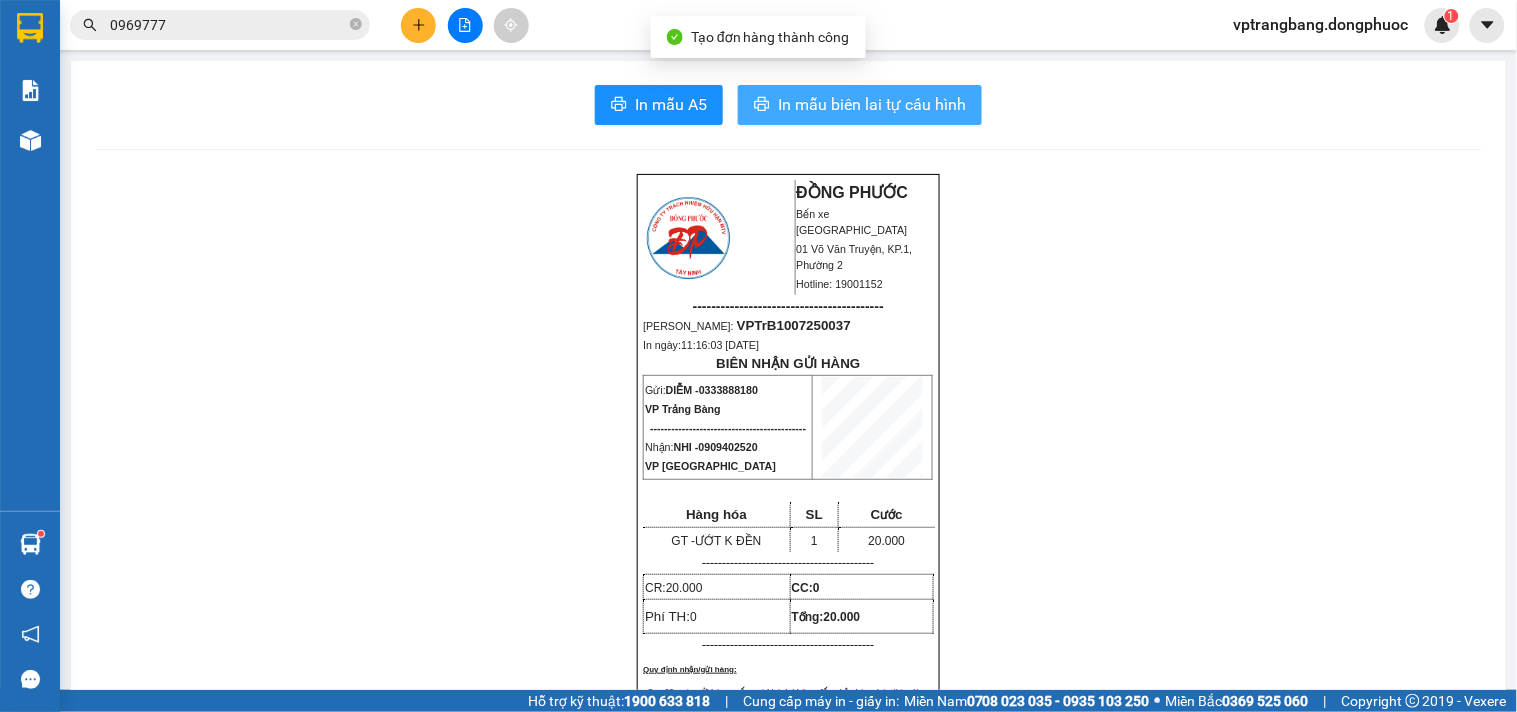 click on "In mẫu biên lai tự cấu hình" at bounding box center (872, 104) 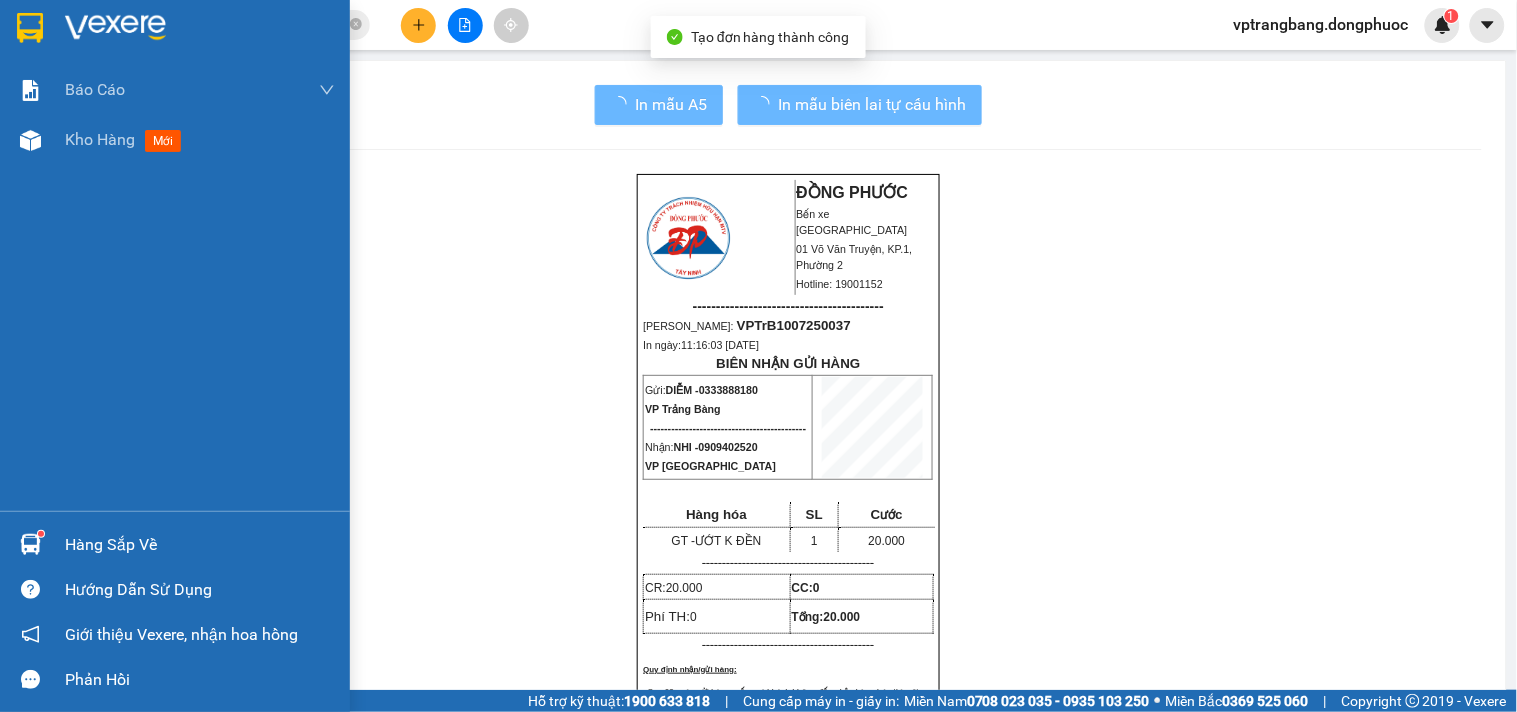 scroll, scrollTop: 131, scrollLeft: 0, axis: vertical 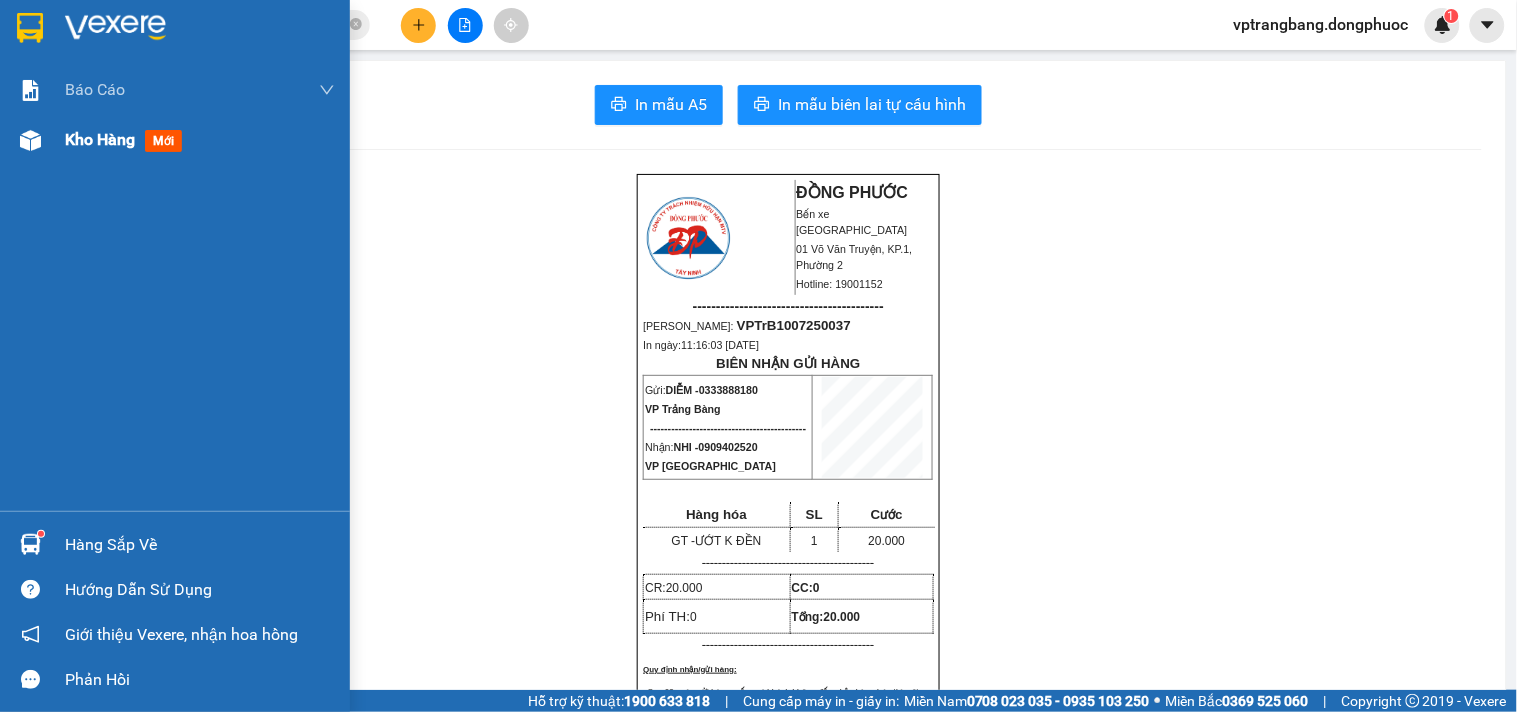 click at bounding box center [30, 140] 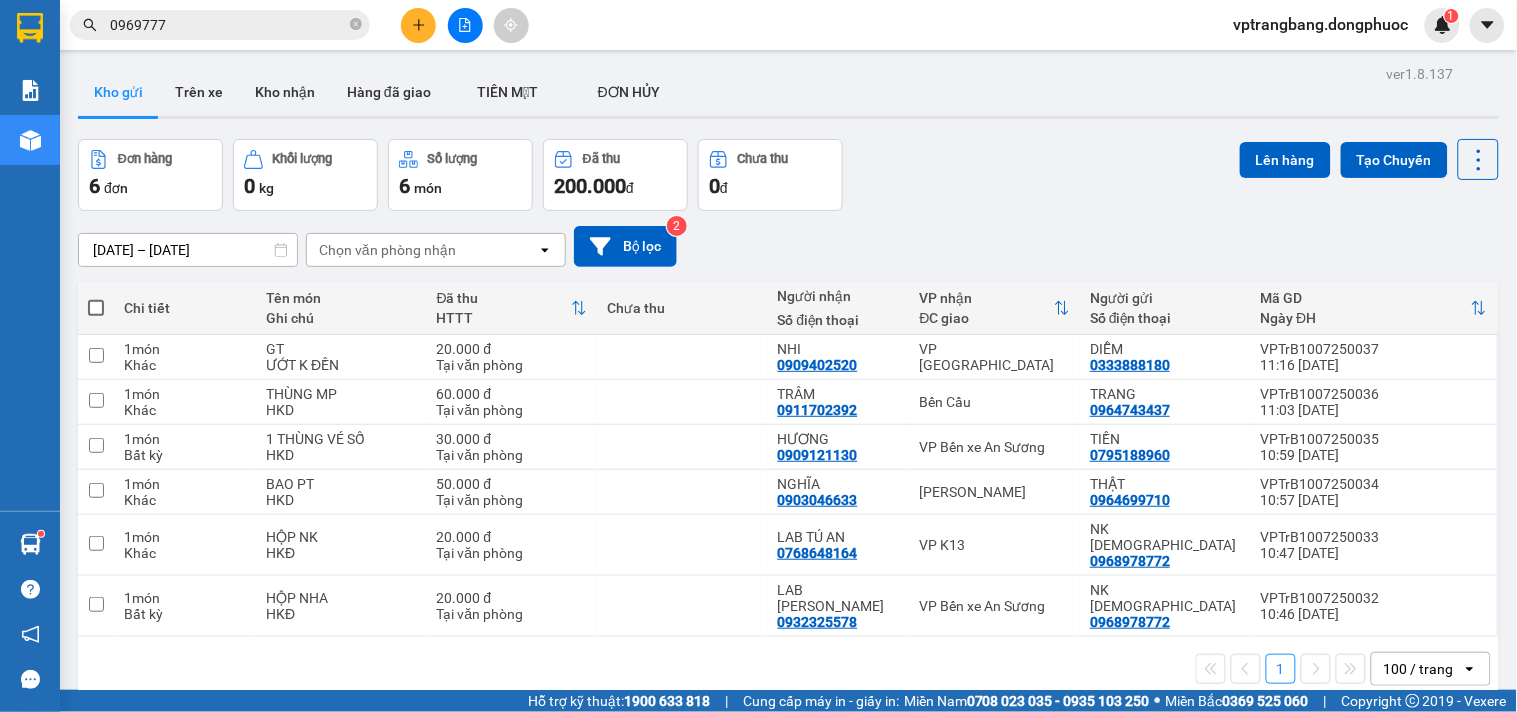 scroll, scrollTop: 92, scrollLeft: 0, axis: vertical 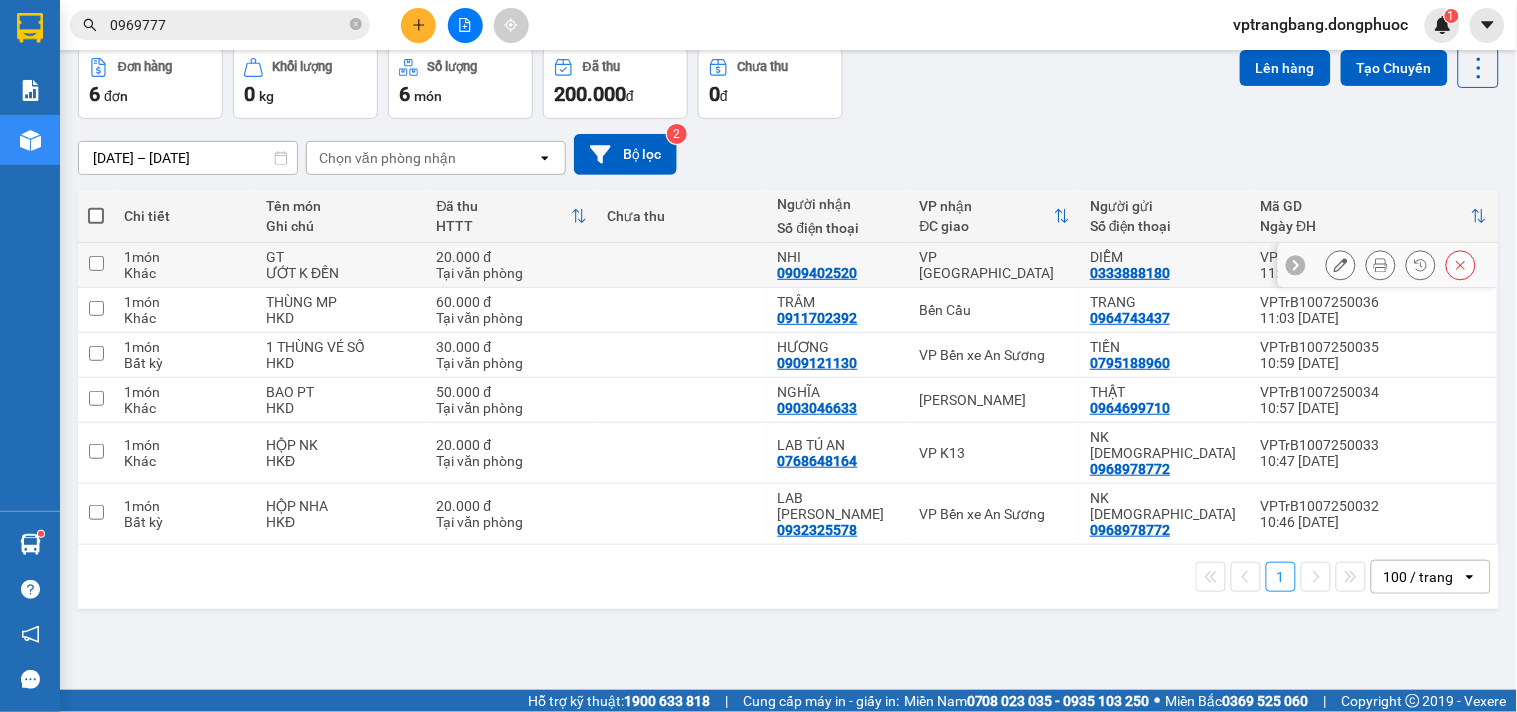 click on "VP [GEOGRAPHIC_DATA]" at bounding box center (995, 265) 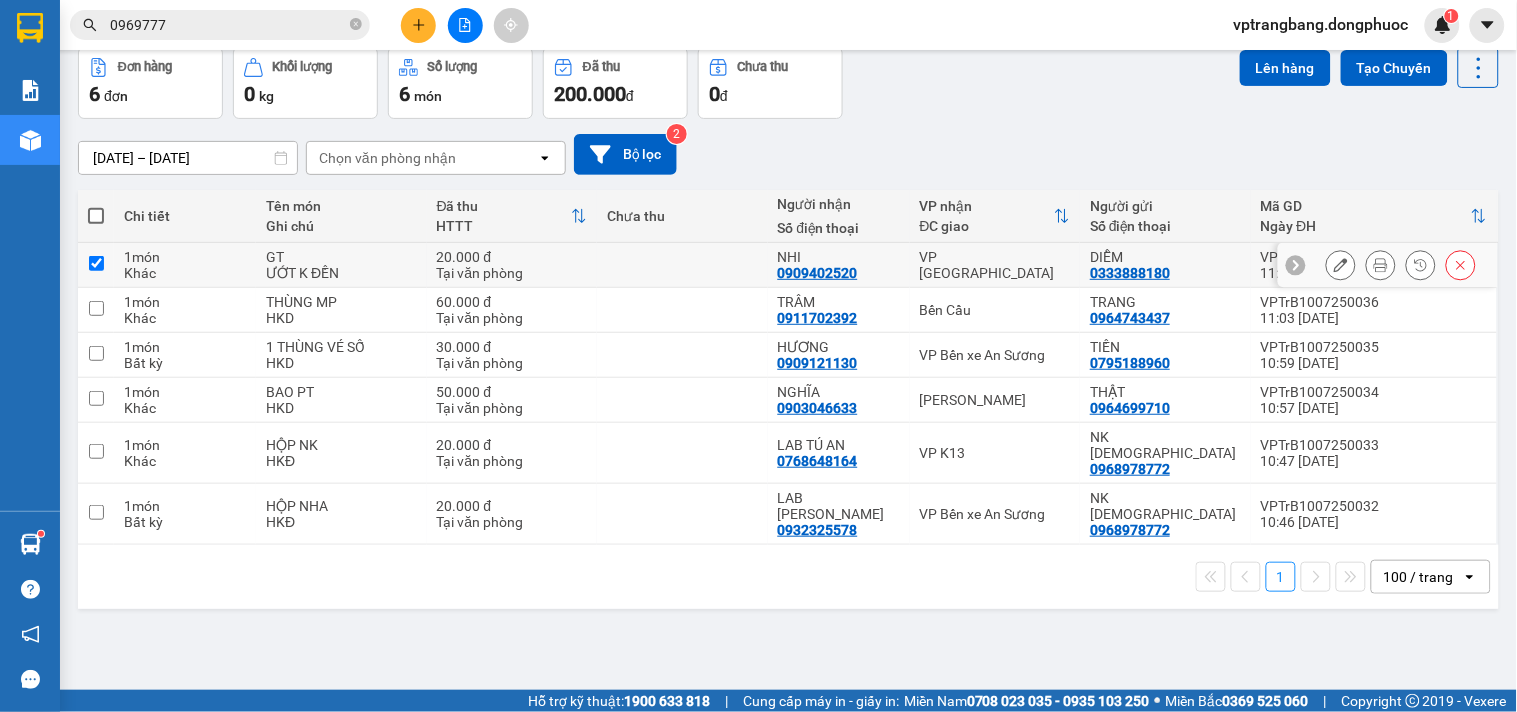 checkbox on "true" 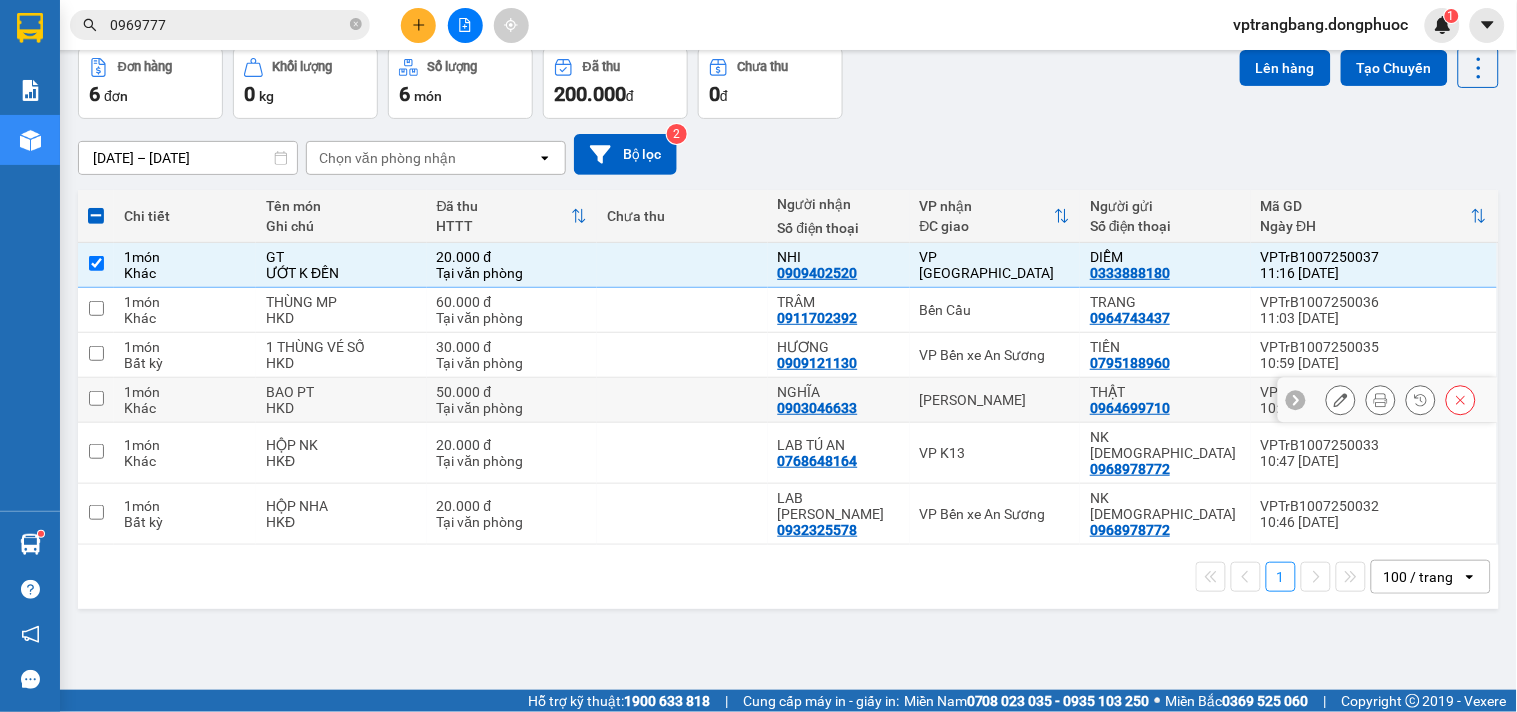 click on "[PERSON_NAME]" at bounding box center [995, 400] 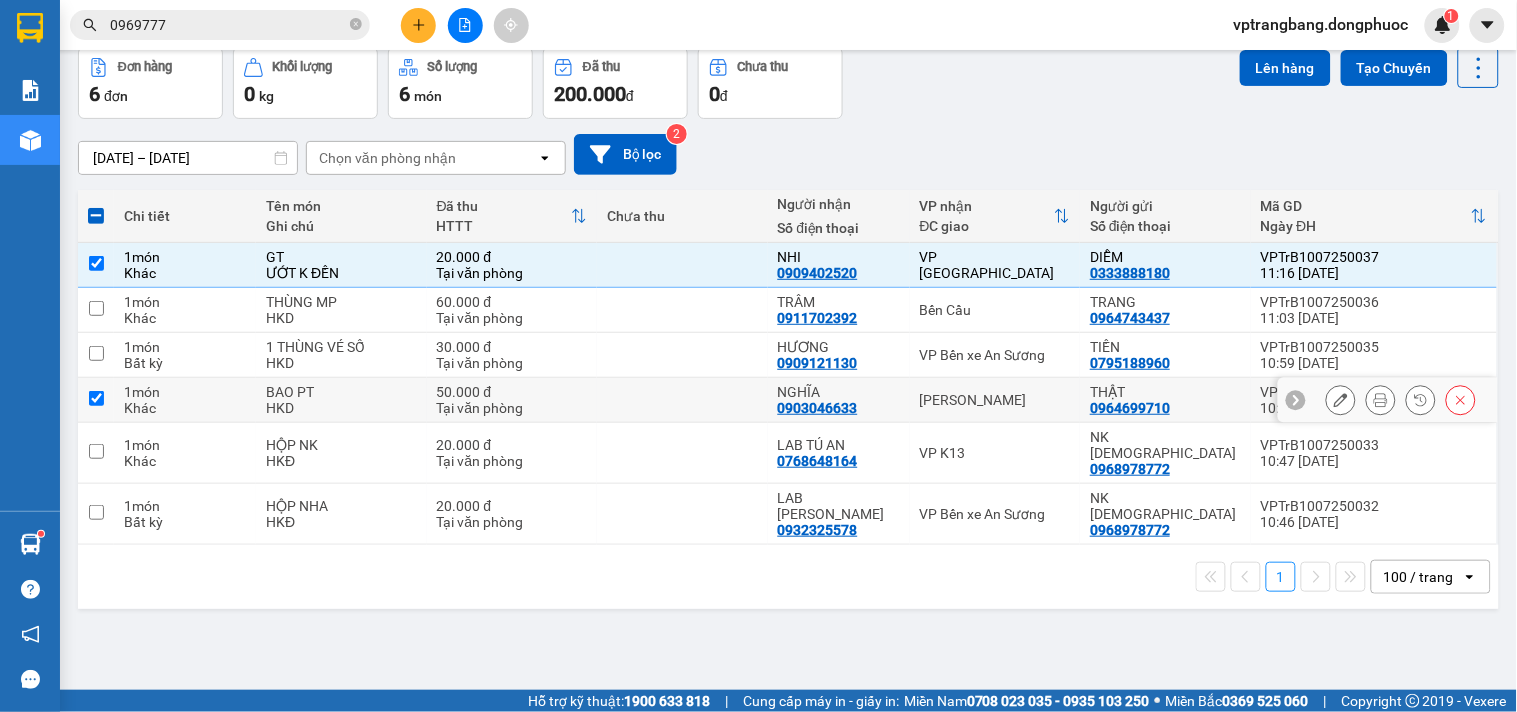 checkbox on "true" 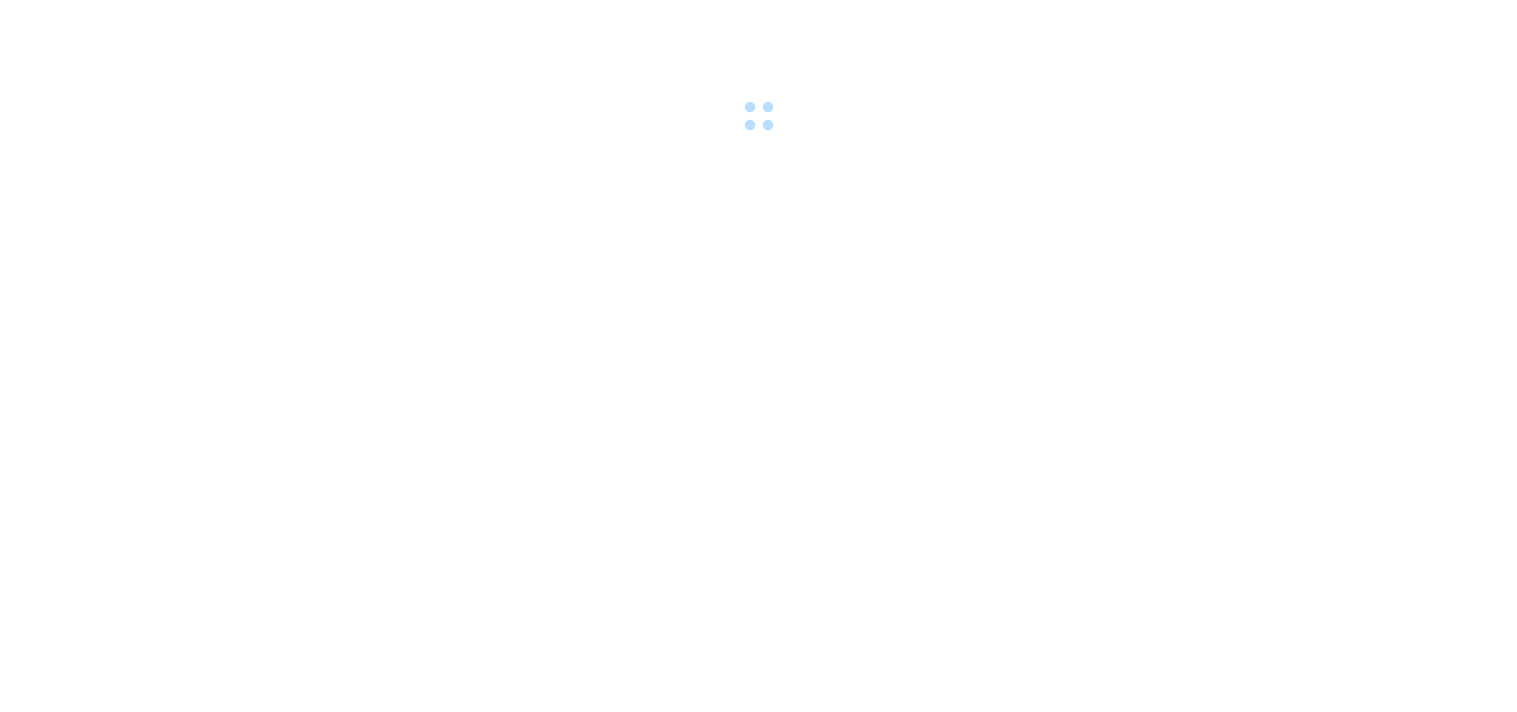 scroll, scrollTop: 0, scrollLeft: 0, axis: both 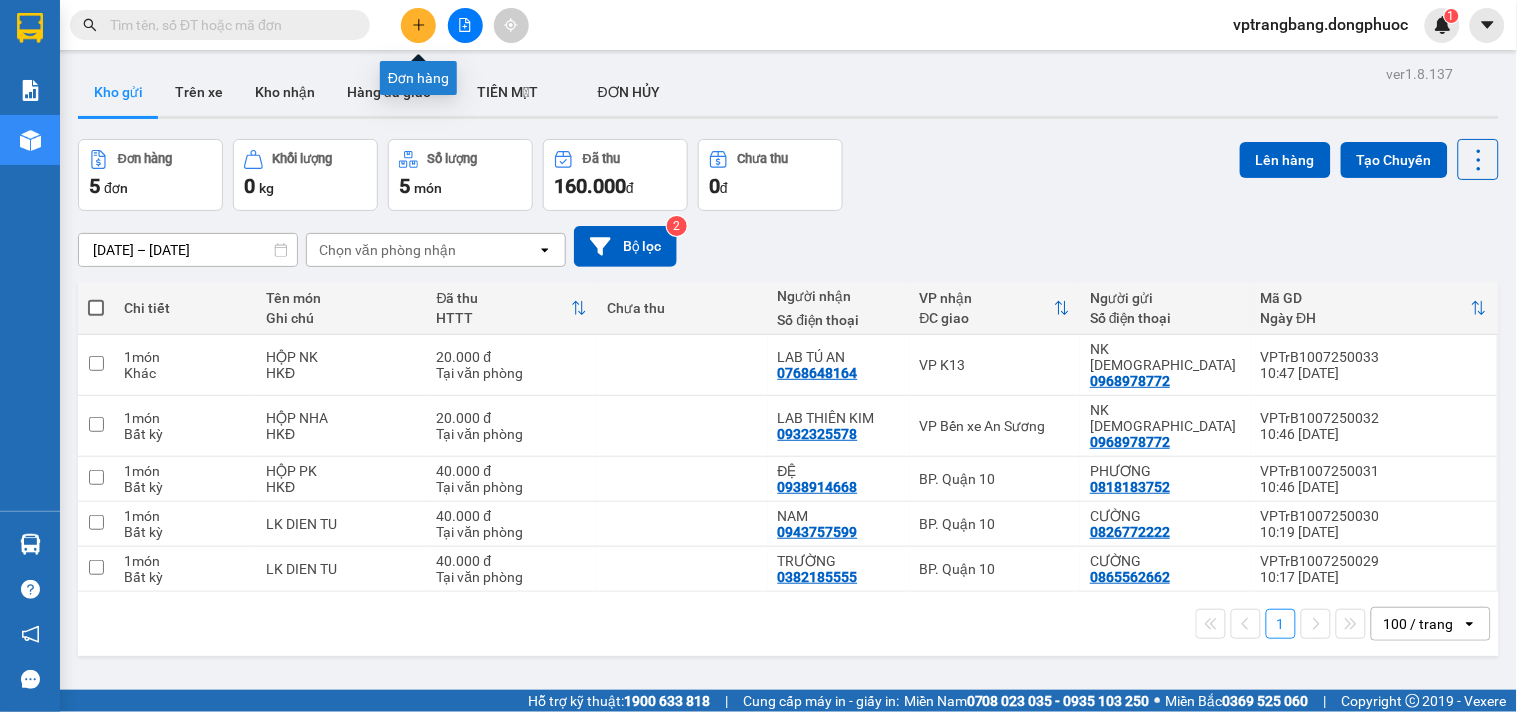 click at bounding box center [418, 25] 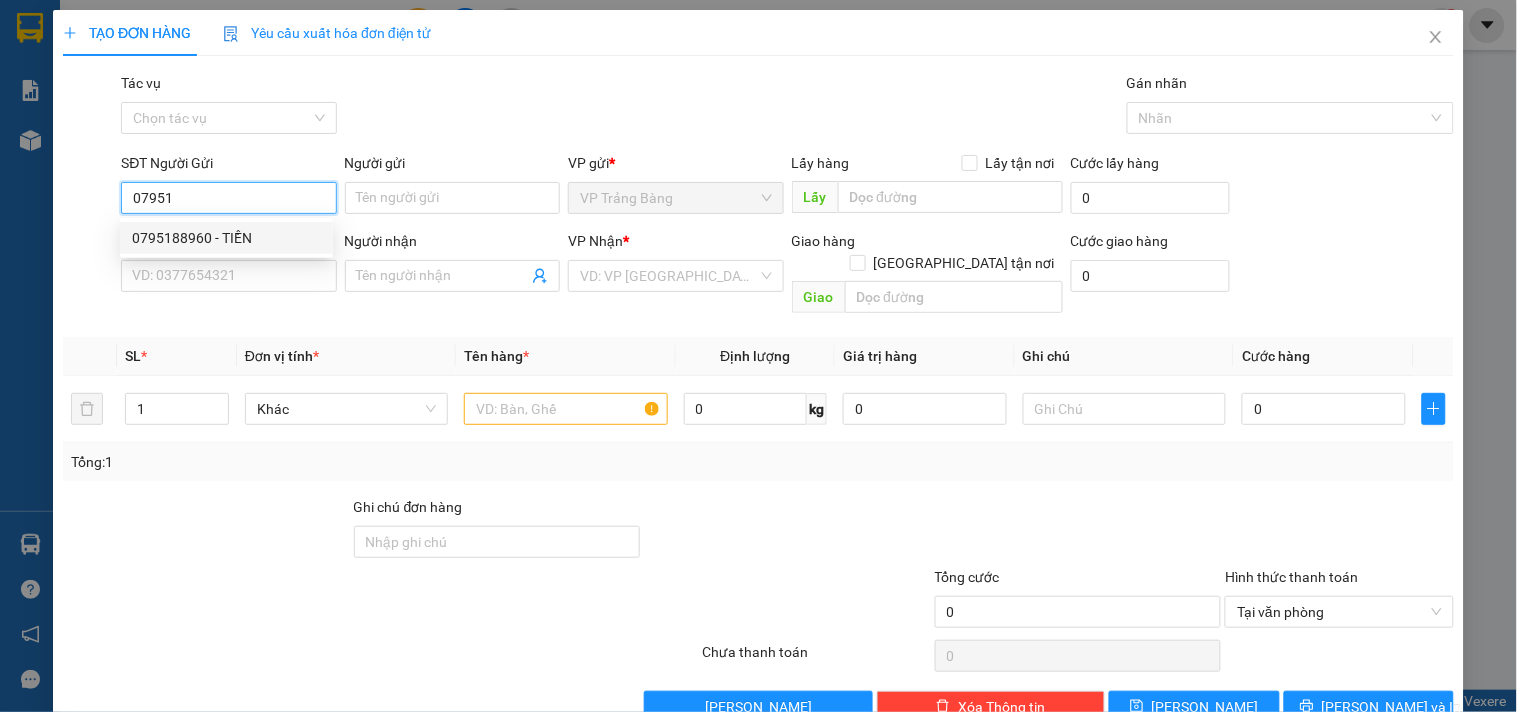 click on "0795188960 - TIỀN" at bounding box center [226, 238] 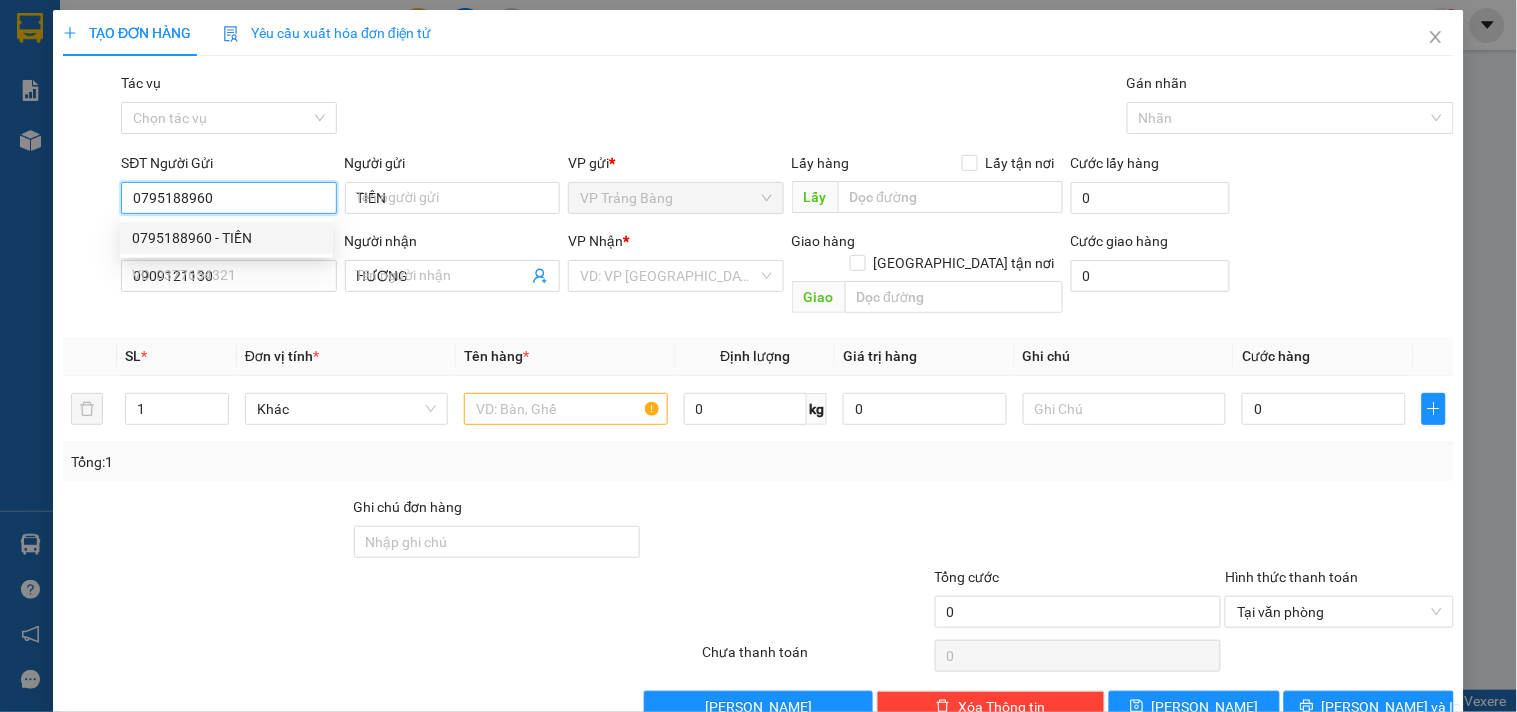 type on "30.000" 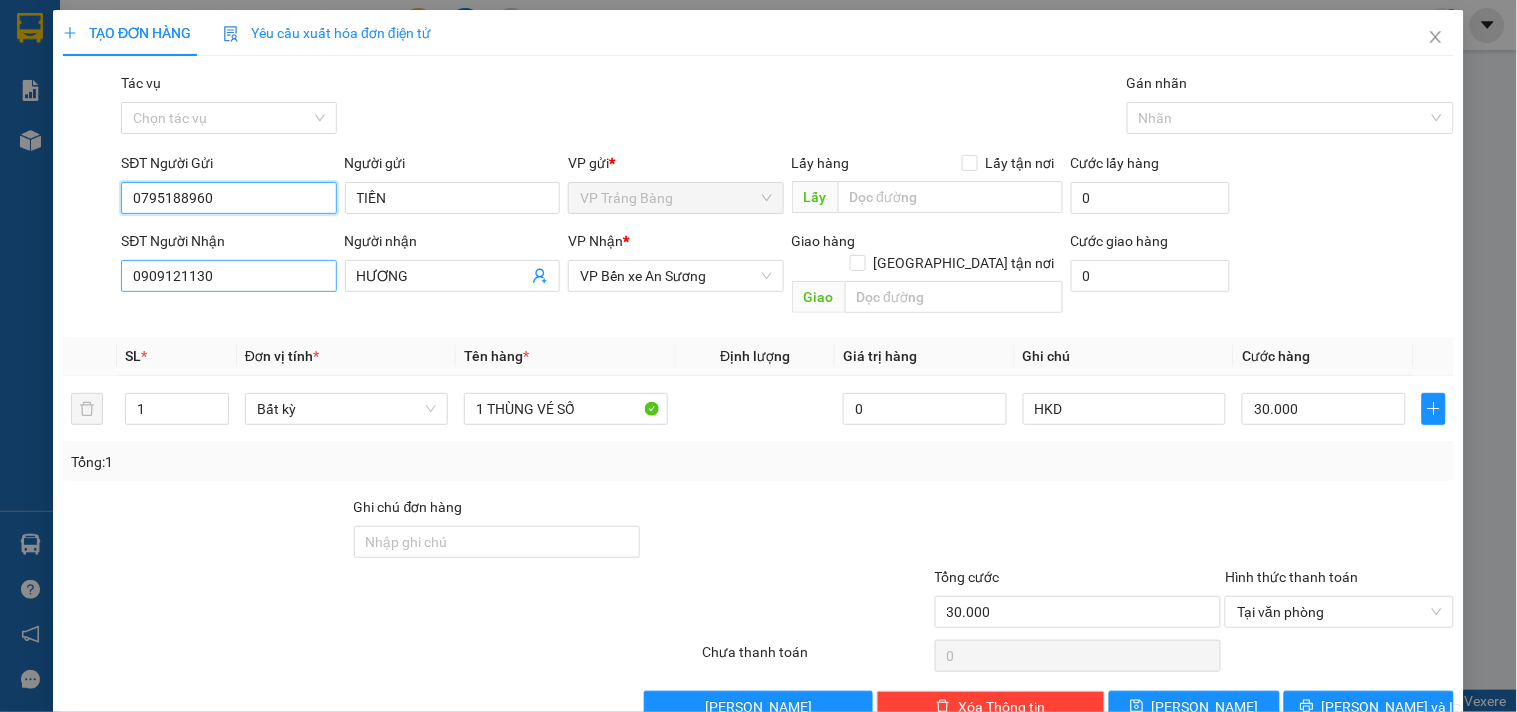 type on "0795188960" 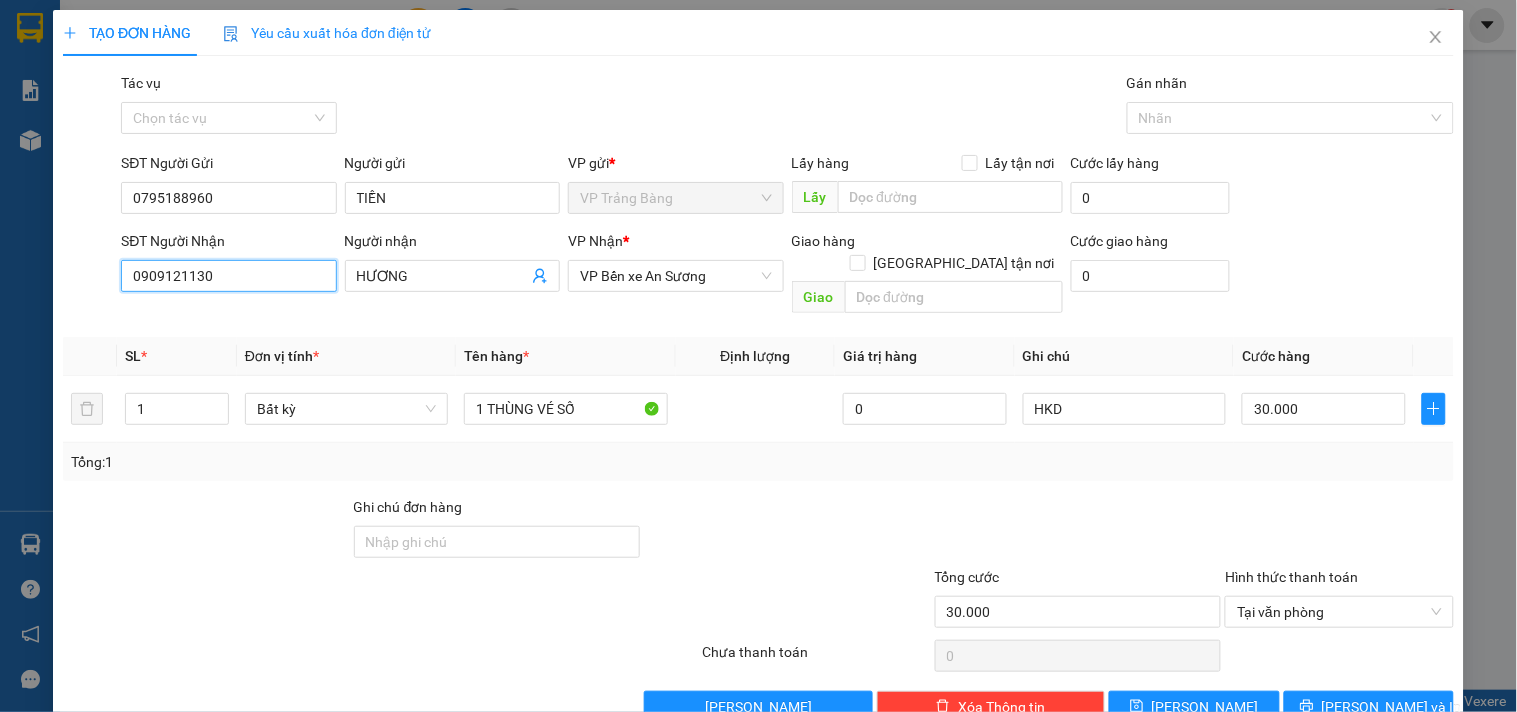 click on "0909121130" at bounding box center (228, 276) 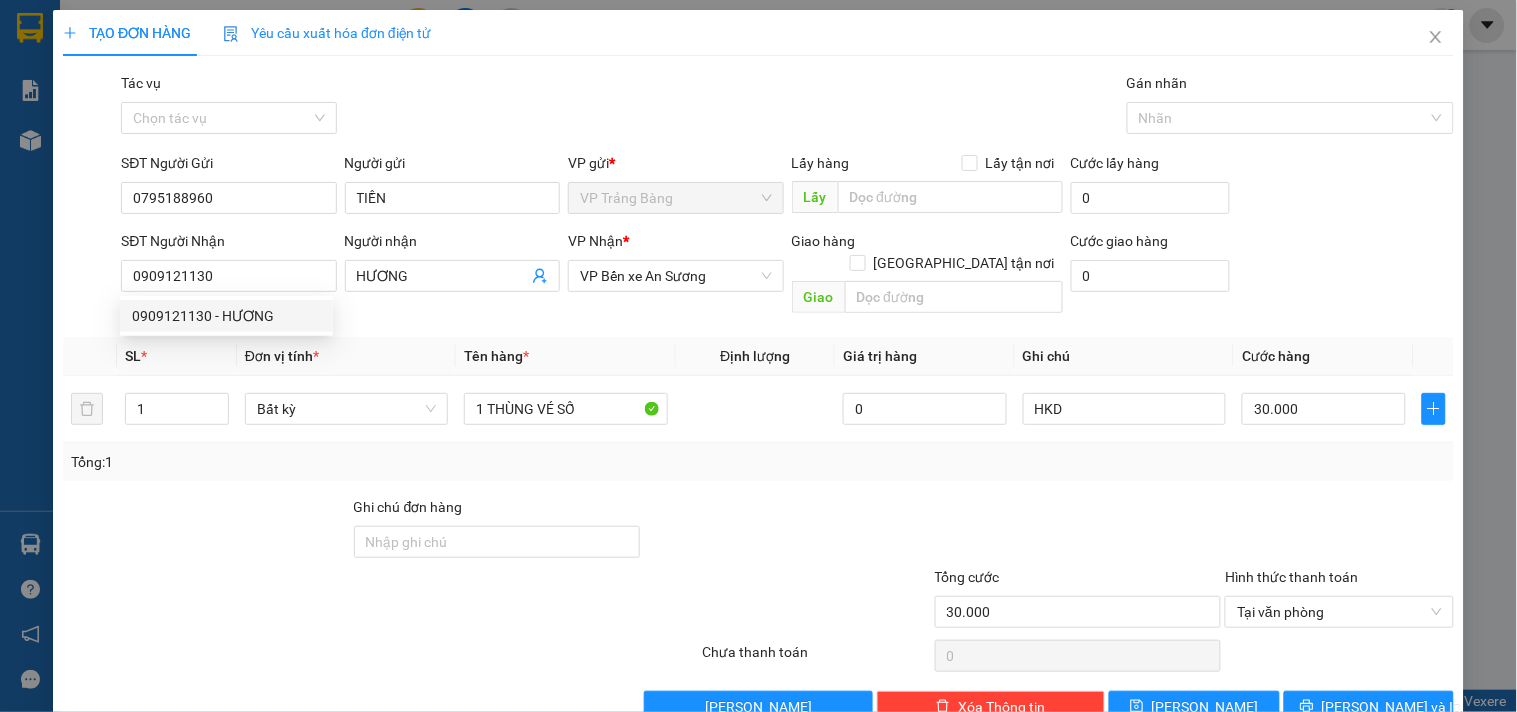 click on "Tên hàng  *" at bounding box center (565, 356) 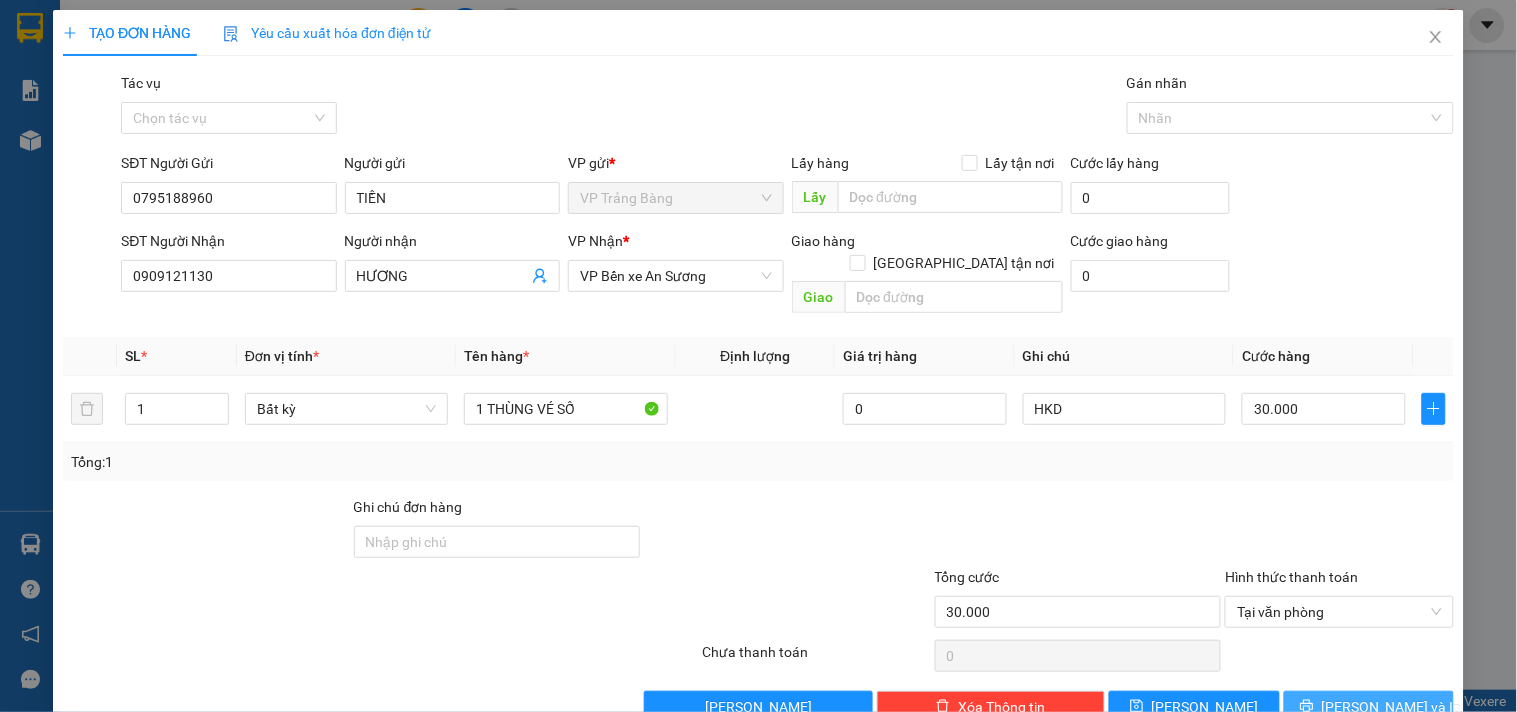 click on "[PERSON_NAME] và In" at bounding box center (1392, 707) 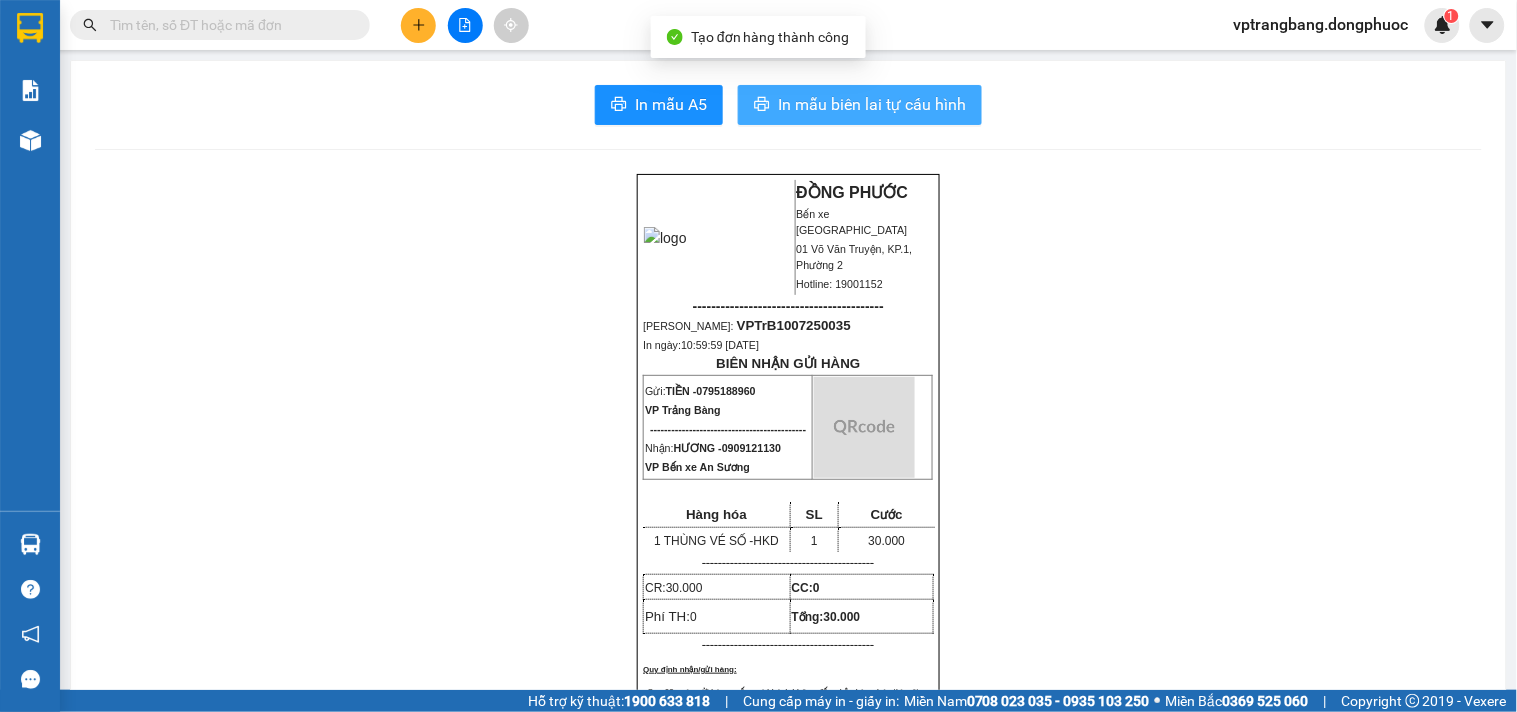 click on "In mẫu biên lai tự cấu hình" at bounding box center (872, 104) 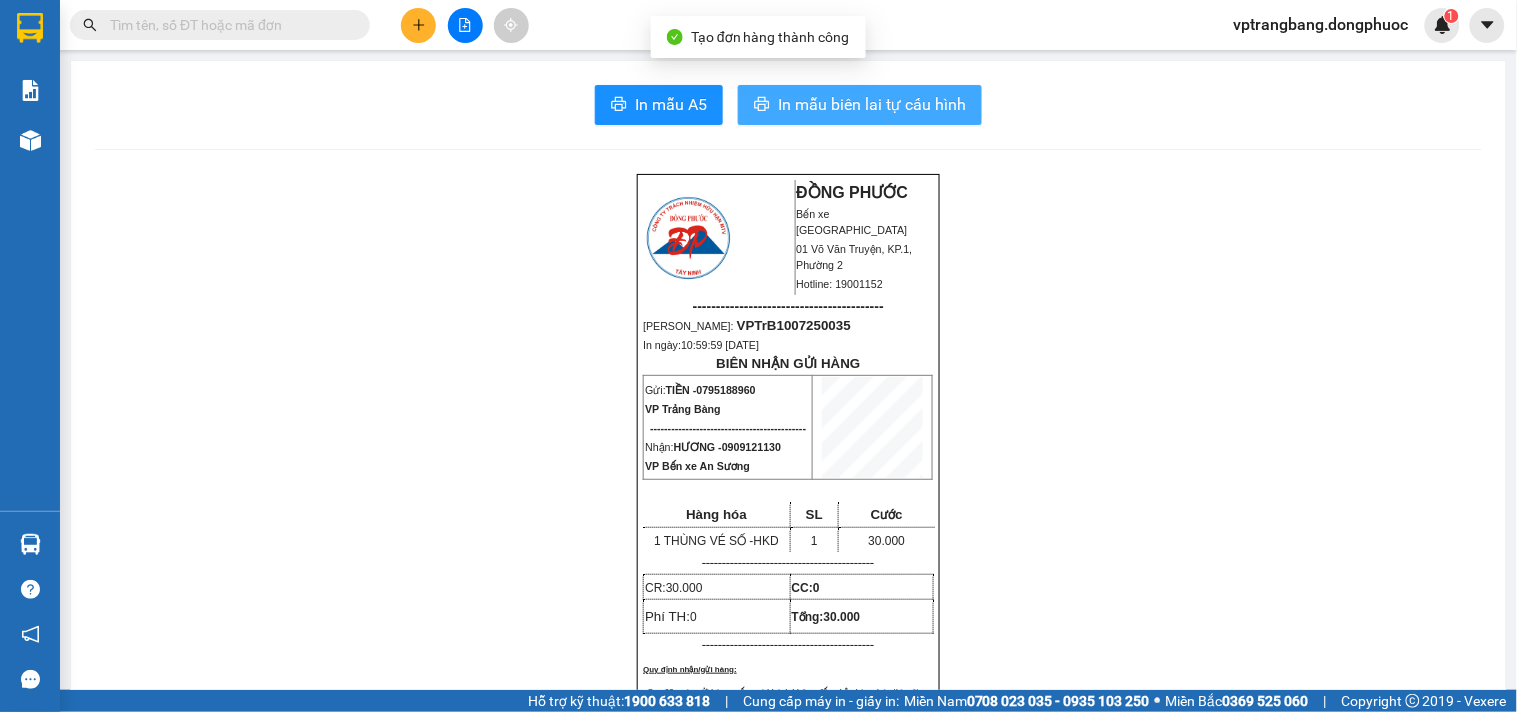 scroll, scrollTop: 0, scrollLeft: 0, axis: both 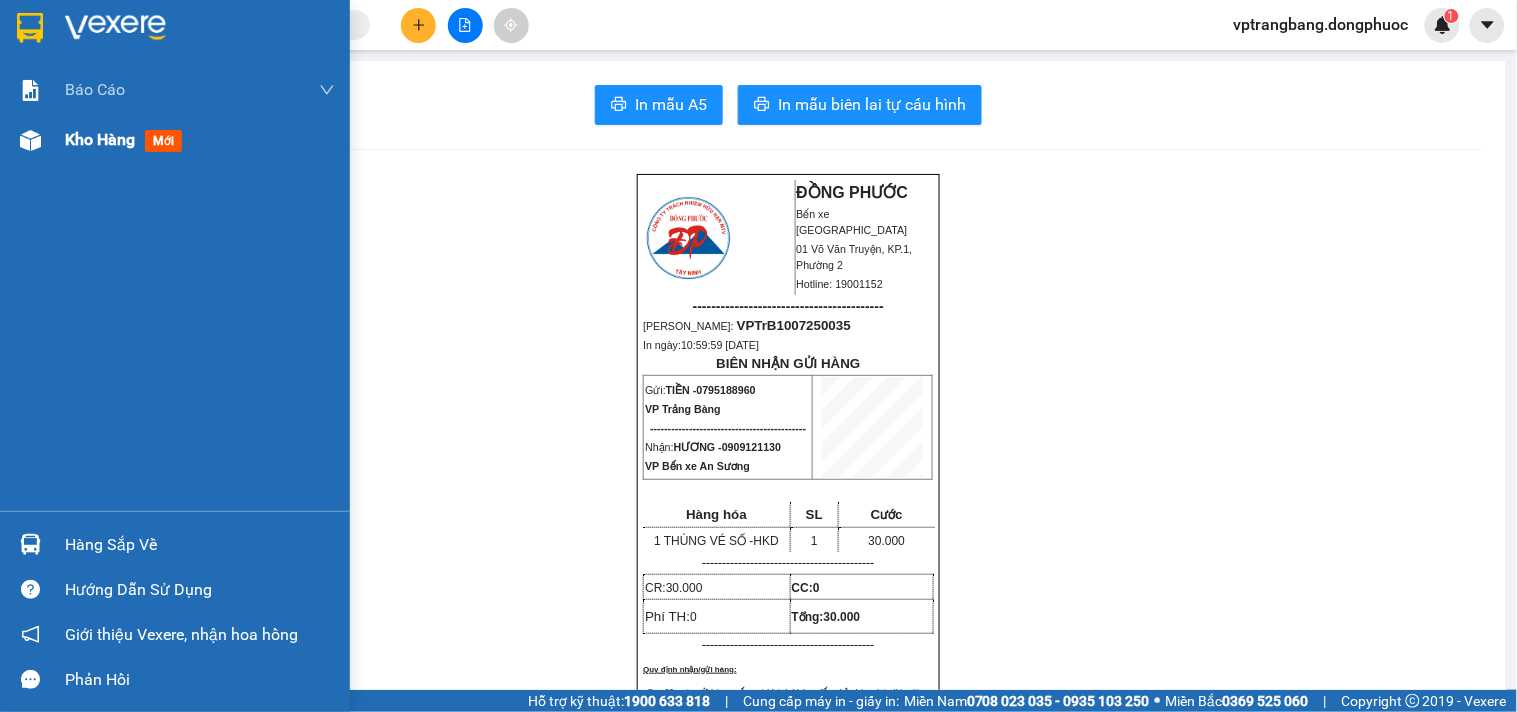 click on "Kho hàng" at bounding box center (100, 139) 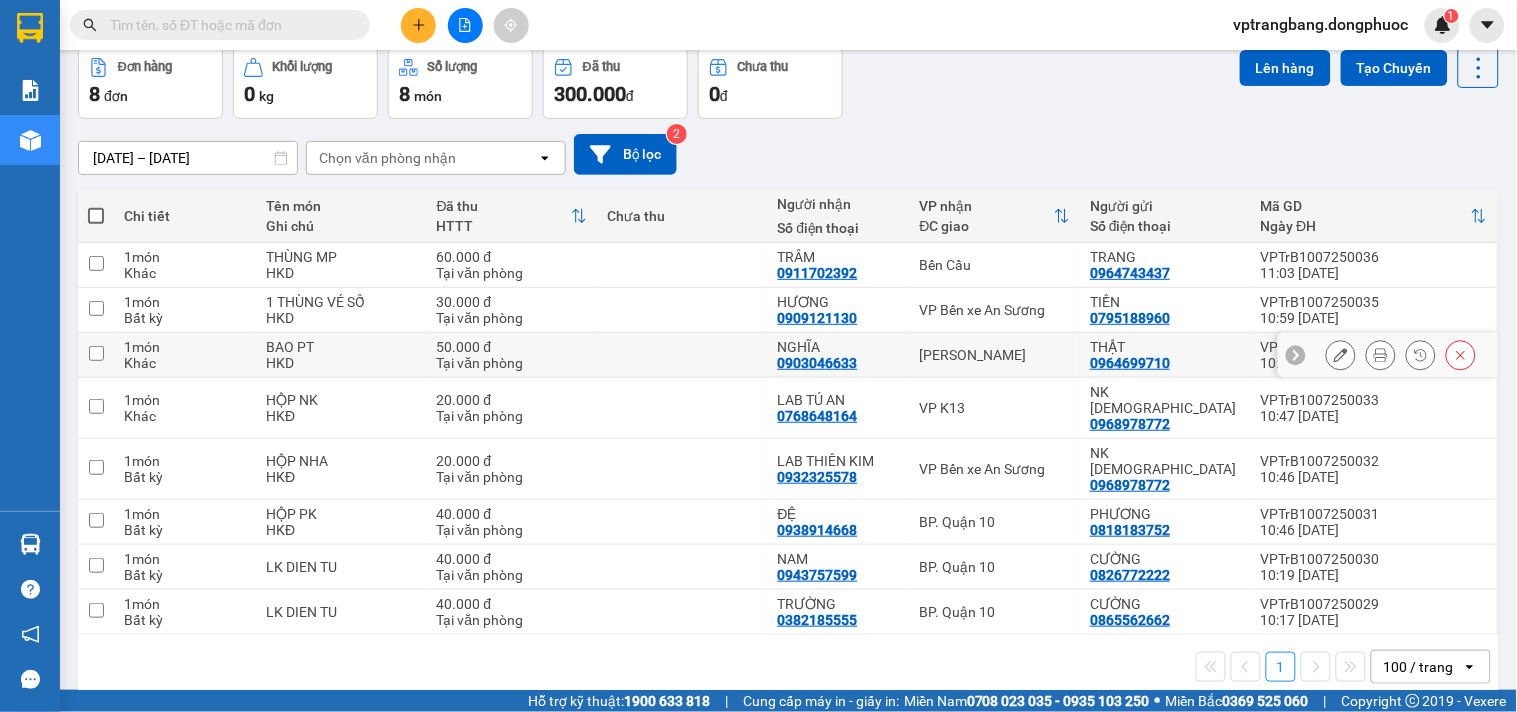 scroll, scrollTop: 0, scrollLeft: 0, axis: both 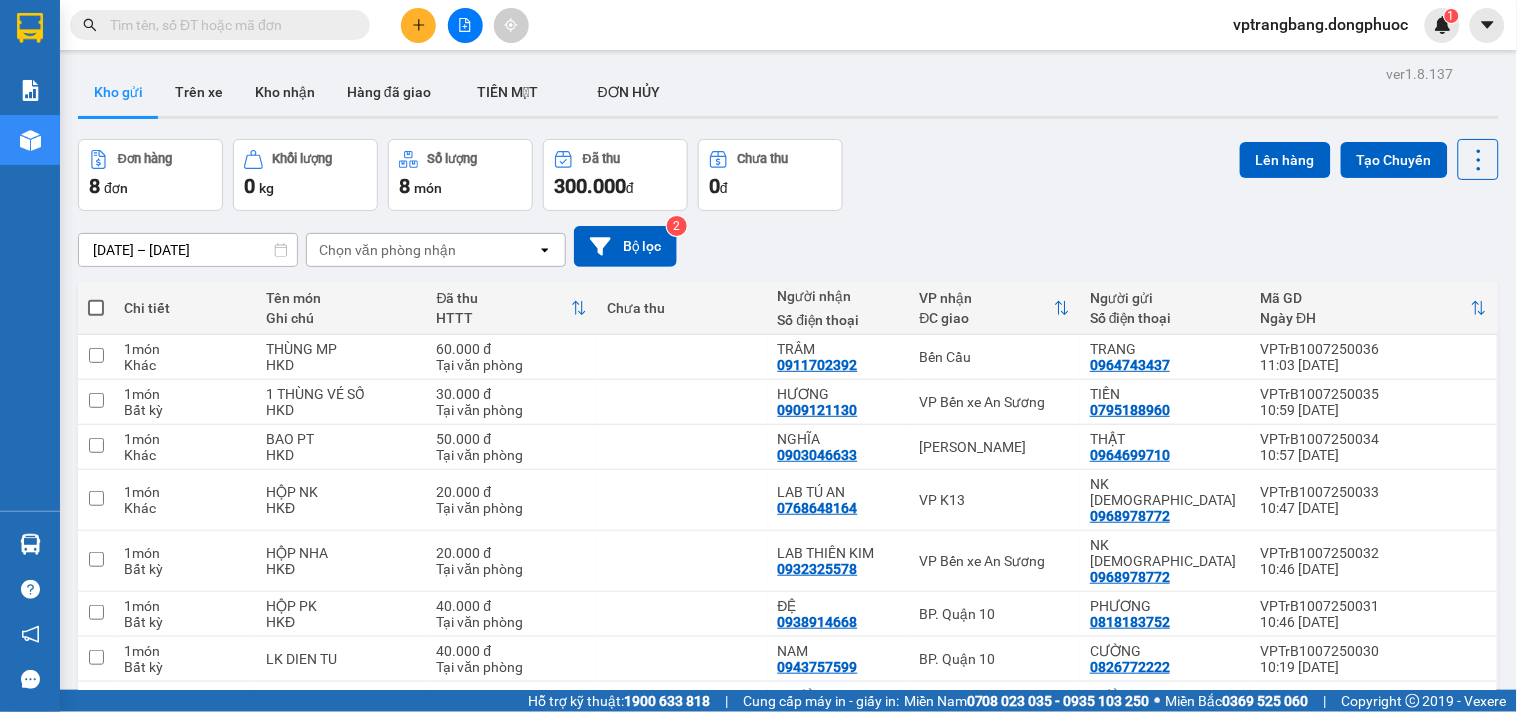 click on "Kho gửi" at bounding box center (118, 92) 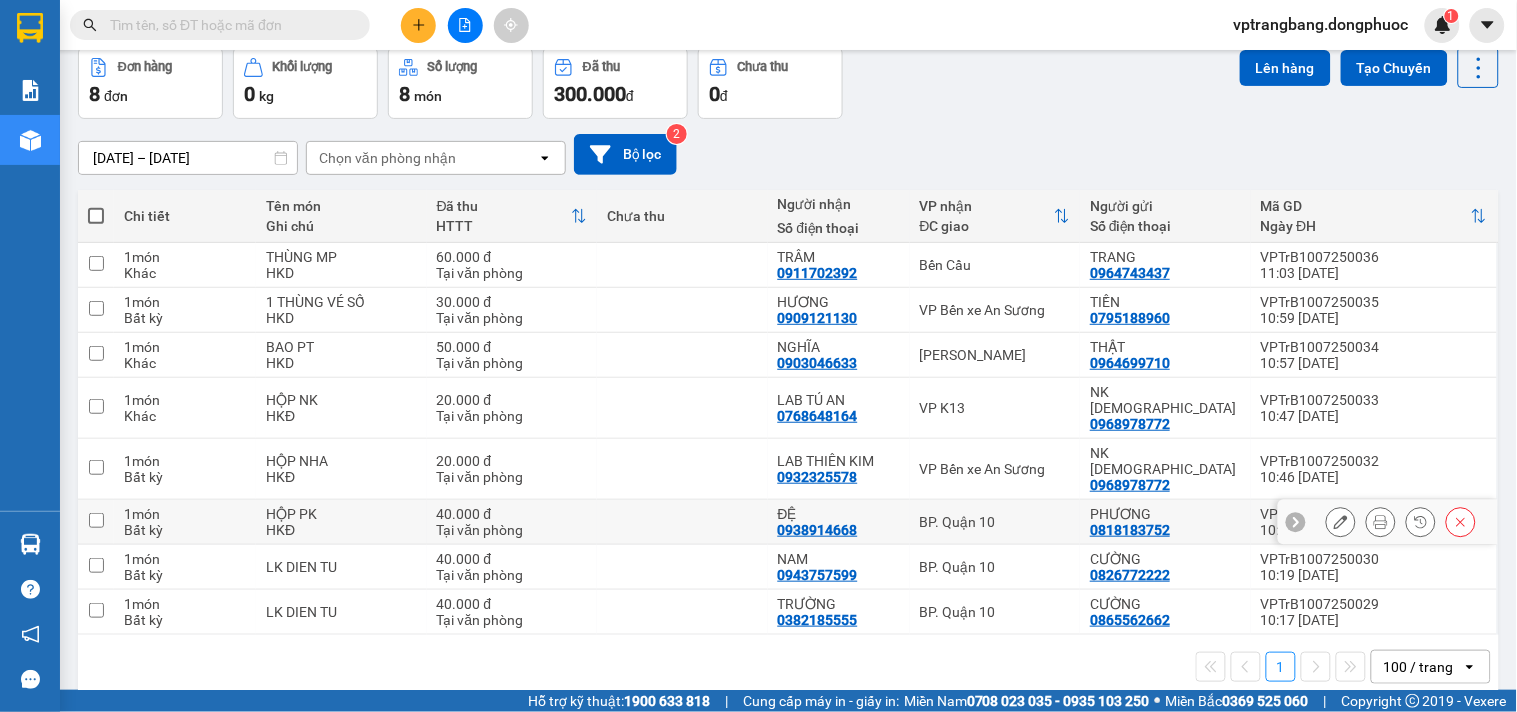click on "BP. Quận 10" at bounding box center (995, 522) 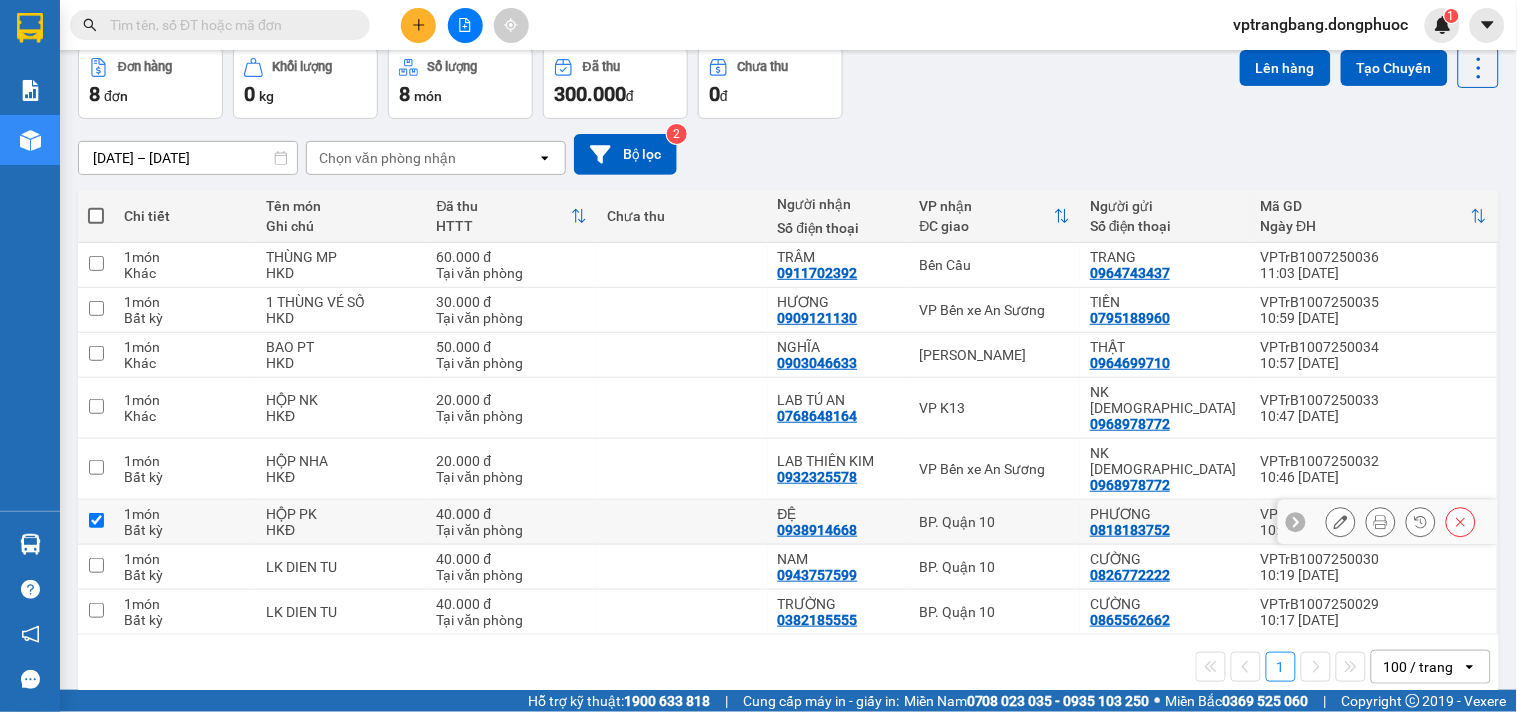 checkbox on "true" 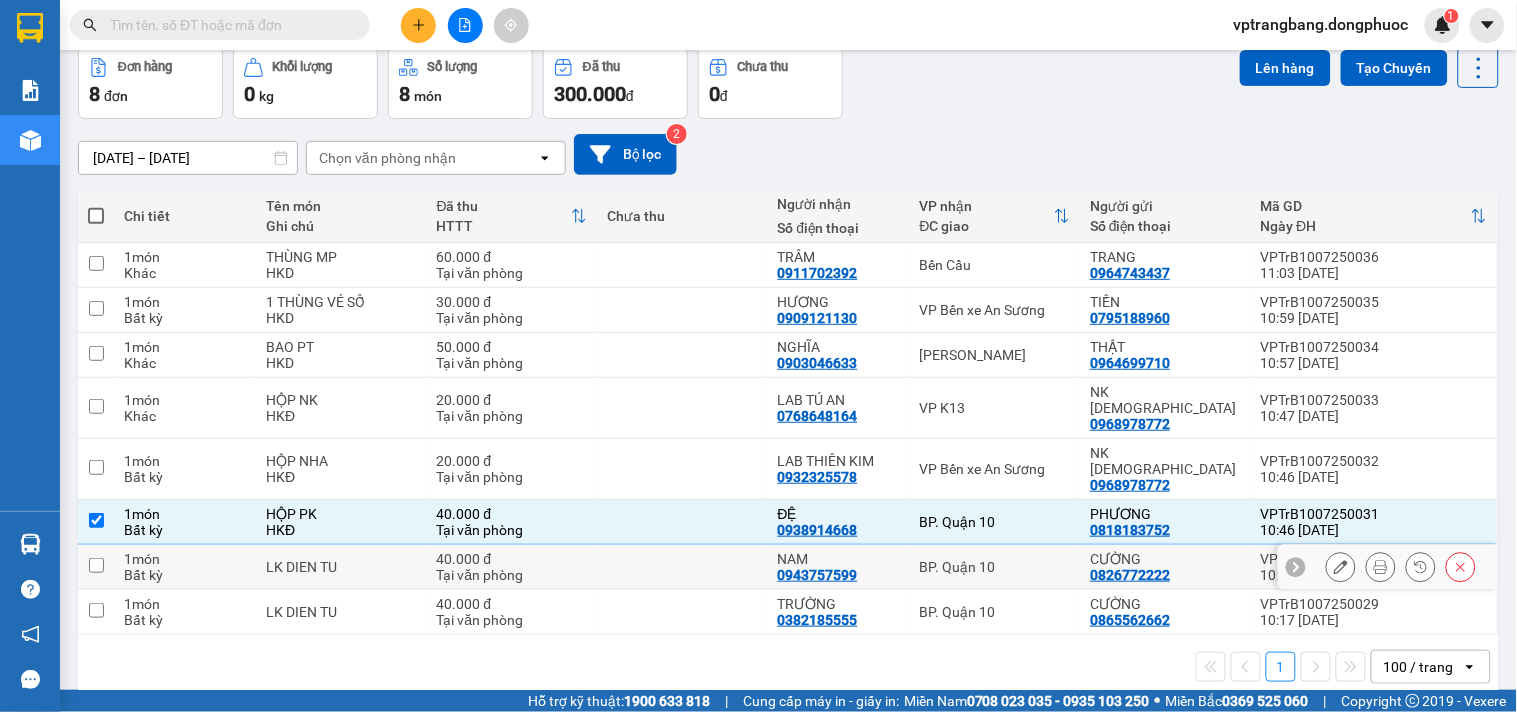 click on "BP. Quận 10" at bounding box center [995, 567] 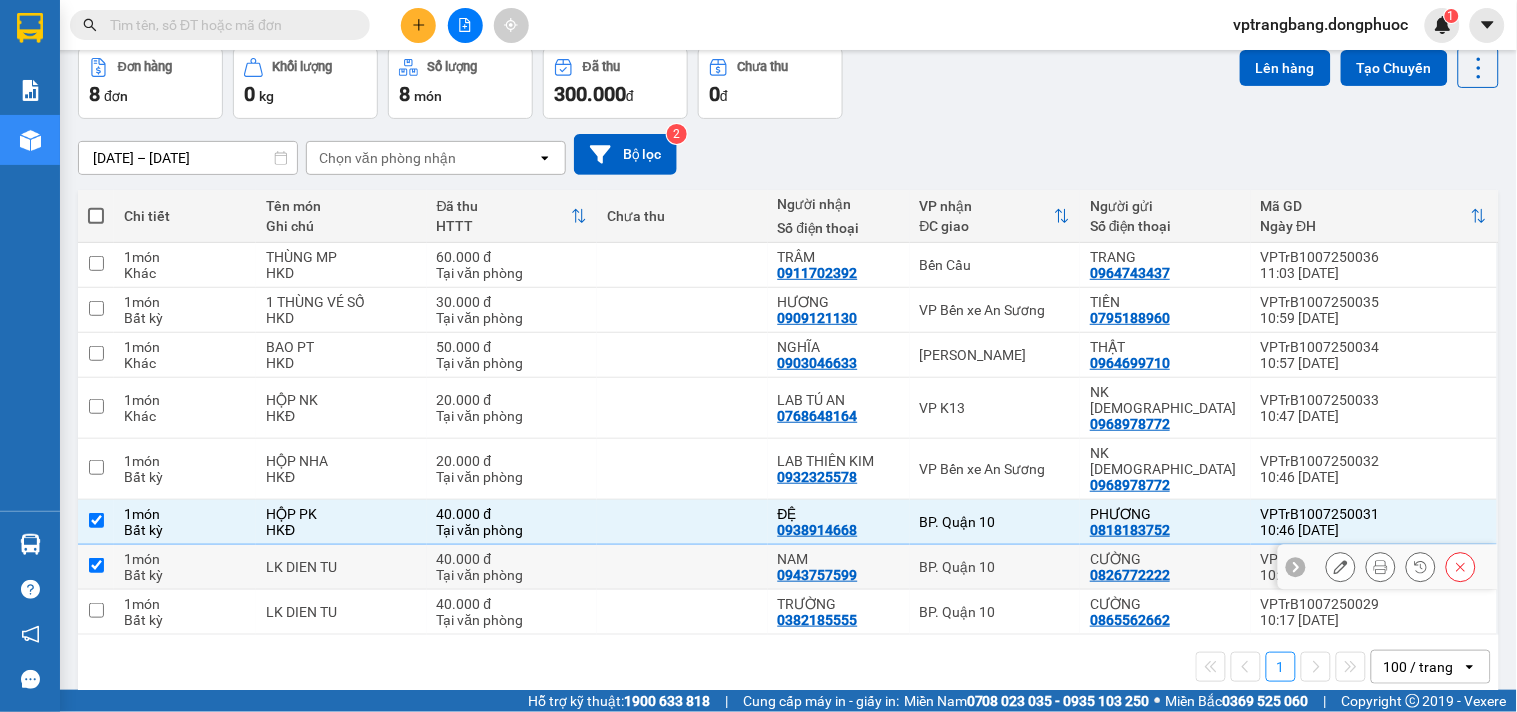 checkbox on "true" 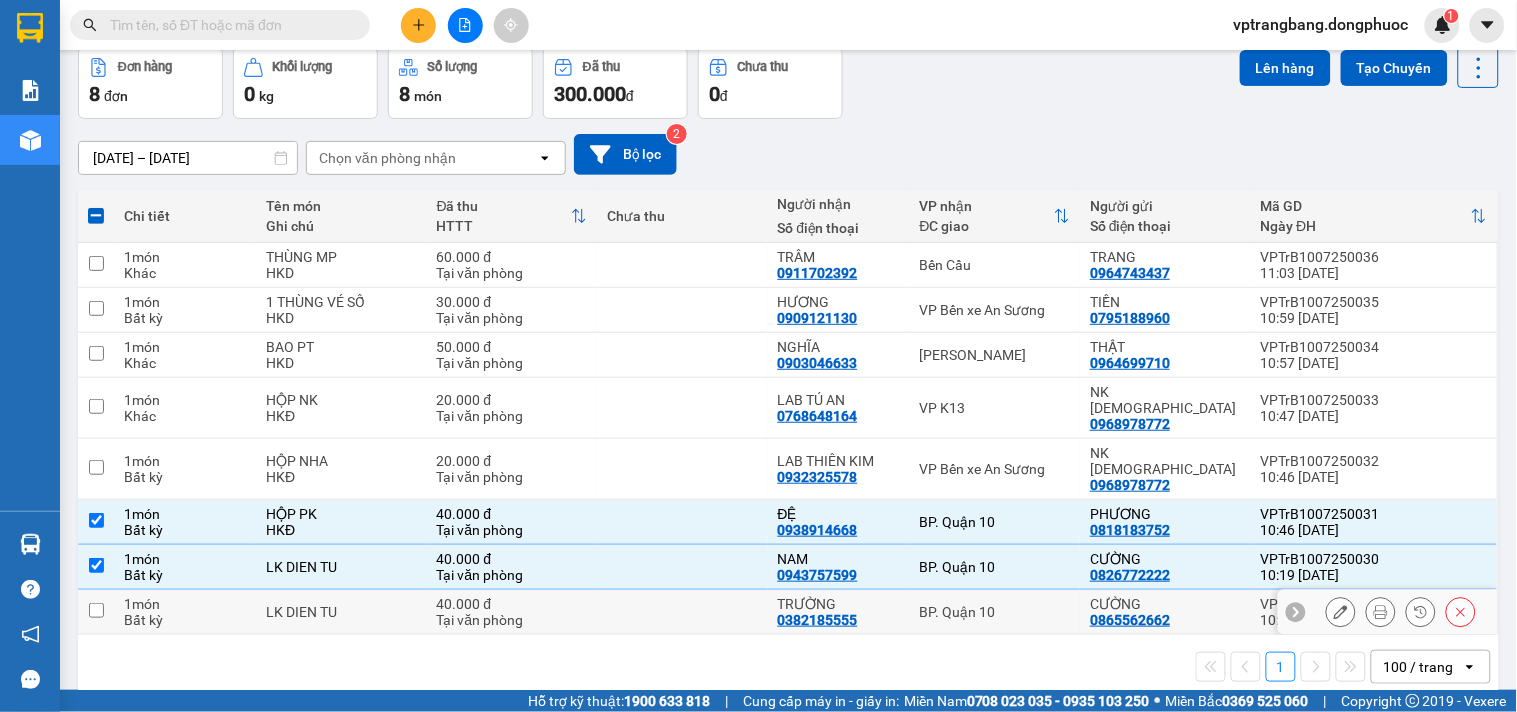 click on "BP. Quận 10" at bounding box center (995, 612) 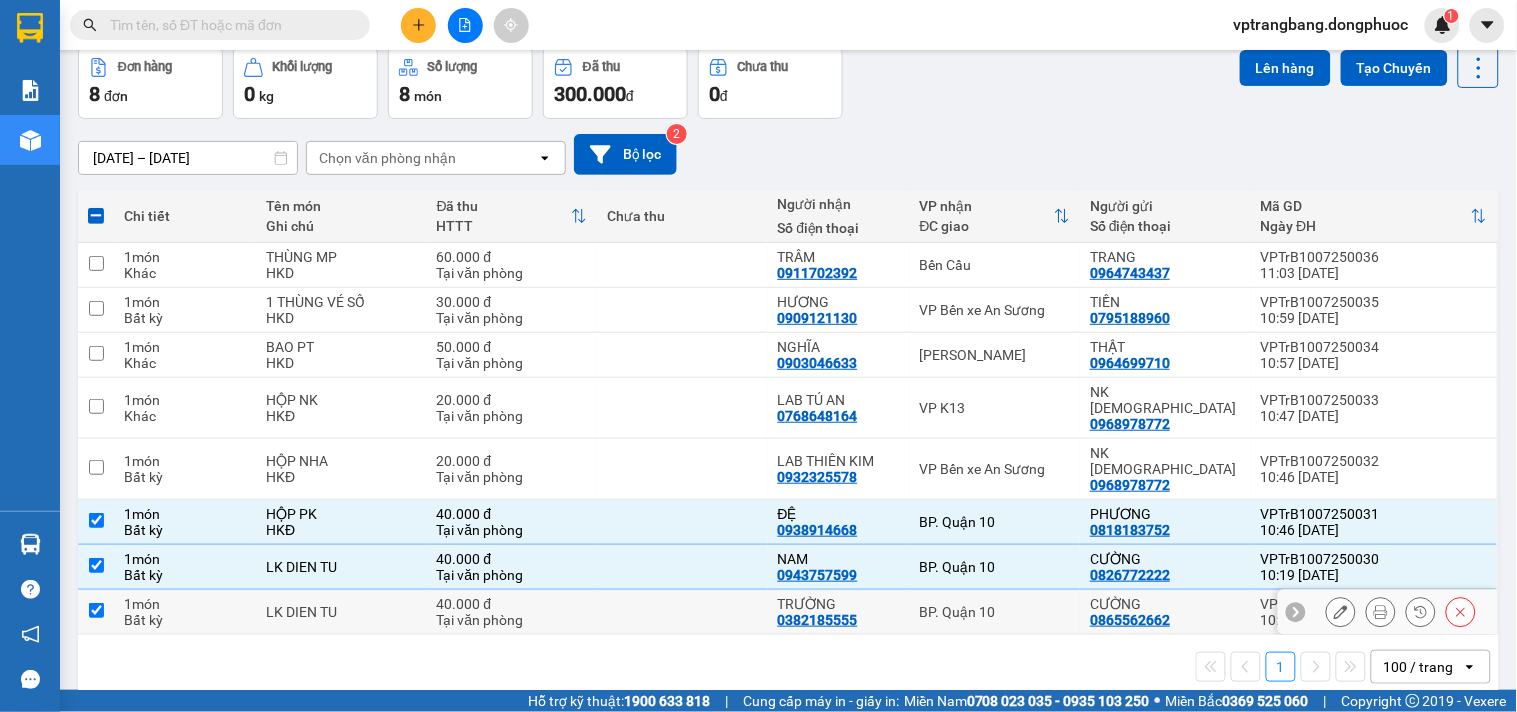 checkbox on "true" 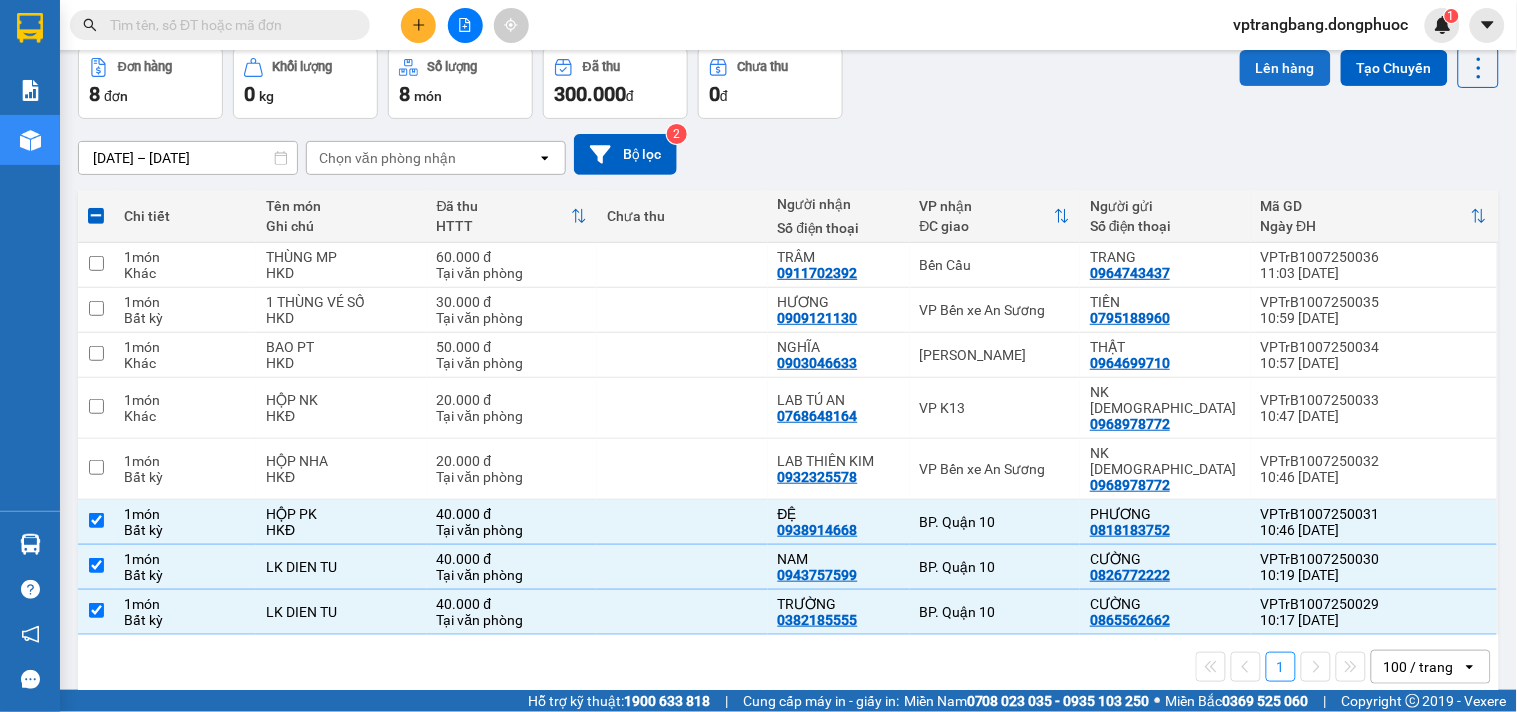 click on "Lên hàng" at bounding box center (1285, 68) 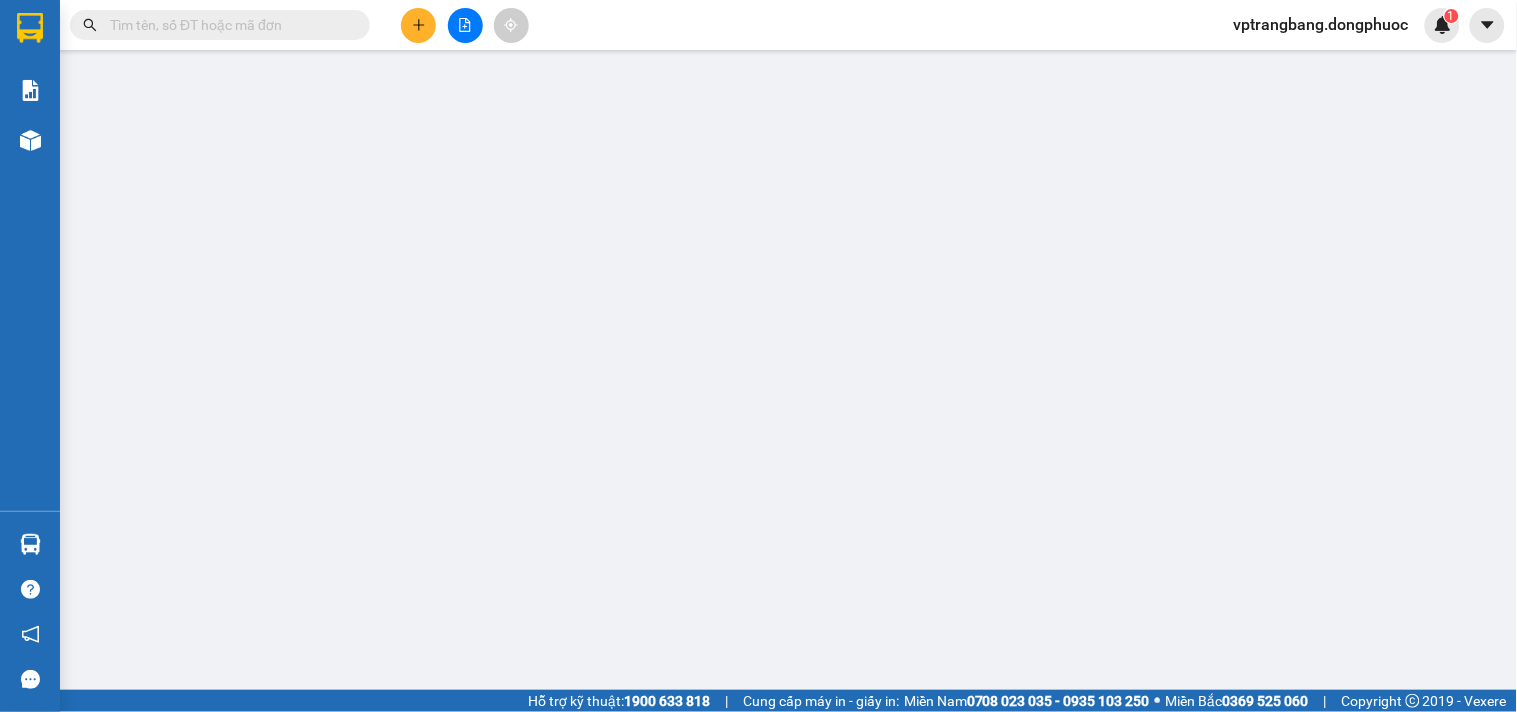 scroll, scrollTop: 0, scrollLeft: 0, axis: both 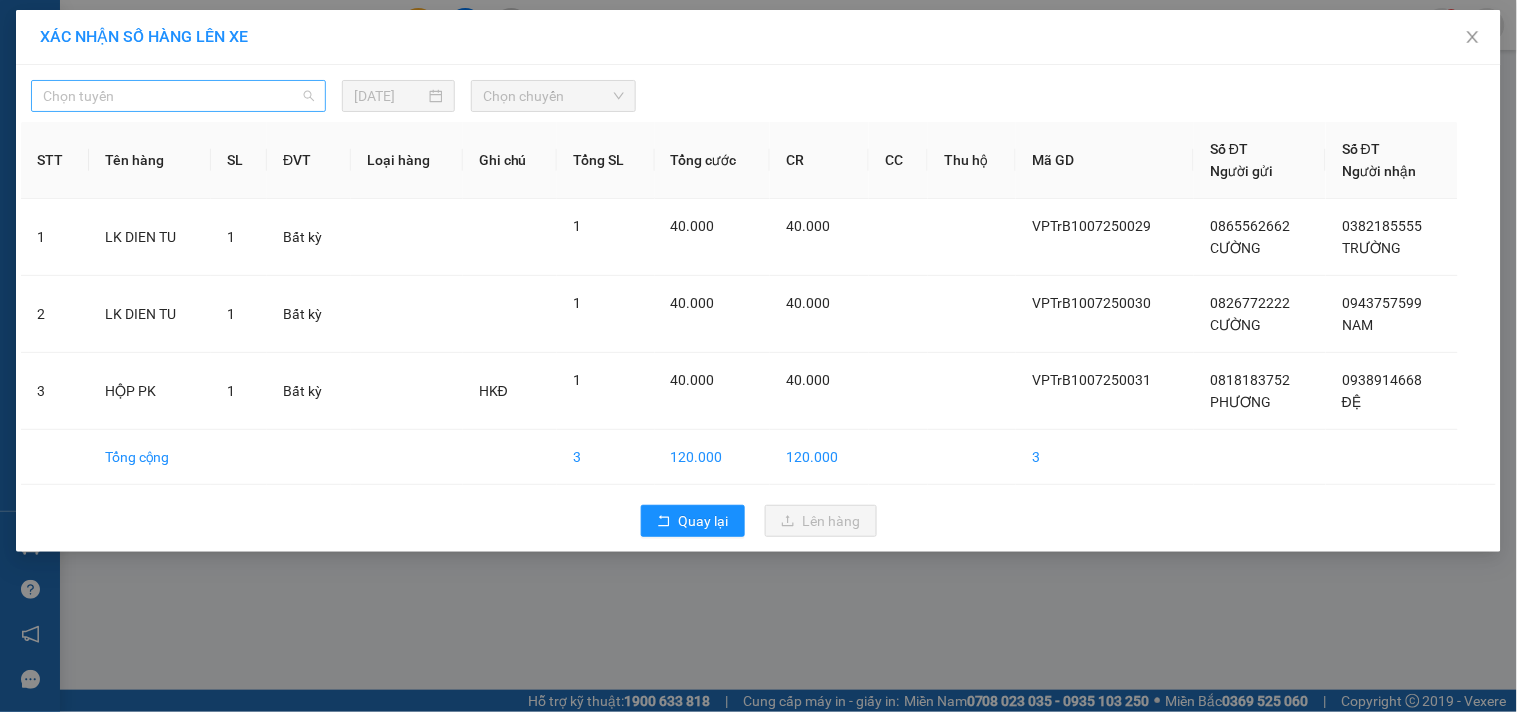 click on "Chọn tuyến" at bounding box center [178, 96] 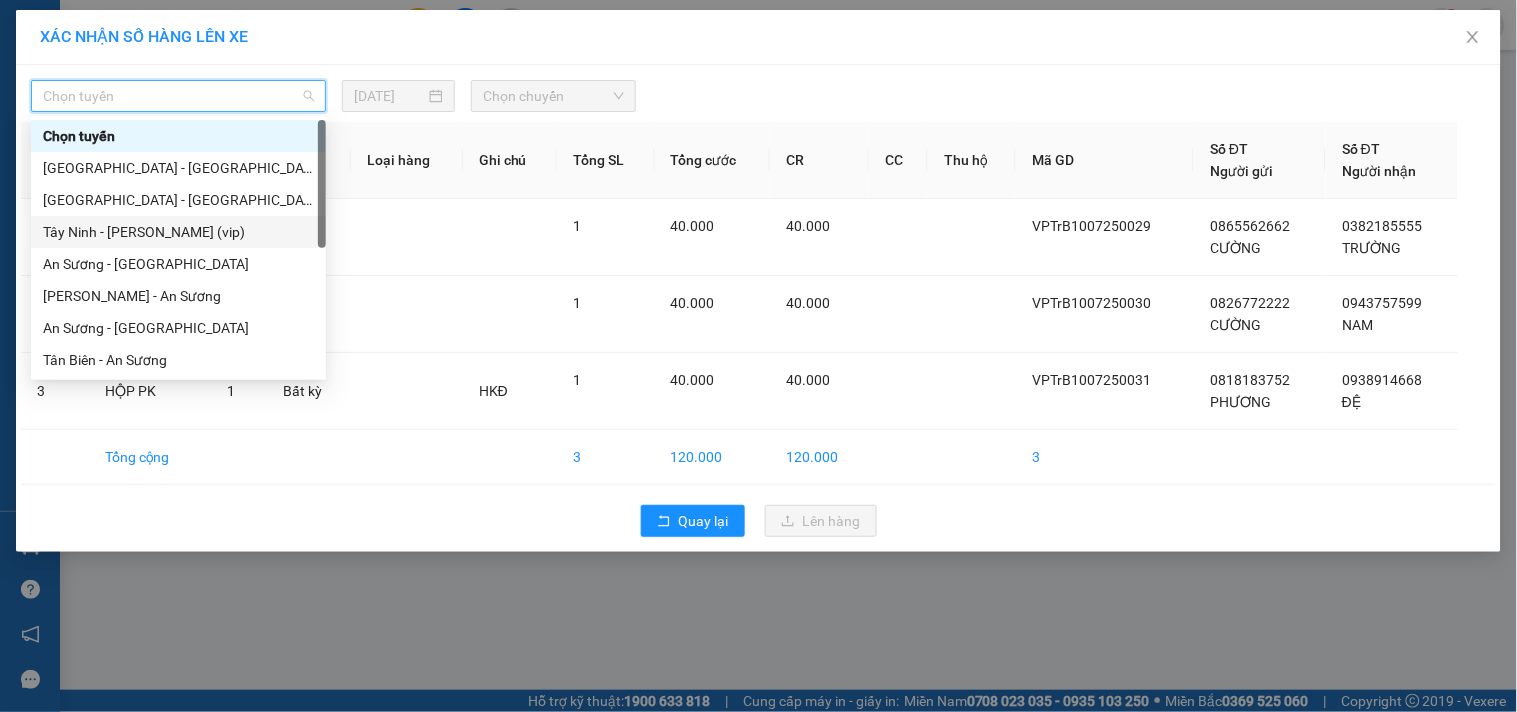 click on "Tây Ninh - Hồ Chí Minh (vip)" at bounding box center (178, 232) 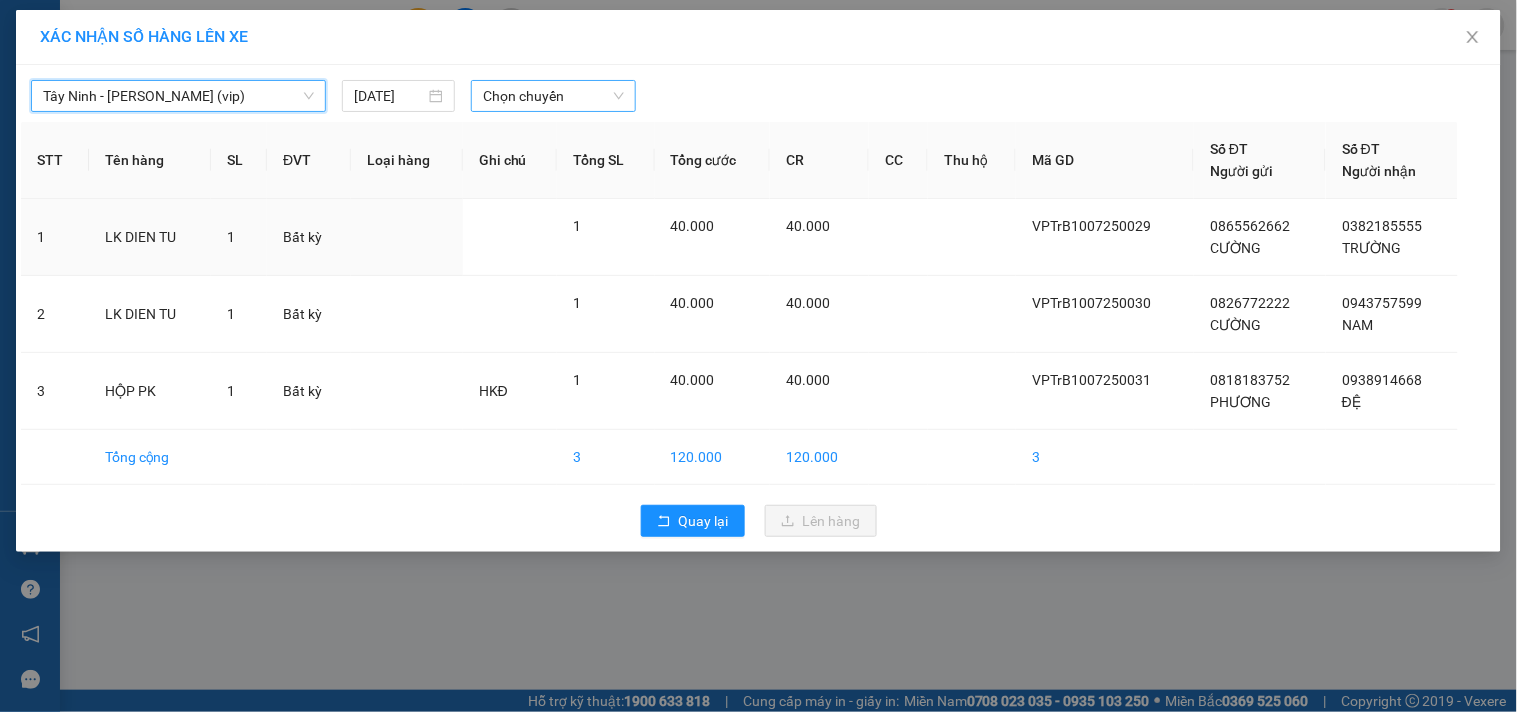 click on "Chọn chuyến" at bounding box center [553, 96] 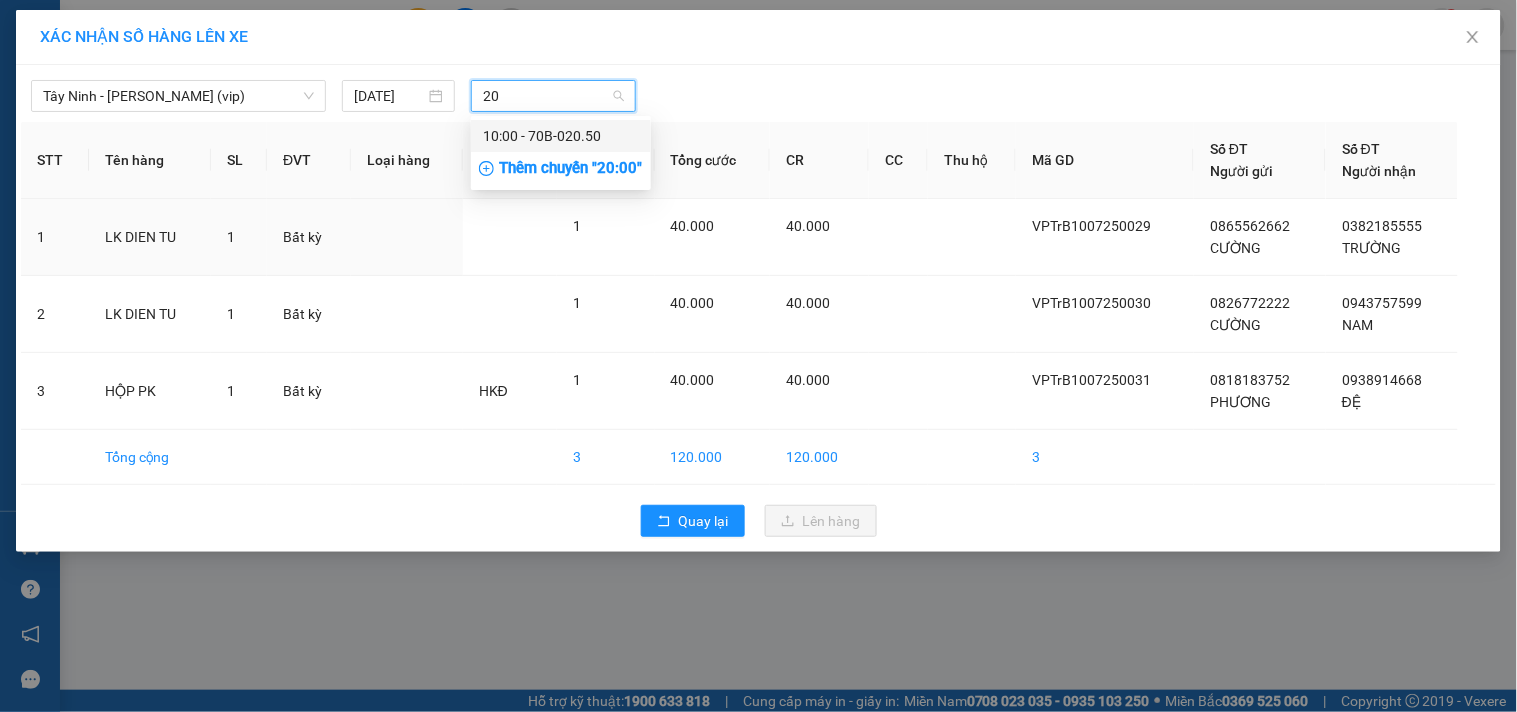 type on "205" 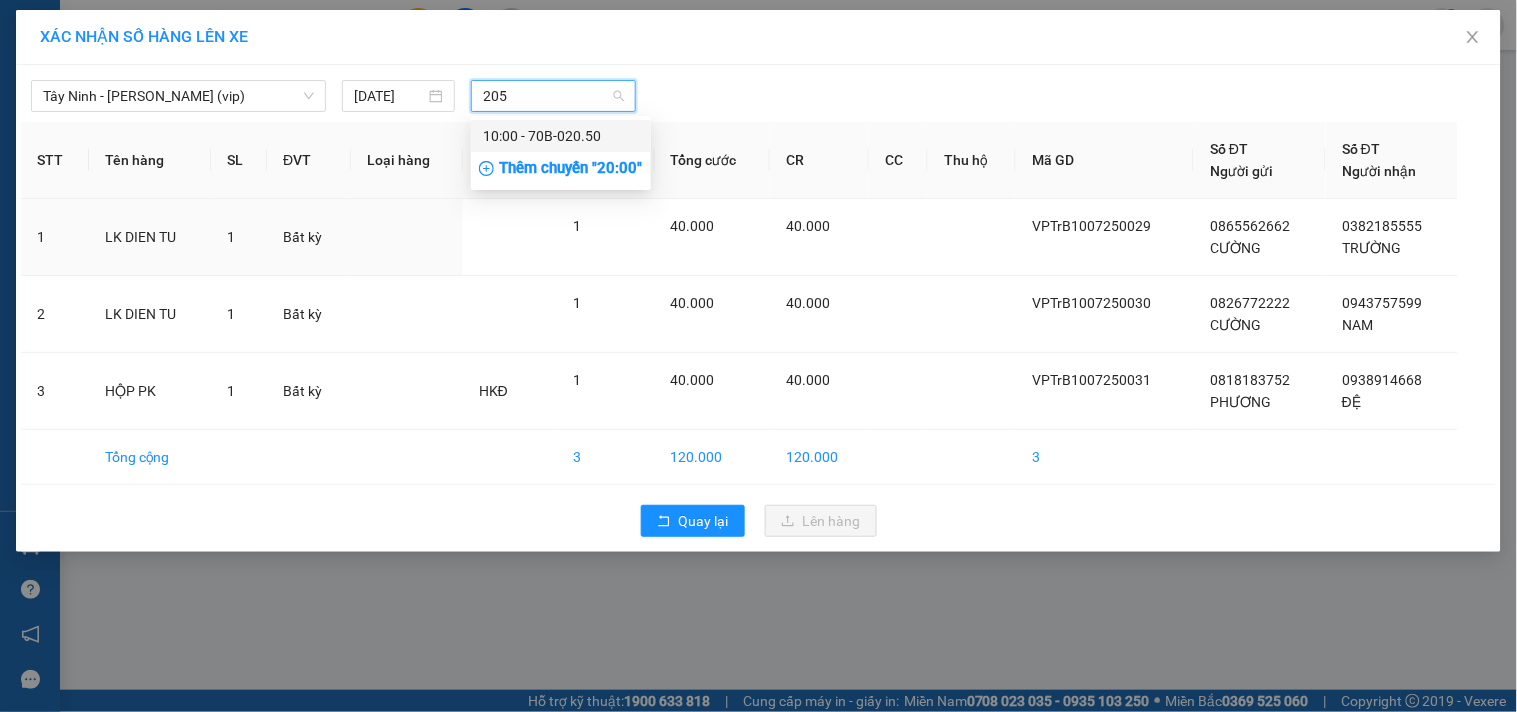 click on "10:00     - 70B-020.50" at bounding box center (561, 136) 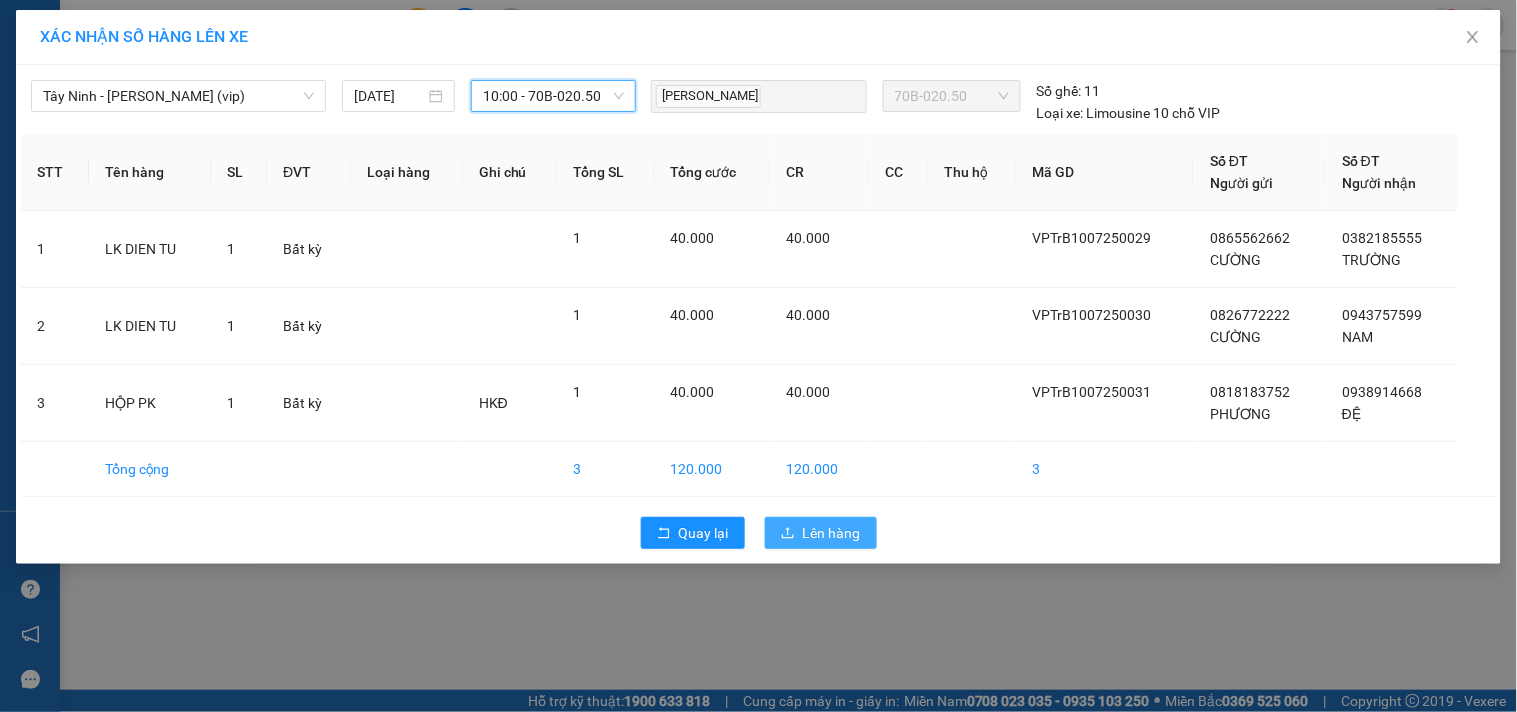 click on "Lên hàng" at bounding box center (832, 533) 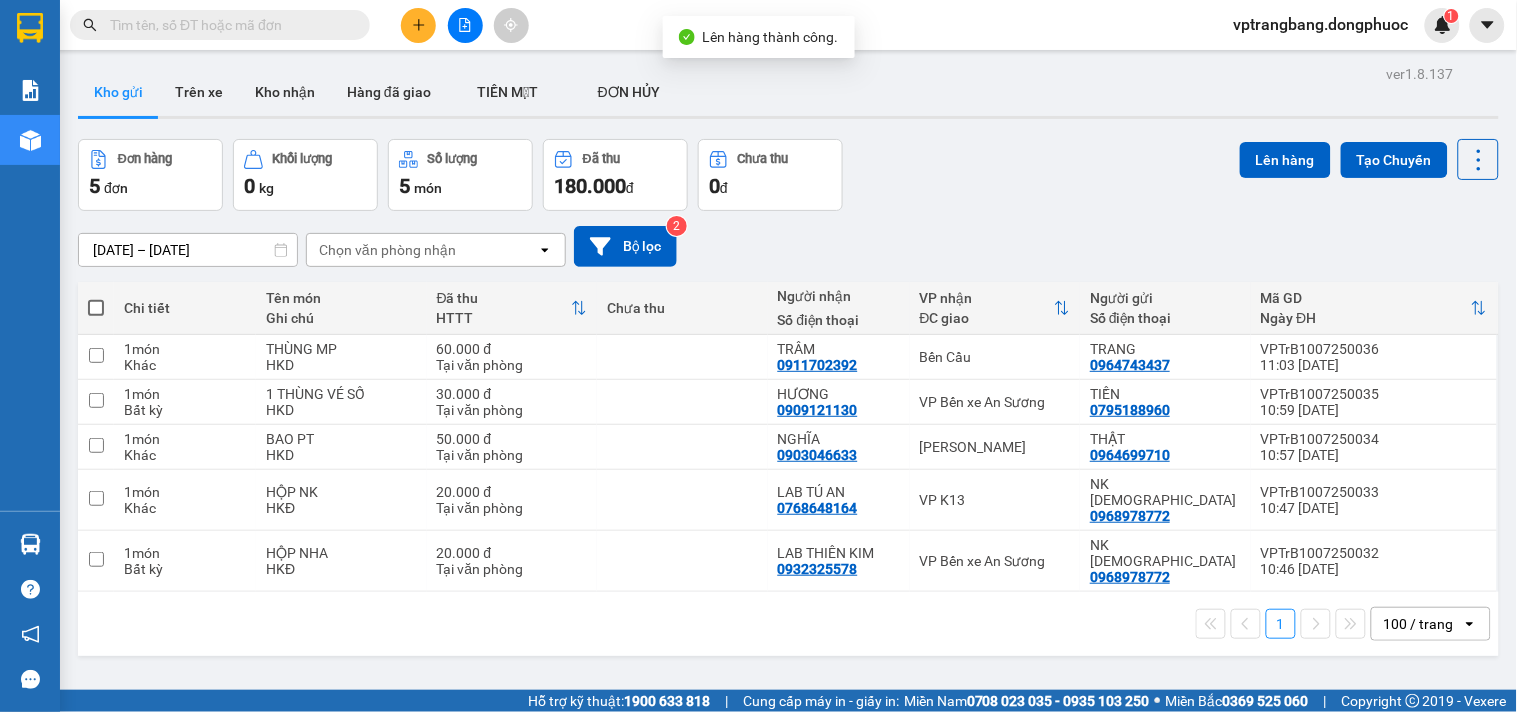 scroll, scrollTop: 92, scrollLeft: 0, axis: vertical 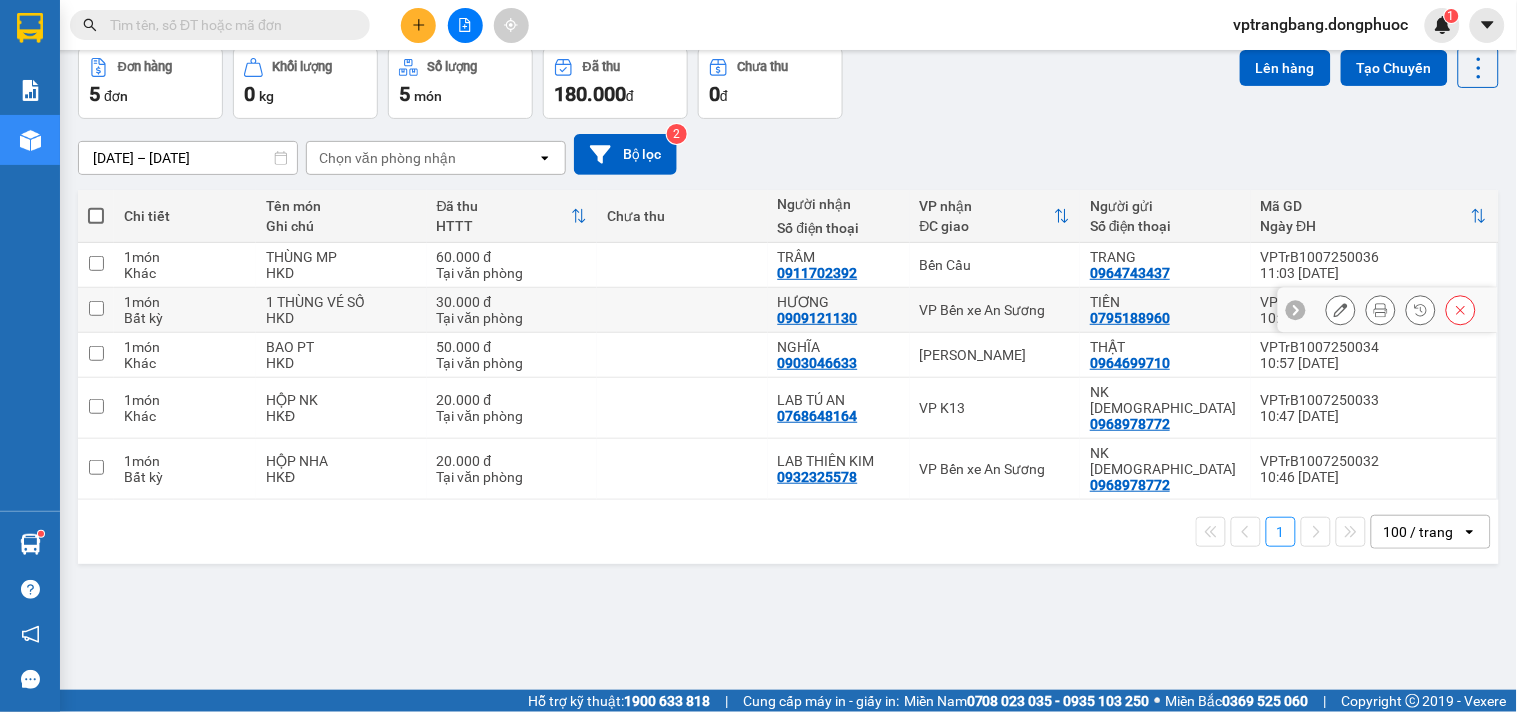 click on "VP Bến xe An Sương" at bounding box center (995, 310) 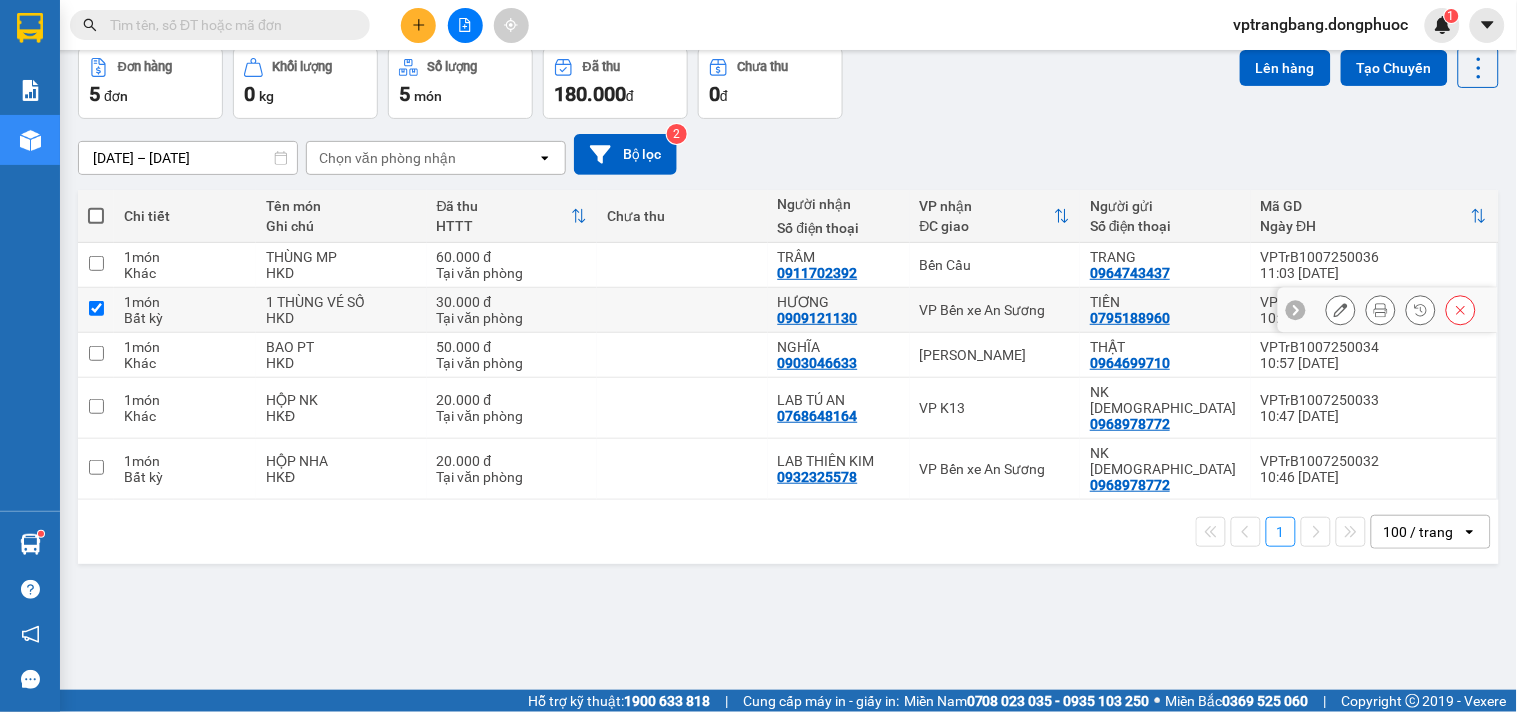 checkbox on "true" 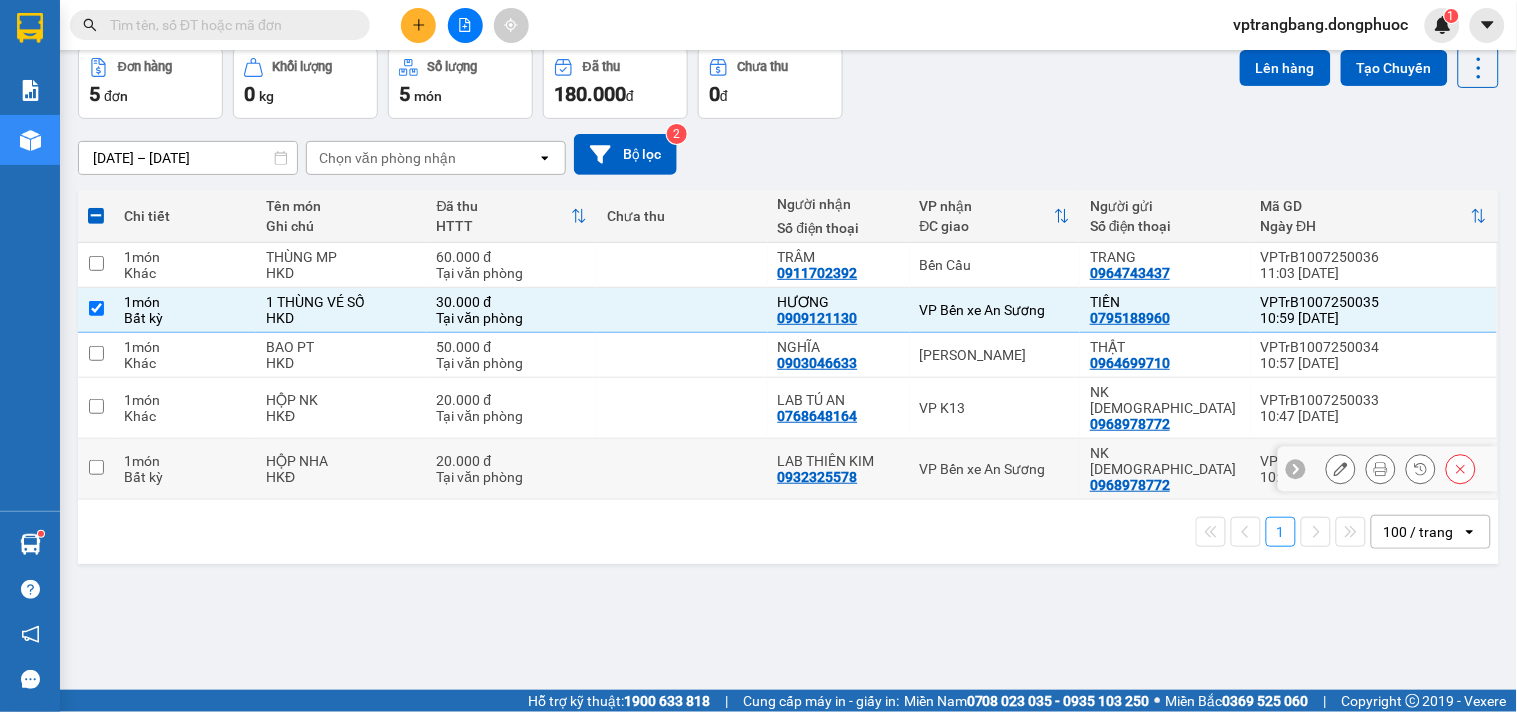 click on "VP Bến xe An Sương" at bounding box center (995, 469) 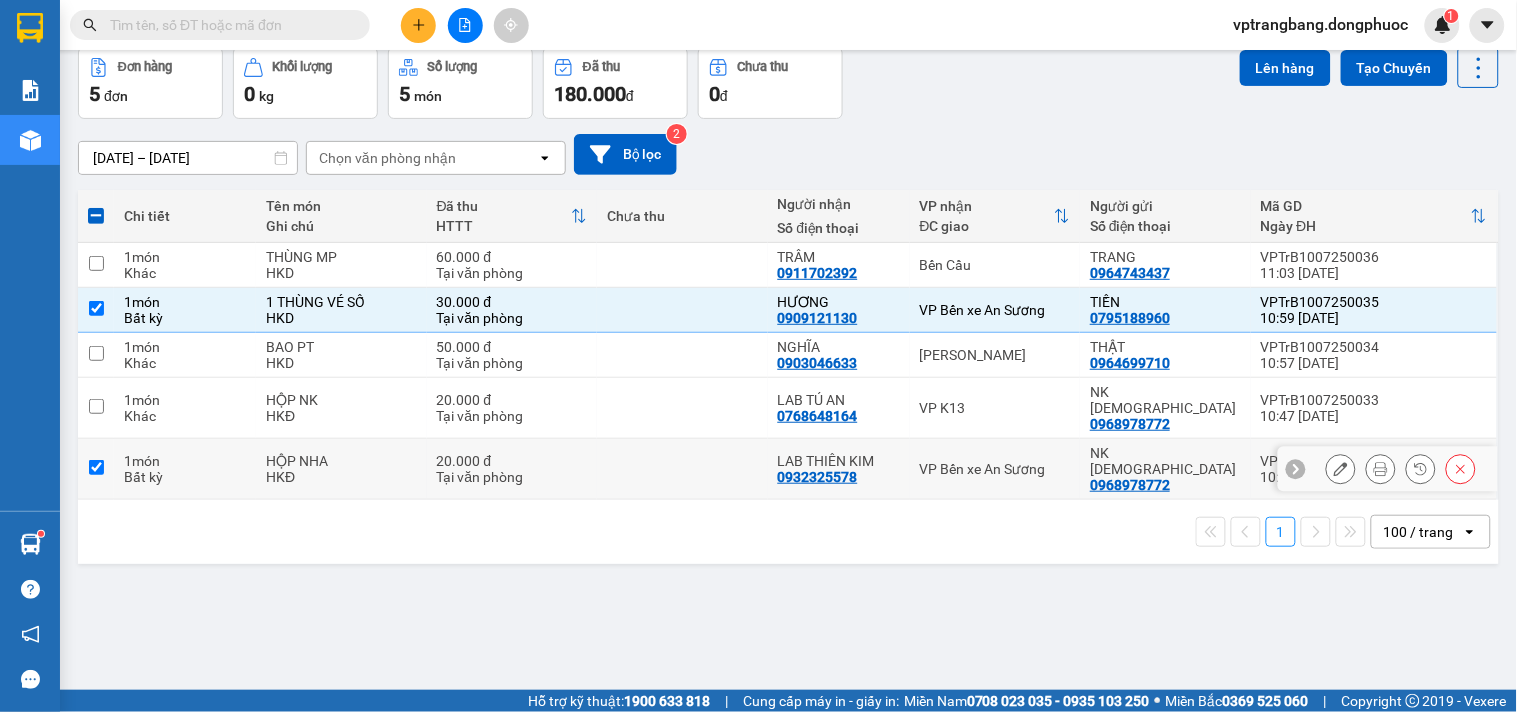 checkbox on "true" 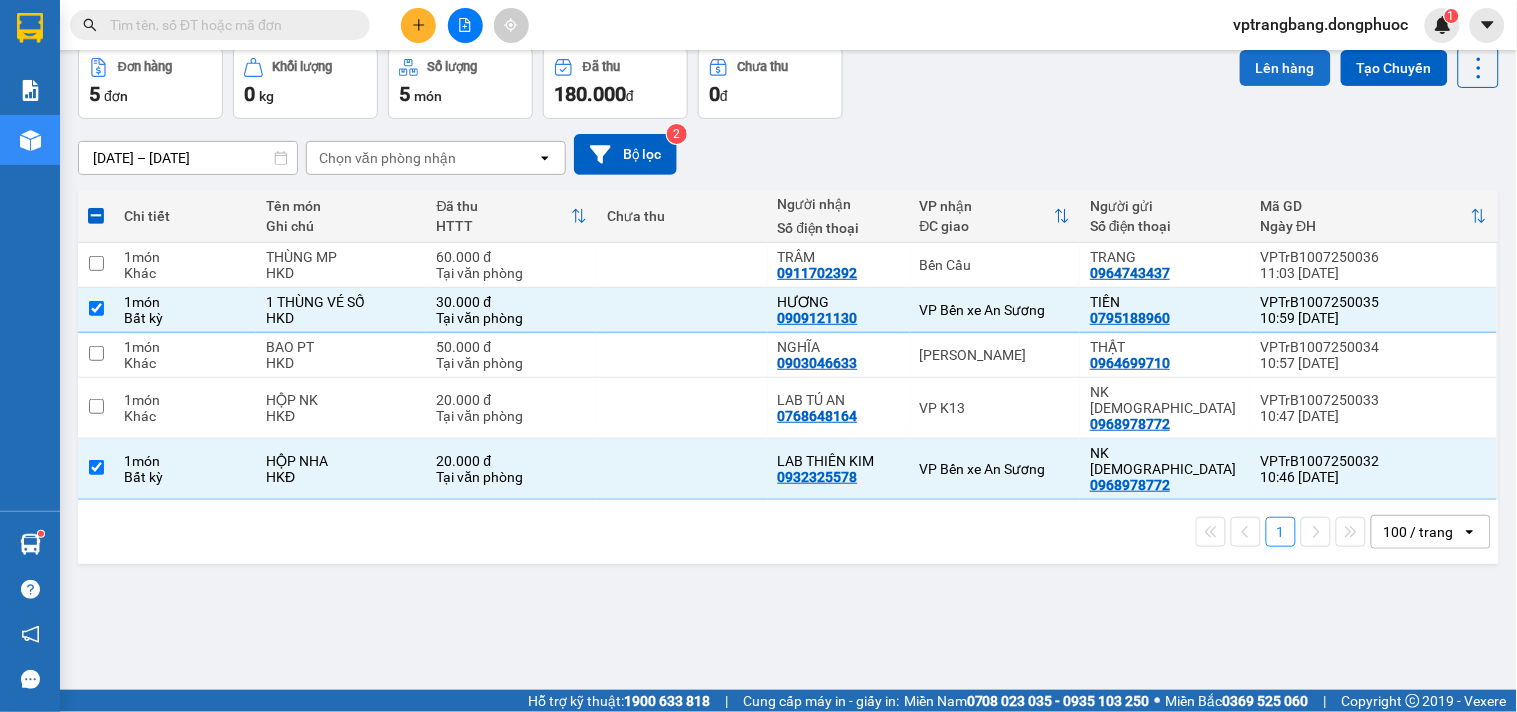 click on "Lên hàng" at bounding box center (1285, 68) 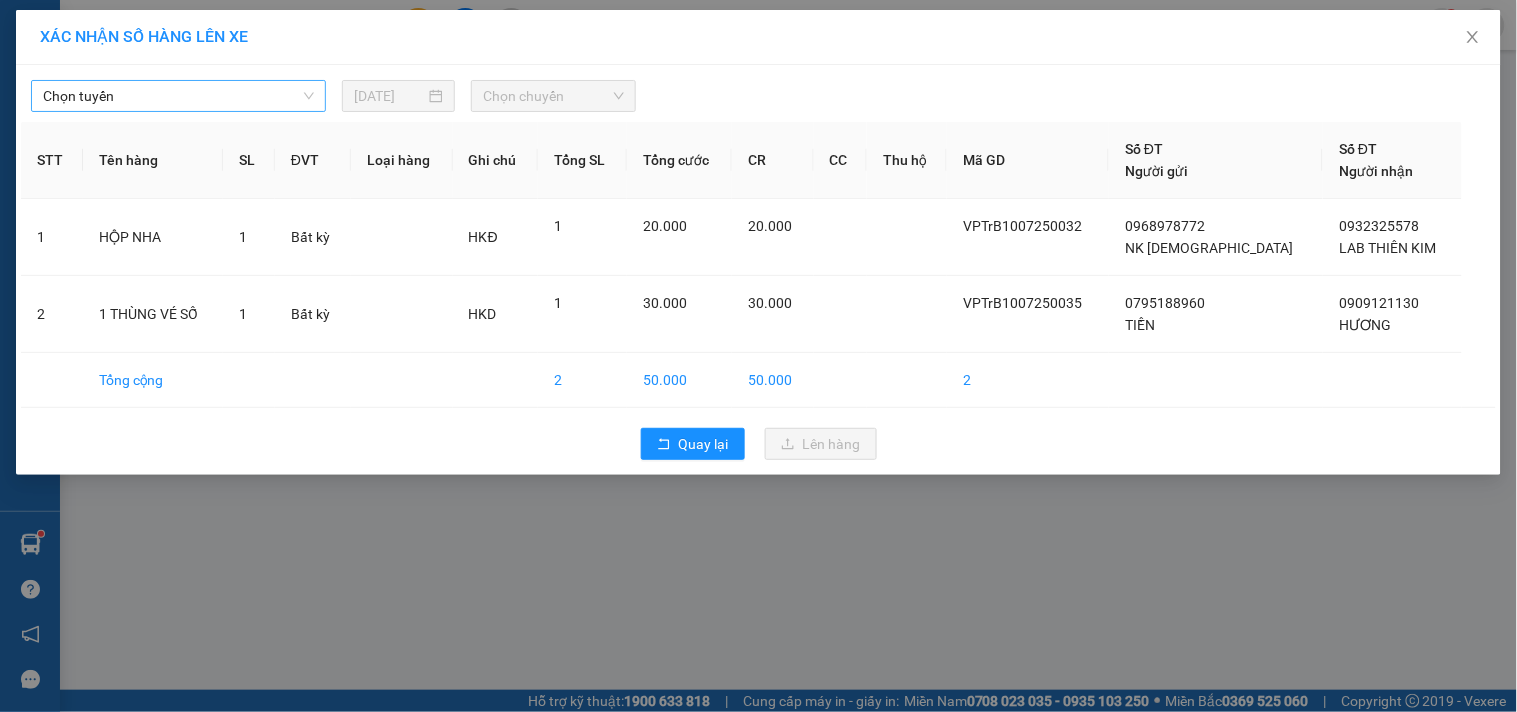 click on "Chọn tuyến" at bounding box center (178, 96) 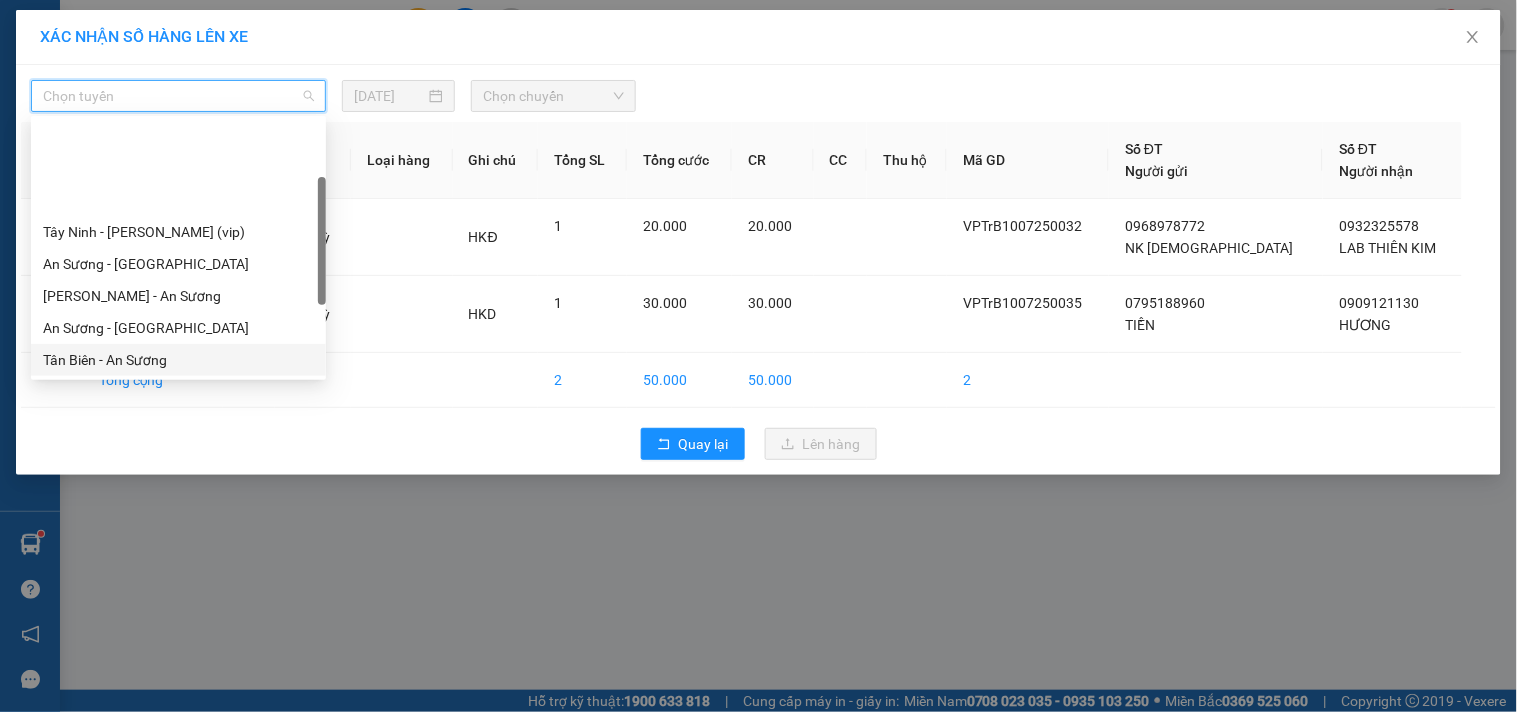 scroll, scrollTop: 287, scrollLeft: 0, axis: vertical 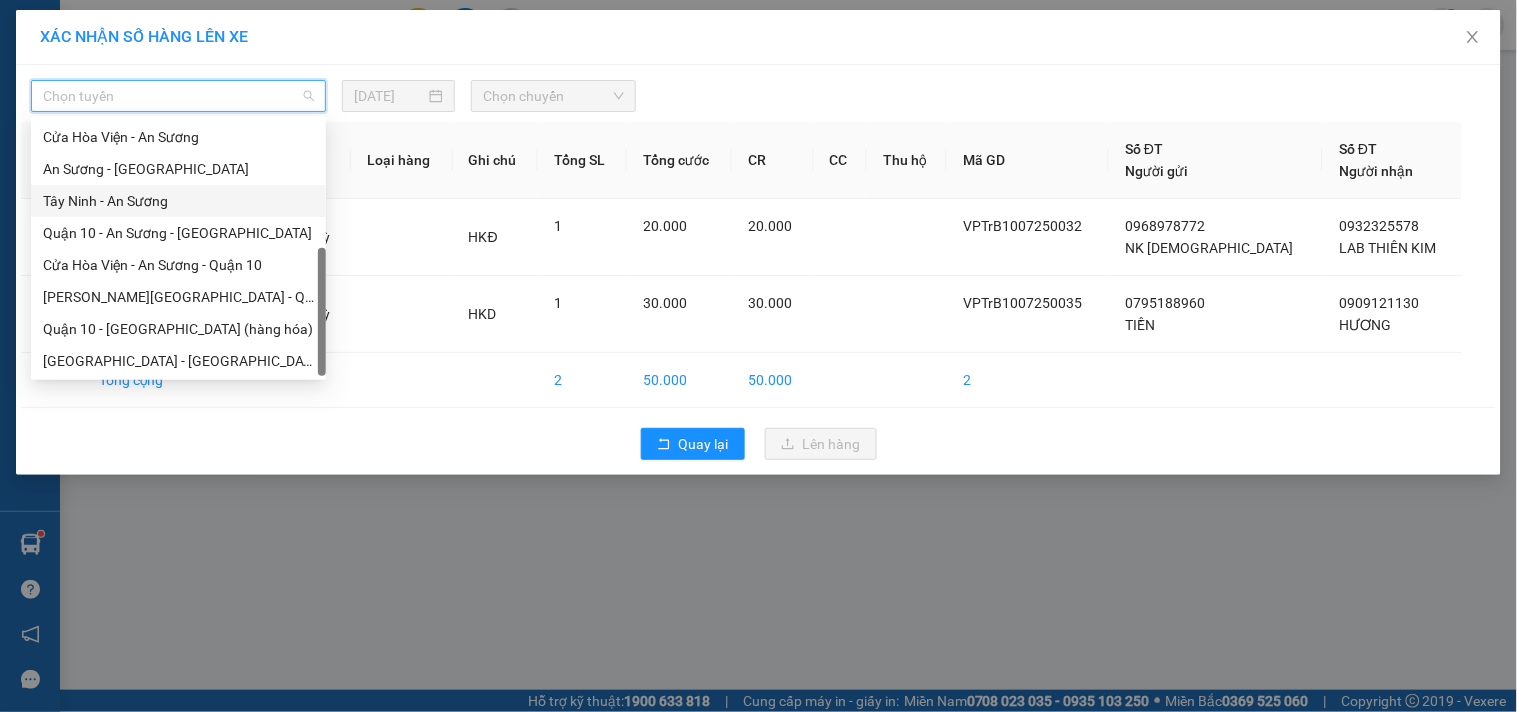 click on "Tây Ninh - An Sương" at bounding box center (178, 201) 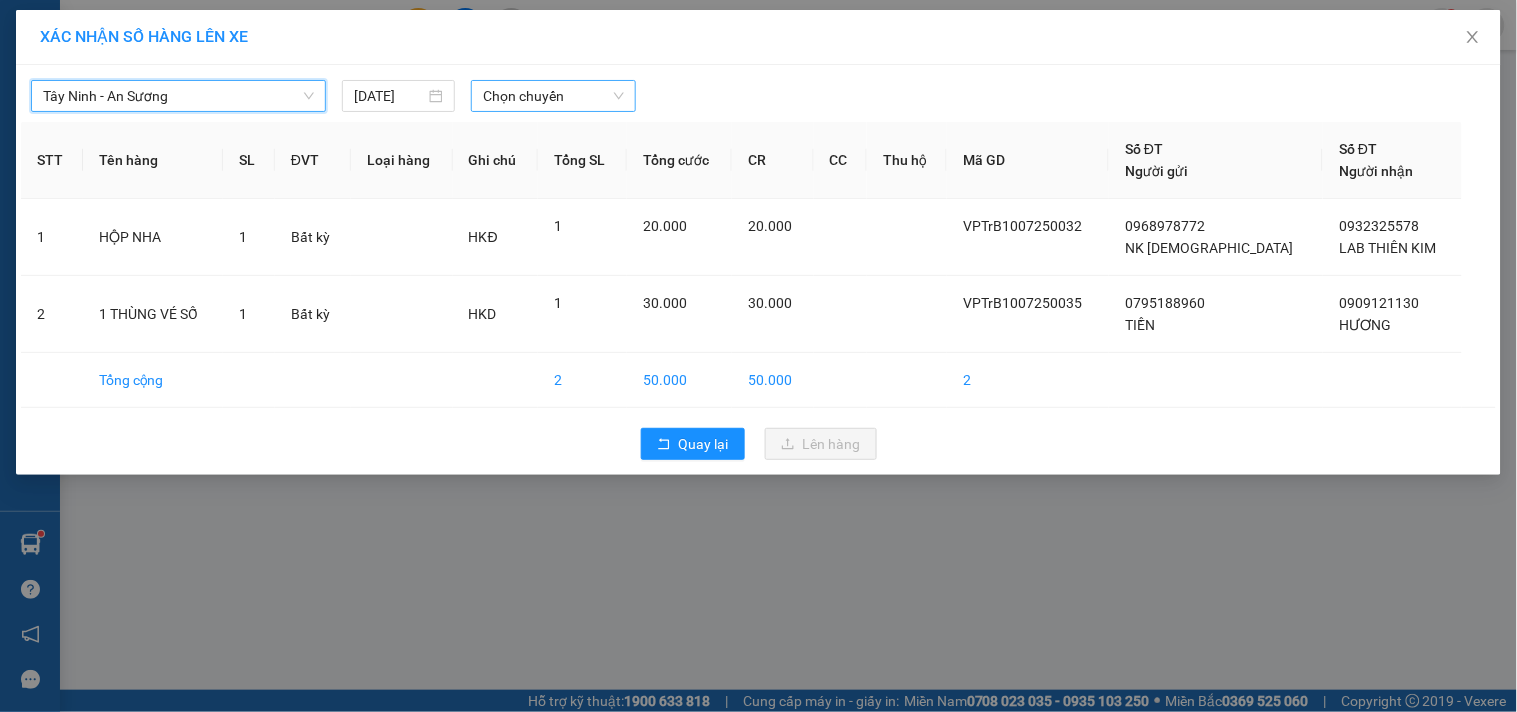 click on "Chọn chuyến" at bounding box center (553, 96) 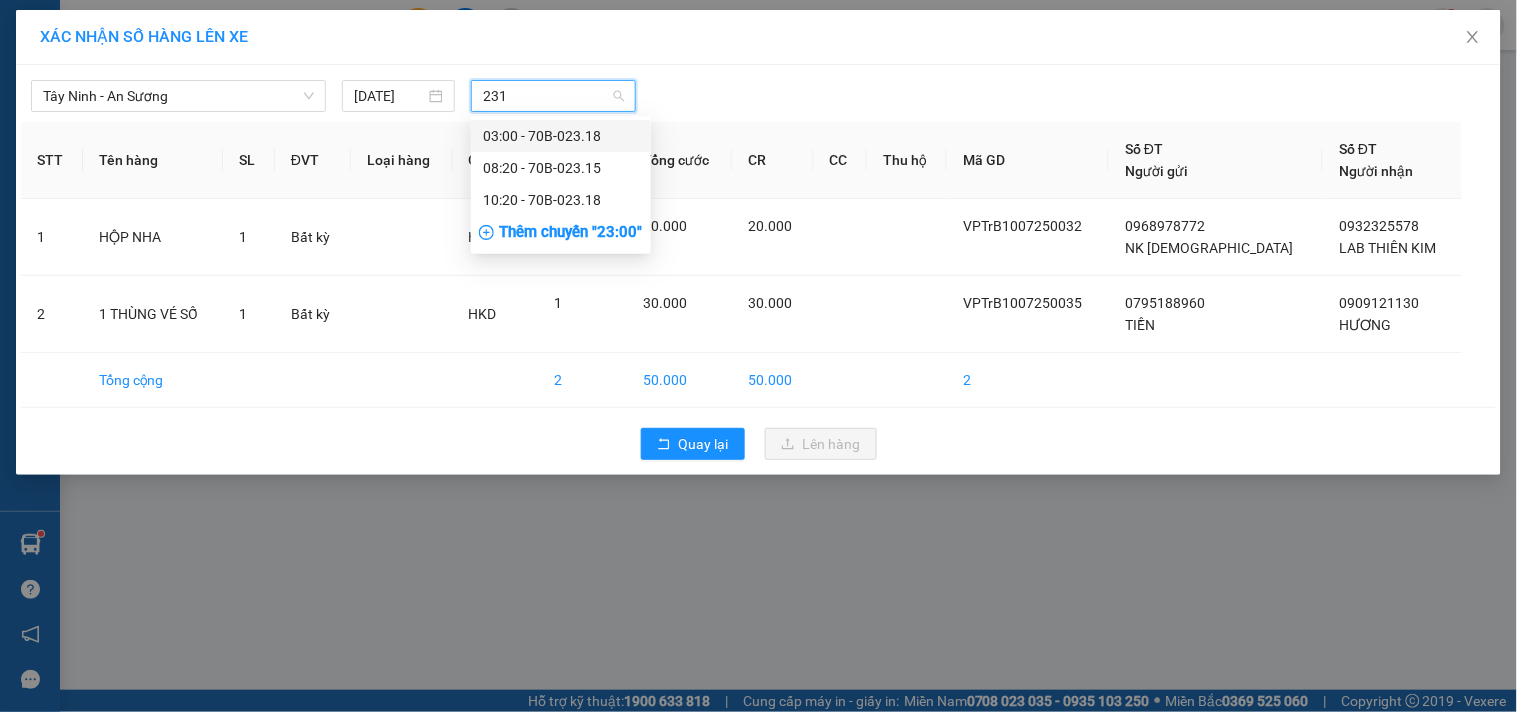 type on "2318" 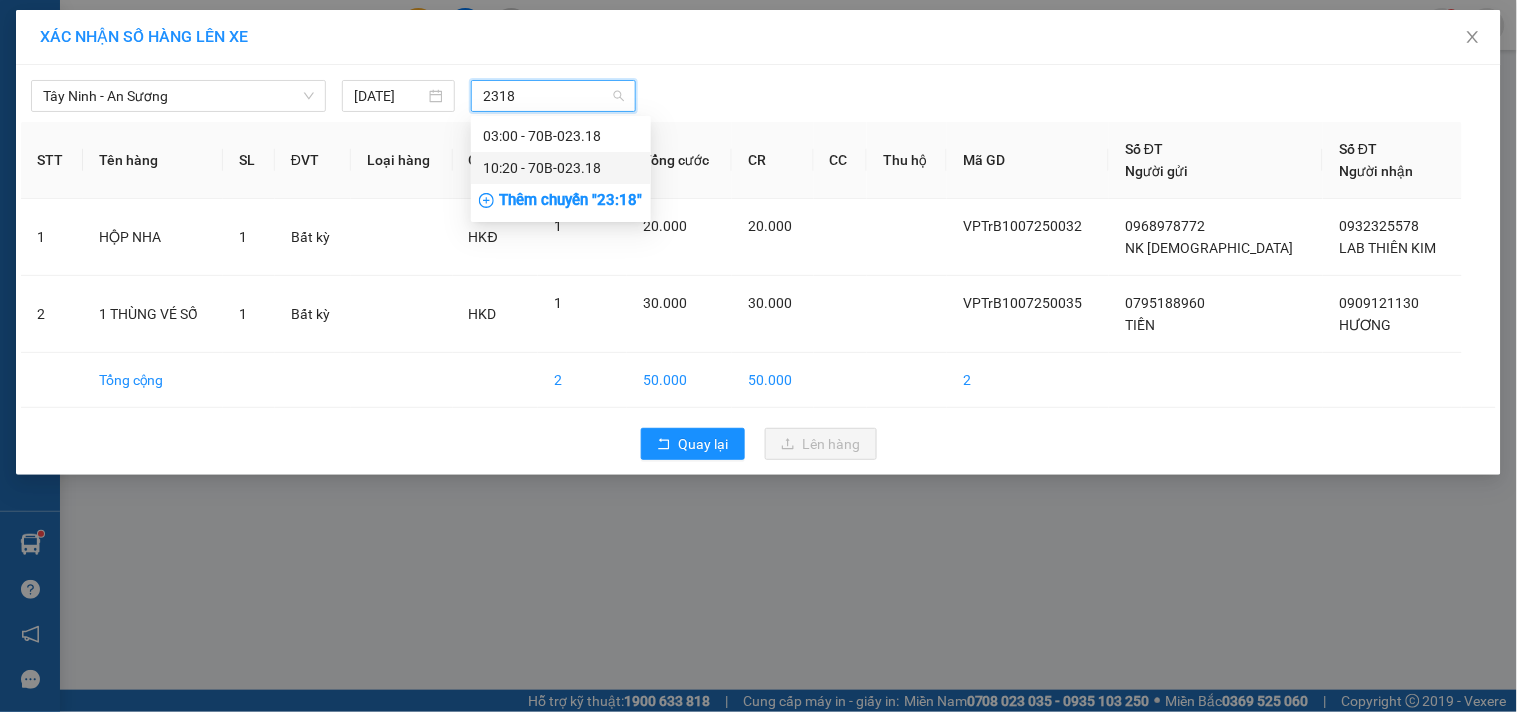 click on "10:20     - 70B-023.18" at bounding box center [561, 168] 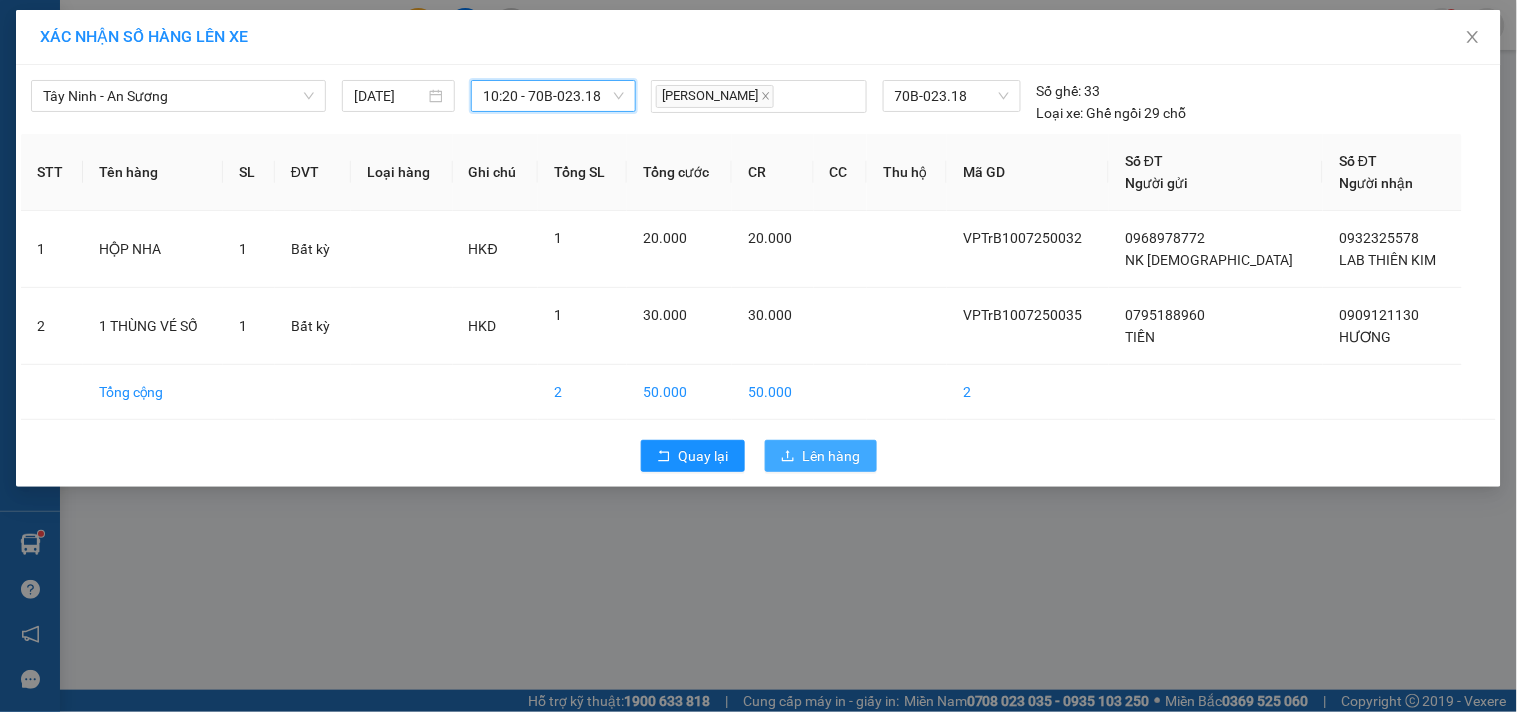 click on "Lên hàng" at bounding box center [821, 456] 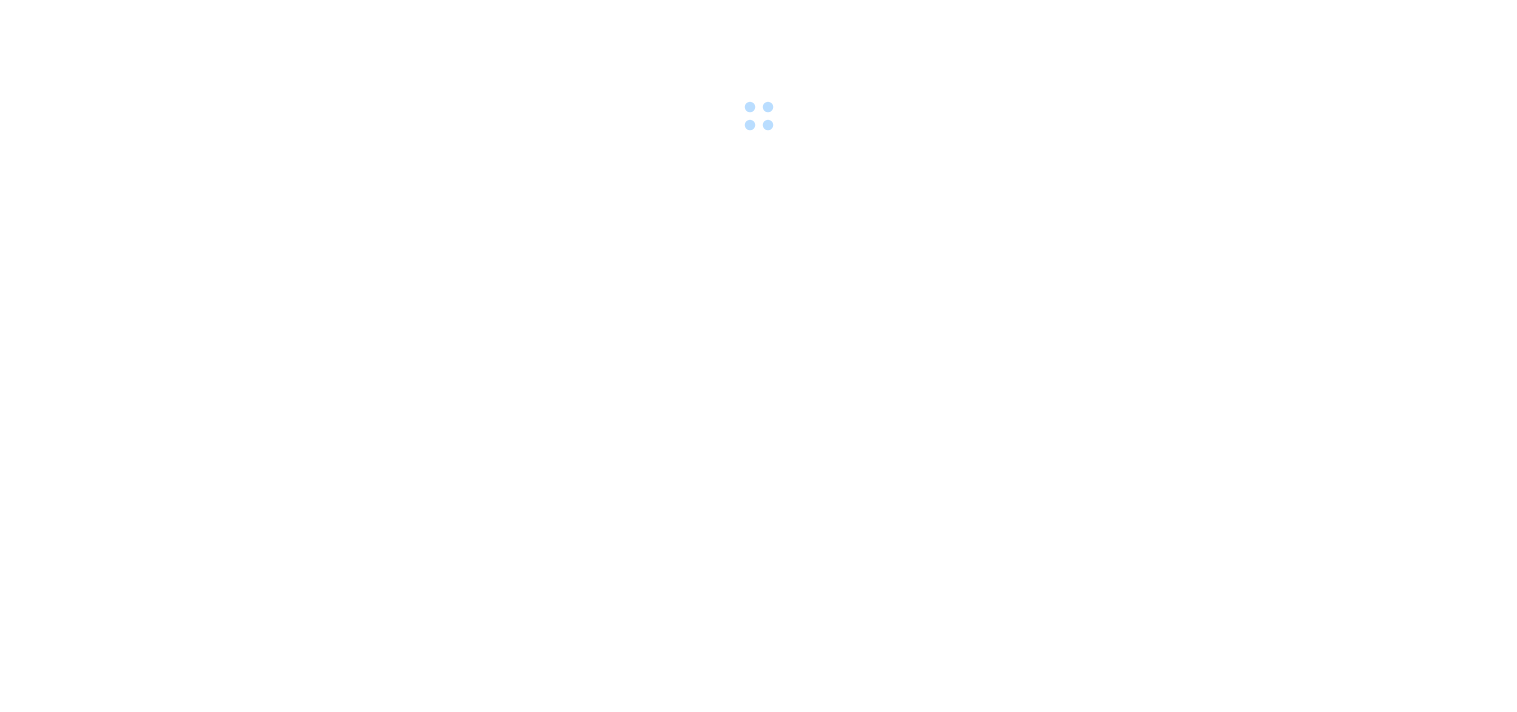 scroll, scrollTop: 0, scrollLeft: 0, axis: both 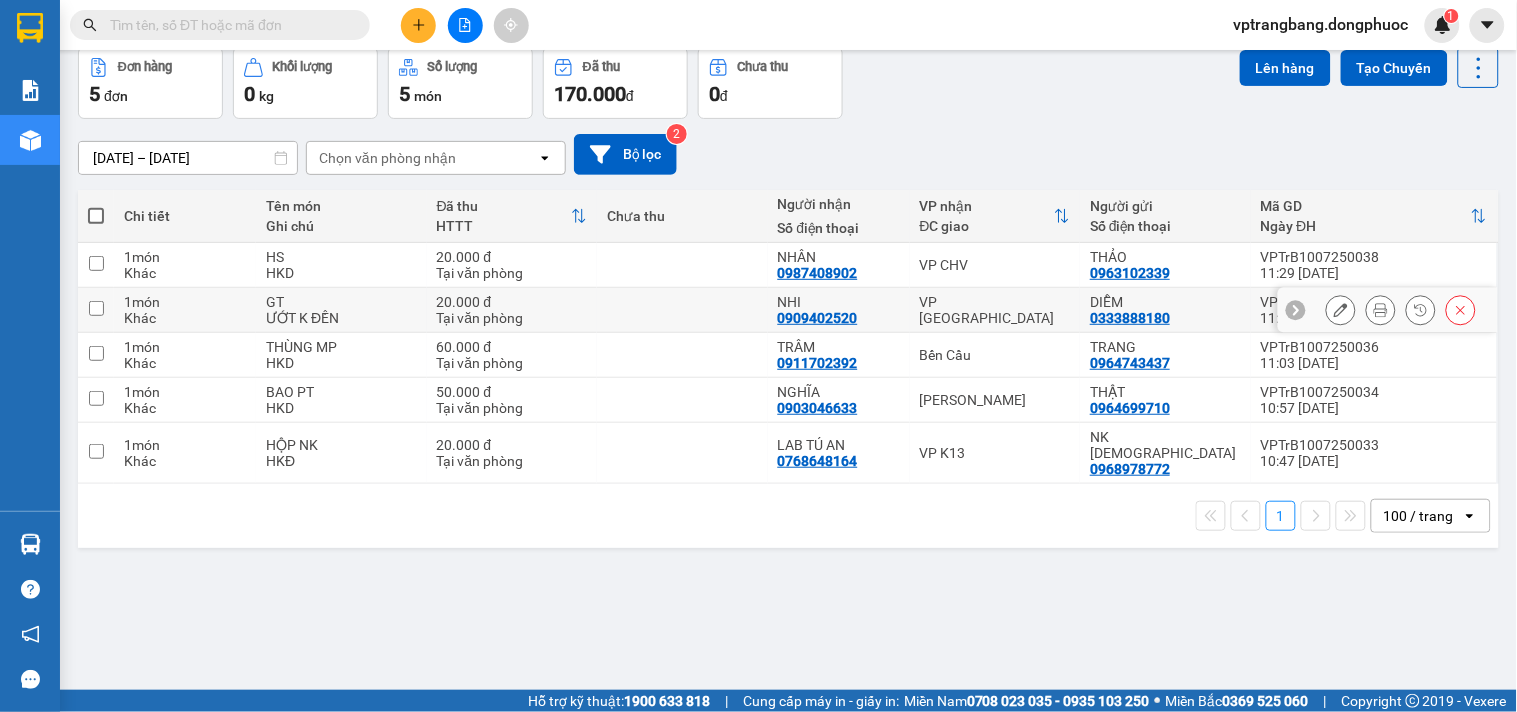click on "VP [GEOGRAPHIC_DATA]" at bounding box center (995, 310) 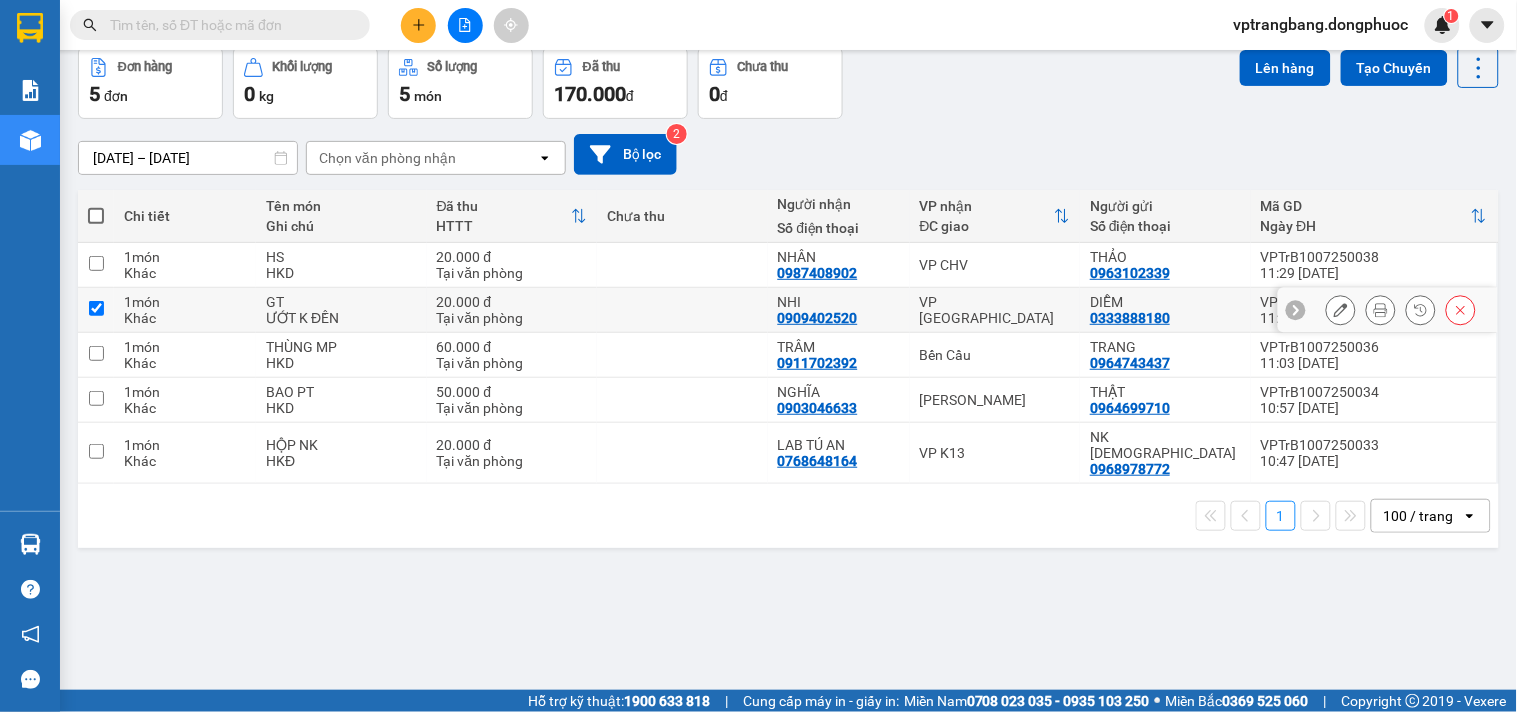 checkbox on "true" 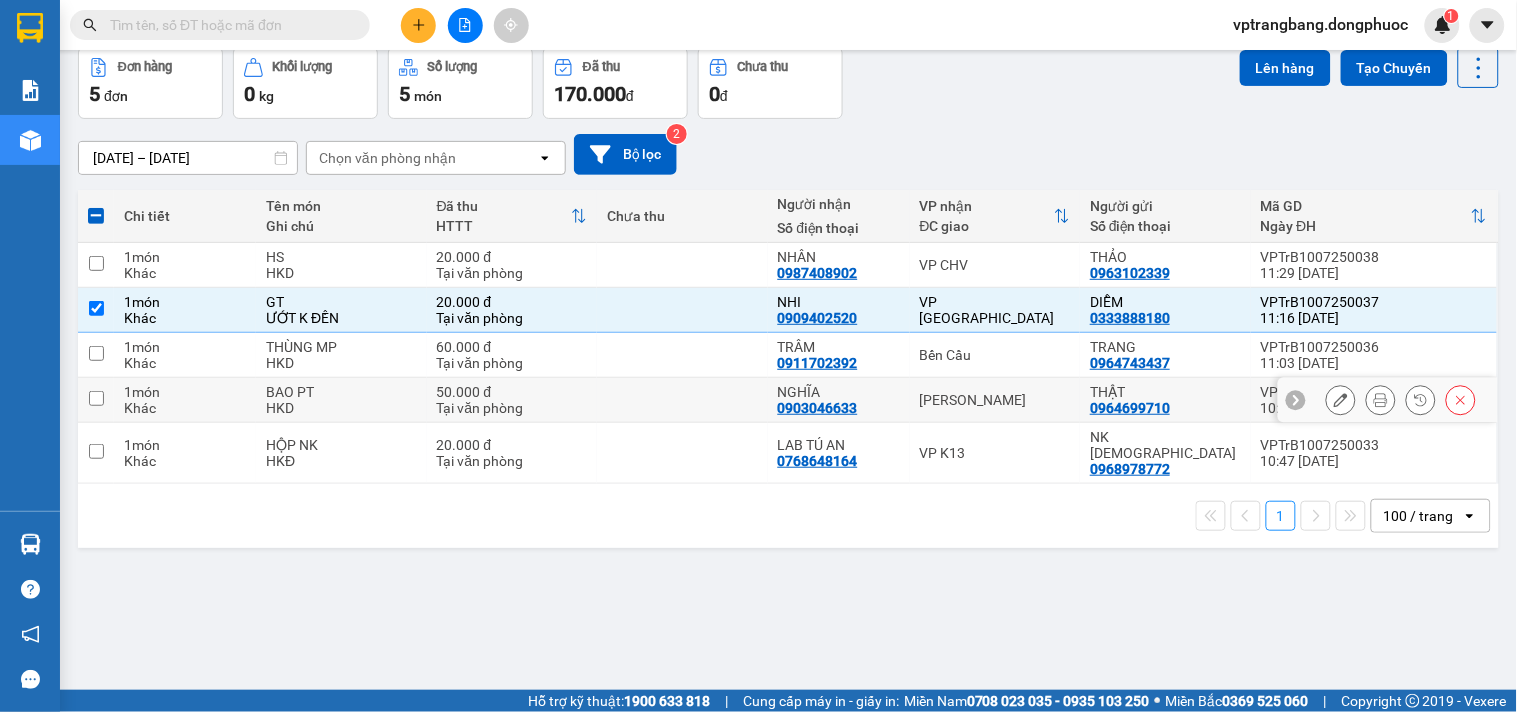 click on "[PERSON_NAME]" at bounding box center (995, 400) 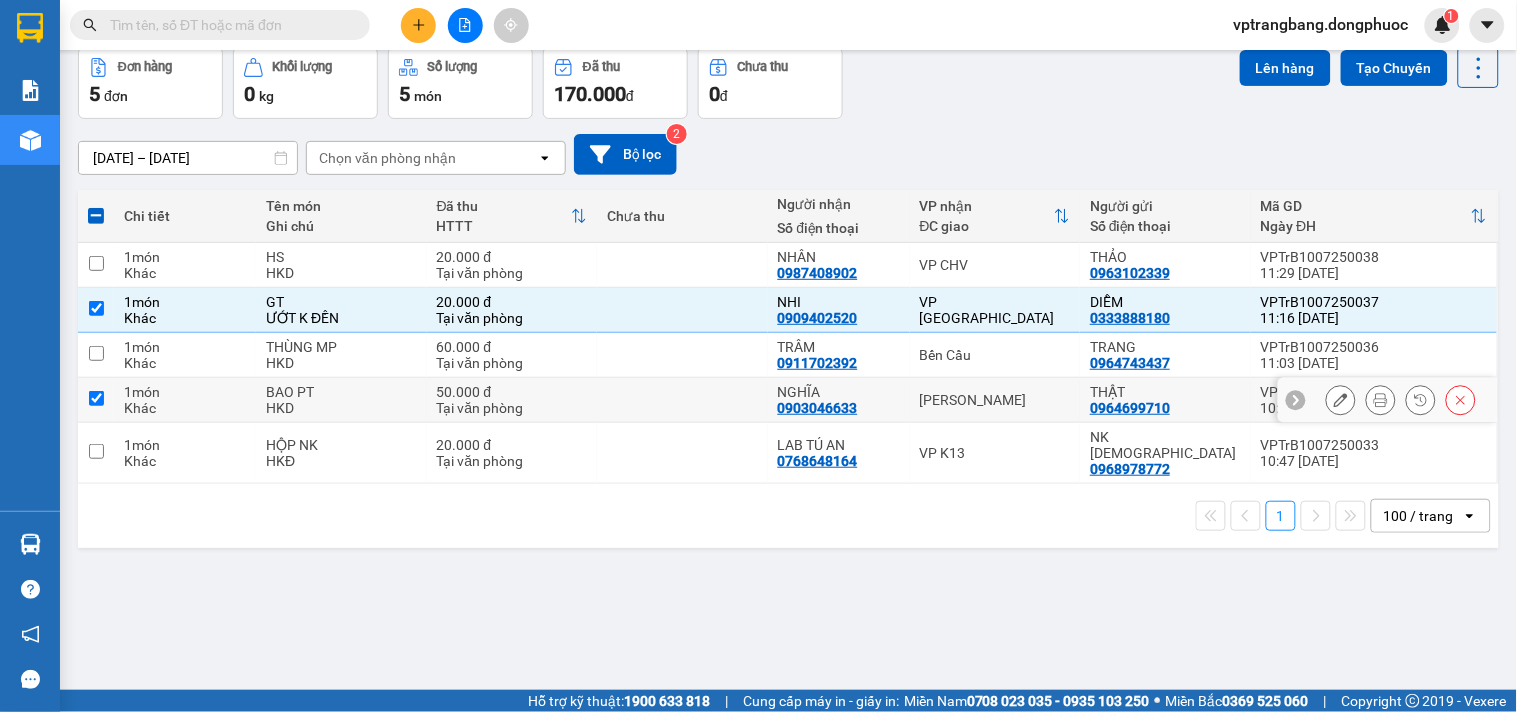 checkbox on "true" 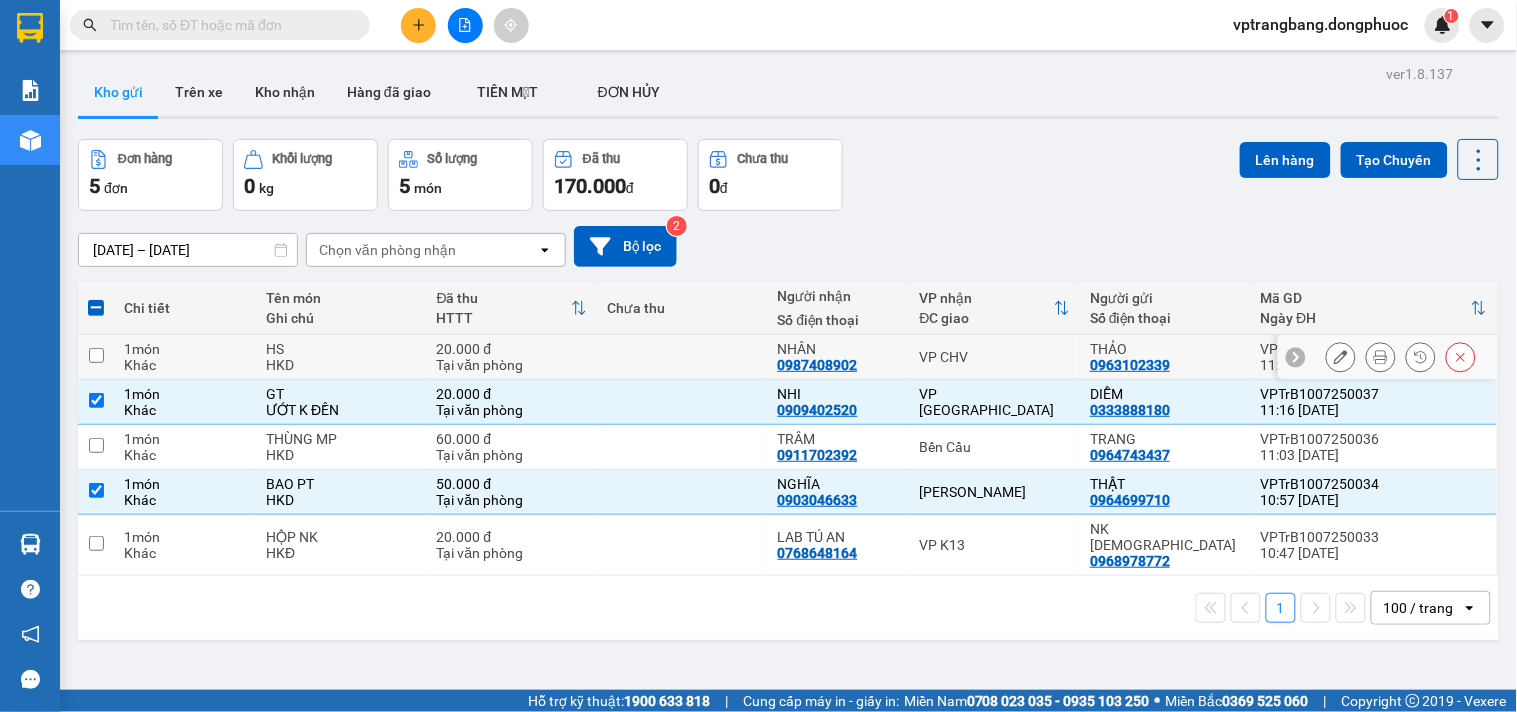 scroll, scrollTop: 92, scrollLeft: 0, axis: vertical 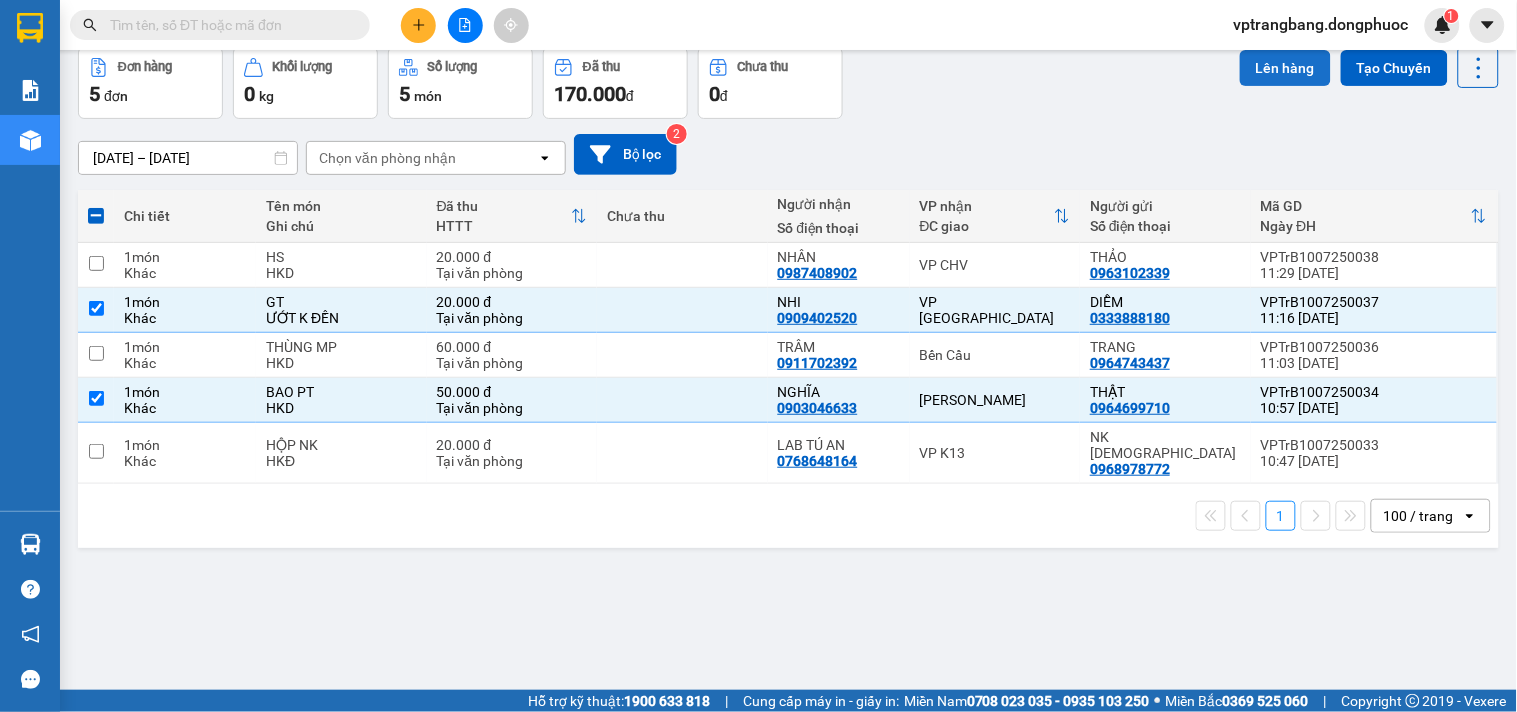 click on "Lên hàng" at bounding box center [1285, 68] 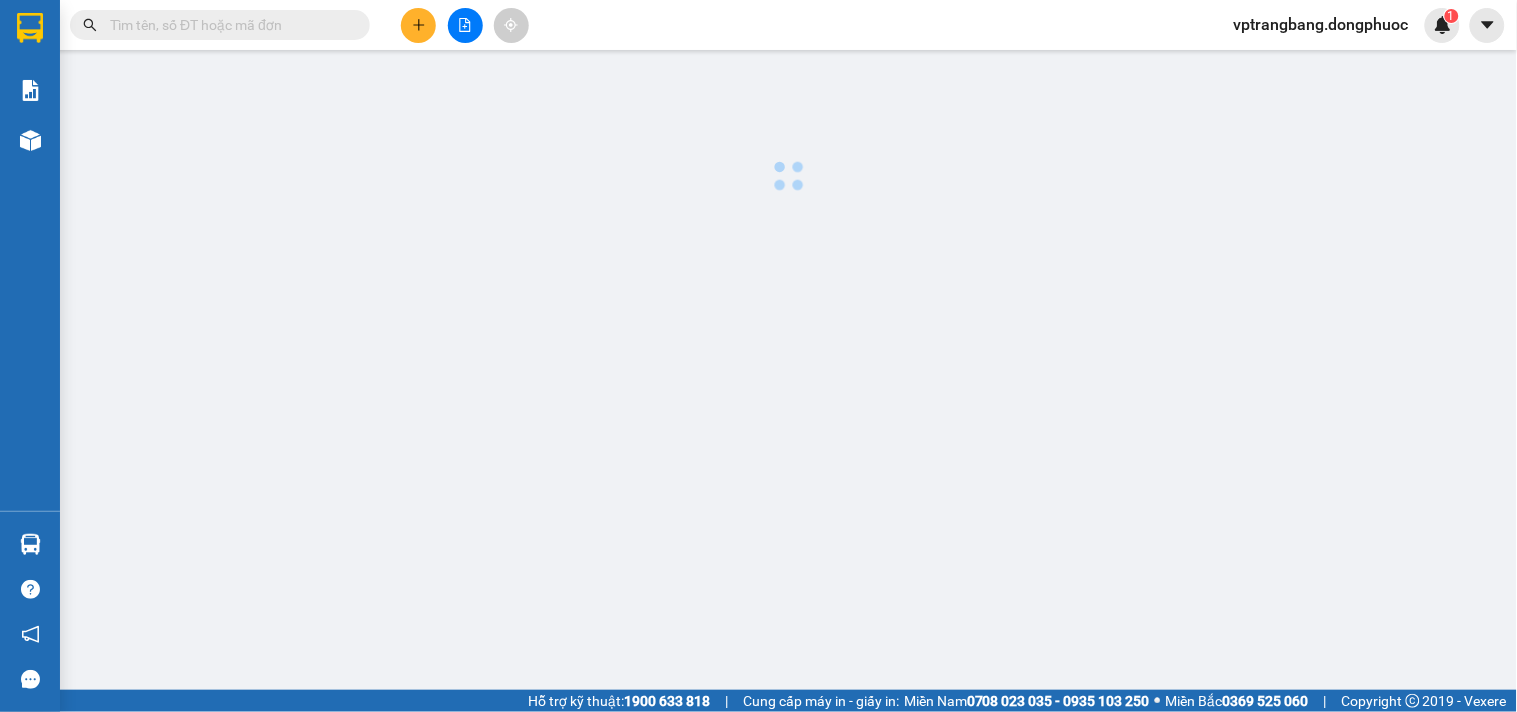 scroll, scrollTop: 0, scrollLeft: 0, axis: both 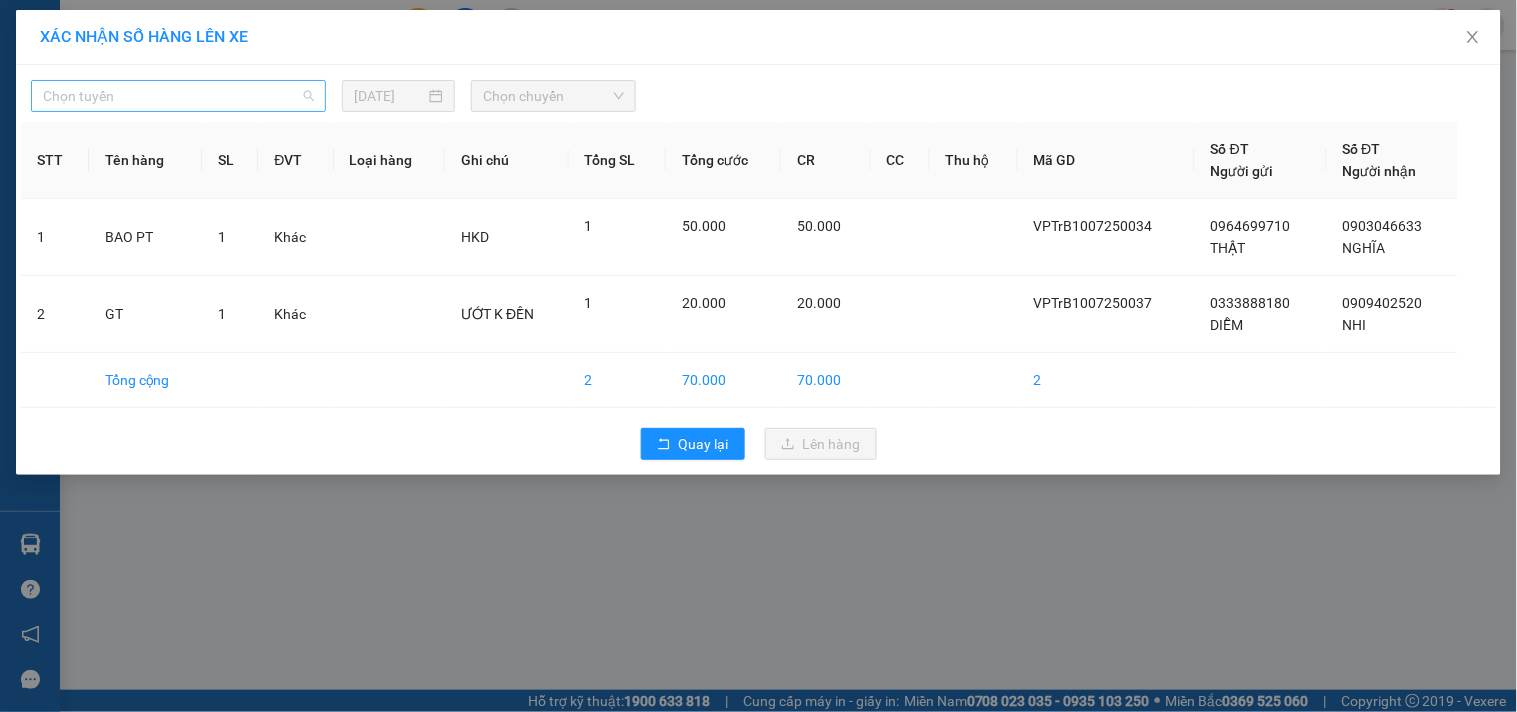 click on "Chọn tuyến" at bounding box center (178, 96) 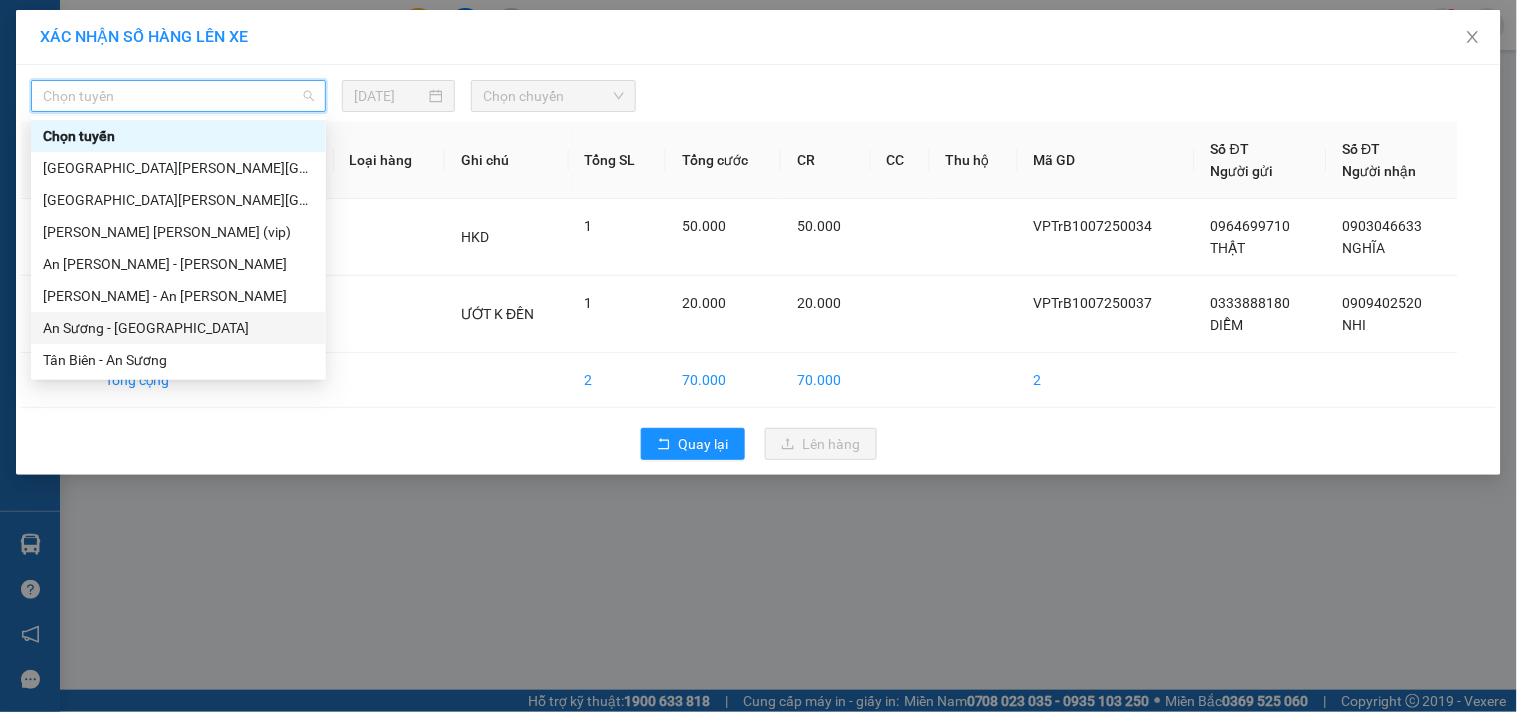 scroll, scrollTop: 222, scrollLeft: 0, axis: vertical 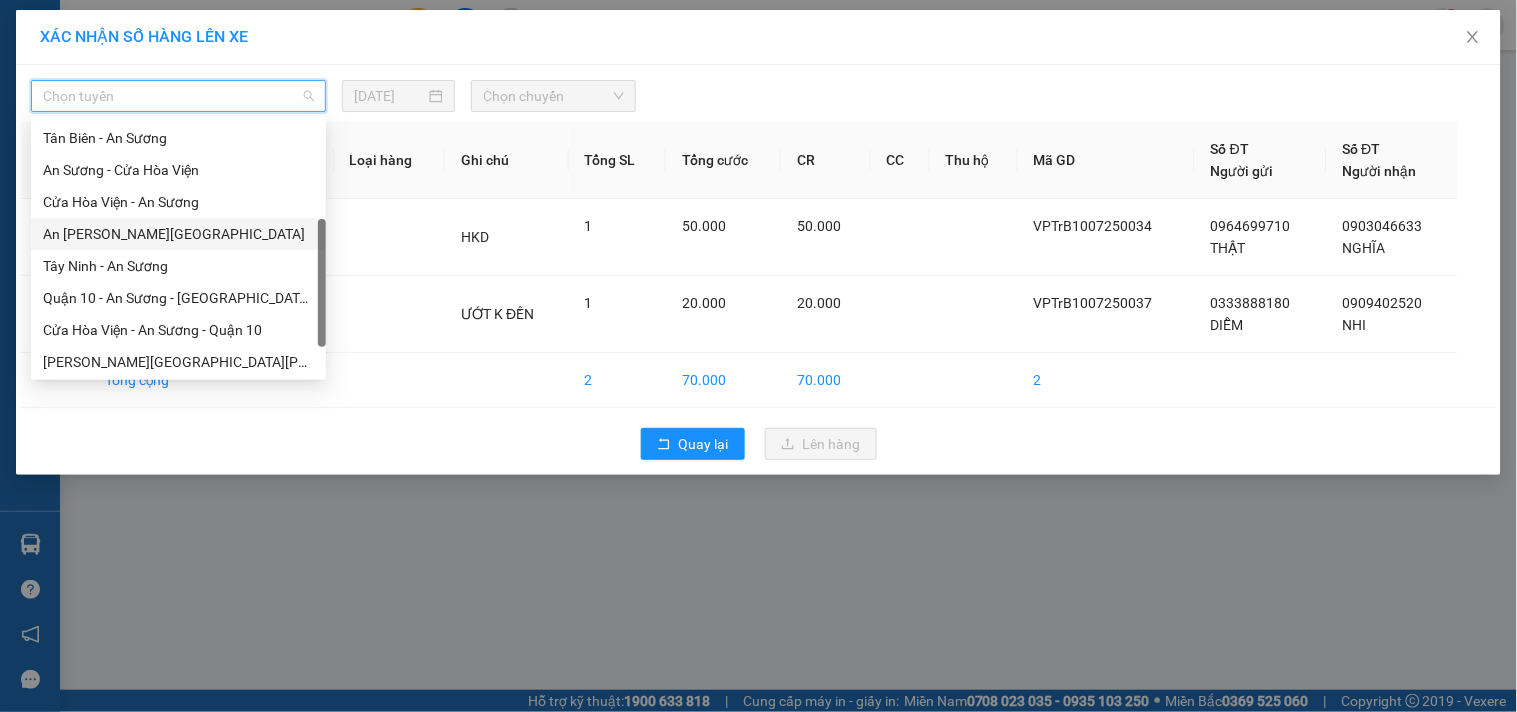 click on "An Sương - Tây Ninh" at bounding box center (178, 234) 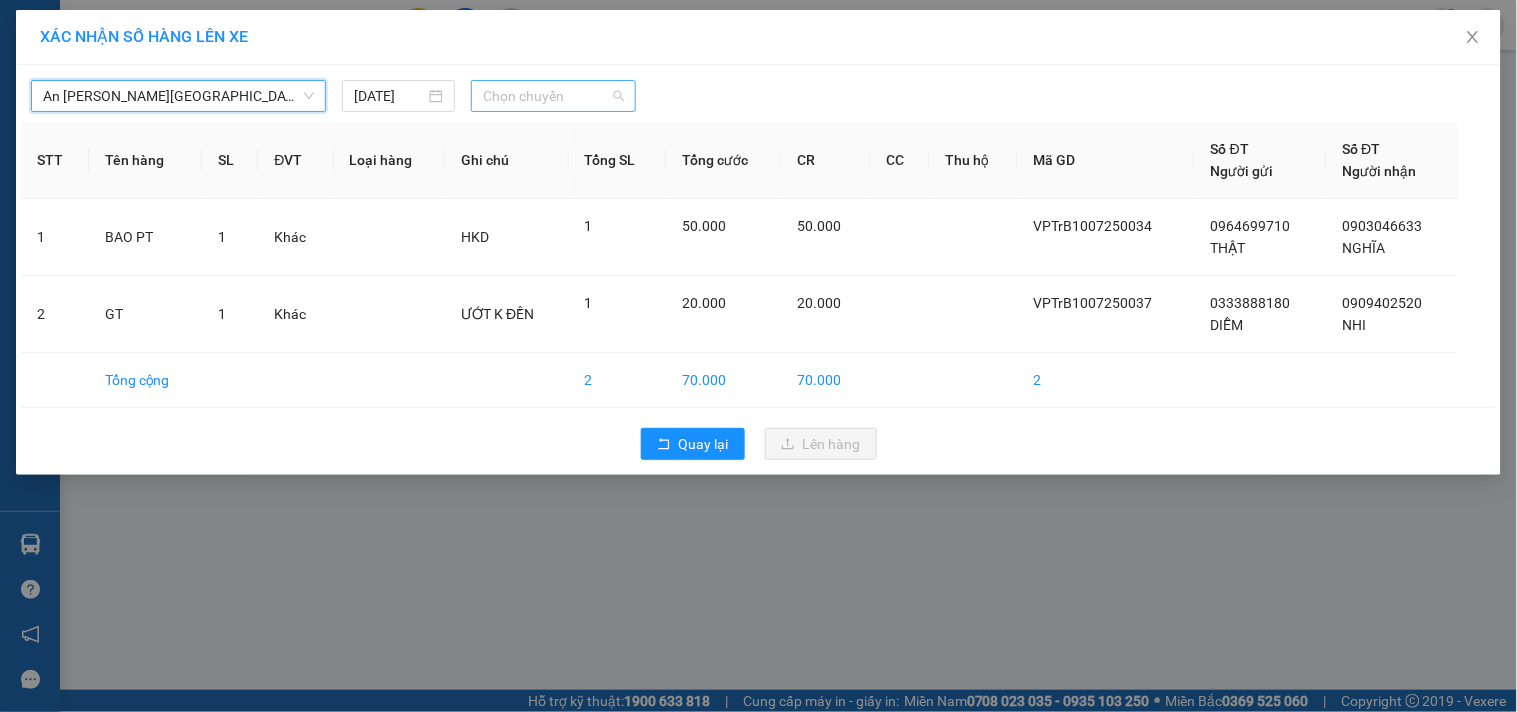 click on "Chọn chuyến" at bounding box center [553, 96] 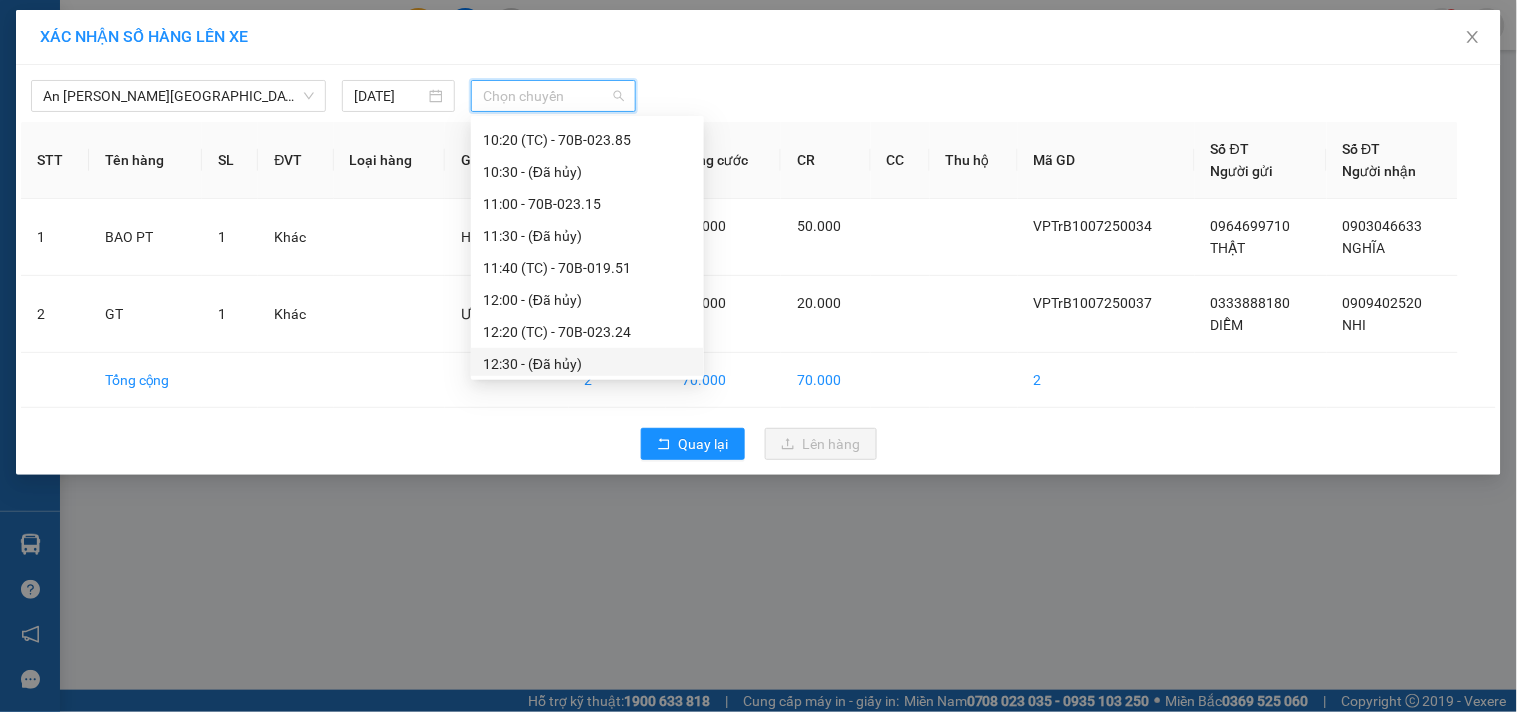 scroll, scrollTop: 333, scrollLeft: 0, axis: vertical 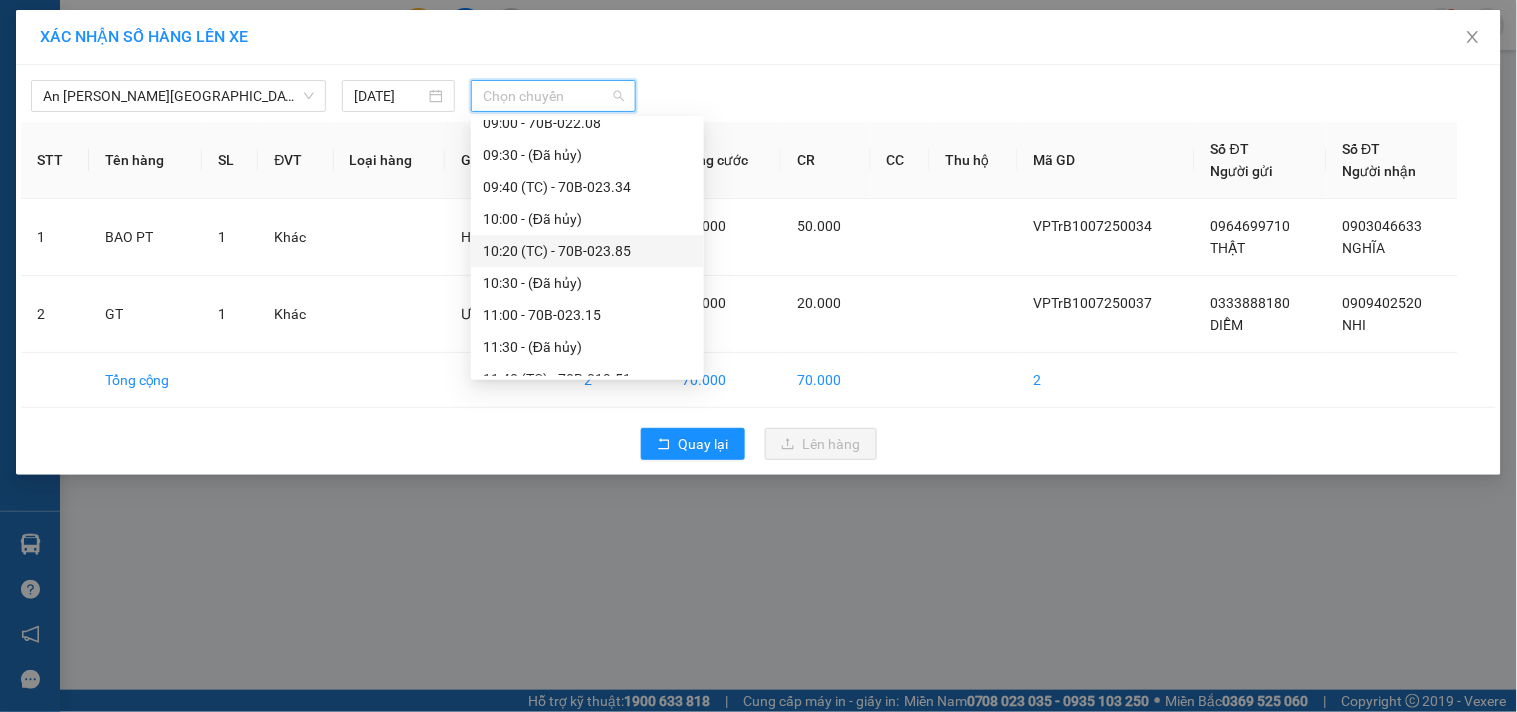 click on "10:20   (TC)   - 70B-023.85" at bounding box center (587, 251) 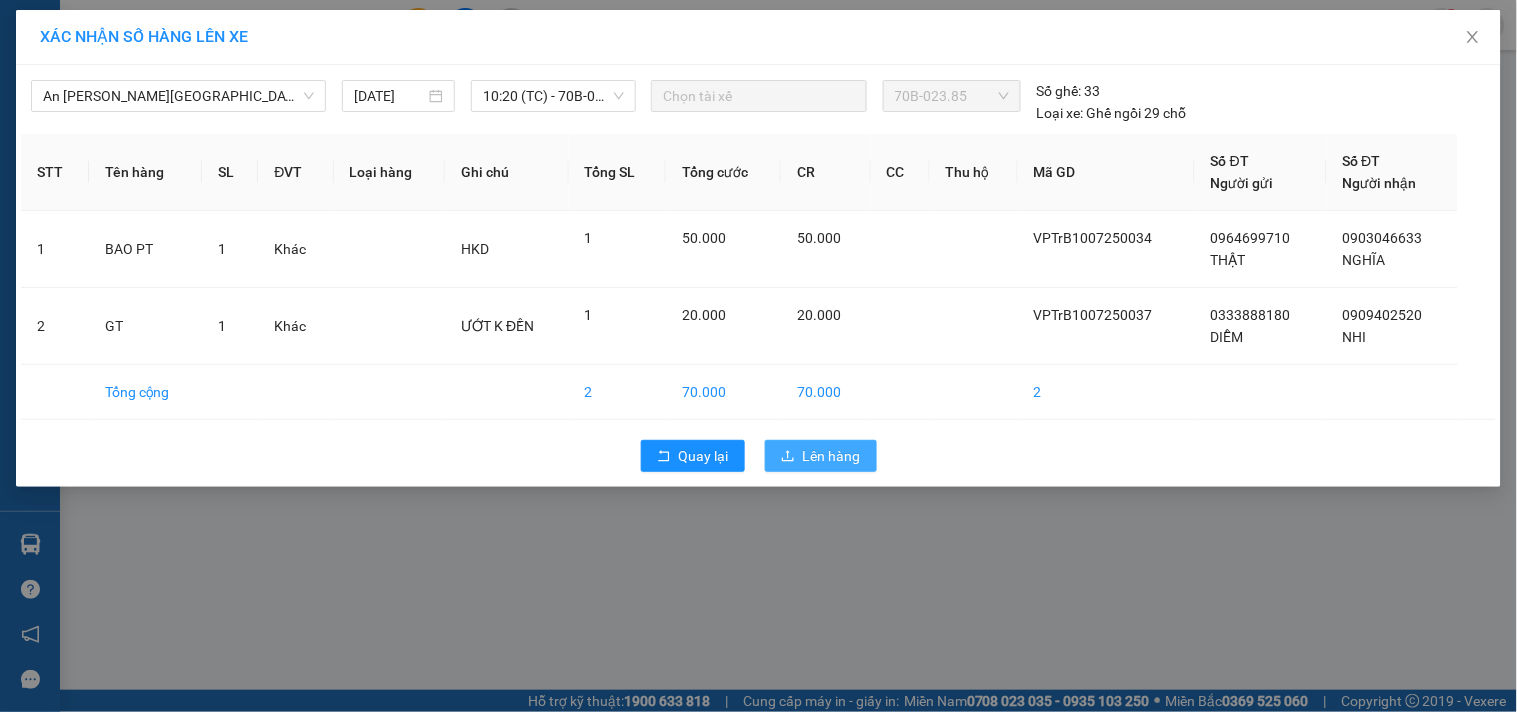 click on "Lên hàng" at bounding box center [832, 456] 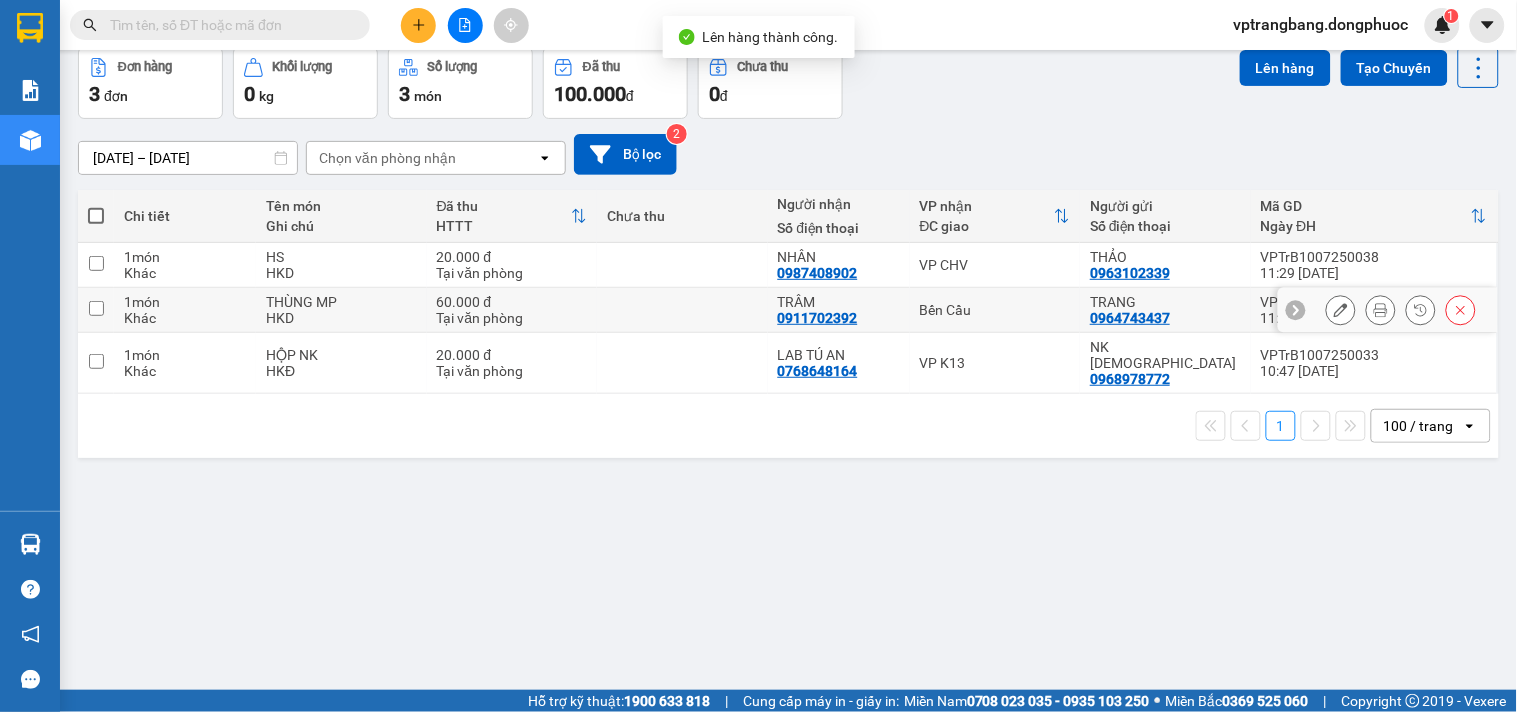 scroll, scrollTop: 0, scrollLeft: 0, axis: both 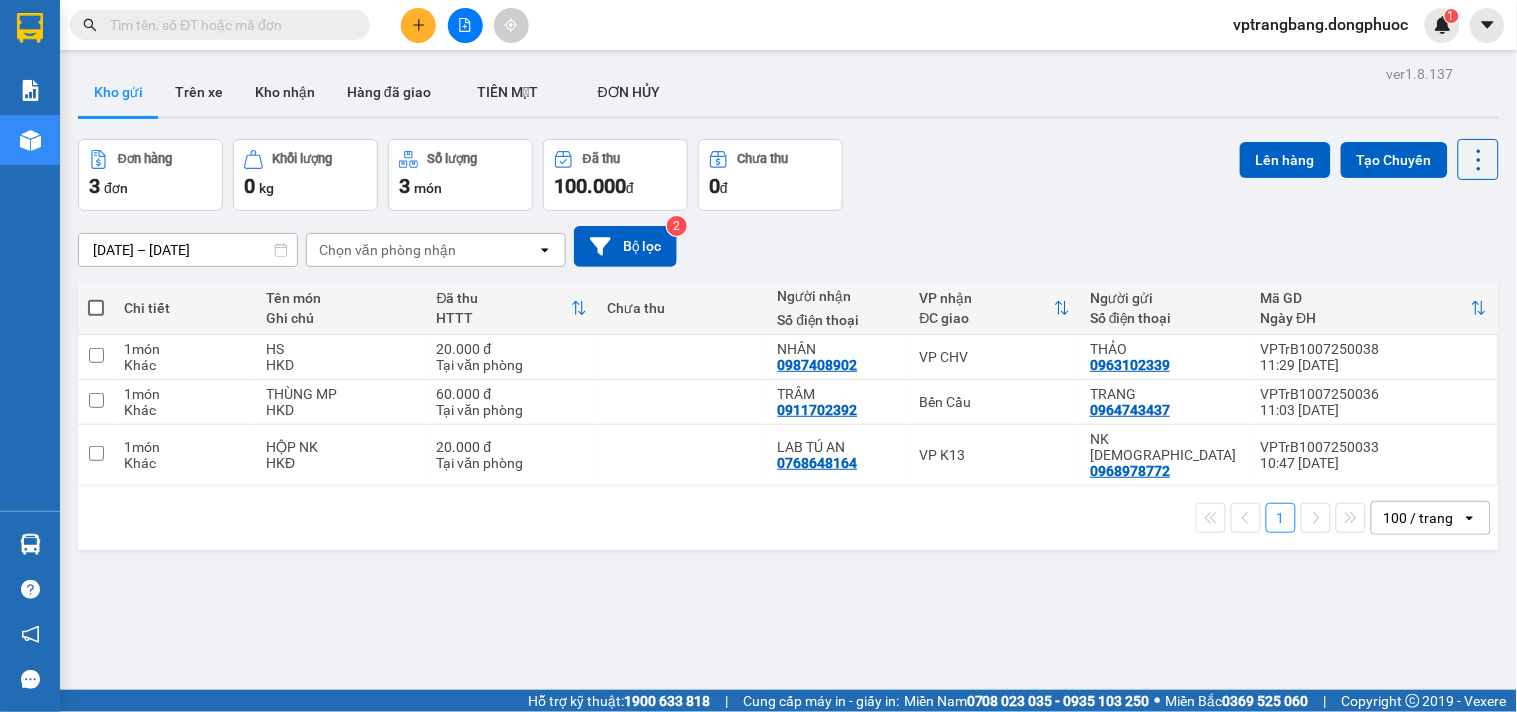 click at bounding box center [228, 25] 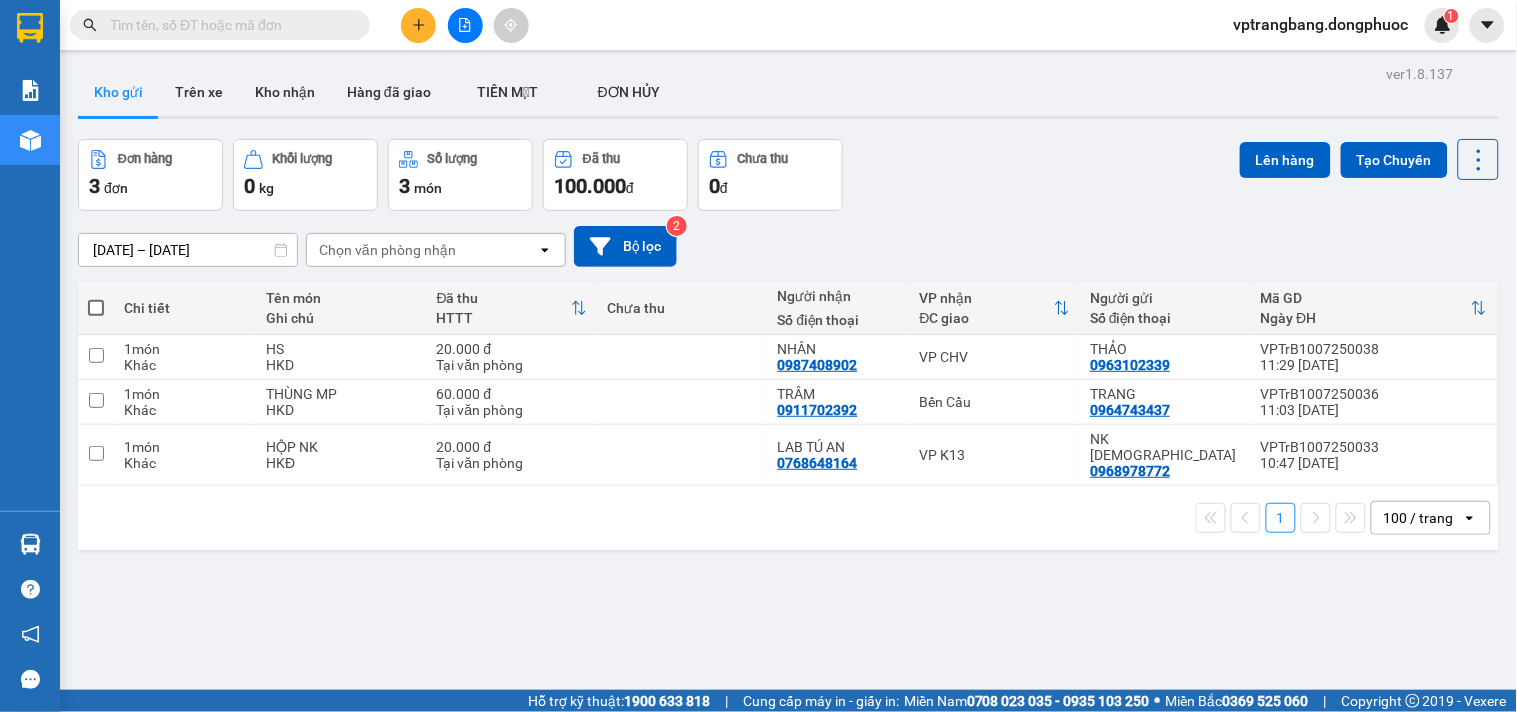 click on "ver  1.8.137 Kho gửi Trên xe Kho nhận Hàng đã giao TIỀN MẶT  ĐƠN HỦY Đơn hàng 3 đơn Khối lượng 0 kg Số lượng 3 món Đã thu 100.000  đ Chưa thu 0  đ Lên hàng Tạo Chuyến 10/07/2025 – 10/08/2025 Press the down arrow key to interact with the calendar and select a date. Press the escape button to close the calendar. Selected date range is from 10/07/2025 to 10/08/2025. Chọn văn phòng nhận open Bộ lọc 2 Chi tiết Tên món Ghi chú Đã thu HTTT Chưa thu Người nhận Số điện thoại VP nhận ĐC giao Người gửi Số điện thoại Mã GD Ngày ĐH 1  món Khác HS HKD 20.000 đ Tại văn phòng NHÂN 0987408902 VP CHV THẢO 0963102339 VPTrB1007250038 11:29 10/07 1  món Khác THÙNG MP HKD 60.000 đ Tại văn phòng TRÂM 0911702392 Bến Cầu TRANG 0964743437 VPTrB1007250036 11:03 10/07 1  món Khác HỘP NK HKĐ 20.000 đ Tại văn phòng LAB TÚ AN 0768648164 VP K13 NK ĐÔNG KINH 0968978772 VPTrB1007250033 10:47 10/07 1 100 / trang" at bounding box center [788, 416] 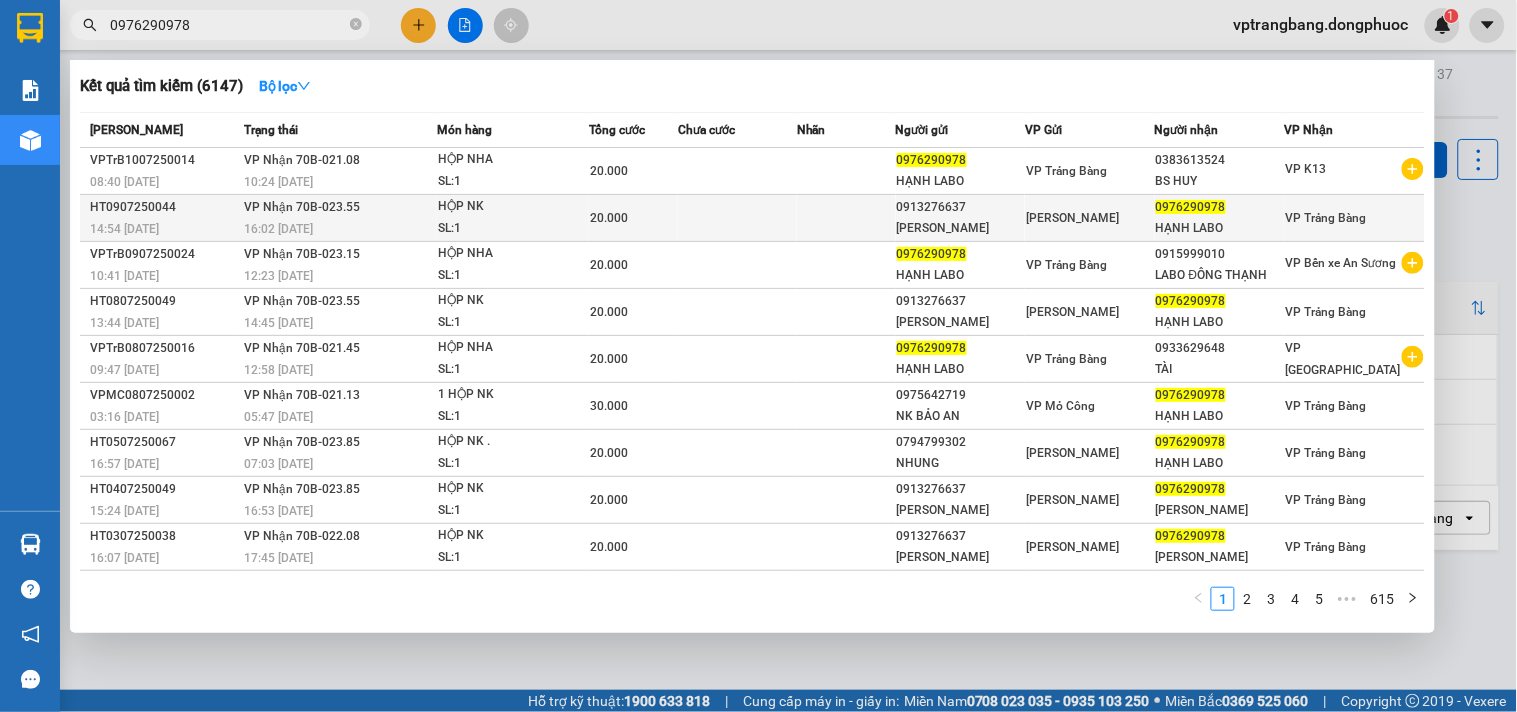 type on "0976290978" 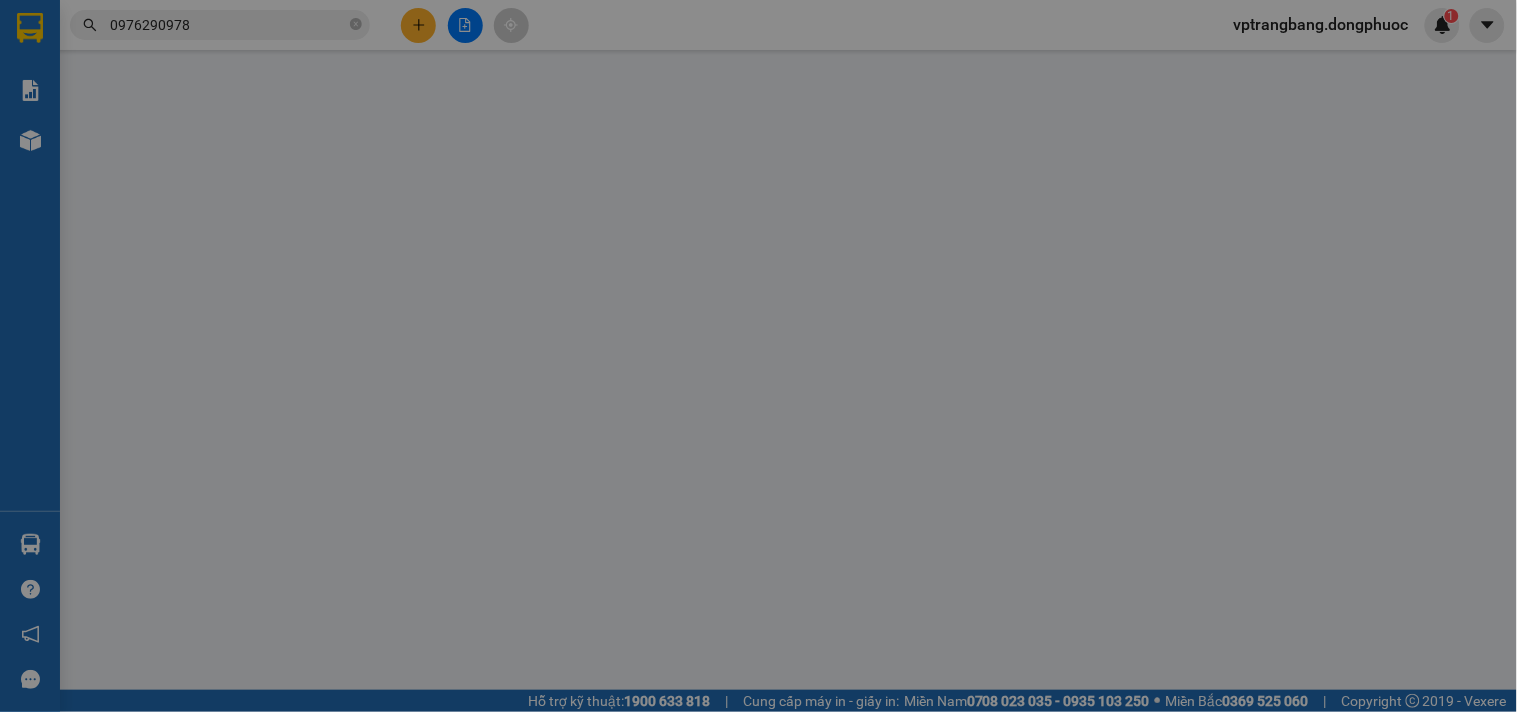 type on "0913276637" 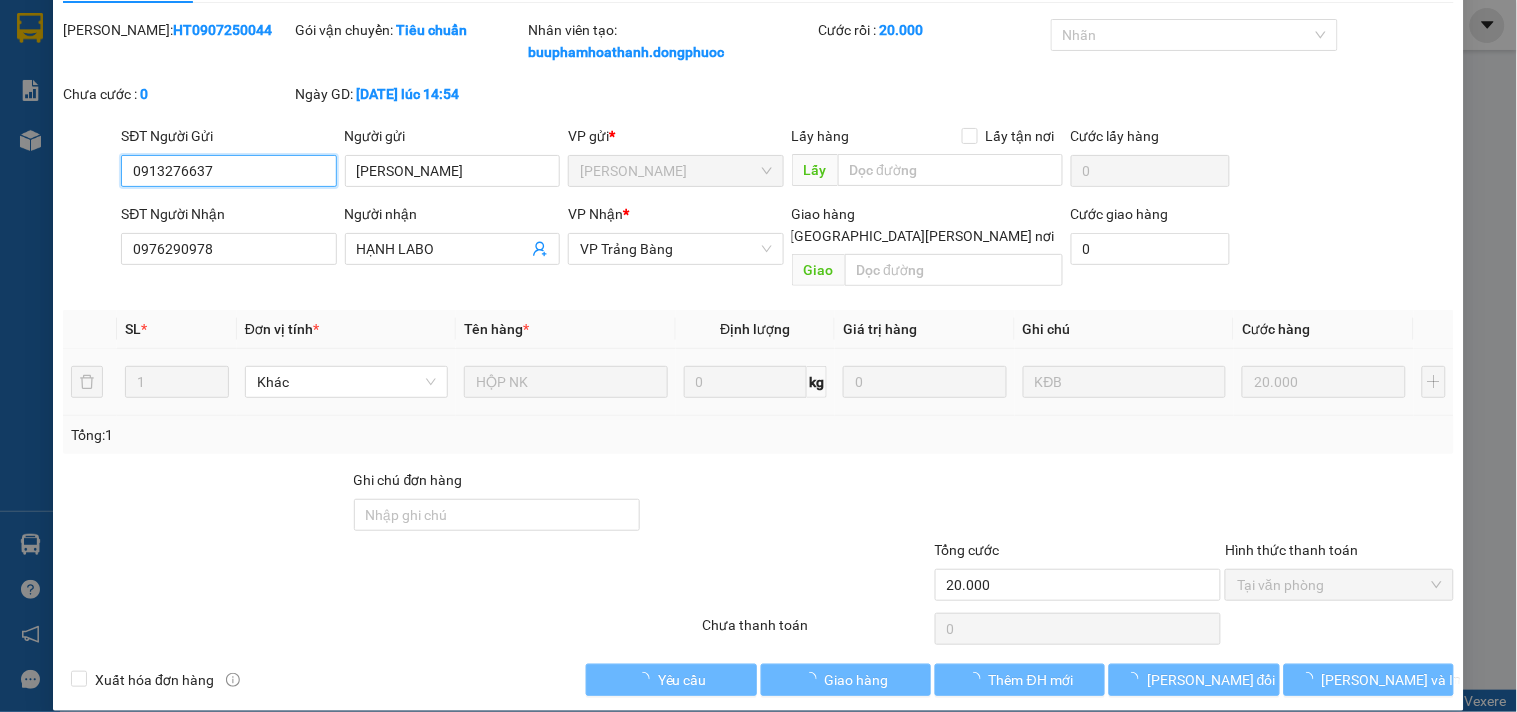 scroll, scrollTop: 0, scrollLeft: 0, axis: both 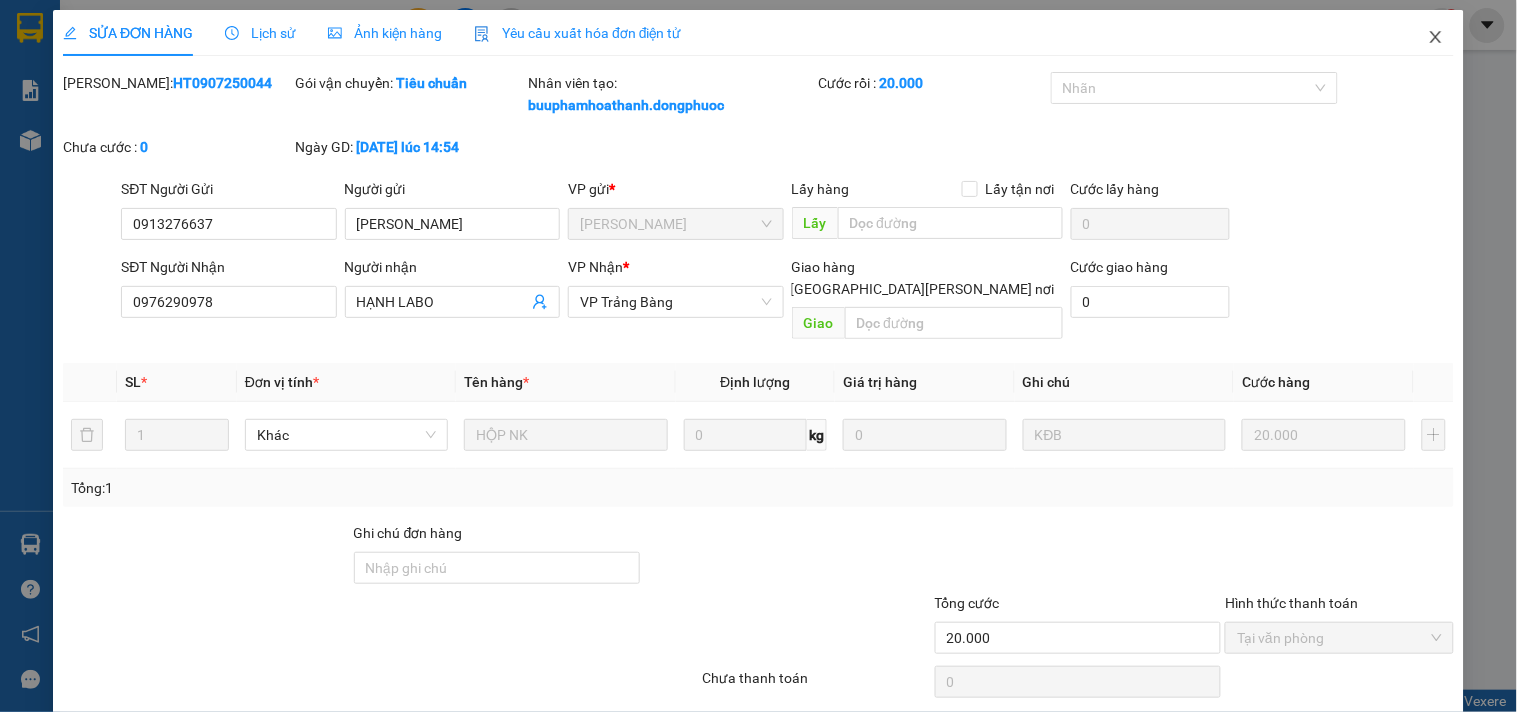 click 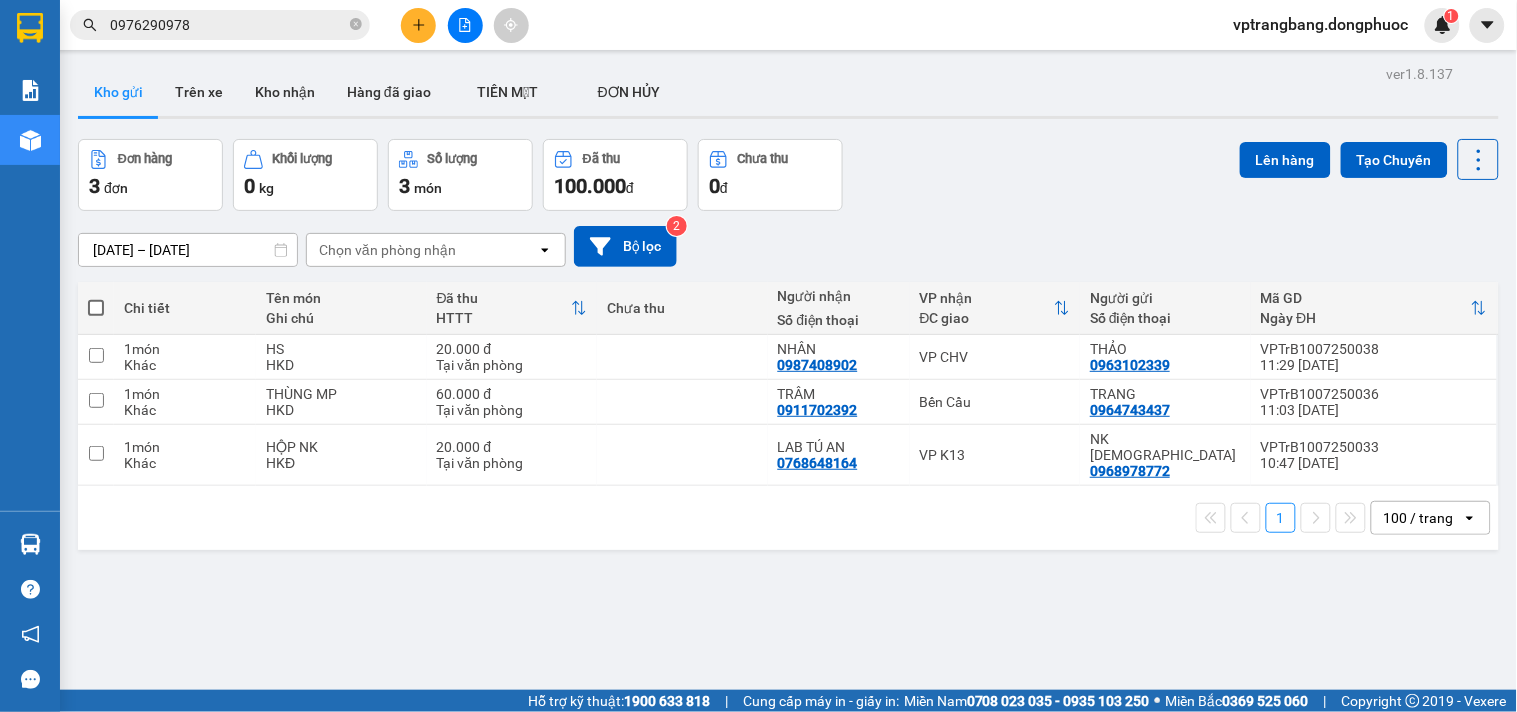 click on "0976290978" at bounding box center (228, 25) 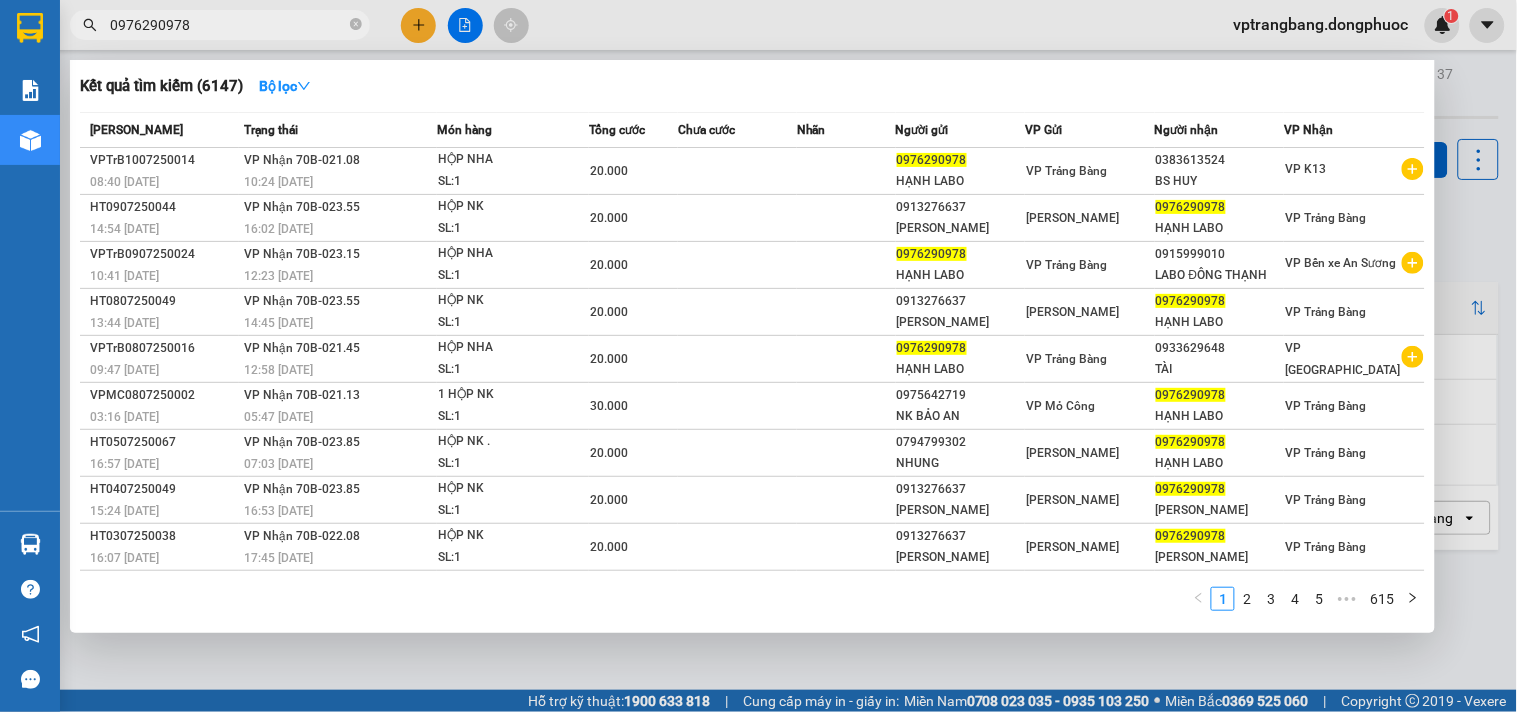 click on "0976290978" at bounding box center [228, 25] 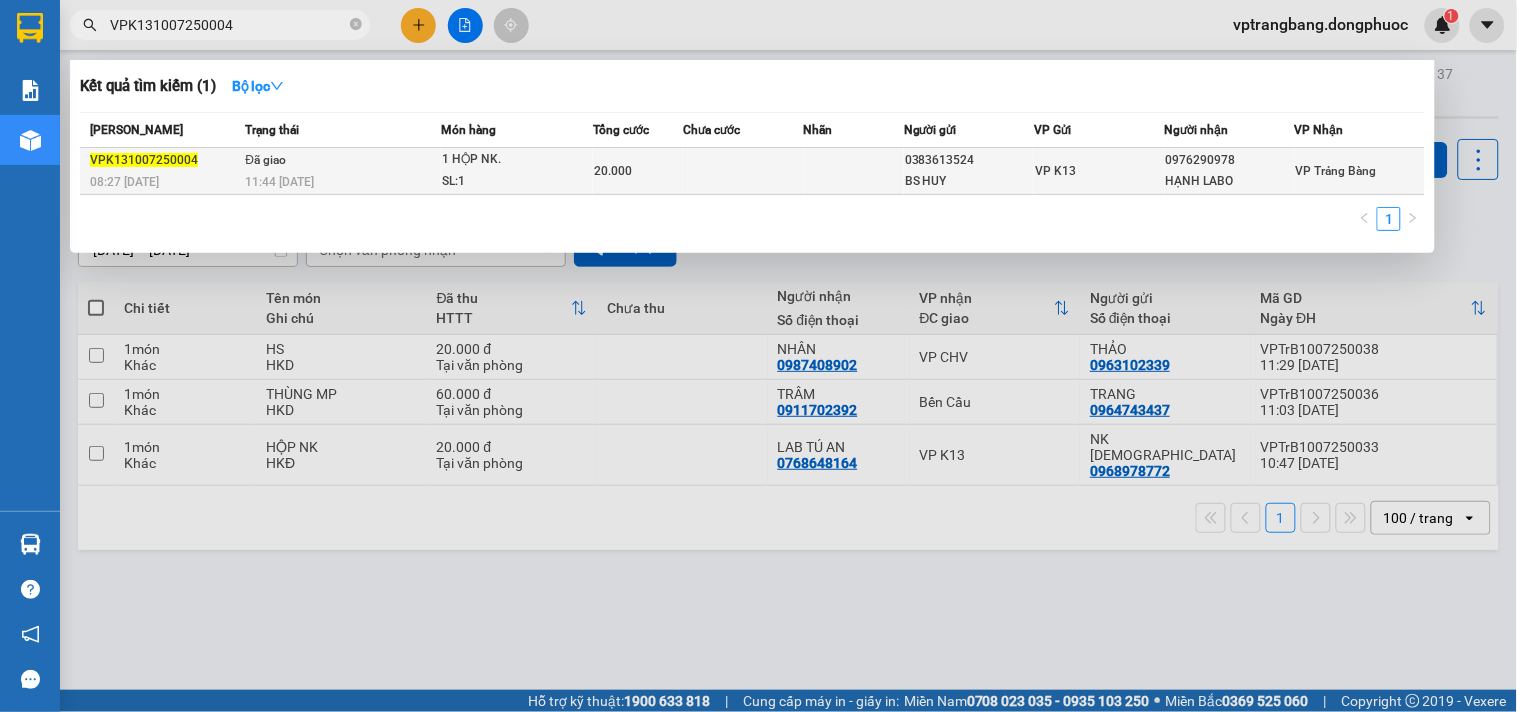 type on "VPK131007250004" 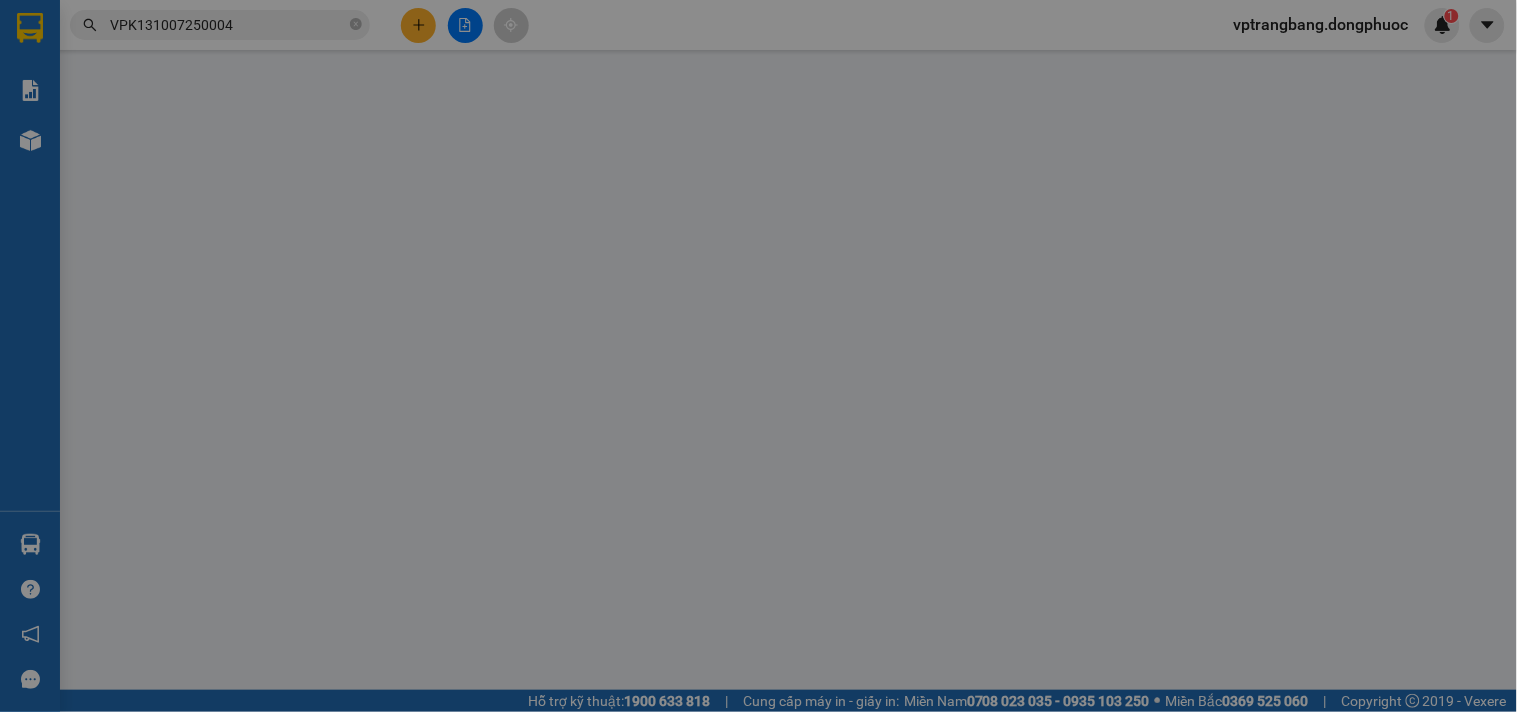type on "0383613524" 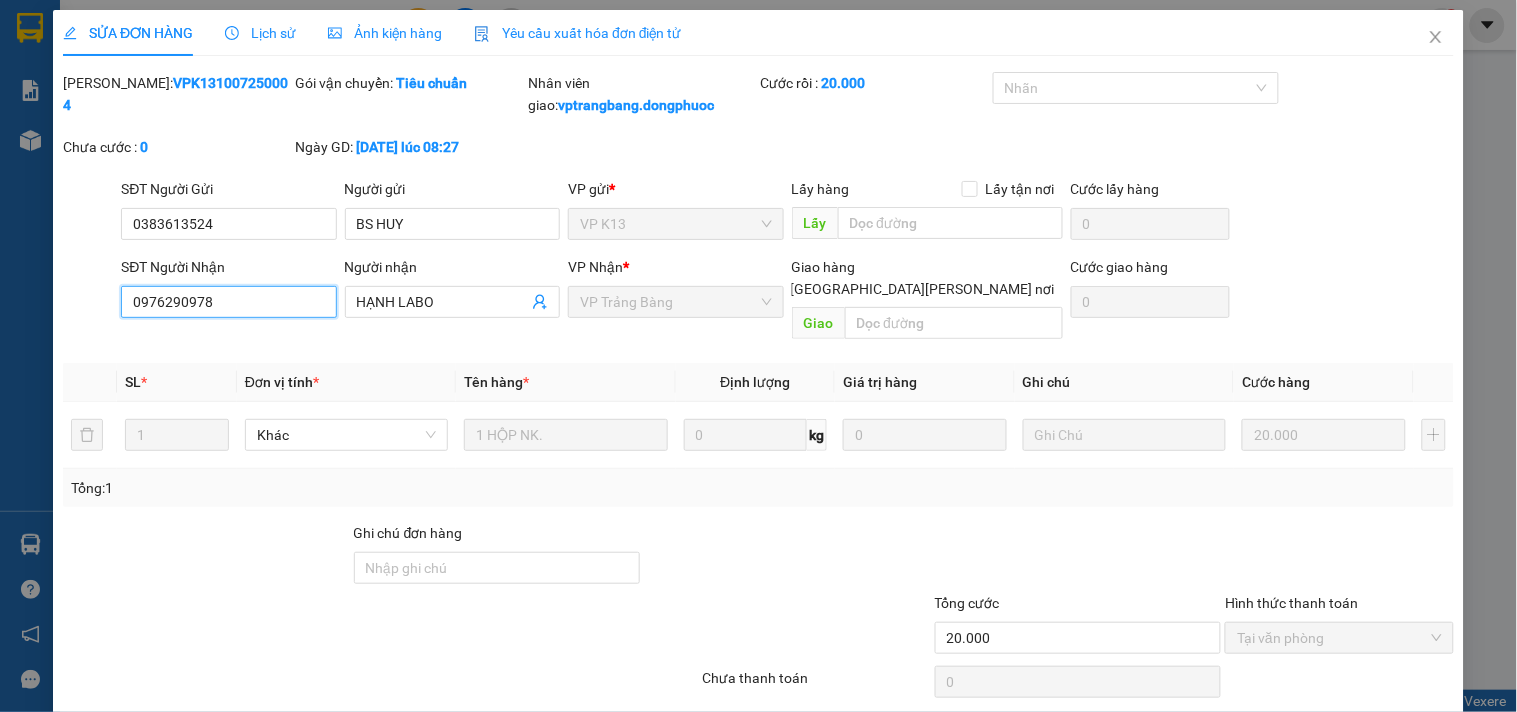 click on "0976290978" at bounding box center [228, 302] 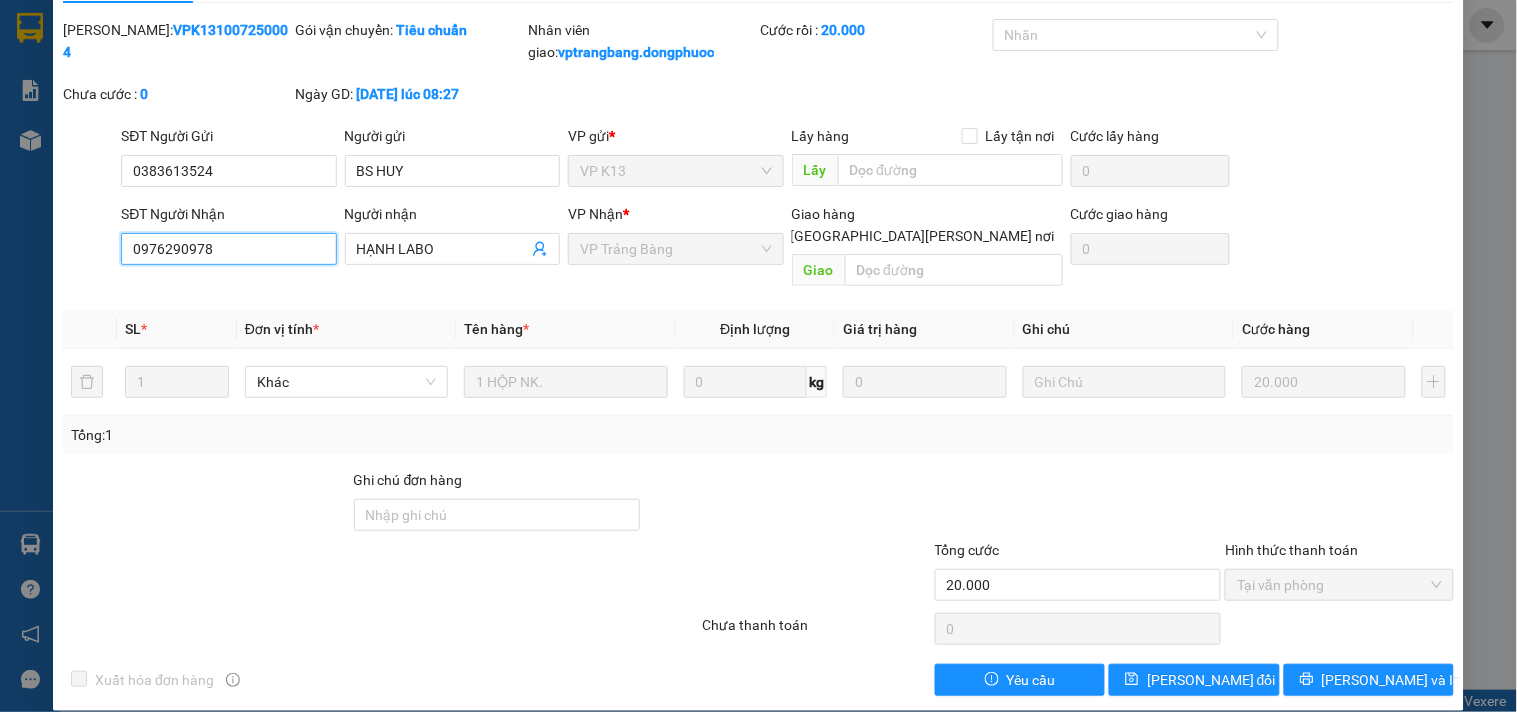 scroll, scrollTop: 0, scrollLeft: 0, axis: both 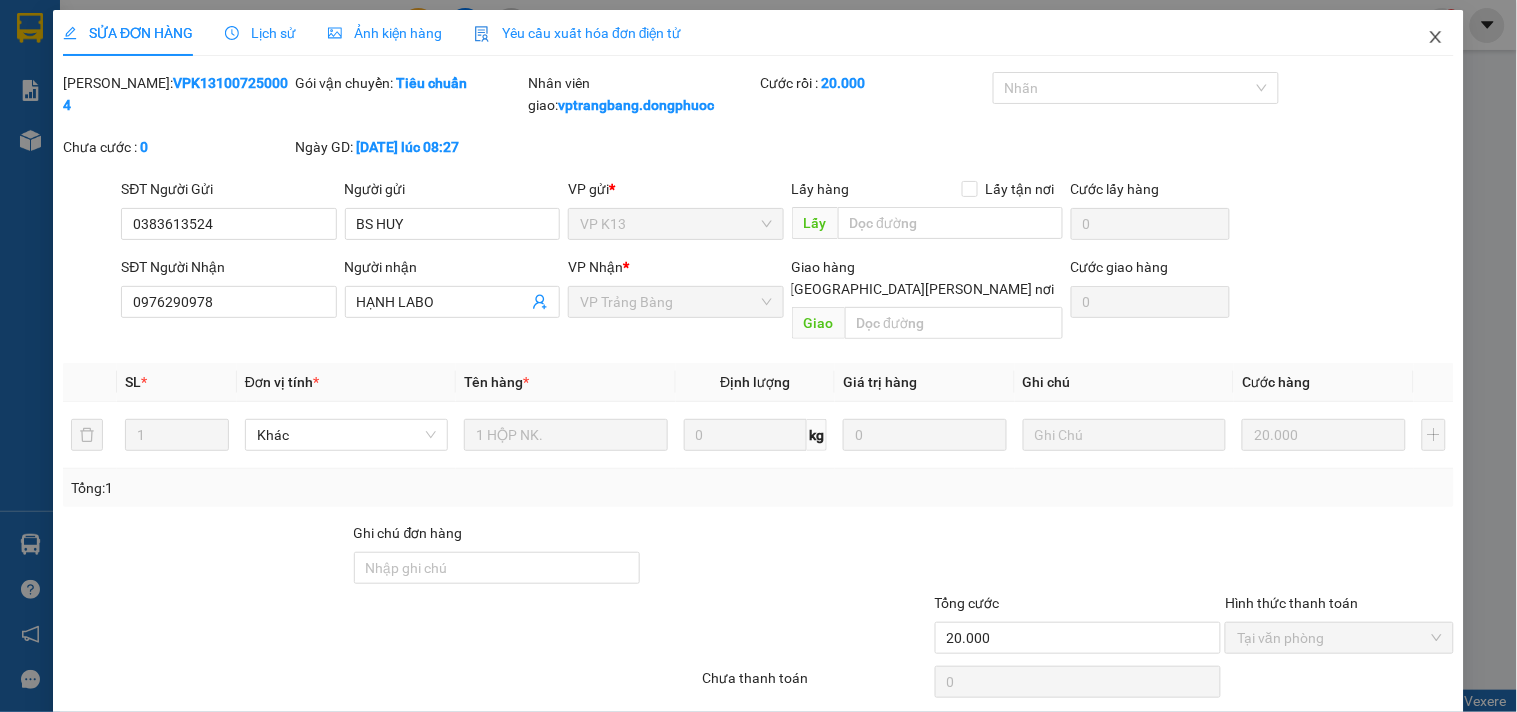 click at bounding box center [1436, 38] 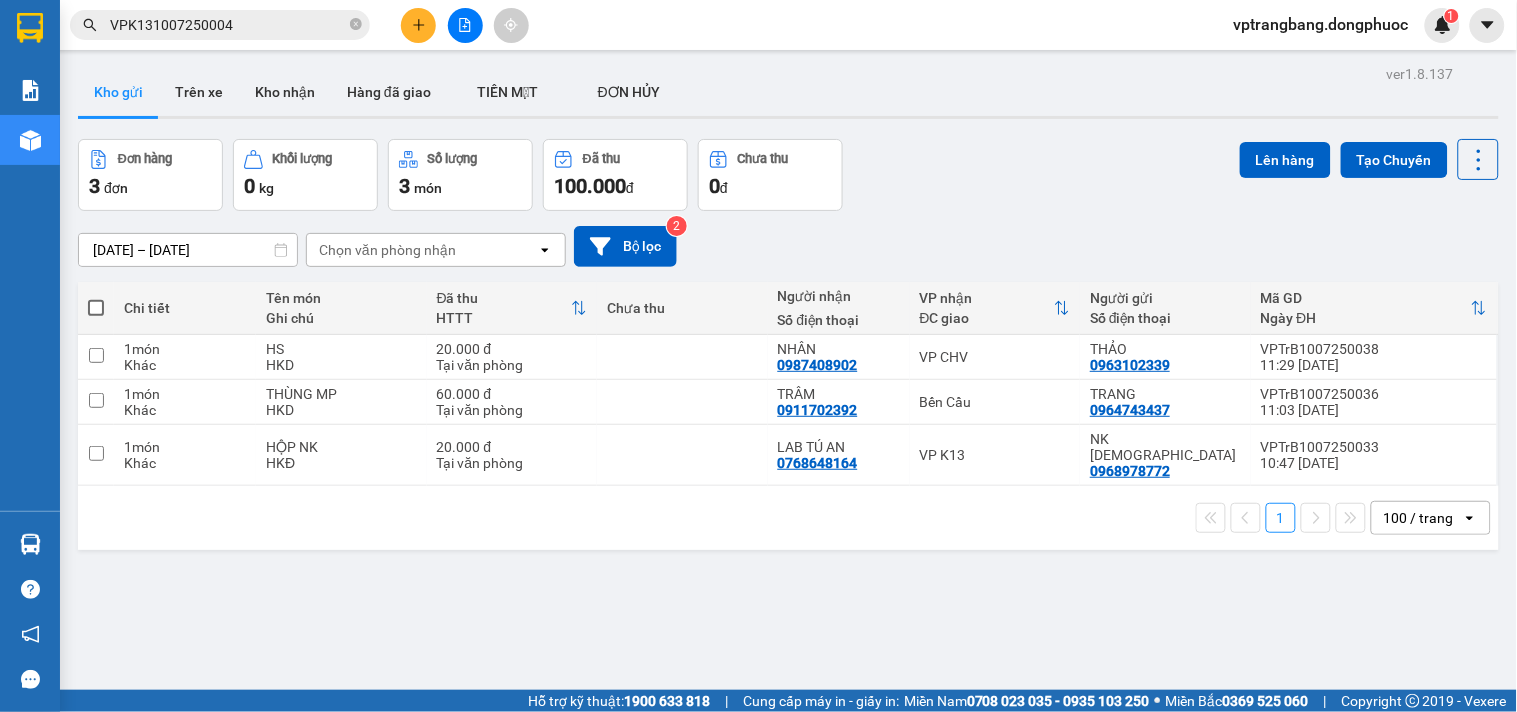 click on "Kết quả tìm kiếm ( 1 )  Bộ lọc  Mã ĐH Trạng thái Món hàng Tổng cước Chưa cước Nhãn Người gửi VP Gửi Người nhận VP Nhận VPK131007250004 08:27 - 10/07 Đã giao   11:44 - 10/07 1 HỘP NK. SL:  1 20.000 0383613524 BS HUY VP K13 0976290978 HẠNH LABO VP Trảng Bàng 1 VPK131007250004" at bounding box center [195, 25] 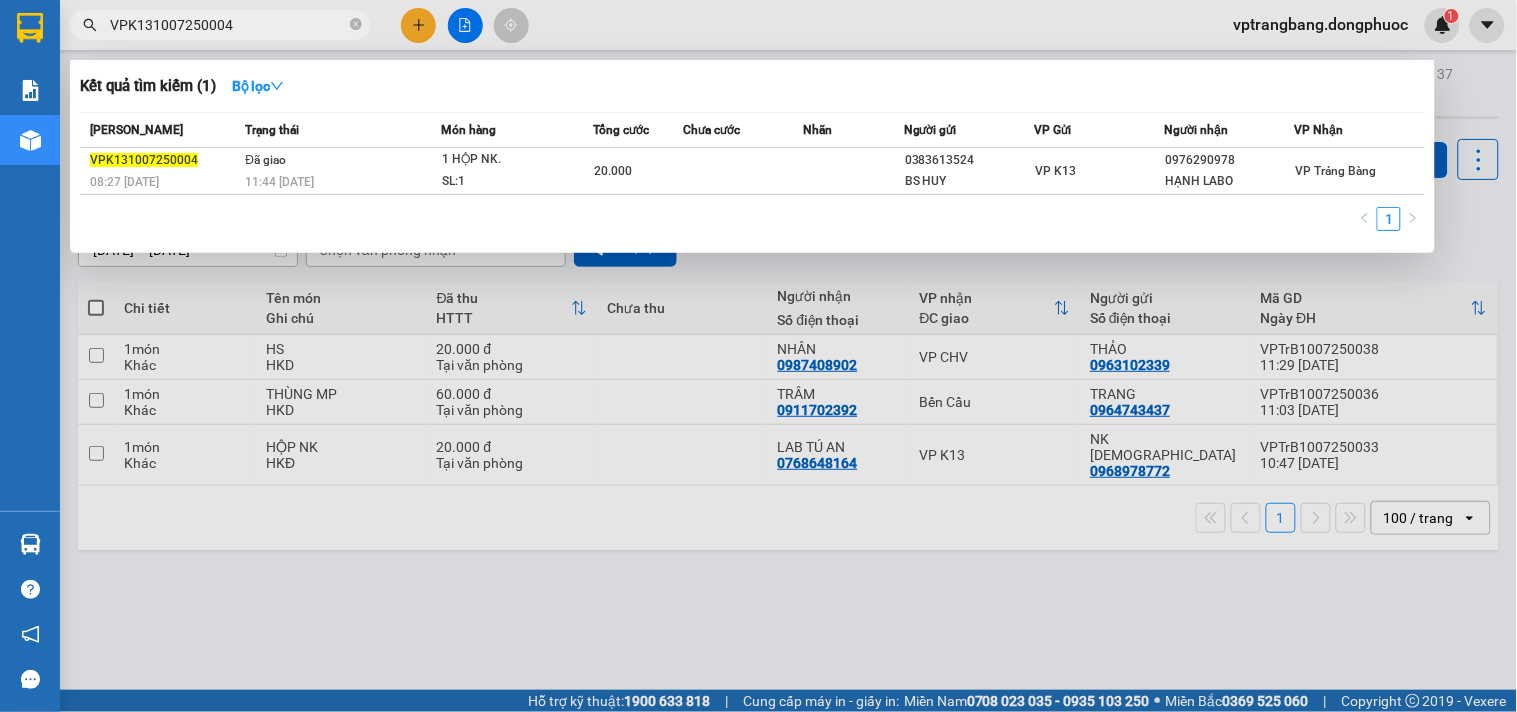 click on "VPK131007250004" at bounding box center (228, 25) 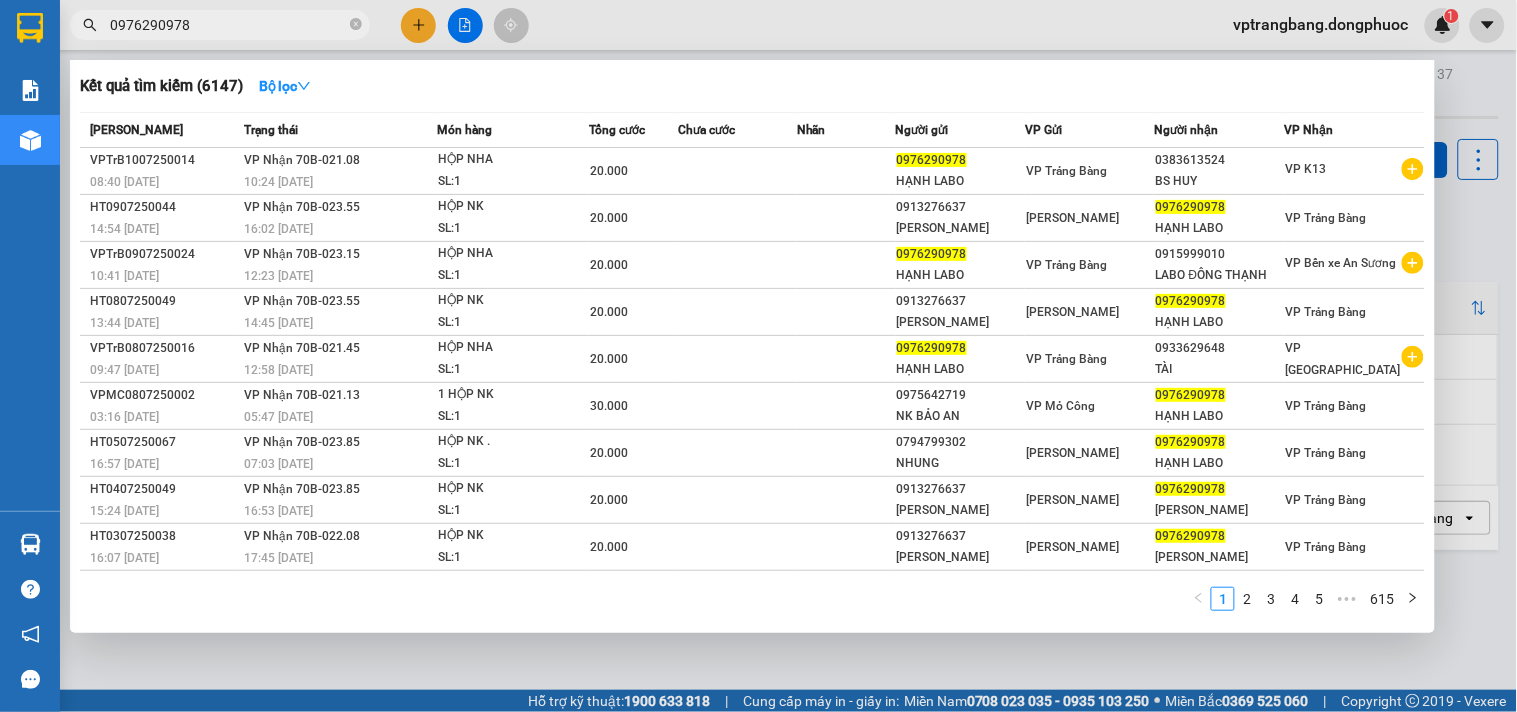 type on "0976290978" 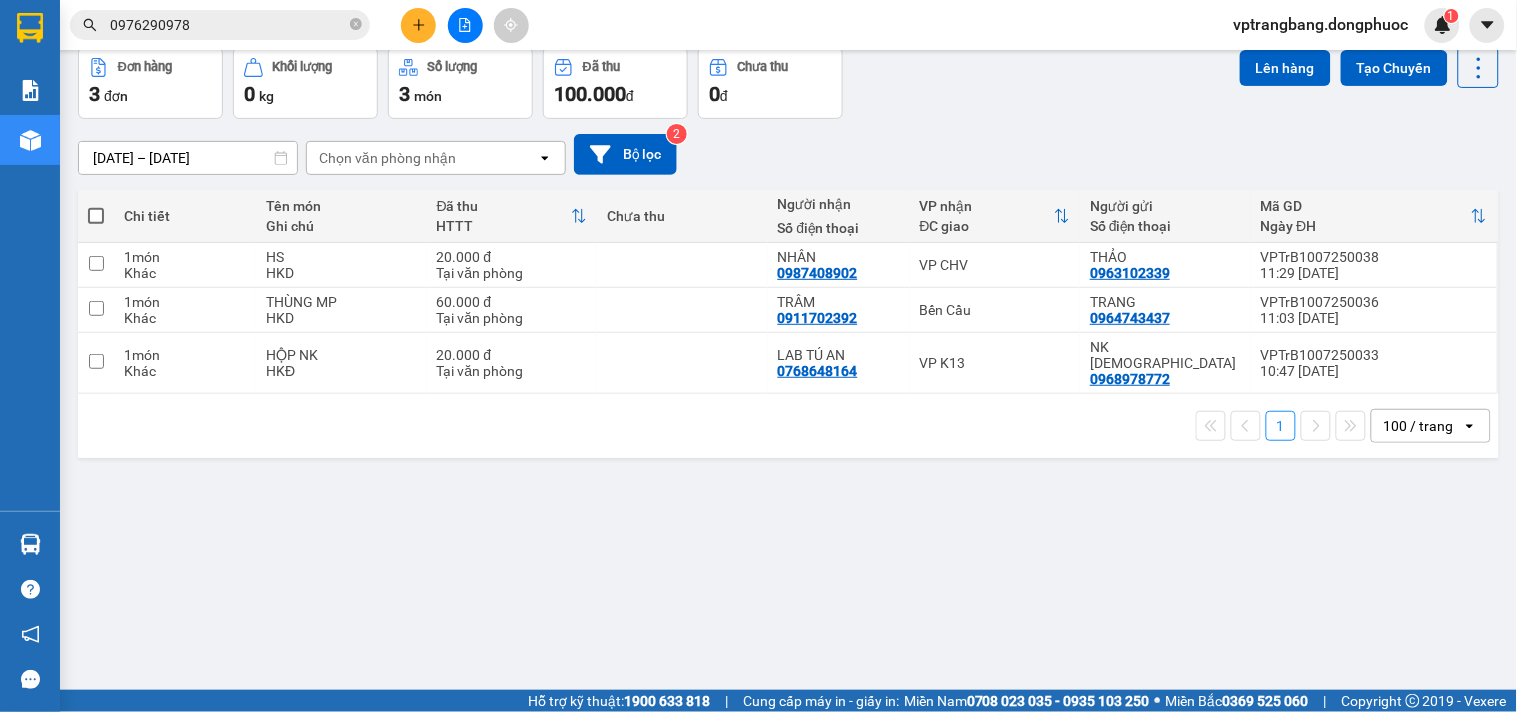 scroll, scrollTop: 0, scrollLeft: 0, axis: both 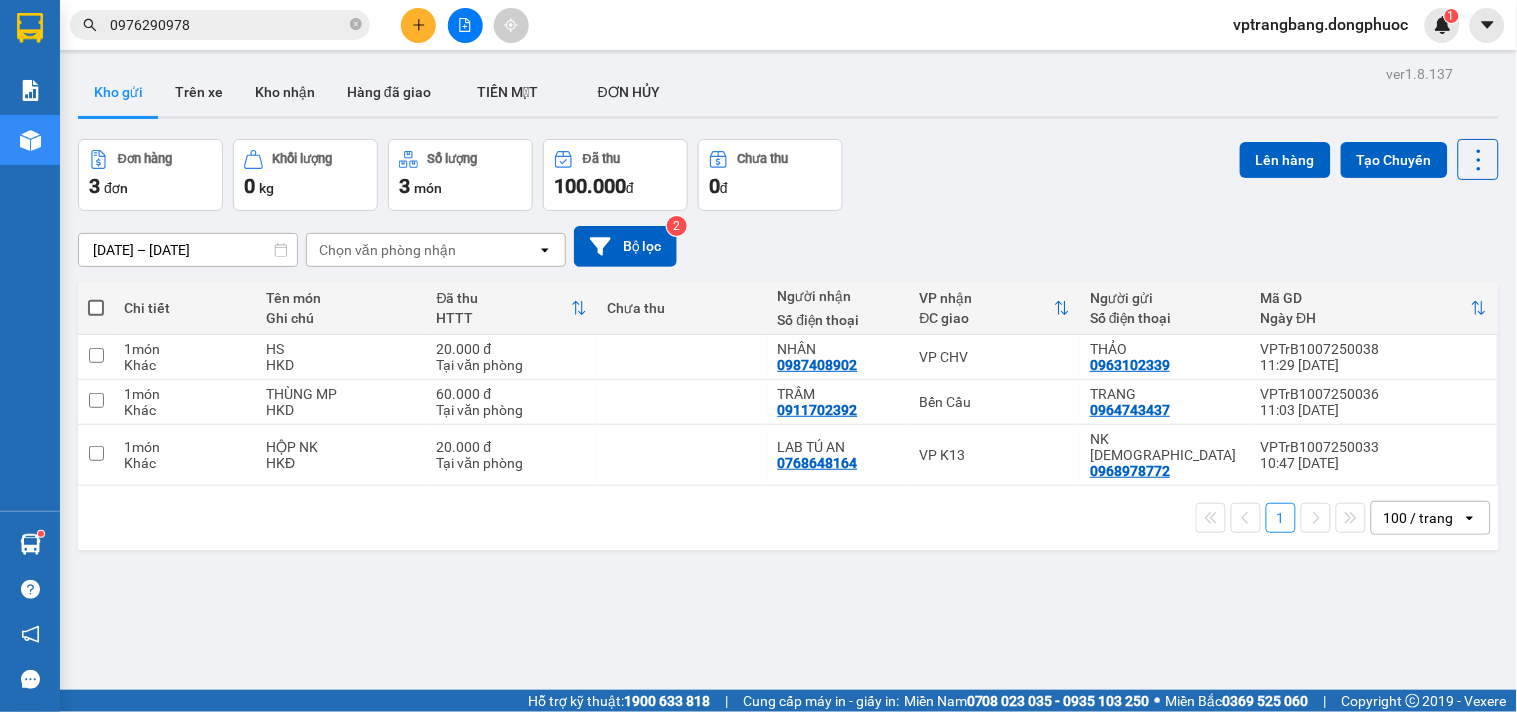 click 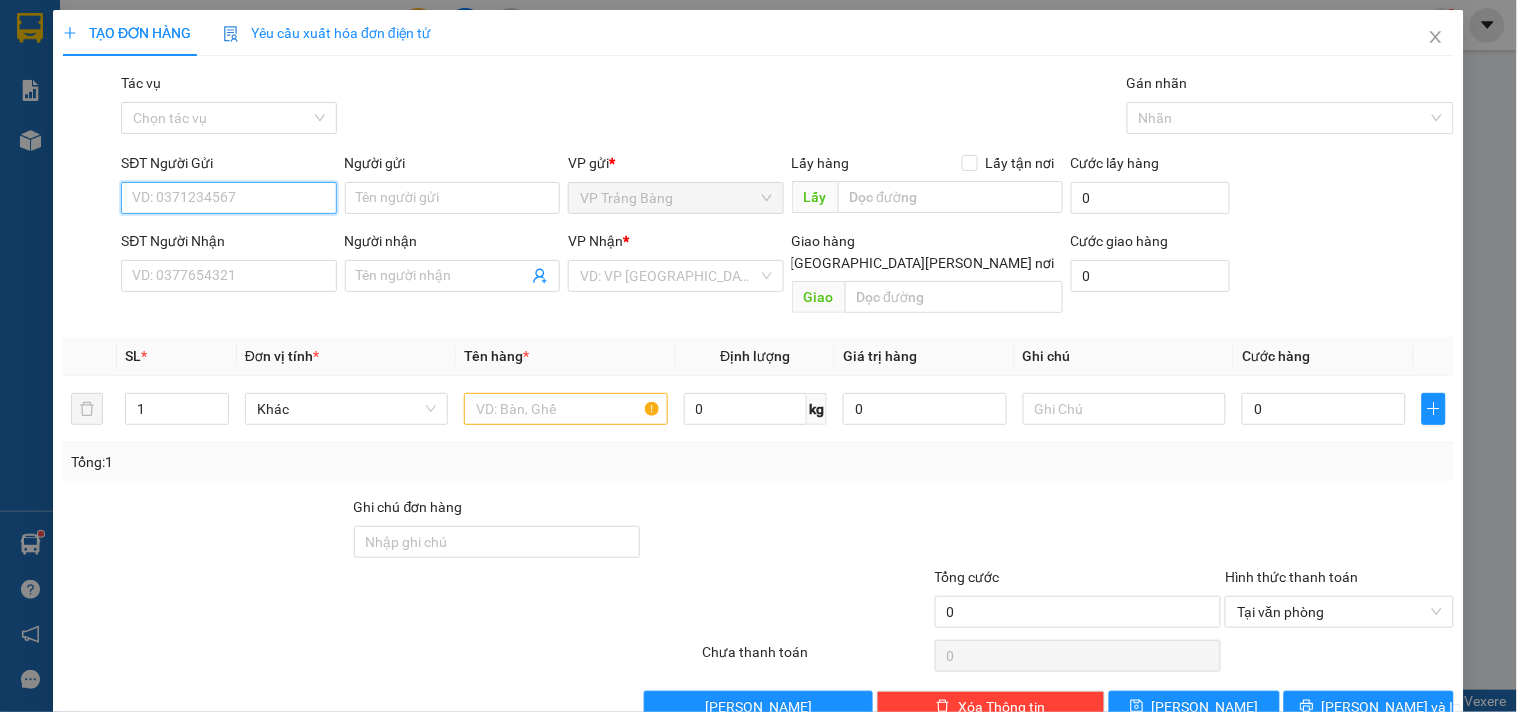click on "SĐT Người Gửi" at bounding box center (228, 198) 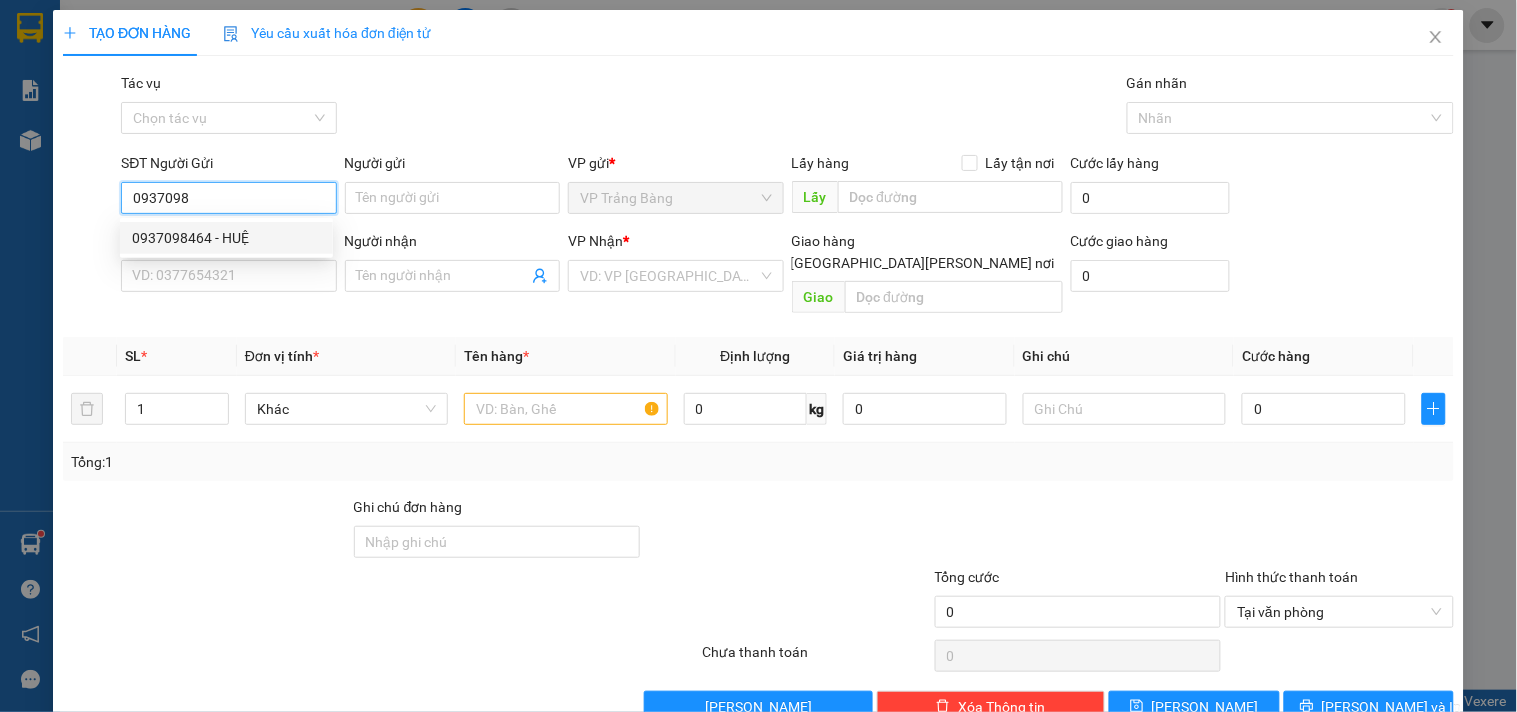 click on "0937098464 - HUỆ" at bounding box center (226, 238) 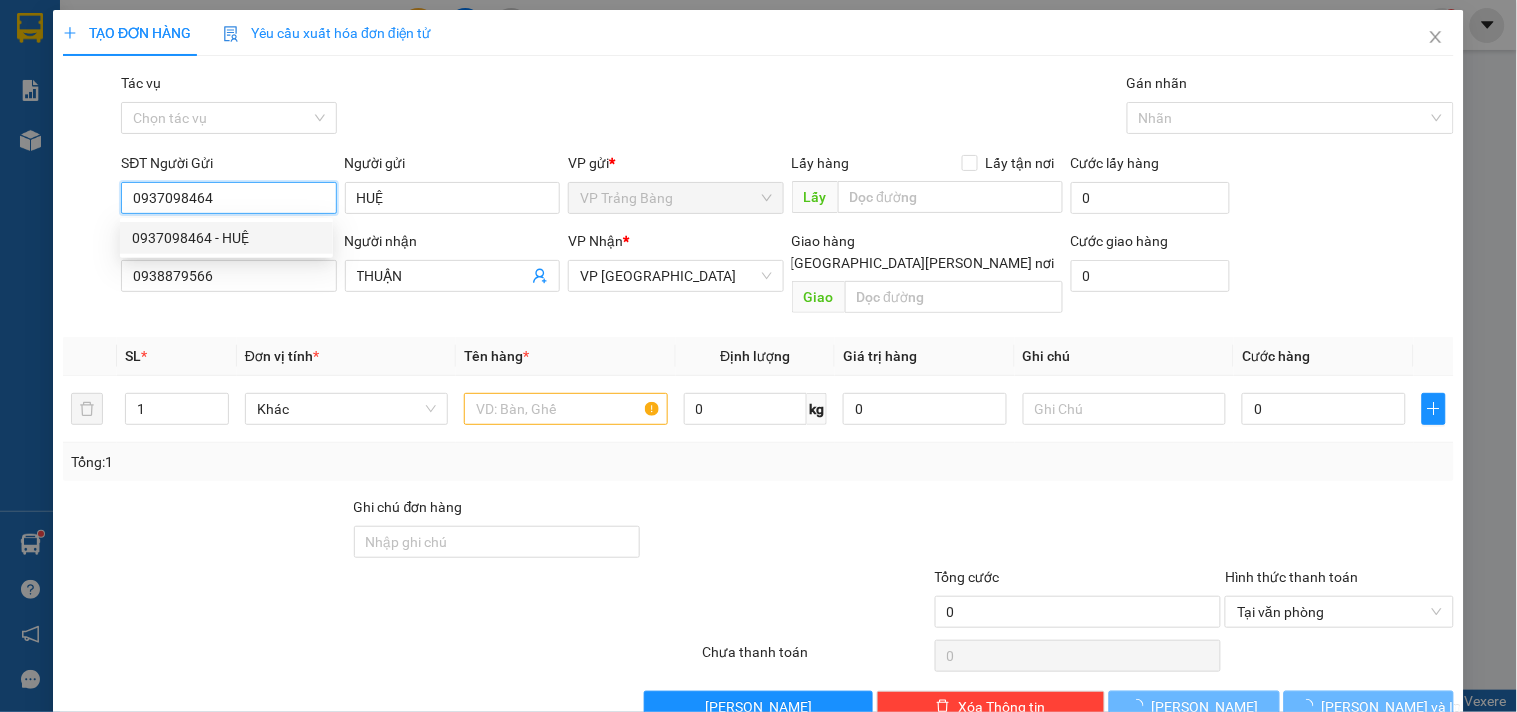 type on "20.000" 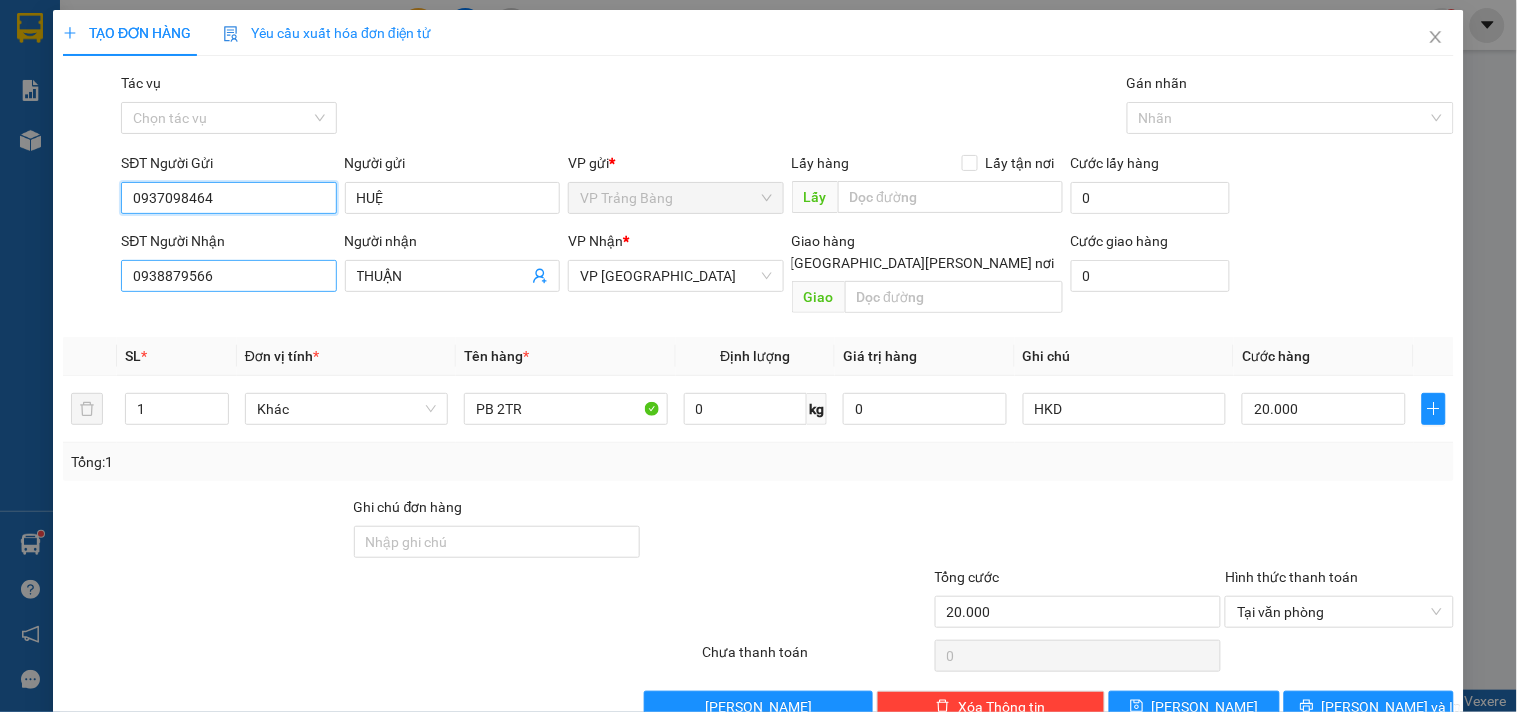 type on "0937098464" 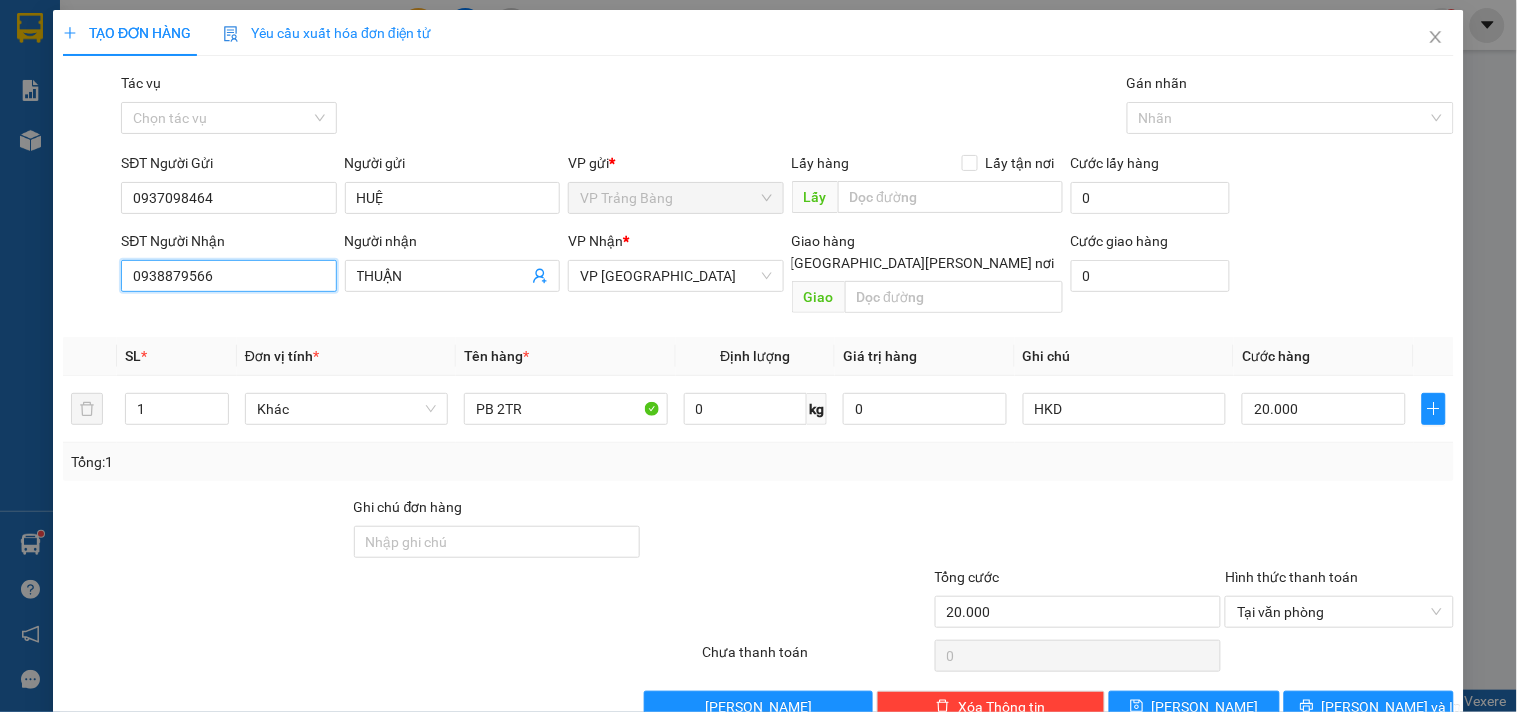 click on "0938879566" at bounding box center (228, 276) 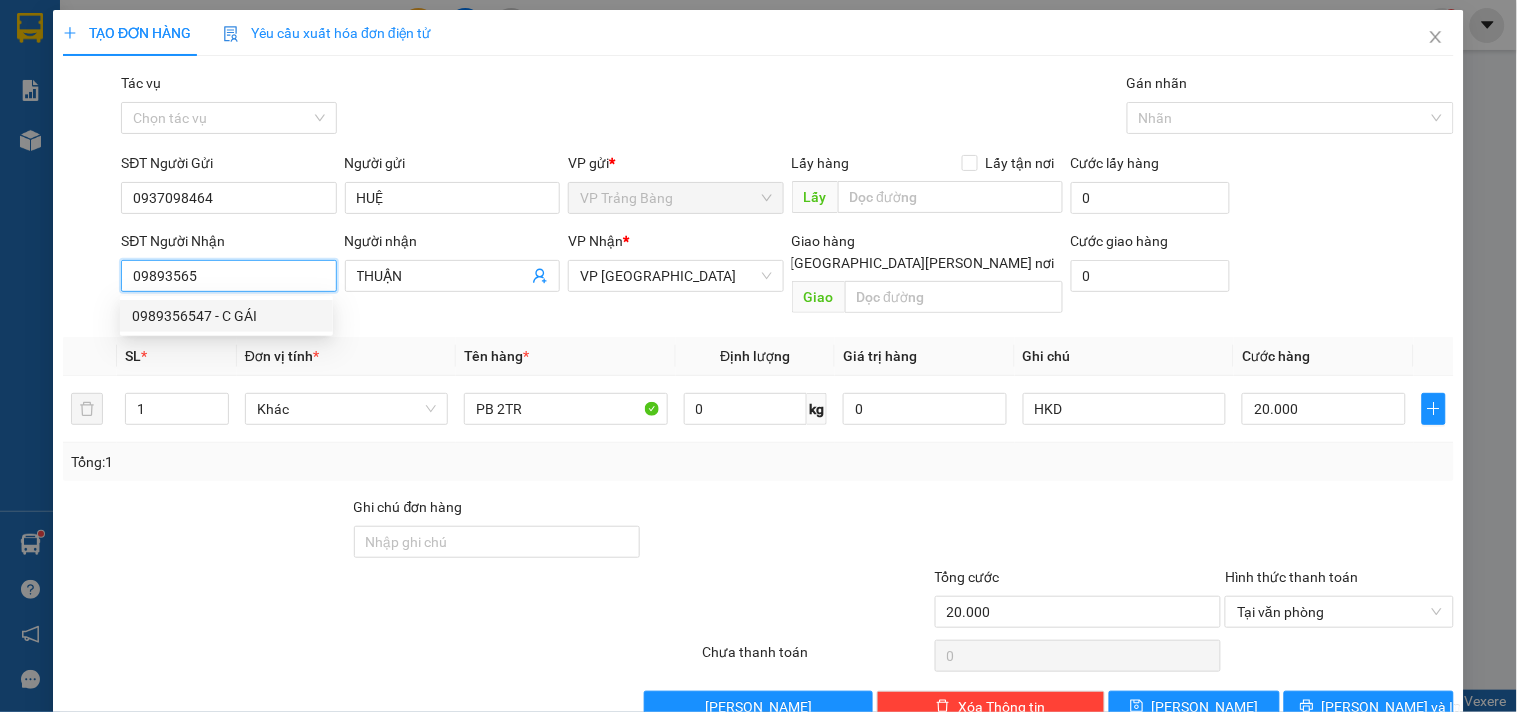 click on "0989356547 - C GÁI" at bounding box center [226, 316] 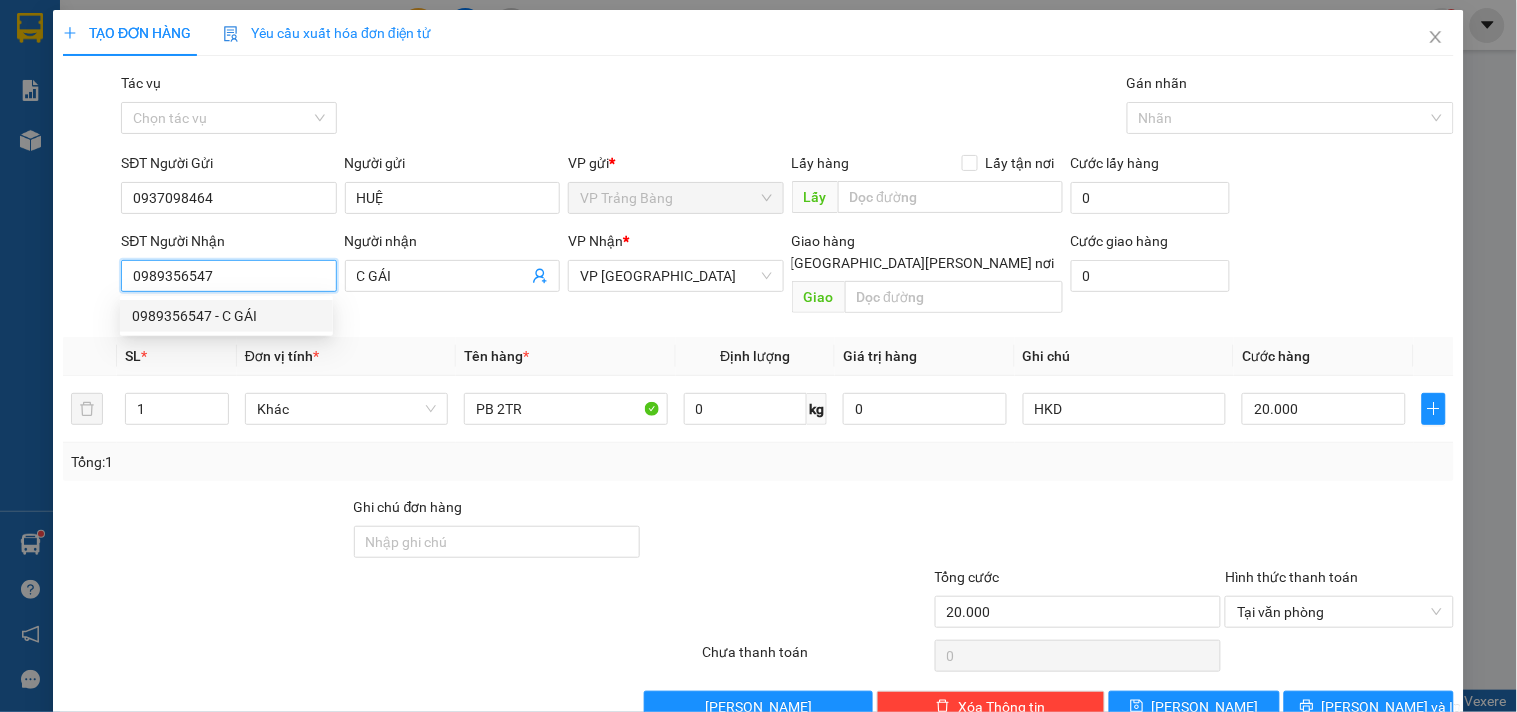 type on "30.000" 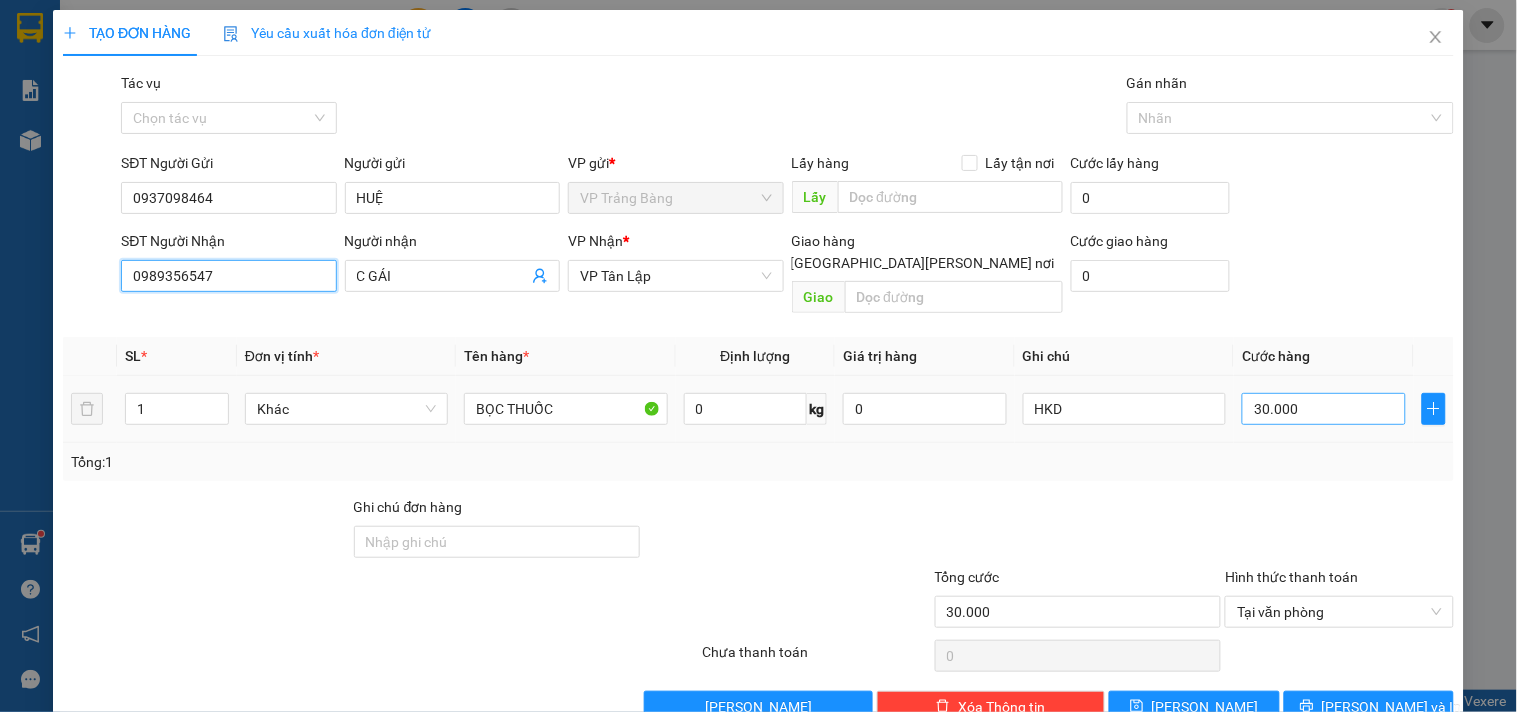 scroll, scrollTop: 27, scrollLeft: 0, axis: vertical 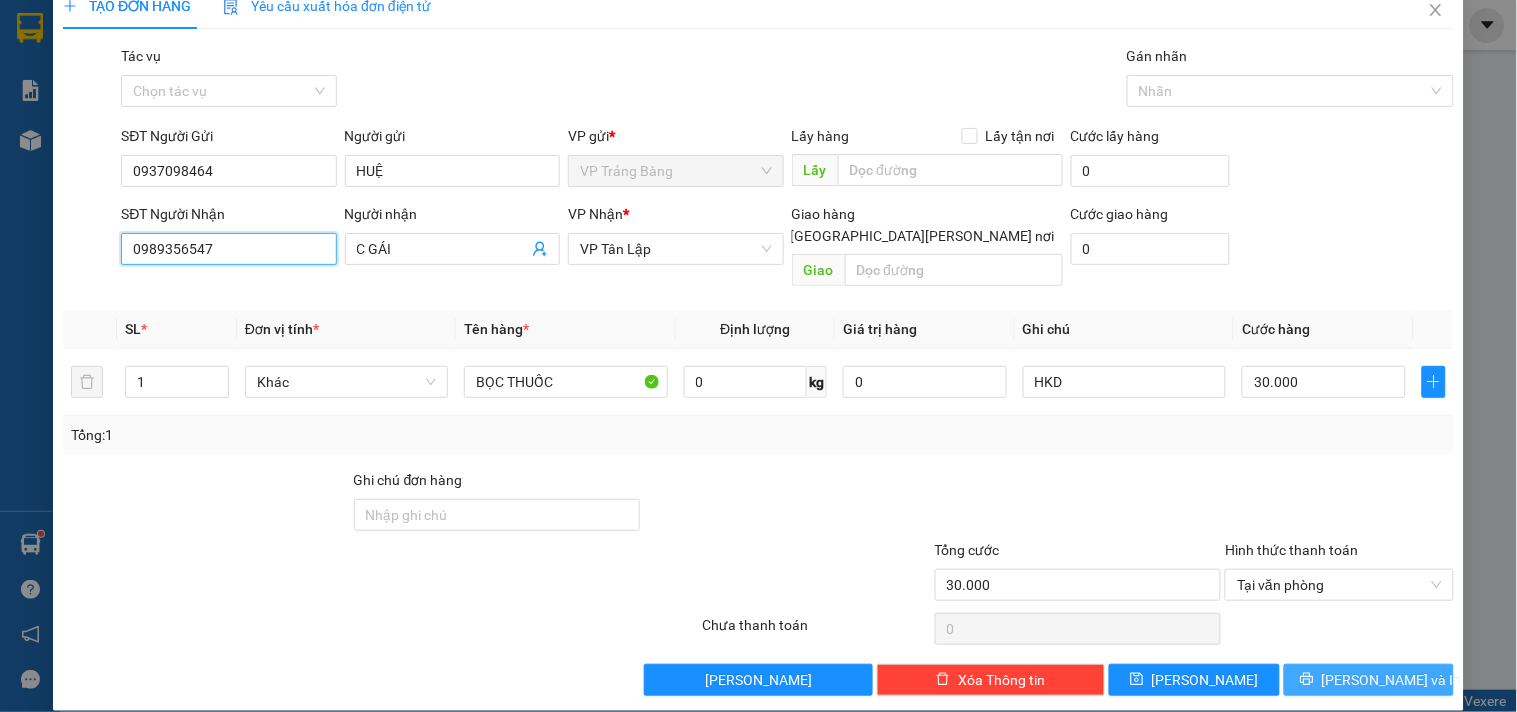 type on "0989356547" 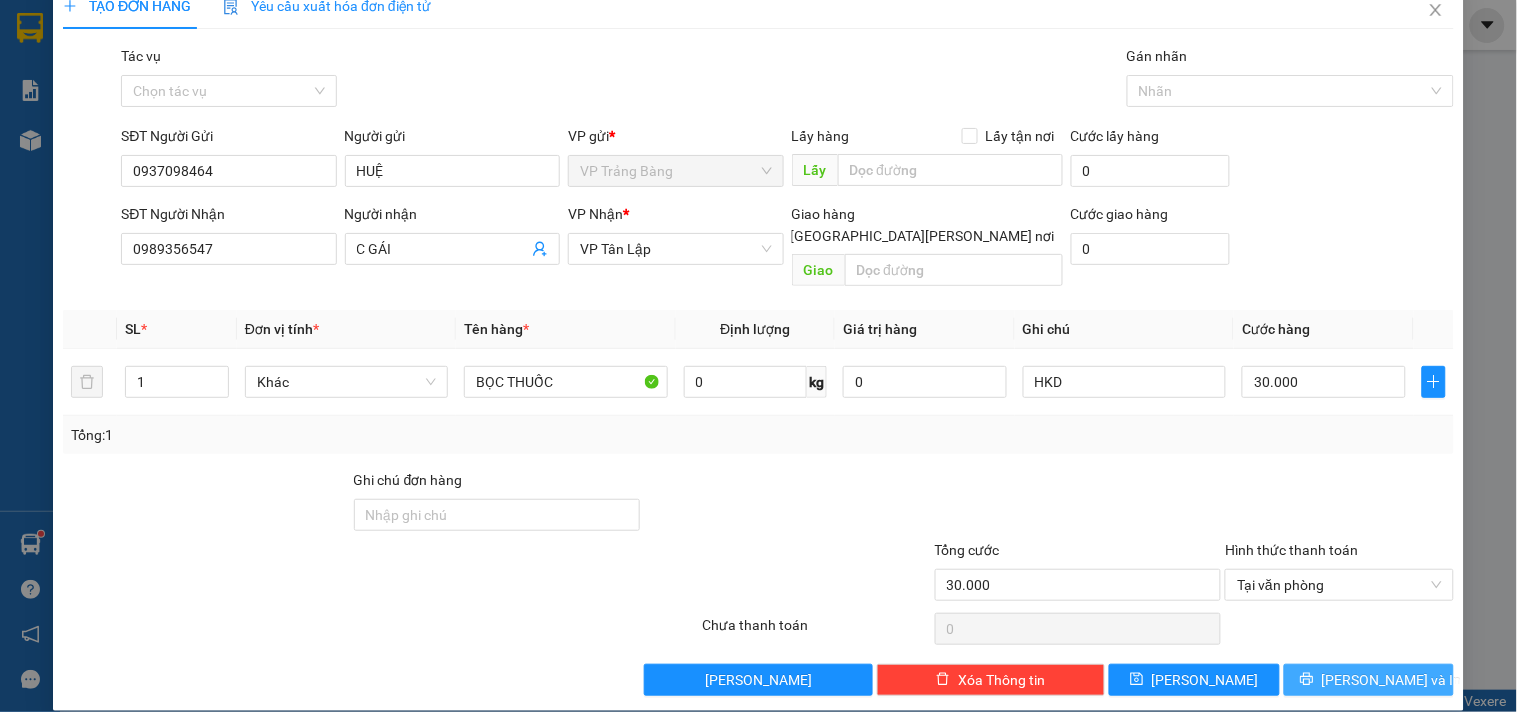 click on "[PERSON_NAME] và In" at bounding box center (1392, 680) 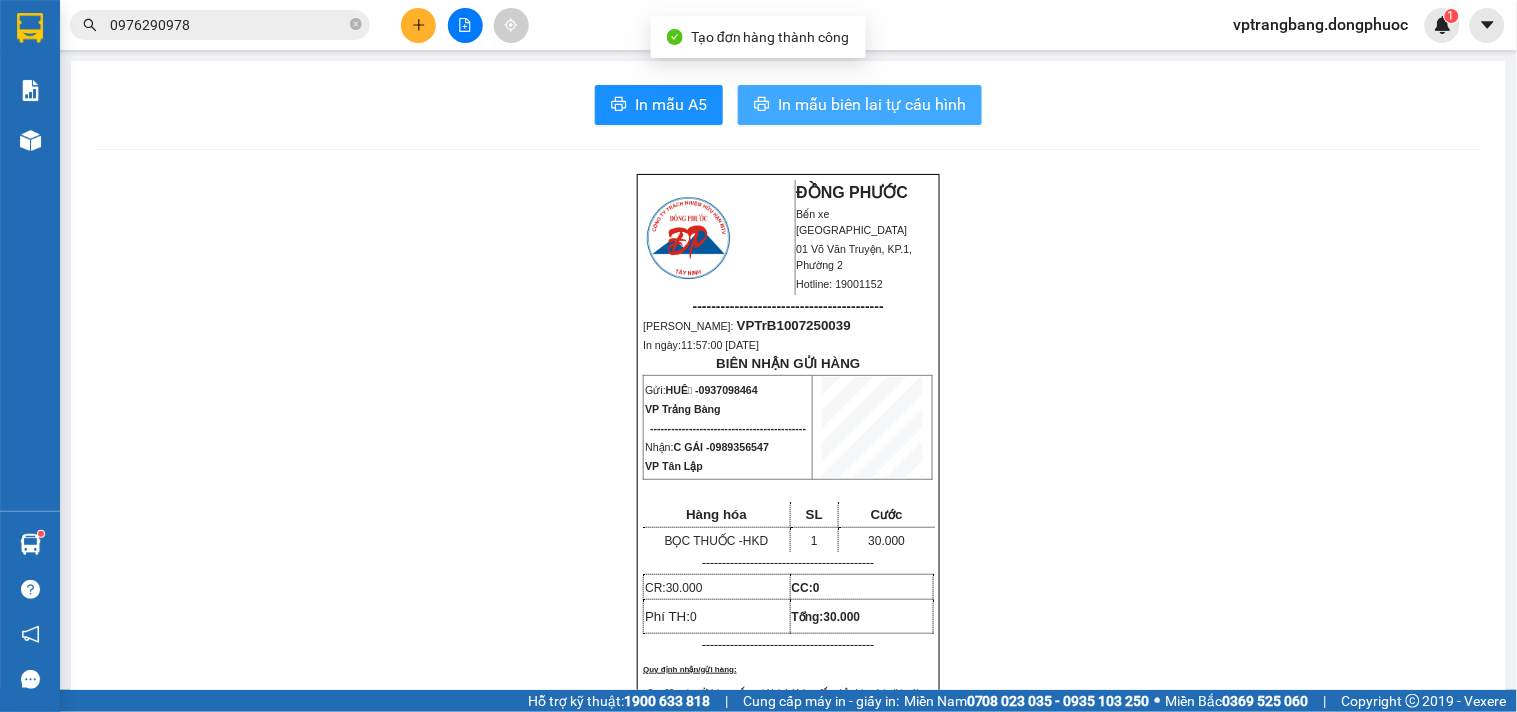 click on "In mẫu biên lai tự cấu hình" at bounding box center [872, 104] 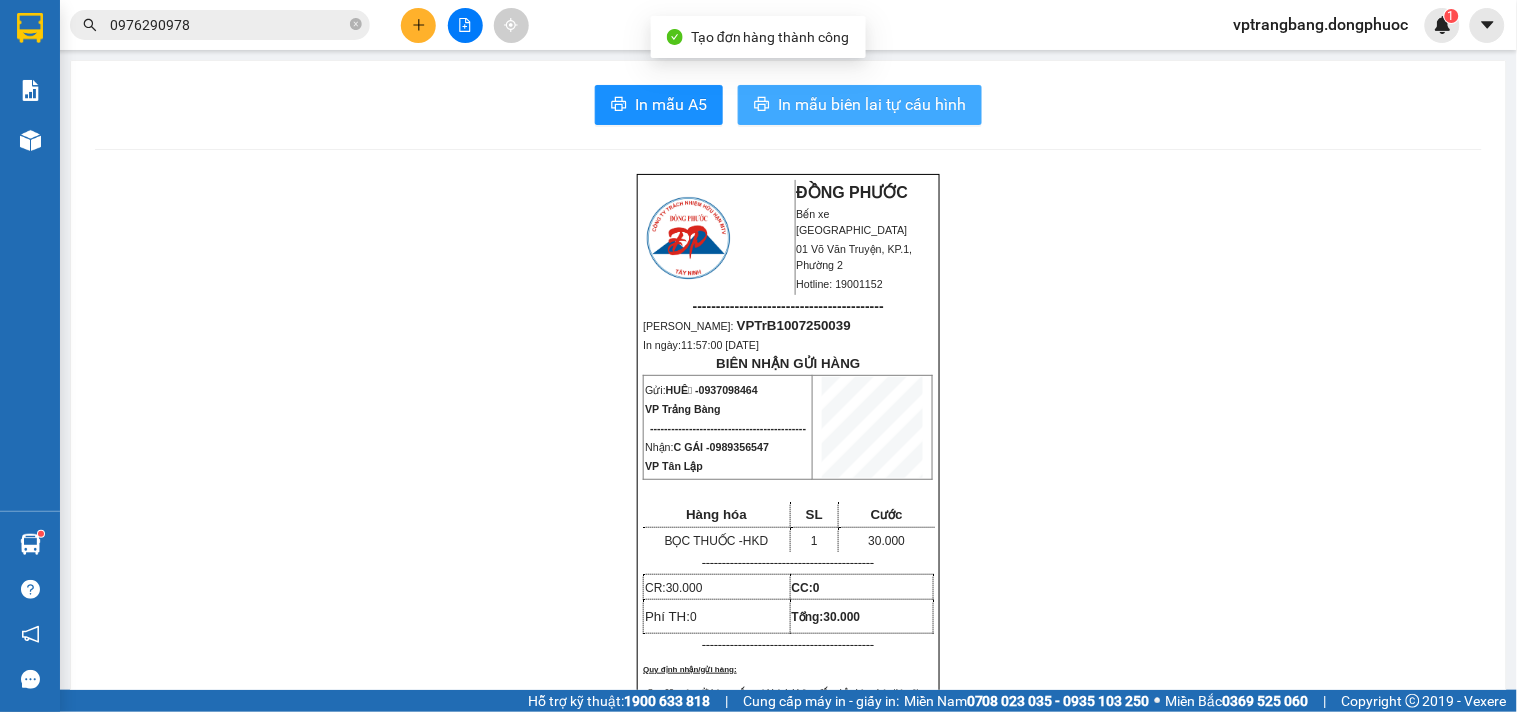 scroll, scrollTop: 0, scrollLeft: 0, axis: both 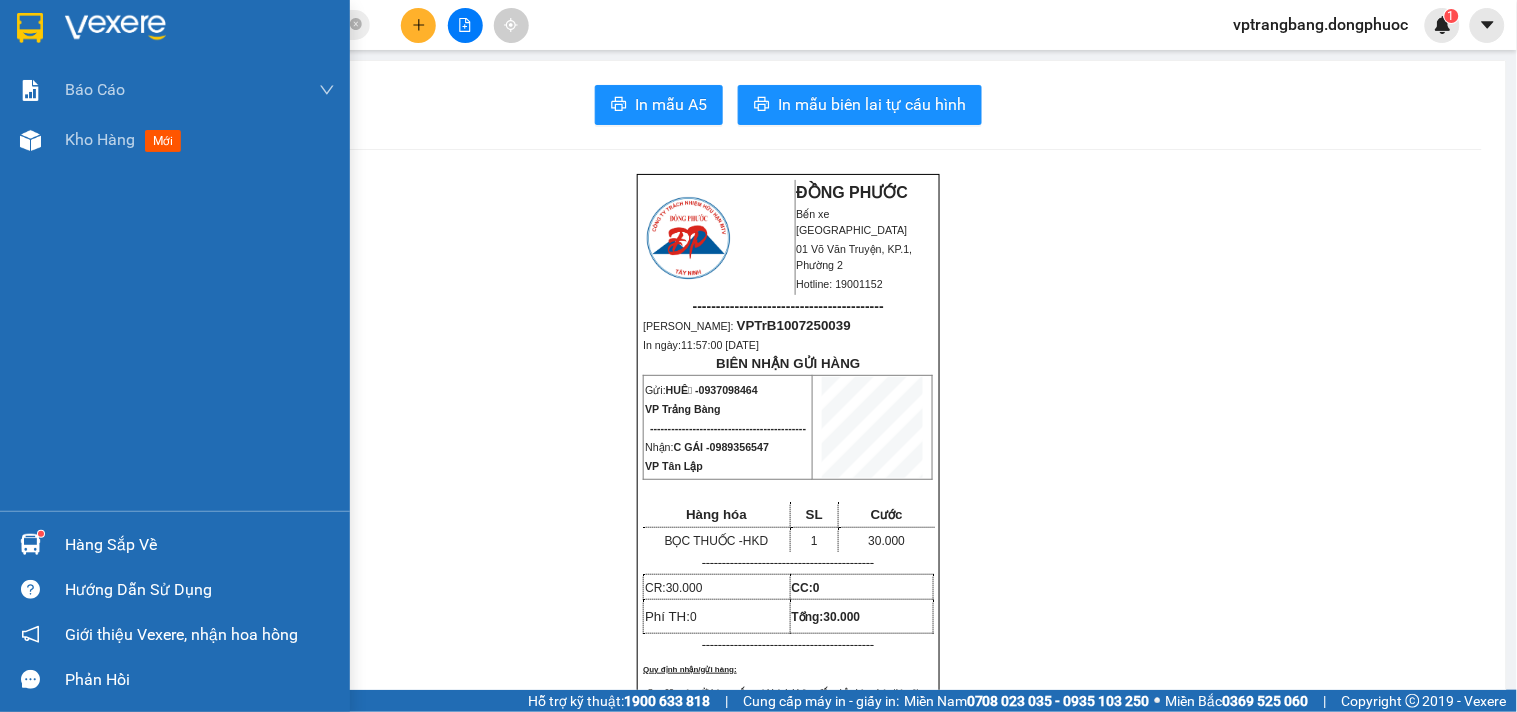 click on "Hàng sắp về" at bounding box center (175, 544) 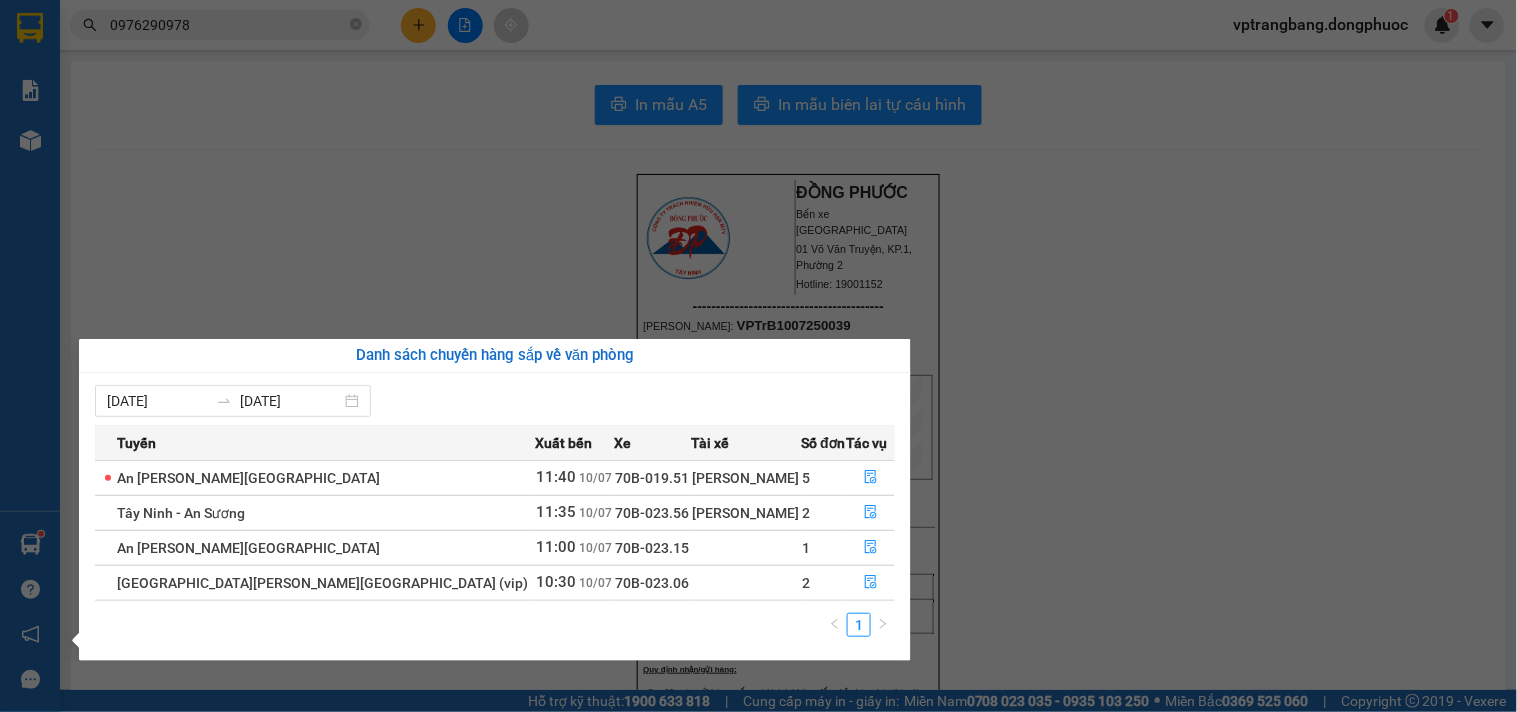 click on "Kết quả tìm kiếm ( 6147 )  Bộ lọc  Mã ĐH Trạng thái Món hàng Tổng cước Chưa cước Nhãn Người gửi VP Gửi Người nhận VP Nhận VPTrB1007250014 08:40 - 10/07 VP Nhận   70B-021.08 10:24 - 10/07 HỘP NHA SL:  1 20.000 0976290978 HẠNH LABO VP Trảng Bàng 0383613524 BS HUY VP K13 HT0907250044 14:54 - 09/07 VP Nhận   70B-023.55 16:02 - 09/07 HỘP NK SL:  1 20.000 0913276637 NGUYỄN Hòa Thành 0976290978 HẠNH LABO VP Trảng Bàng VPTrB0907250024 10:41 - 09/07 VP Nhận   70B-023.15 12:23 - 09/07 HỘP NHA SL:  1 20.000 0976290978 HẠNH LABO VP Trảng Bàng 0915999010 LABO ĐÔNG THẠNH VP Bến xe An Sương HT0807250049 13:44 - 08/07 VP Nhận   70B-023.55 14:45 - 08/07 HỘP NK SL:  1 20.000 0913276637 NGUYỄN Hòa Thành 0976290978 HẠNH LABO VP Trảng Bàng VPTrB0807250016 09:47 - 08/07 VP Nhận   70B-021.45 12:58 - 08/07 HỘP NHA SL:  1 20.000 0976290978 HẠNH LABO VP Trảng Bàng 0933629648 TÀI VP Phước Đông VPMC0807250002 03:16 - 08/07   SL:" at bounding box center [758, 356] 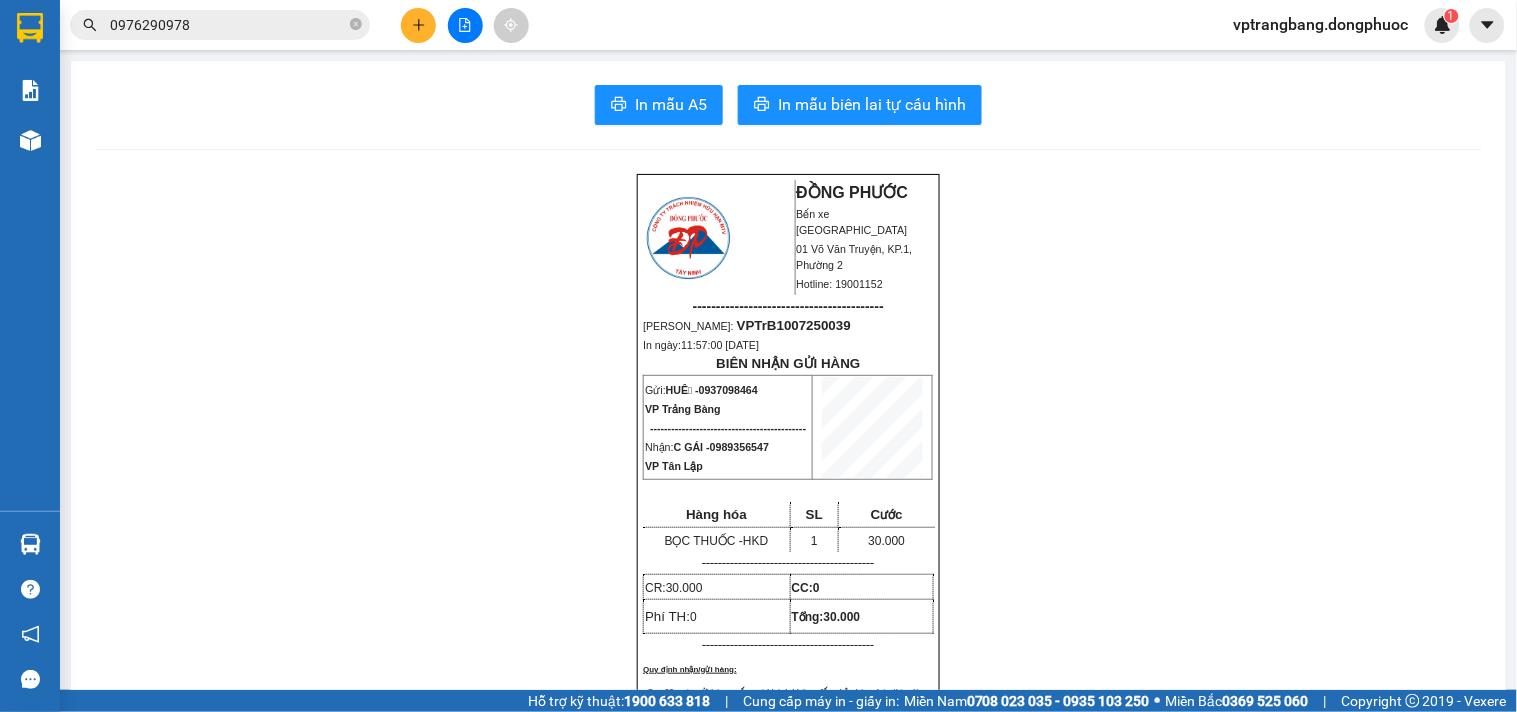 click on "0976290978" at bounding box center [195, 25] 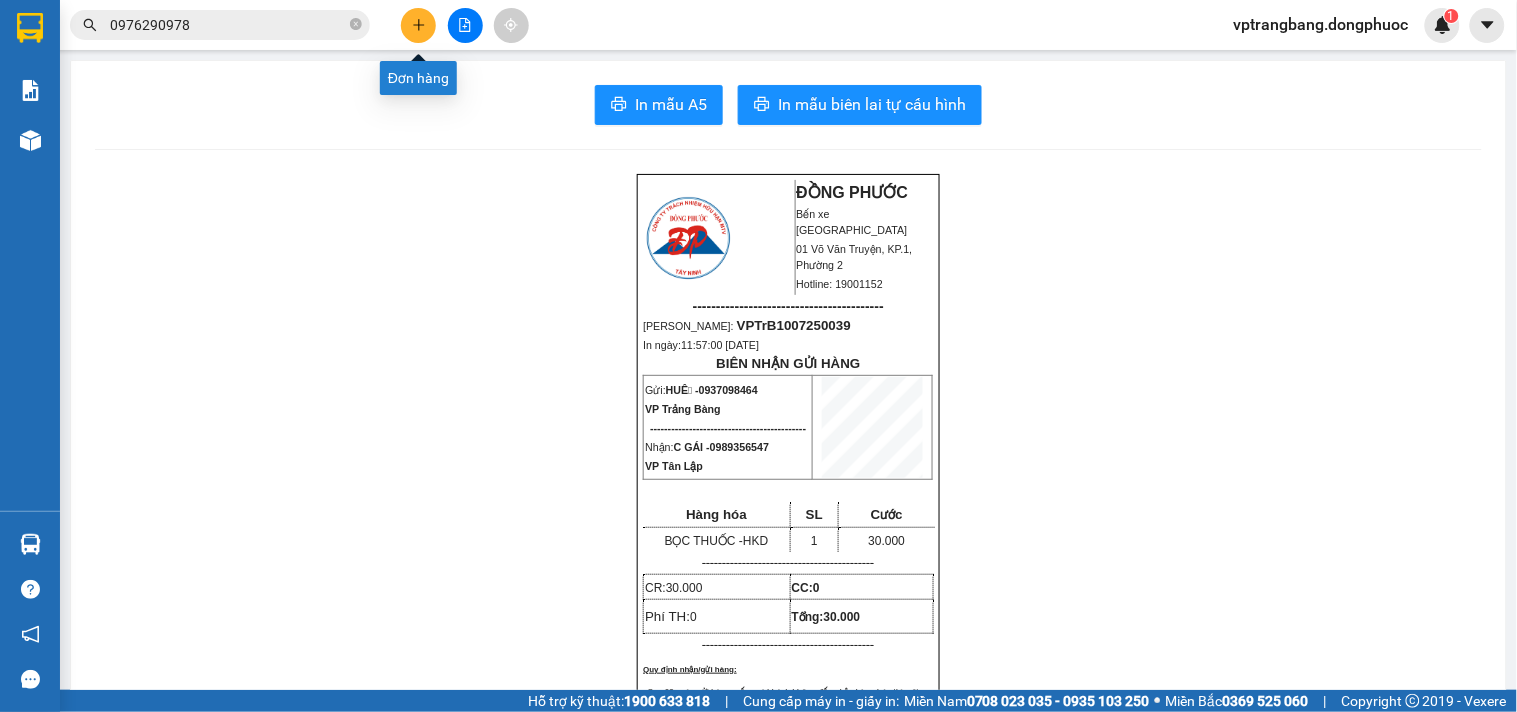 click 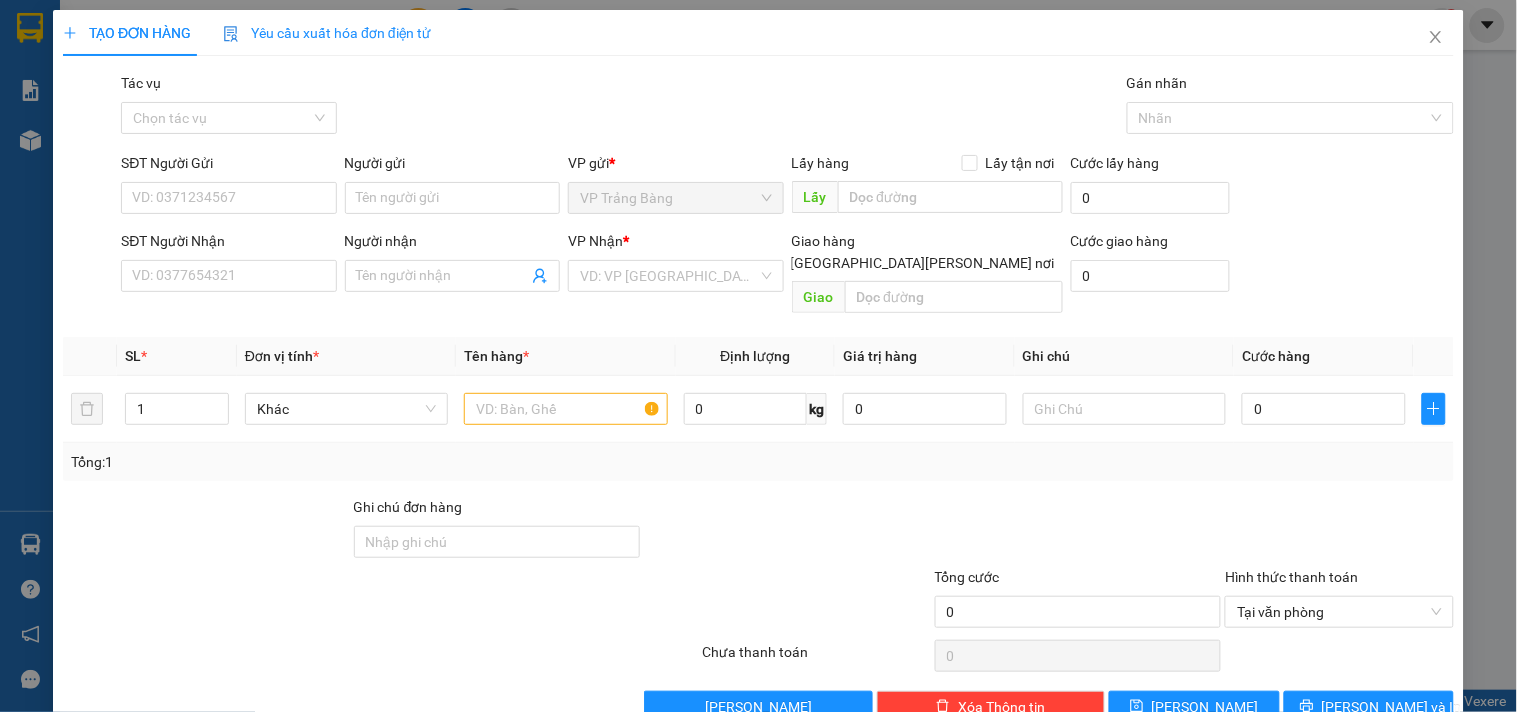 click on "SĐT Người Gửi" at bounding box center [228, 163] 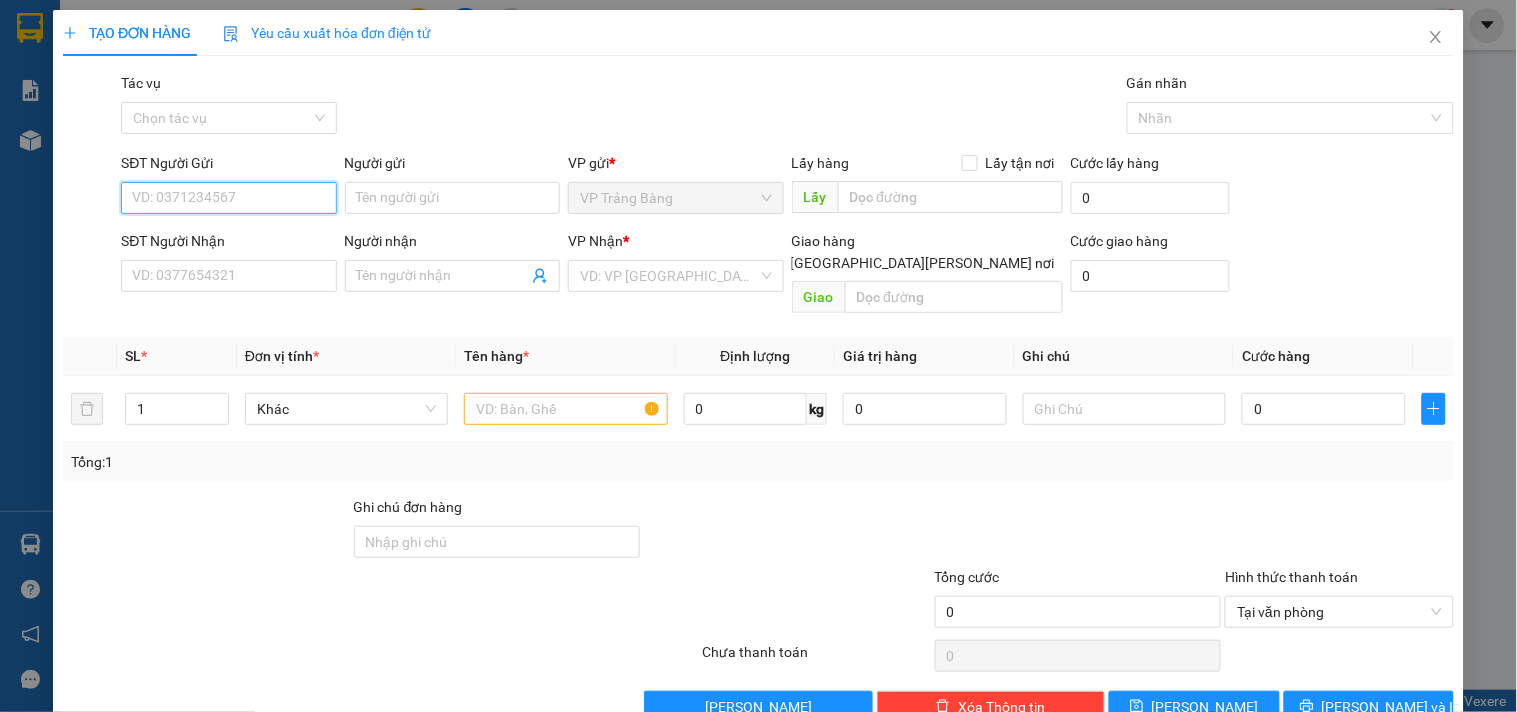 click on "SĐT Người Gửi" at bounding box center [228, 198] 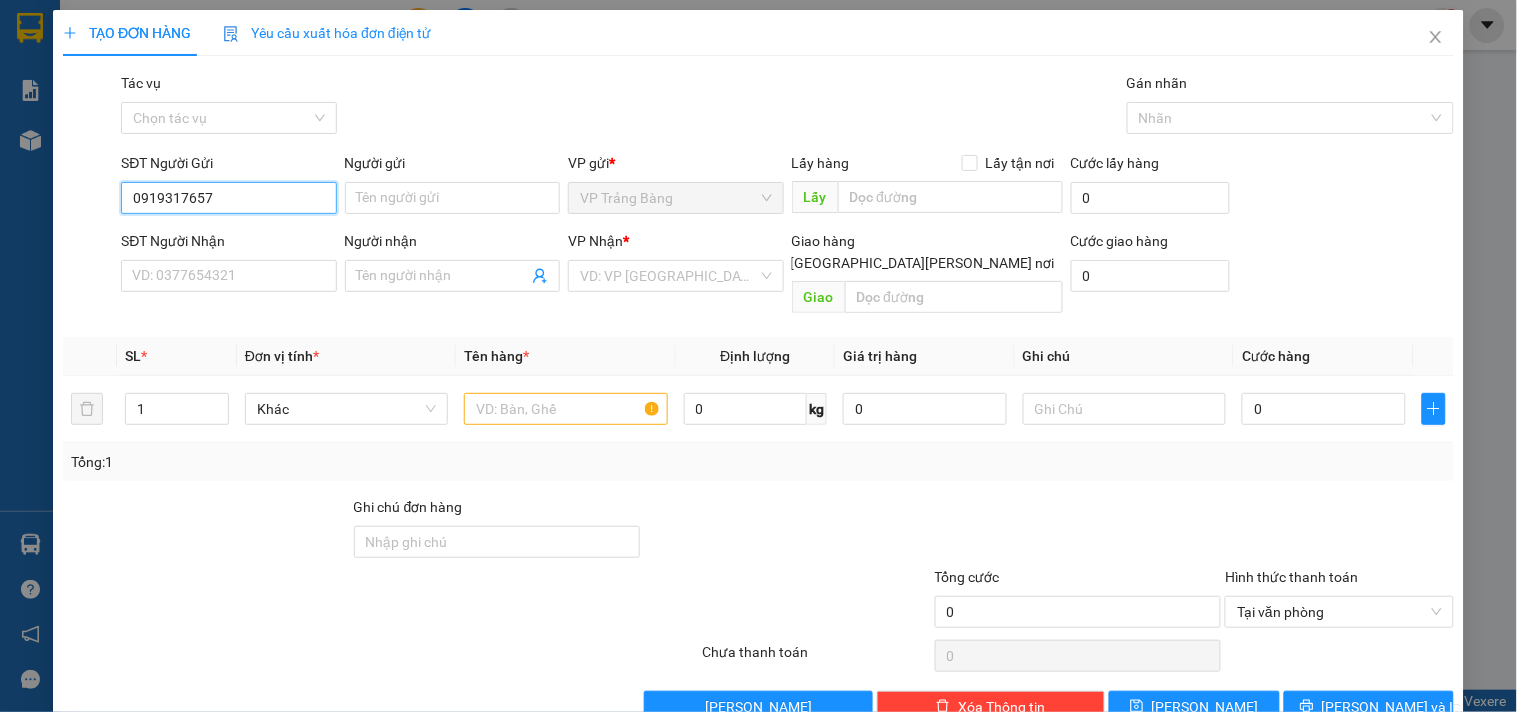 click on "0919317657" at bounding box center [228, 198] 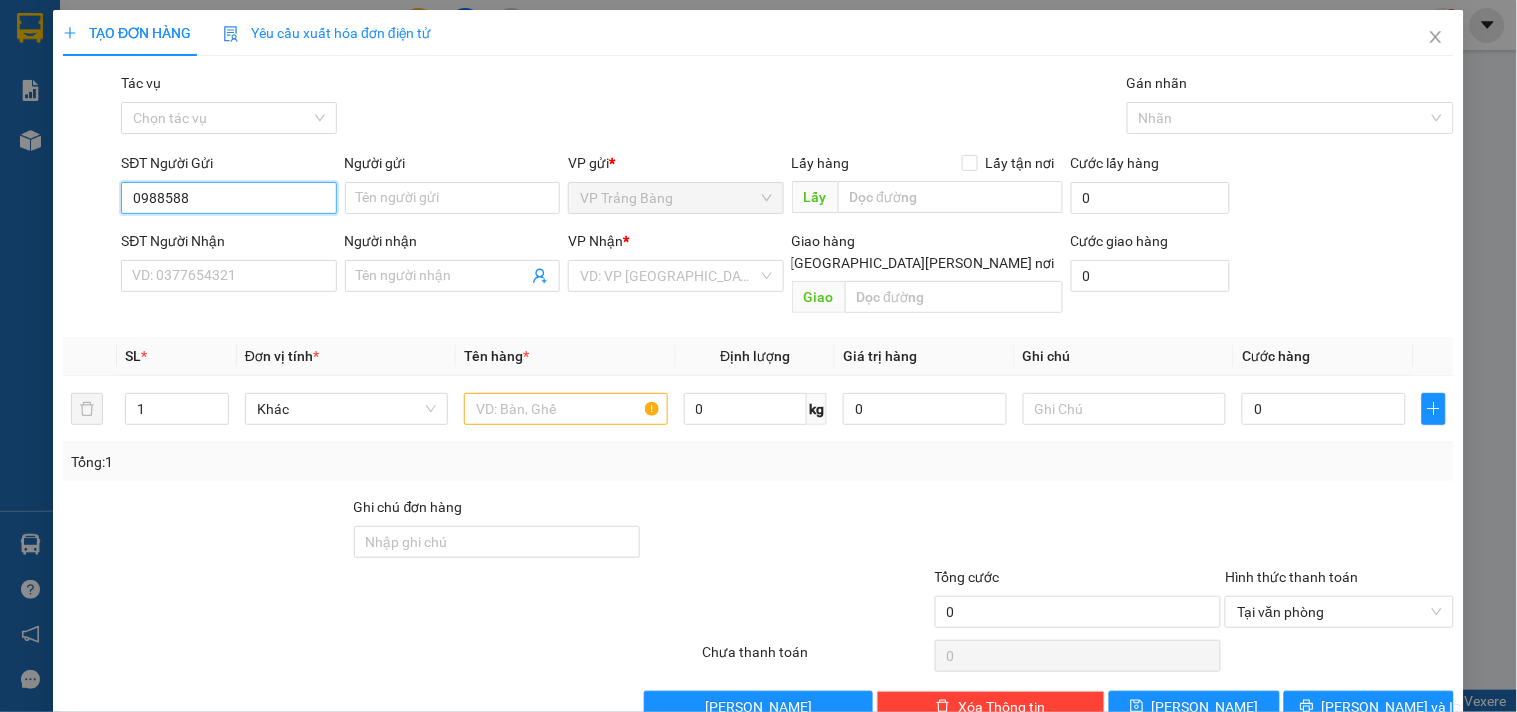 click on "0988588" at bounding box center [228, 198] 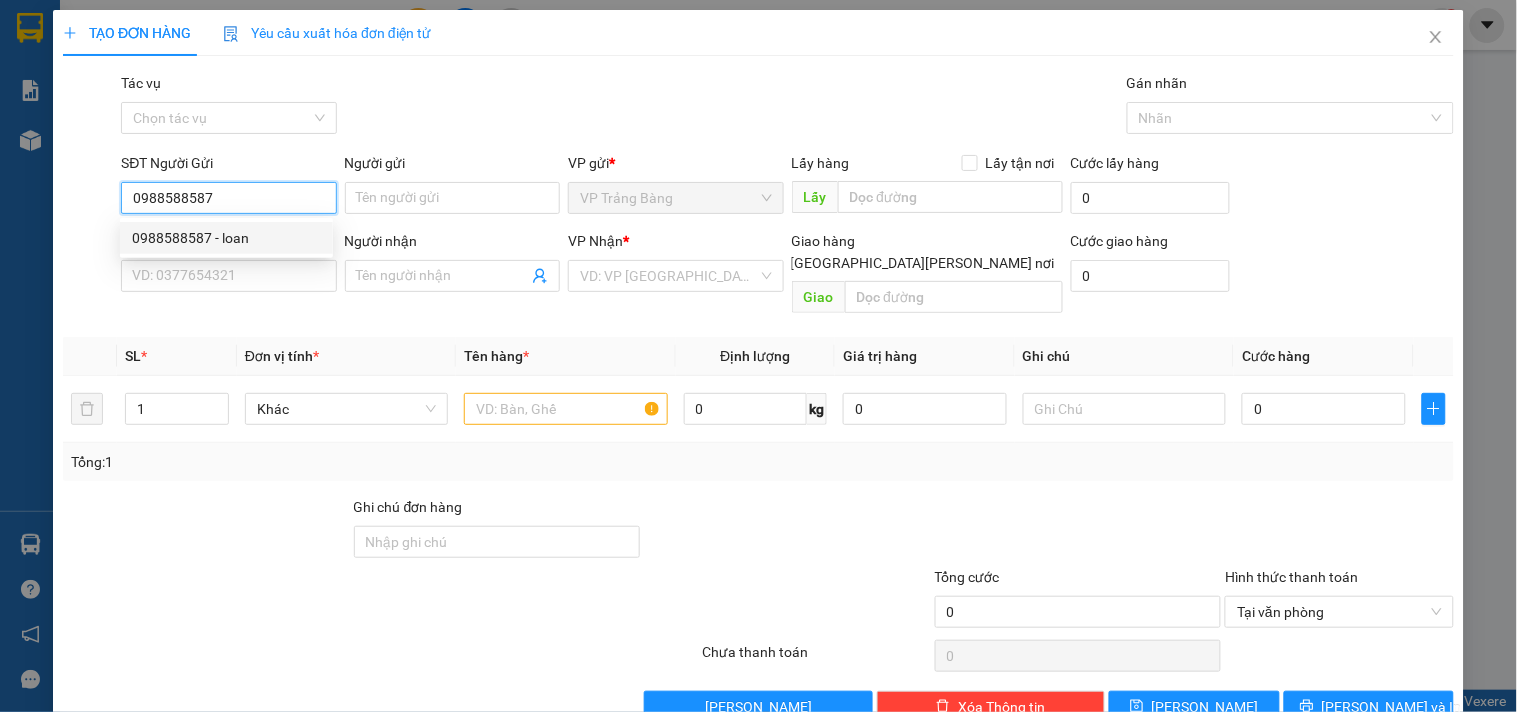 type on "0988588587" 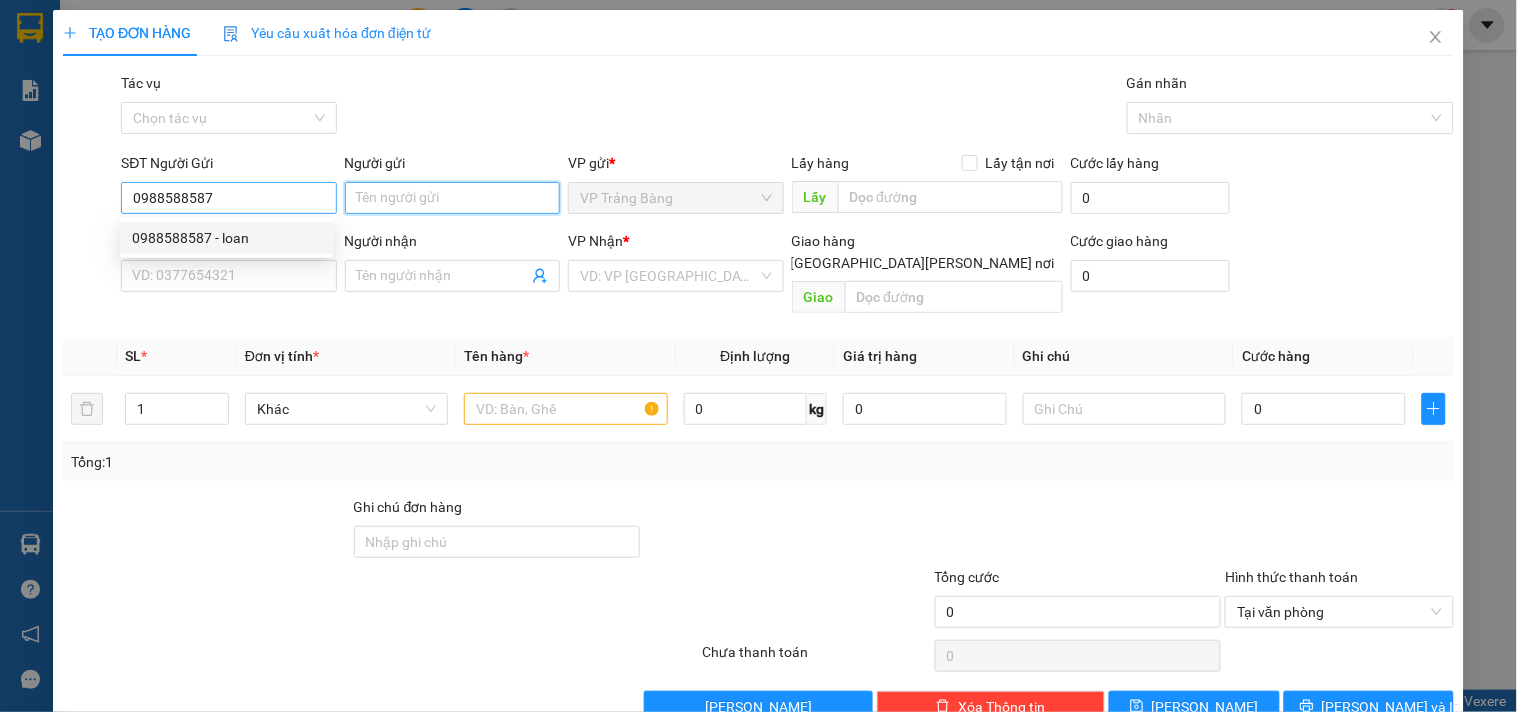 type on "loan" 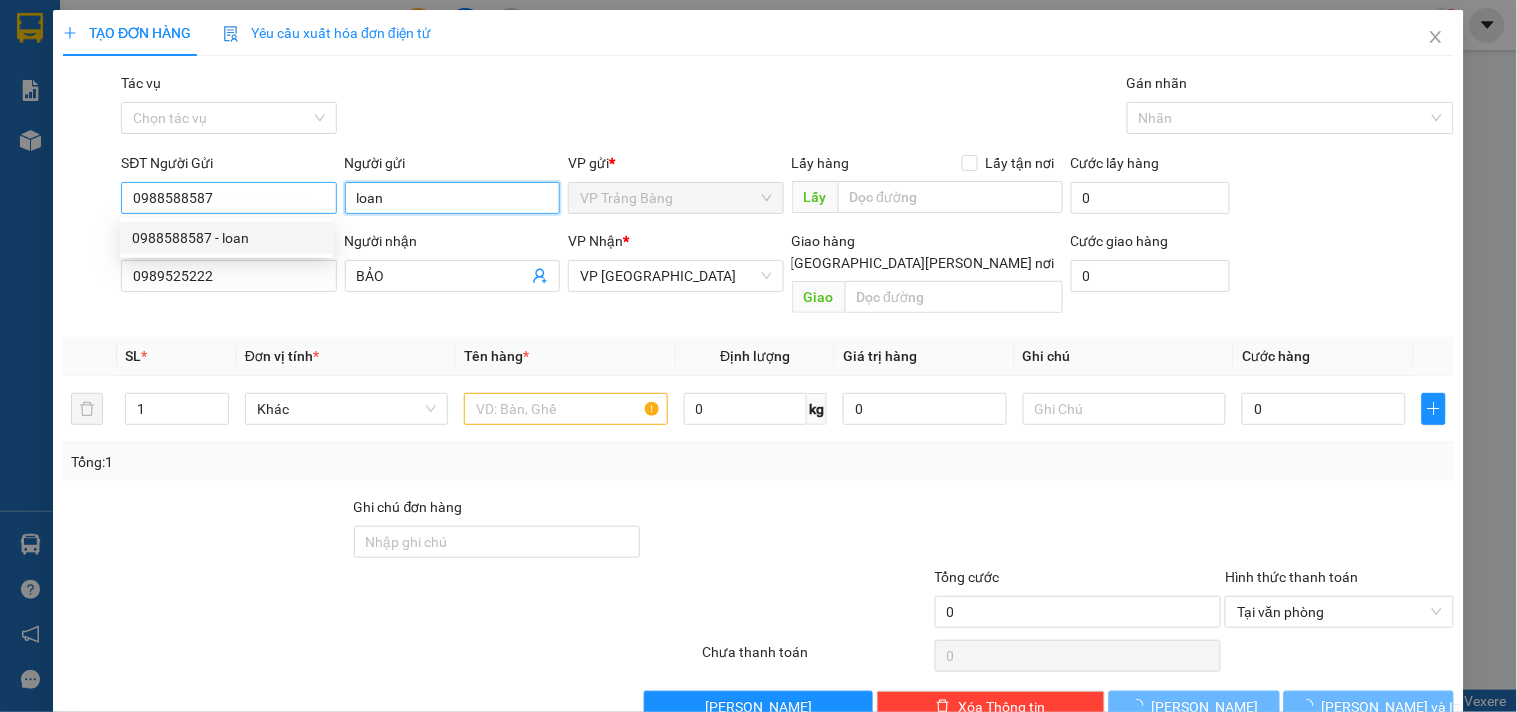 type on "20.000" 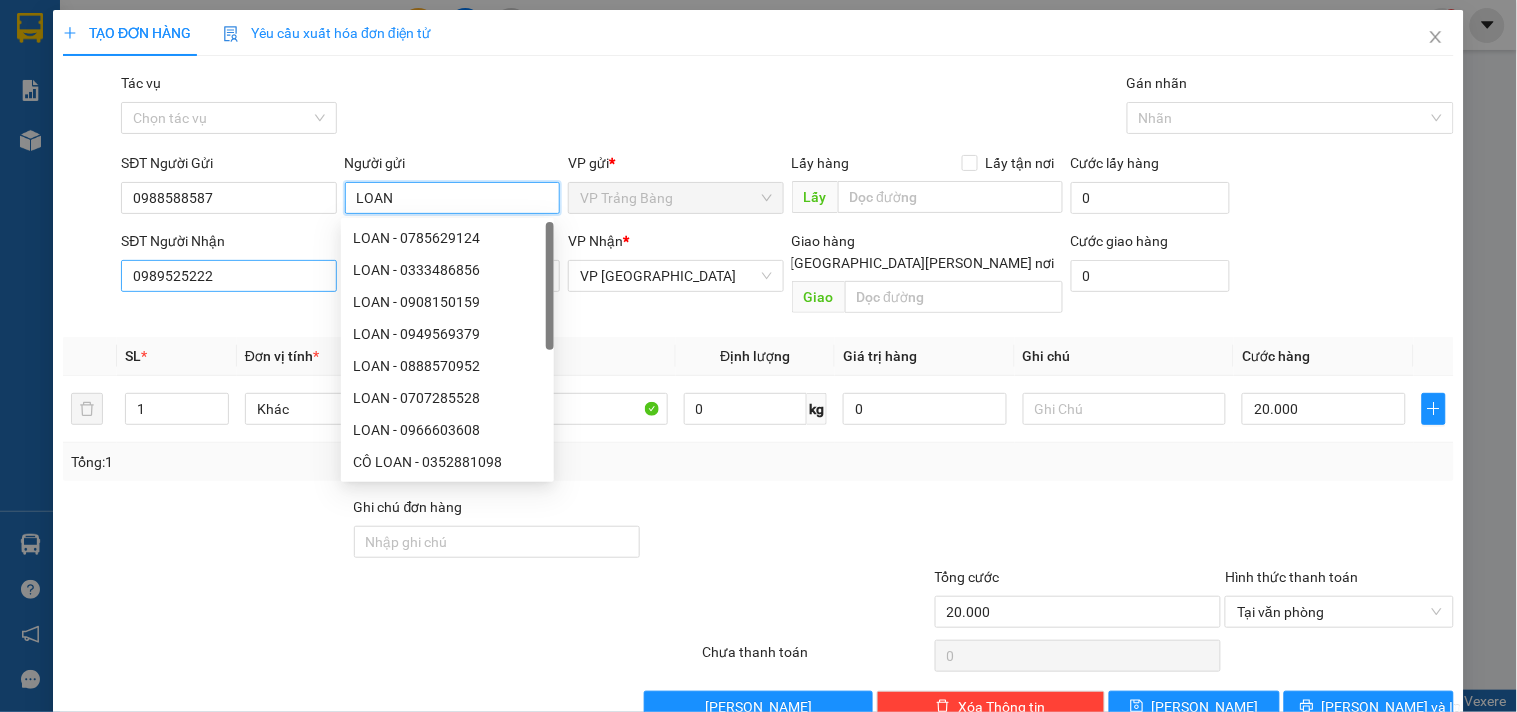 type on "LOAN" 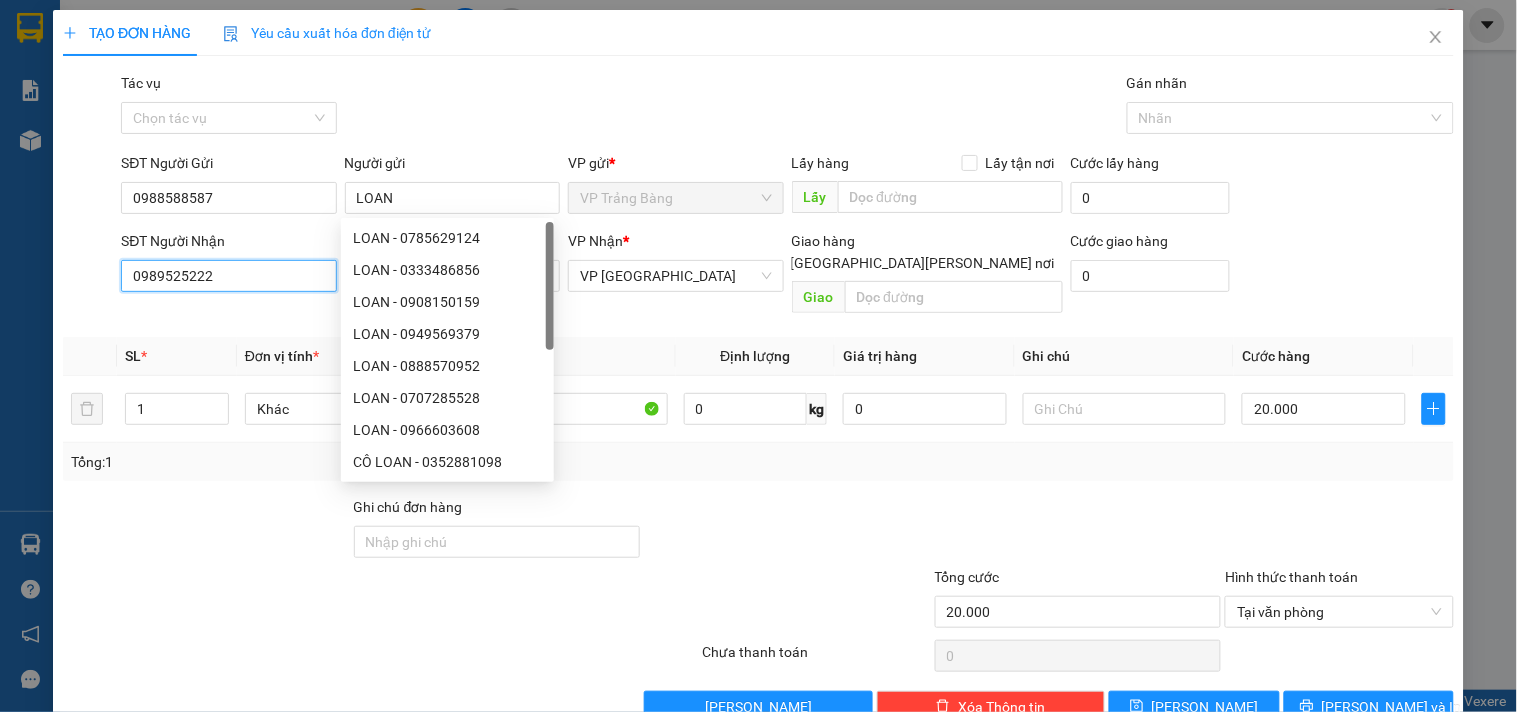 click on "0989525222" at bounding box center [228, 276] 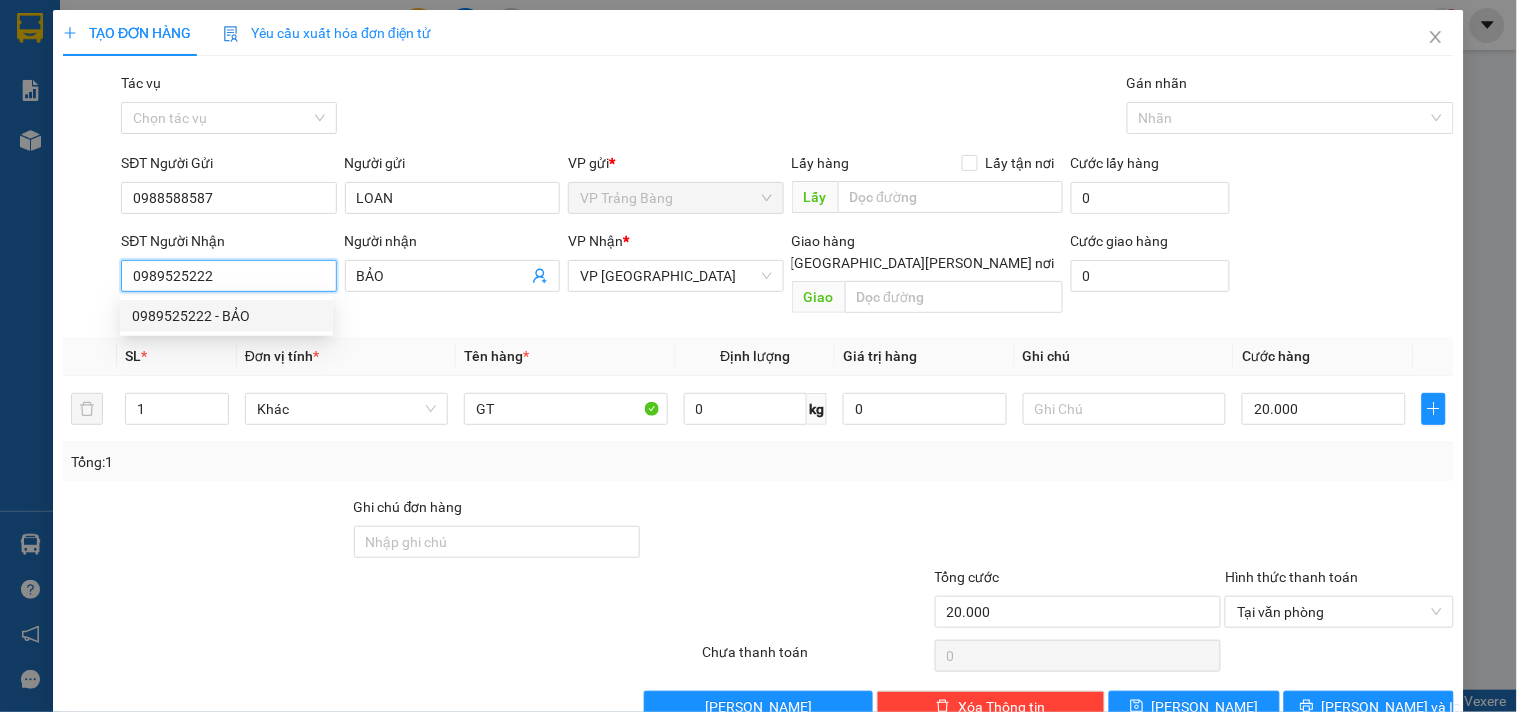 paste on "19317657" 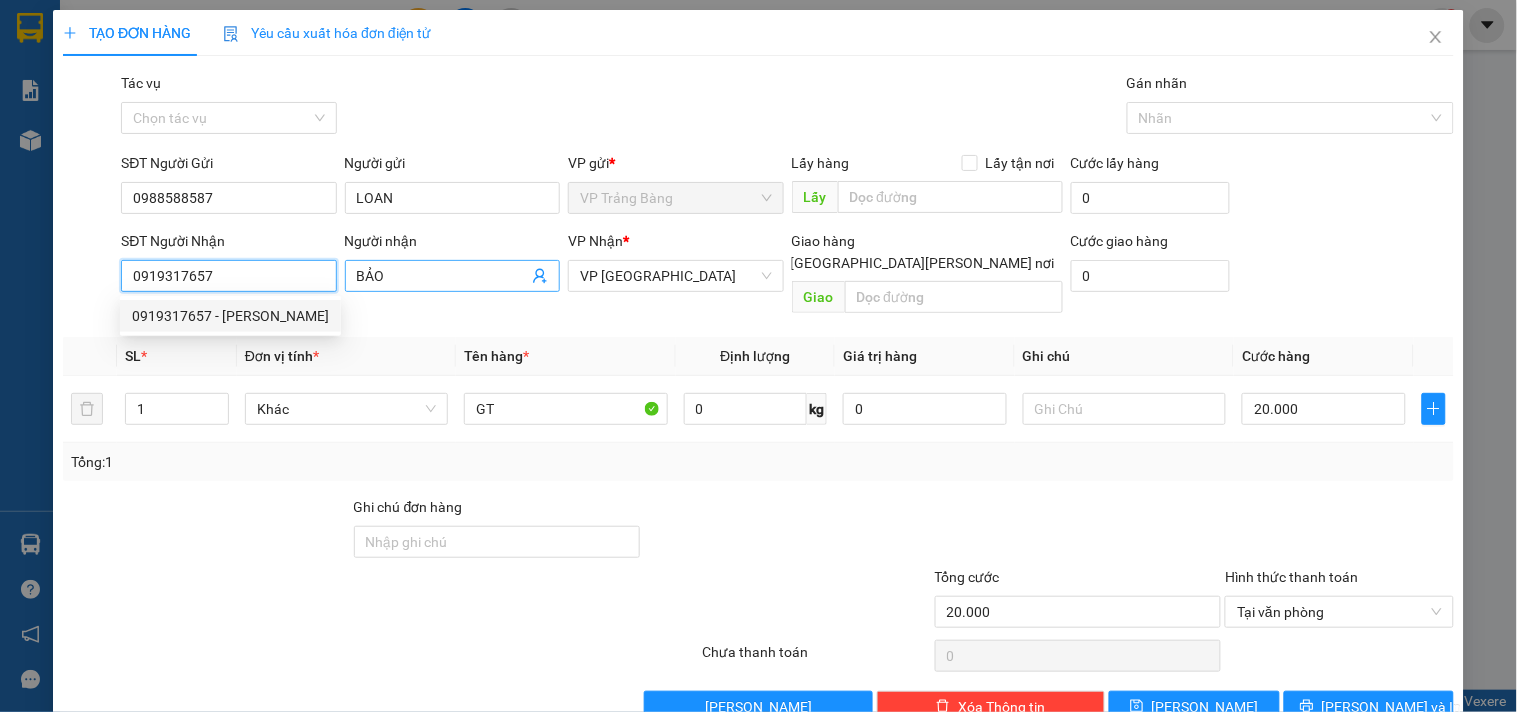 type on "0919317657" 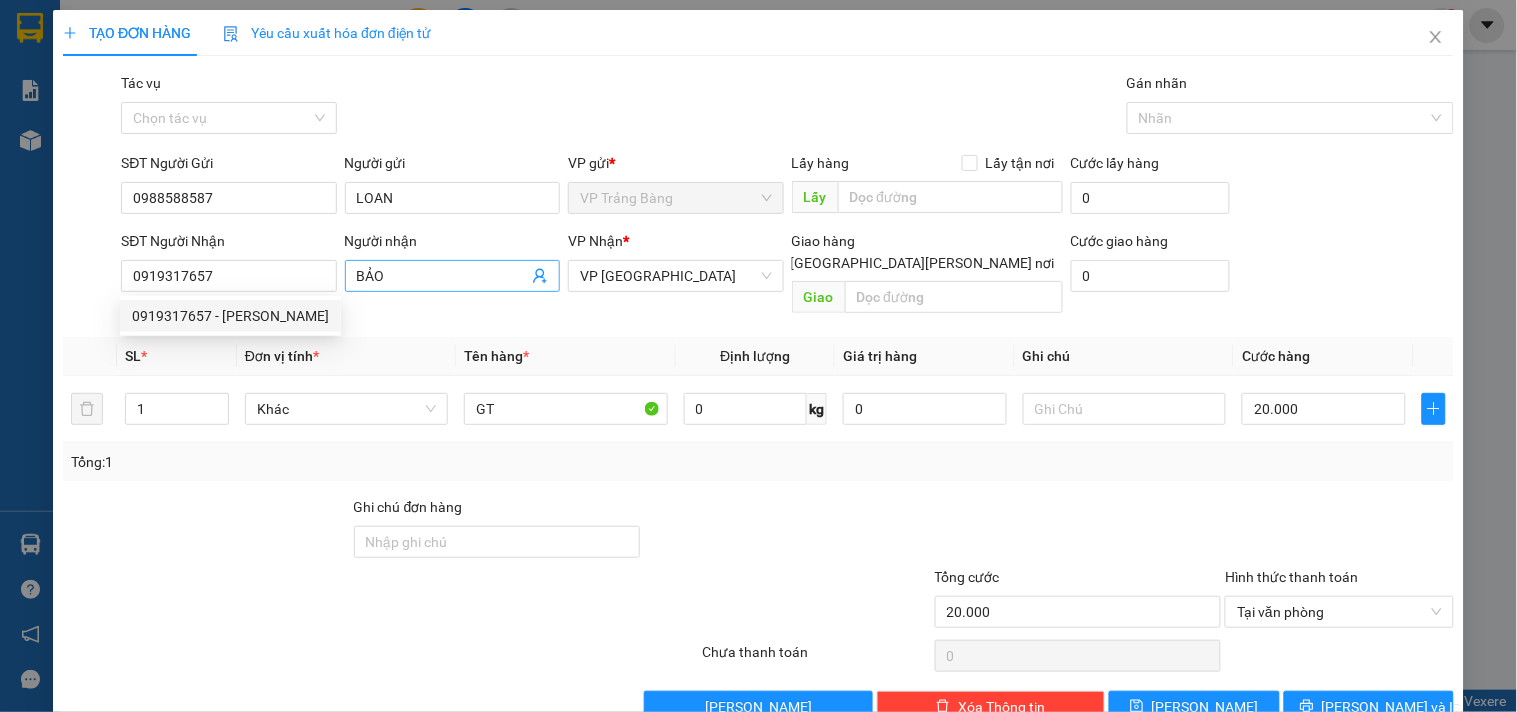 click on "BẢO" at bounding box center [442, 276] 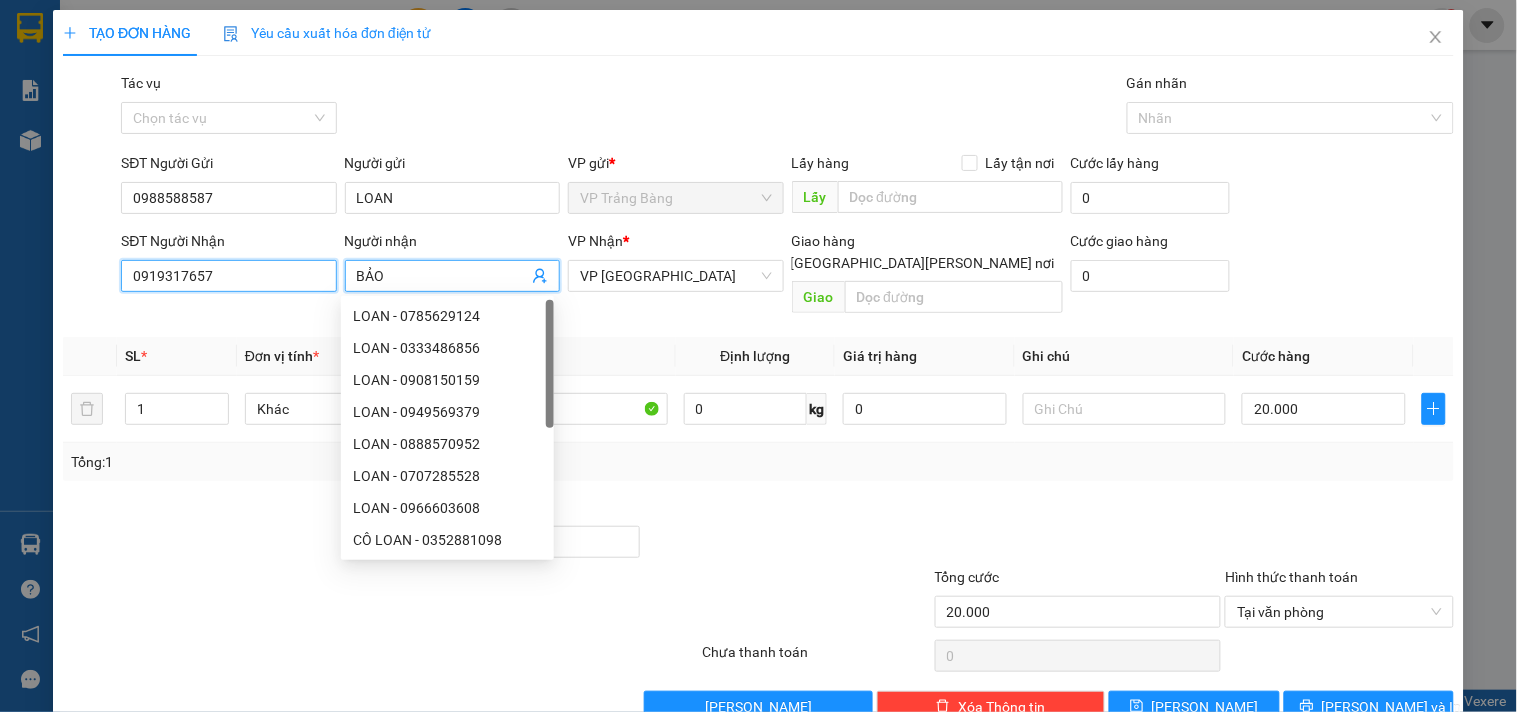 click on "0919317657" at bounding box center [228, 276] 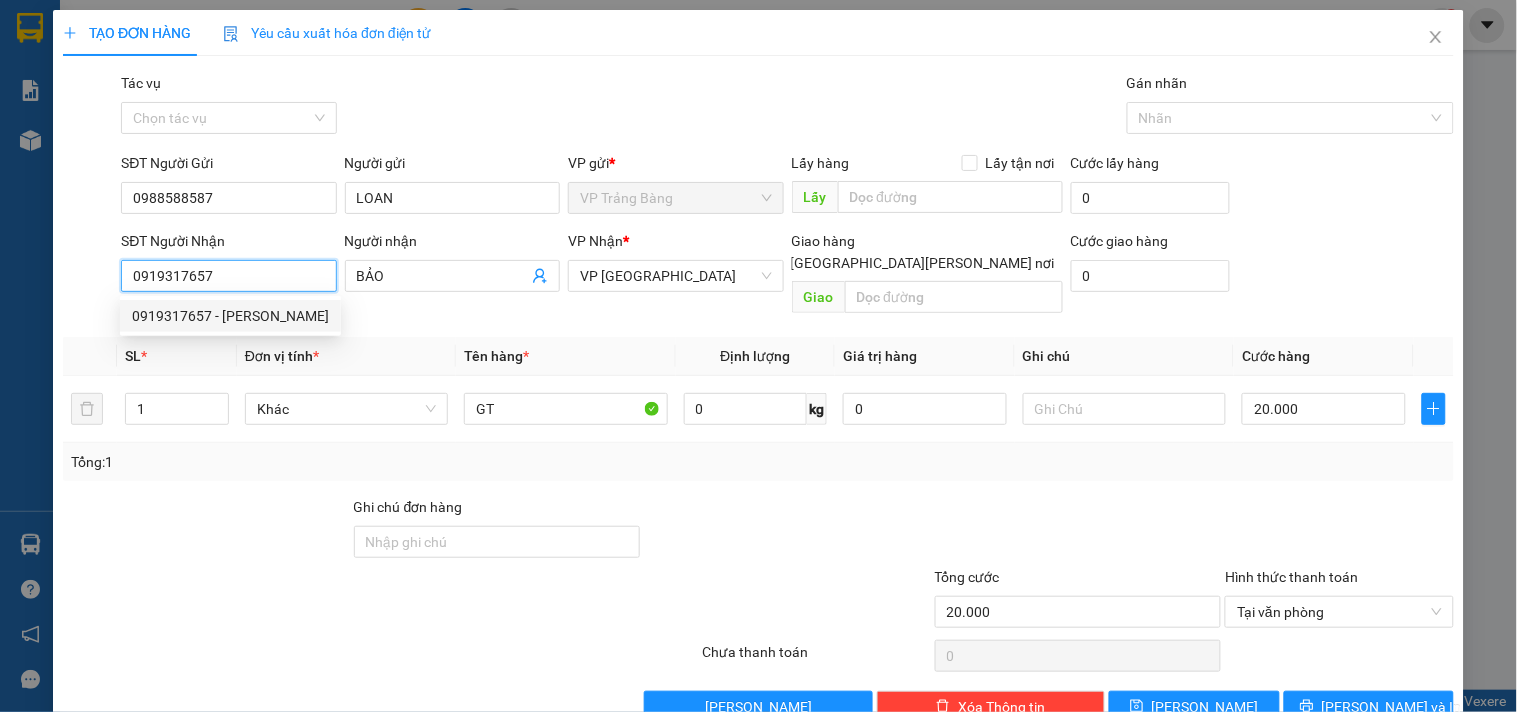 click on "0919317657 - NHÂN" at bounding box center (230, 316) 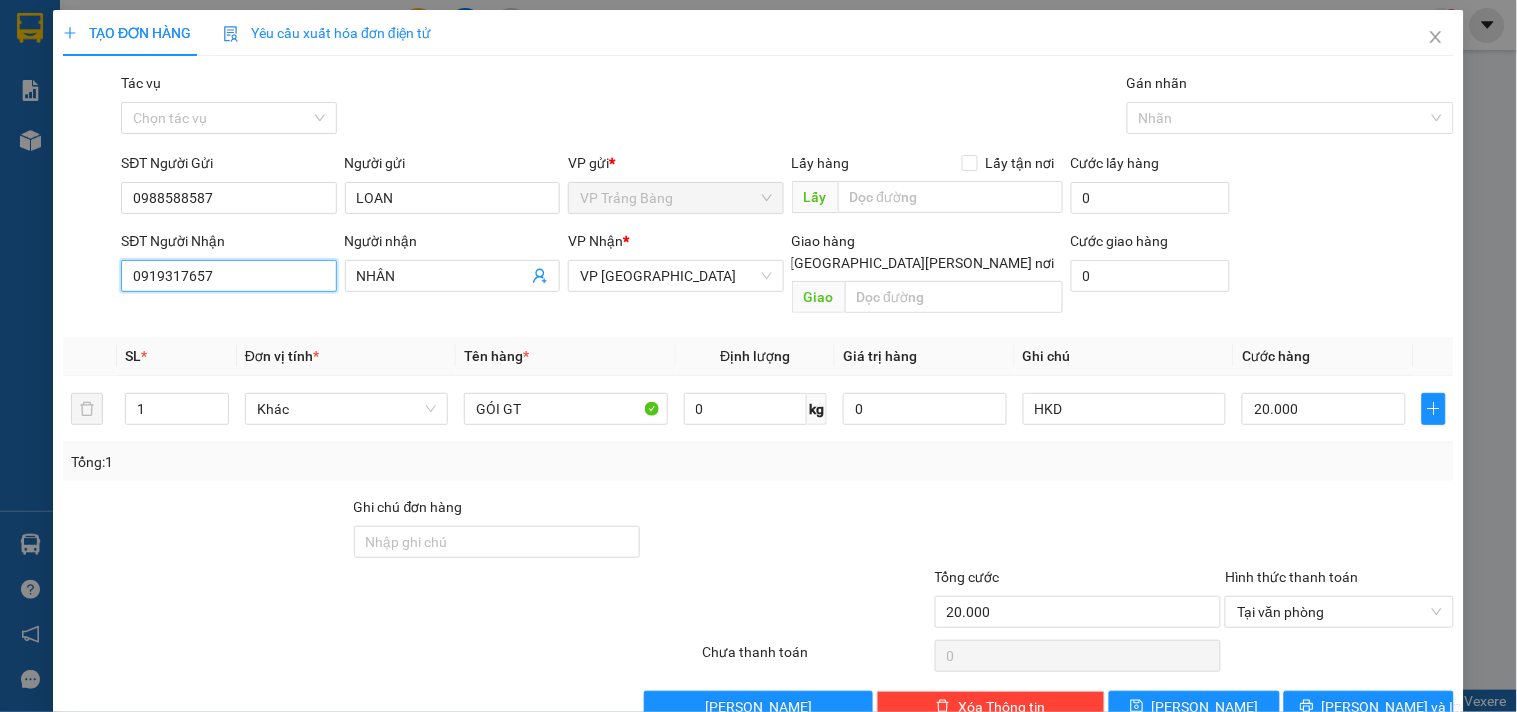 scroll, scrollTop: 27, scrollLeft: 0, axis: vertical 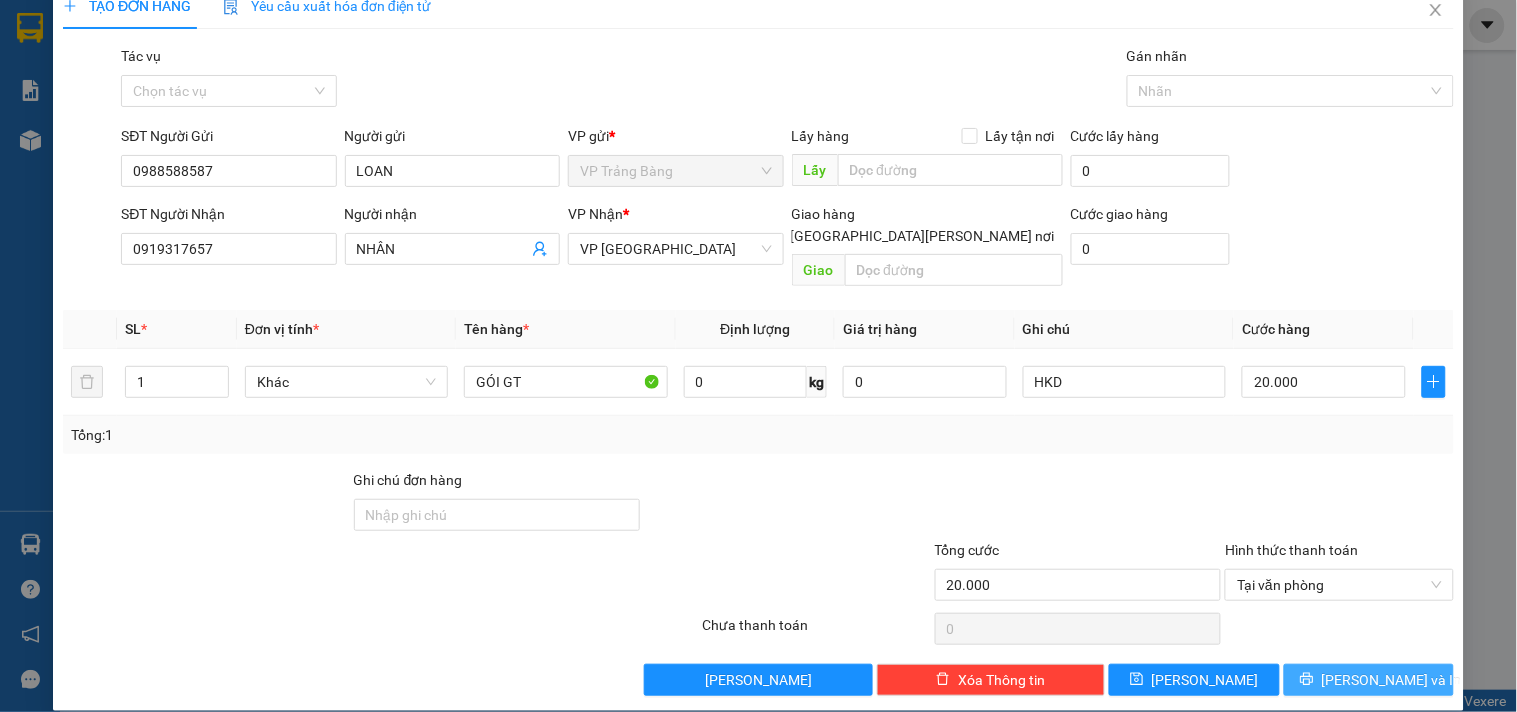 click 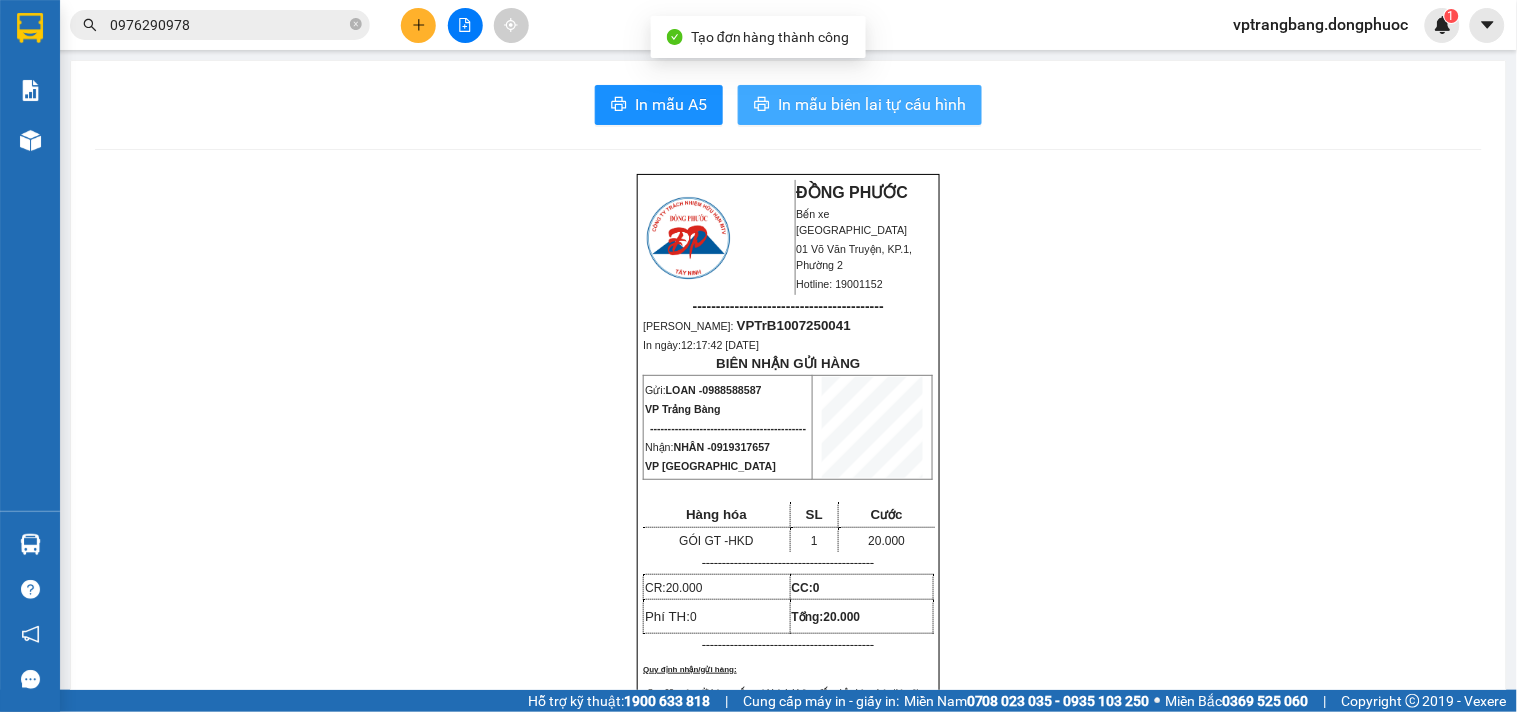 click on "In mẫu biên lai tự cấu hình" at bounding box center [872, 104] 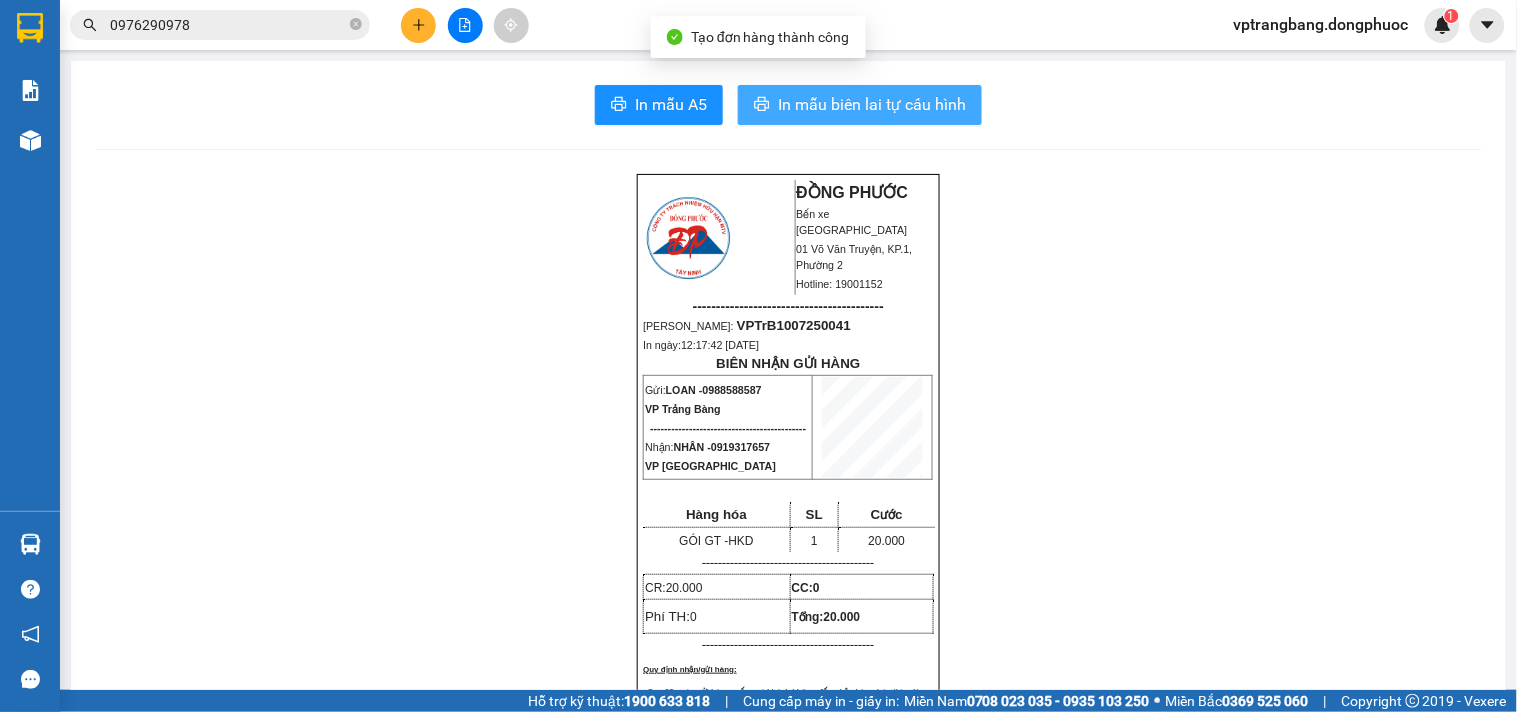 scroll, scrollTop: 0, scrollLeft: 0, axis: both 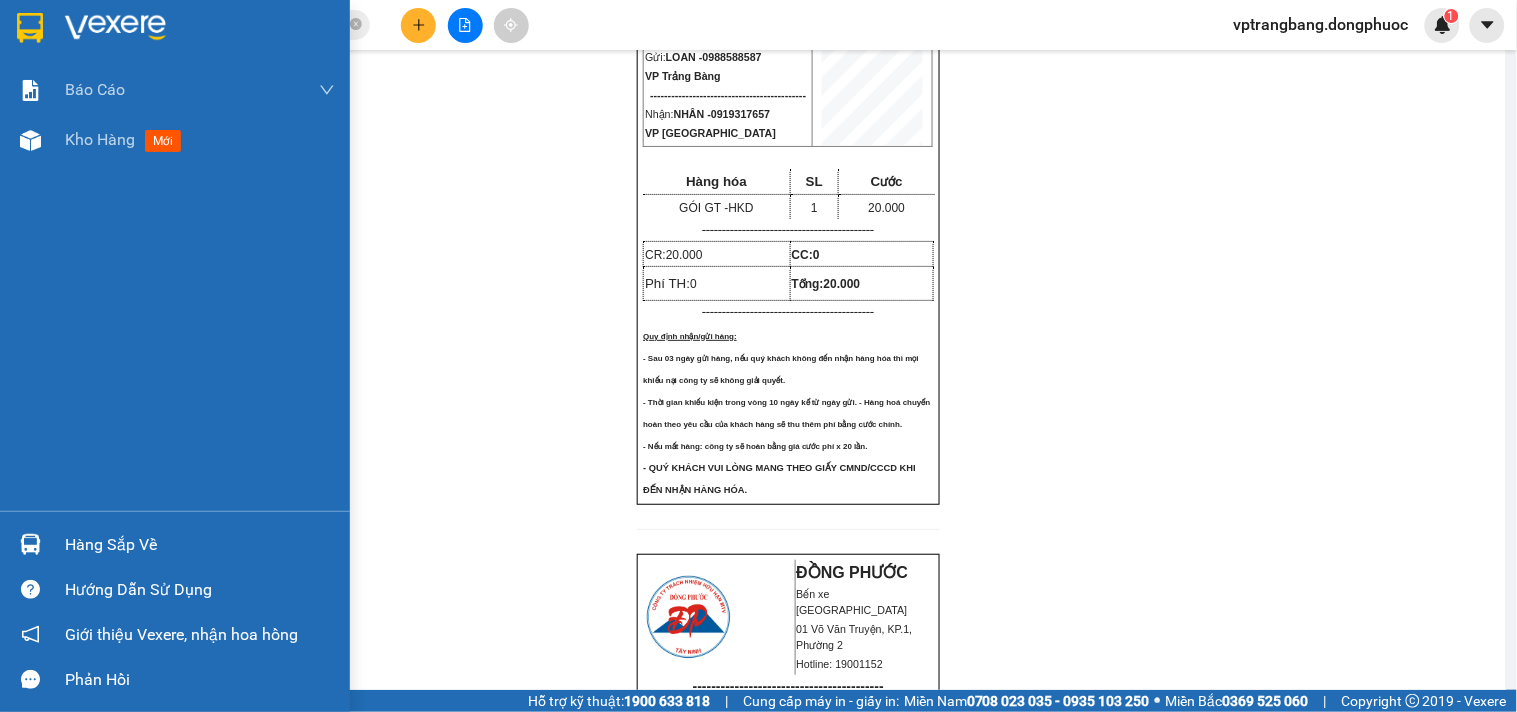 click on "Hàng sắp về" at bounding box center [175, 544] 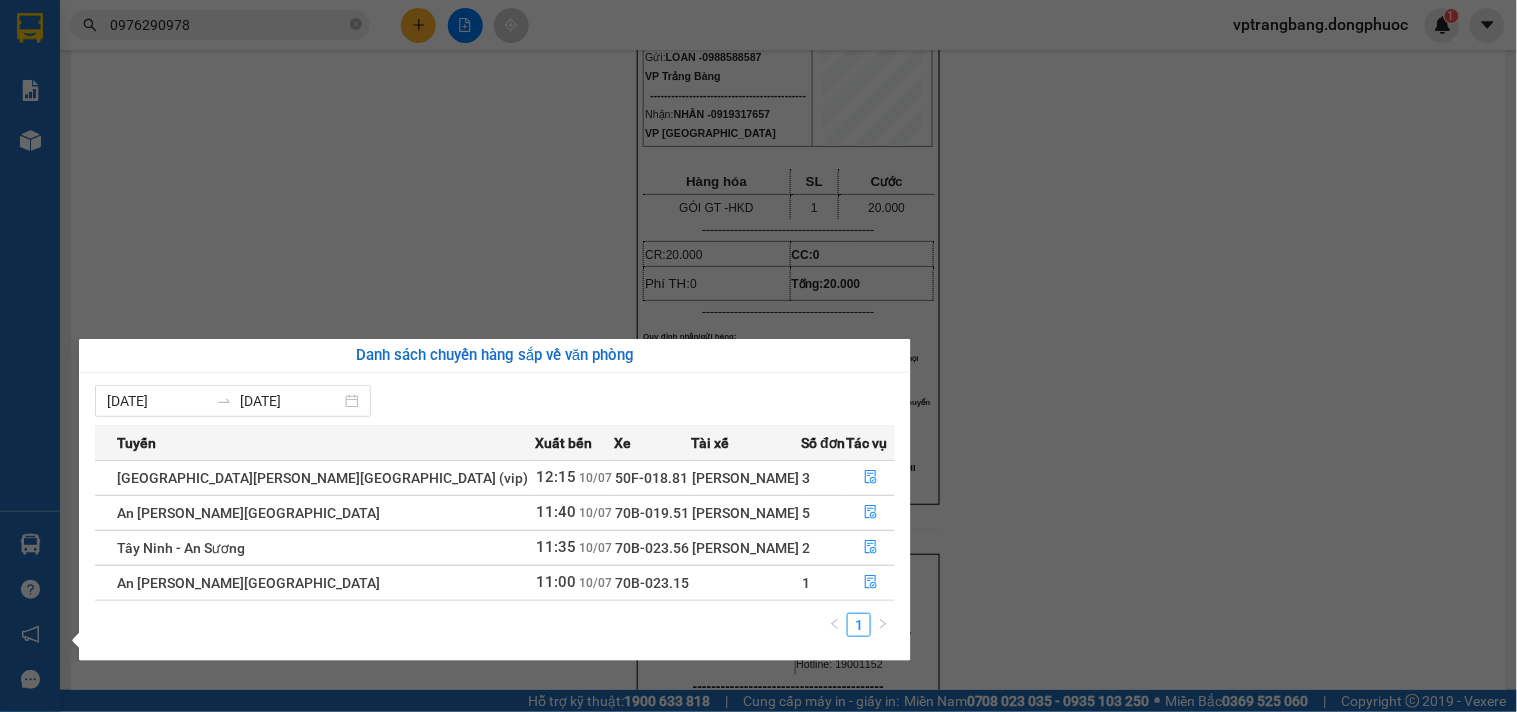 click on "Kết quả tìm kiếm ( 6147 )  Bộ lọc  Mã ĐH Trạng thái Món hàng Tổng cước Chưa cước Nhãn Người gửi VP Gửi Người nhận VP Nhận VPTrB1007250014 08:40 - 10/07 VP Nhận   70B-021.08 10:24 - 10/07 HỘP NHA SL:  1 20.000 0976290978 HẠNH LABO VP Trảng Bàng 0383613524 BS HUY VP K13 HT0907250044 14:54 - 09/07 VP Nhận   70B-023.55 16:02 - 09/07 HỘP NK SL:  1 20.000 0913276637 NGUYỄN Hòa Thành 0976290978 HẠNH LABO VP Trảng Bàng VPTrB0907250024 10:41 - 09/07 VP Nhận   70B-023.15 12:23 - 09/07 HỘP NHA SL:  1 20.000 0976290978 HẠNH LABO VP Trảng Bàng 0915999010 LABO ĐÔNG THẠNH VP Bến xe An Sương HT0807250049 13:44 - 08/07 VP Nhận   70B-023.55 14:45 - 08/07 HỘP NK SL:  1 20.000 0913276637 NGUYỄN Hòa Thành 0976290978 HẠNH LABO VP Trảng Bàng VPTrB0807250016 09:47 - 08/07 VP Nhận   70B-021.45 12:58 - 08/07 HỘP NHA SL:  1 20.000 0976290978 HẠNH LABO VP Trảng Bàng 0933629648 TÀI VP Phước Đông VPMC0807250002 03:16 - 08/07   SL:" at bounding box center [758, 356] 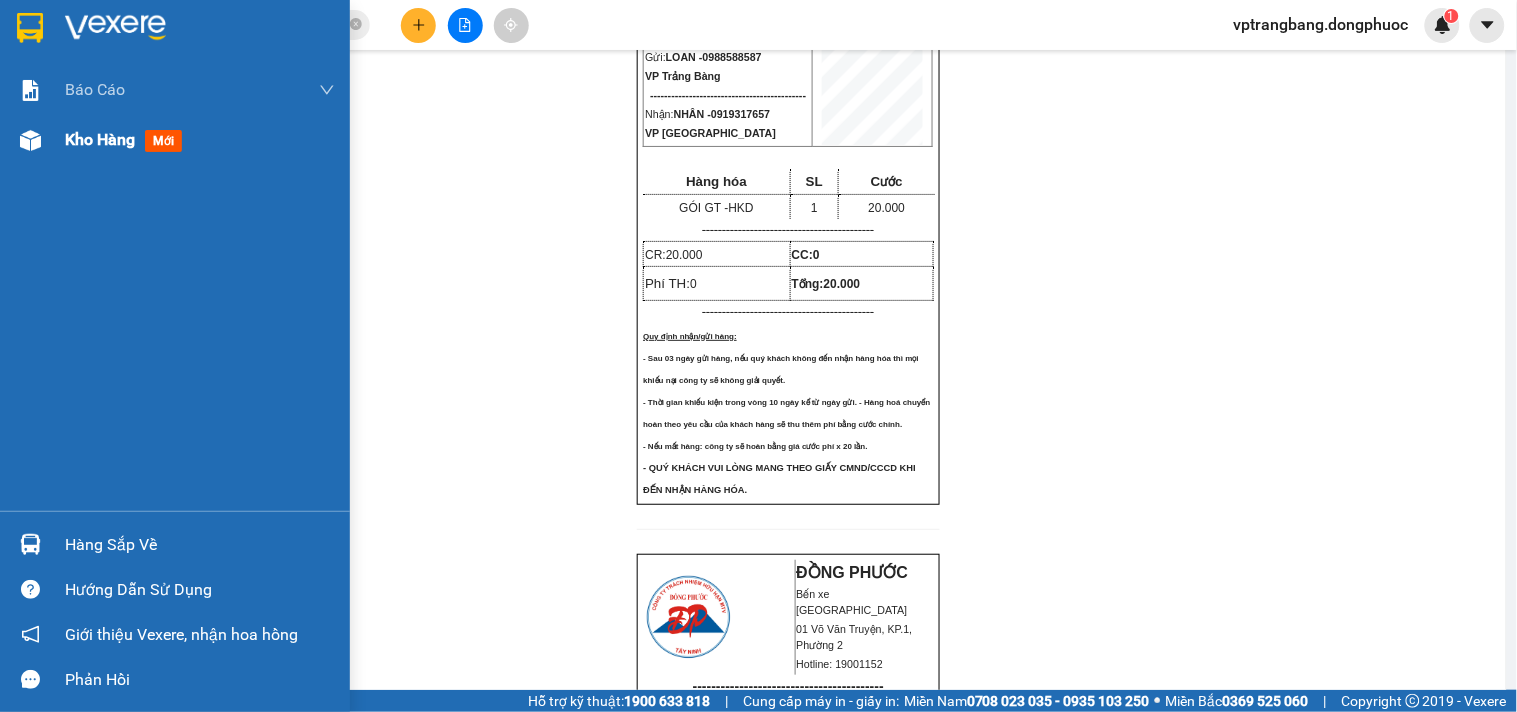 click at bounding box center (30, 140) 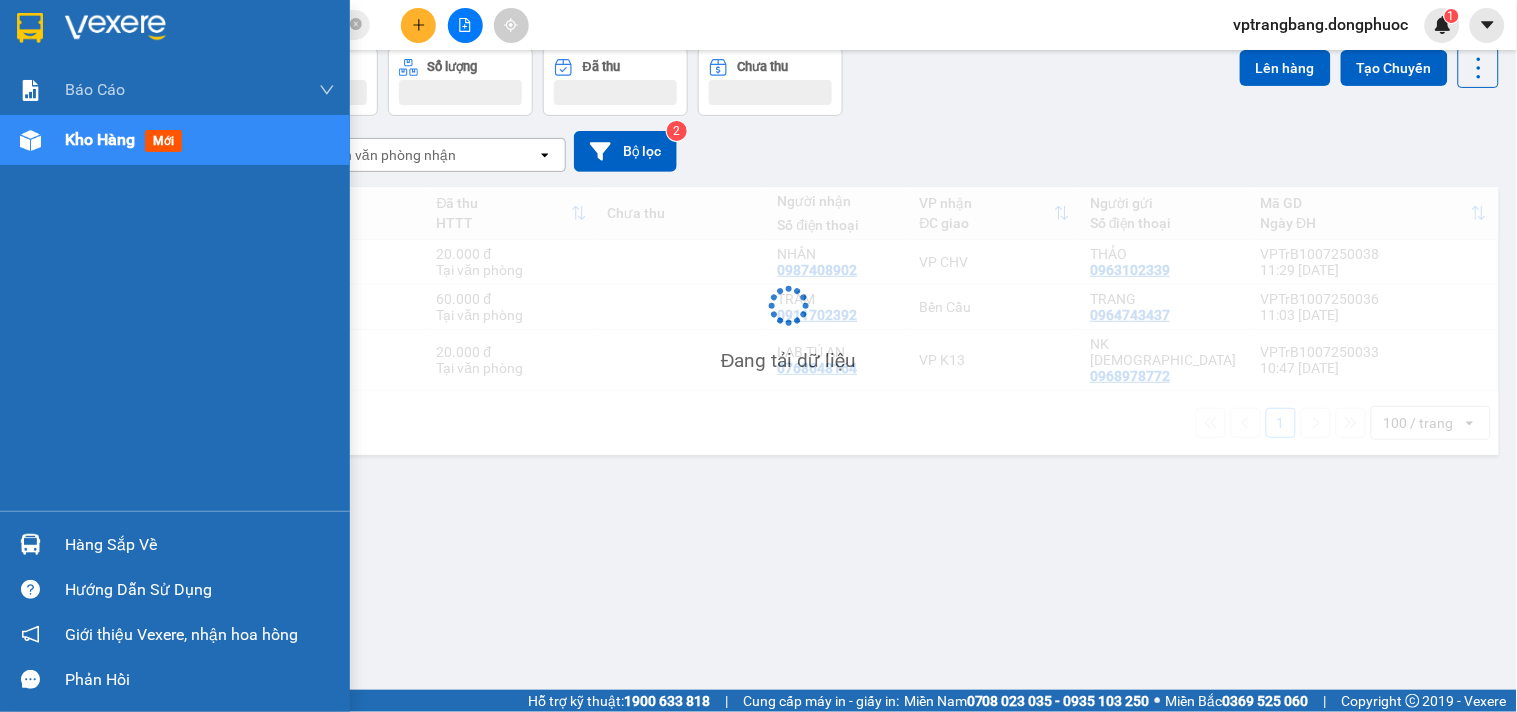 scroll, scrollTop: 92, scrollLeft: 0, axis: vertical 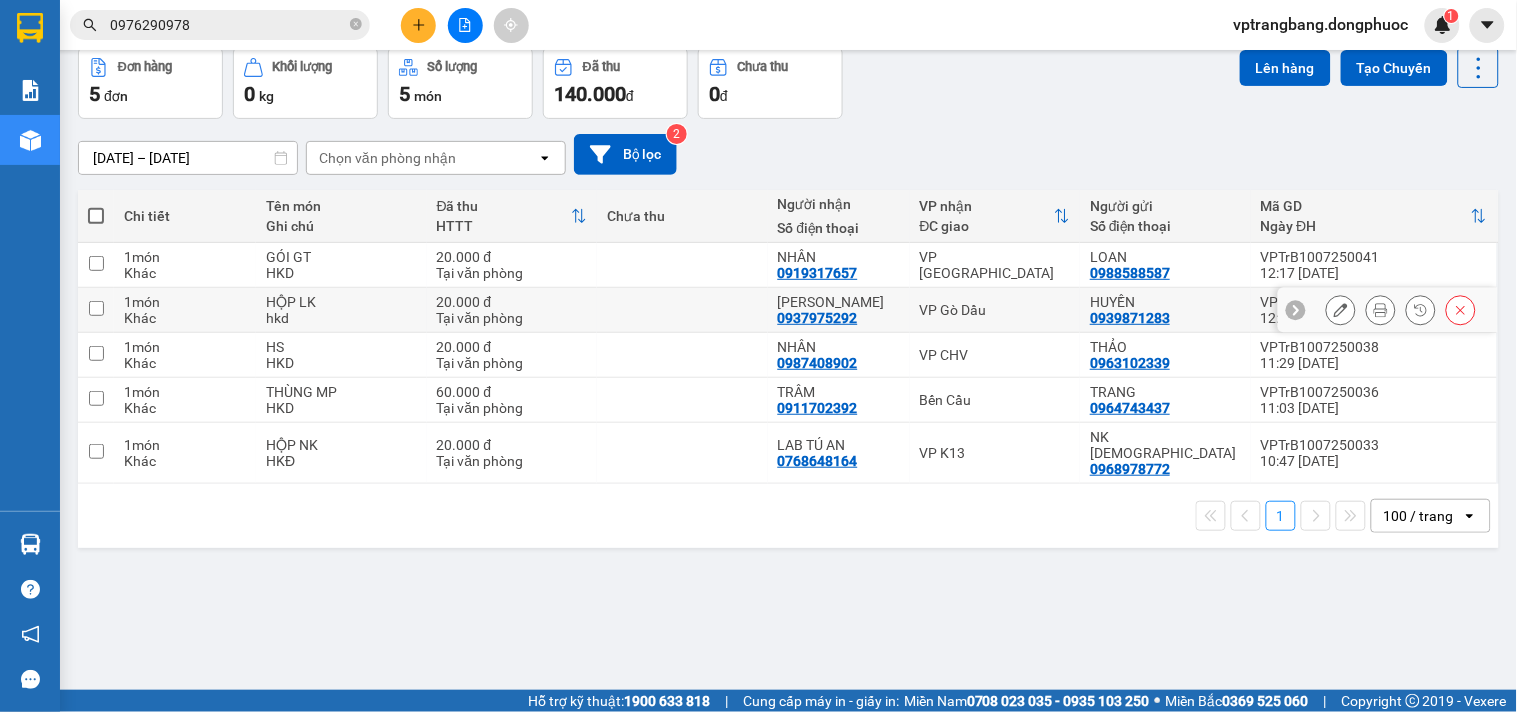 click on "VP Gò Dầu" at bounding box center [995, 310] 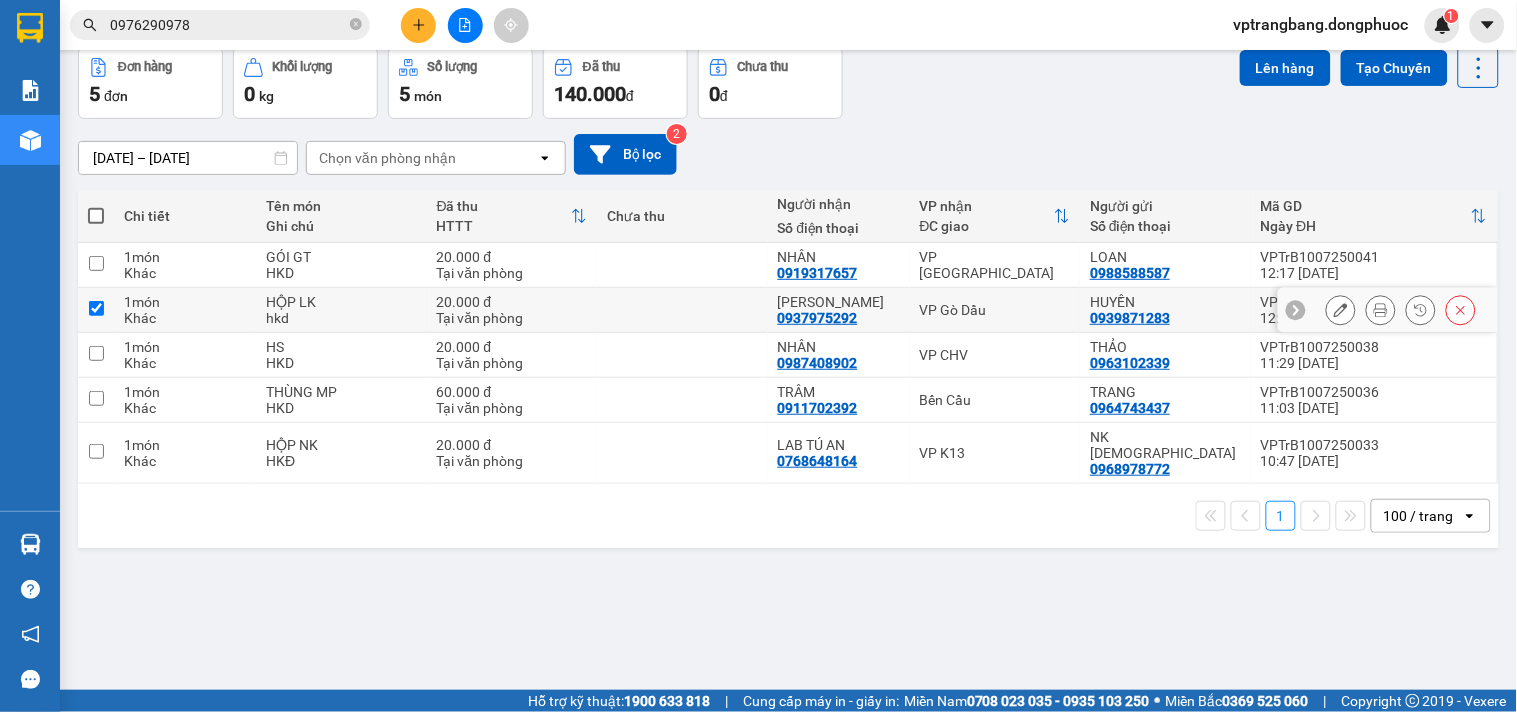 checkbox on "true" 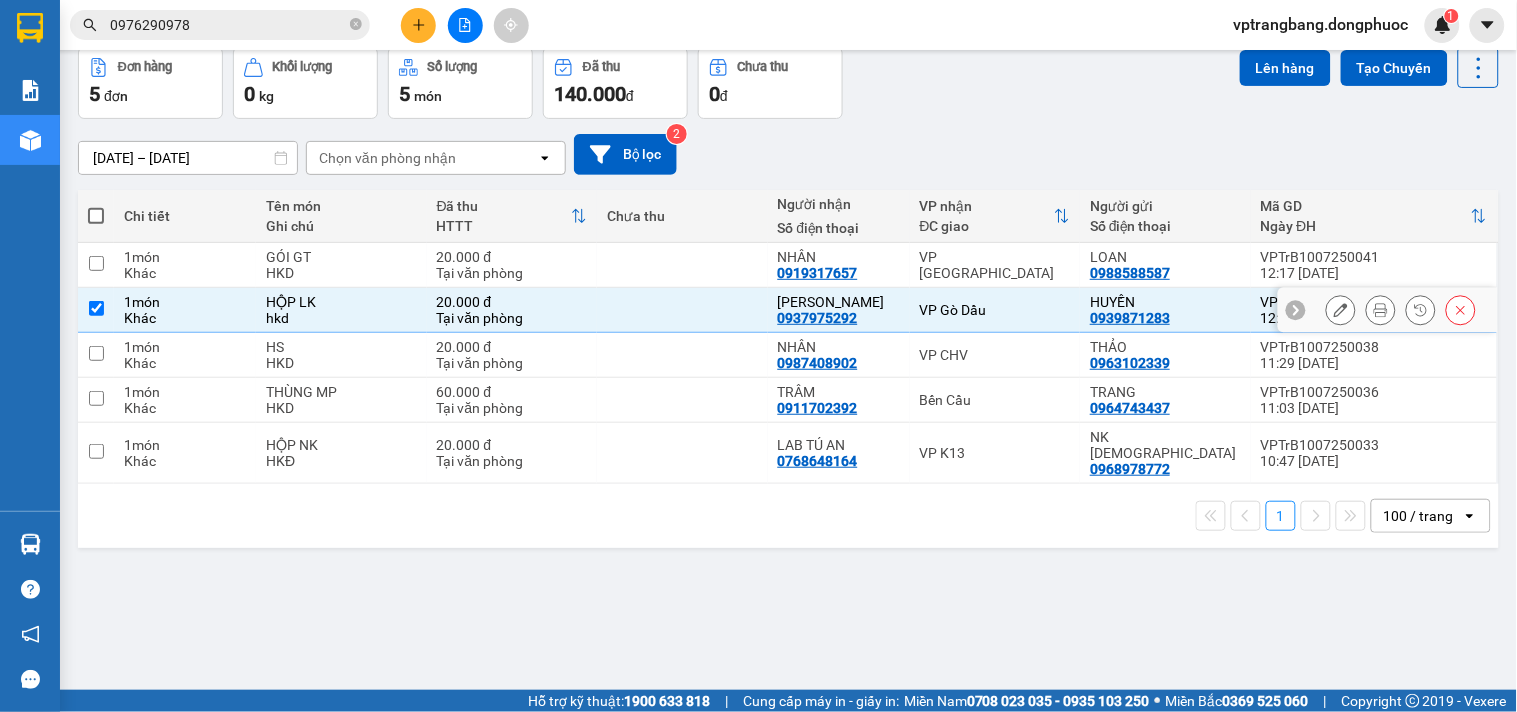 click on "VP Tây Ninh" at bounding box center [995, 265] 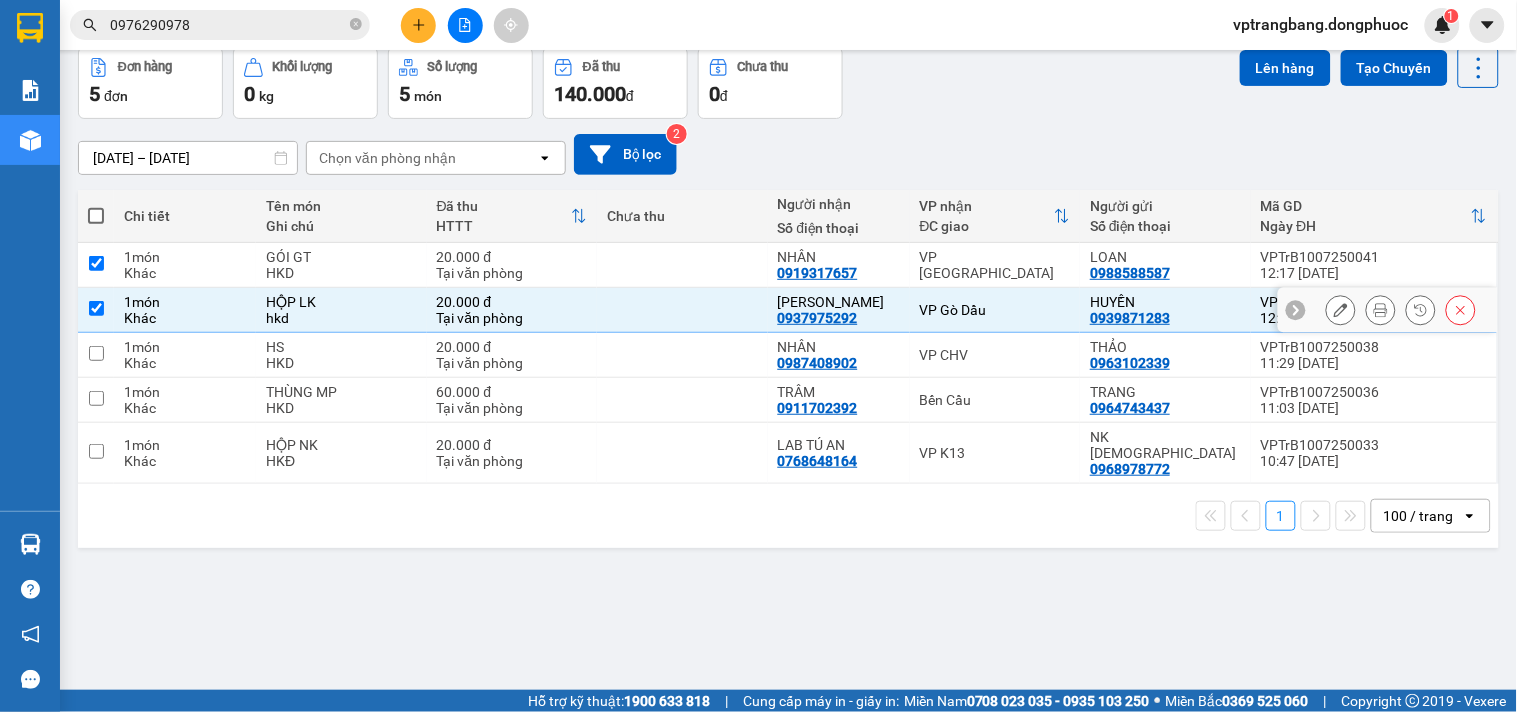 checkbox on "true" 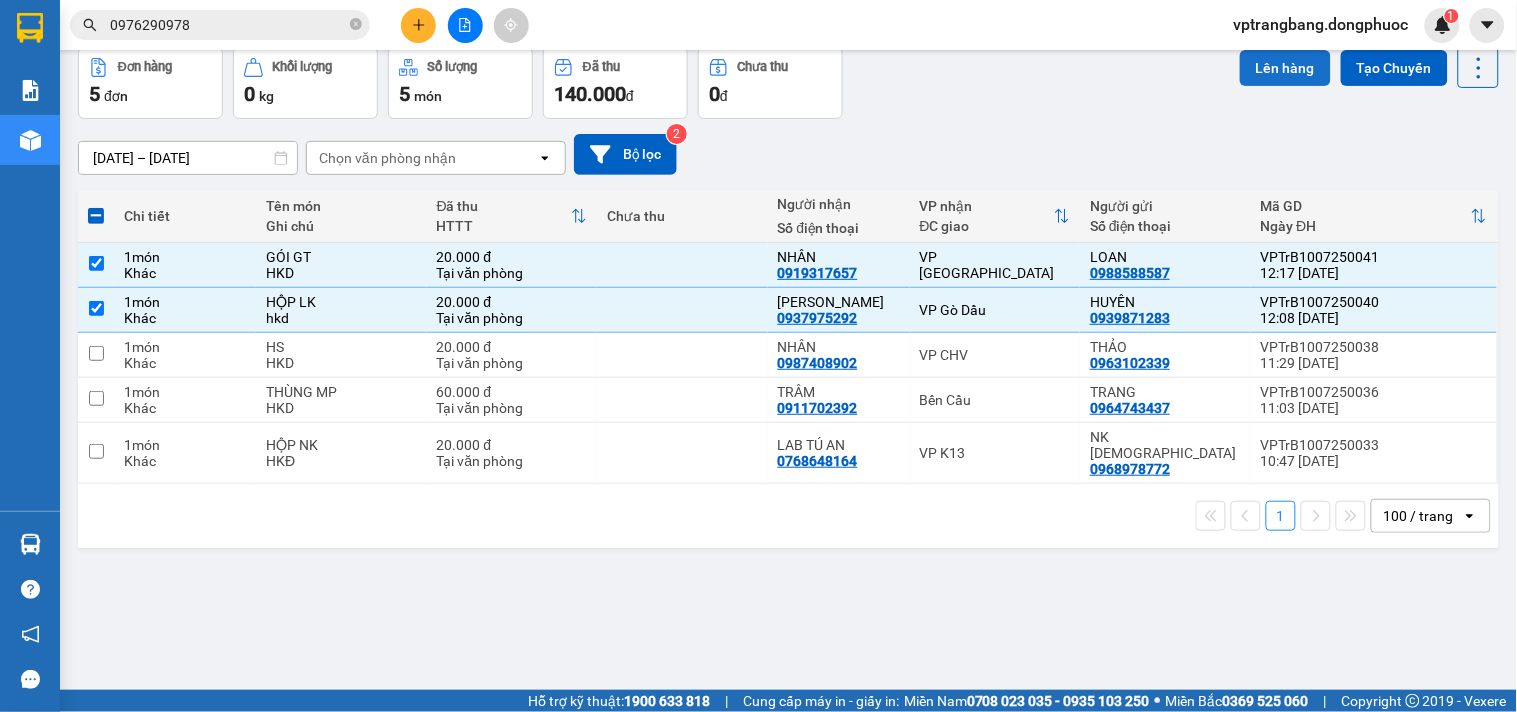 click on "Lên hàng" at bounding box center [1285, 68] 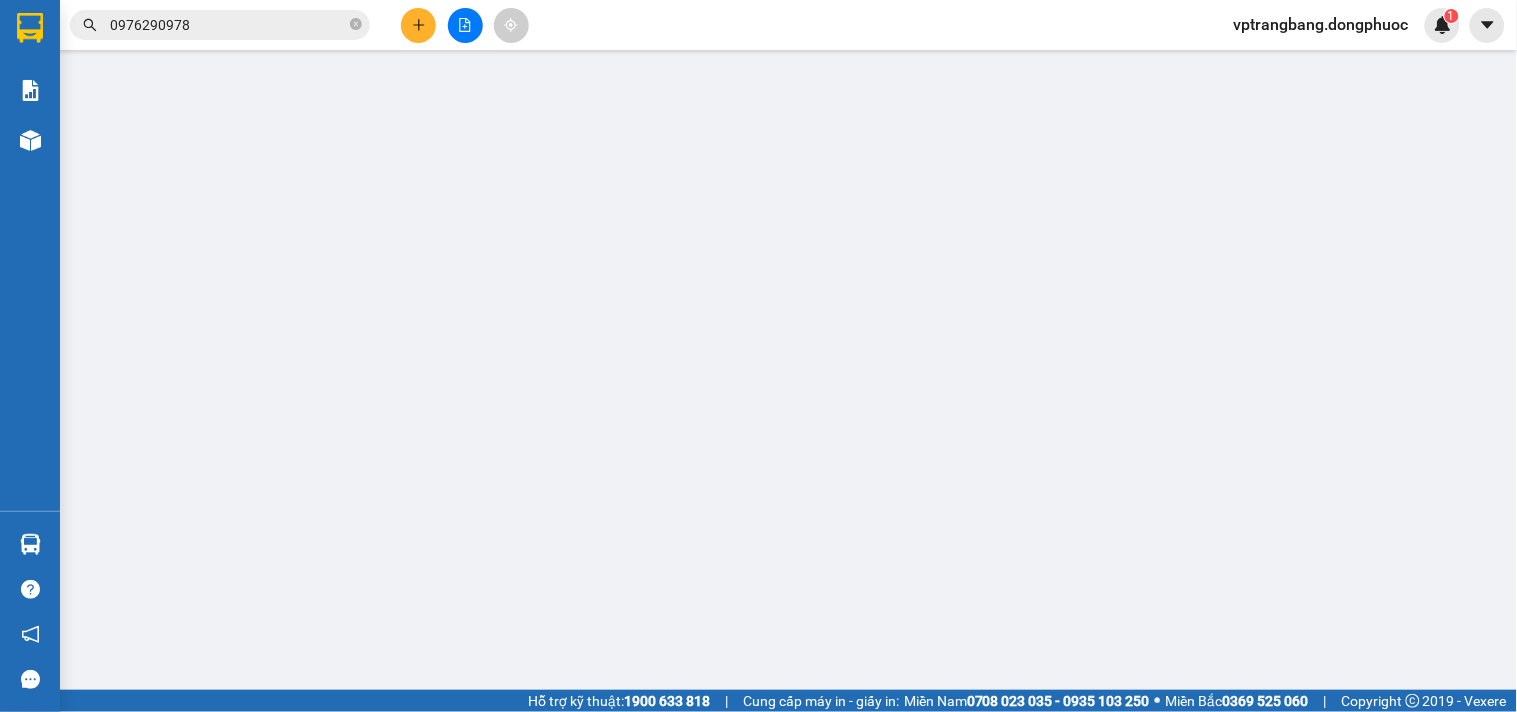 scroll, scrollTop: 0, scrollLeft: 0, axis: both 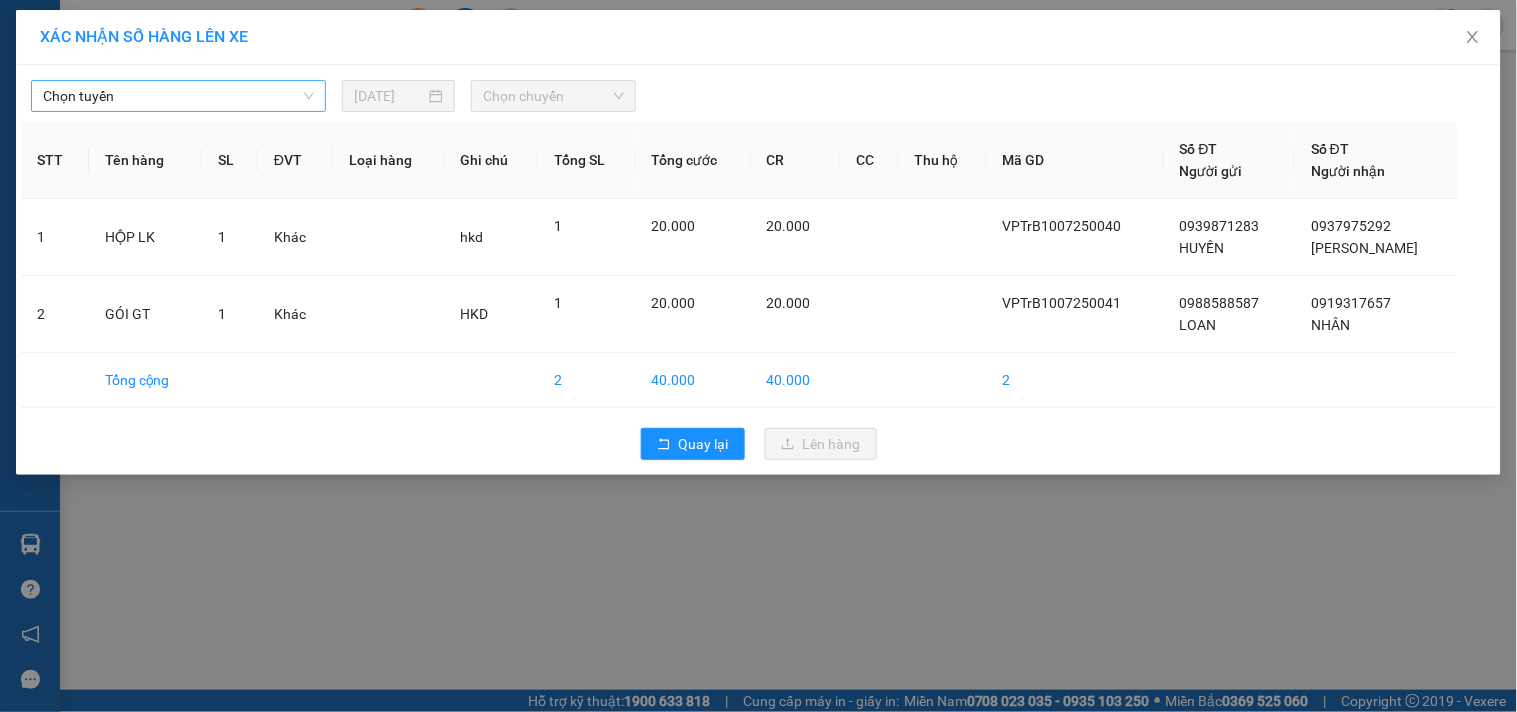 drag, startPoint x: 186, startPoint y: 73, endPoint x: 192, endPoint y: 110, distance: 37.48333 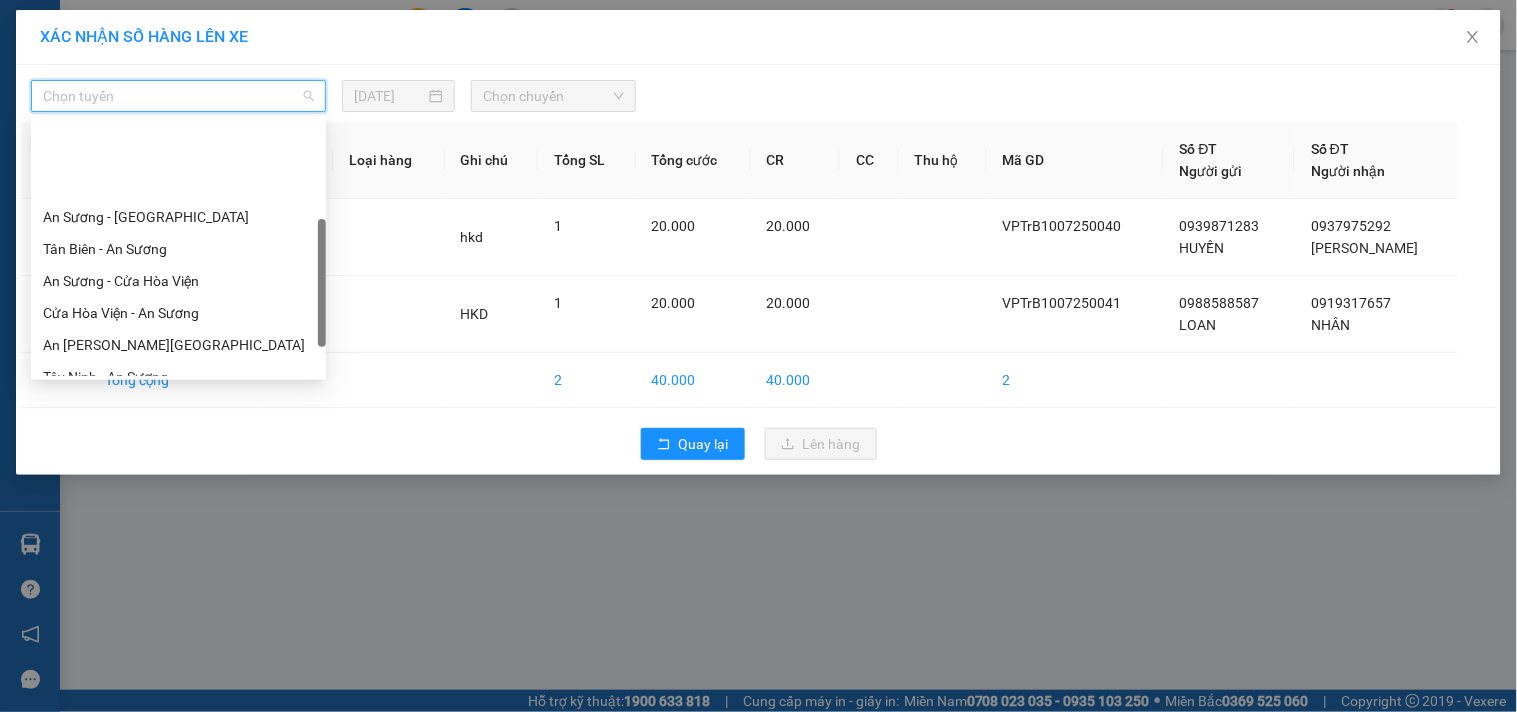 scroll, scrollTop: 222, scrollLeft: 0, axis: vertical 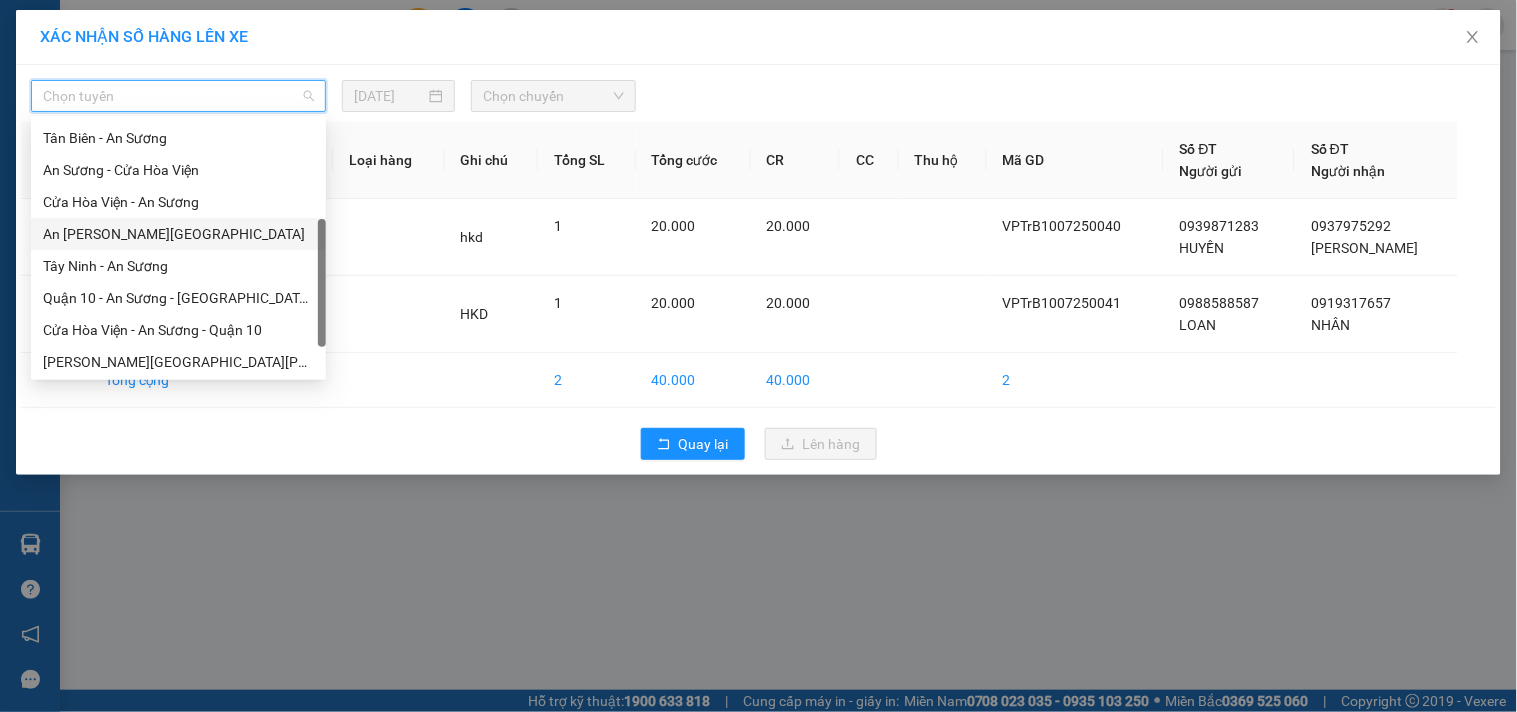click on "An Sương - [GEOGRAPHIC_DATA]" at bounding box center (178, 234) 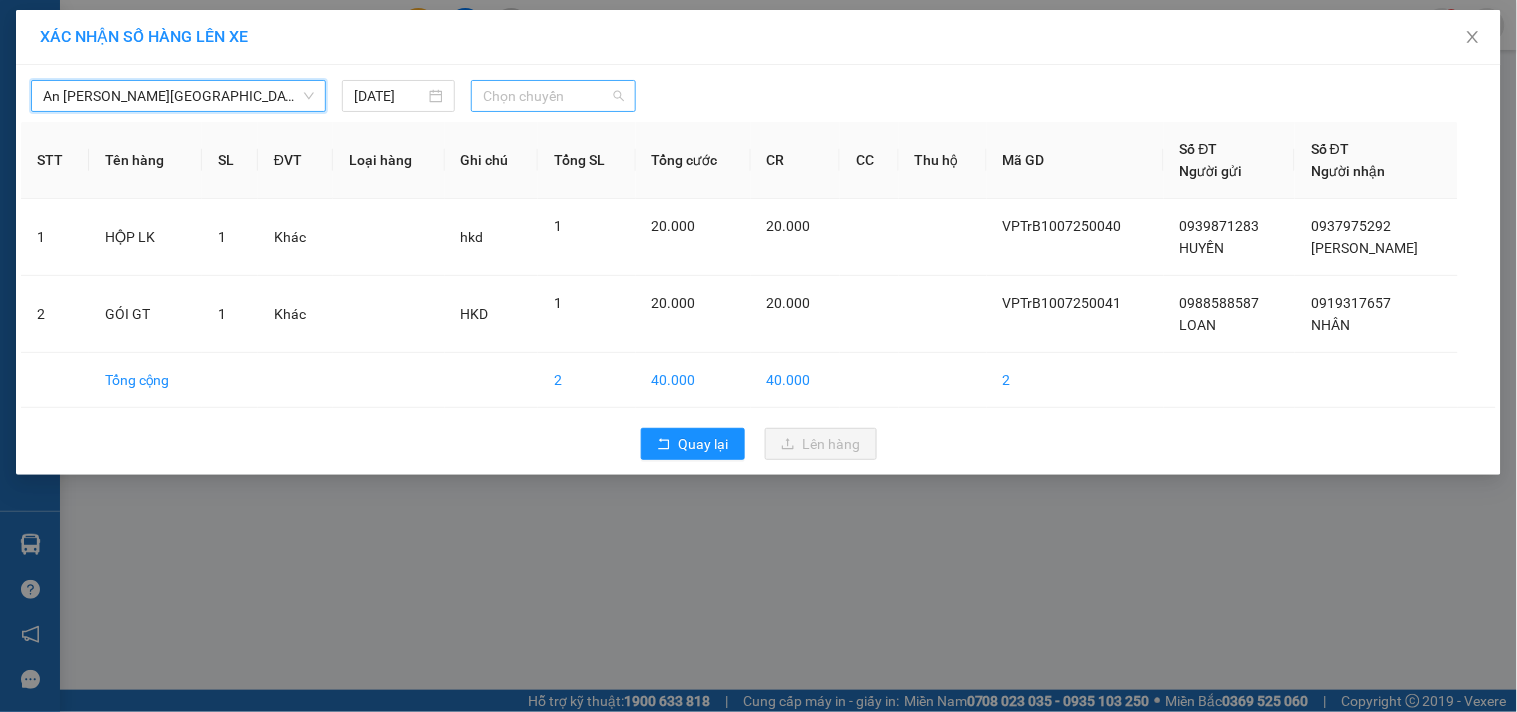 click on "Chọn chuyến" at bounding box center [553, 96] 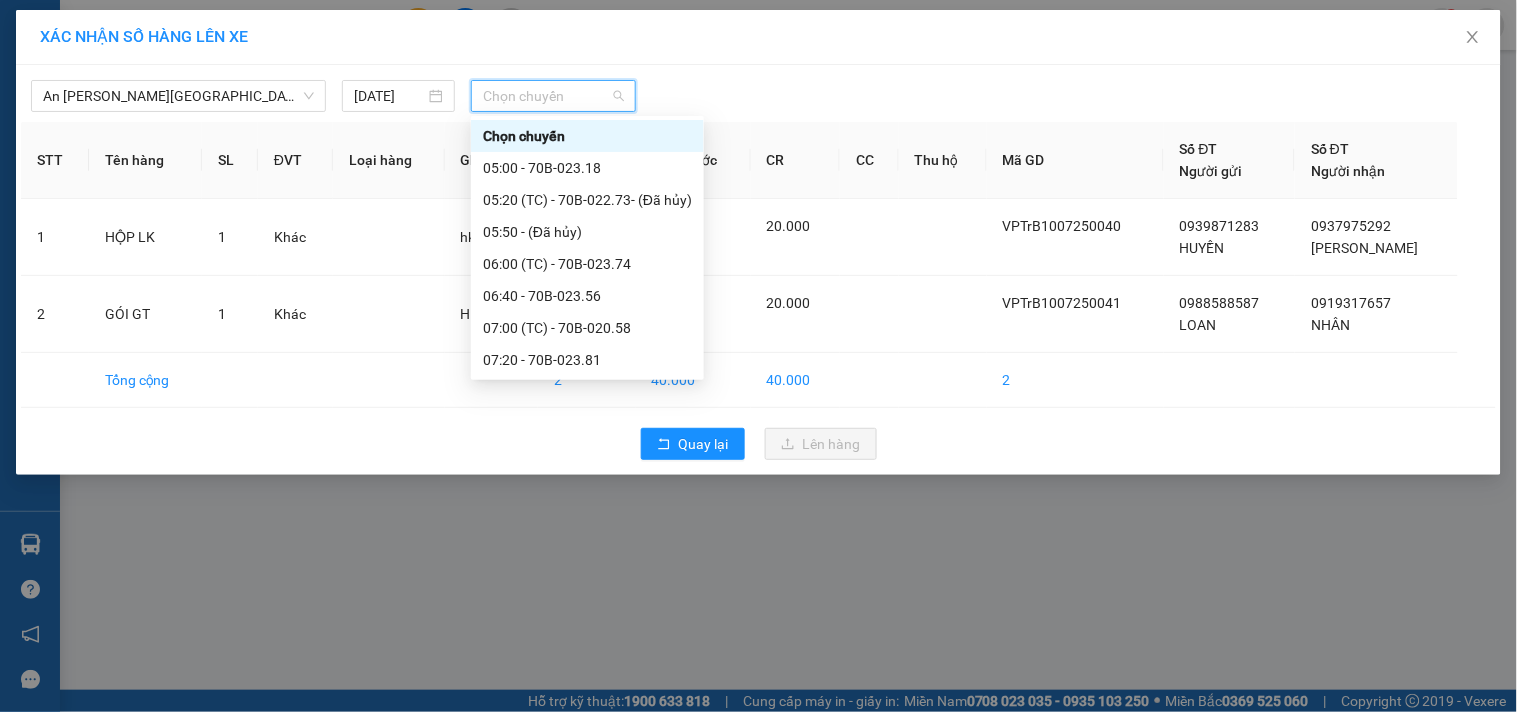 scroll, scrollTop: 444, scrollLeft: 0, axis: vertical 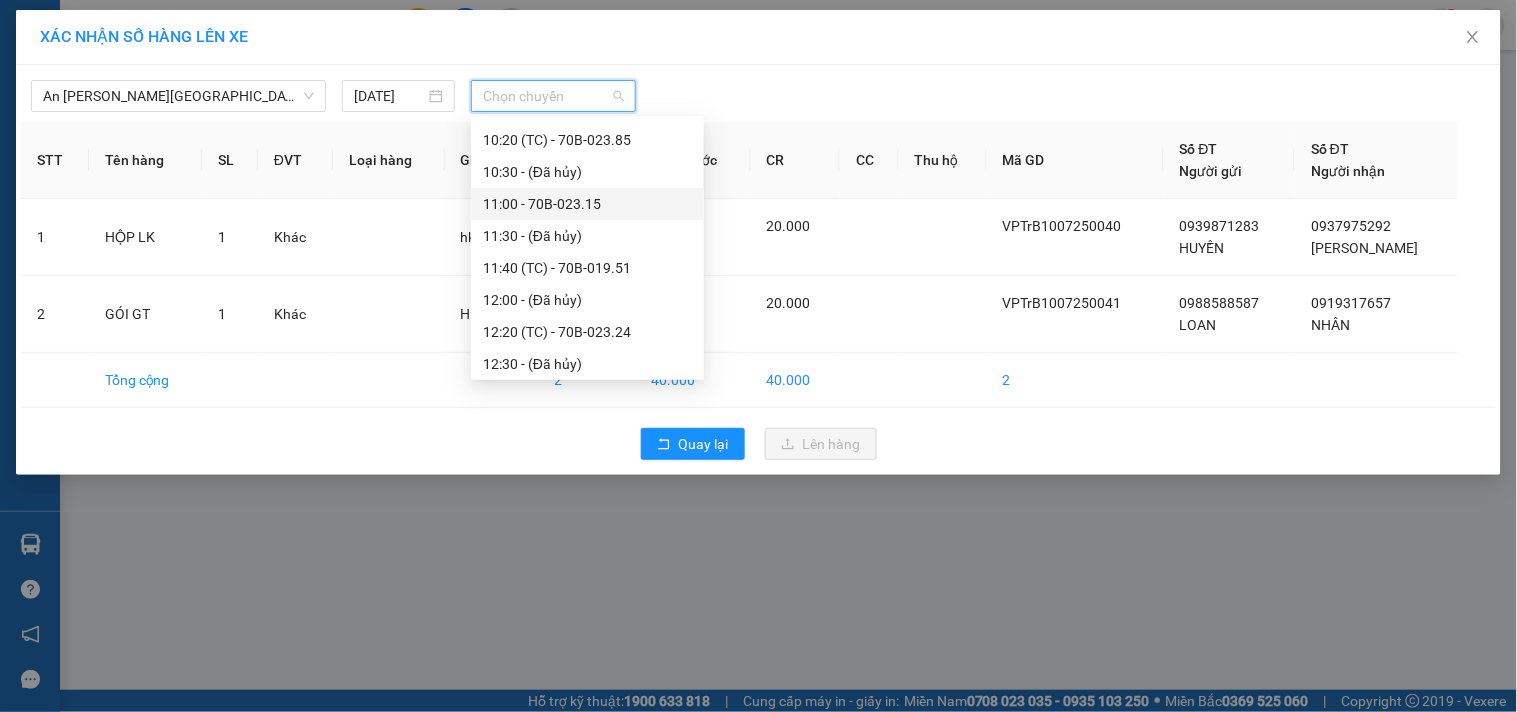 click on "11:00     - 70B-023.15" at bounding box center [587, 204] 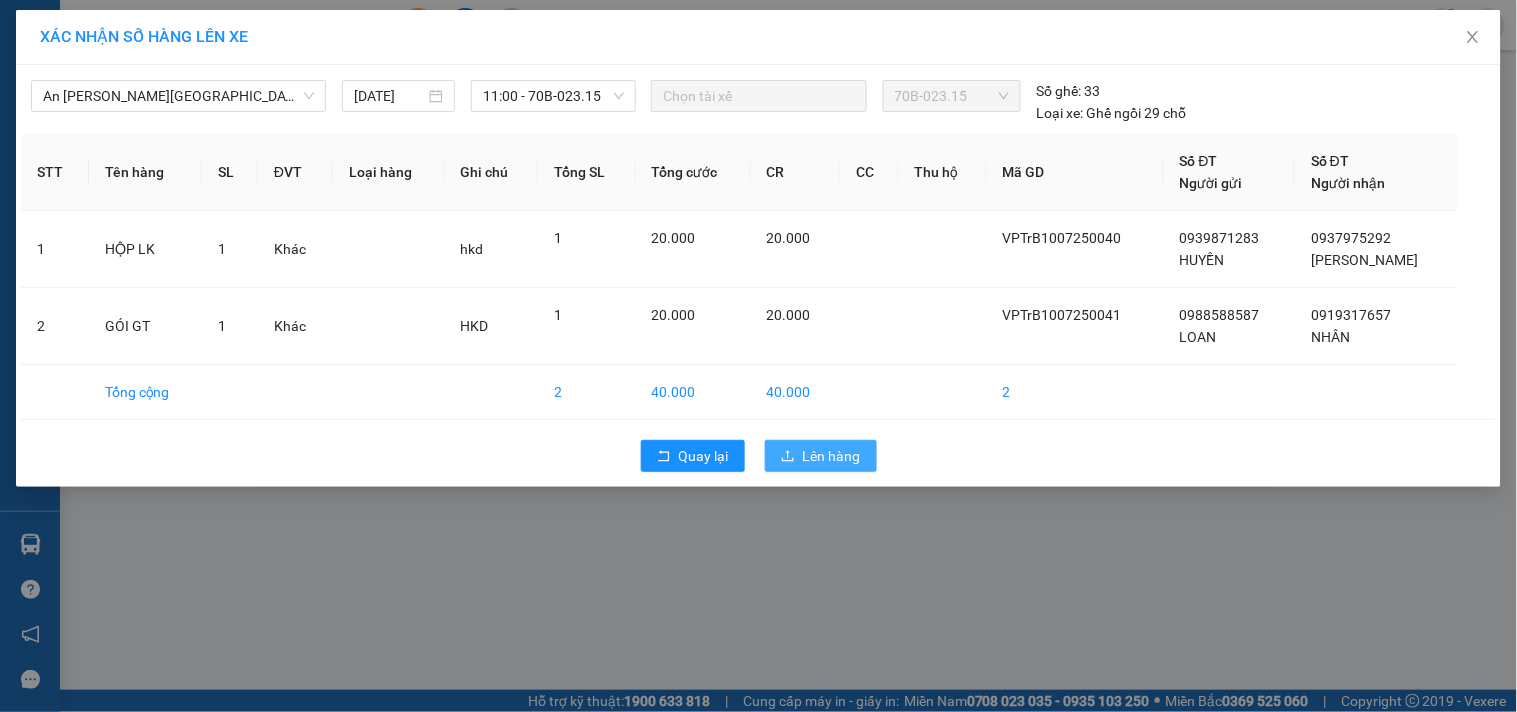 click on "Lên hàng" at bounding box center (821, 456) 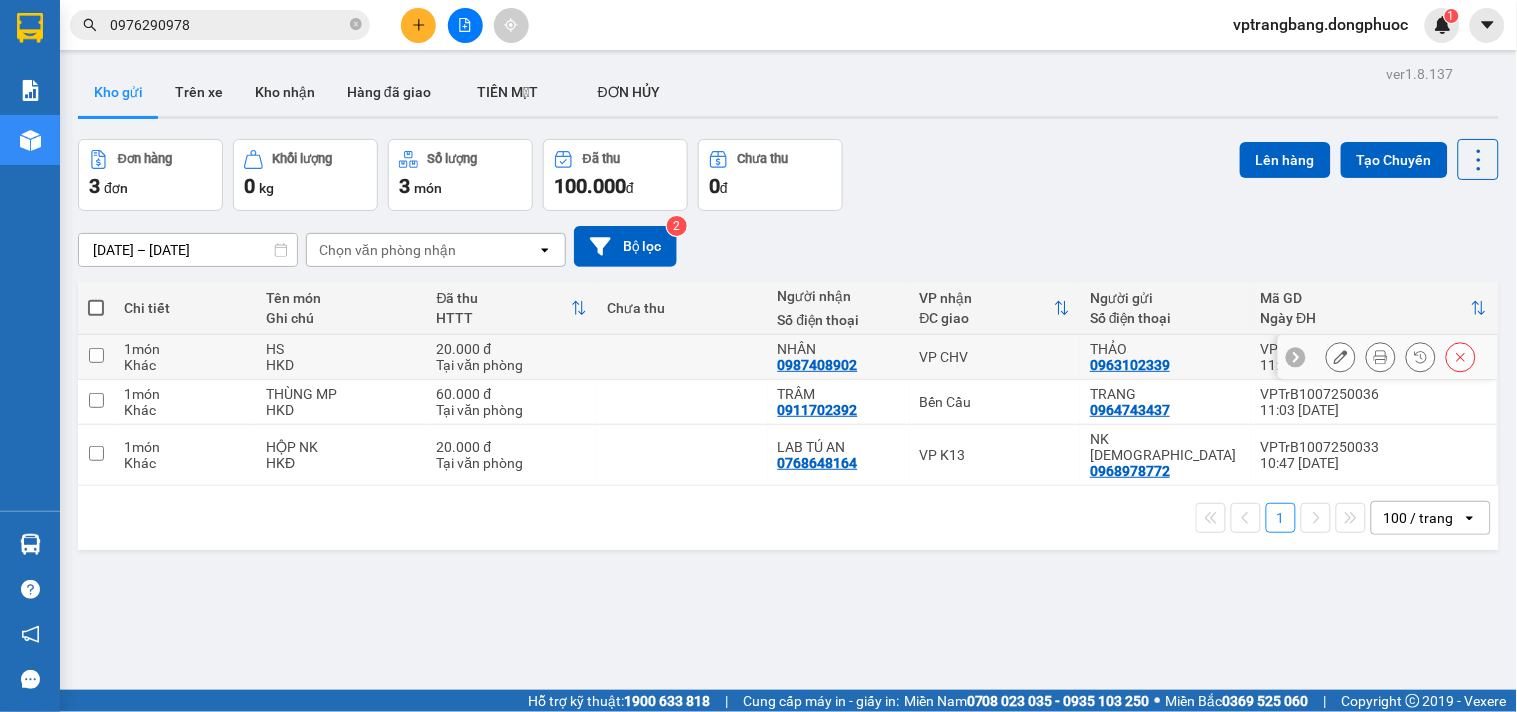 drag, startPoint x: 952, startPoint y: 363, endPoint x: 948, endPoint y: 374, distance: 11.7046995 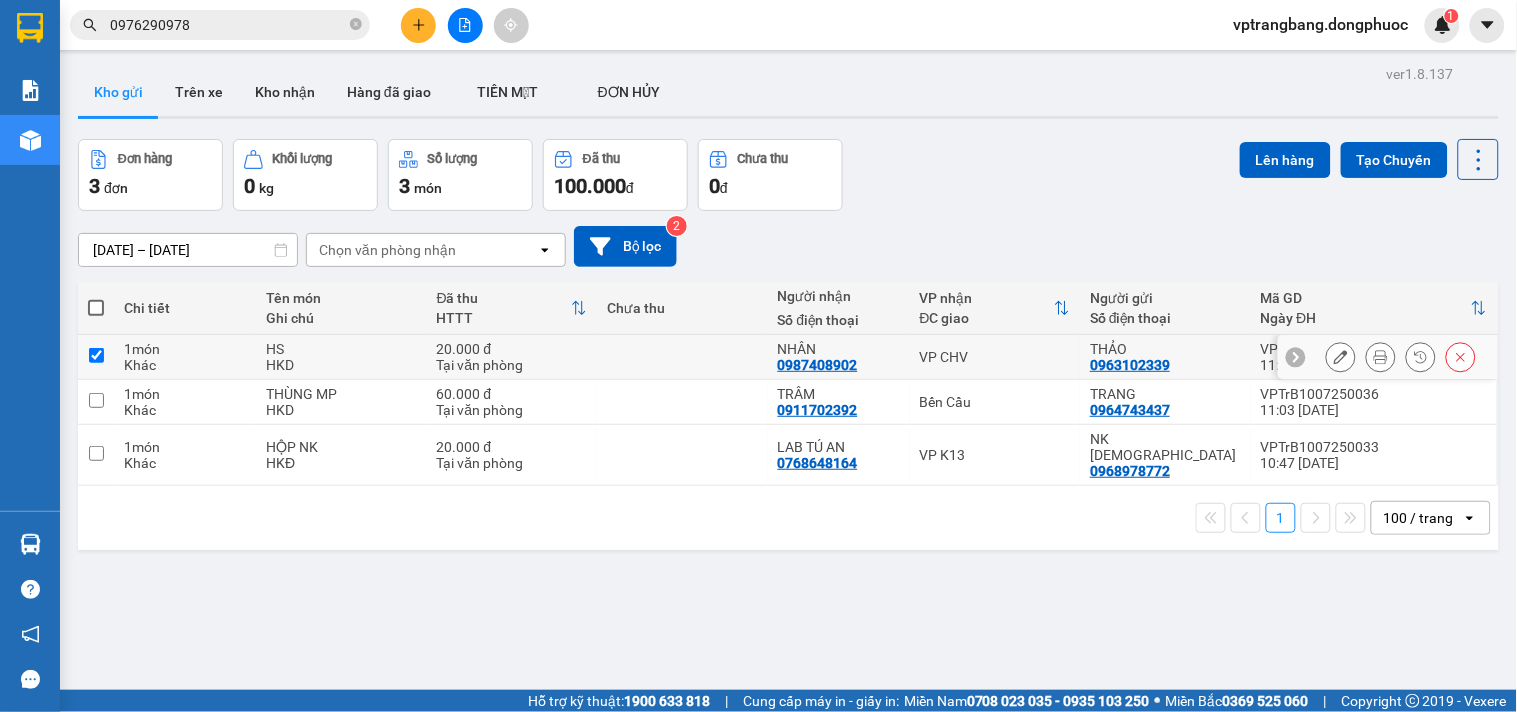 checkbox on "true" 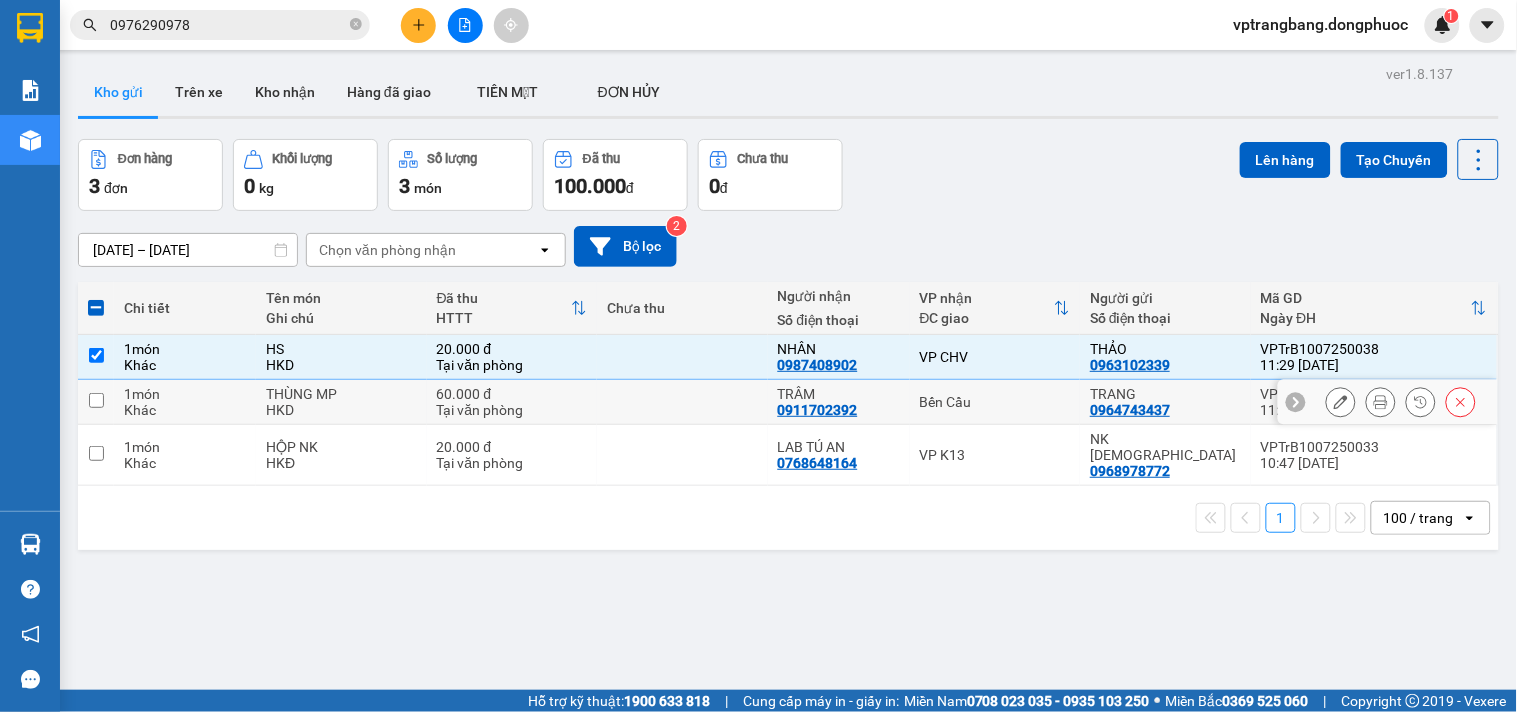 click on "Bến Cầu" at bounding box center (995, 402) 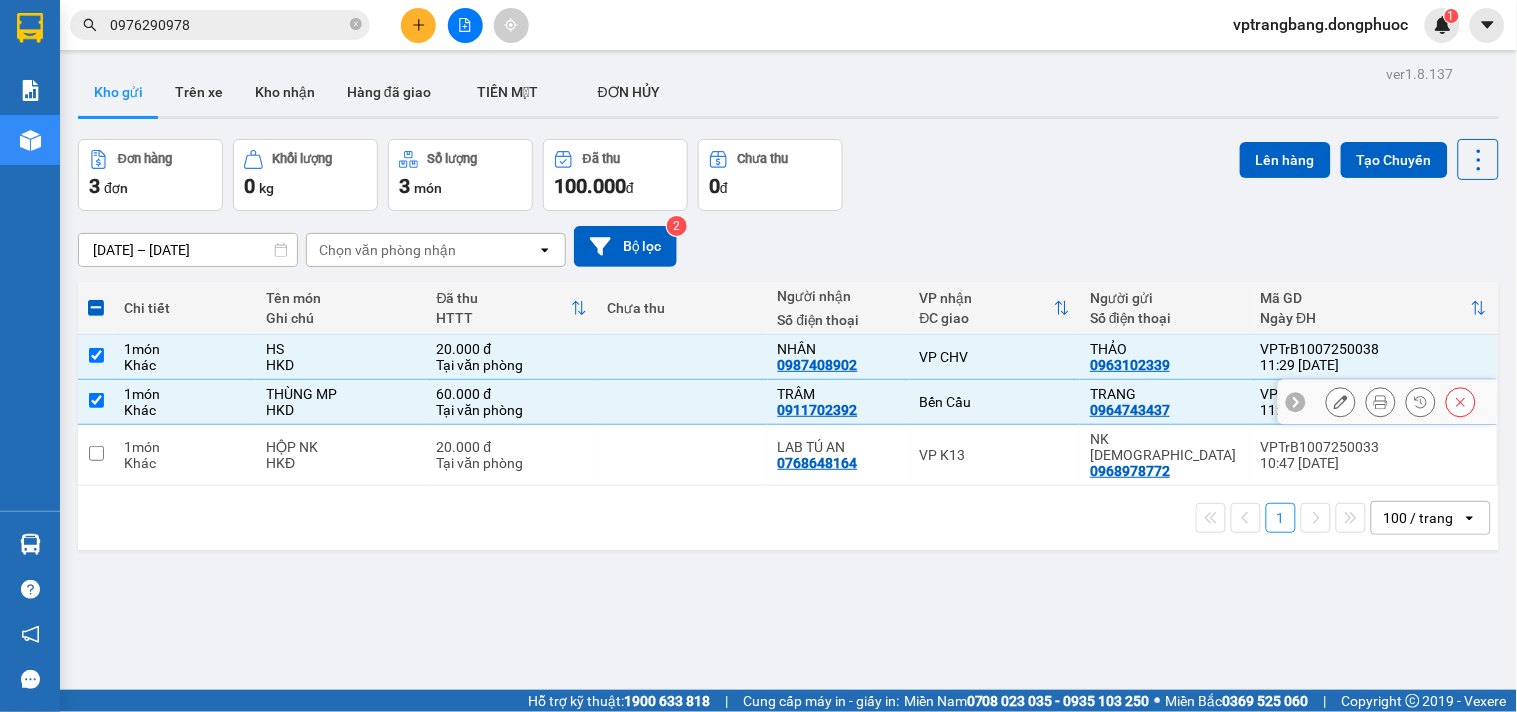 click on "Bến Cầu" at bounding box center [995, 402] 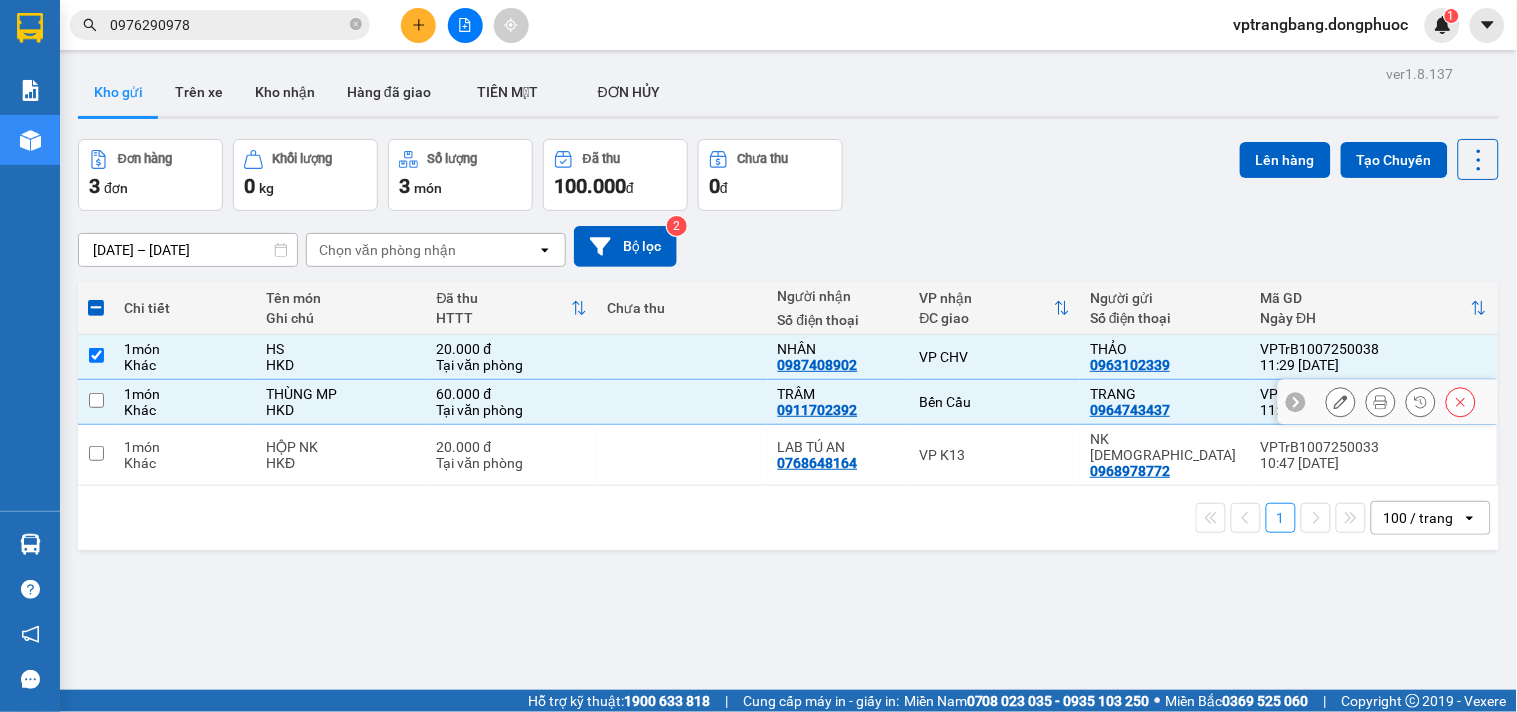 checkbox on "false" 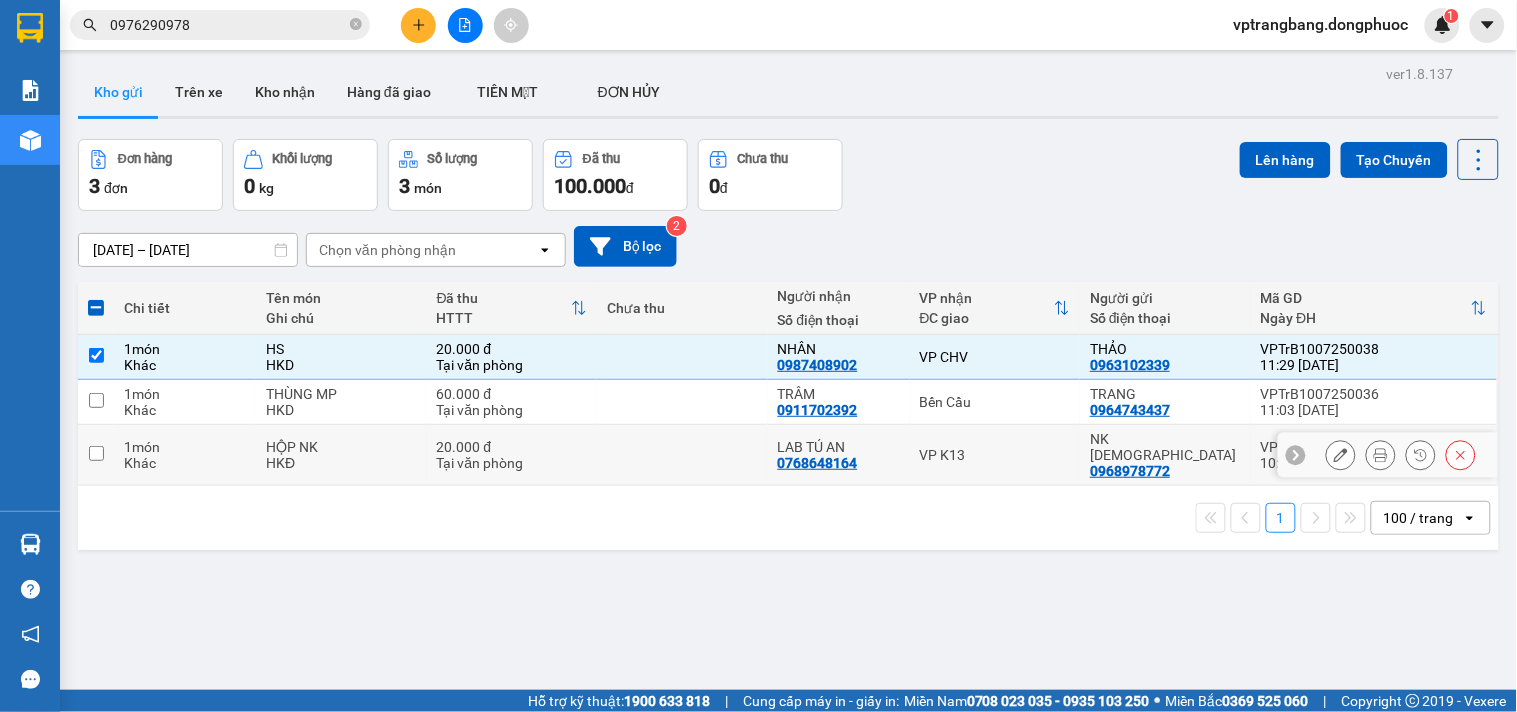 click on "VP K13" at bounding box center [995, 455] 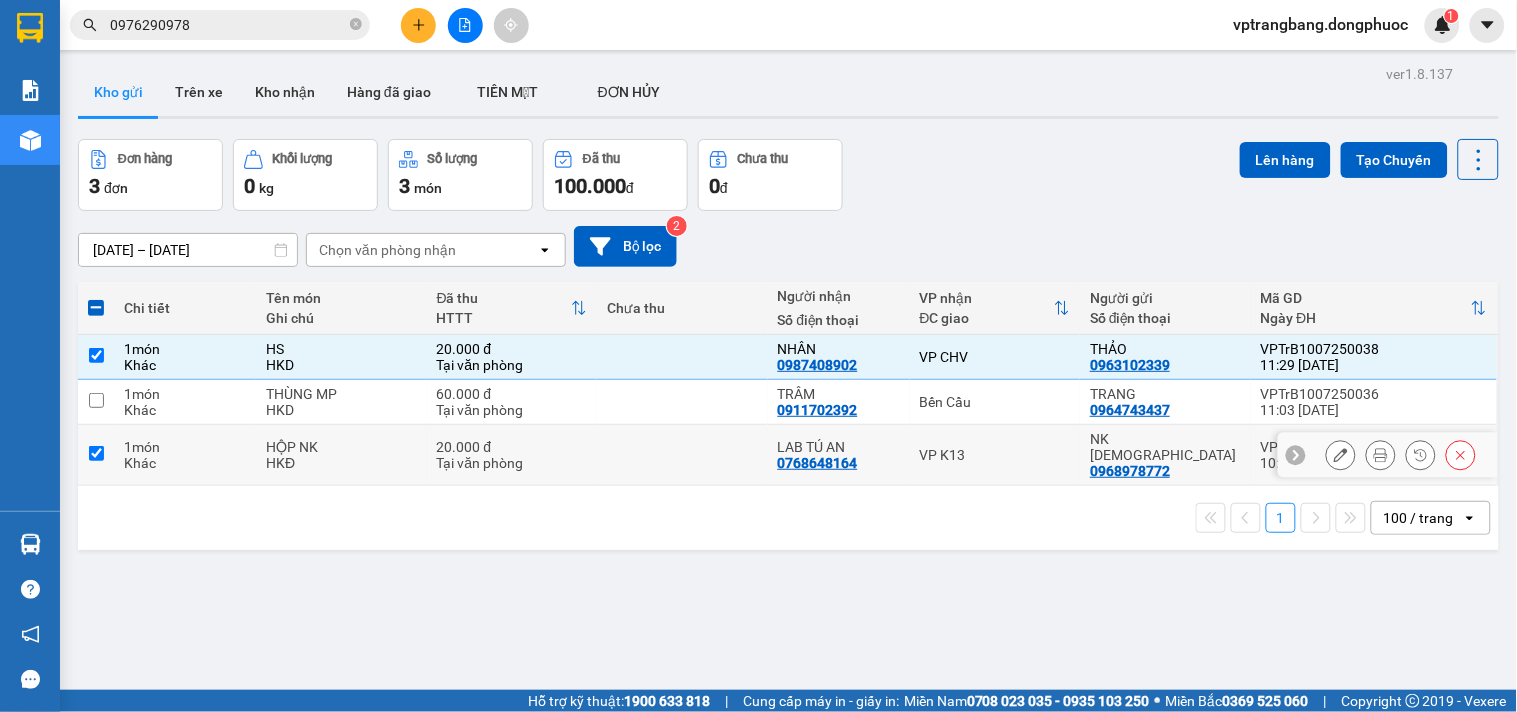 checkbox on "true" 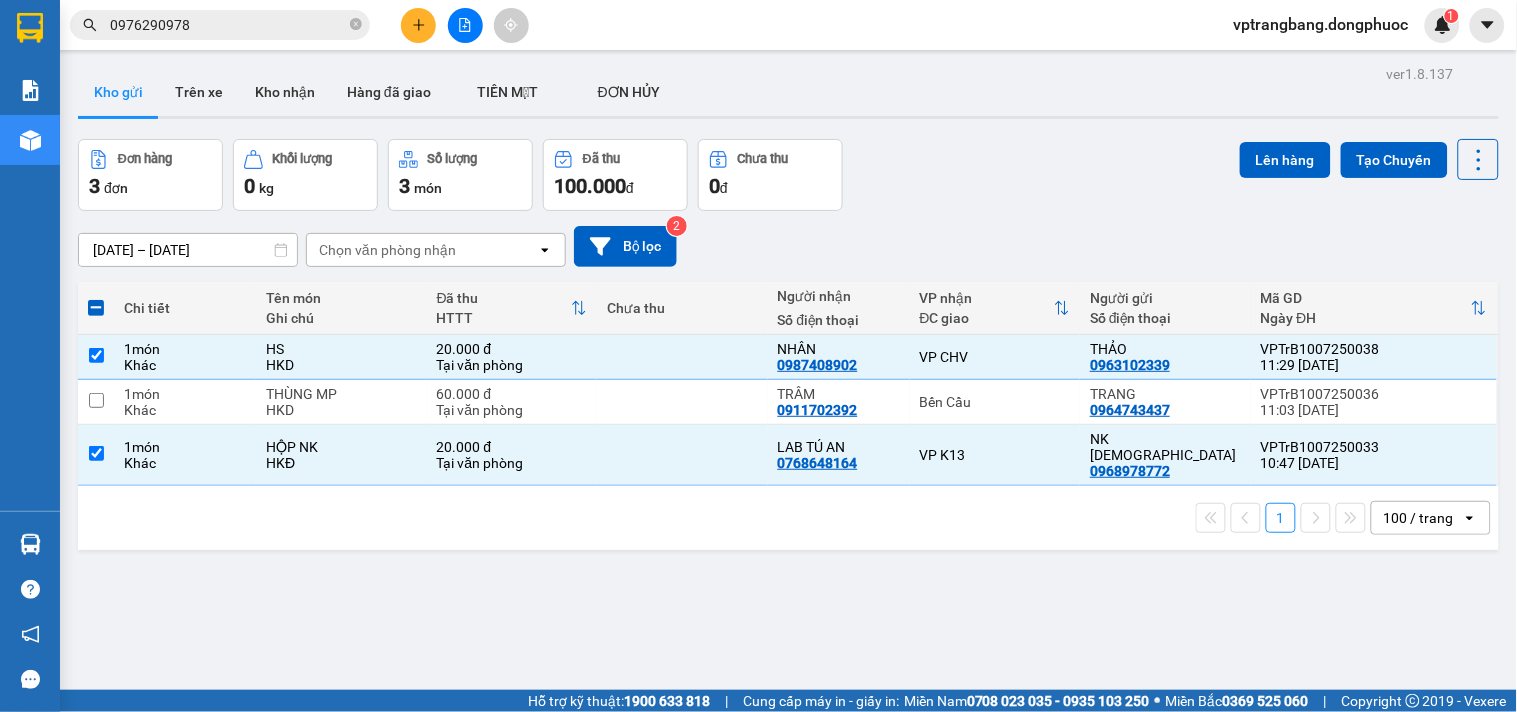 click 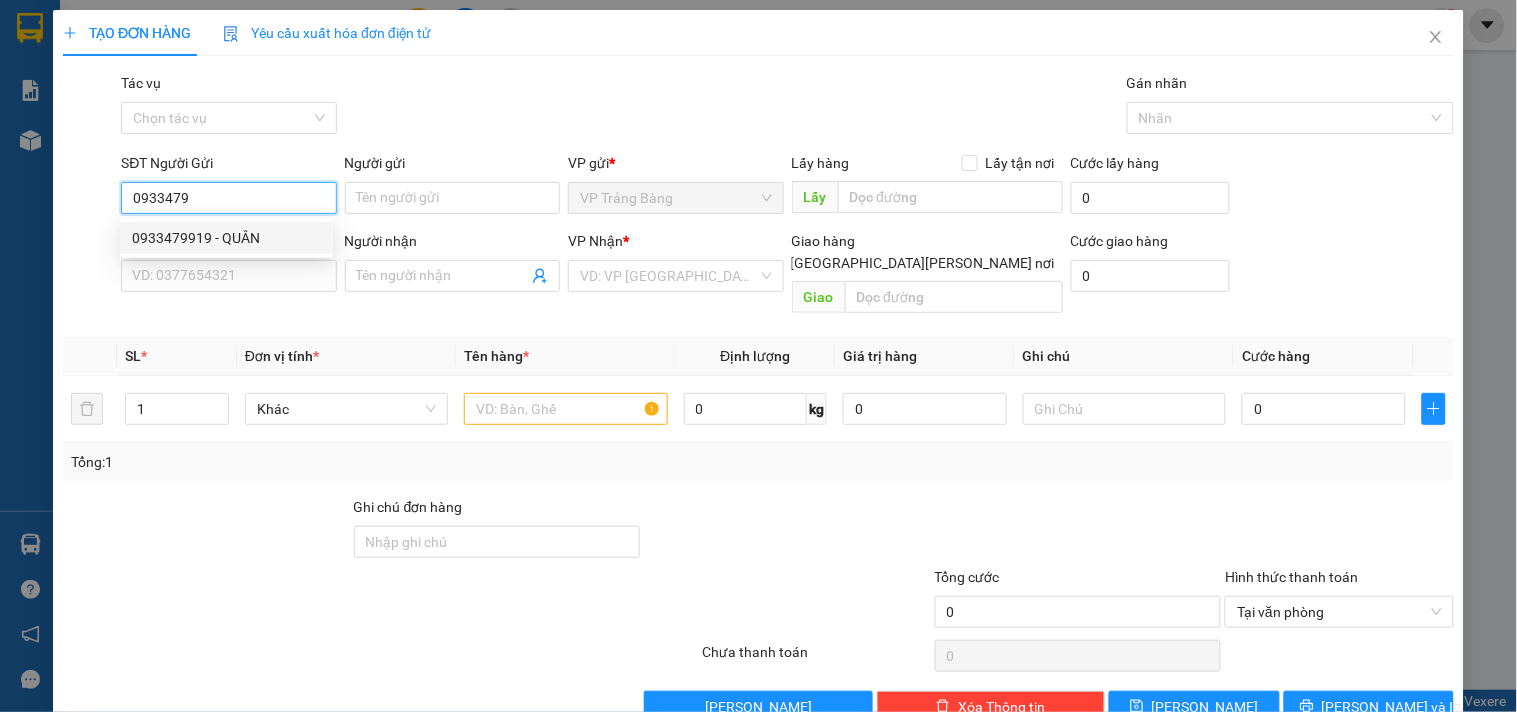 click on "0933479919 - QUÂN" at bounding box center [226, 238] 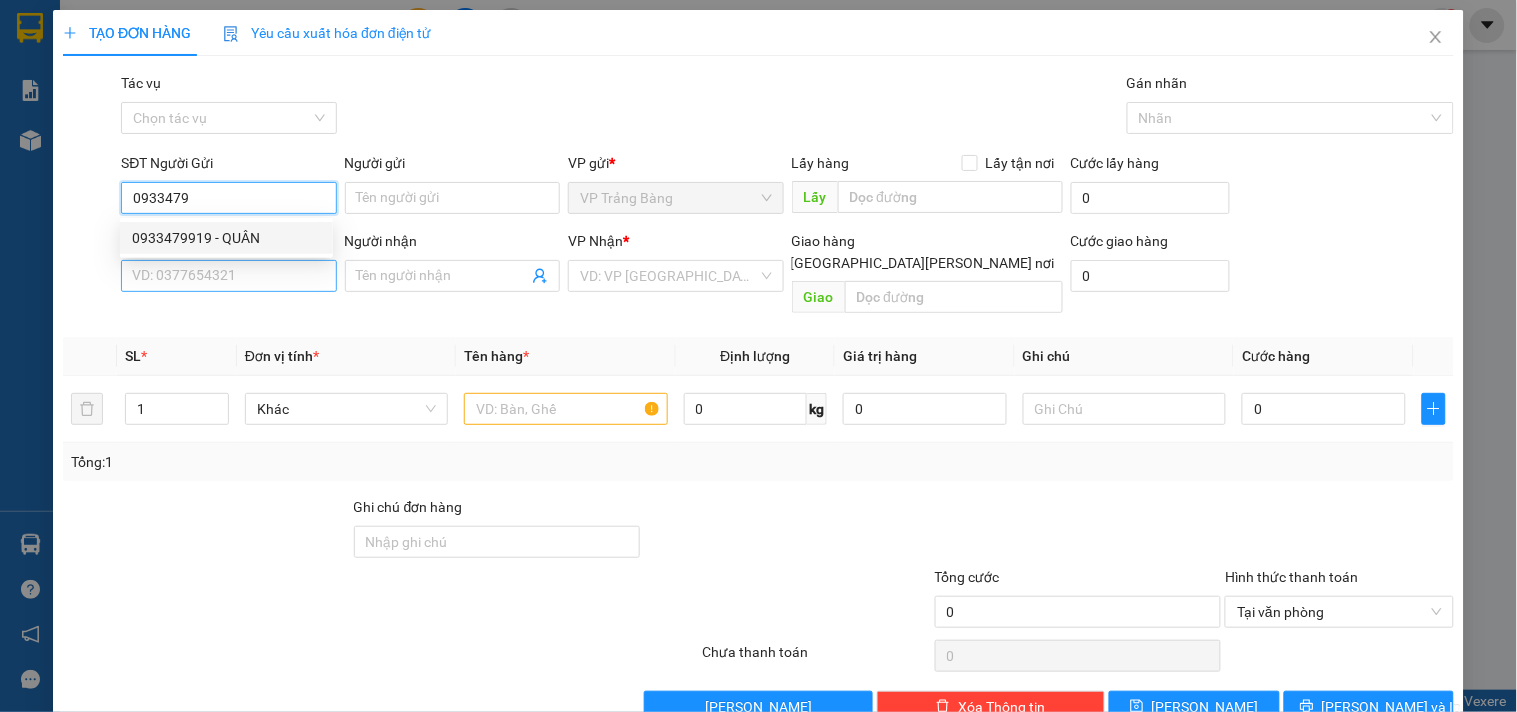 type on "0933479919" 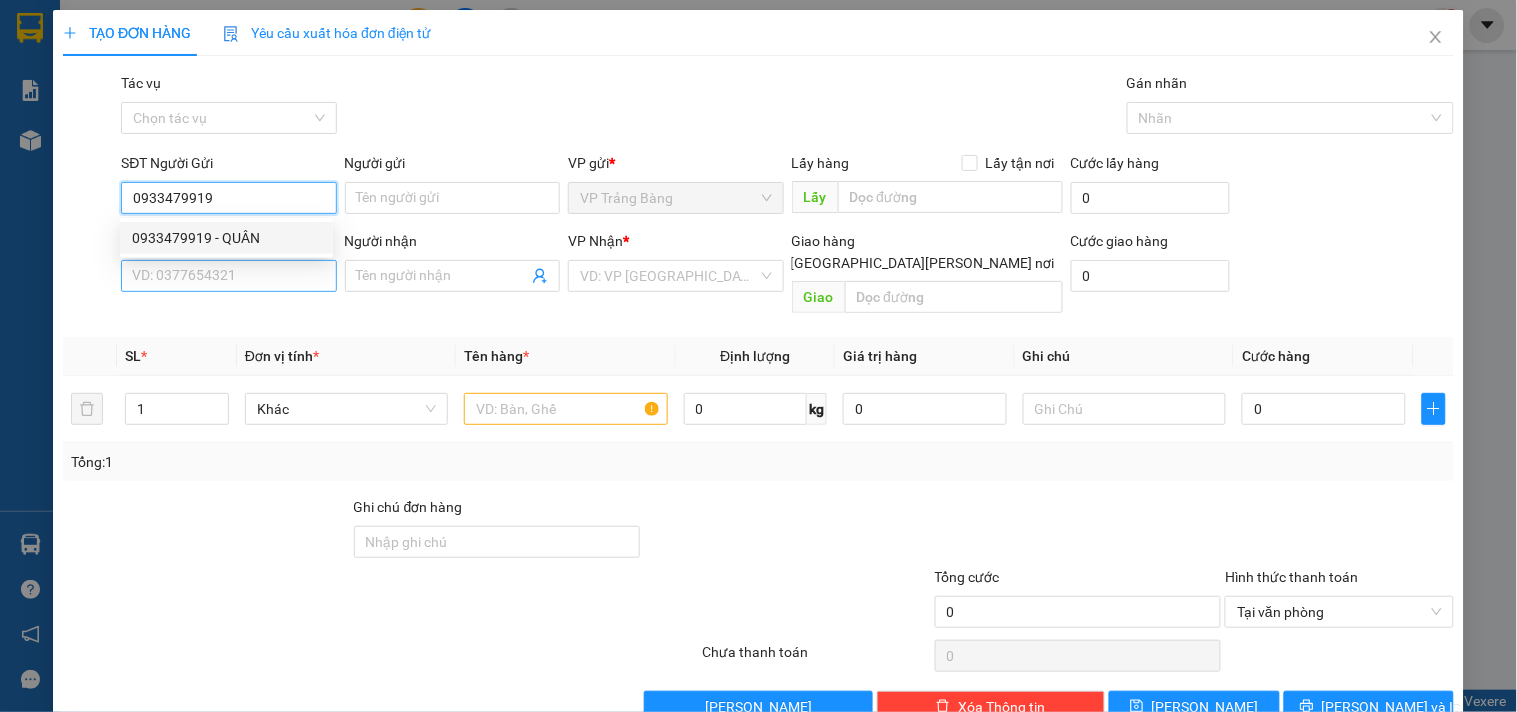 type on "QUÂN" 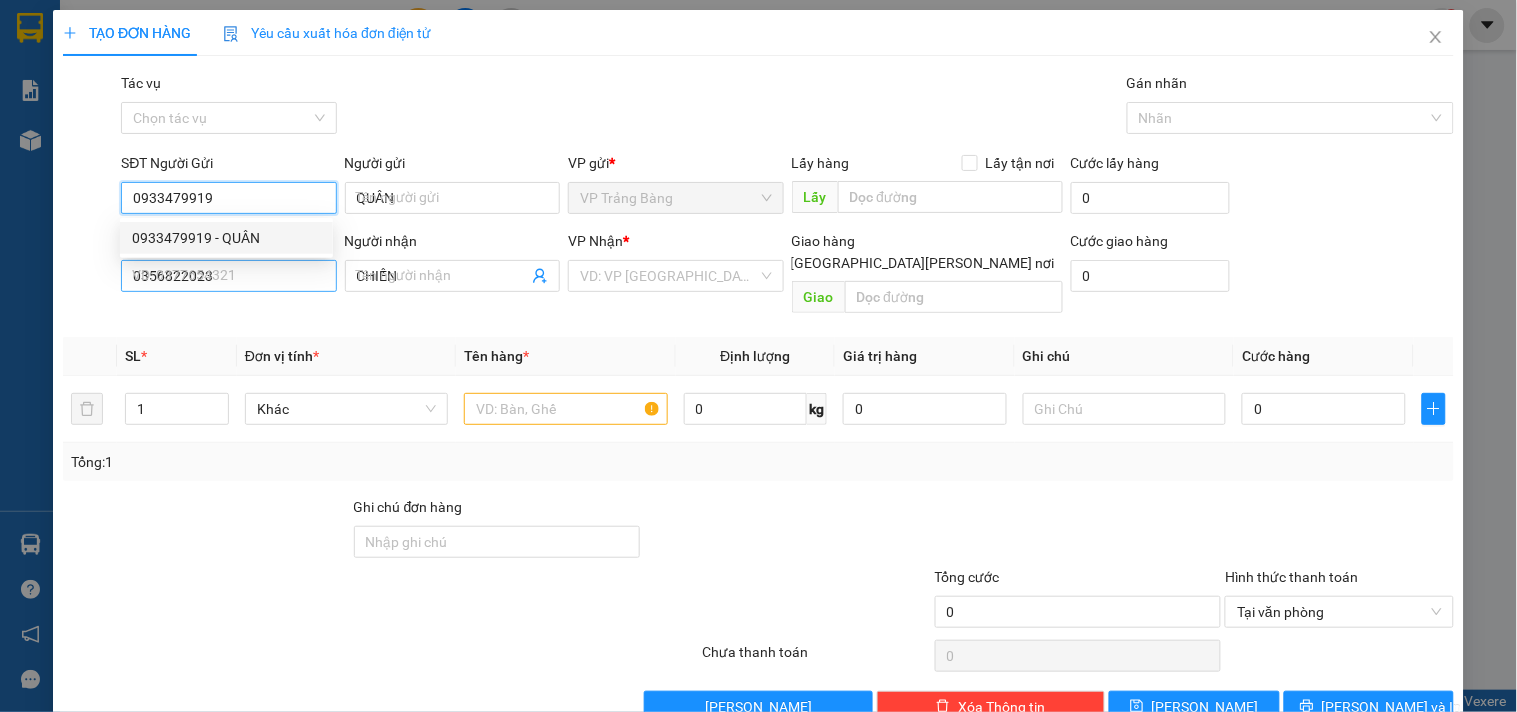 type on "20.000" 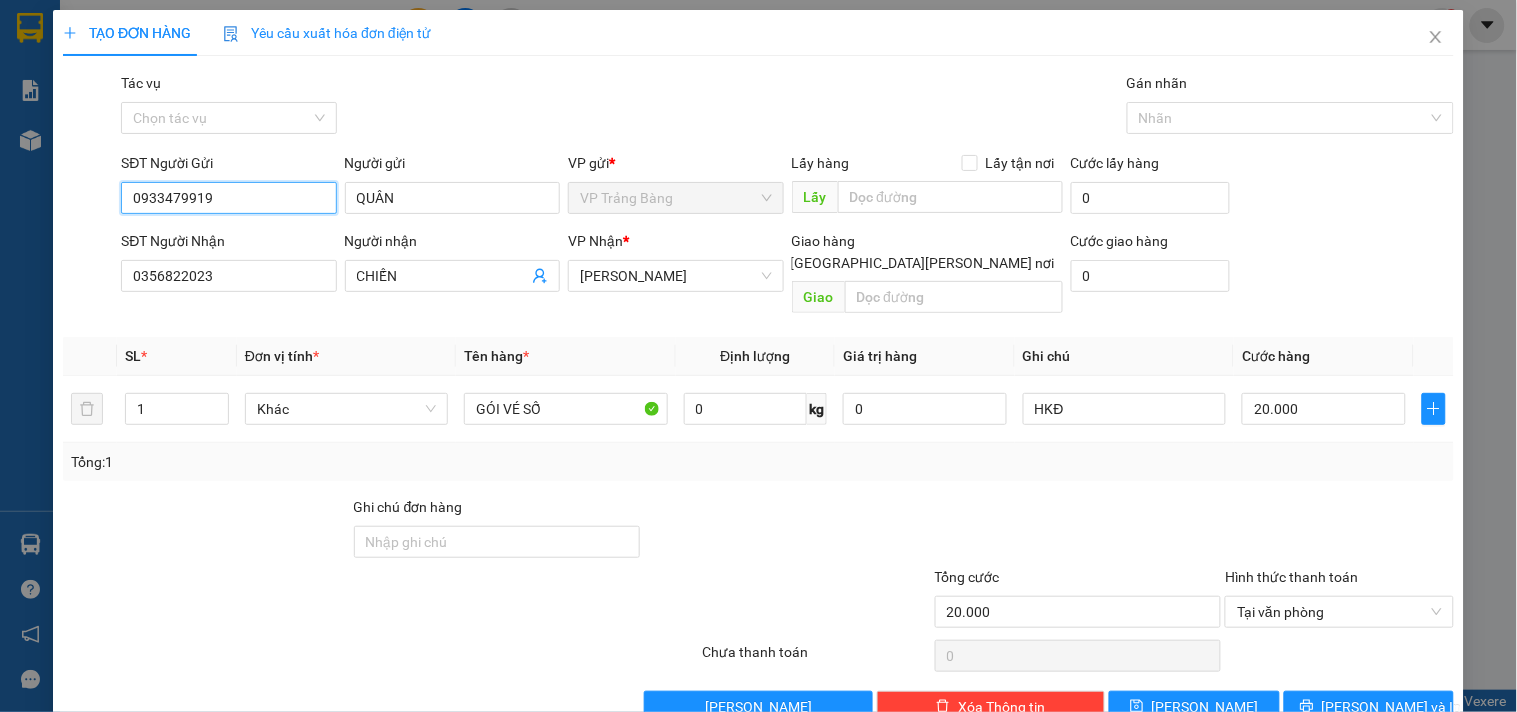 scroll, scrollTop: 27, scrollLeft: 0, axis: vertical 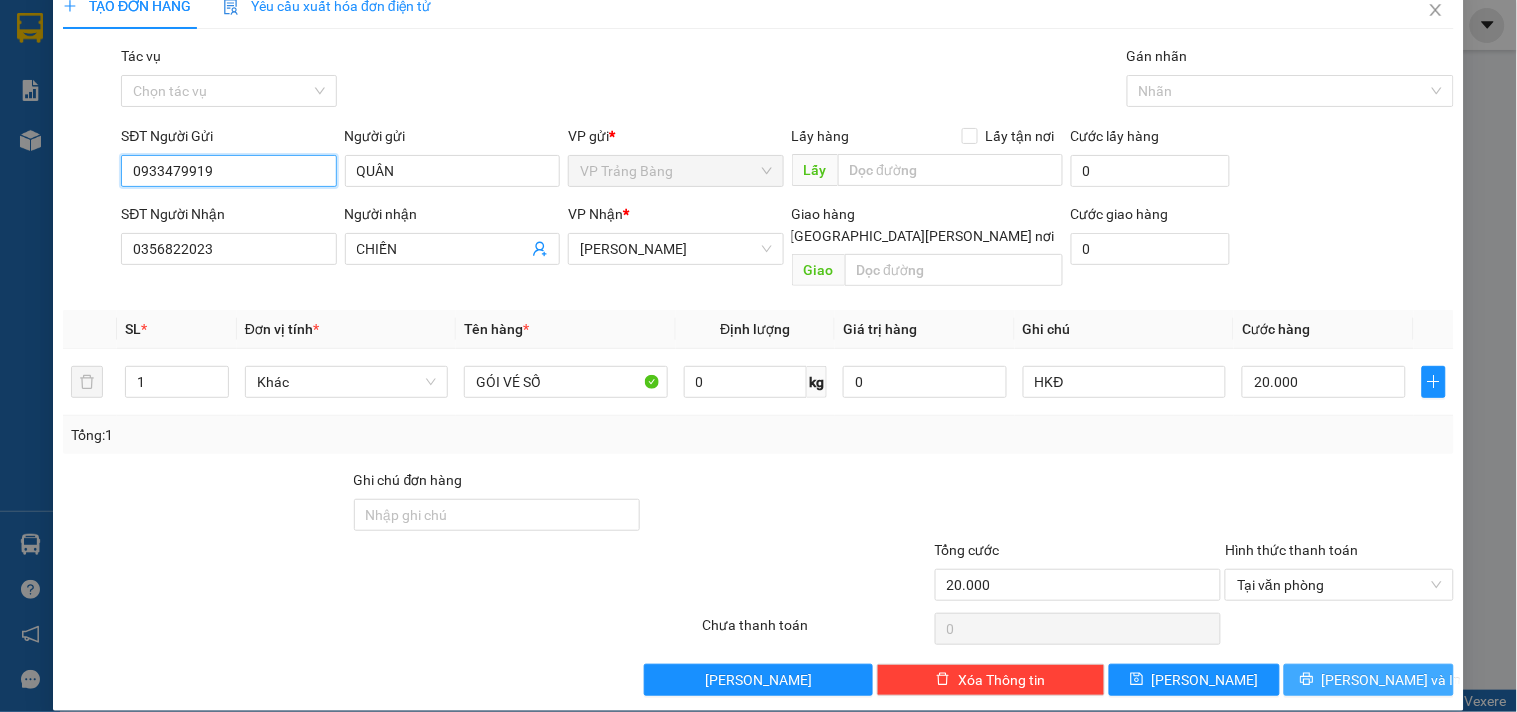 type on "0933479919" 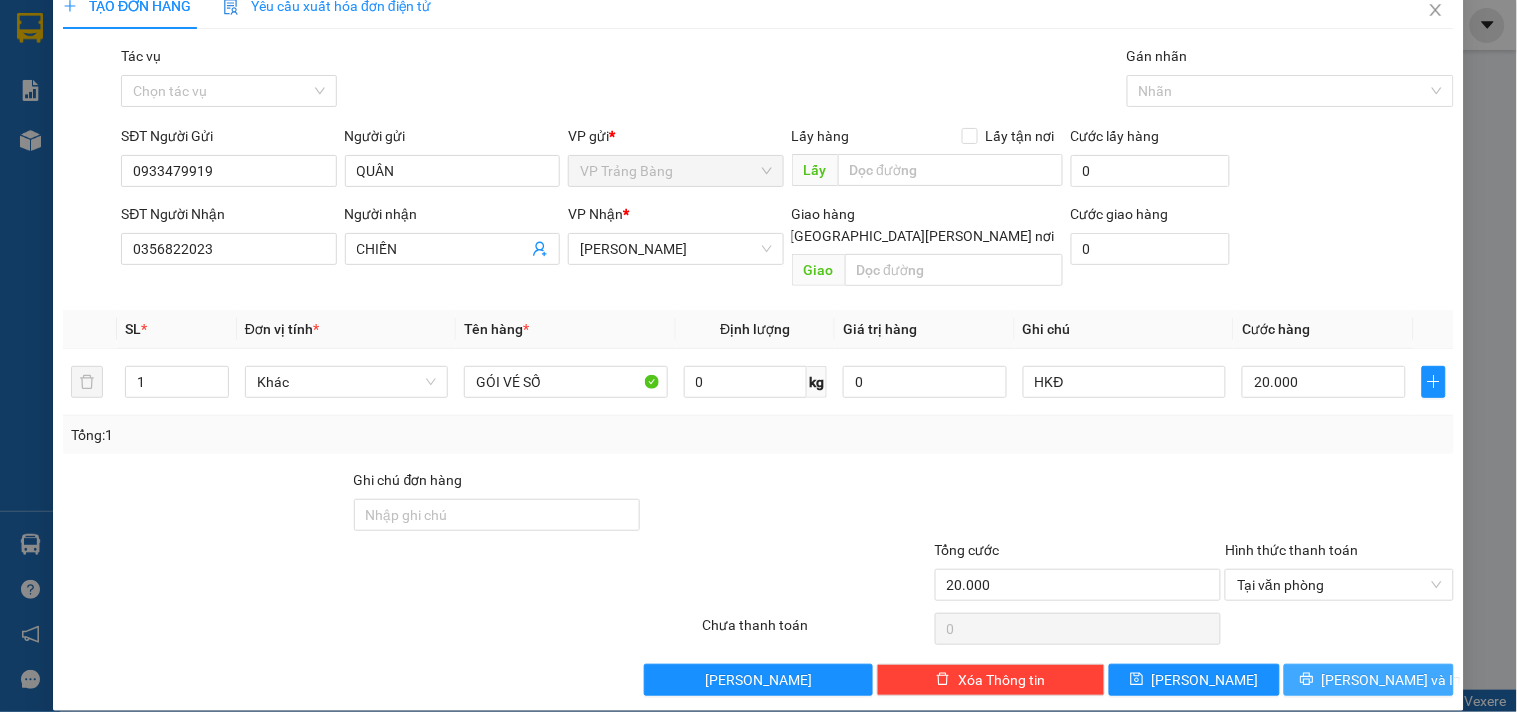 click on "[PERSON_NAME] và In" at bounding box center (1369, 680) 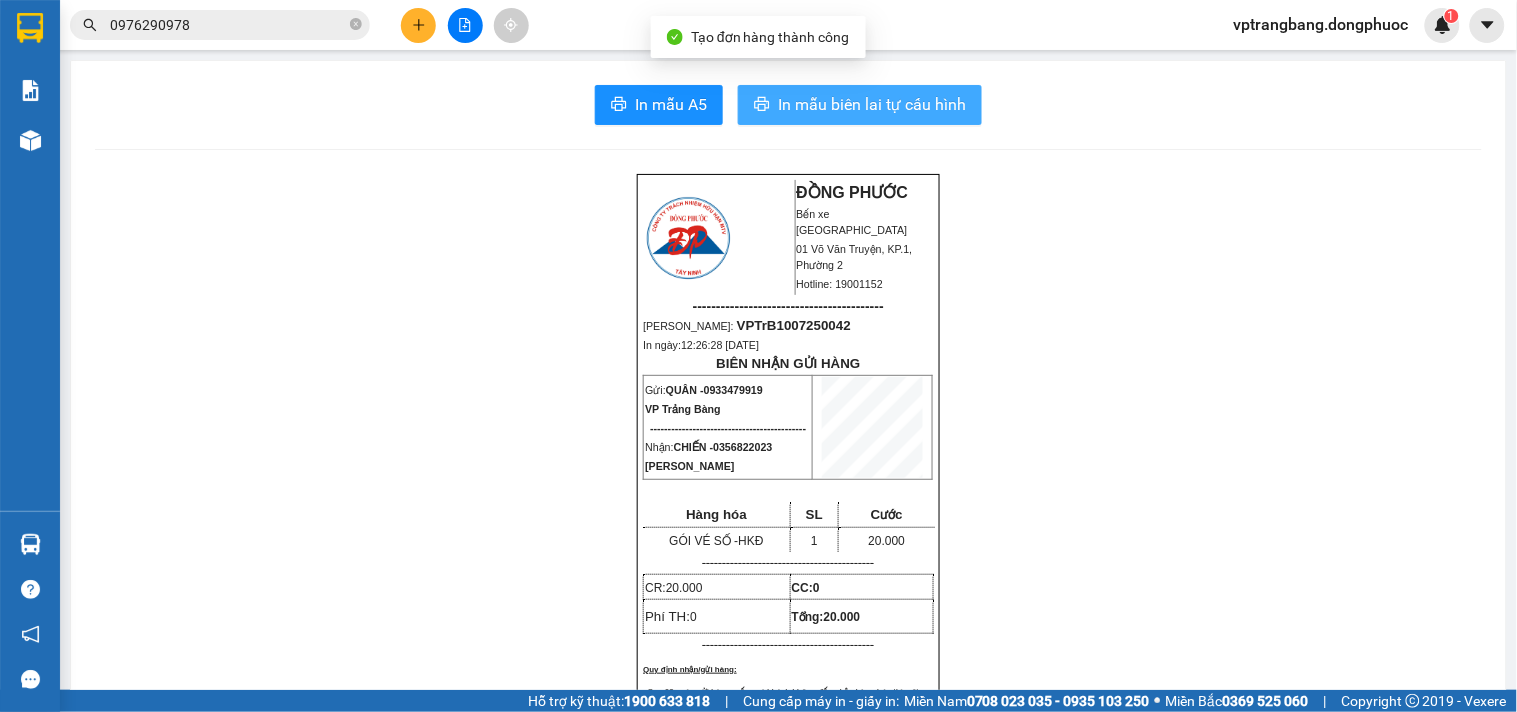 click on "In mẫu biên lai tự cấu hình" at bounding box center (872, 104) 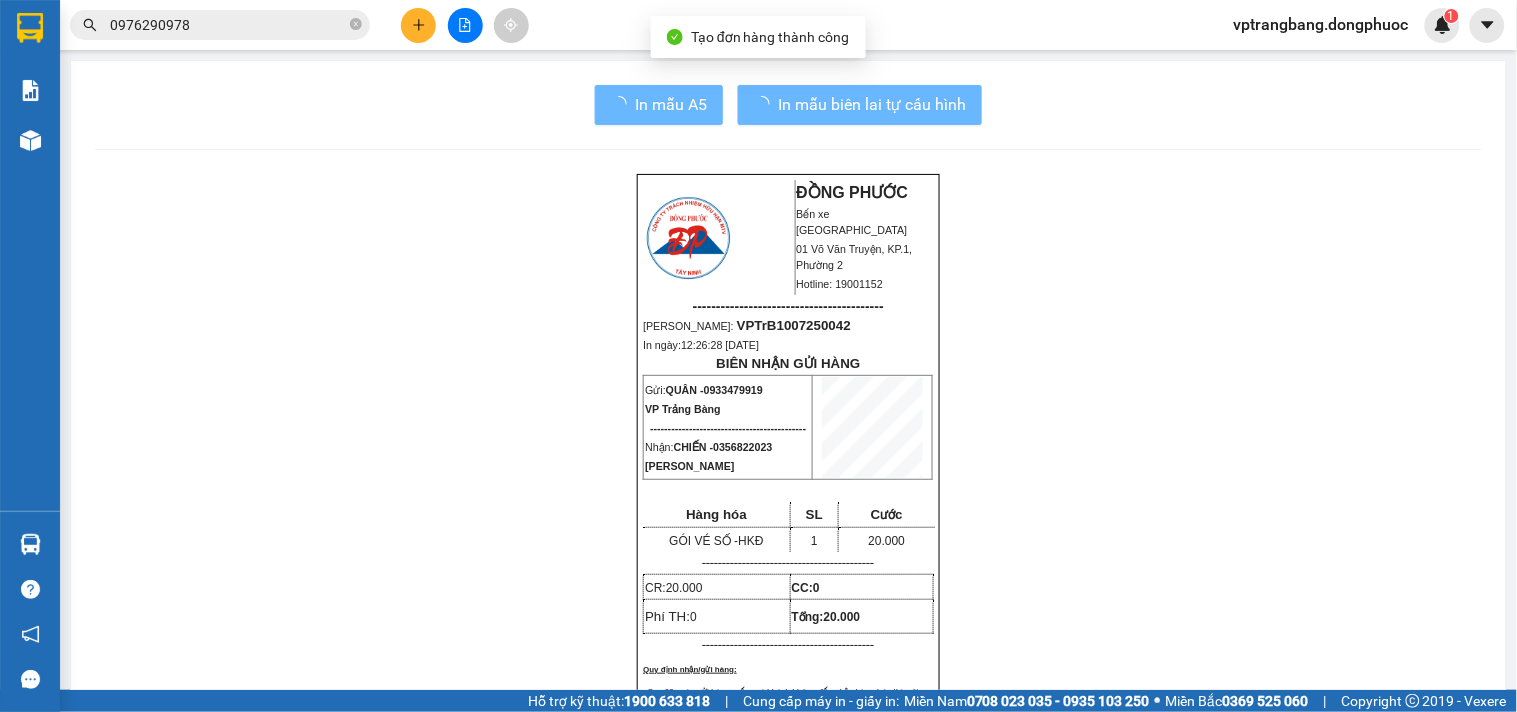 scroll, scrollTop: 131, scrollLeft: 0, axis: vertical 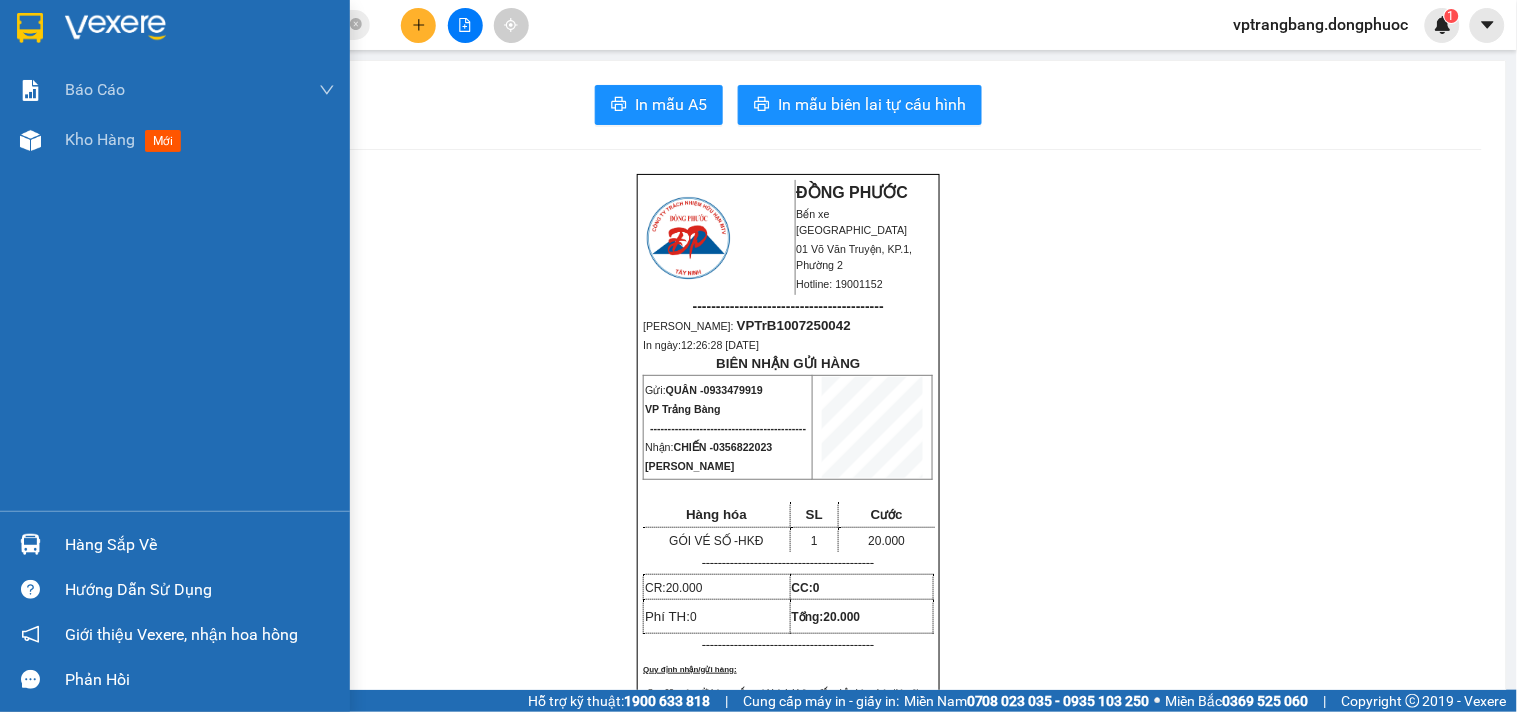 drag, startPoint x: 43, startPoint y: 150, endPoint x: 191, endPoint y: 203, distance: 157.20369 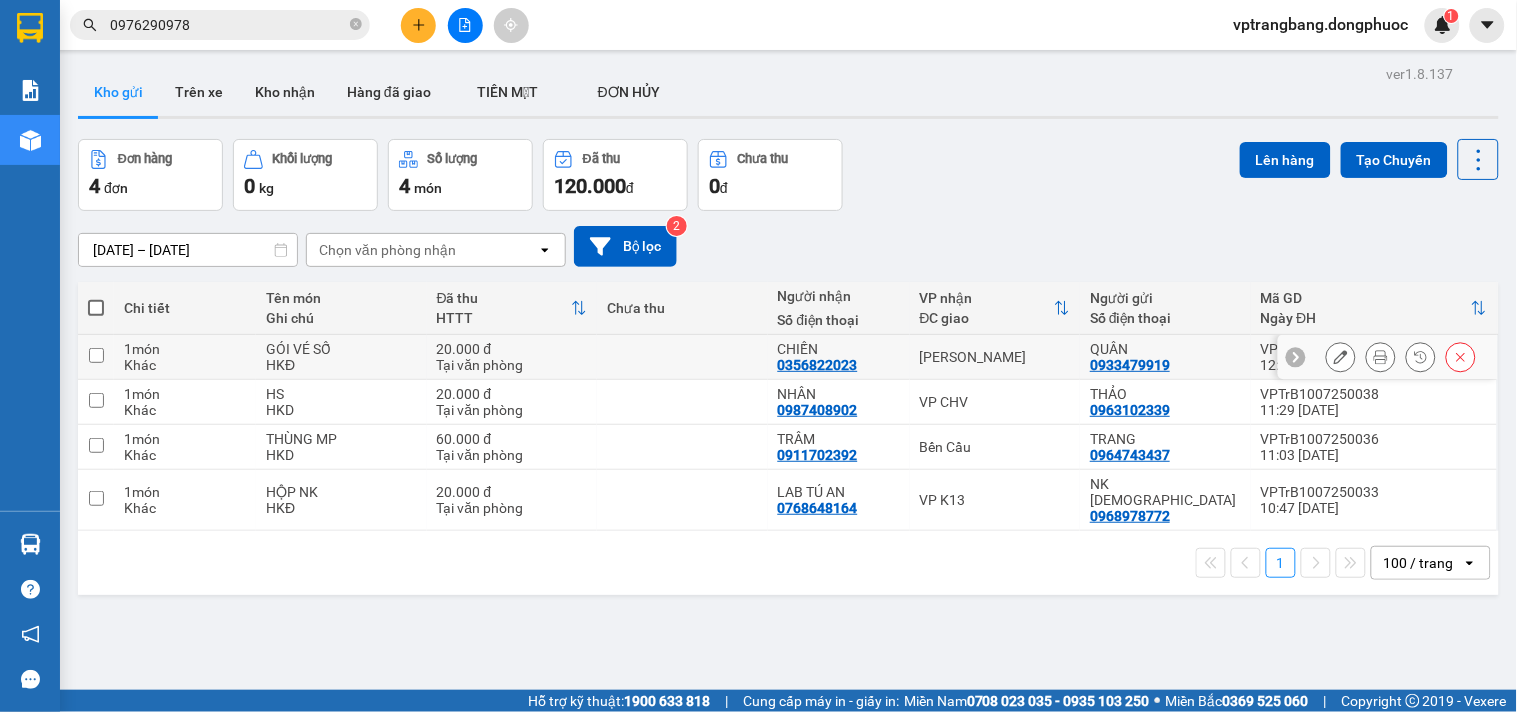 click on "[PERSON_NAME]" at bounding box center (995, 357) 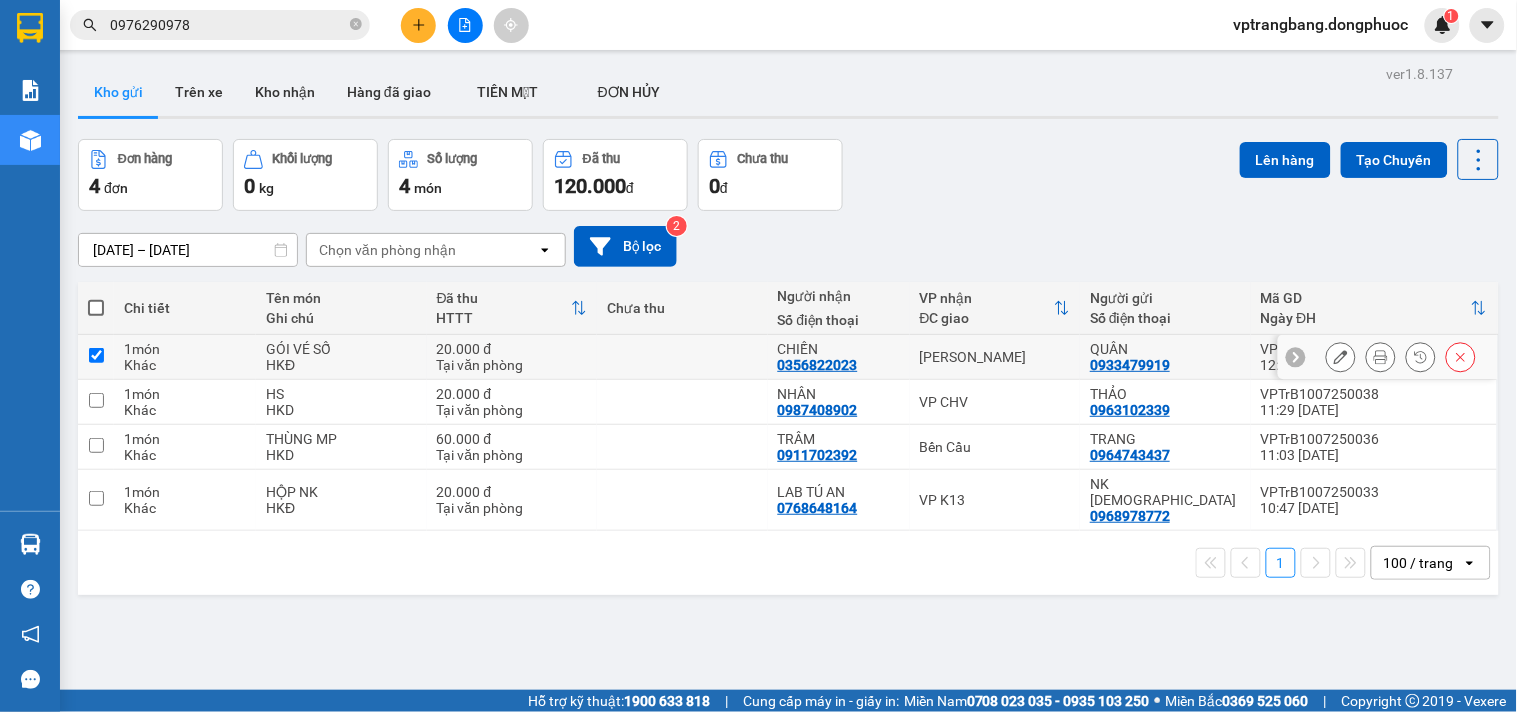 checkbox on "true" 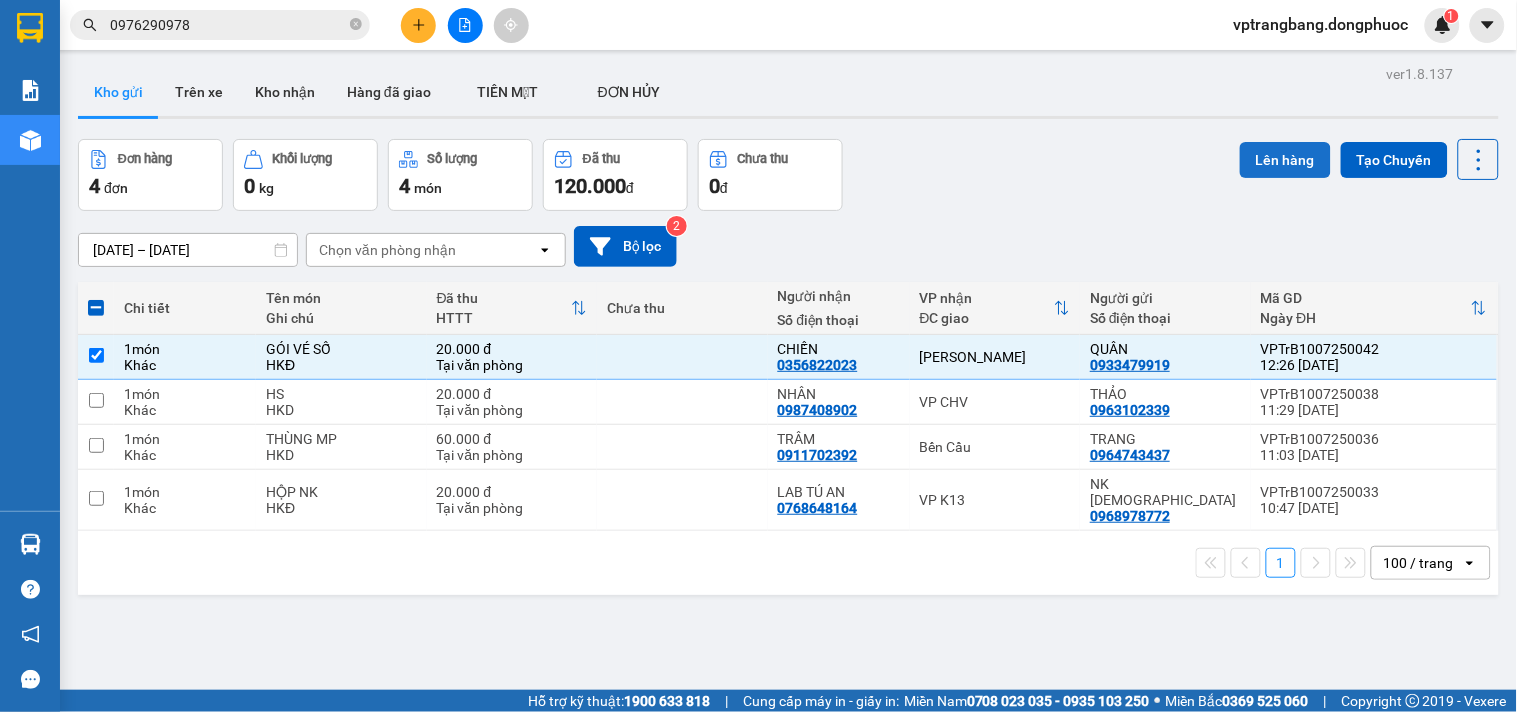 click on "Lên hàng" at bounding box center (1285, 160) 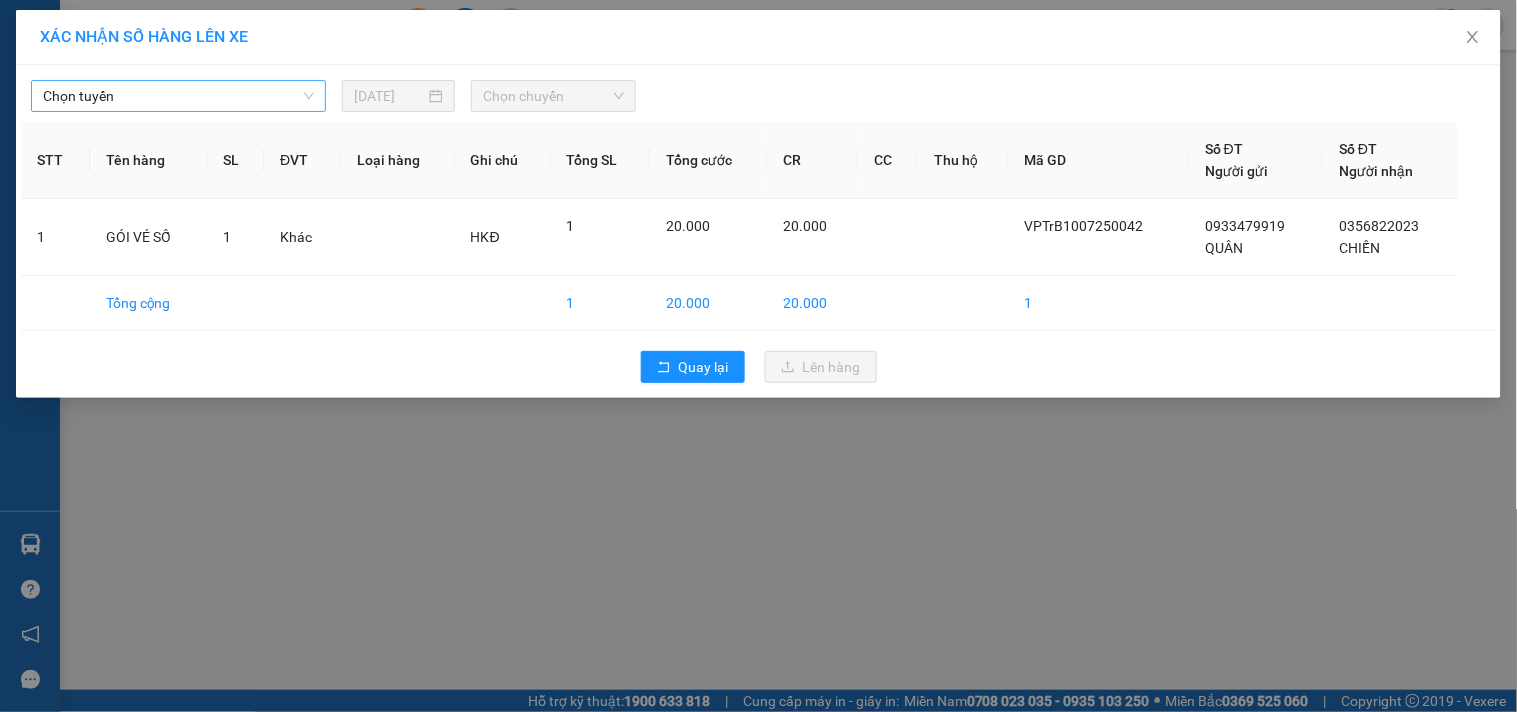 click on "Chọn tuyến" at bounding box center [178, 96] 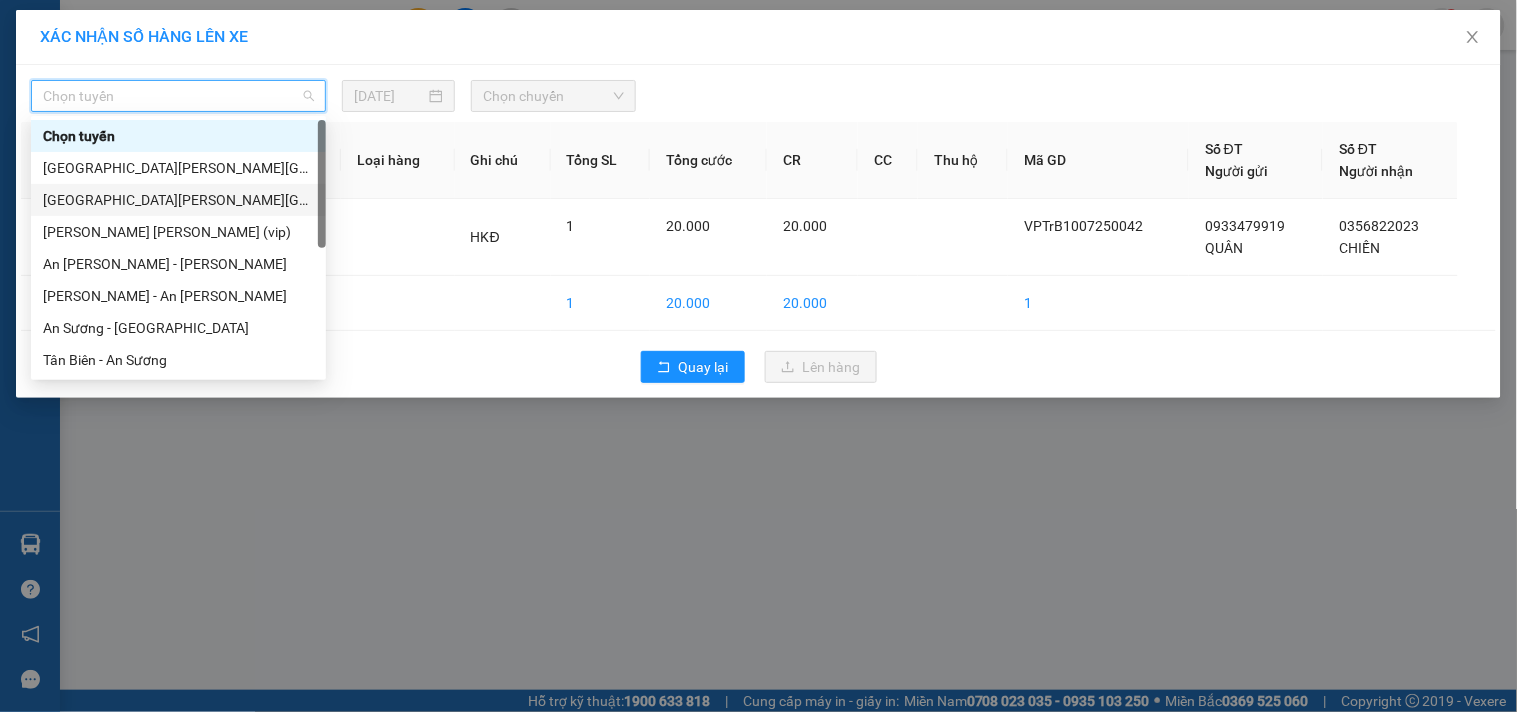 scroll, scrollTop: 287, scrollLeft: 0, axis: vertical 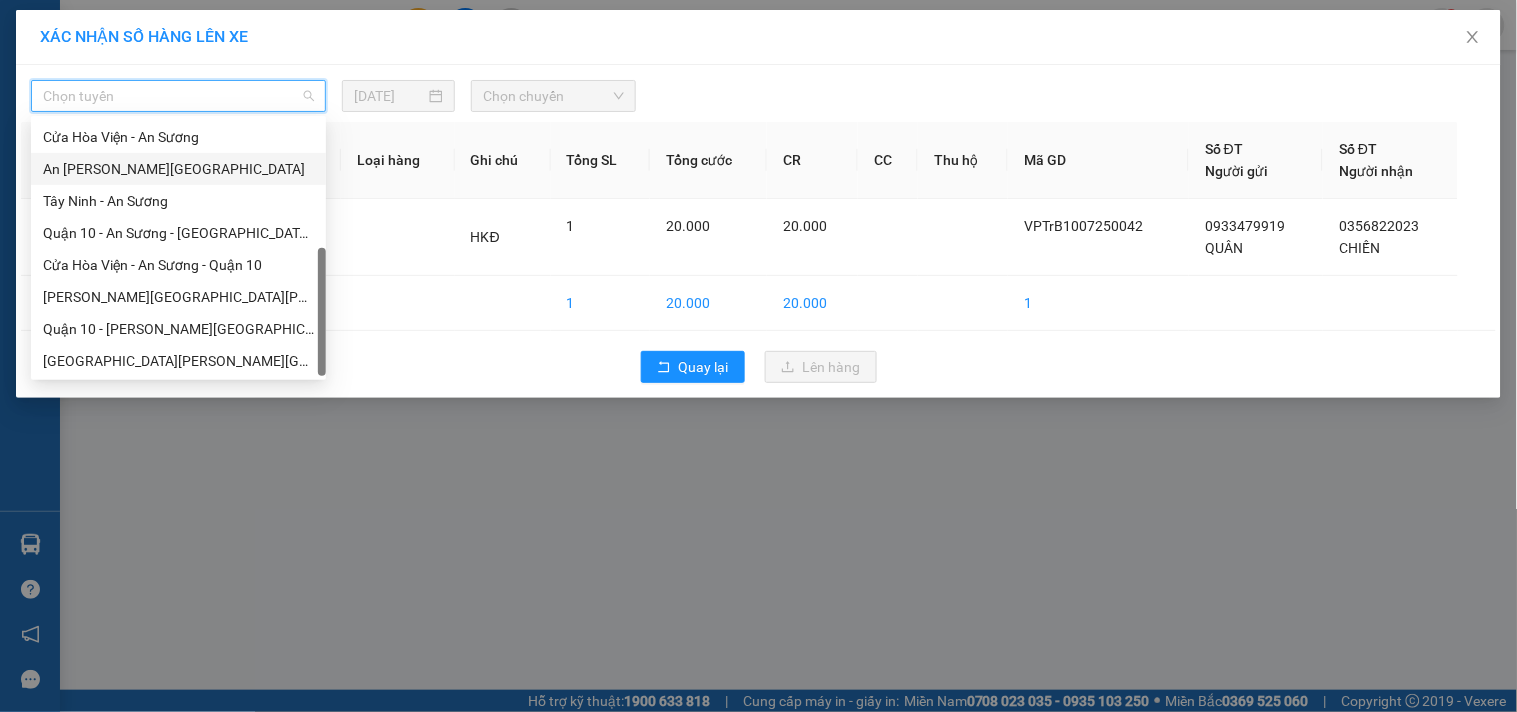 click on "An Sương - [GEOGRAPHIC_DATA]" at bounding box center (178, 169) 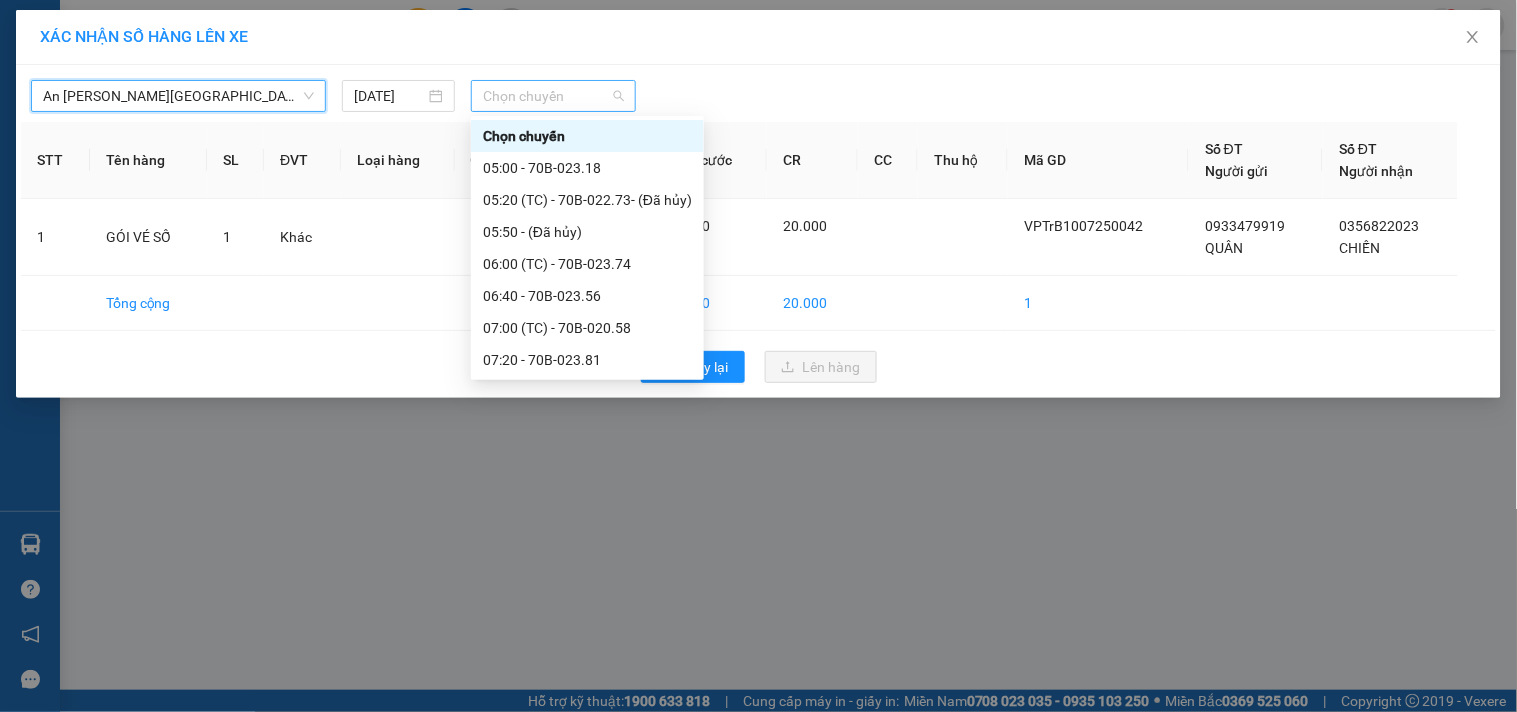 click on "Chọn chuyến" at bounding box center [553, 96] 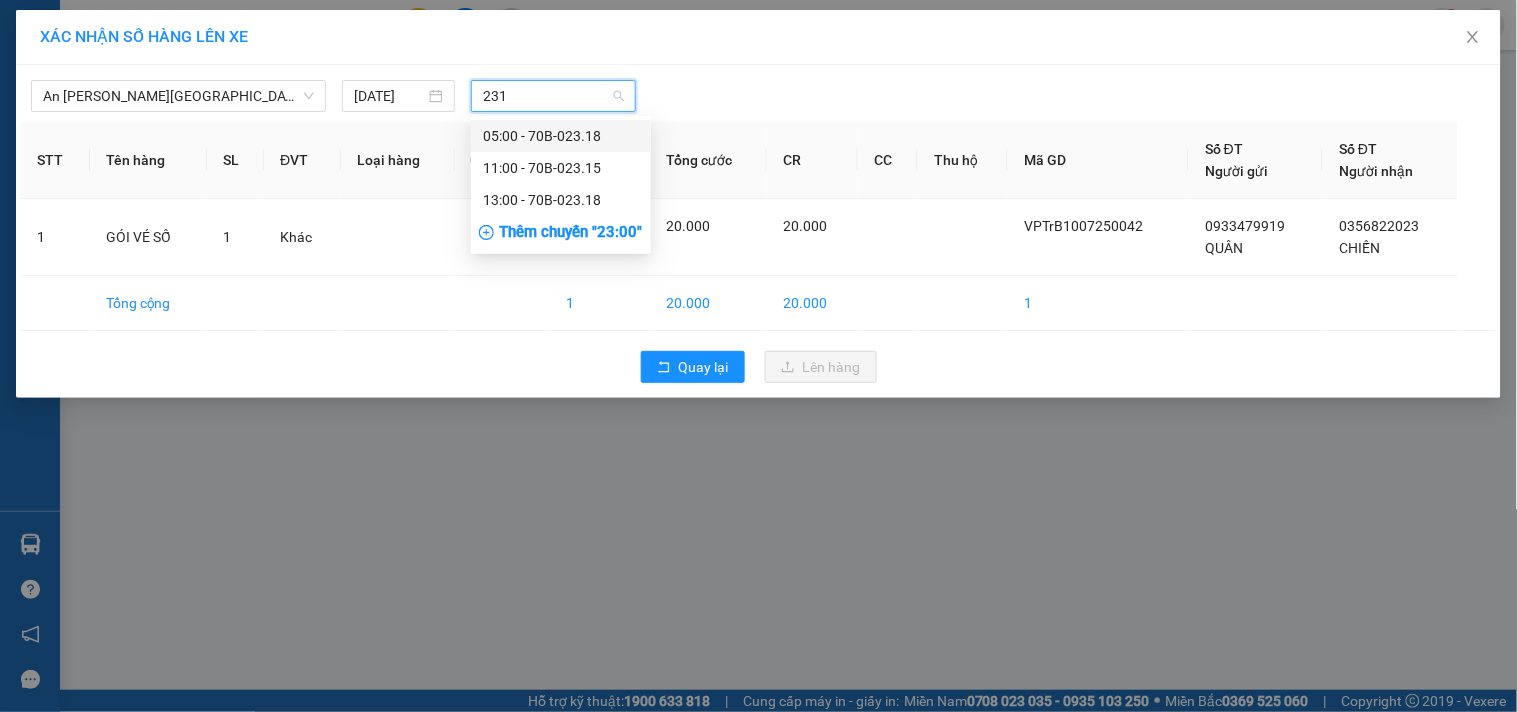 type on "2315" 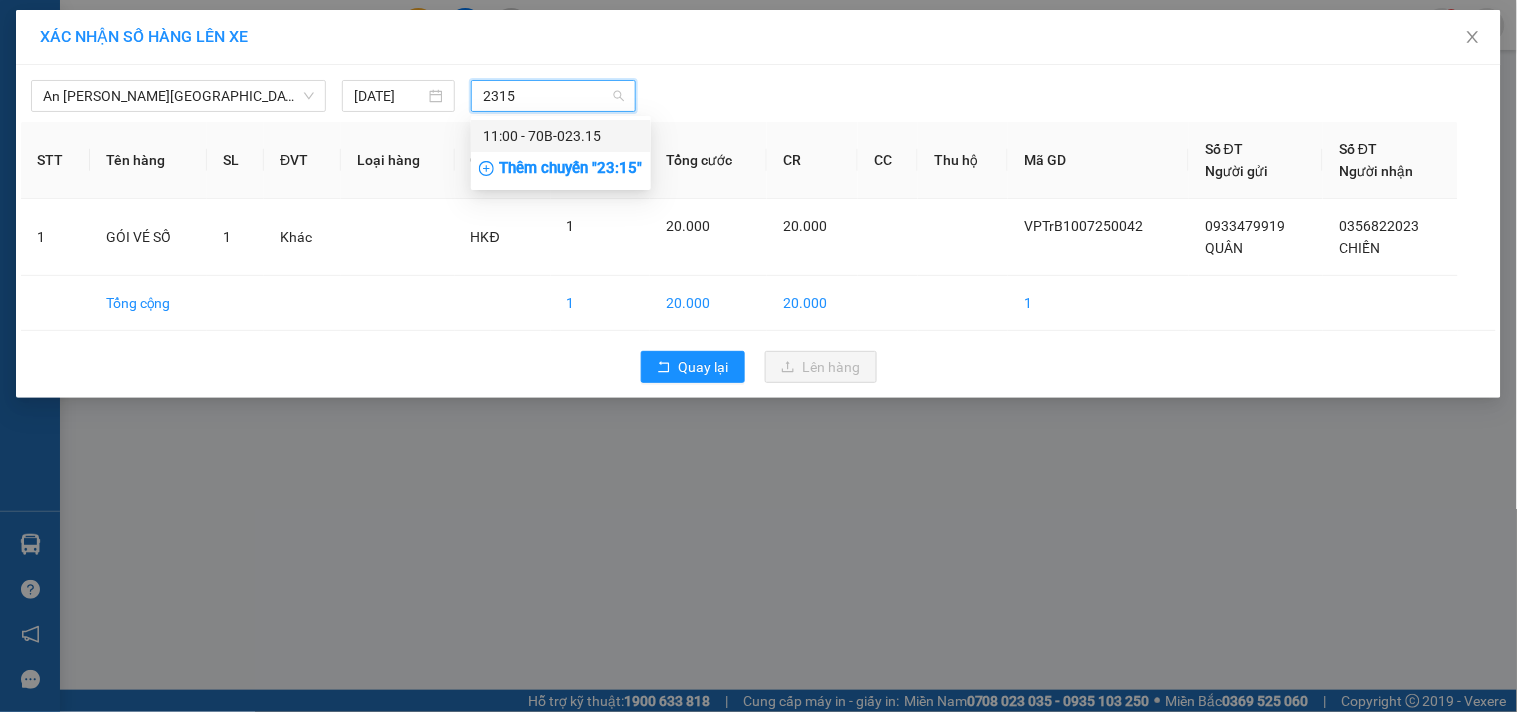 click on "11:00     - 70B-023.15" at bounding box center [561, 136] 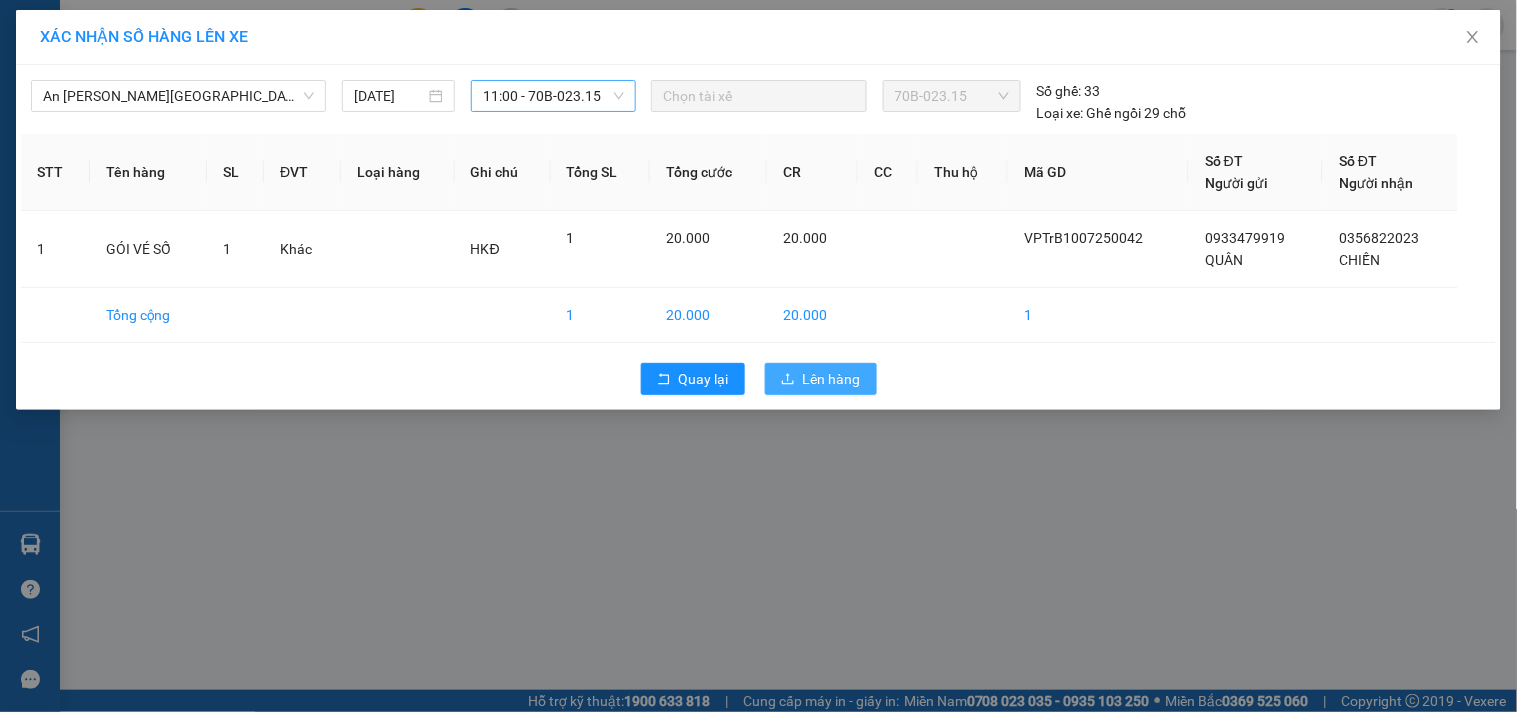 click on "Lên hàng" at bounding box center [832, 379] 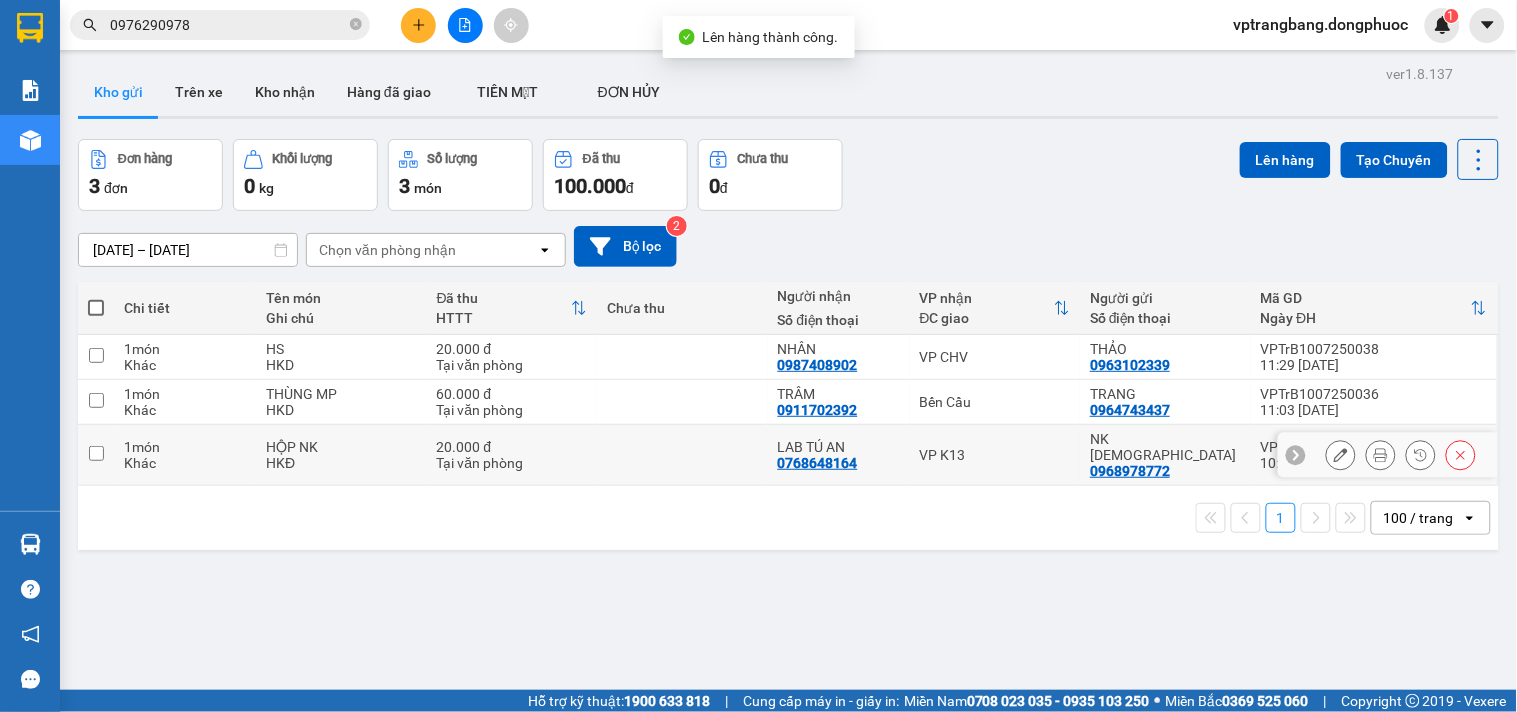 click on "LAB TÚ AN 0768648164" at bounding box center (839, 455) 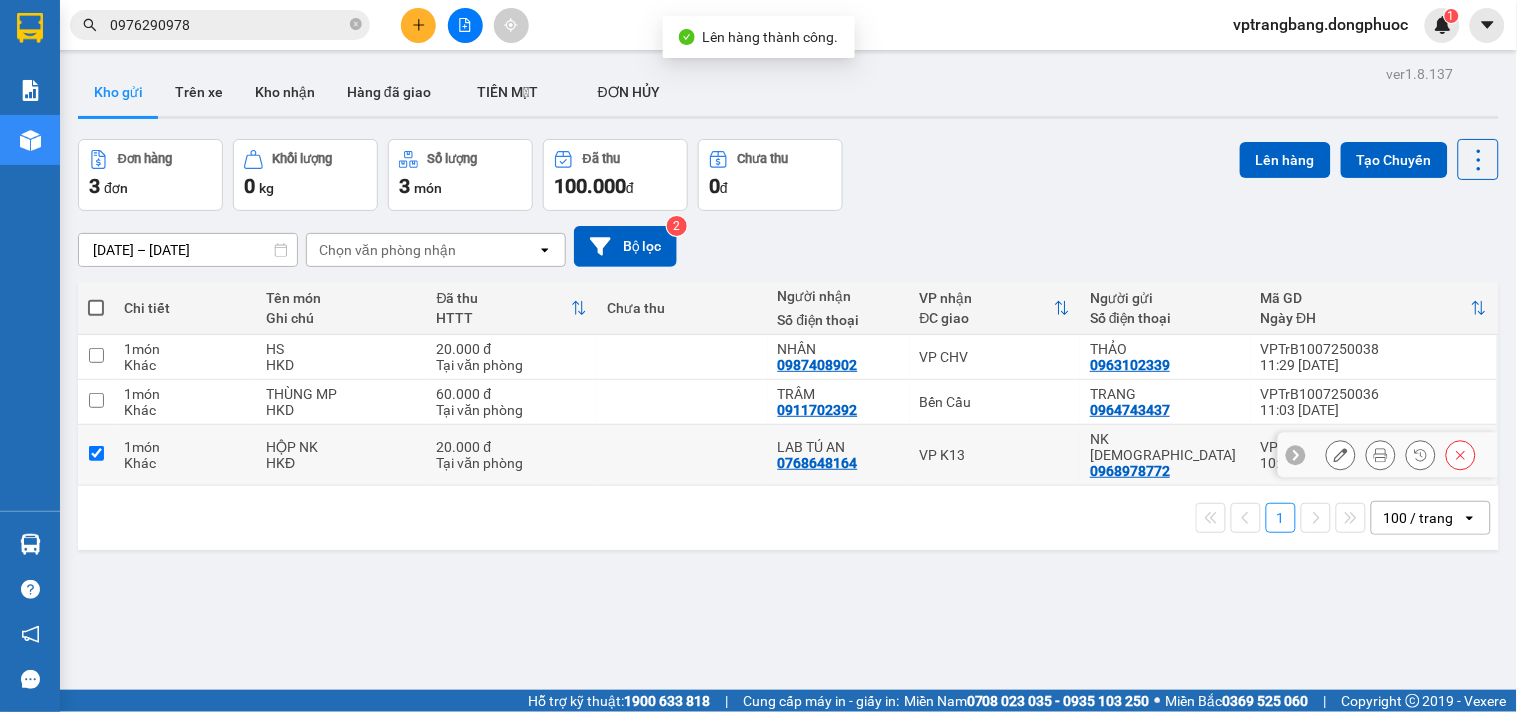 checkbox on "true" 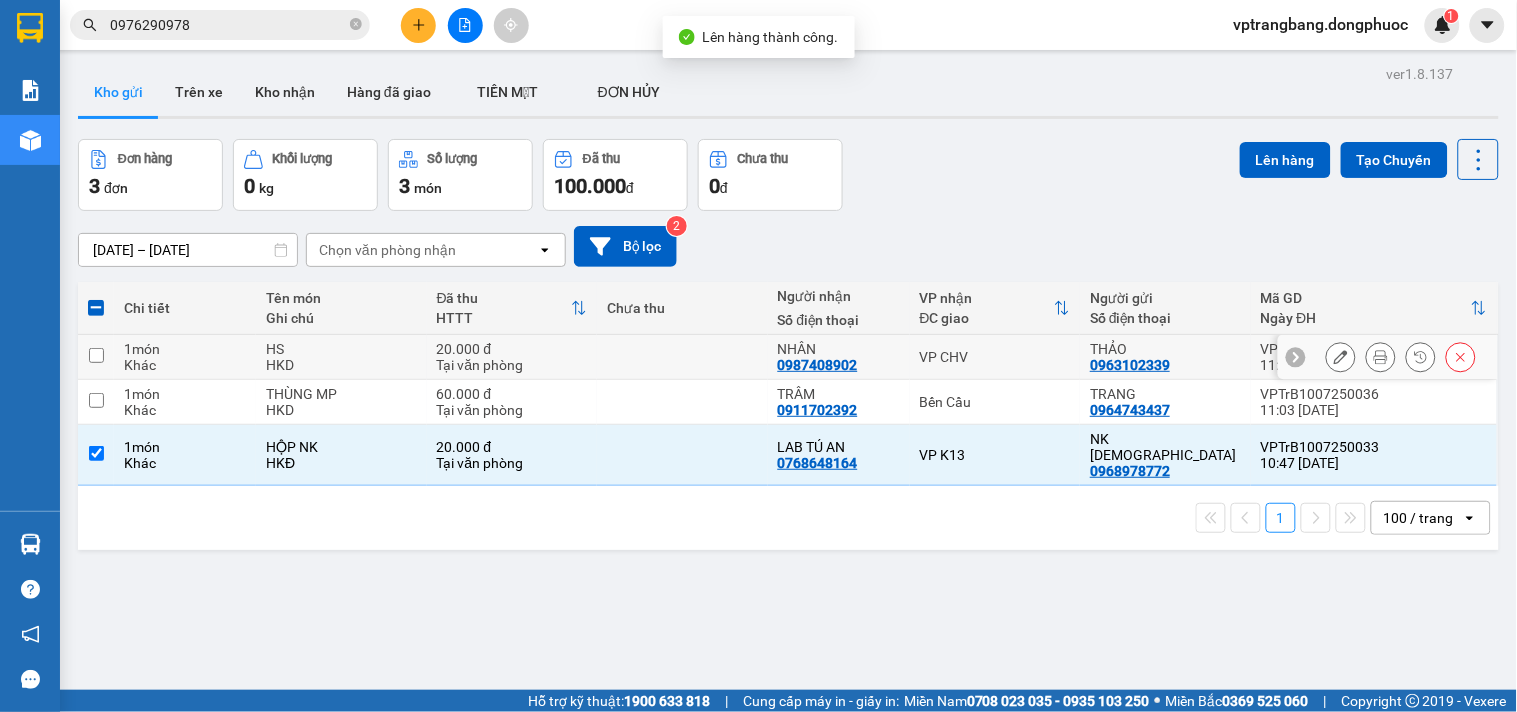 click on "VP CHV" at bounding box center [995, 357] 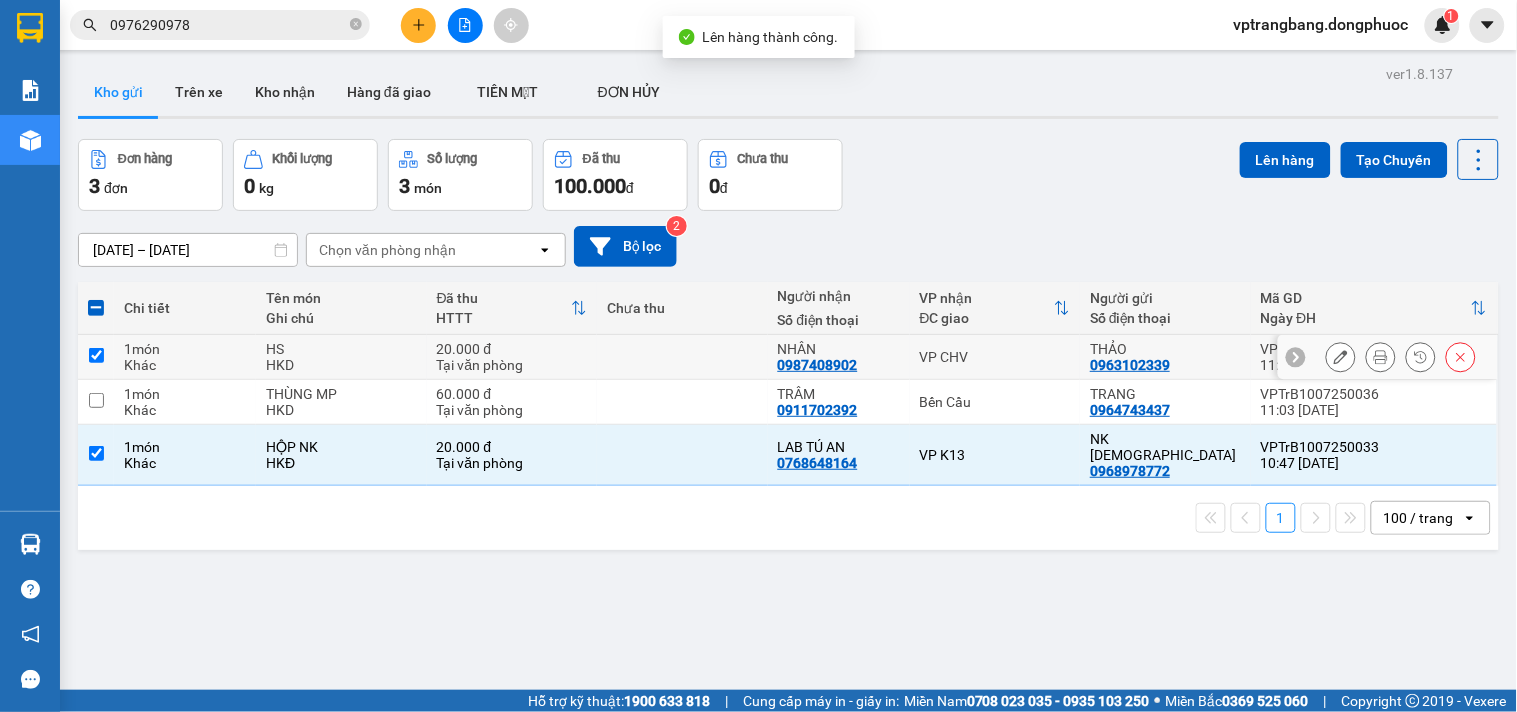 checkbox on "true" 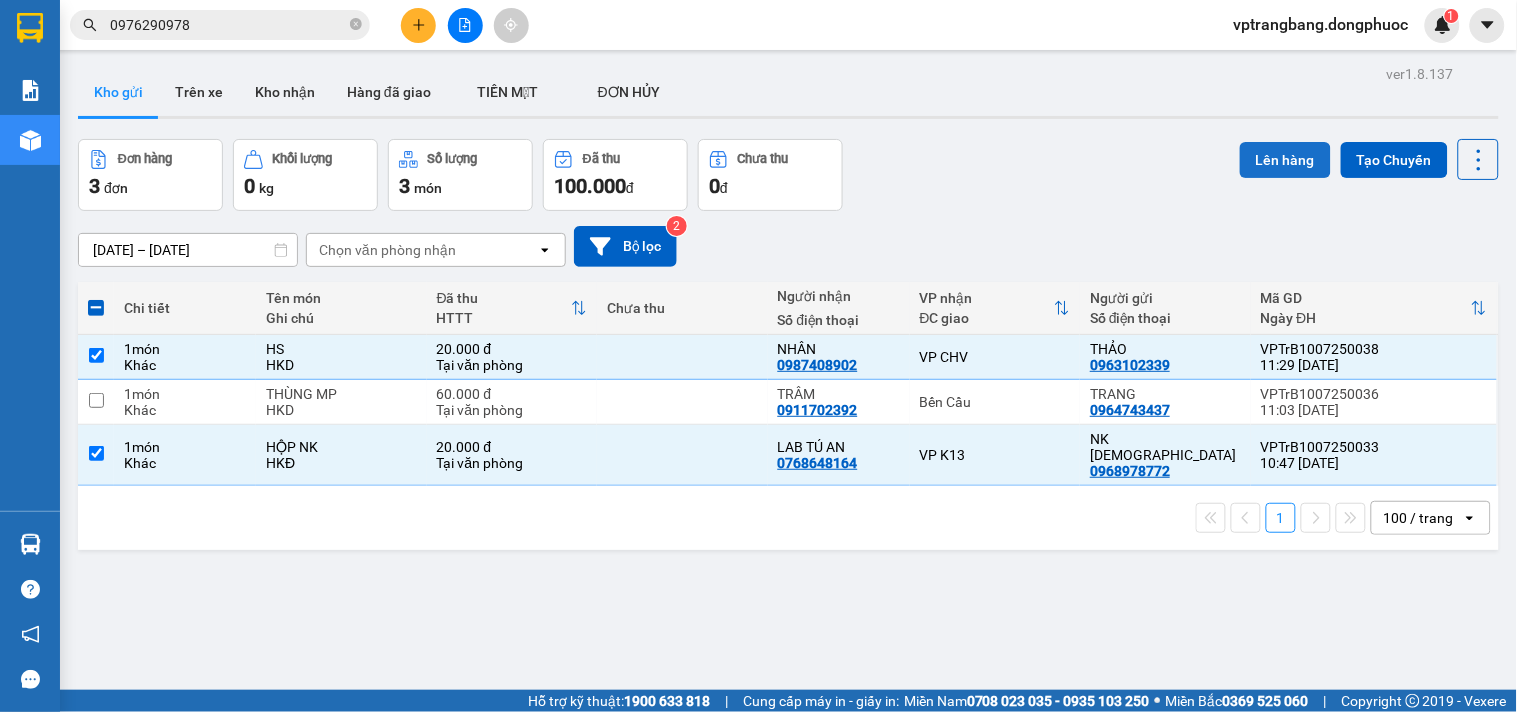 click on "Lên hàng" at bounding box center (1285, 160) 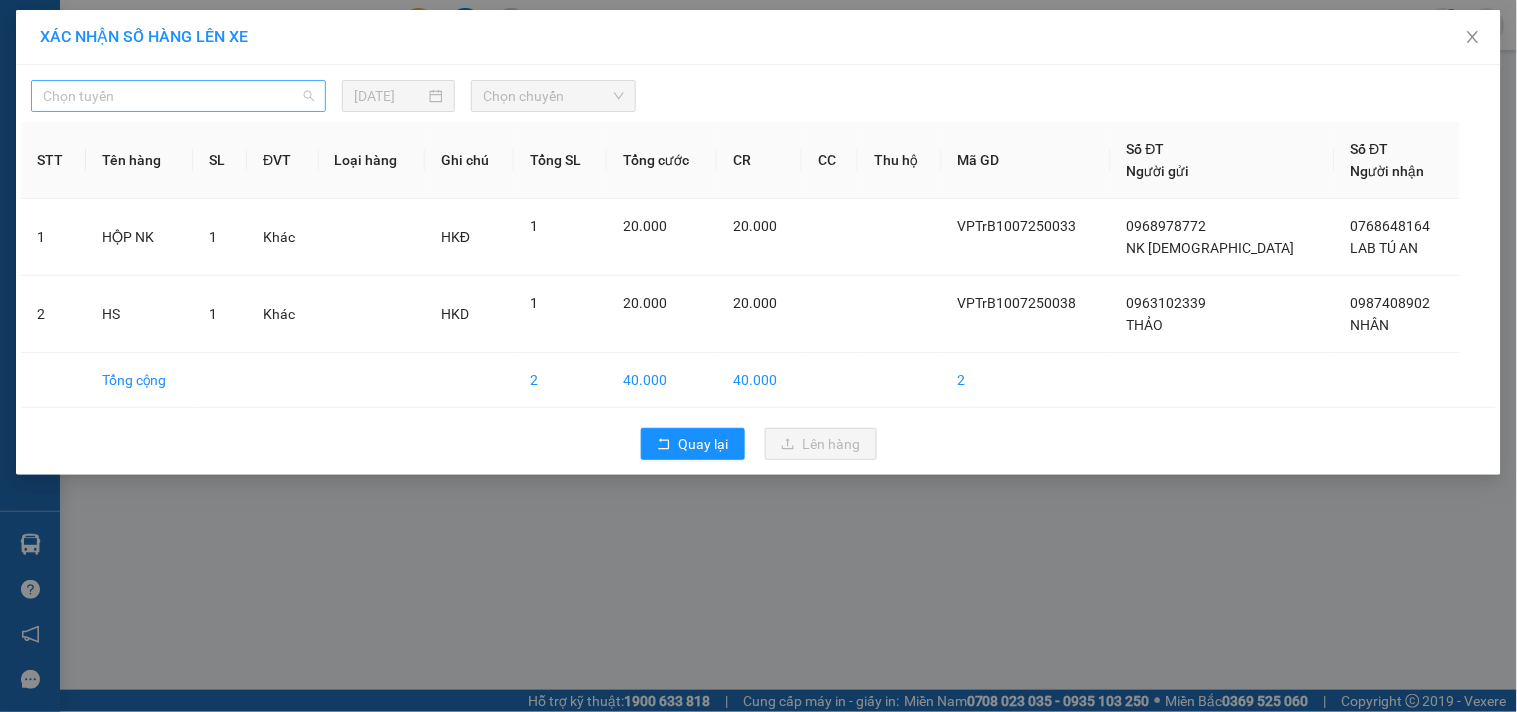 drag, startPoint x: 108, startPoint y: 83, endPoint x: 110, endPoint y: 100, distance: 17.117243 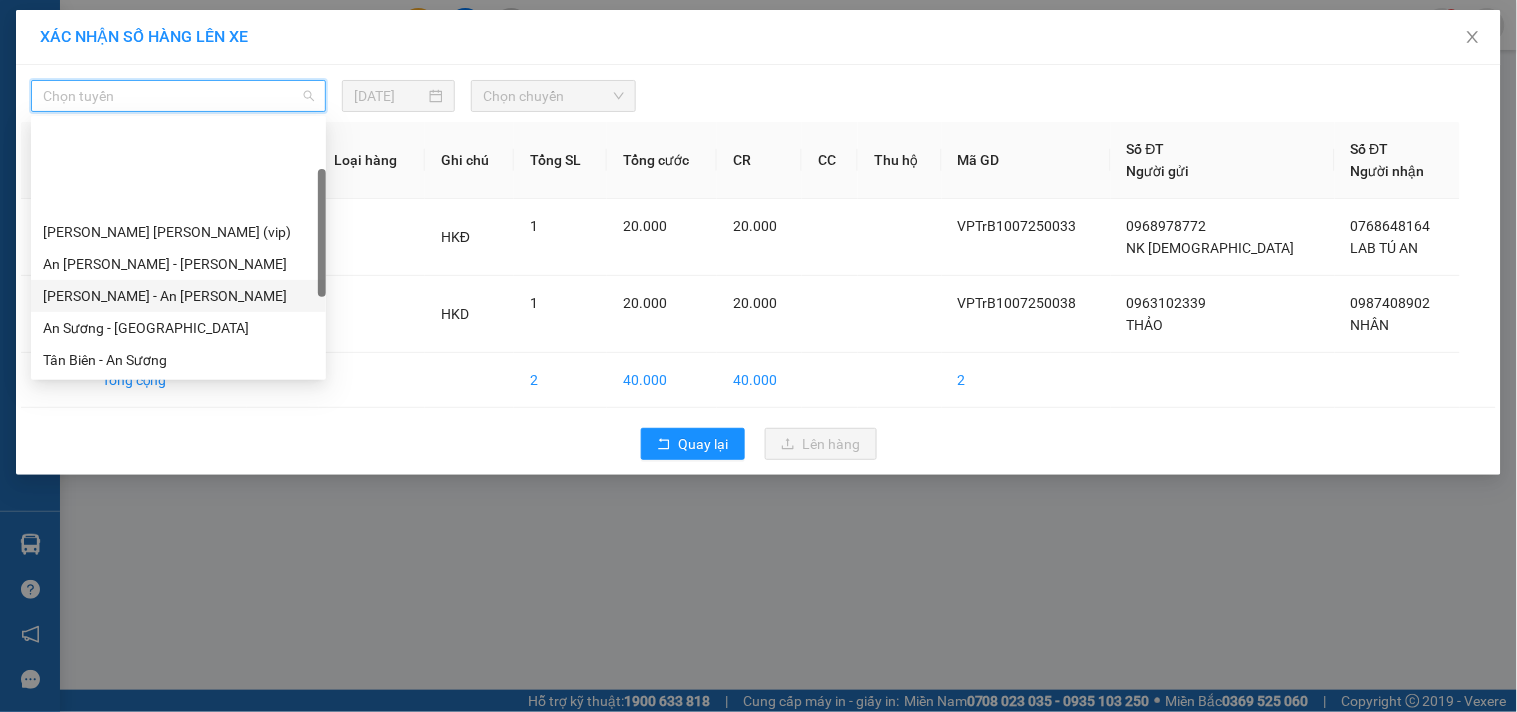 scroll, scrollTop: 111, scrollLeft: 0, axis: vertical 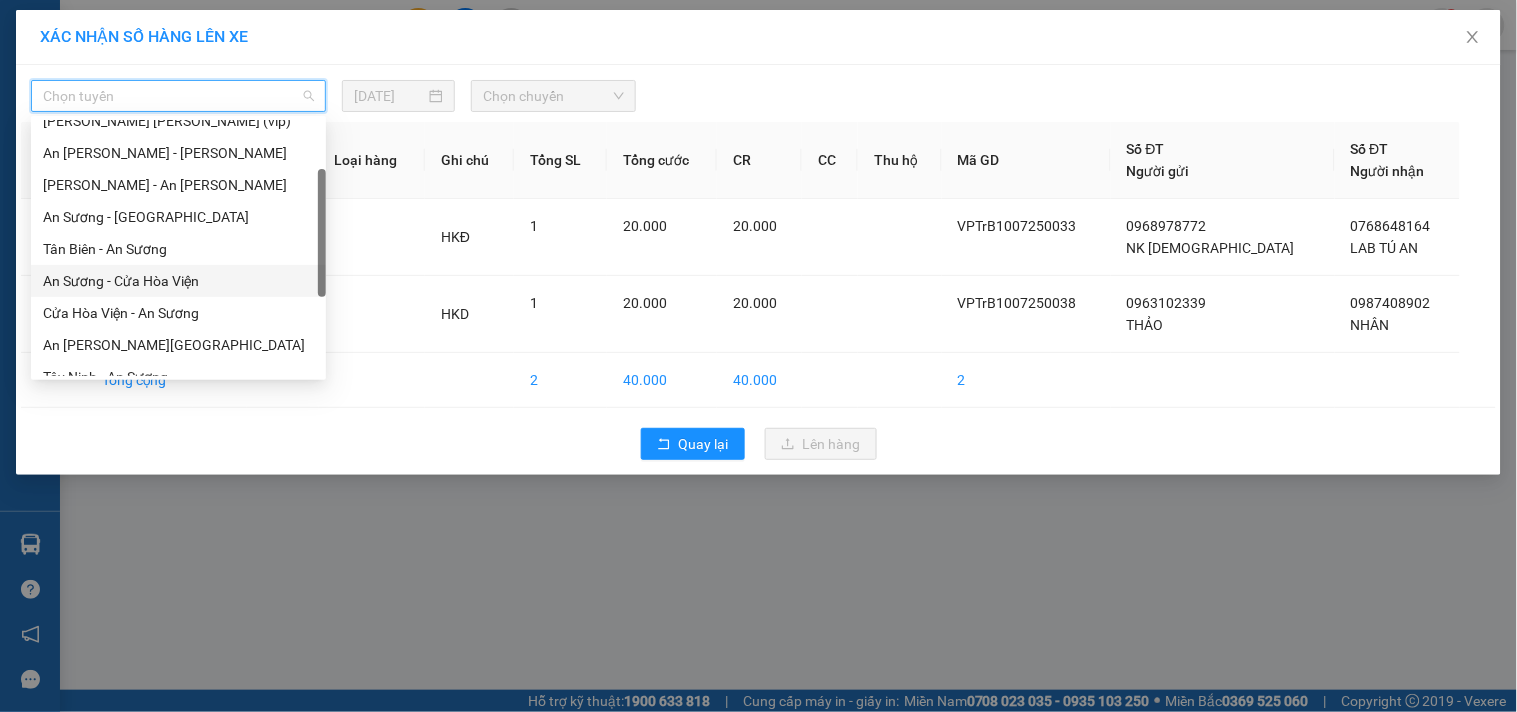 click on "An Sương - Cửa Hòa Viện" at bounding box center (178, 281) 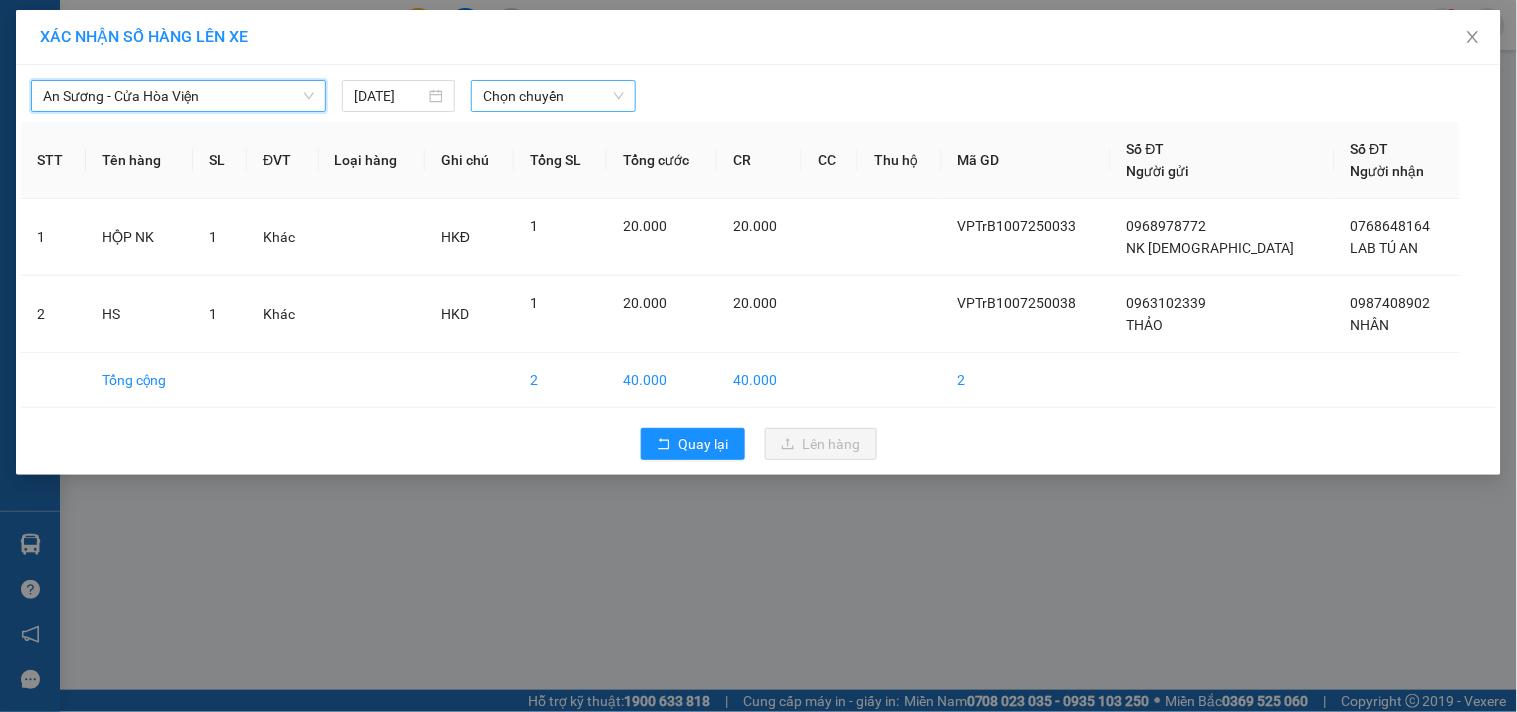 click on "Chọn chuyến" at bounding box center (553, 96) 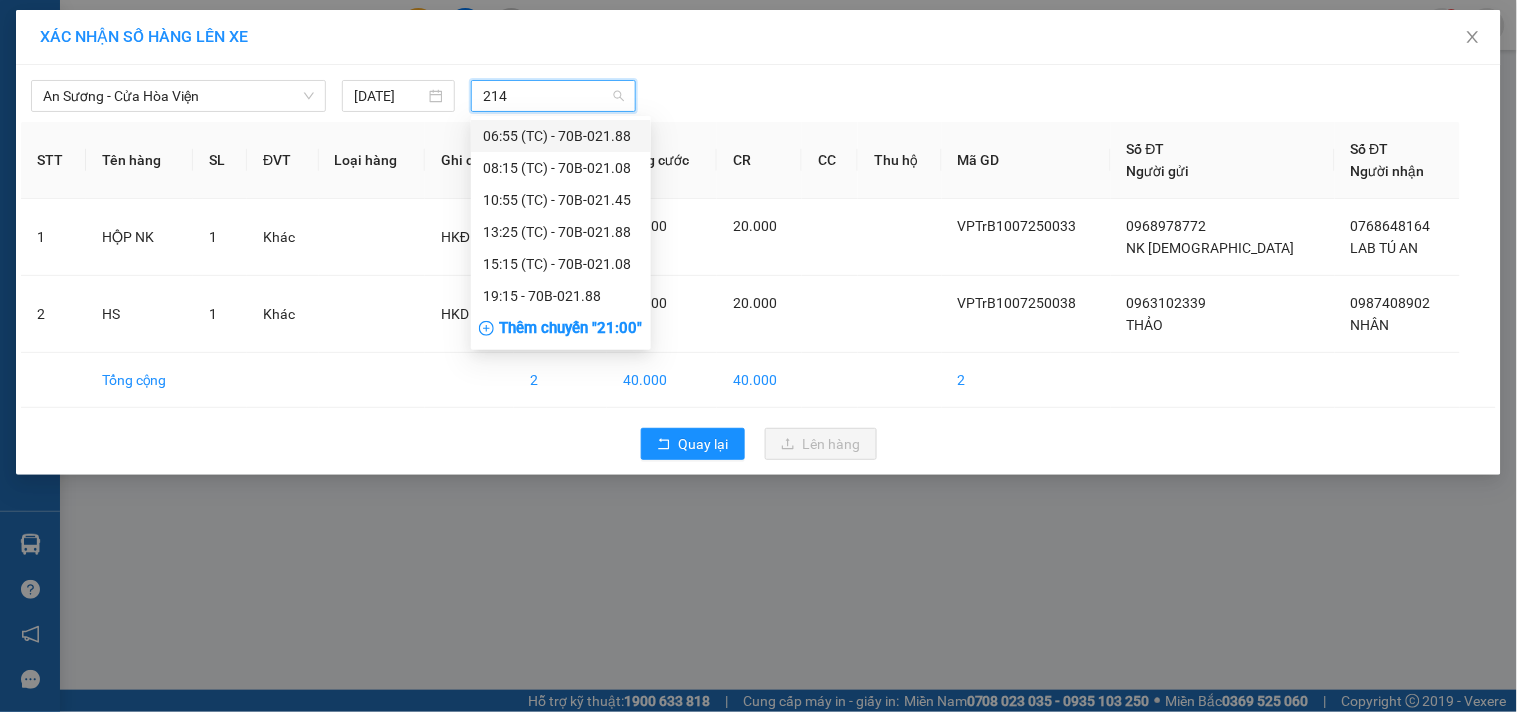 type on "2145" 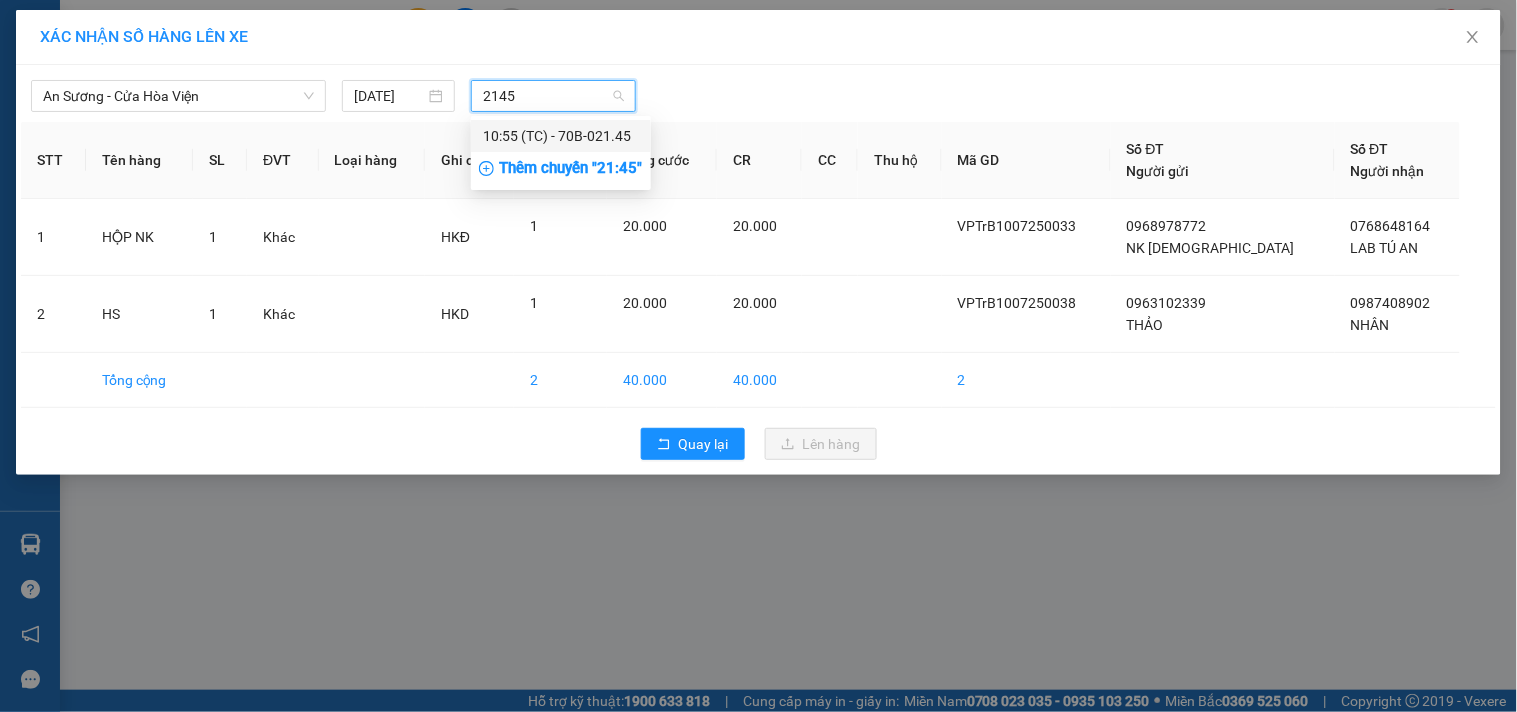 click on "10:55   (TC)   - 70B-021.45" at bounding box center [561, 136] 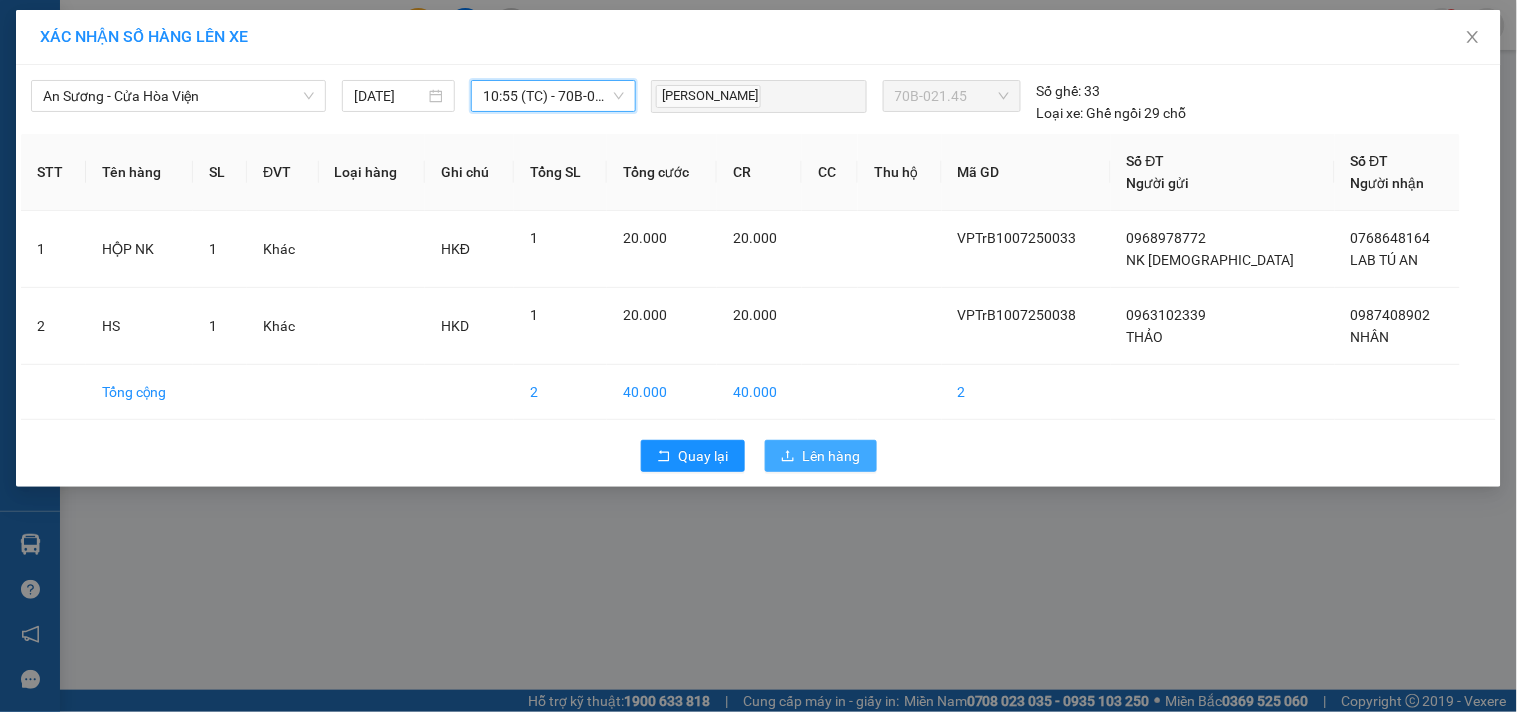 click on "Lên hàng" at bounding box center (832, 456) 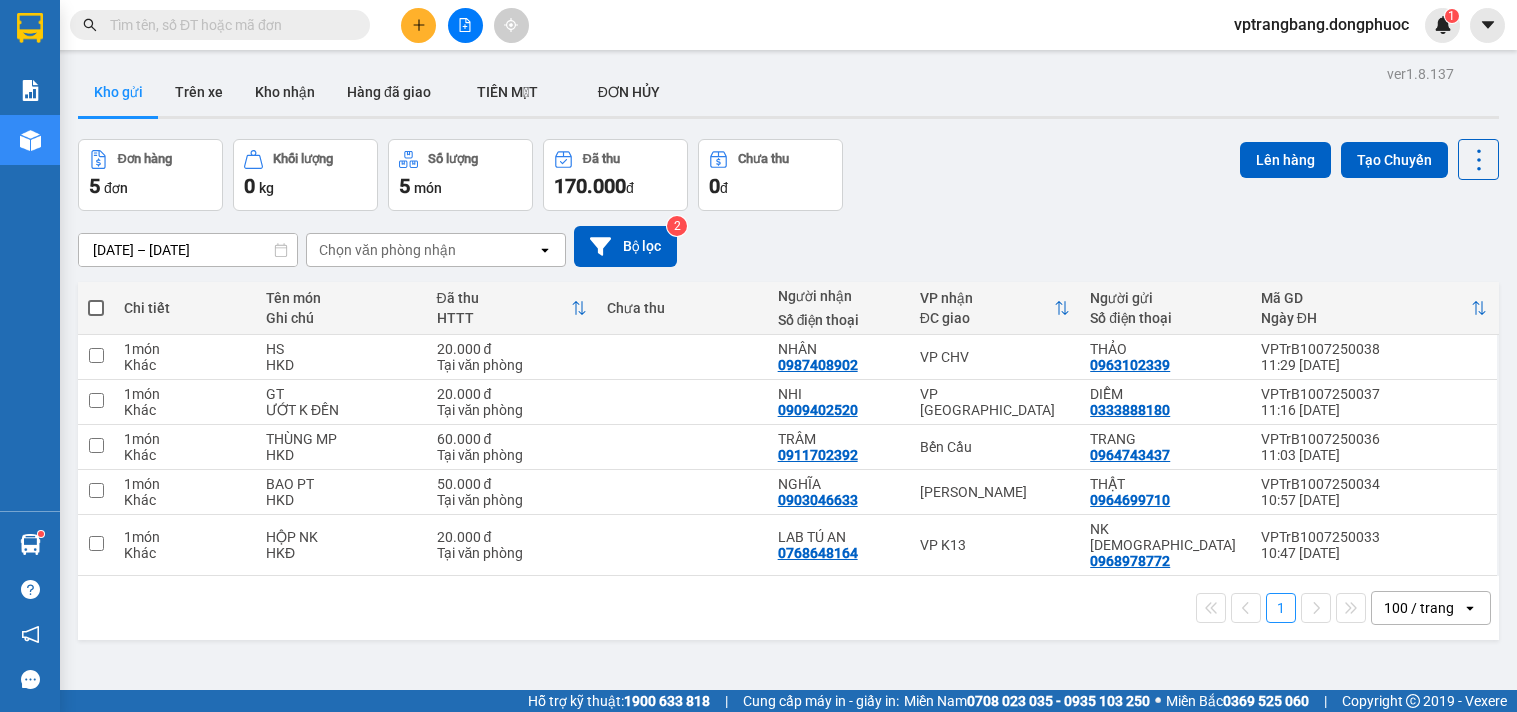 scroll, scrollTop: 0, scrollLeft: 0, axis: both 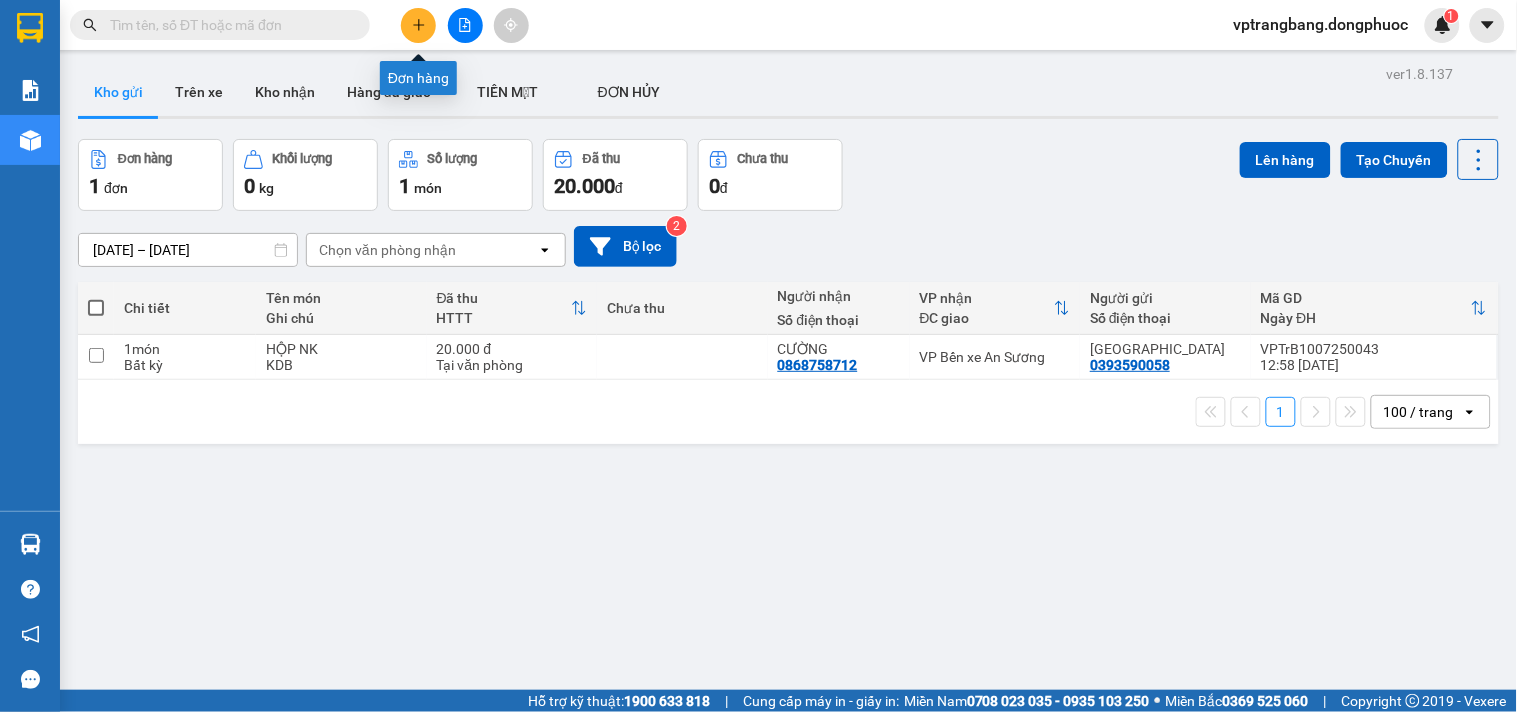 click 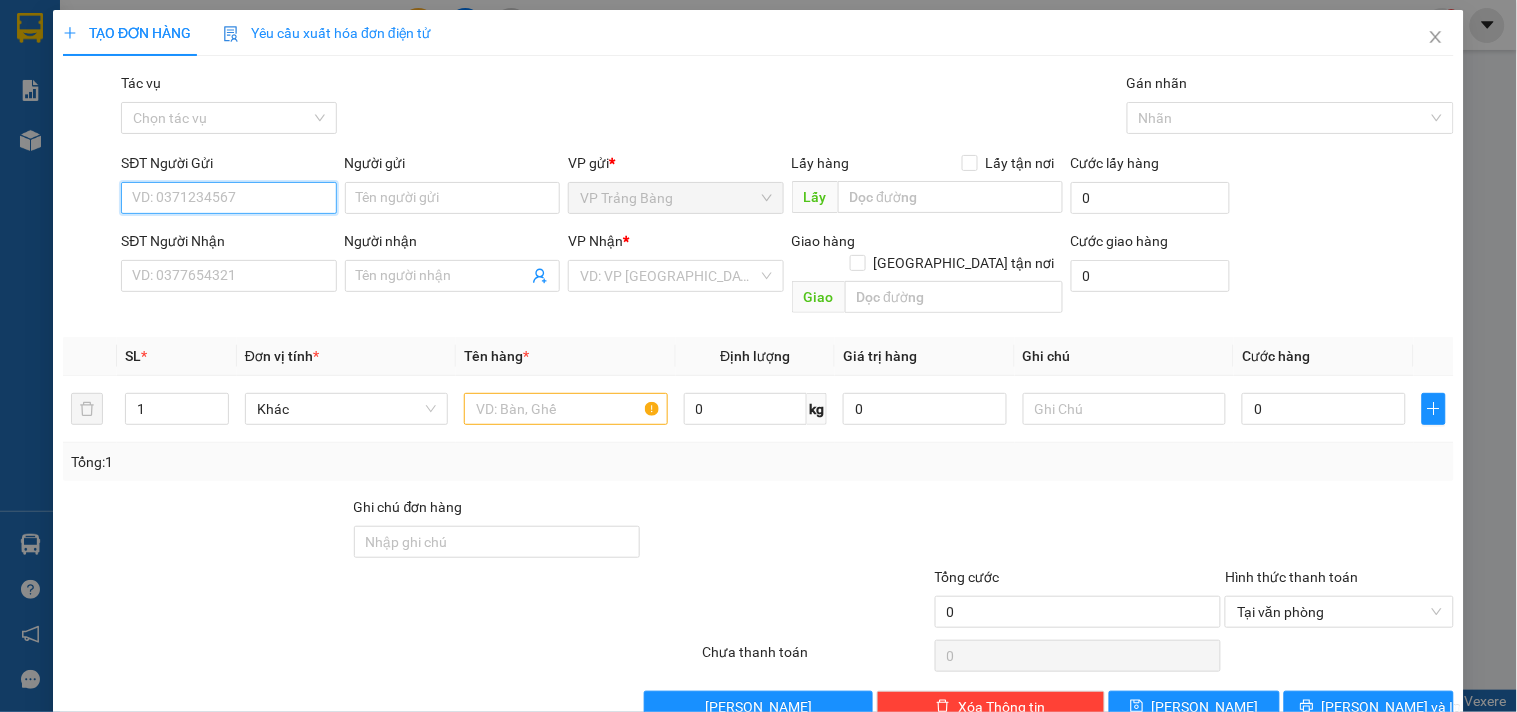type on "9" 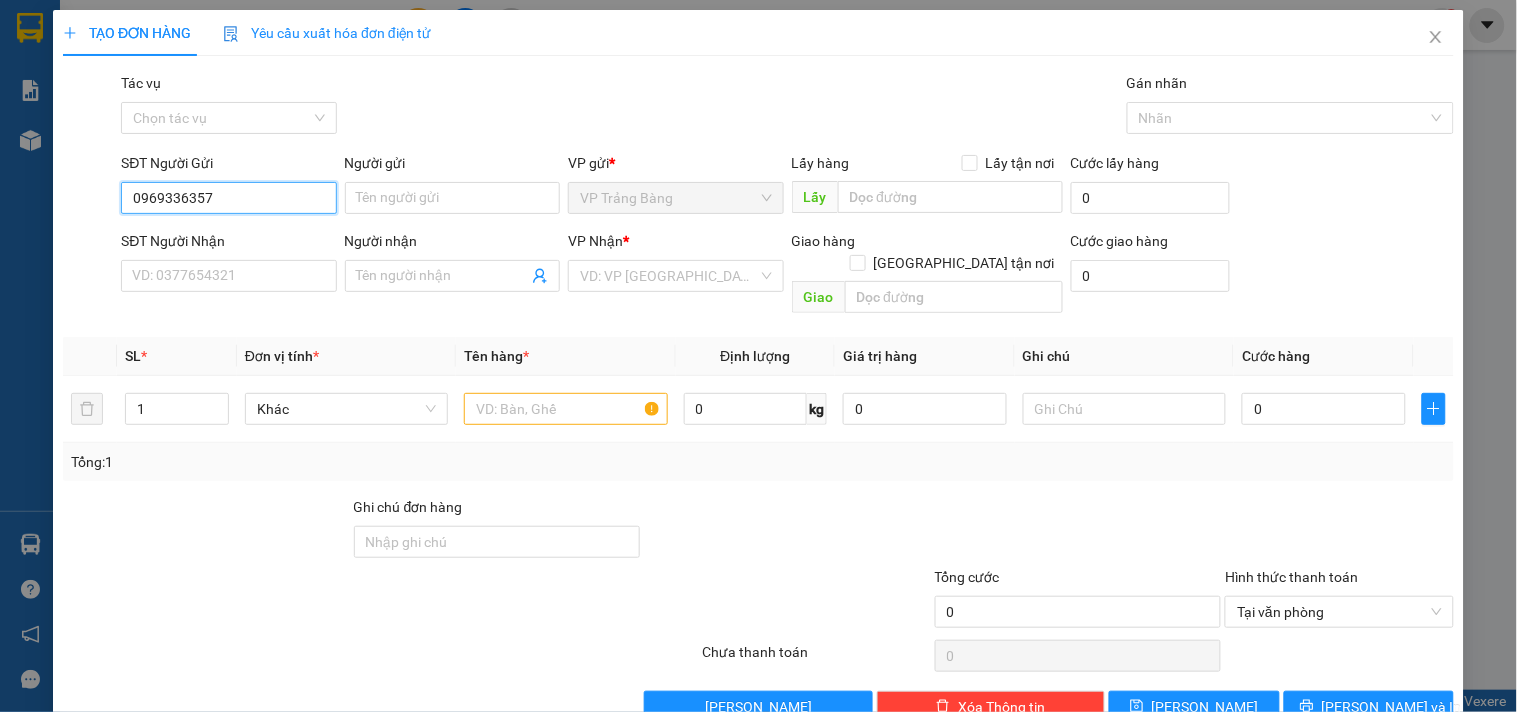 type on "0969336357" 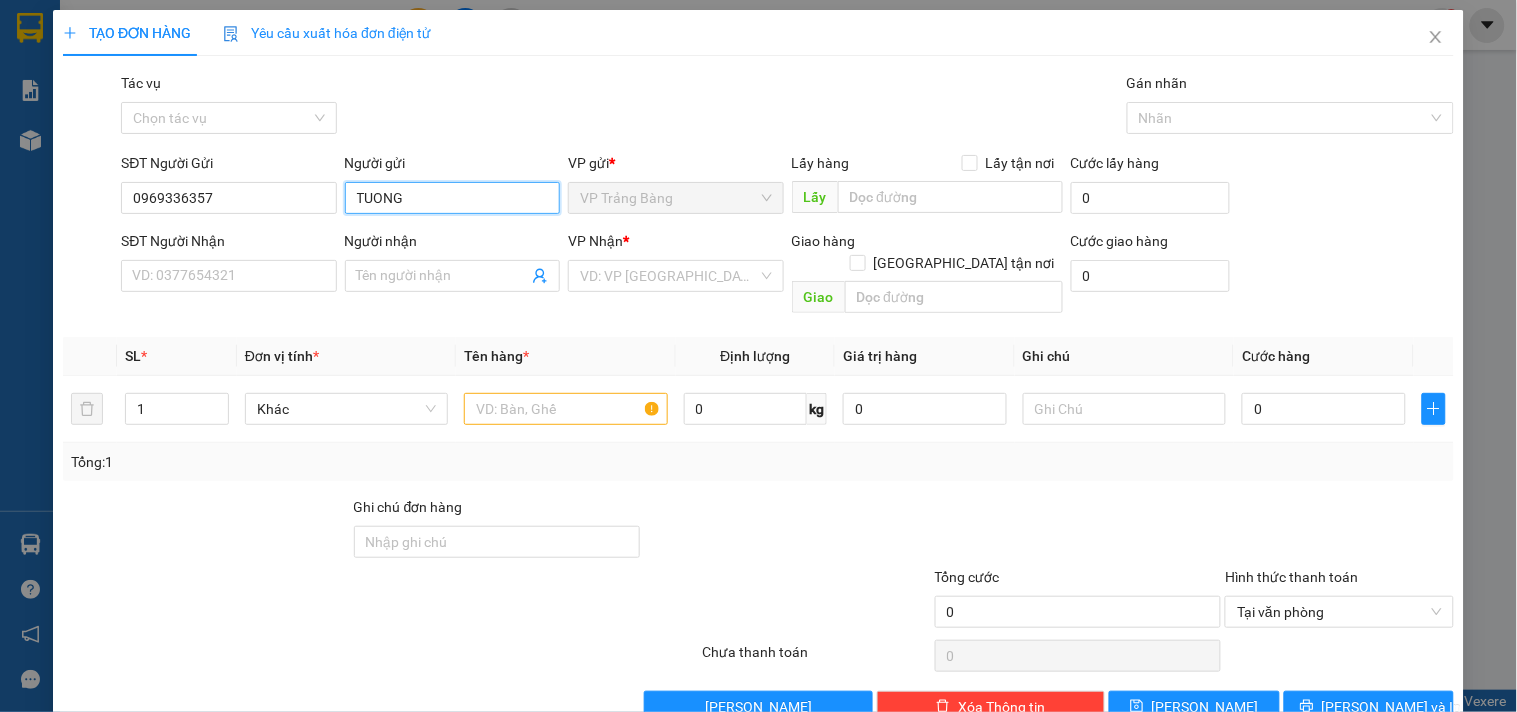 click on "TUONG" at bounding box center (452, 198) 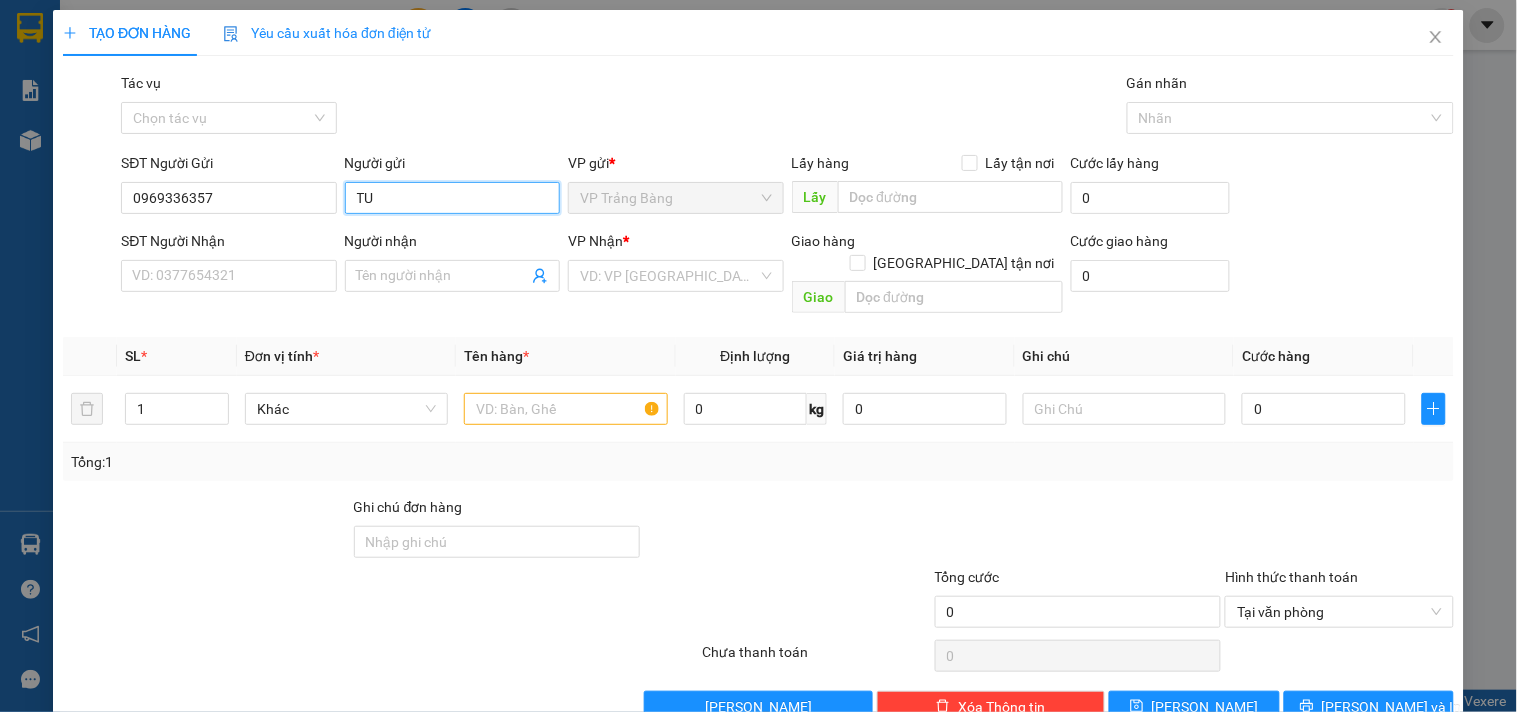 type on "T" 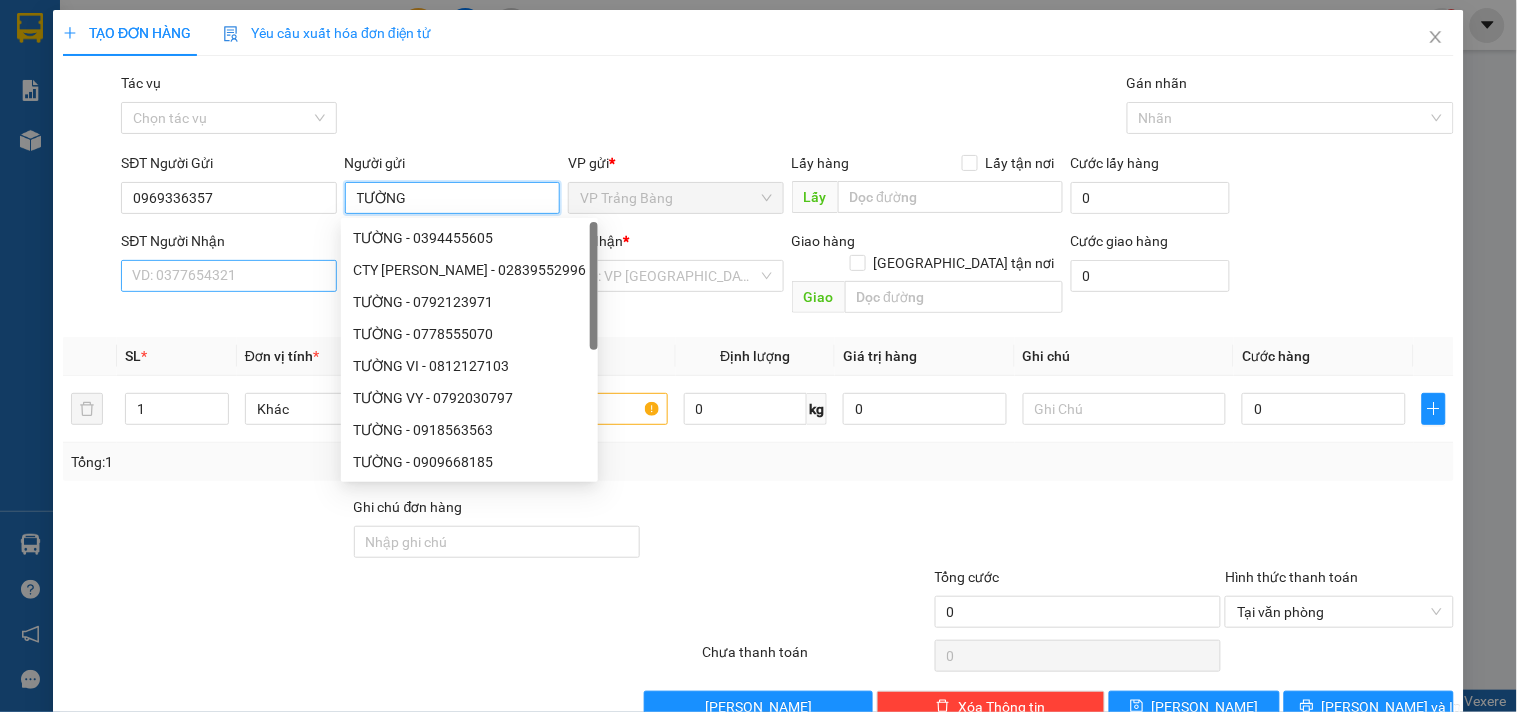 type on "TƯỜNG" 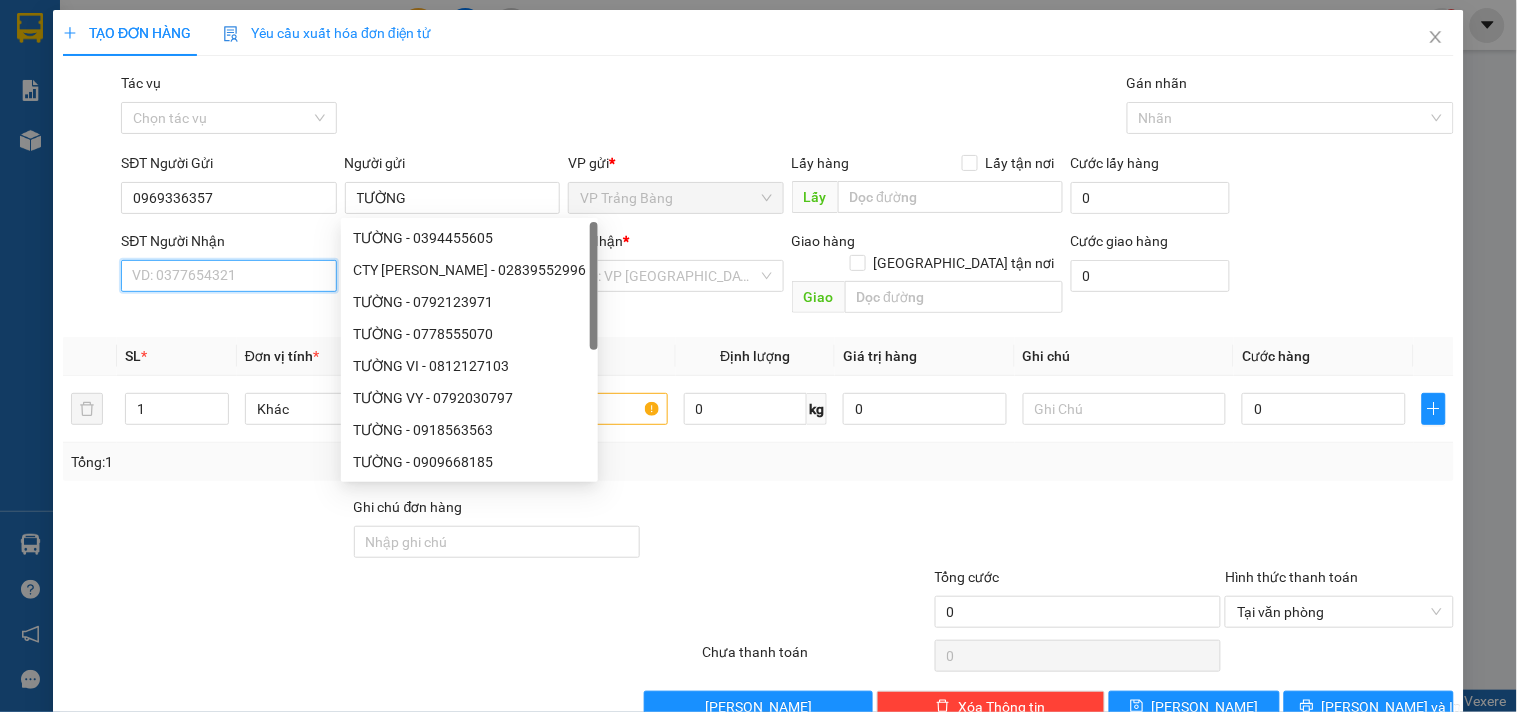 click on "SĐT Người Nhận" at bounding box center (228, 276) 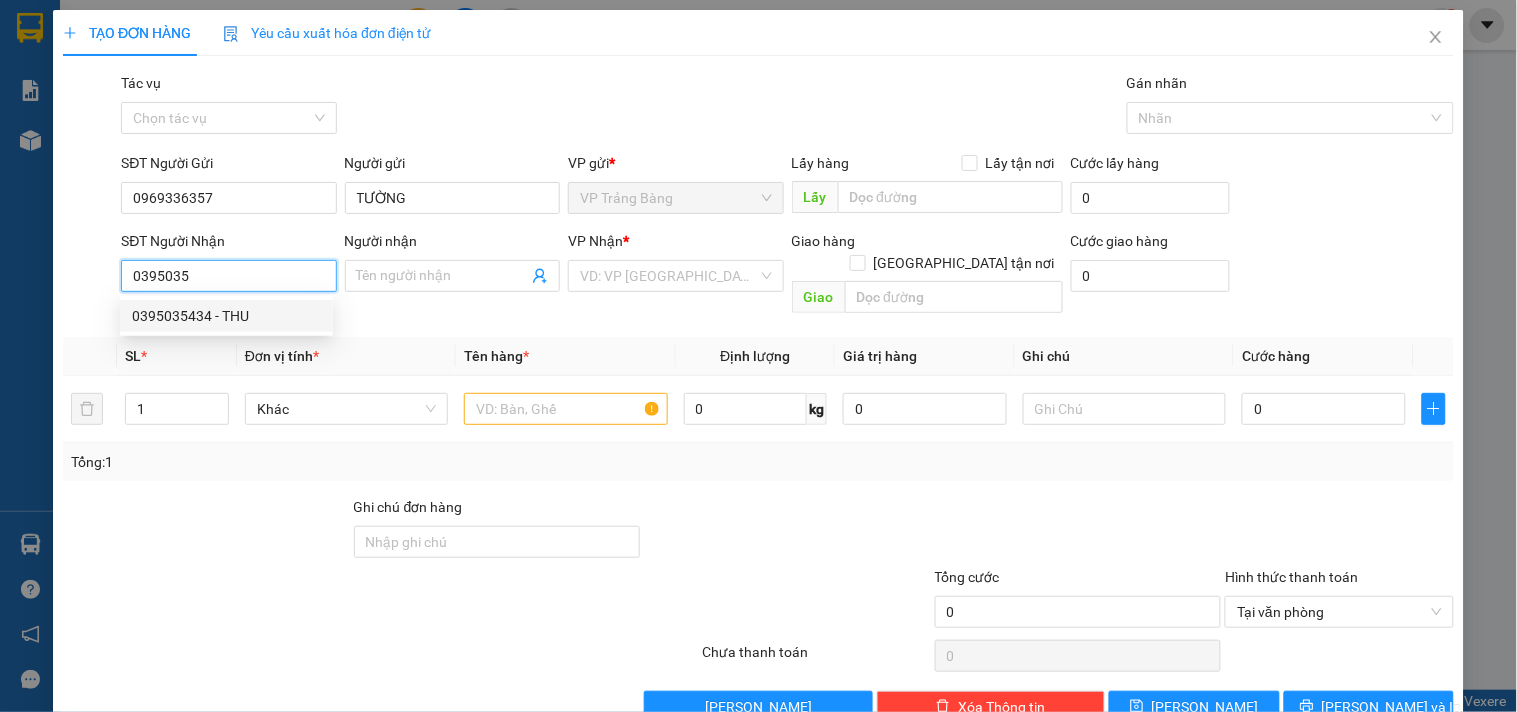 click on "0395035434 - THU" at bounding box center (226, 316) 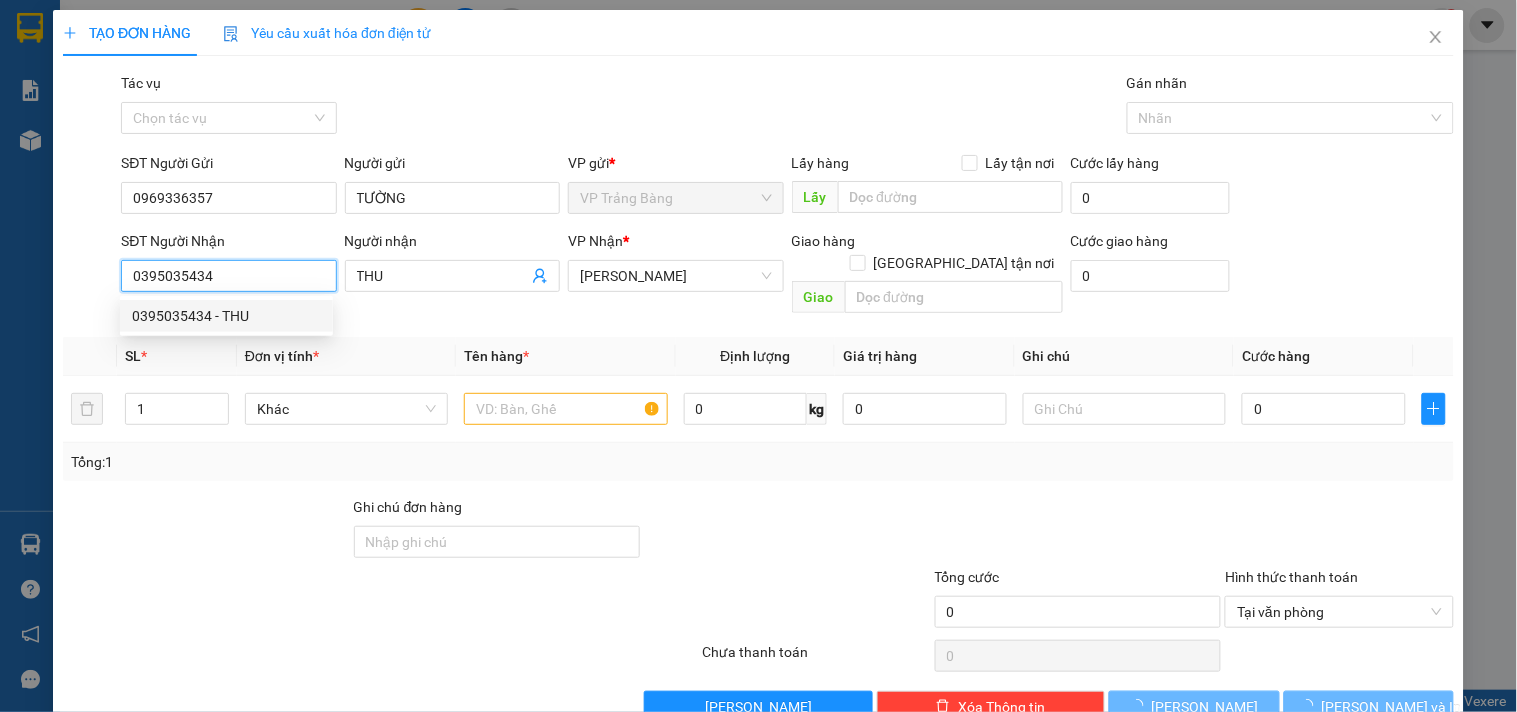 type on "20.000" 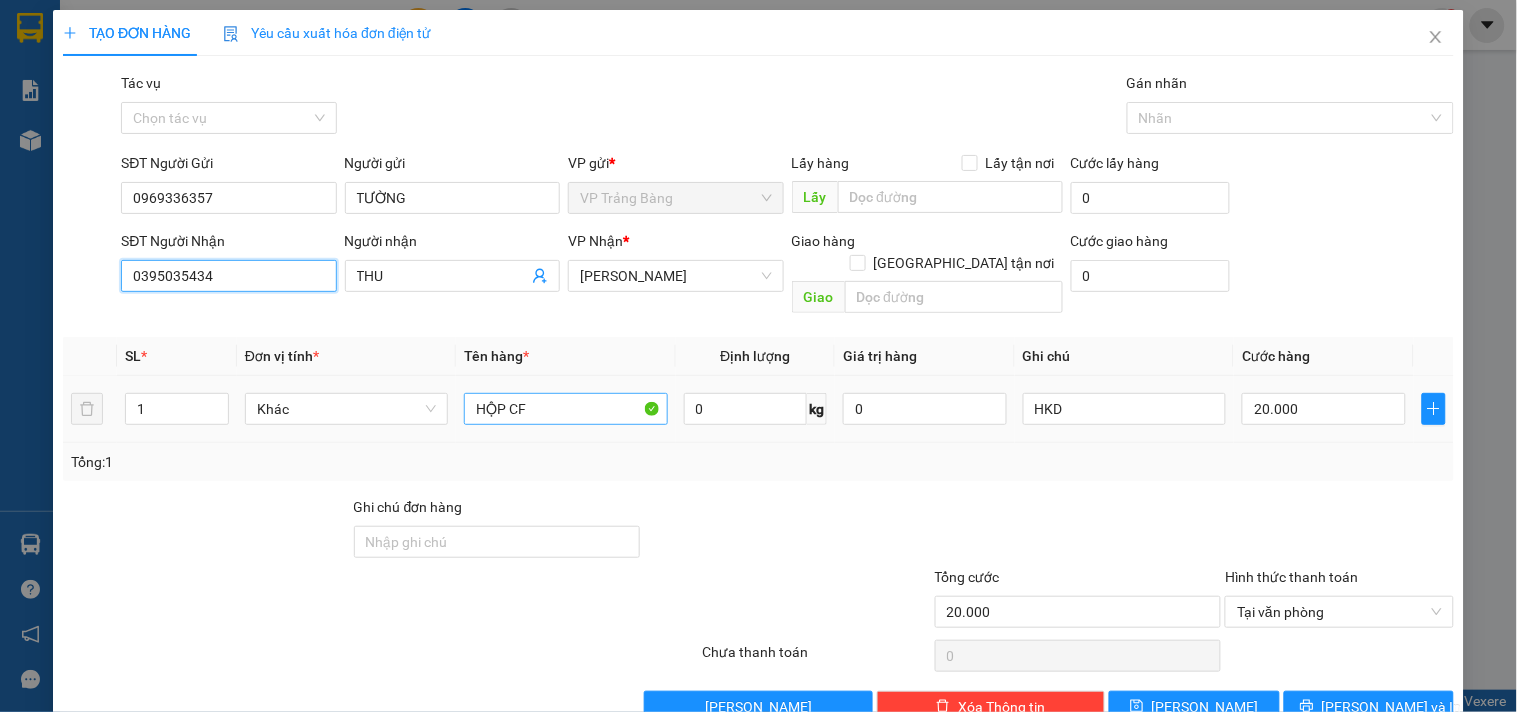 type on "0395035434" 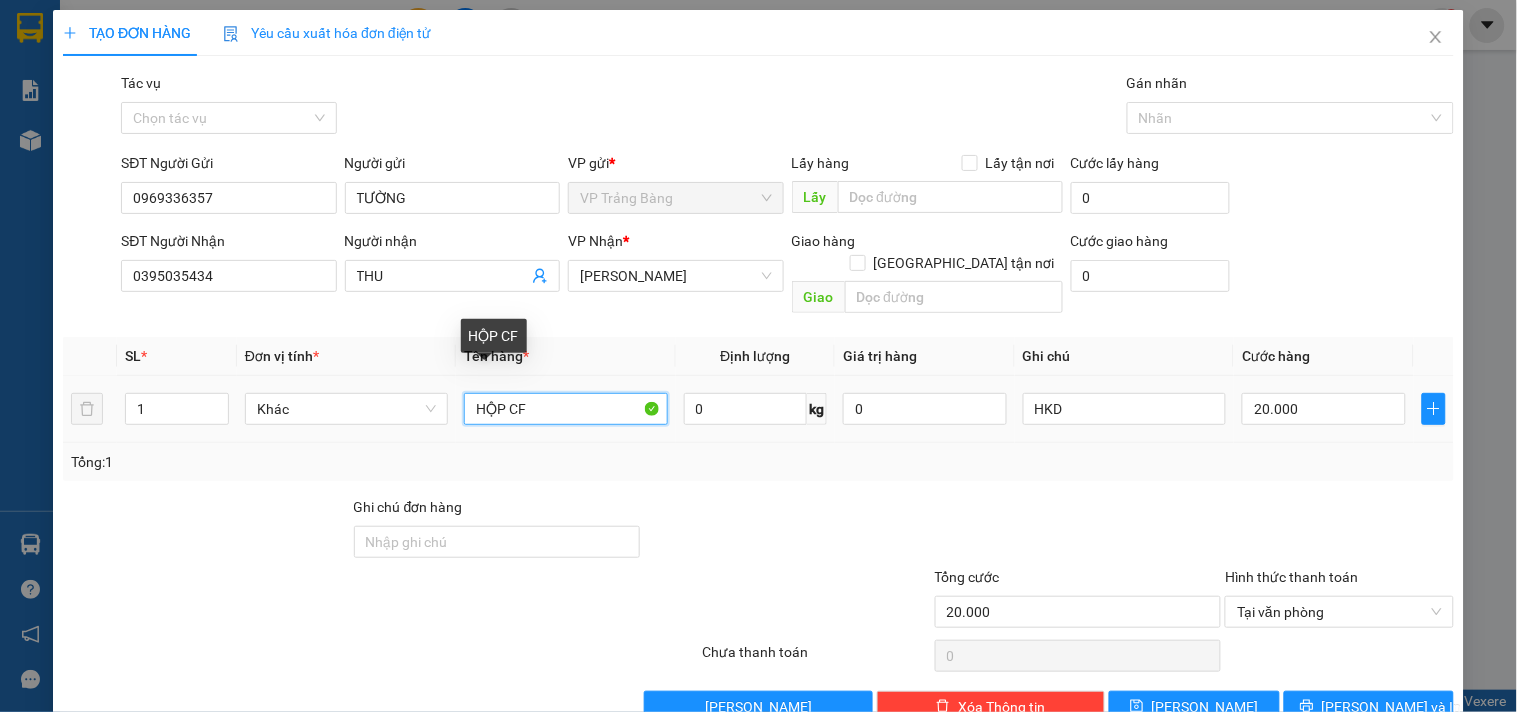 click on "HỘP CF" at bounding box center [565, 409] 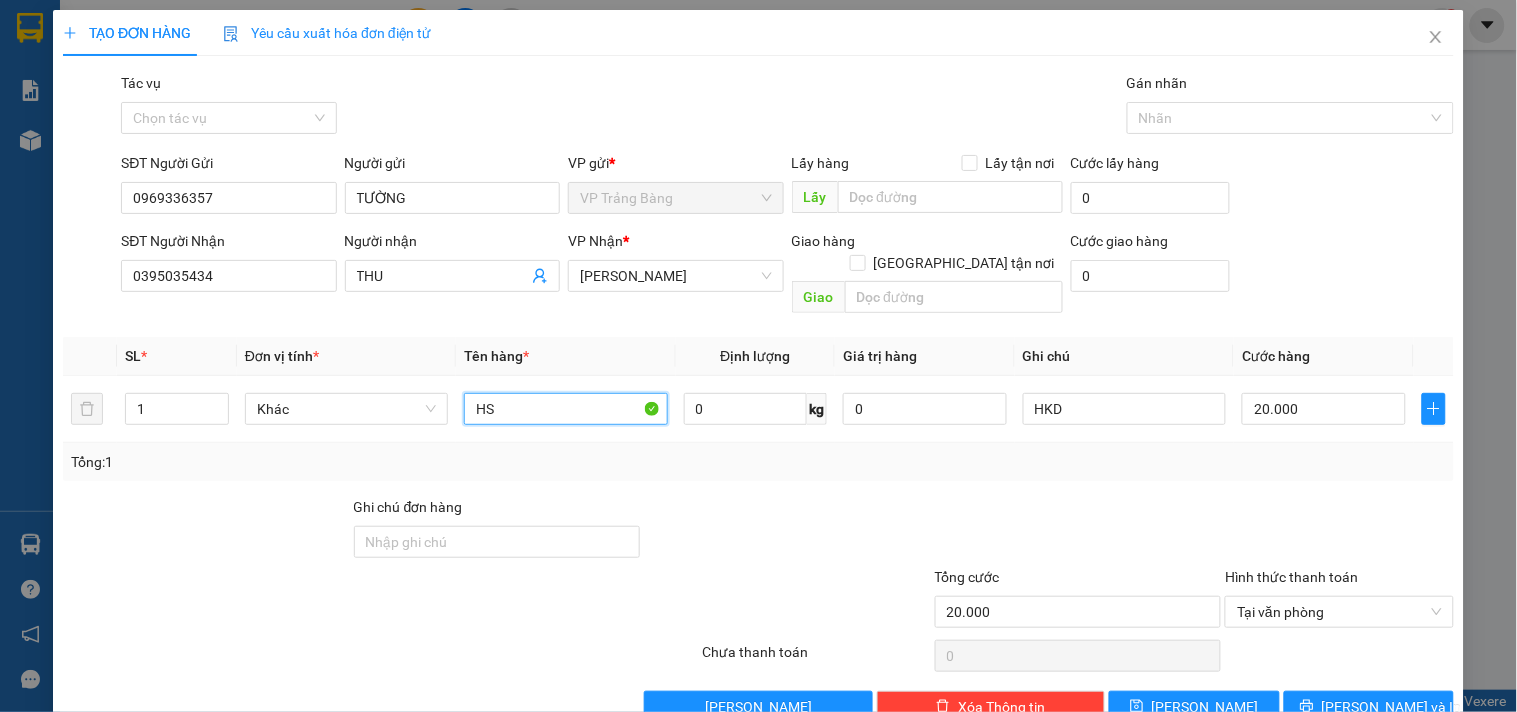 type on "HS" 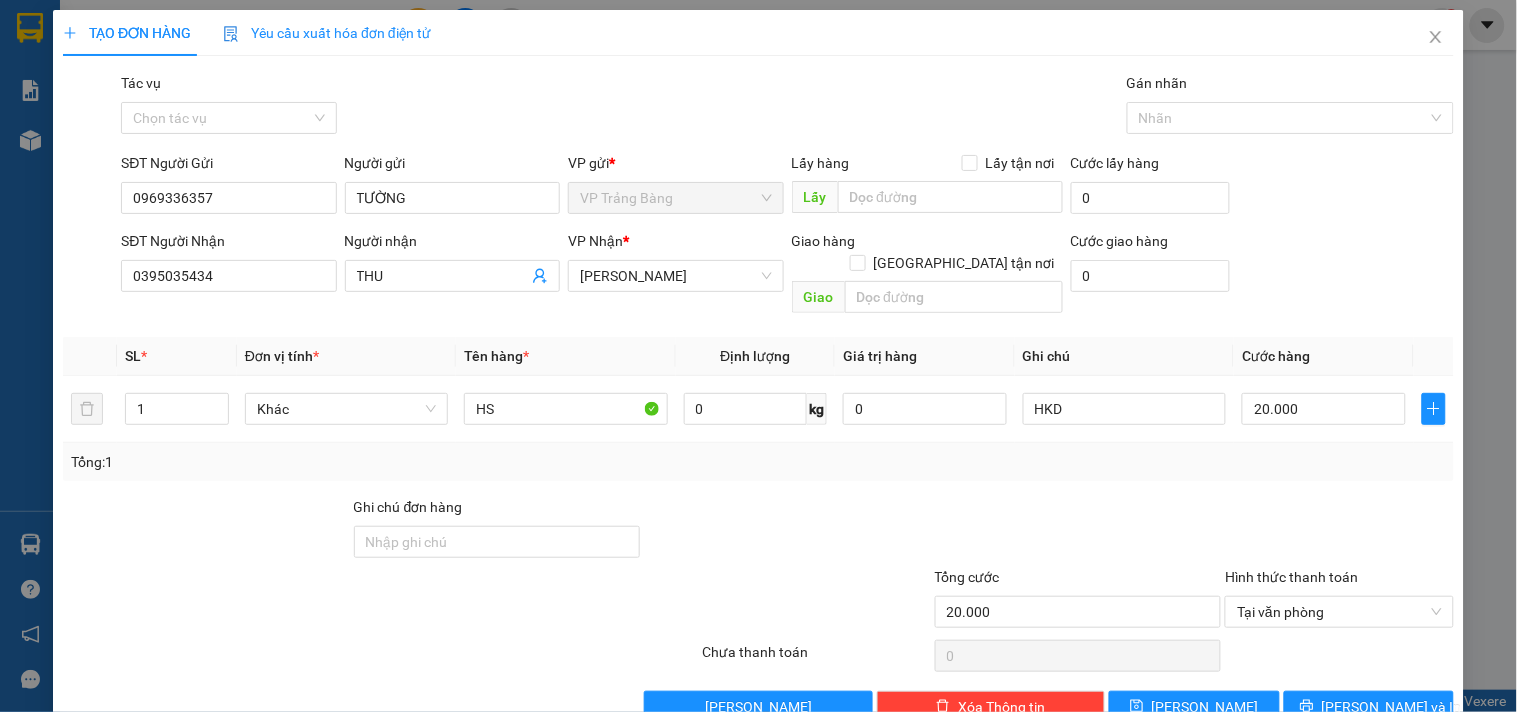 click at bounding box center [1339, 531] 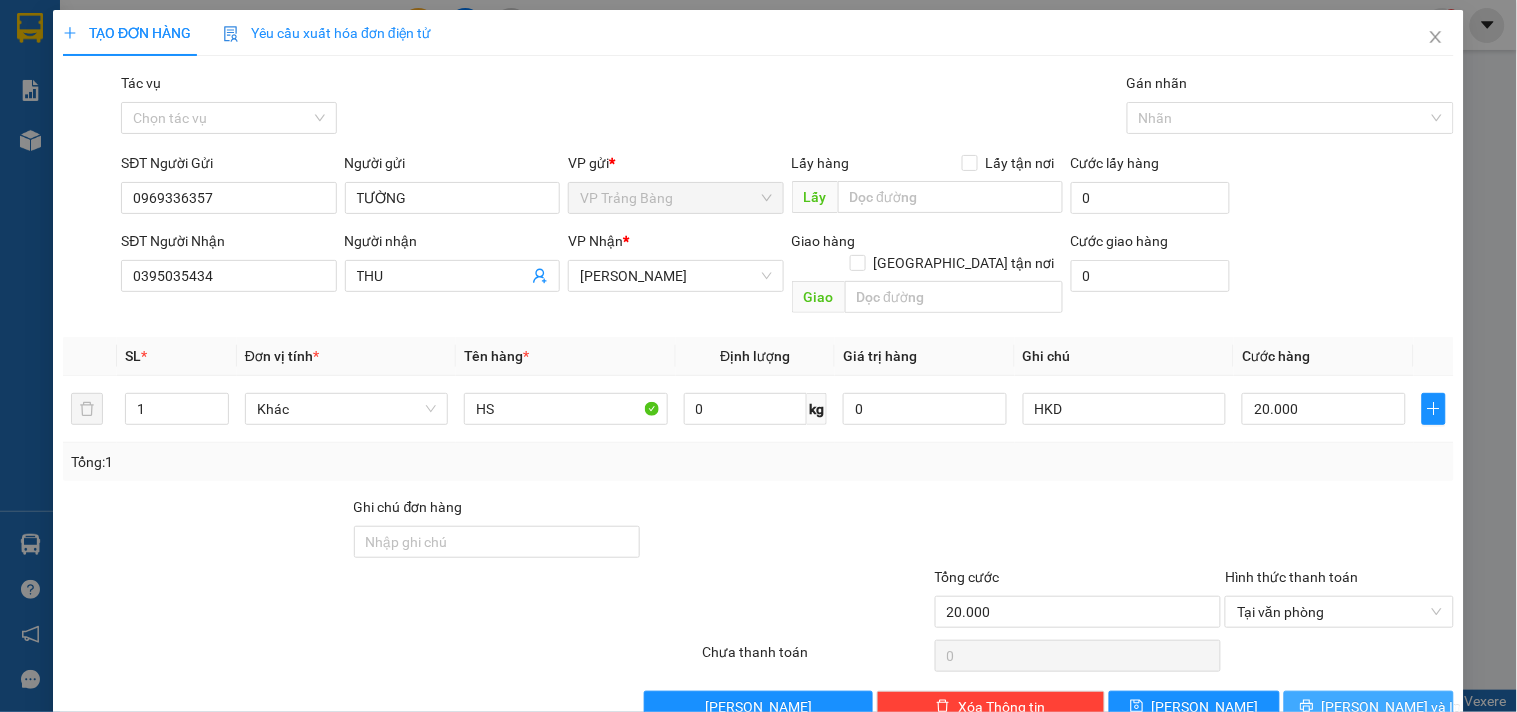 drag, startPoint x: 1297, startPoint y: 666, endPoint x: 1297, endPoint y: 678, distance: 12 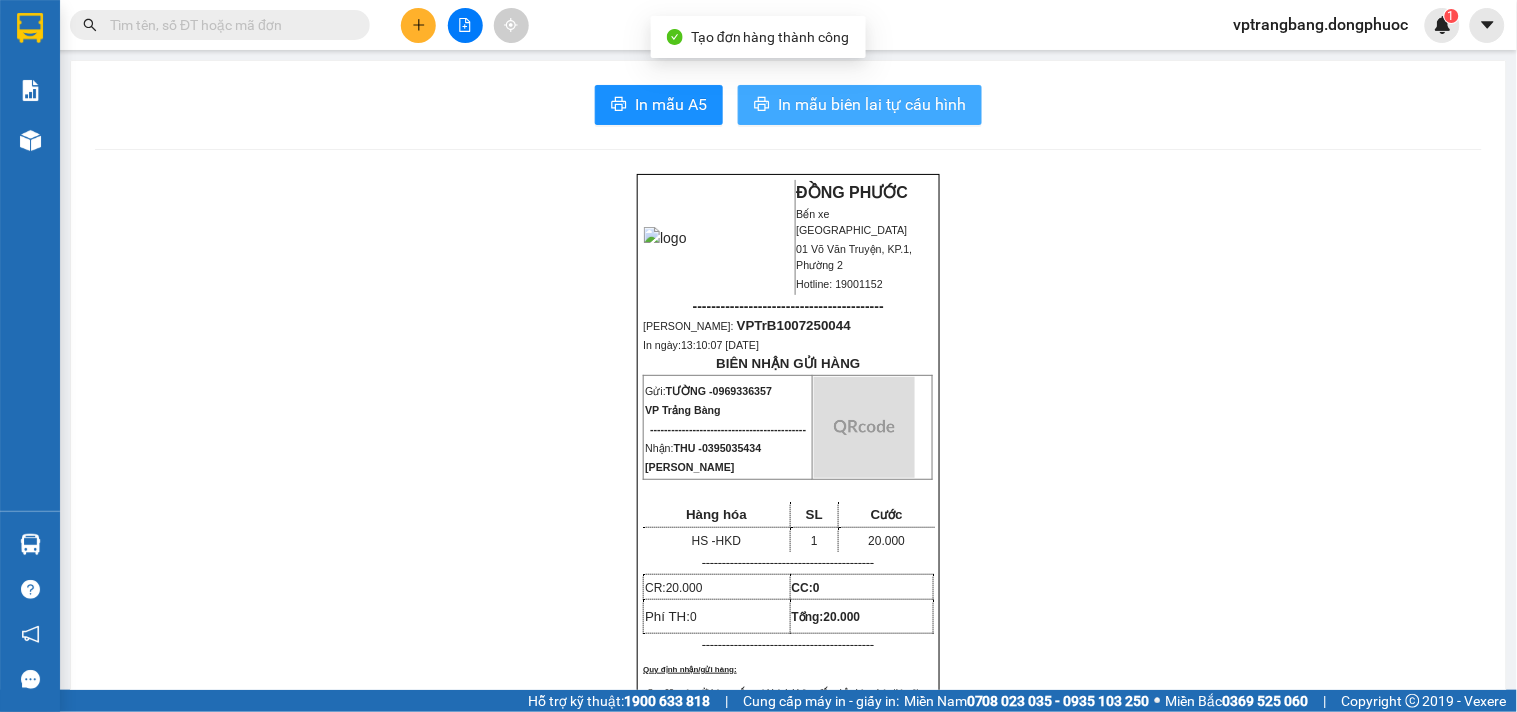 click on "In mẫu biên lai tự cấu hình" at bounding box center [872, 104] 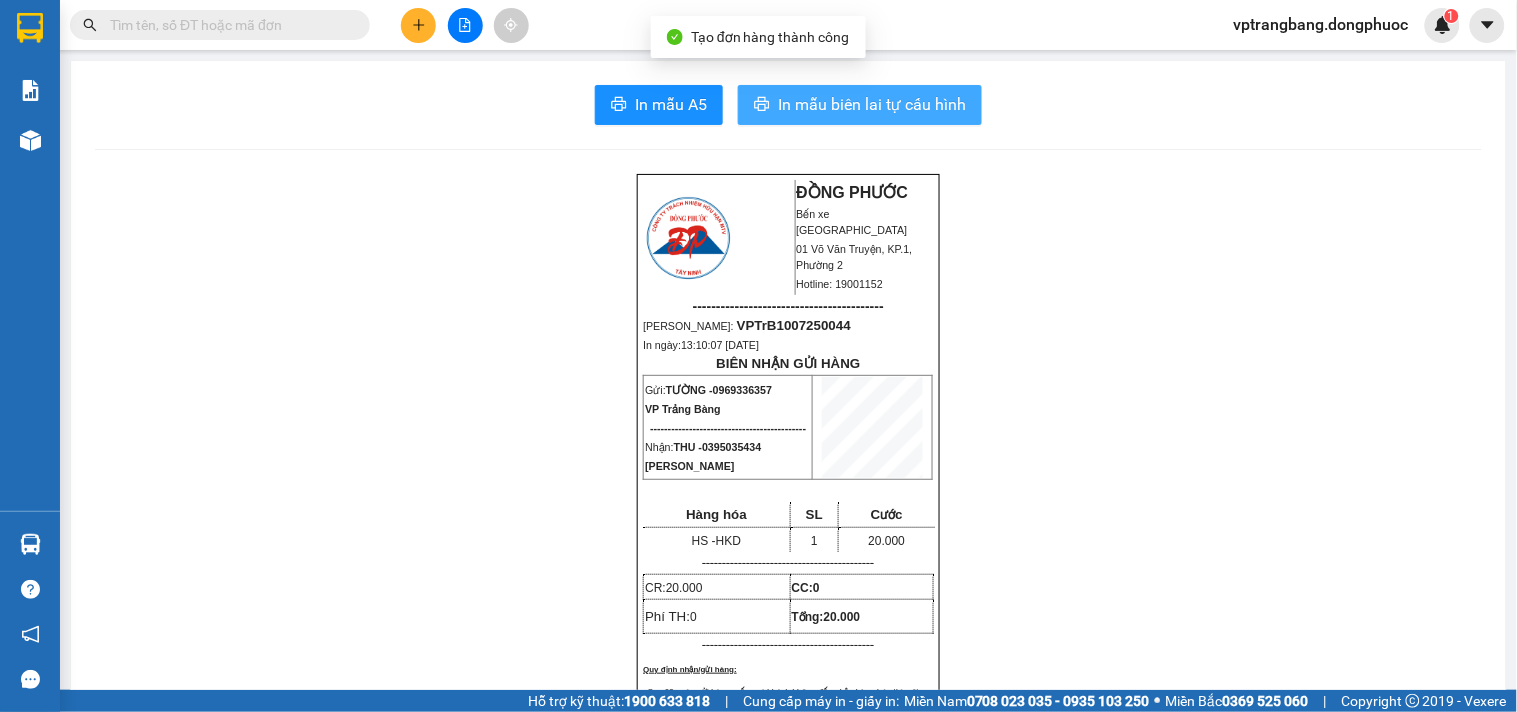 scroll, scrollTop: 0, scrollLeft: 0, axis: both 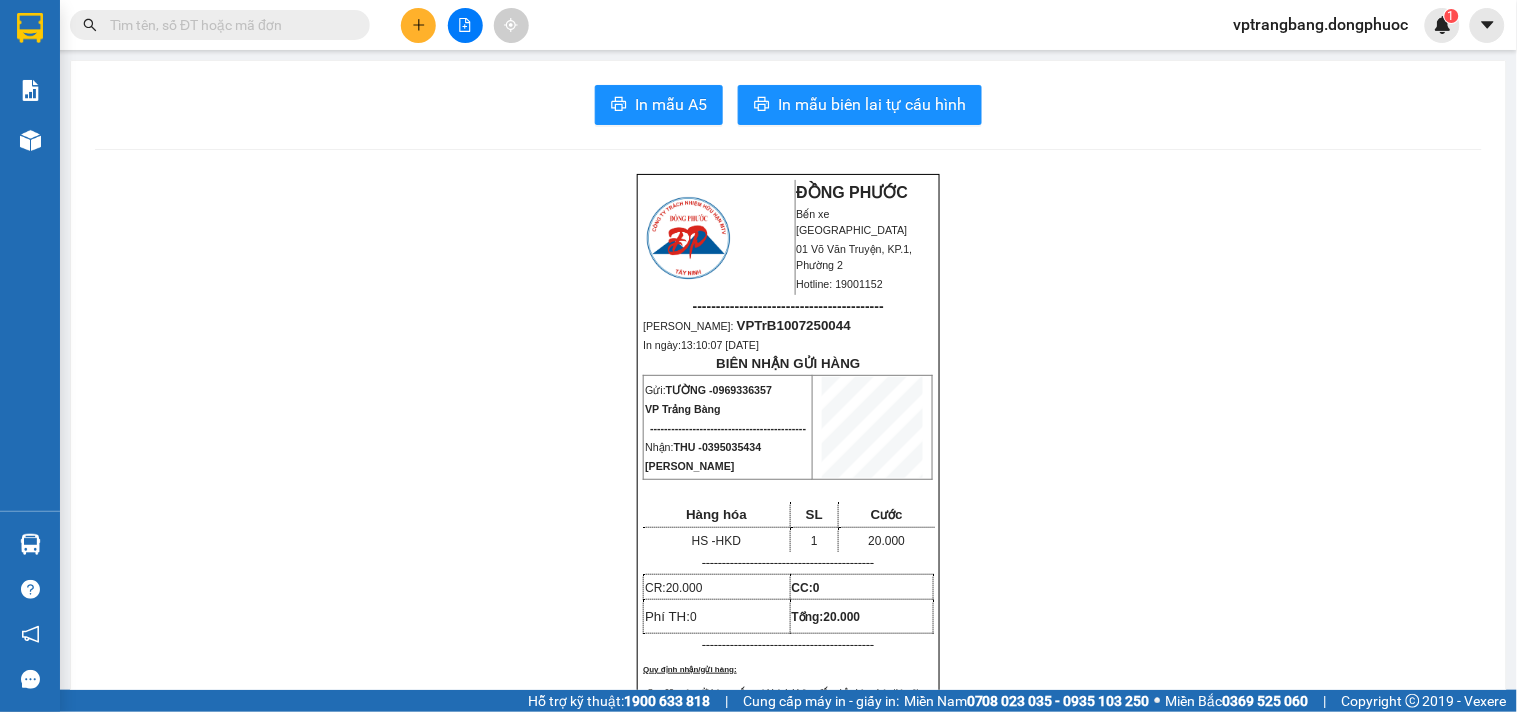click at bounding box center (228, 25) 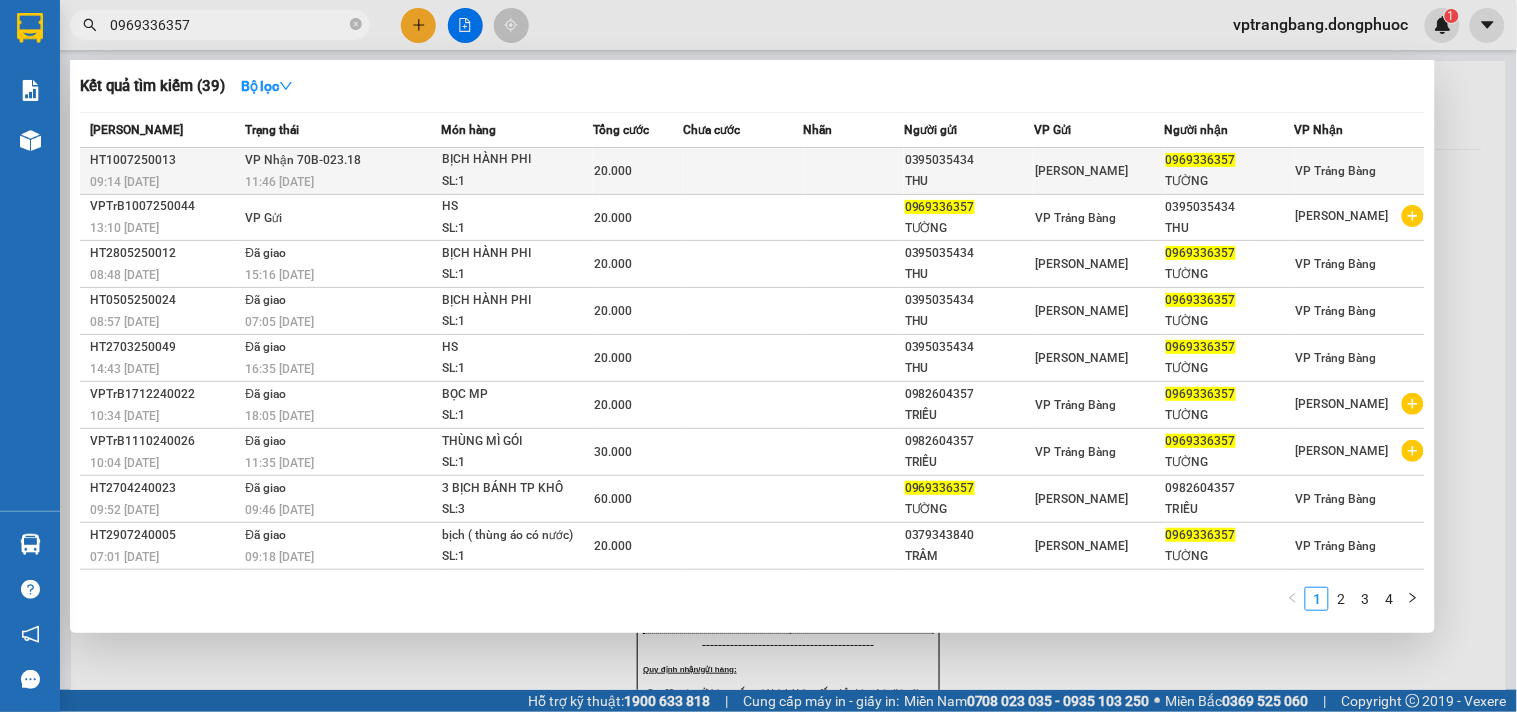 type on "0969336357" 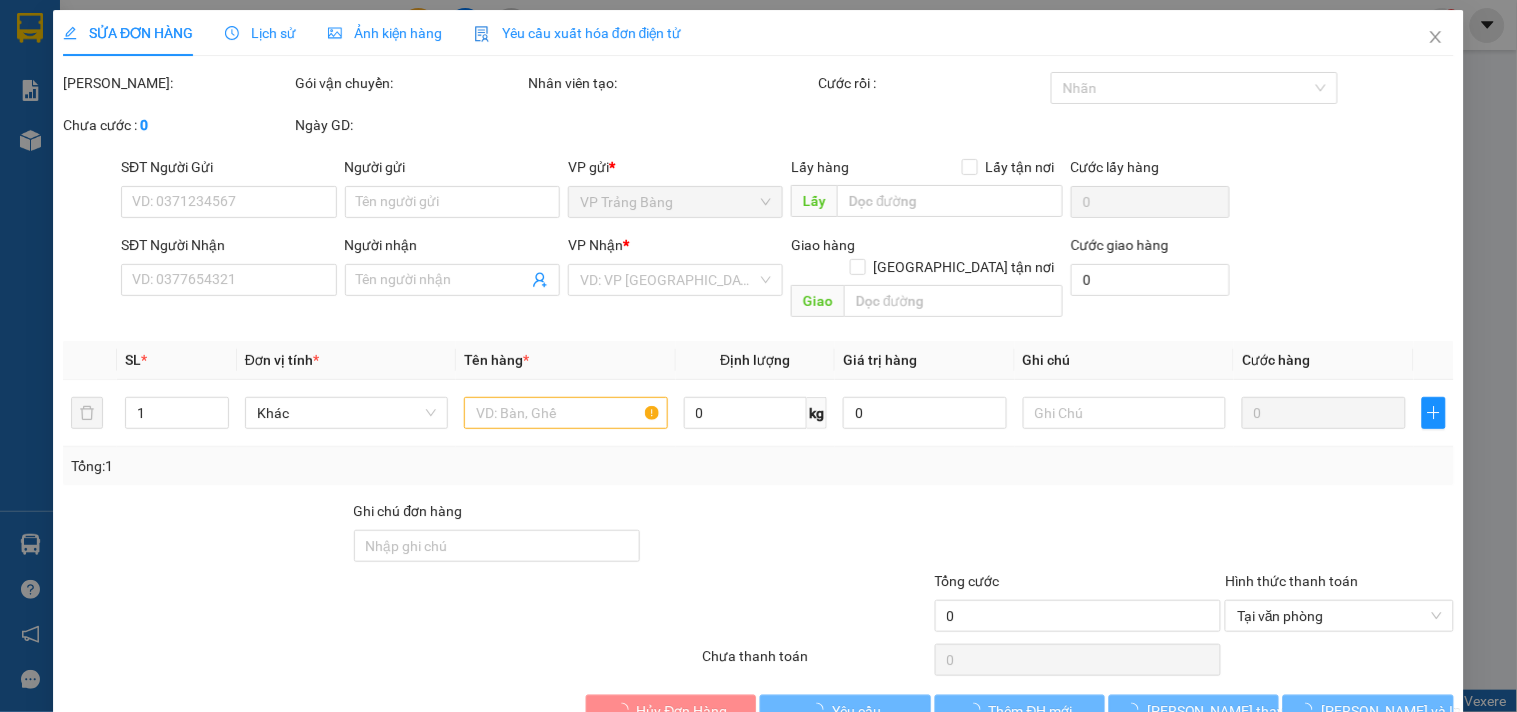 type on "0395035434" 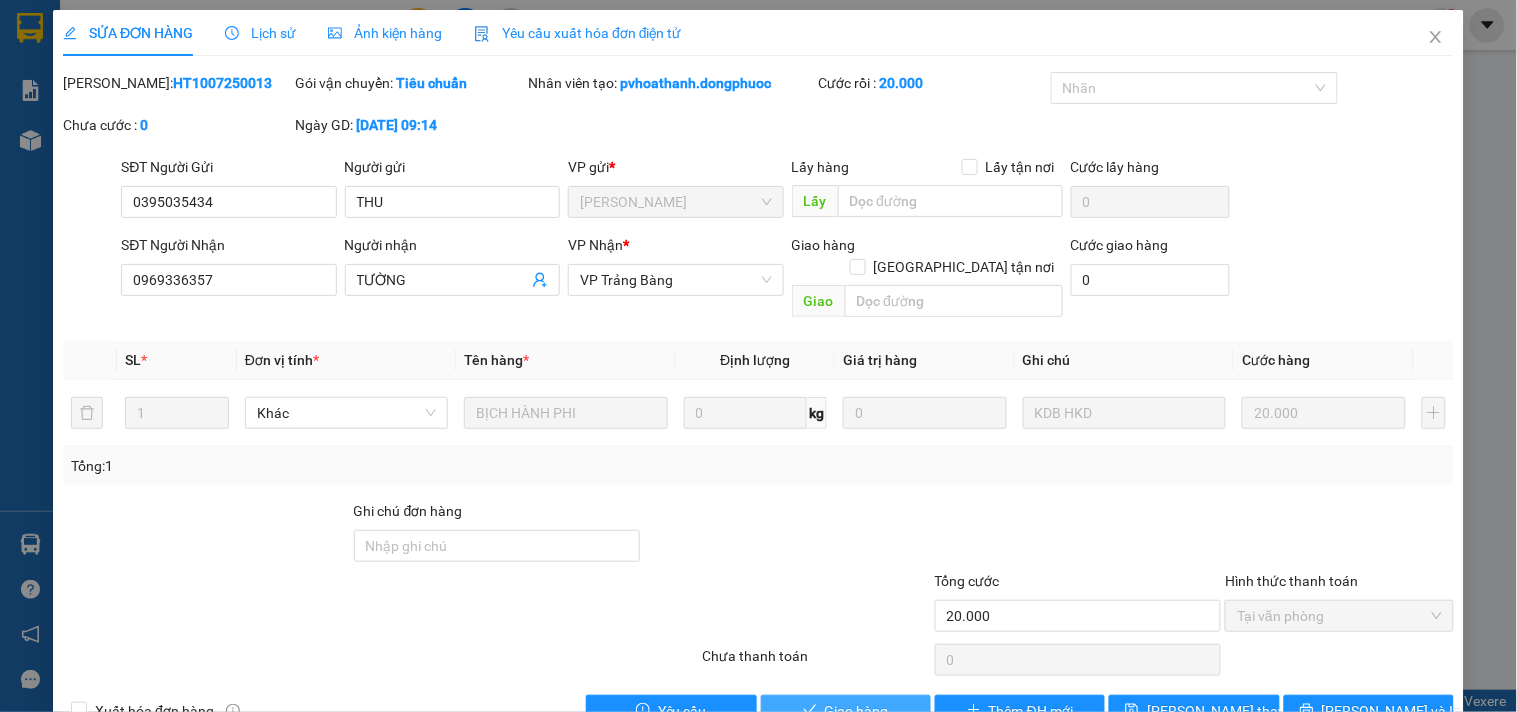 click on "Giao hàng" at bounding box center (857, 711) 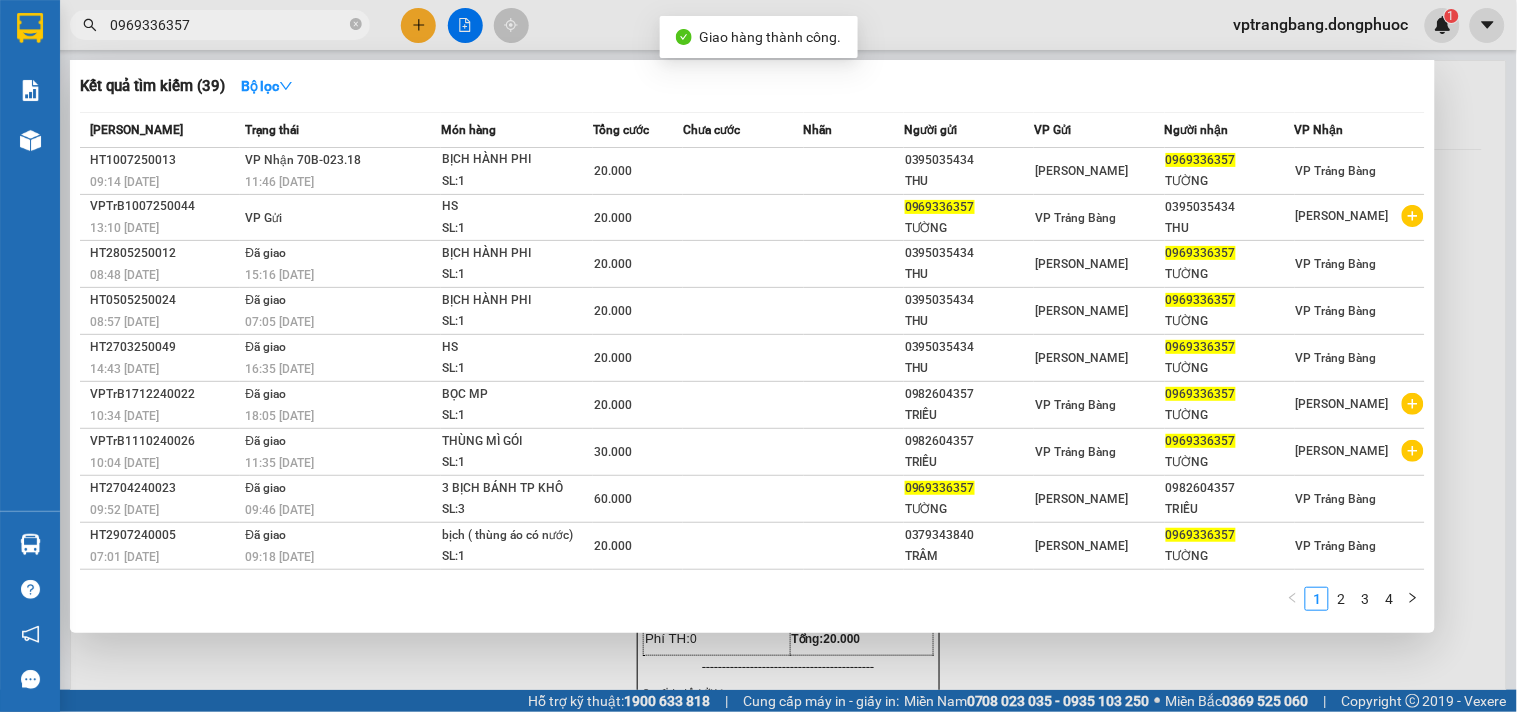 click on "0969336357" at bounding box center (228, 25) 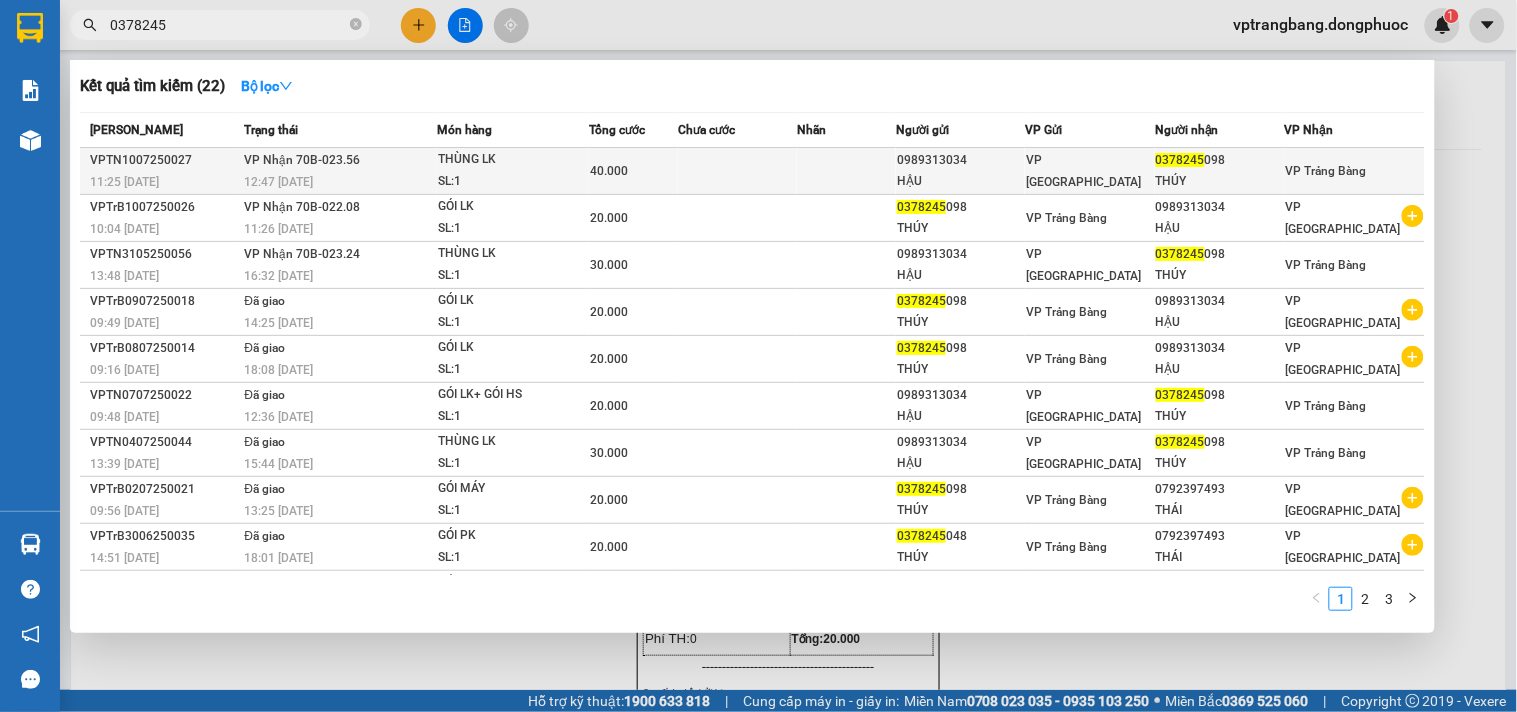 type on "0378245" 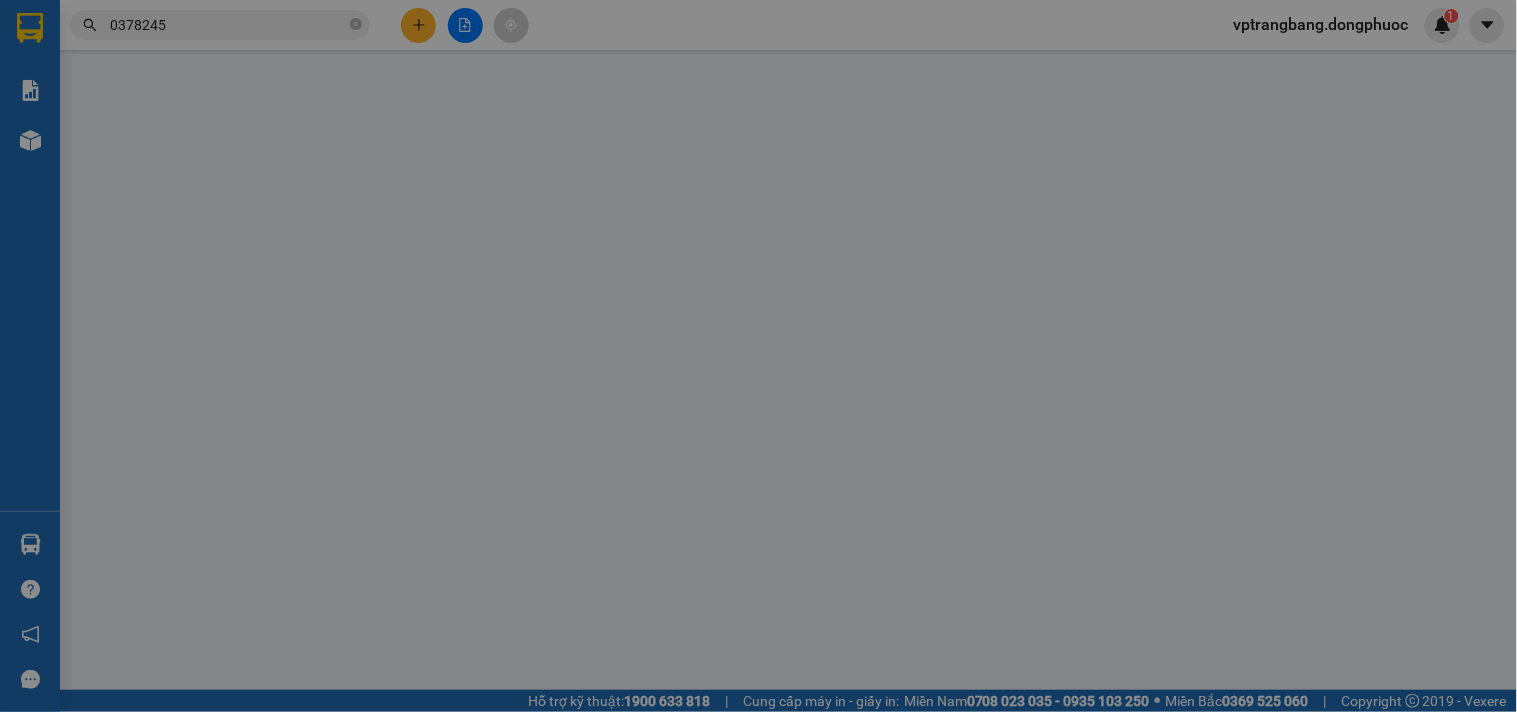 type on "0989313034" 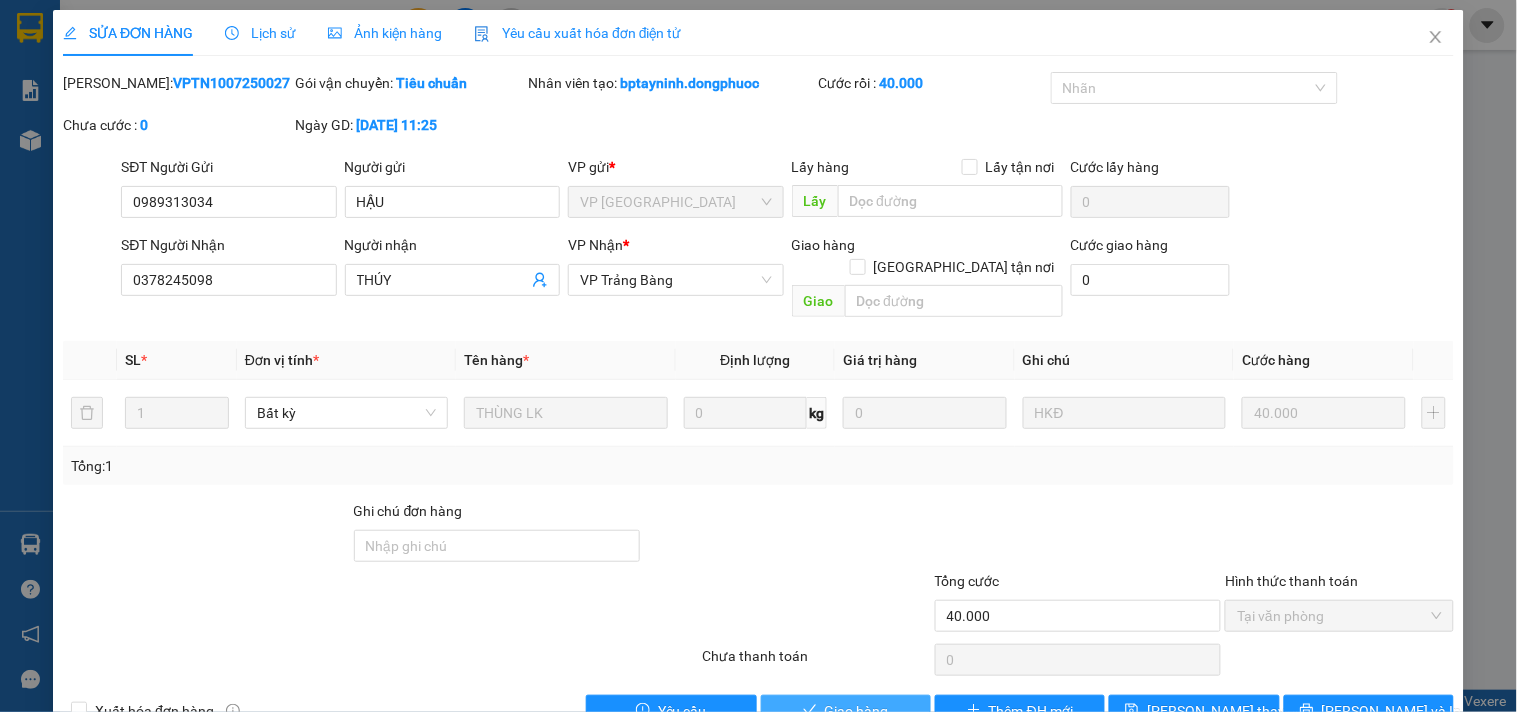 click on "Giao hàng" at bounding box center (846, 711) 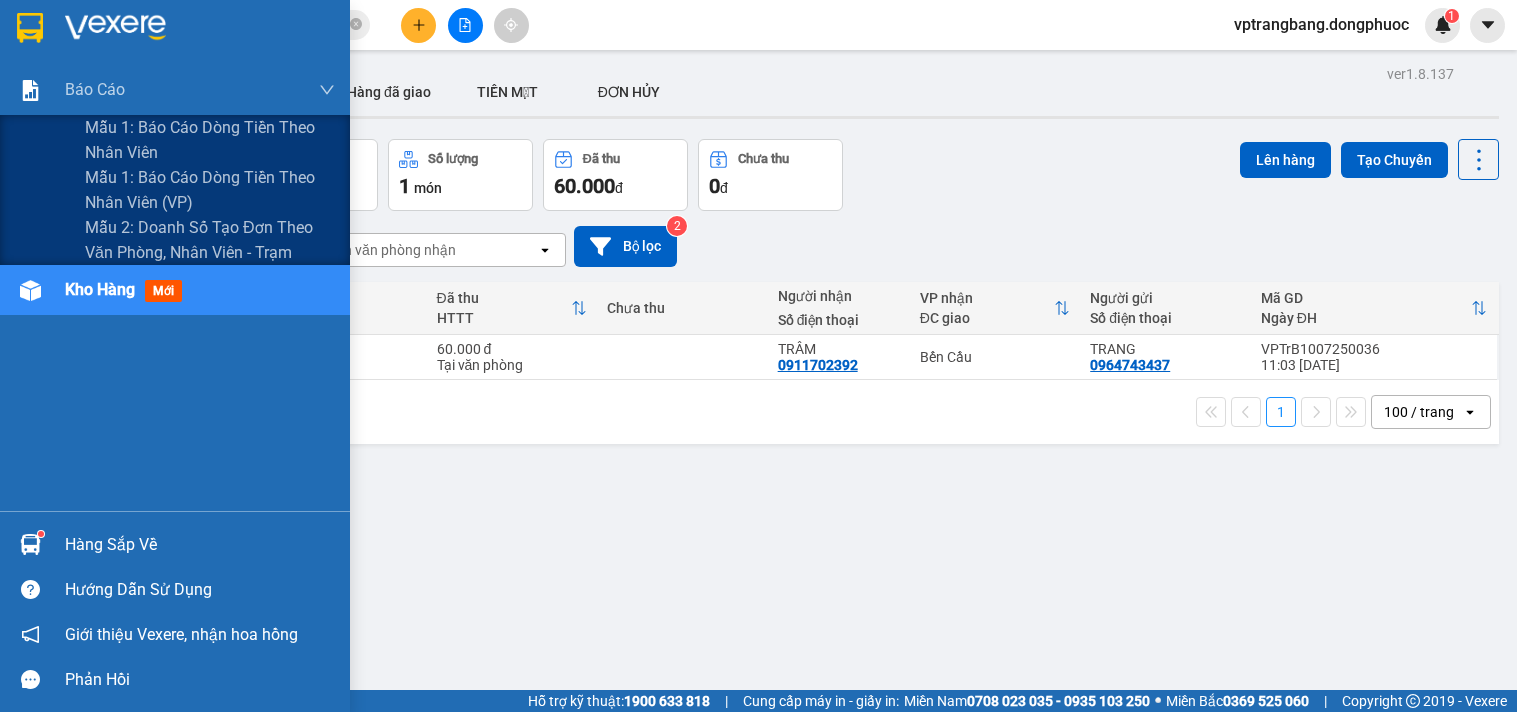 scroll, scrollTop: 0, scrollLeft: 0, axis: both 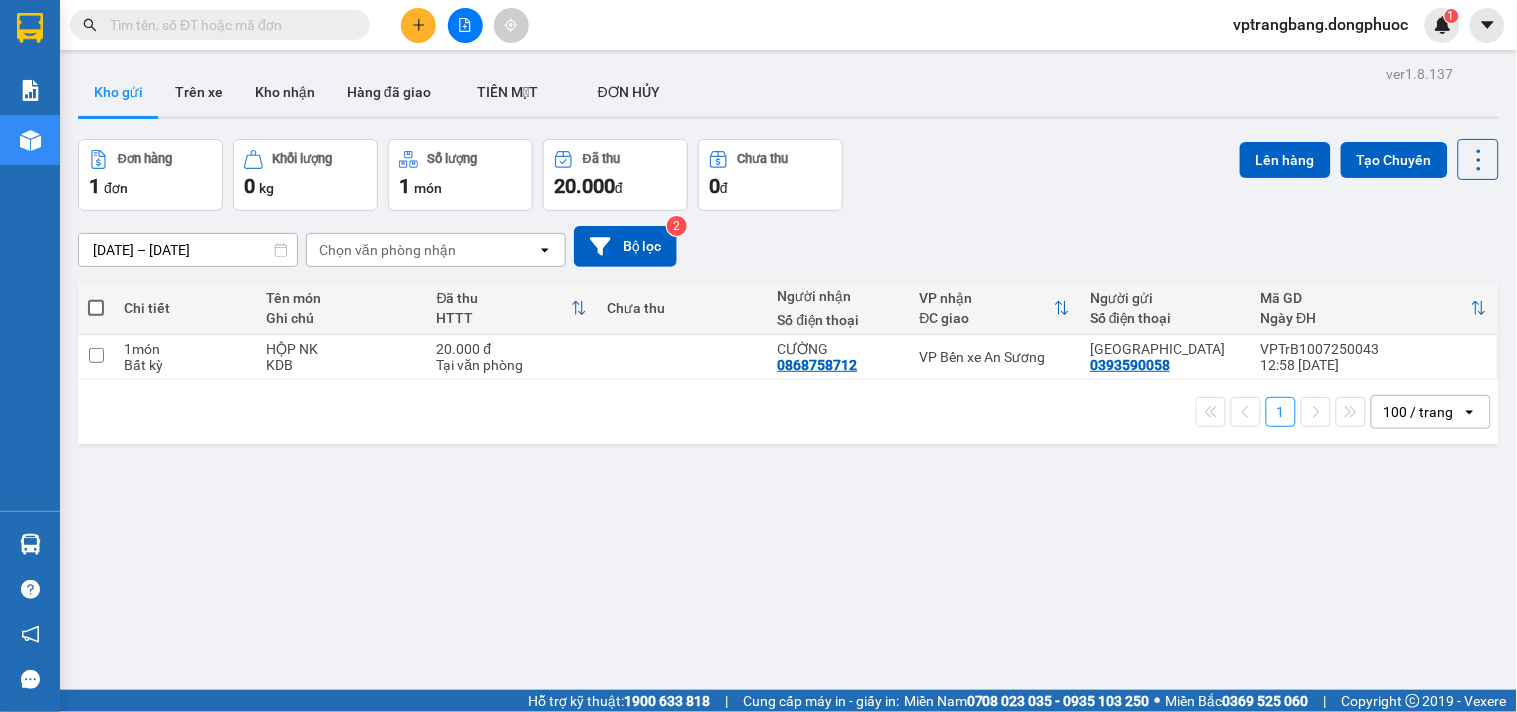 click 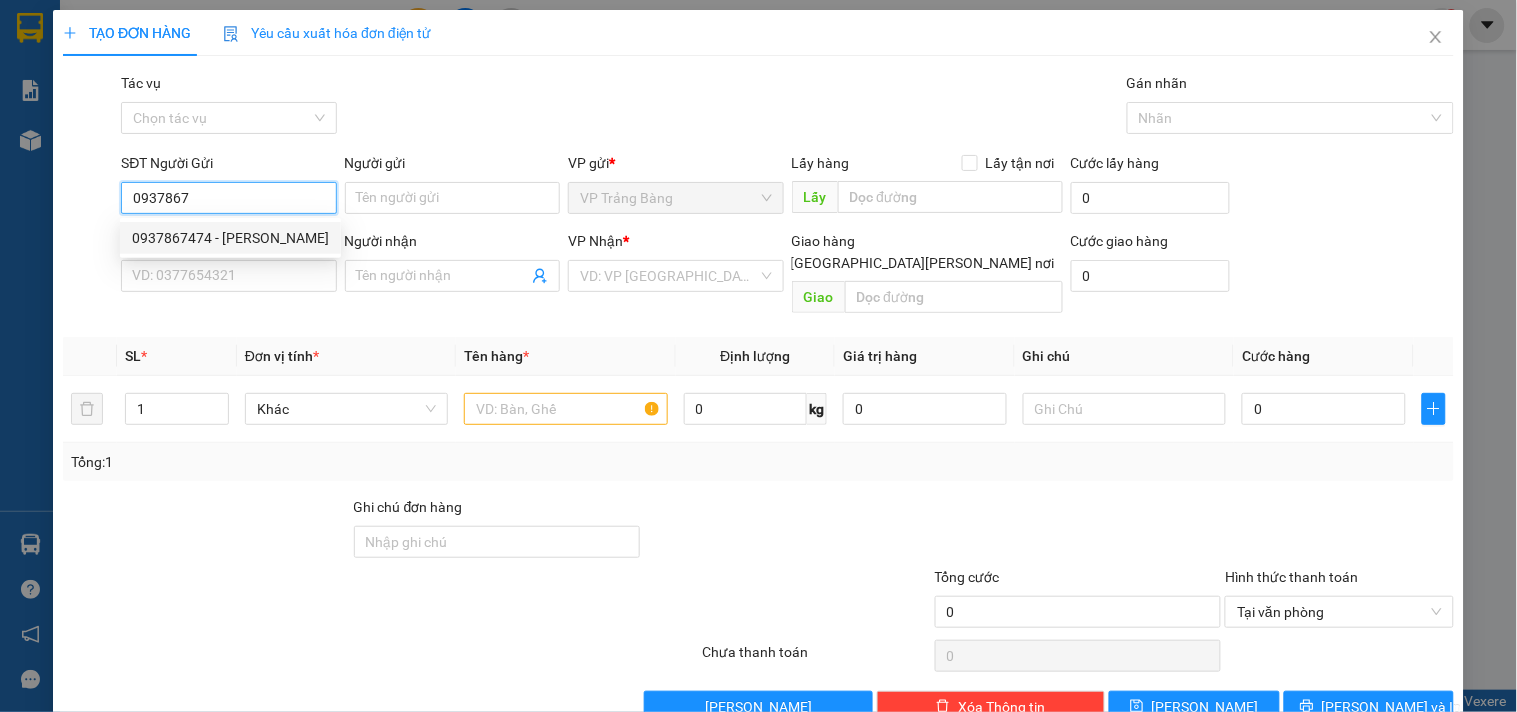 click on "0937867474 - [PERSON_NAME]" at bounding box center [230, 238] 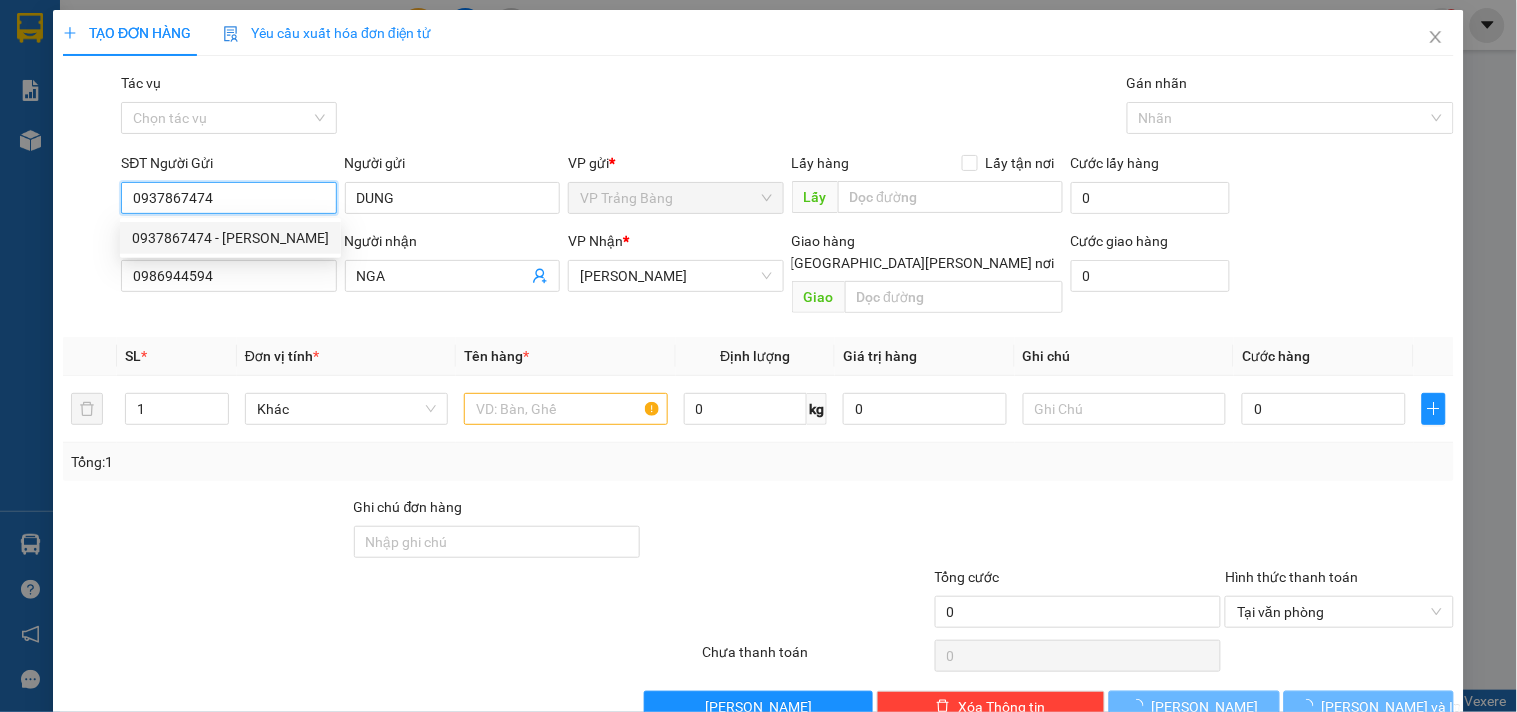 type on "20.000" 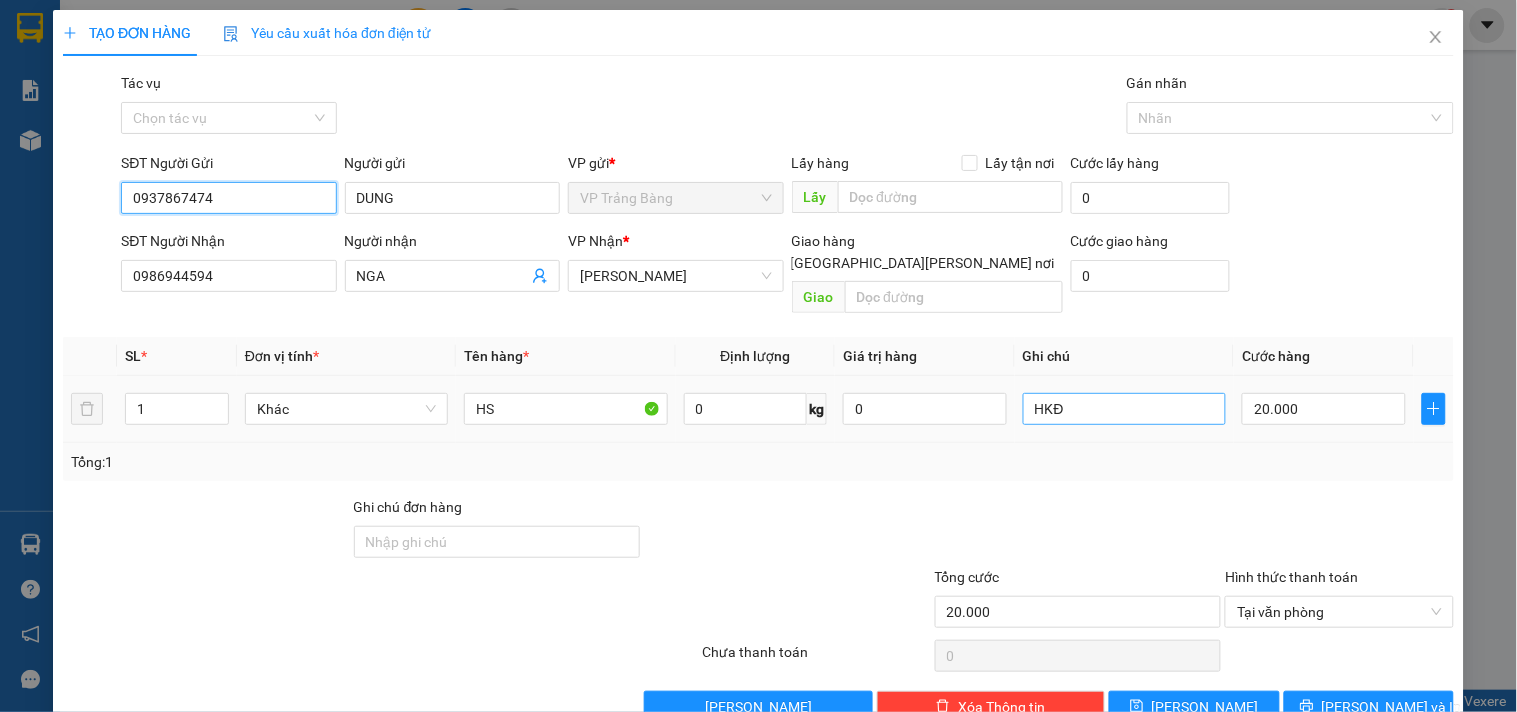 scroll, scrollTop: 27, scrollLeft: 0, axis: vertical 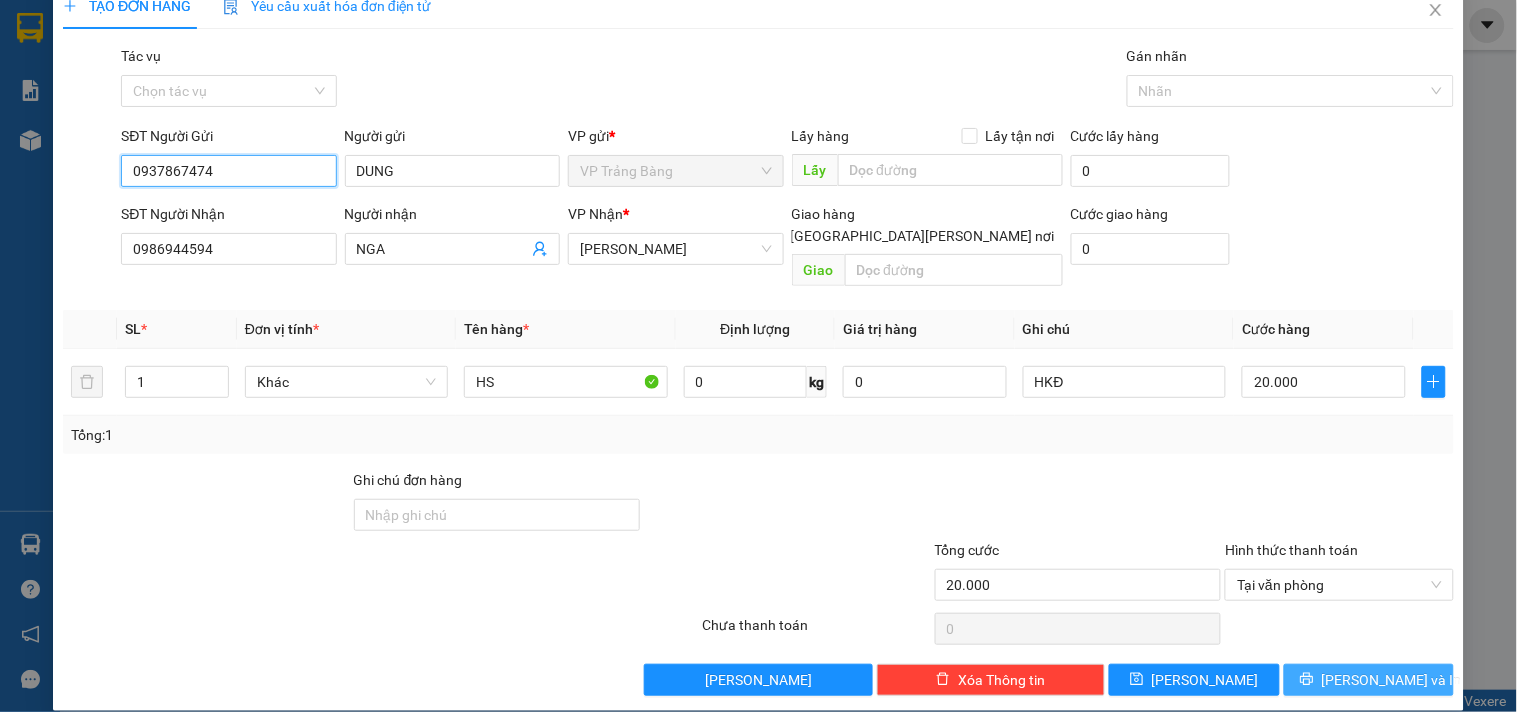 type on "0937867474" 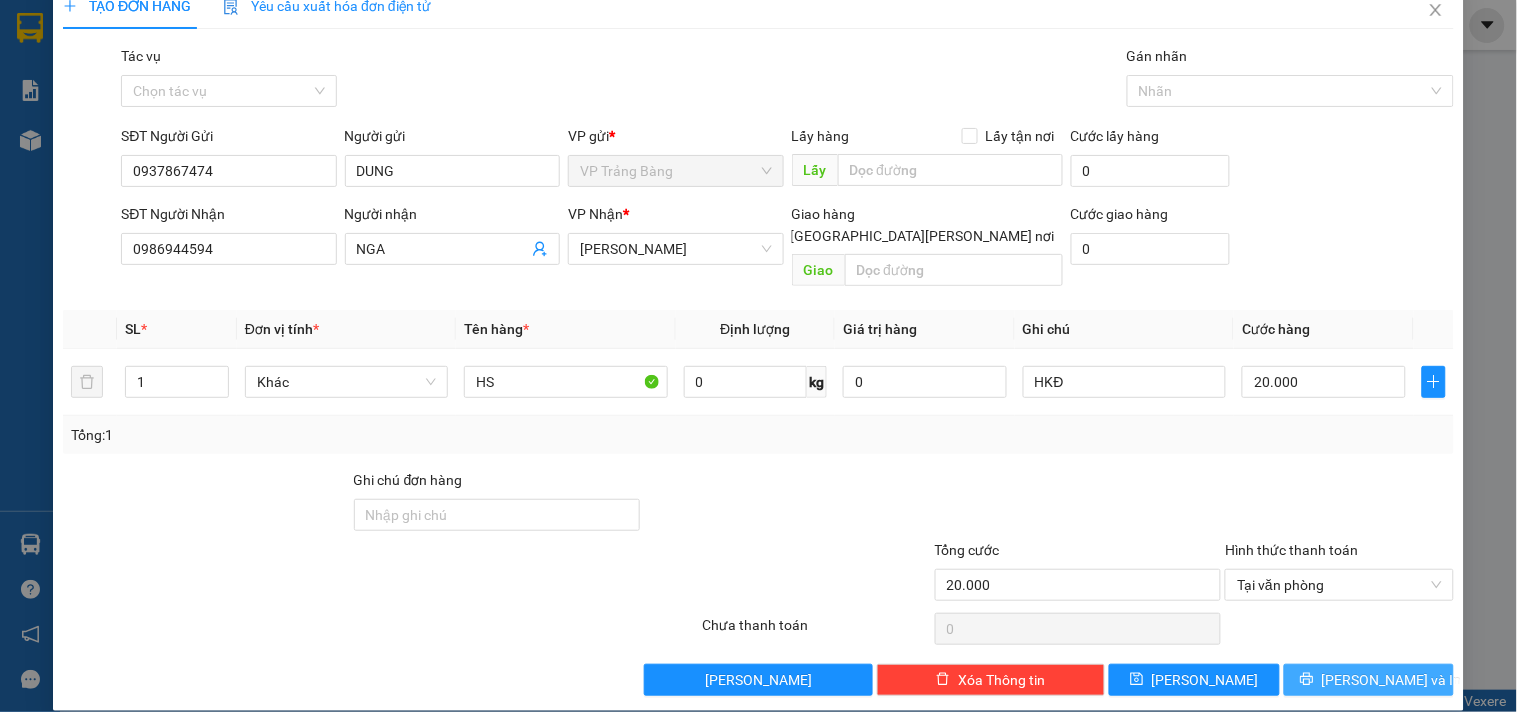 drag, startPoint x: 1381, startPoint y: 646, endPoint x: 976, endPoint y: 530, distance: 421.28494 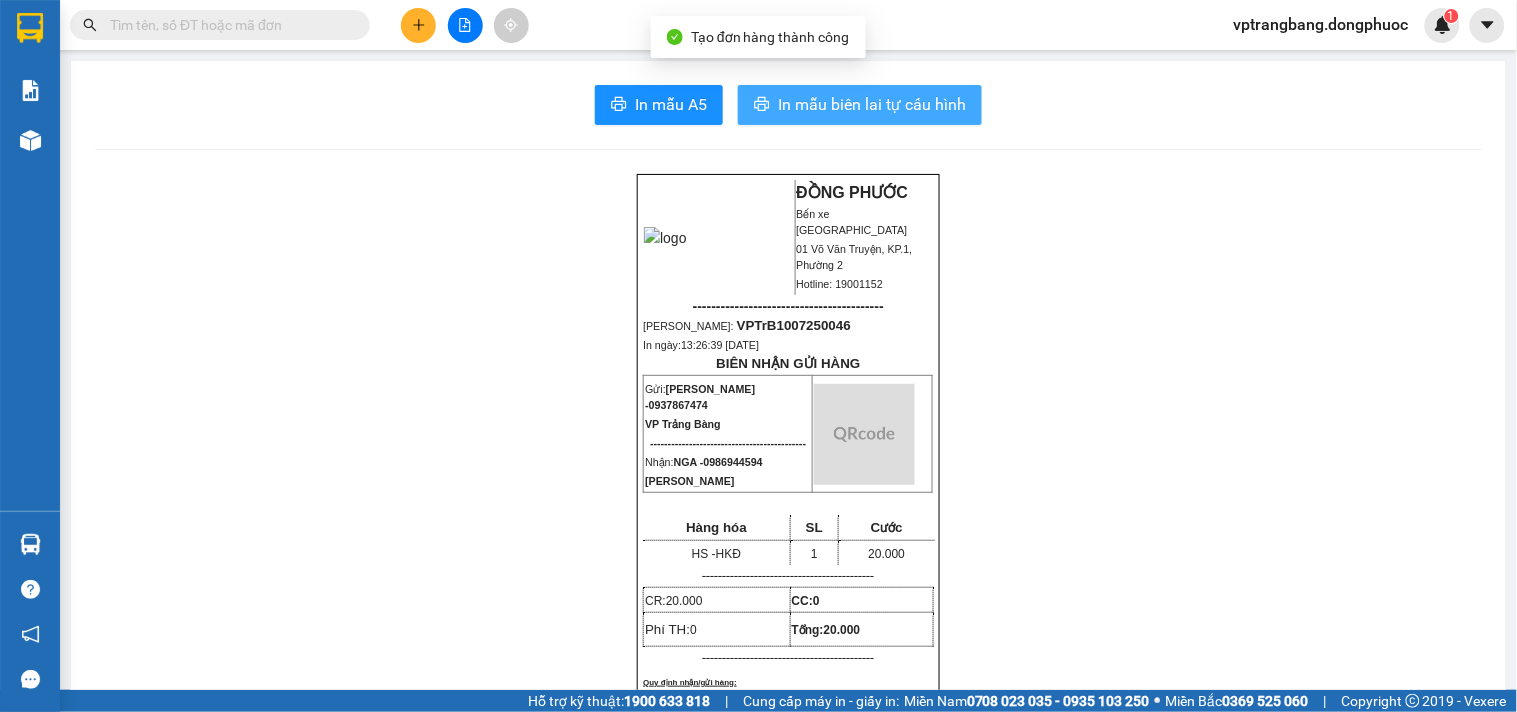 drag, startPoint x: 837, startPoint y: 97, endPoint x: 836, endPoint y: 84, distance: 13.038404 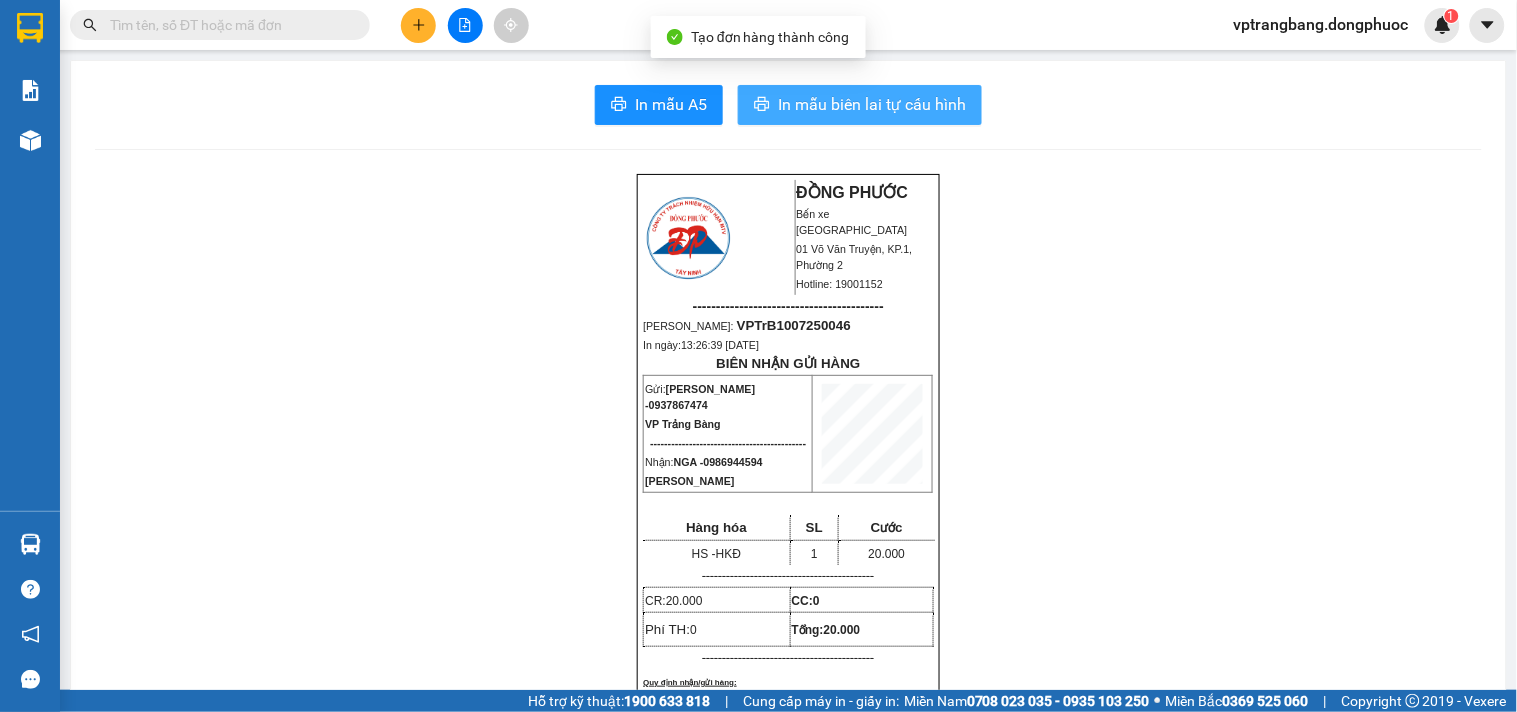 scroll, scrollTop: 0, scrollLeft: 0, axis: both 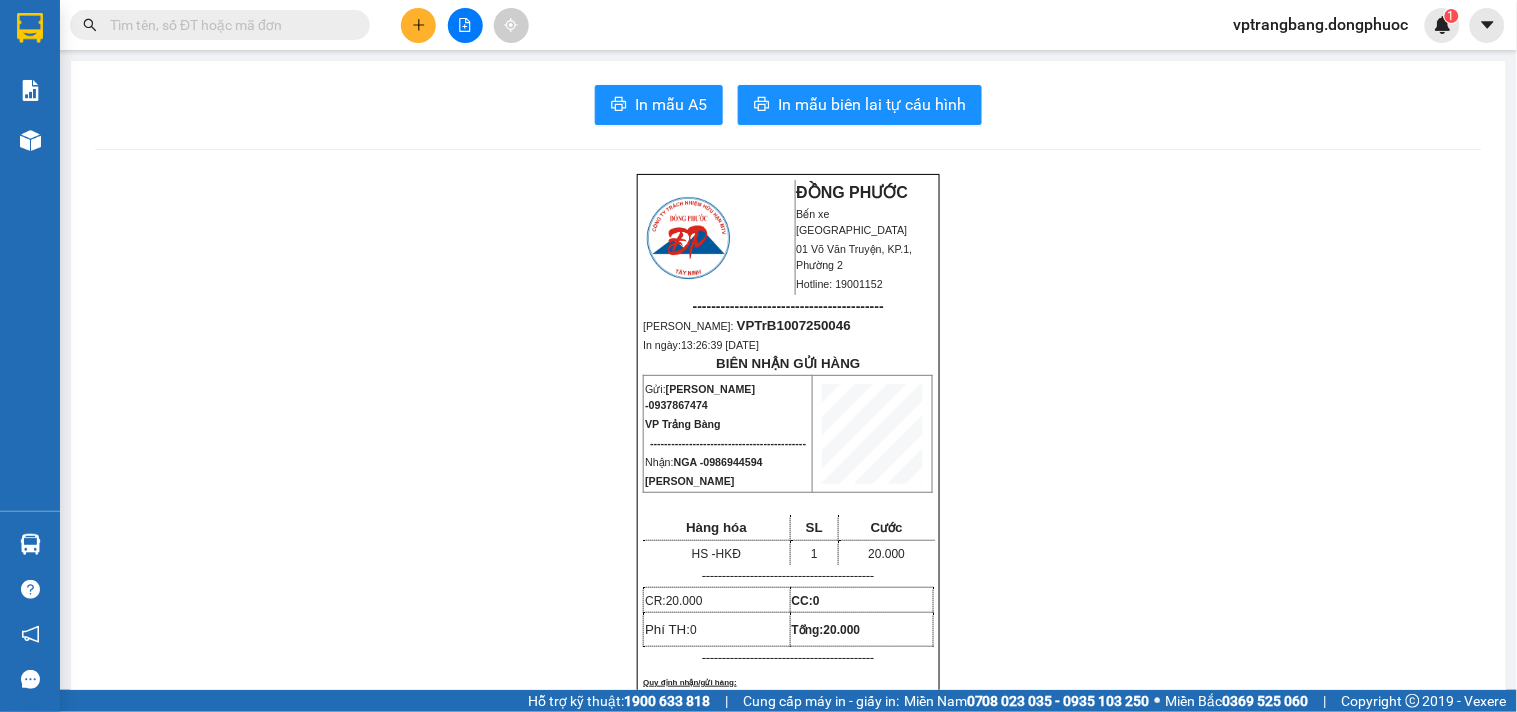 click at bounding box center [228, 25] 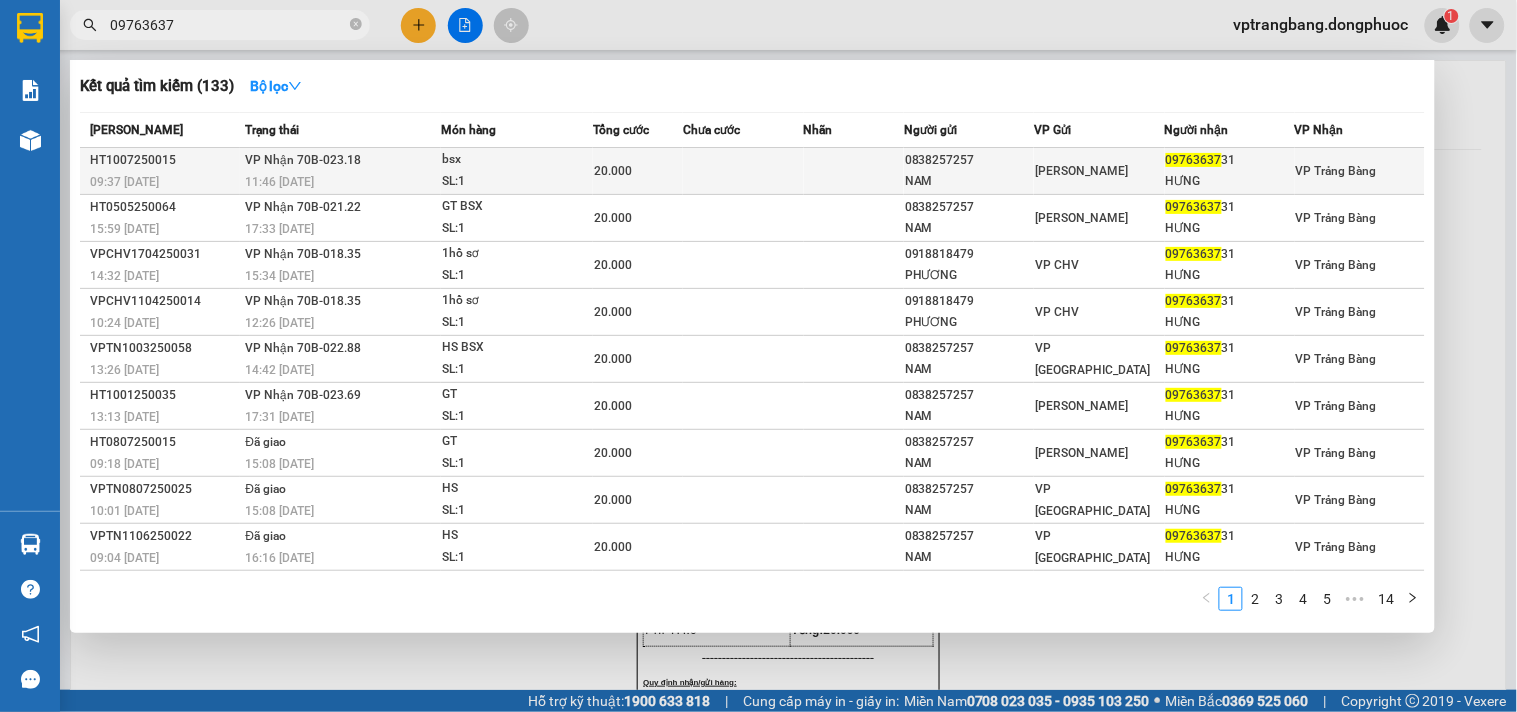 type on "09763637" 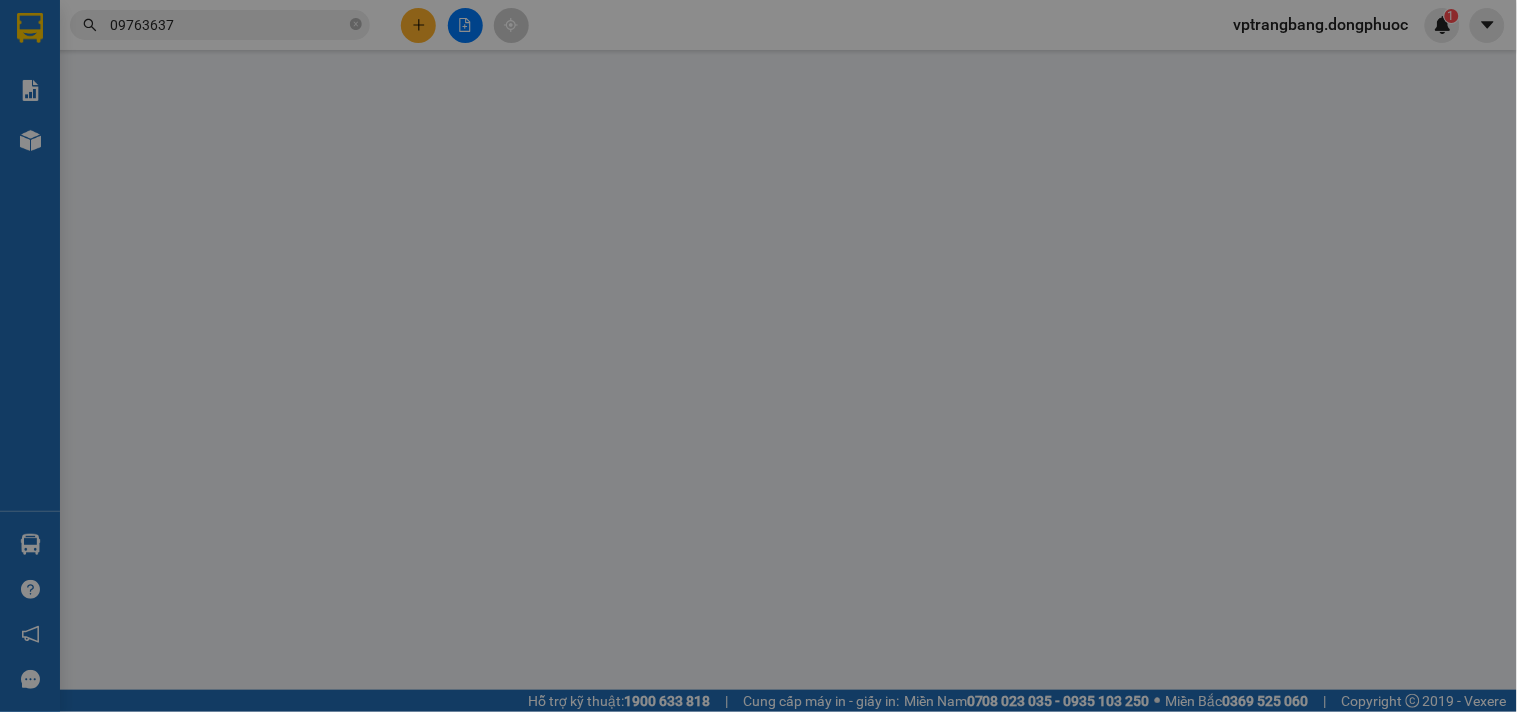 type on "0838257257" 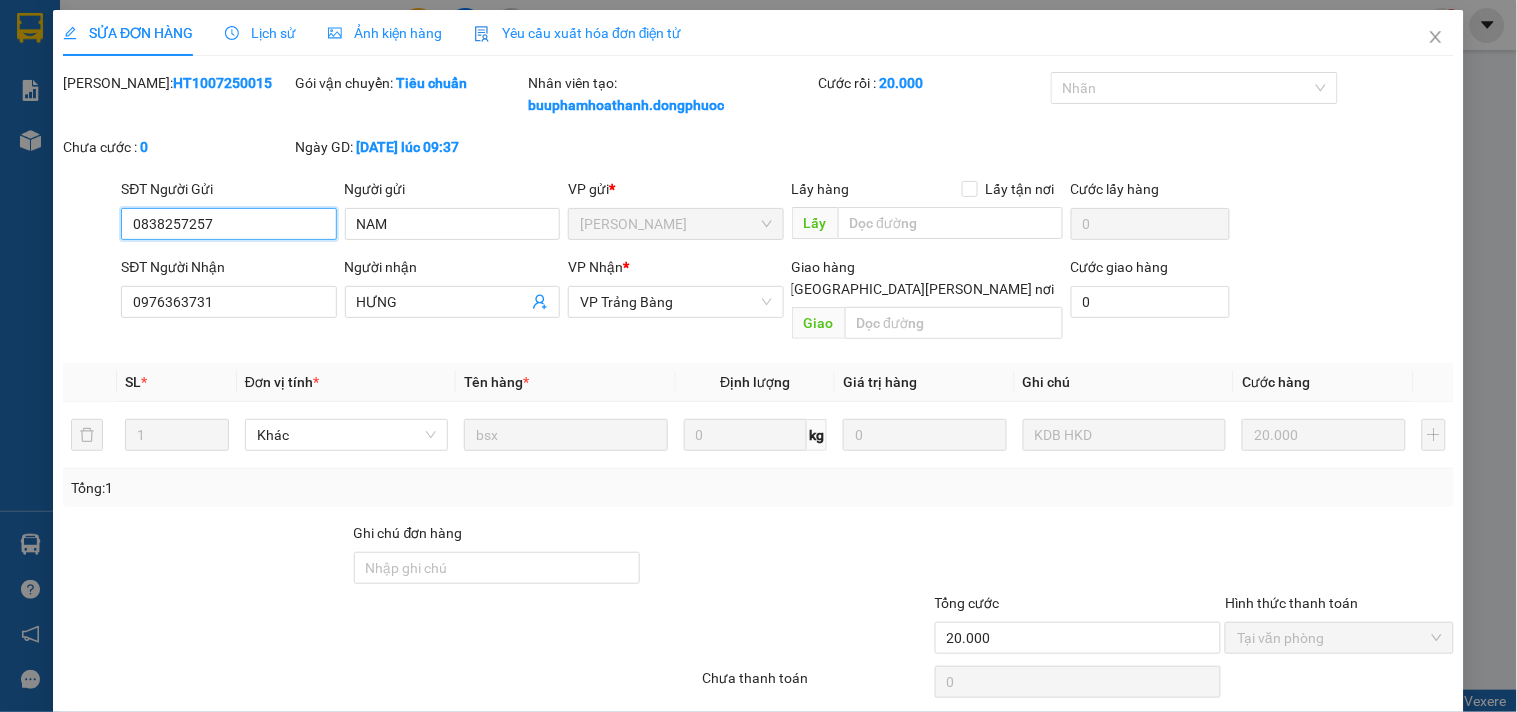 scroll, scrollTop: 53, scrollLeft: 0, axis: vertical 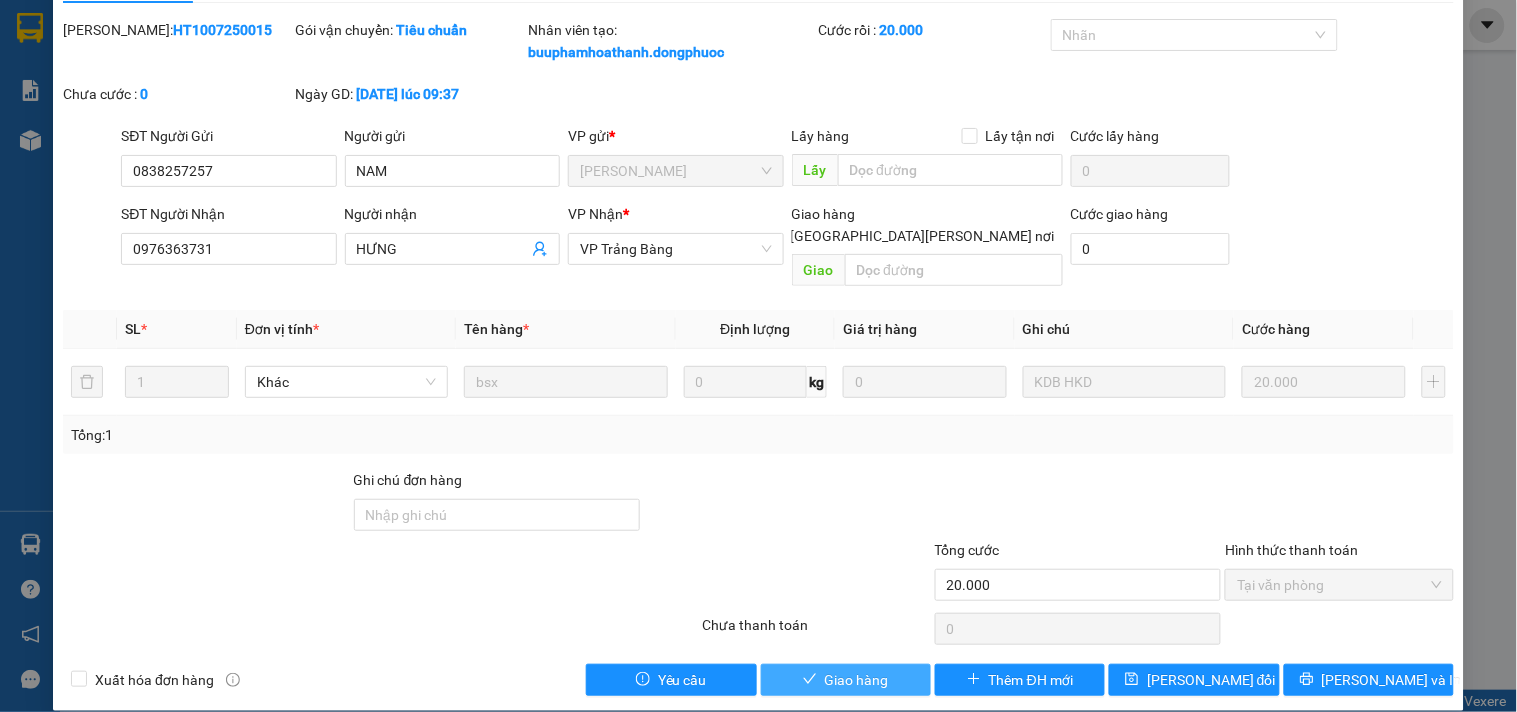 click on "Giao hàng" at bounding box center [846, 680] 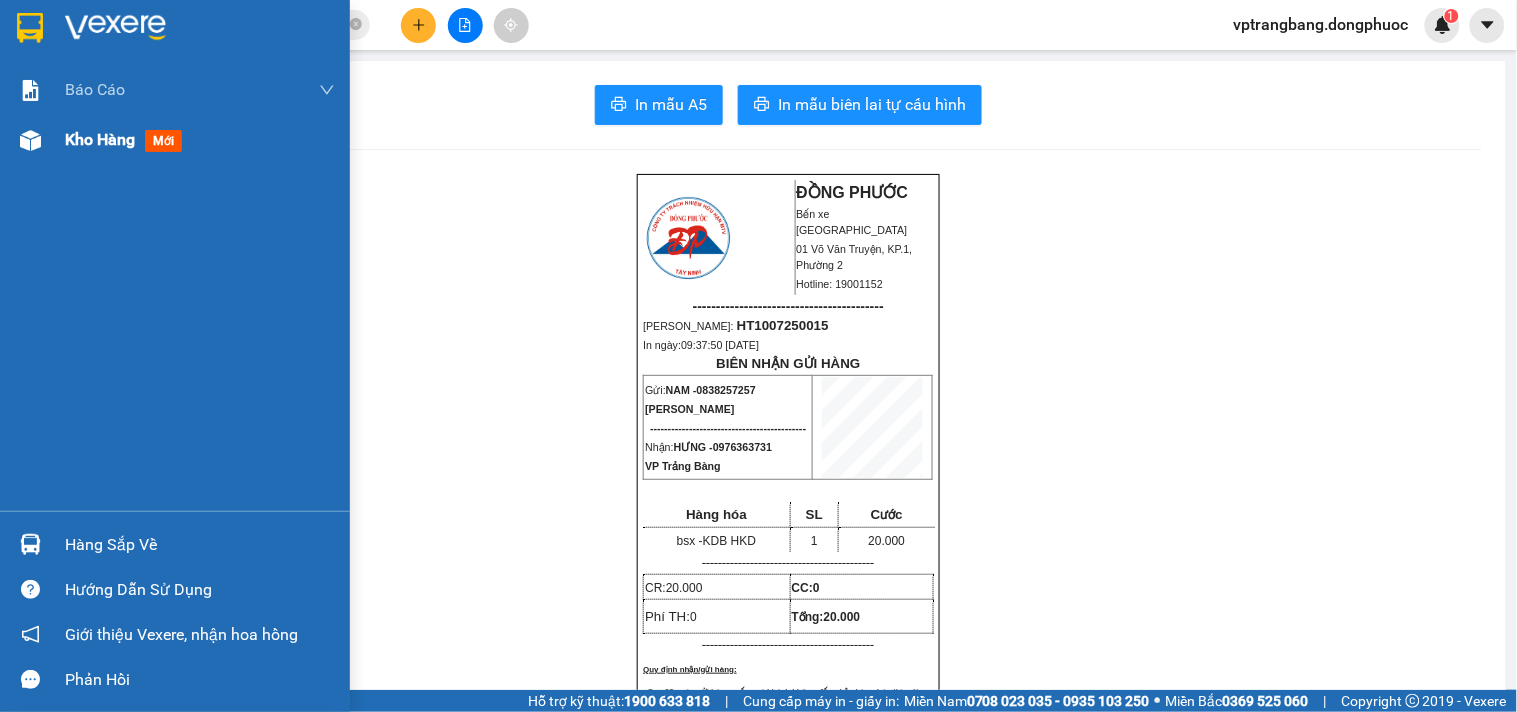 click at bounding box center (30, 140) 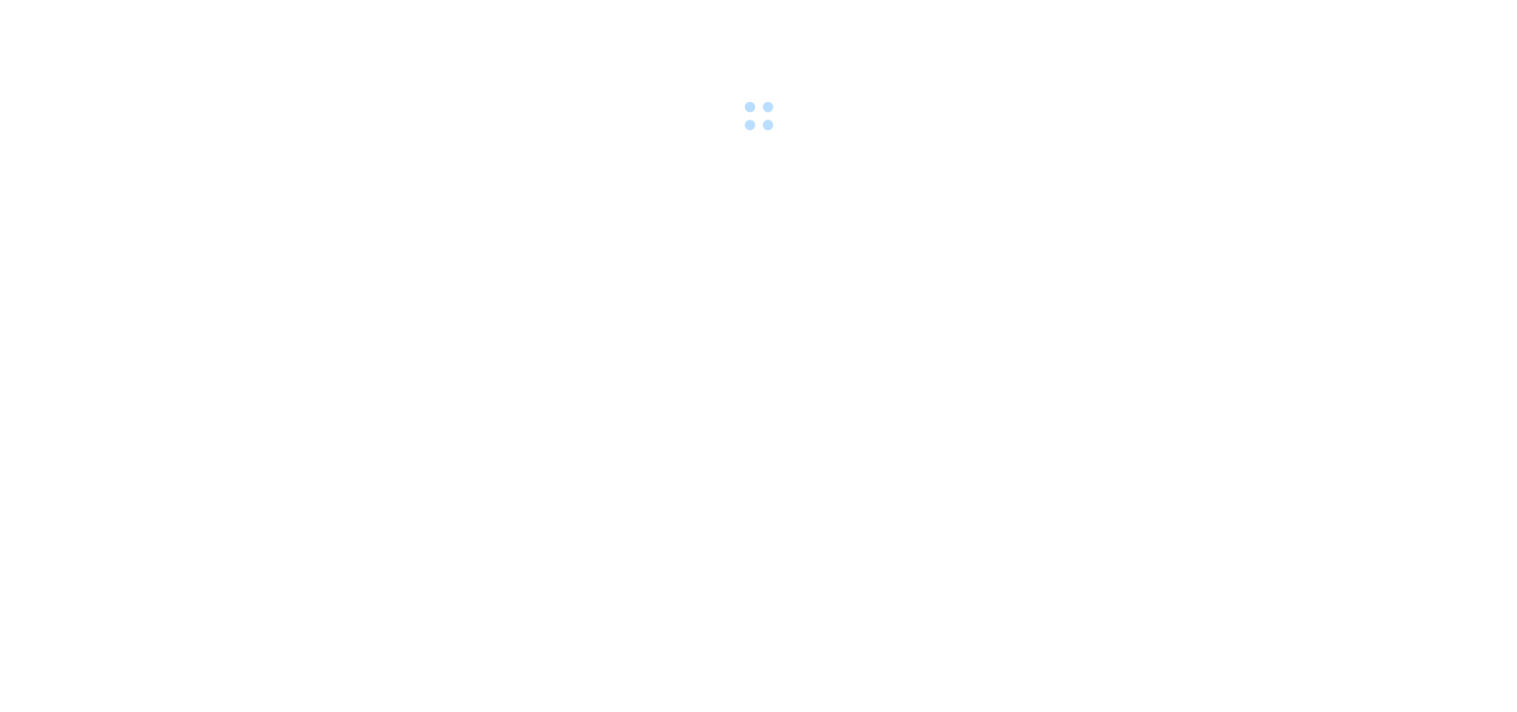 scroll, scrollTop: 0, scrollLeft: 0, axis: both 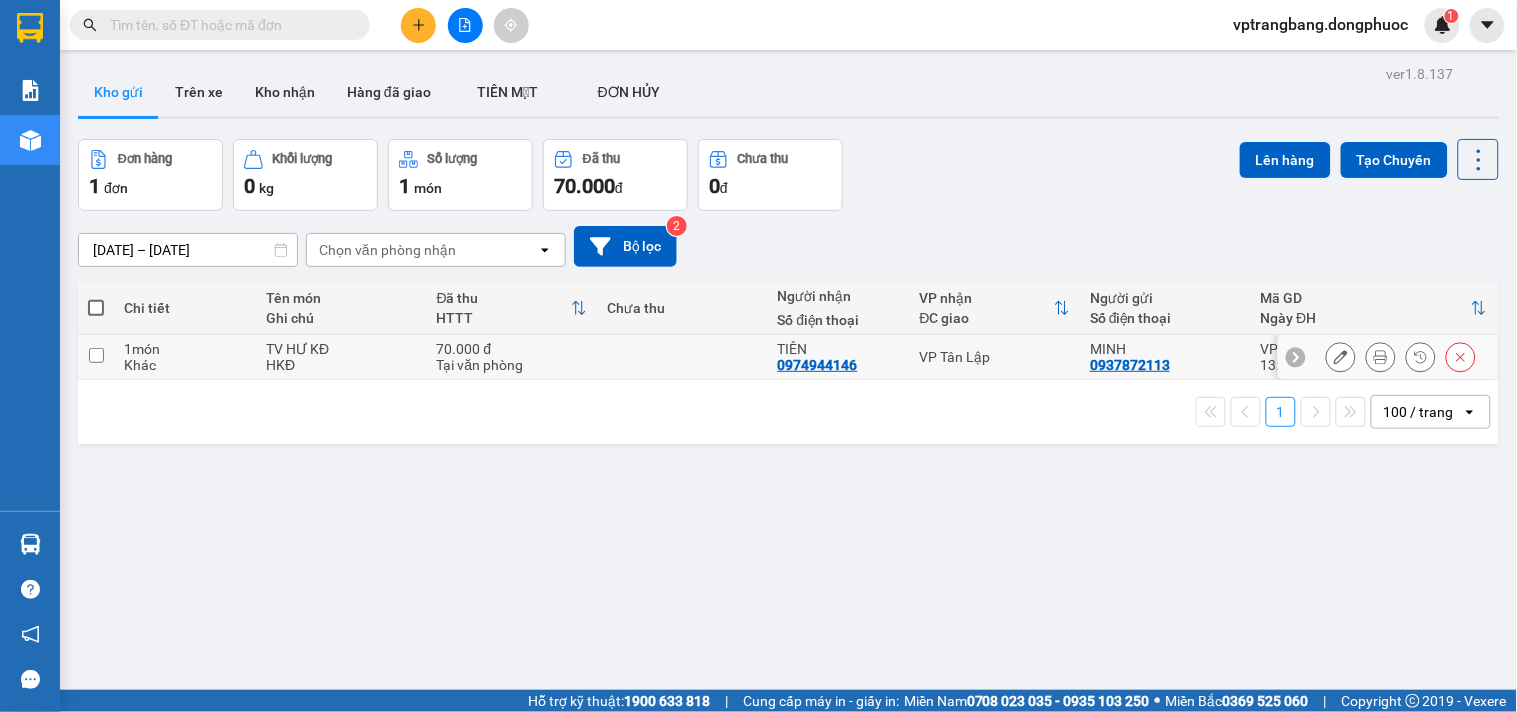 click on "Tại văn phòng" at bounding box center [512, 365] 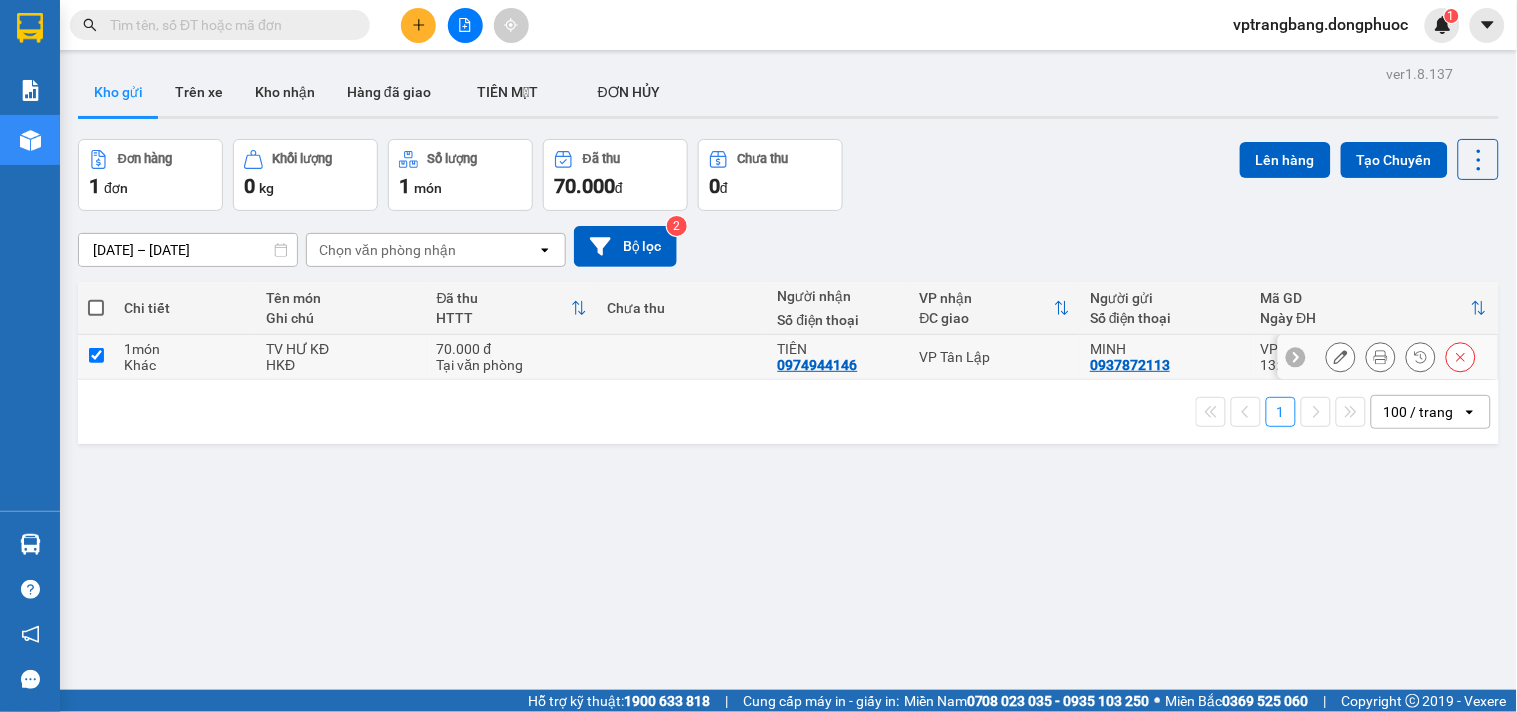 checkbox on "true" 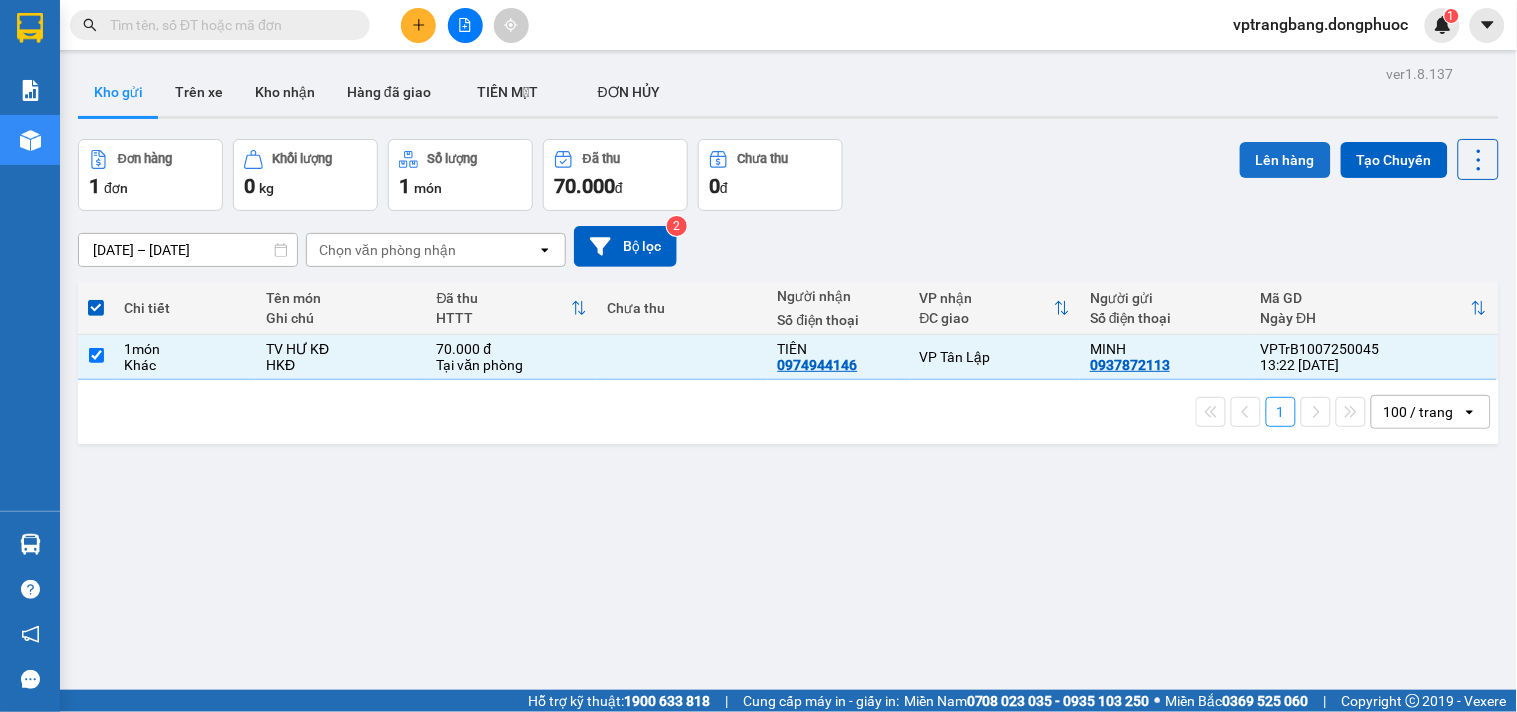 click on "Lên hàng" at bounding box center (1285, 160) 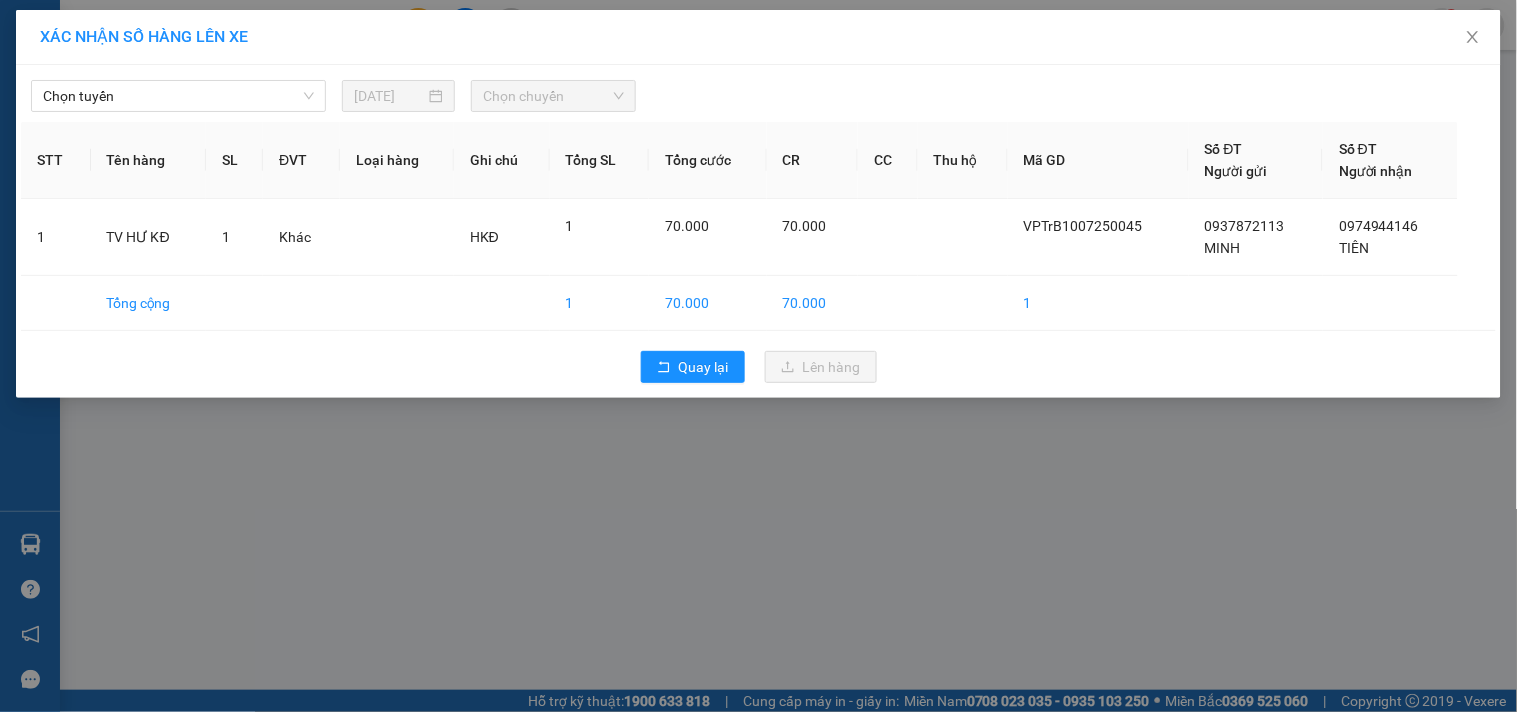 click on "Chọn tuyến [DATE] Chọn chuyến STT Tên hàng SL ĐVT Loại hàng Ghi chú Tổng SL Tổng cước CR CC Thu hộ Mã GD Số ĐT Người gửi Số ĐT Người nhận 1 TV HƯ KĐ 1 Khác HKĐ 1 70.000 70.000 VPTrB1007250045 0937872113 MINH 0974944146 TIÊN Tổng cộng 1 70.000 70.000 1 Quay lại Lên hàng" at bounding box center (758, 231) 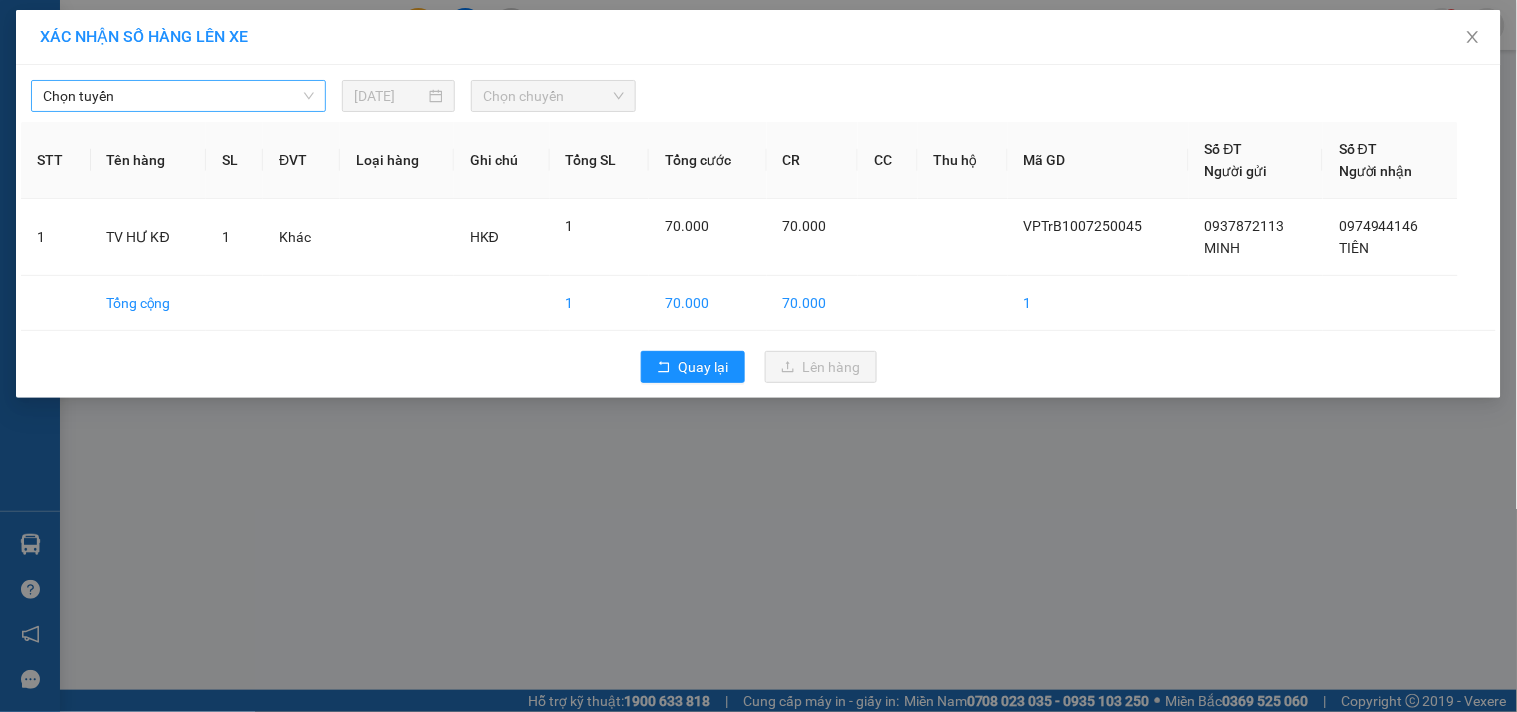 click on "Chọn tuyến" at bounding box center [178, 96] 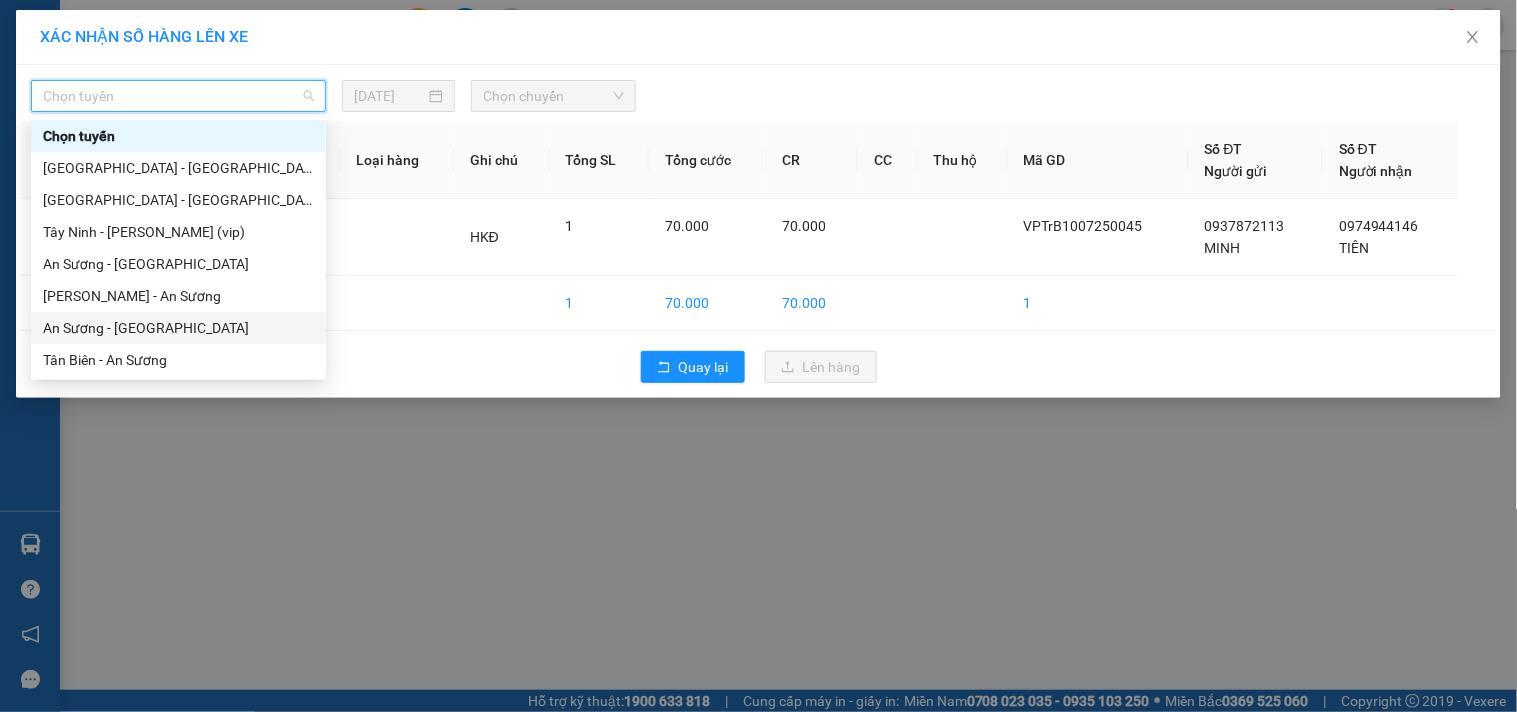 click on "An Sương - Tân Biên" at bounding box center (178, 328) 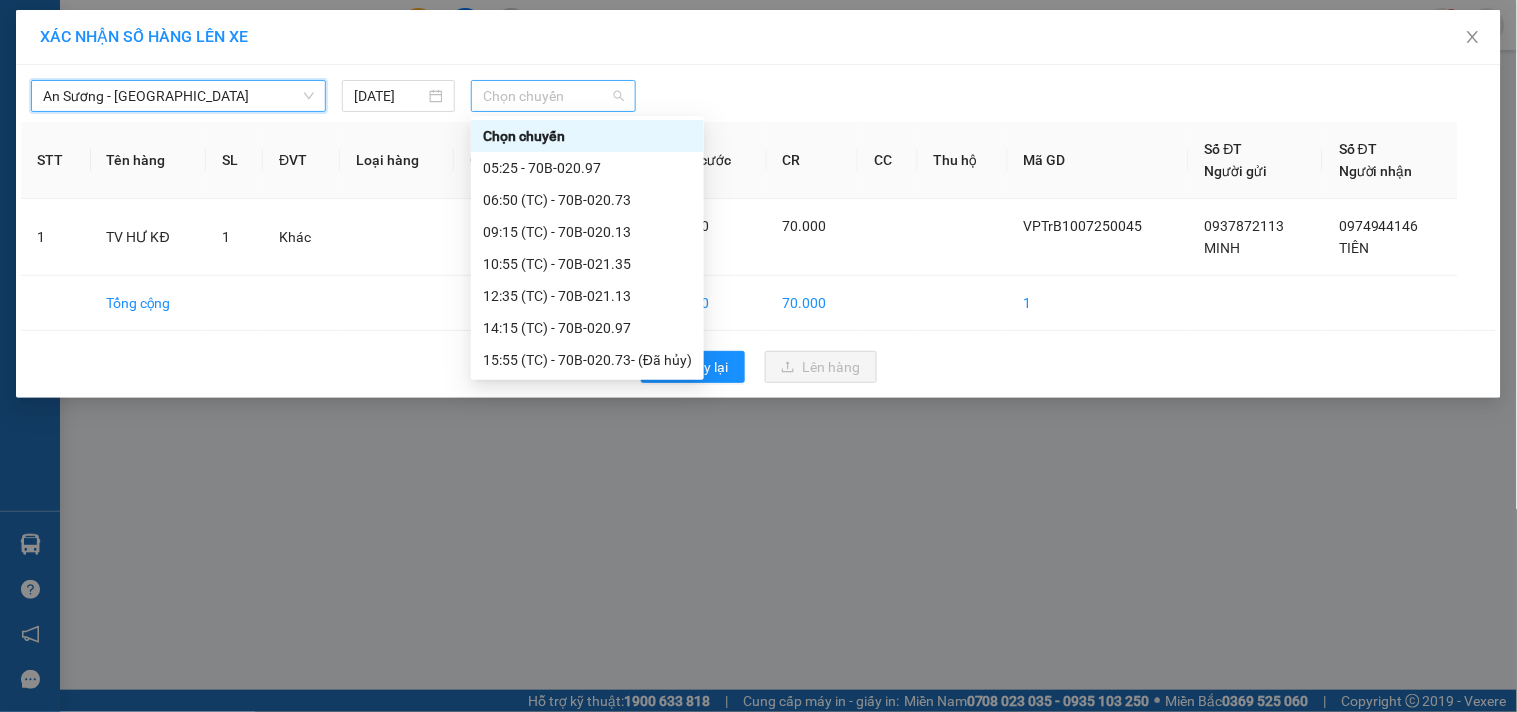 click on "Chọn chuyến" at bounding box center (553, 96) 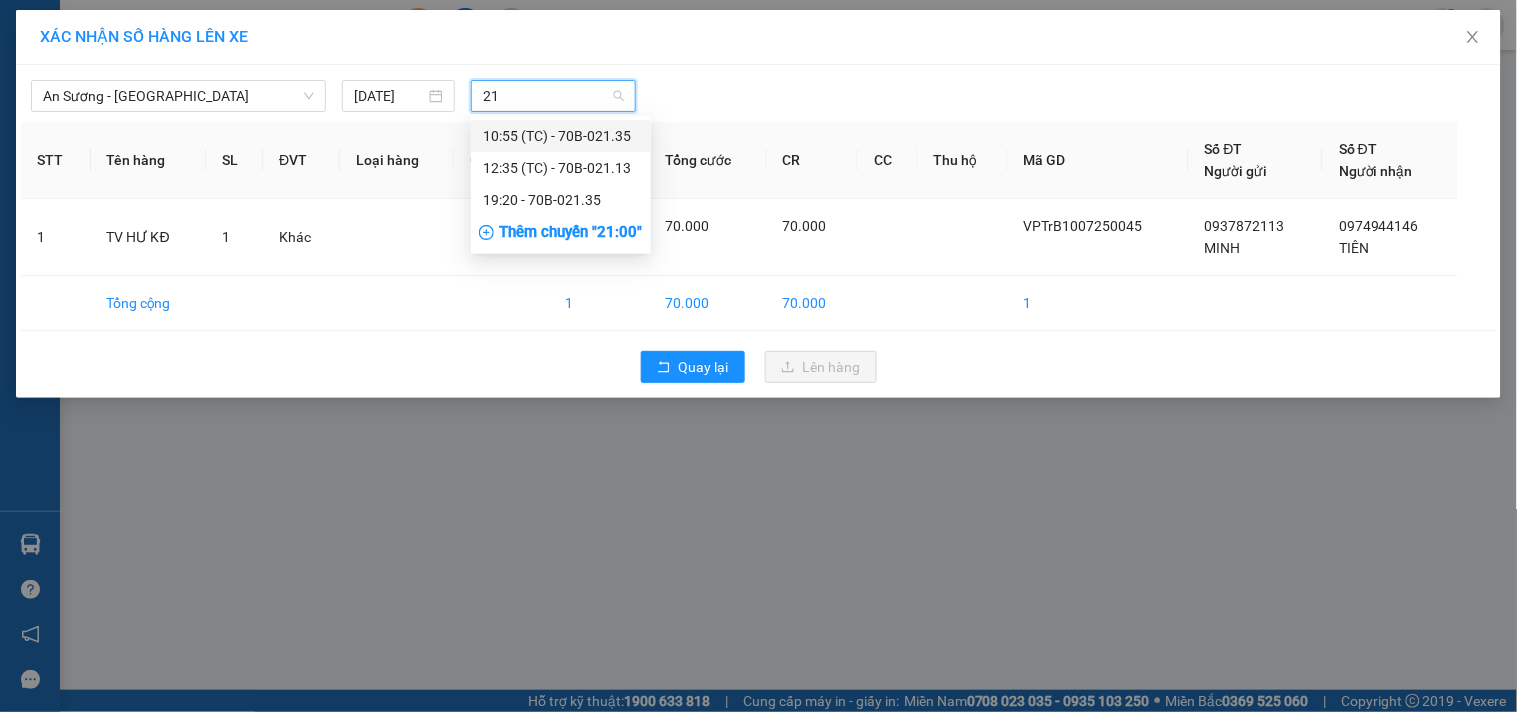 type on "211" 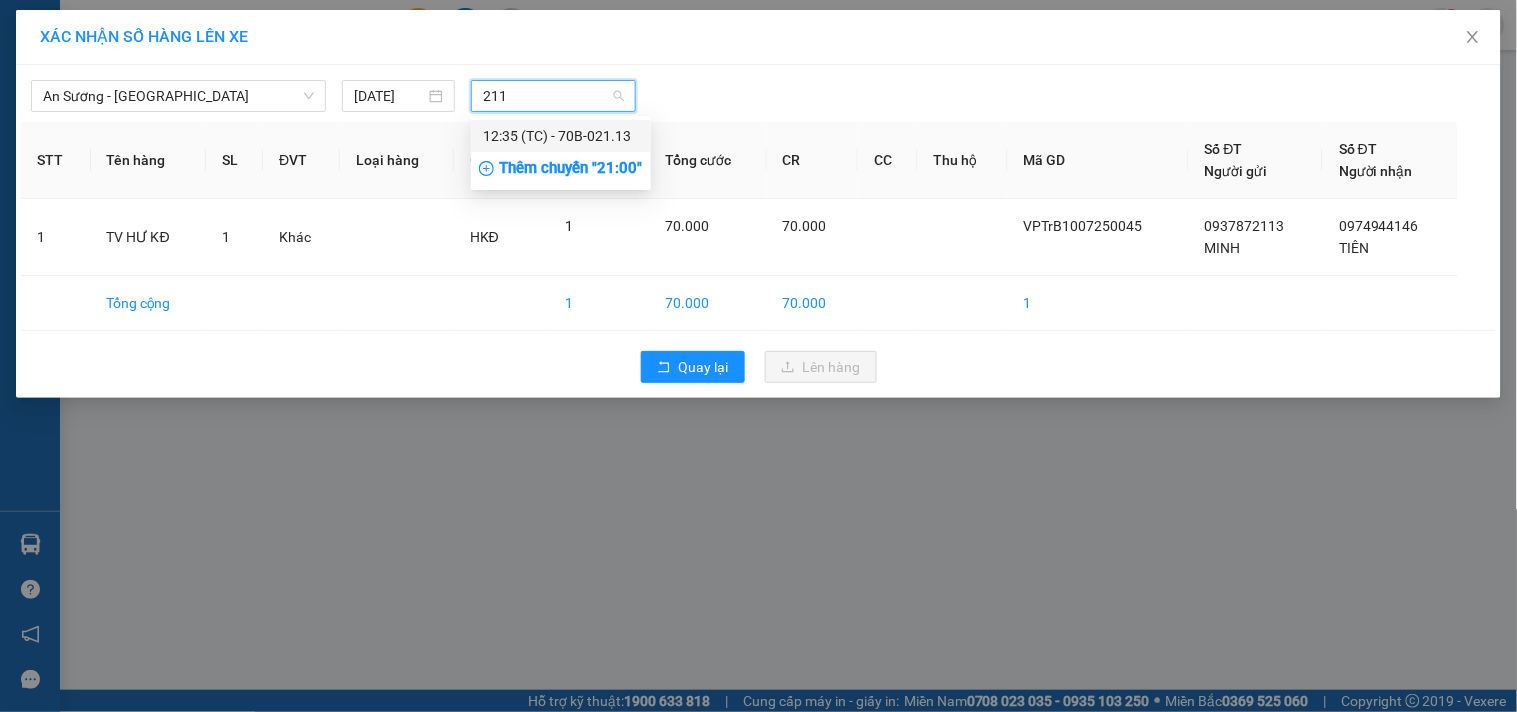 click on "12:35   (TC)   - 70B-021.13" at bounding box center (561, 136) 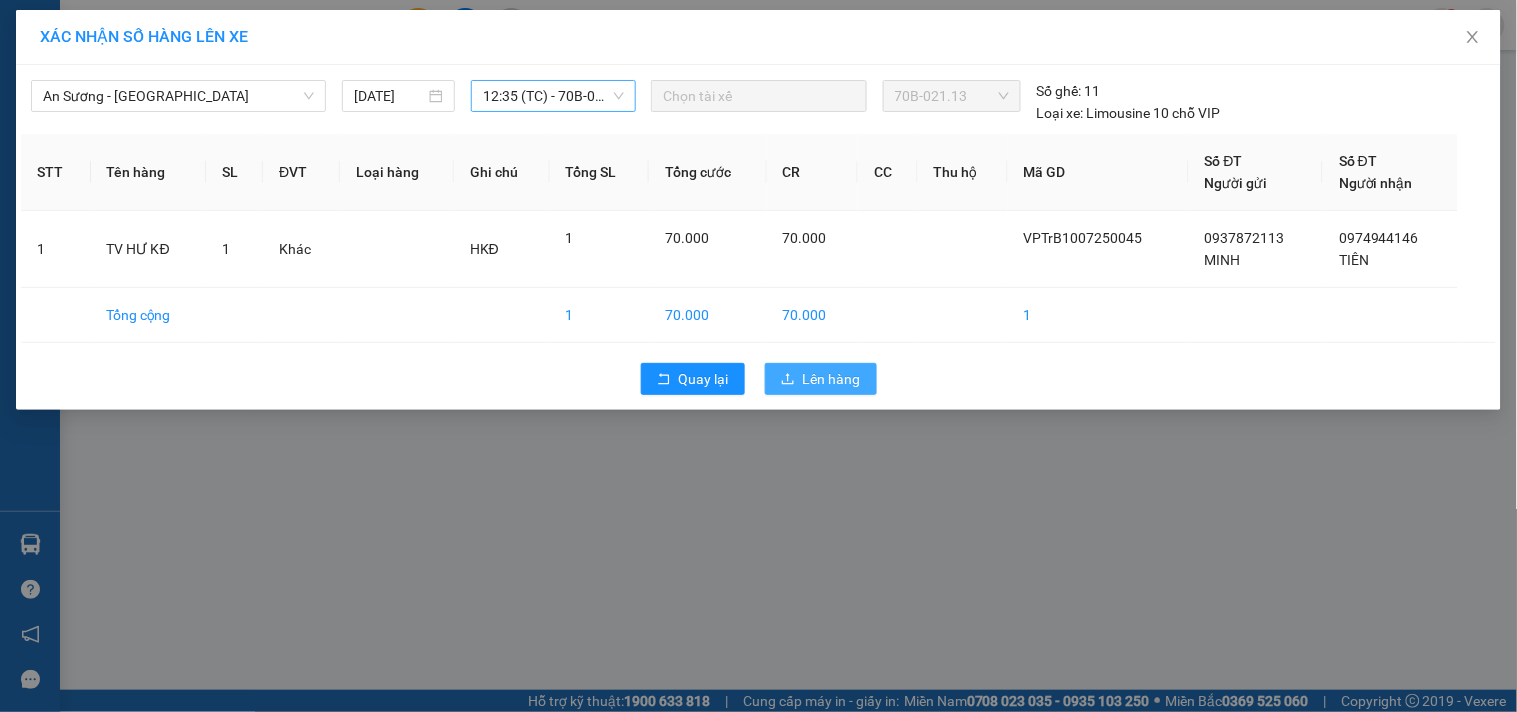 click on "Lên hàng" at bounding box center (832, 379) 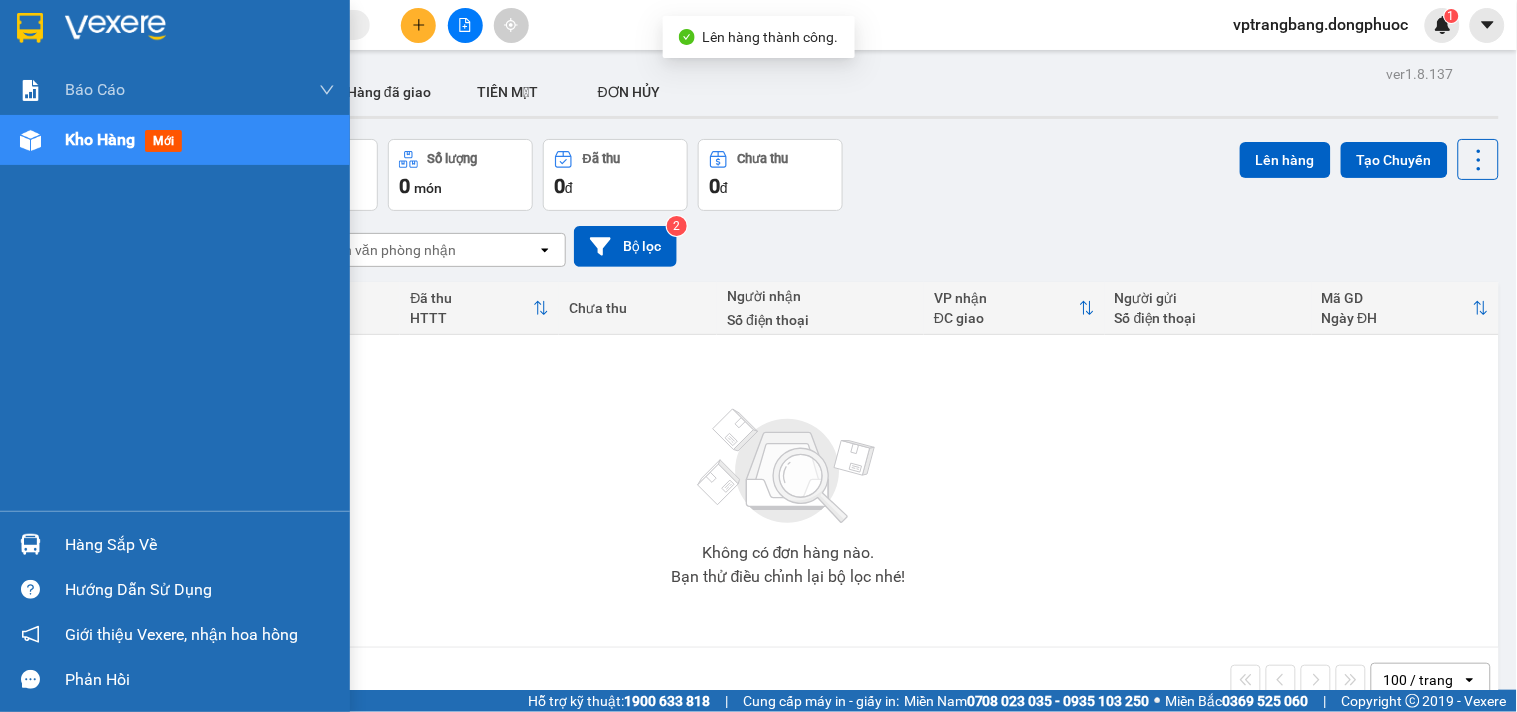 drag, startPoint x: 22, startPoint y: 560, endPoint x: 35, endPoint y: 550, distance: 16.40122 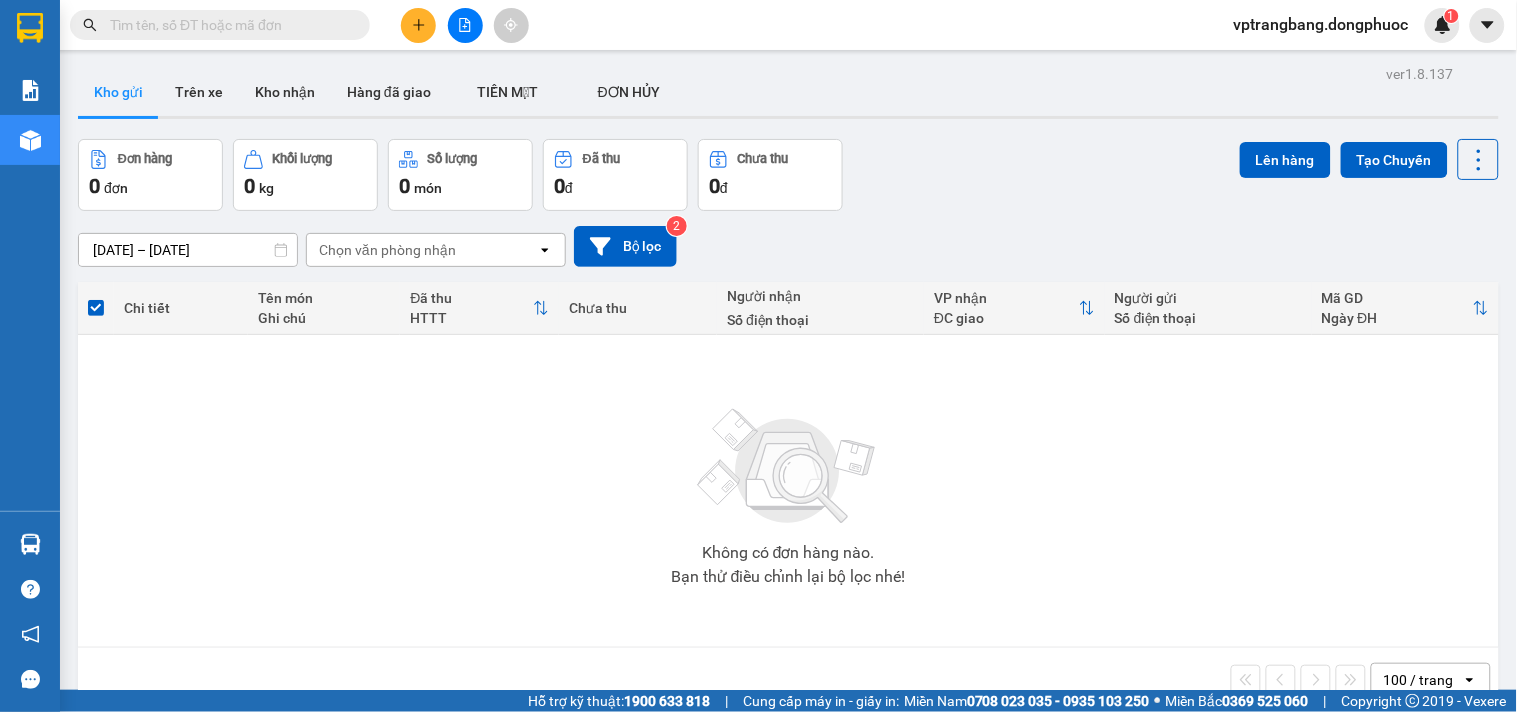 click on "Kết quả tìm kiếm ( 0 )  Bộ lọc  No Data vptrangbang.dongphuoc 1     Báo cáo Mẫu 1: Báo cáo dòng tiền theo nhân viên Mẫu 1: Báo cáo dòng tiền theo nhân viên (VP) Mẫu 2: Doanh số tạo đơn theo Văn phòng, nhân viên - Trạm     Kho hàng mới Hàng sắp về Hướng dẫn sử dụng Giới thiệu Vexere, nhận hoa hồng Phản hồi Phần mềm hỗ trợ bạn tốt chứ? ver  1.8.137 Kho gửi Trên xe Kho nhận Hàng đã giao TIỀN MẶT  ĐƠN HỦY Đơn hàng 0 đơn Khối lượng 0 kg Số lượng 0 món Đã thu 0  đ Chưa thu 0  đ Lên hàng Tạo Chuyến 10/07/2025 – 10/08/2025 Press the down arrow key to interact with the calendar and select a date. Press the escape button to close the calendar. Selected date range is from 10/07/2025 to 10/08/2025. Chọn văn phòng nhận open Bộ lọc 2 Chi tiết Tên món Ghi chú Đã thu HTTT Chưa thu Người nhận Số điện thoại VP nhận ĐC giao Người gửi Số điện thoại | |" at bounding box center (758, 356) 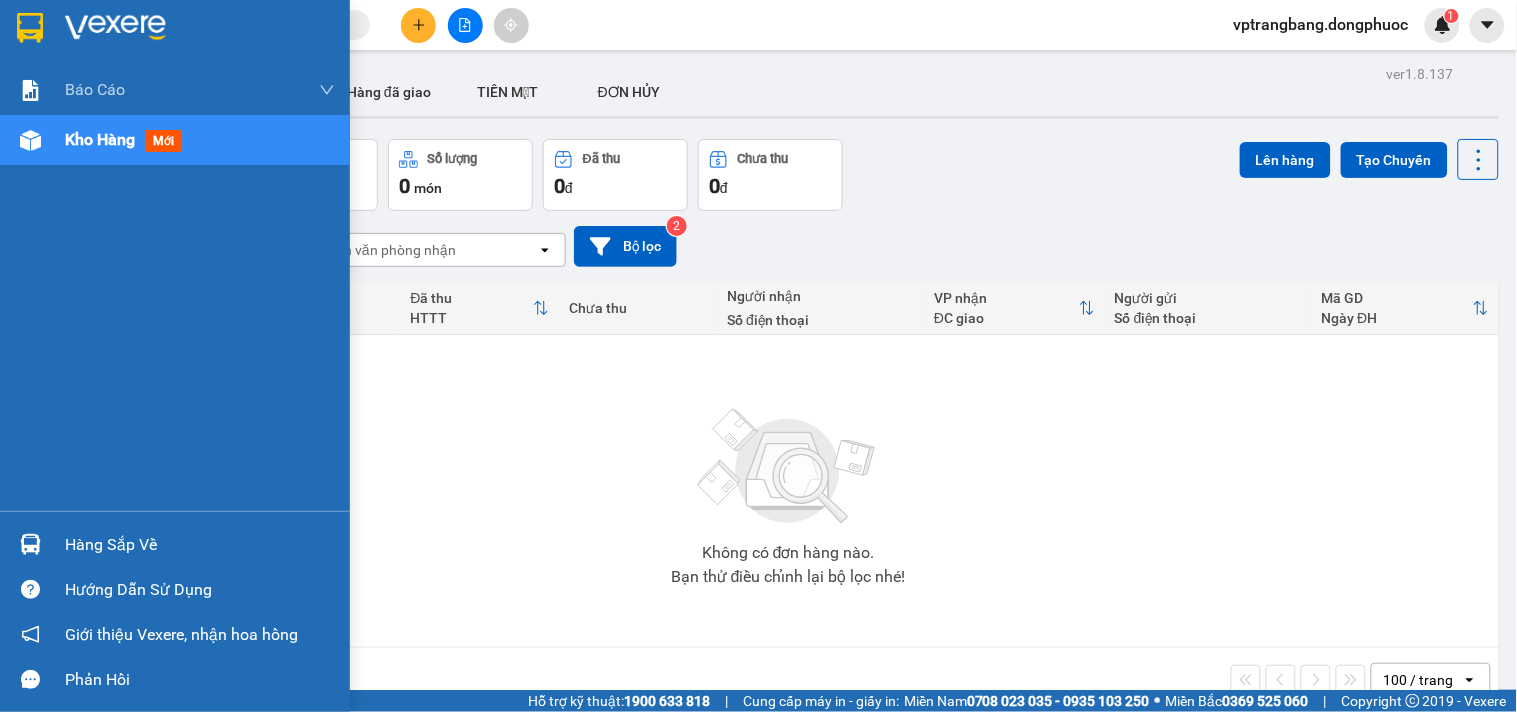 click at bounding box center (30, 544) 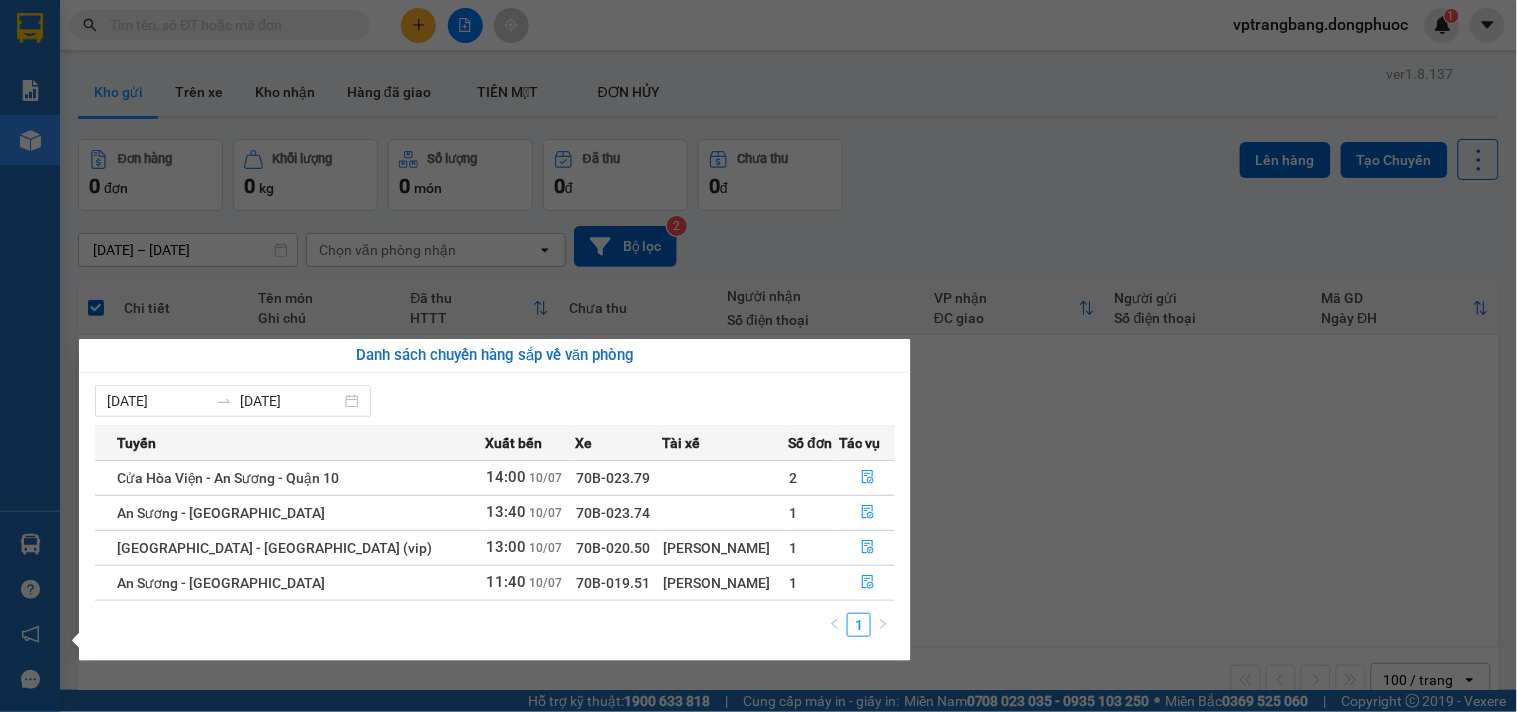 click on "Kết quả tìm kiếm ( 0 )  Bộ lọc  No Data vptrangbang.dongphuoc 1     Báo cáo Mẫu 1: Báo cáo dòng tiền theo nhân viên Mẫu 1: Báo cáo dòng tiền theo nhân viên (VP) Mẫu 2: Doanh số tạo đơn theo Văn phòng, nhân viên - Trạm     Kho hàng mới Hàng sắp về Hướng dẫn sử dụng Giới thiệu Vexere, nhận hoa hồng Phản hồi Phần mềm hỗ trợ bạn tốt chứ? ver  1.8.137 Kho gửi Trên xe Kho nhận Hàng đã giao TIỀN MẶT  ĐƠN HỦY Đơn hàng 0 đơn Khối lượng 0 kg Số lượng 0 món Đã thu 0  đ Chưa thu 0  đ Lên hàng Tạo Chuyến 10/07/2025 – 10/08/2025 Press the down arrow key to interact with the calendar and select a date. Press the escape button to close the calendar. Selected date range is from 10/07/2025 to 10/08/2025. Chọn văn phòng nhận open Bộ lọc 2 Chi tiết Tên món Ghi chú Đã thu HTTT Chưa thu Người nhận Số điện thoại VP nhận ĐC giao Người gửi Số điện thoại | |" at bounding box center [758, 356] 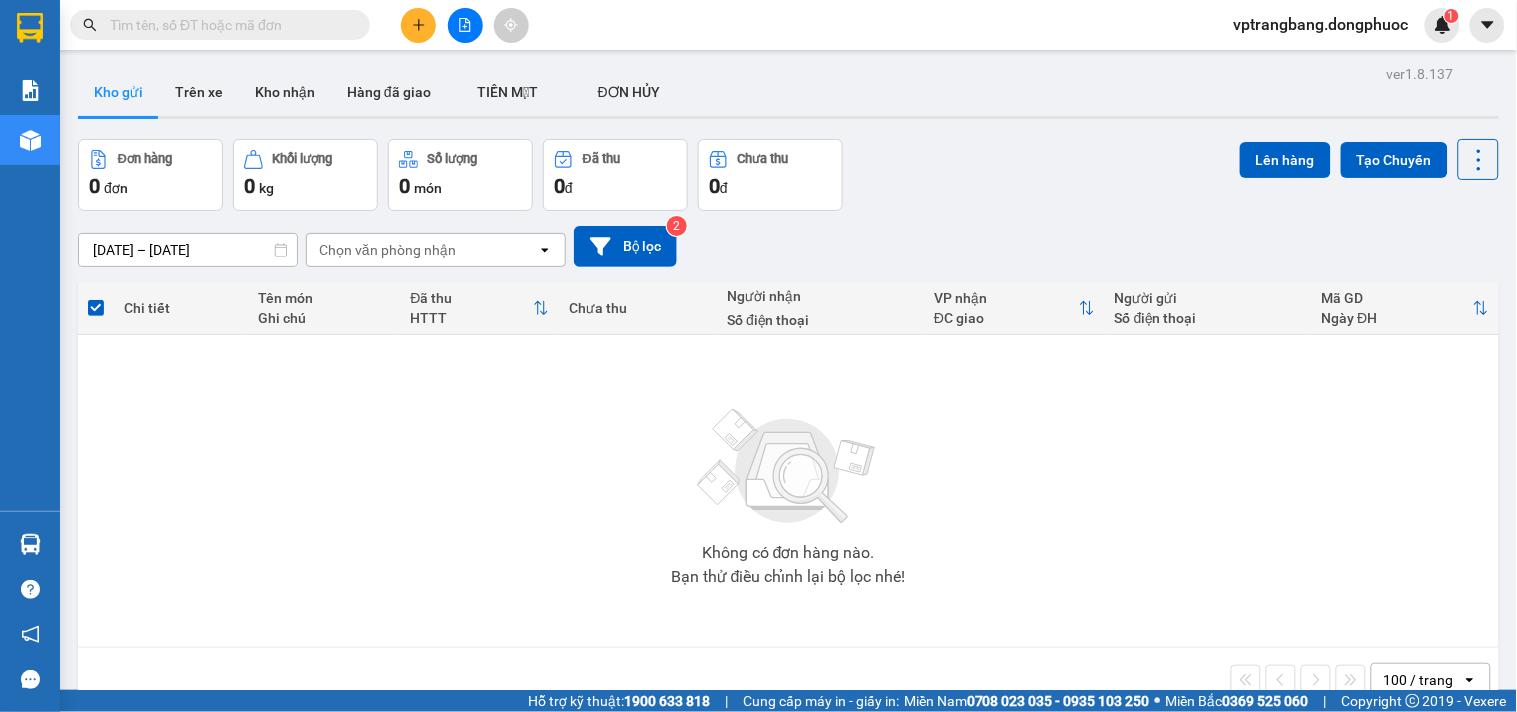 click 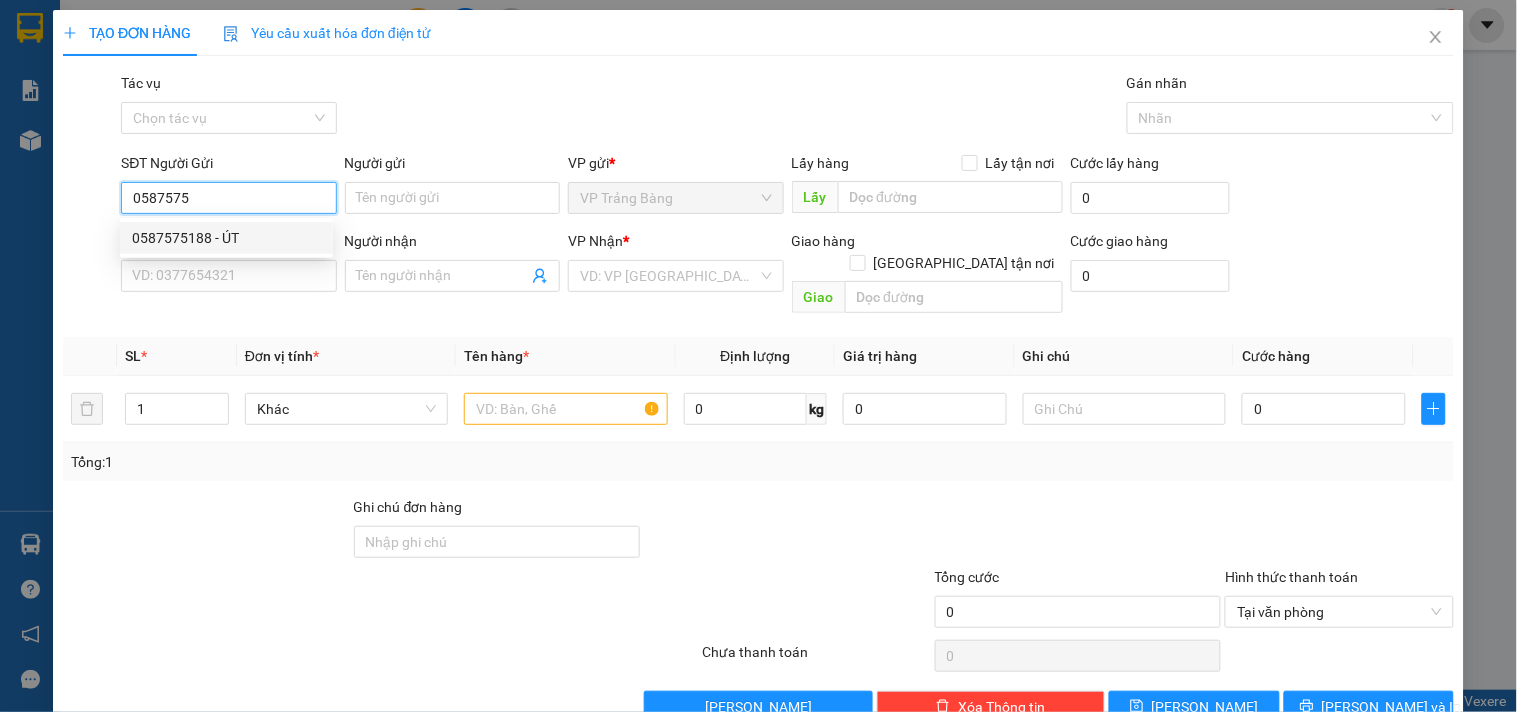 click on "0587575188 - ÚT" at bounding box center [226, 238] 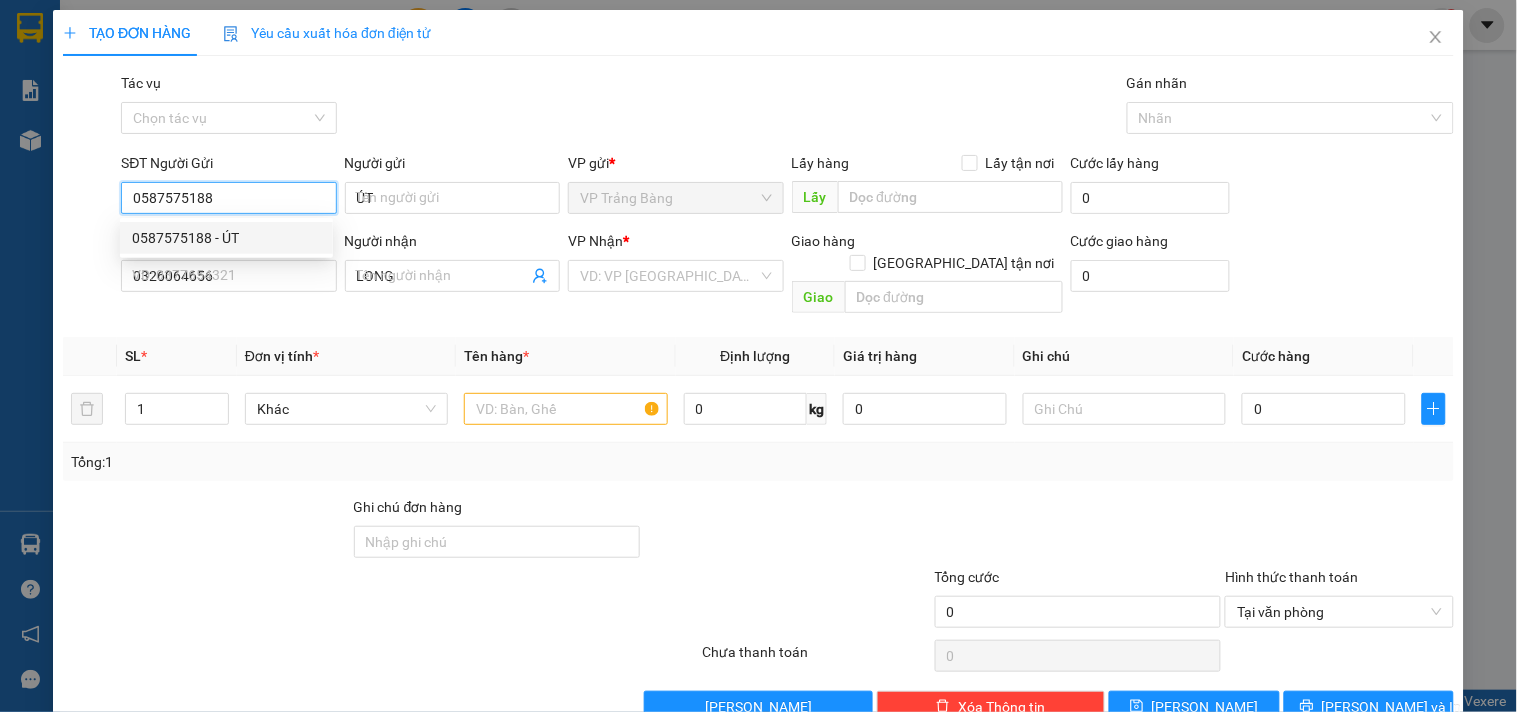 type on "20.000" 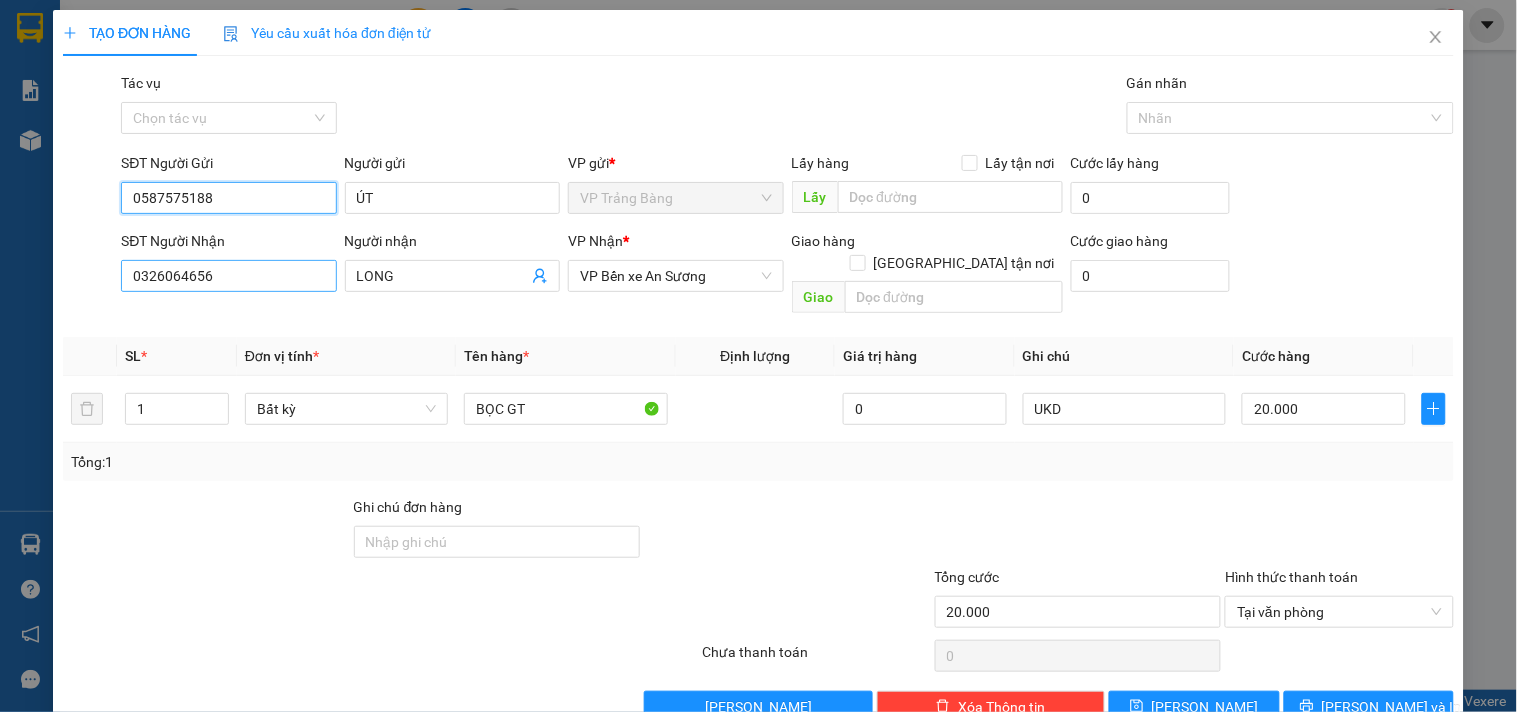 type on "0587575188" 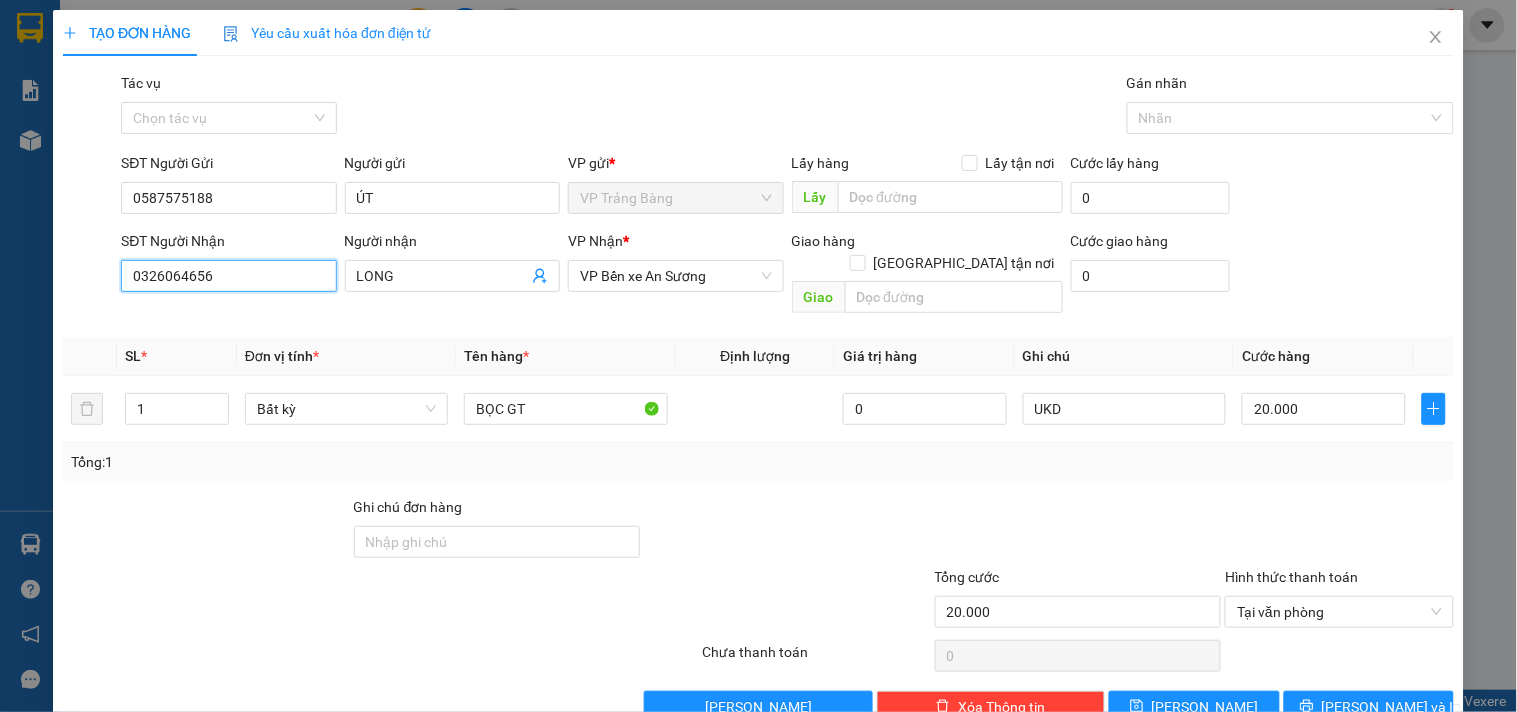 click on "0326064656" at bounding box center (228, 276) 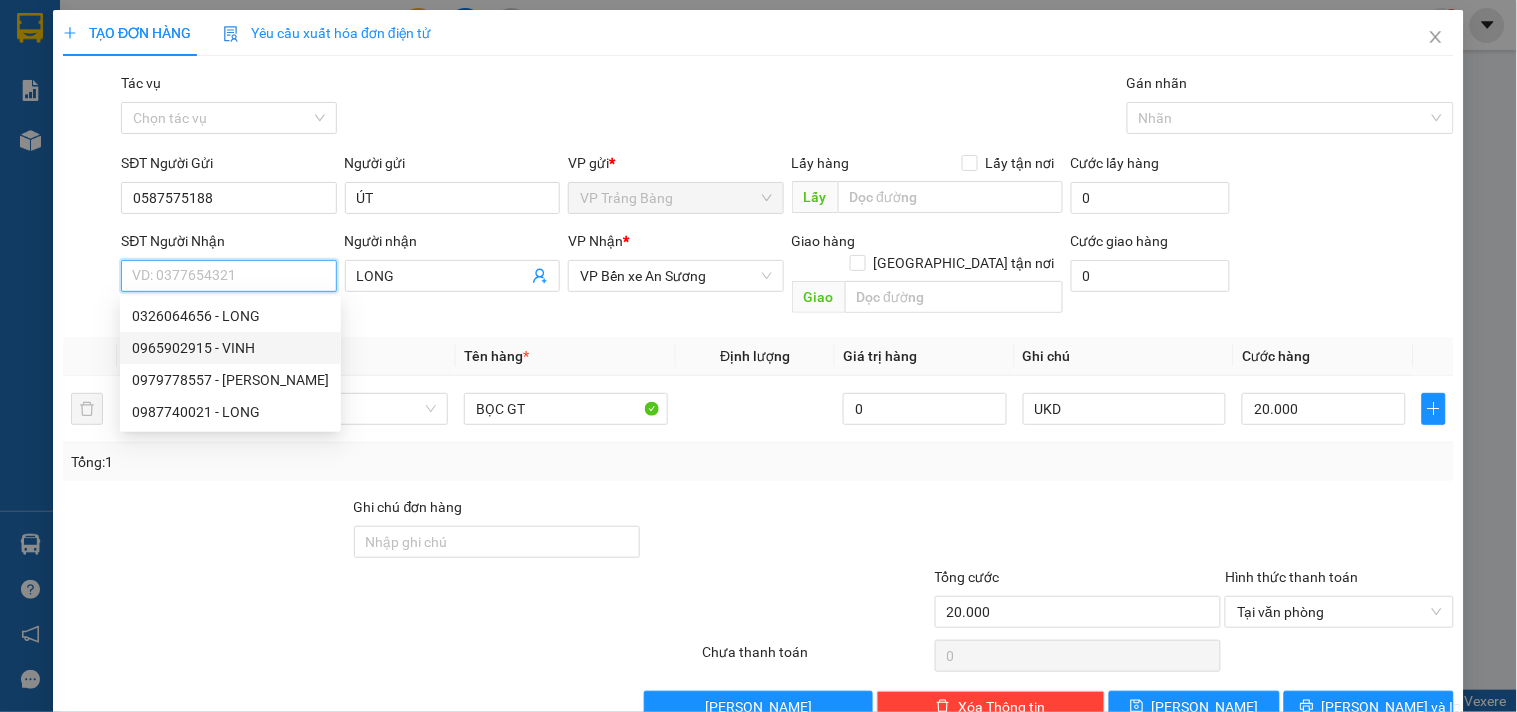 click on "0965902915 - VINH" at bounding box center (230, 348) 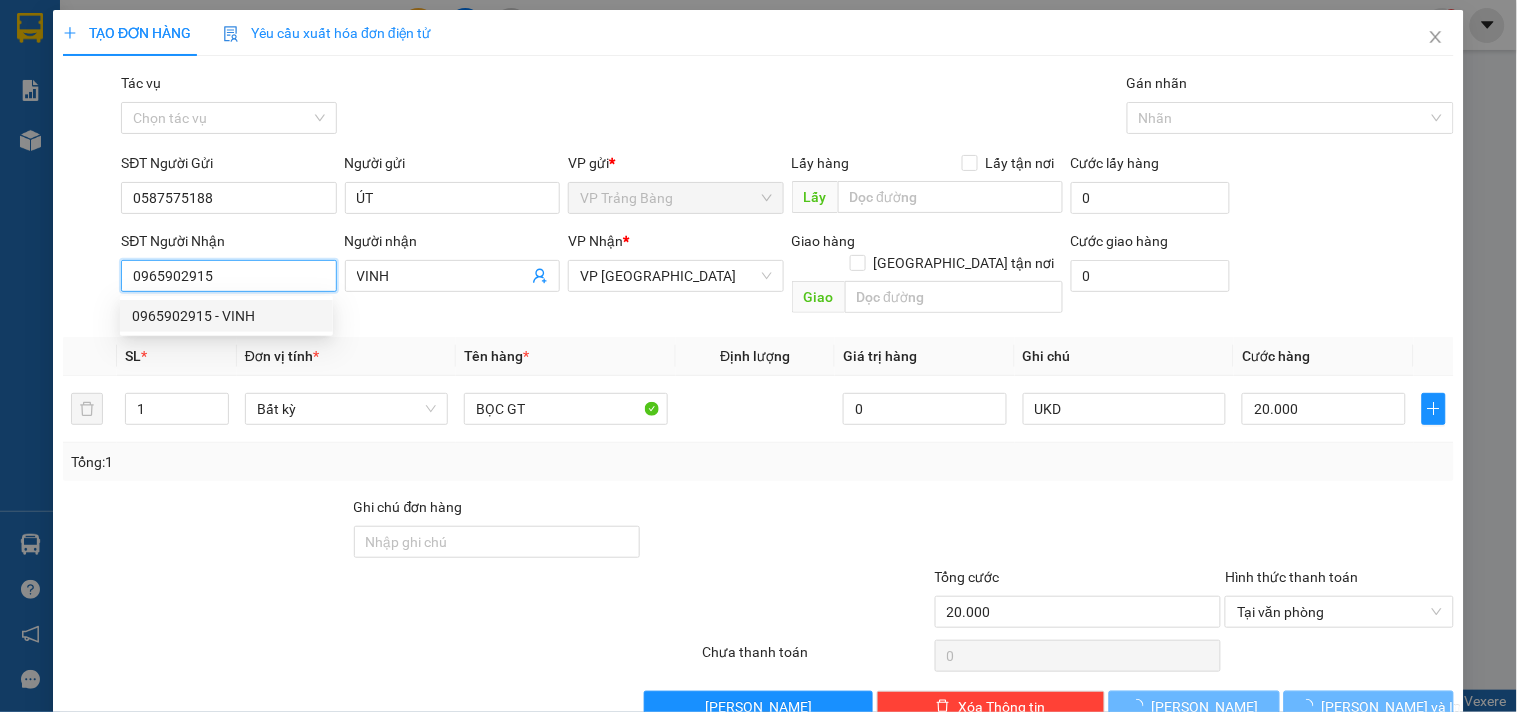 type on "30.000" 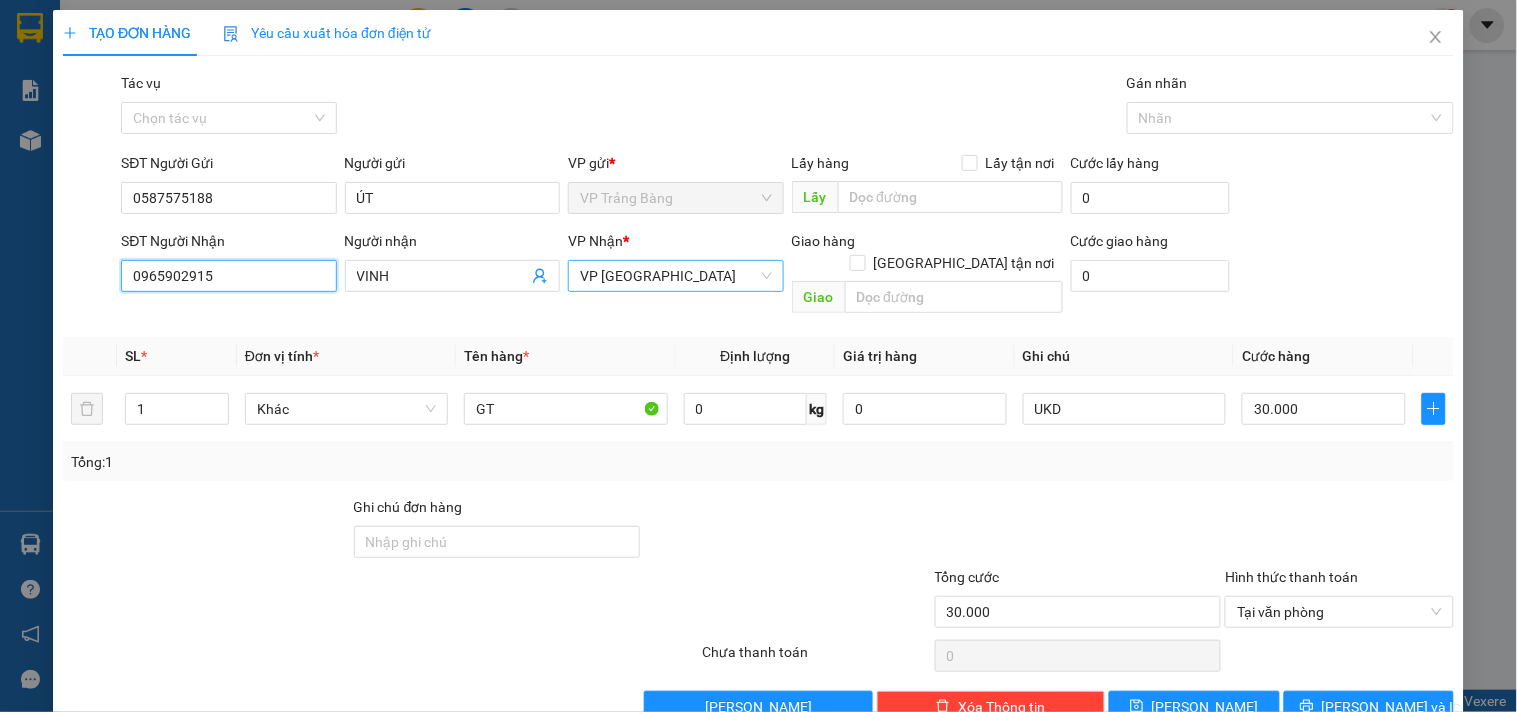 click on "VP [GEOGRAPHIC_DATA]" at bounding box center [675, 276] 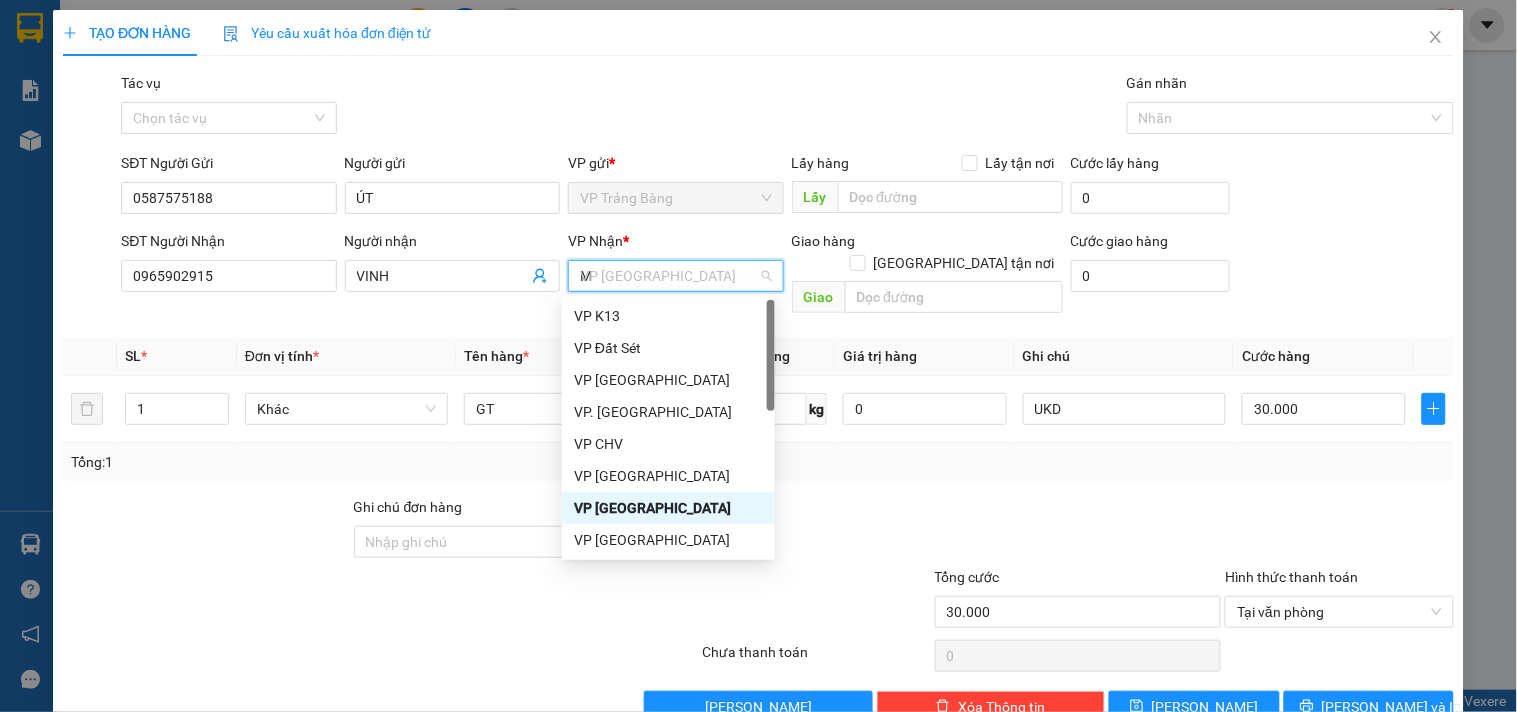 type on "MO" 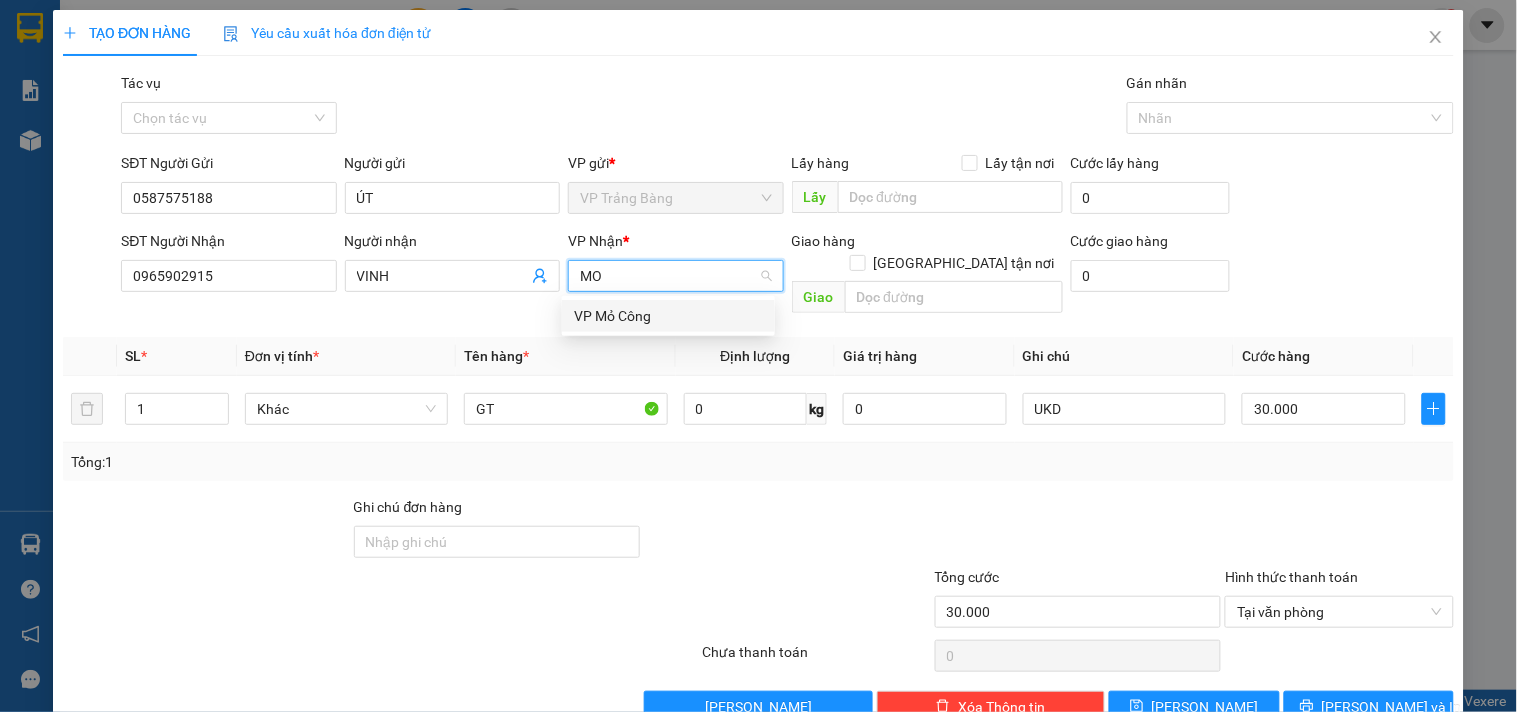 click on "VP Mỏ Công" at bounding box center (668, 316) 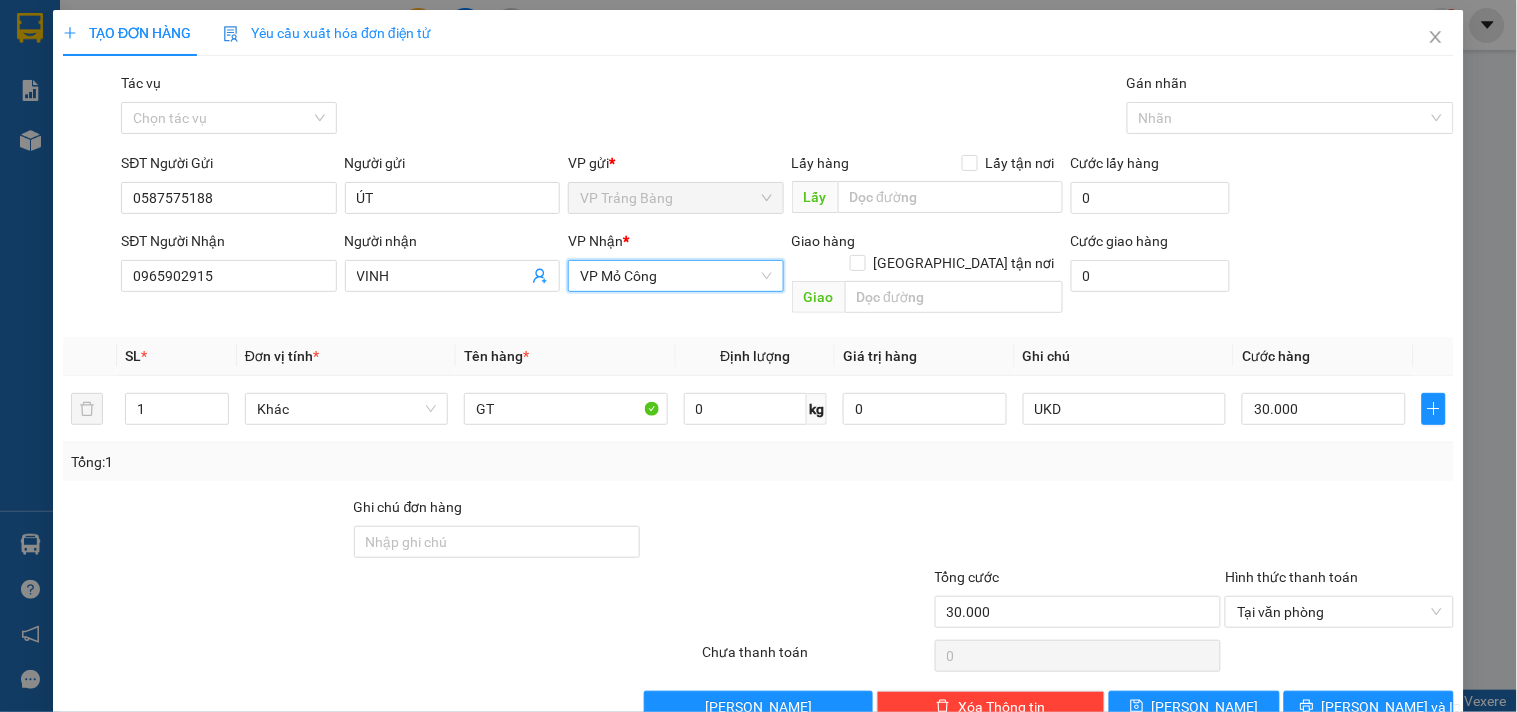 click at bounding box center (816, 601) 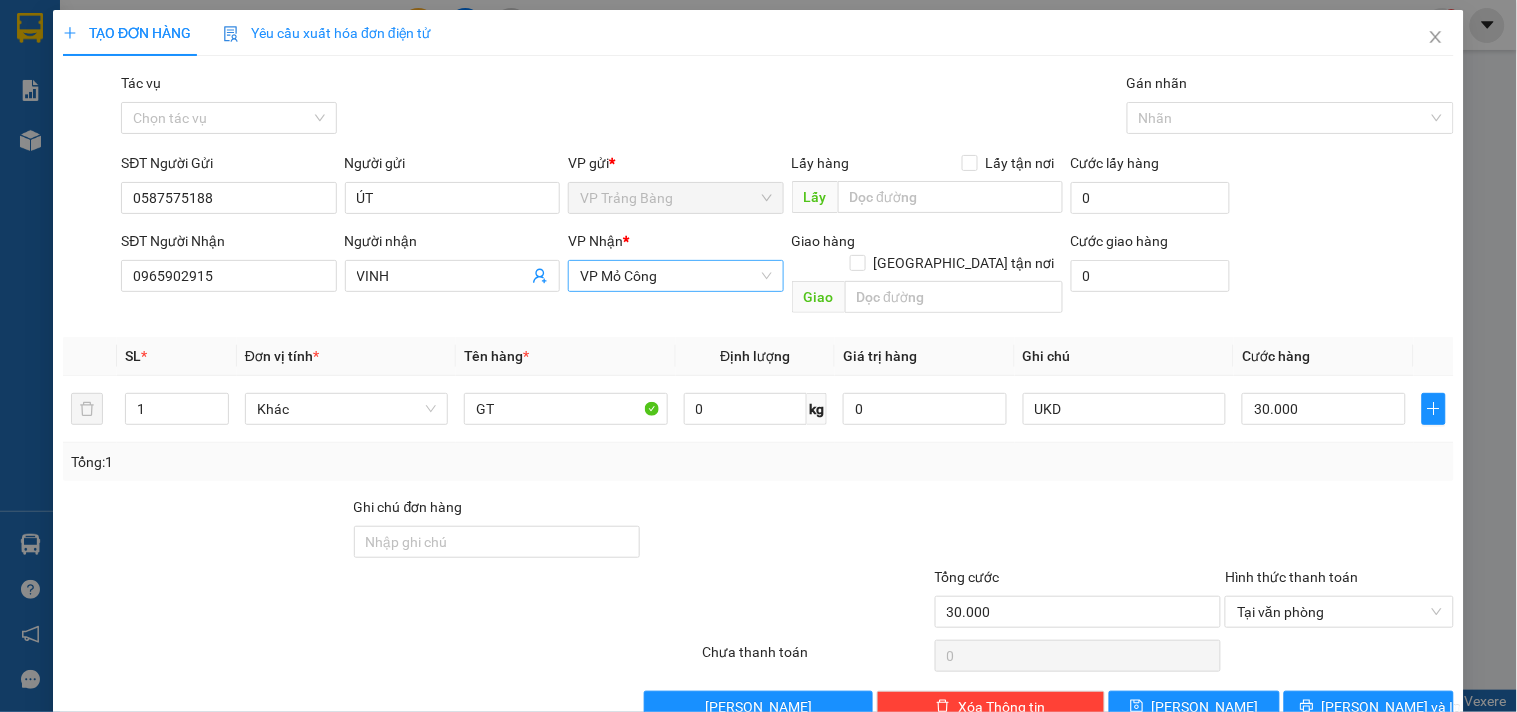scroll, scrollTop: 27, scrollLeft: 0, axis: vertical 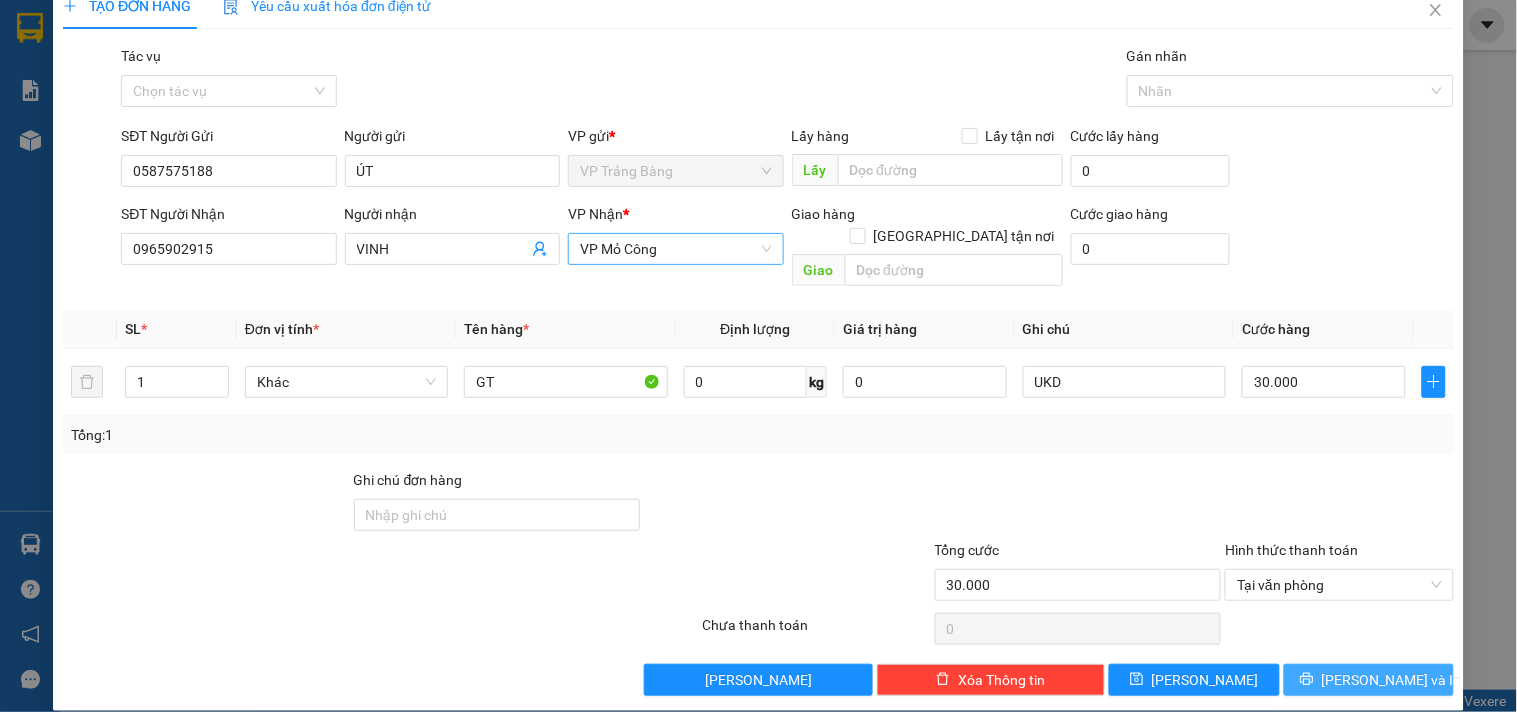 click on "[PERSON_NAME] và In" at bounding box center (1369, 680) 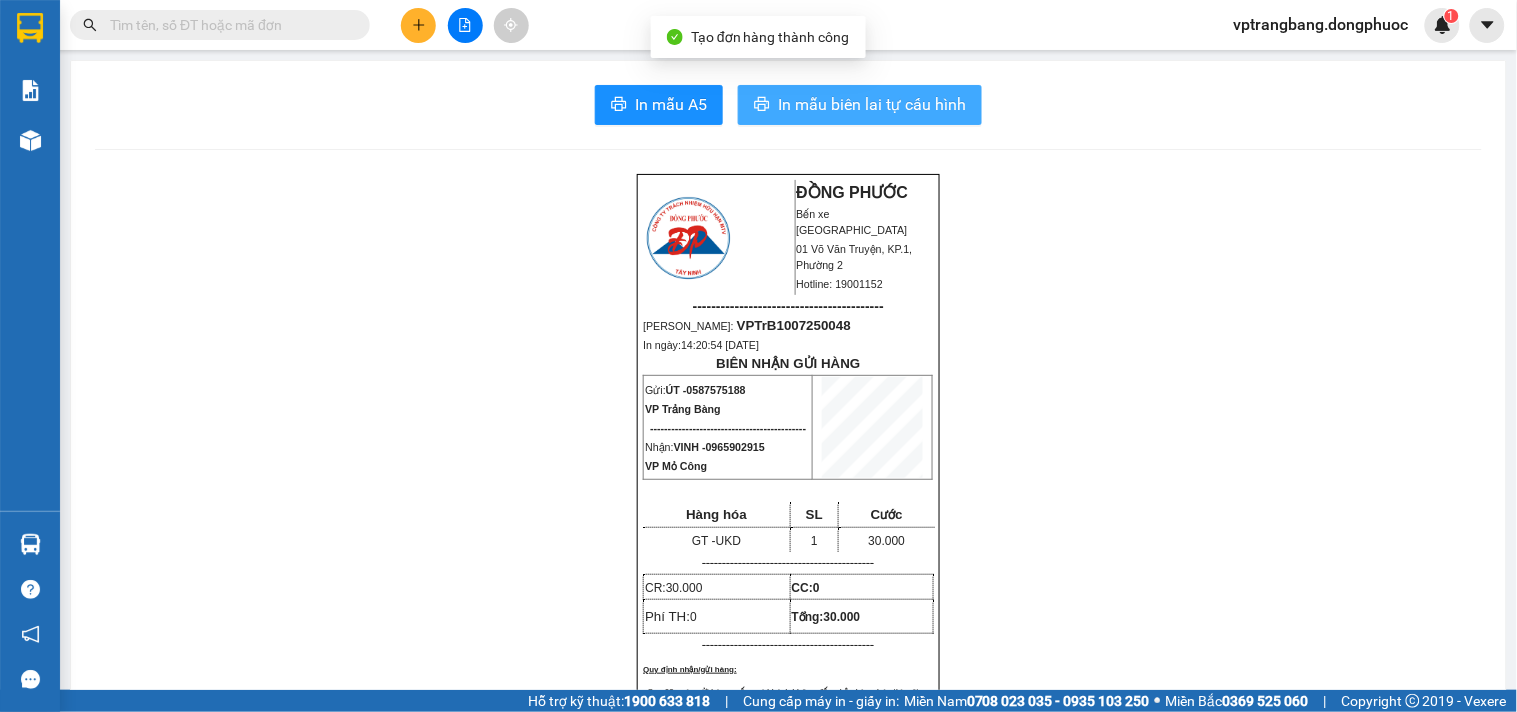 click on "In mẫu biên lai tự cấu hình" at bounding box center (872, 104) 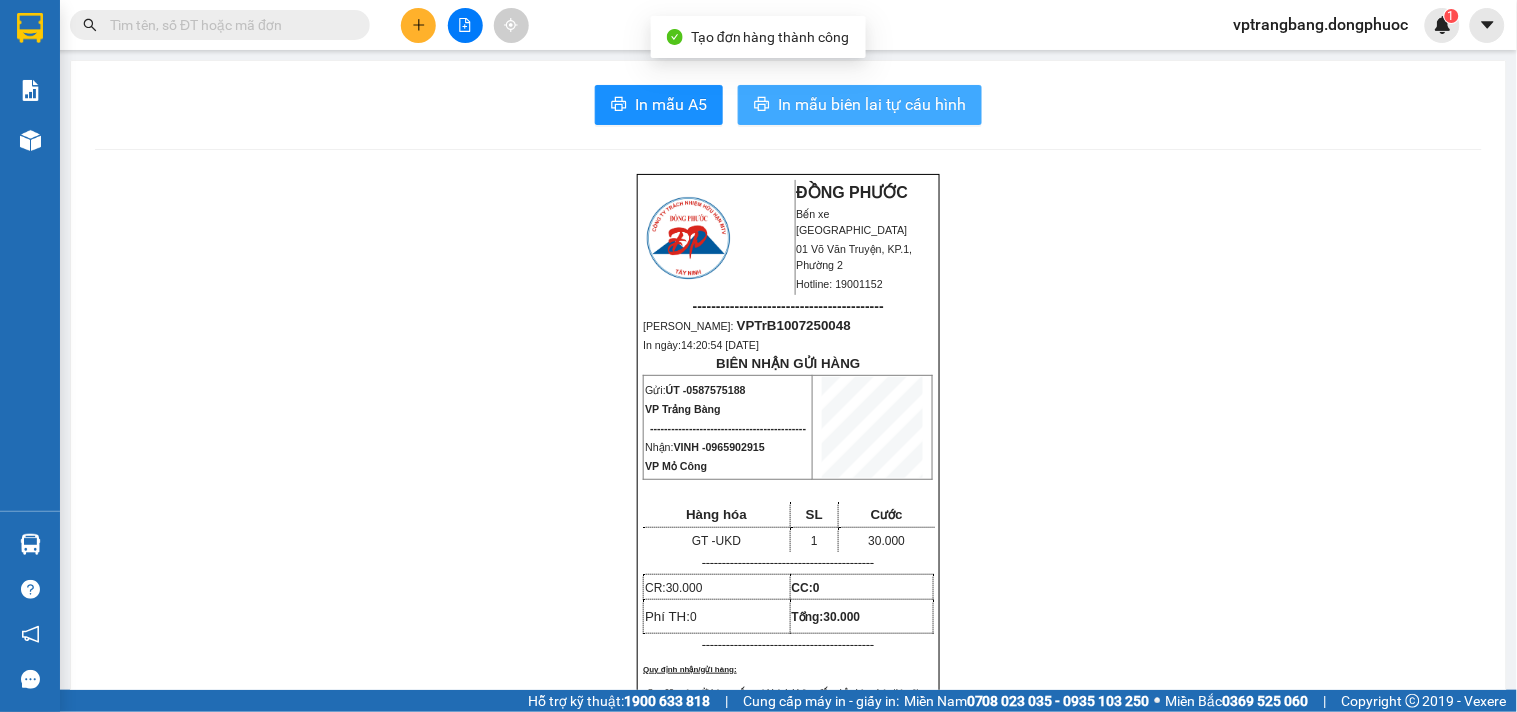 scroll, scrollTop: 0, scrollLeft: 0, axis: both 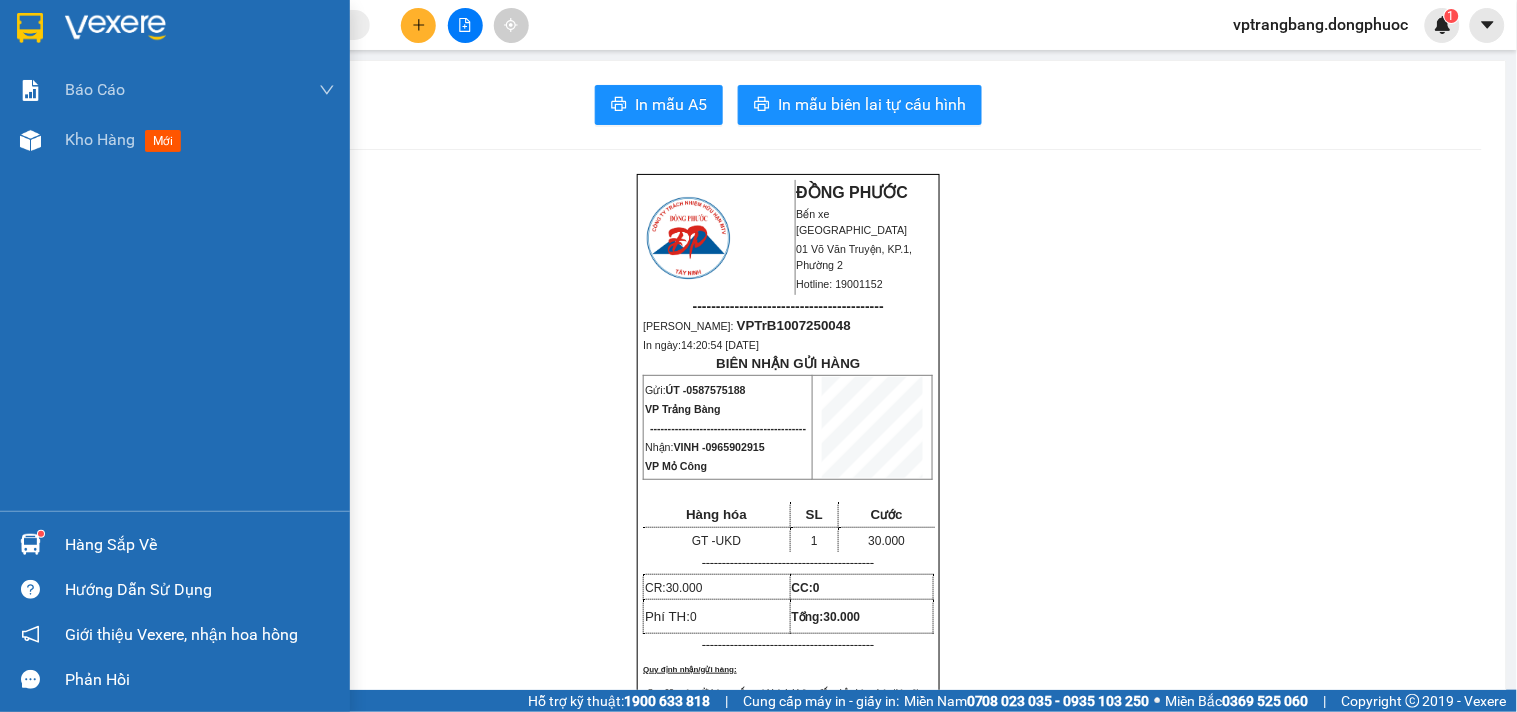 click at bounding box center [30, 544] 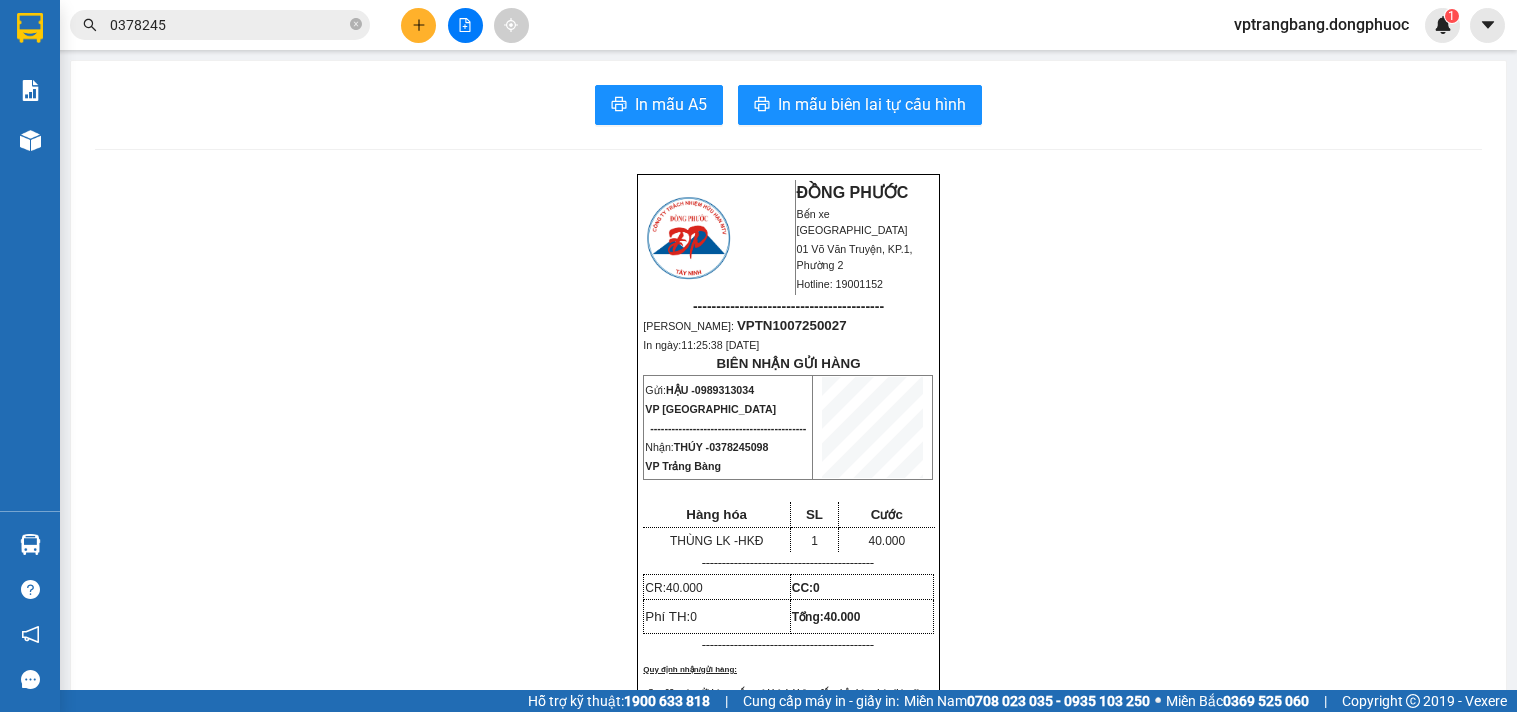 scroll, scrollTop: 0, scrollLeft: 0, axis: both 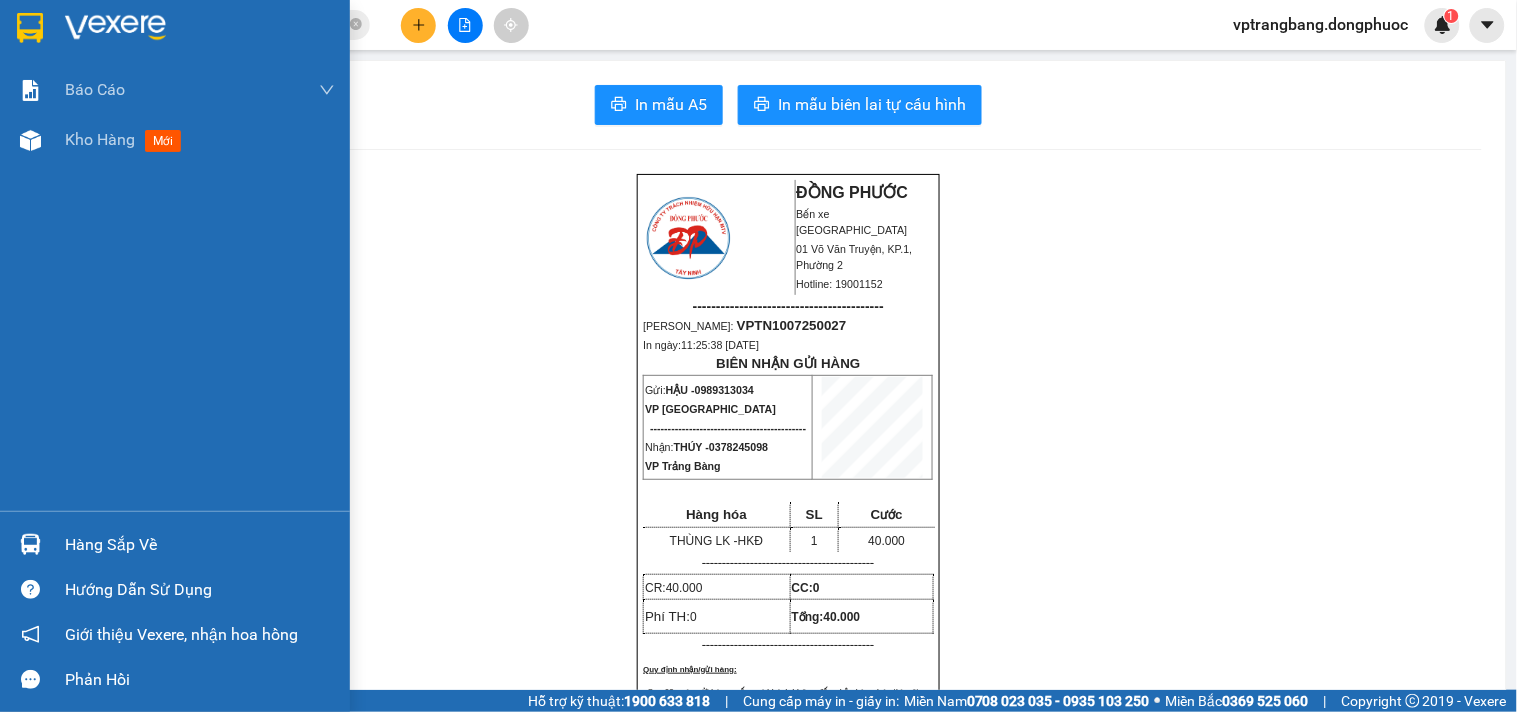 click on "Hàng sắp về" at bounding box center [175, 544] 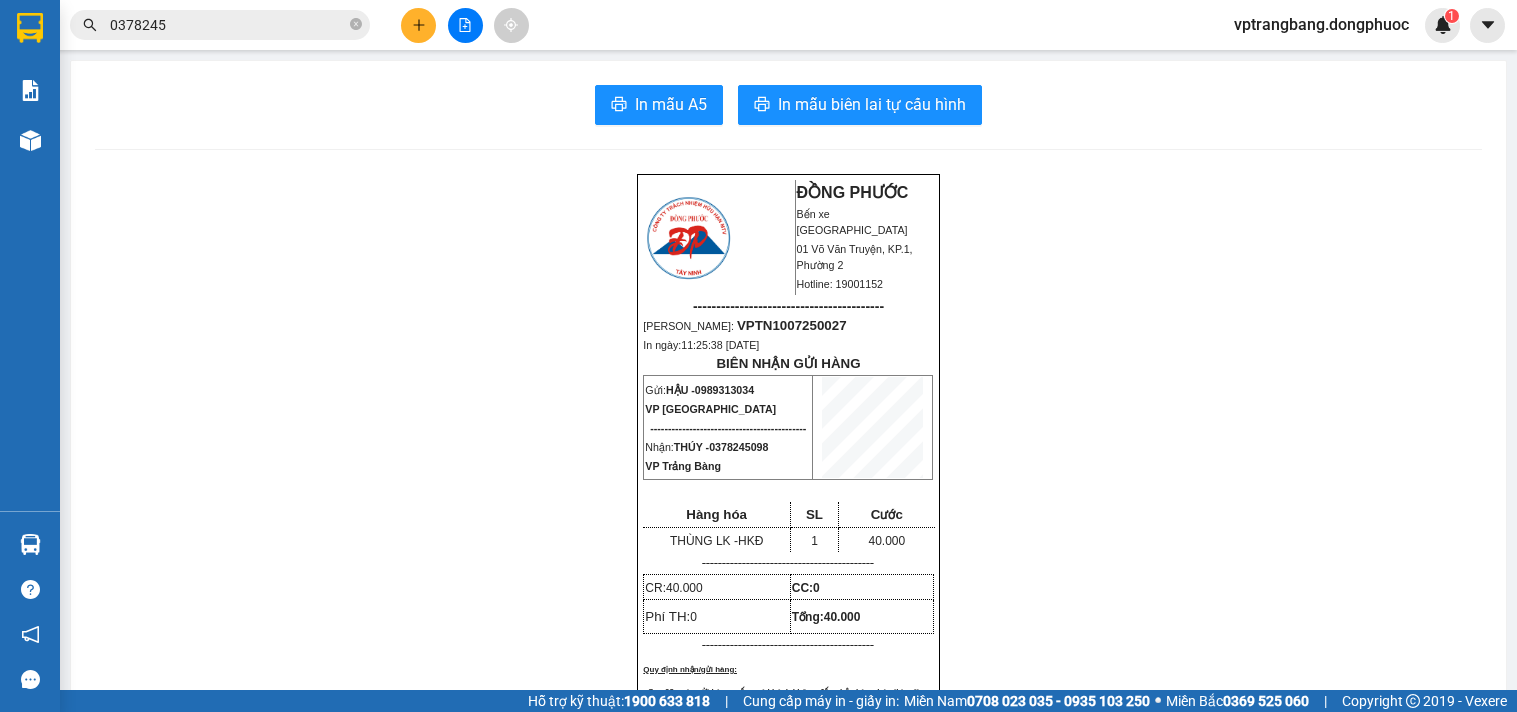 scroll, scrollTop: 0, scrollLeft: 0, axis: both 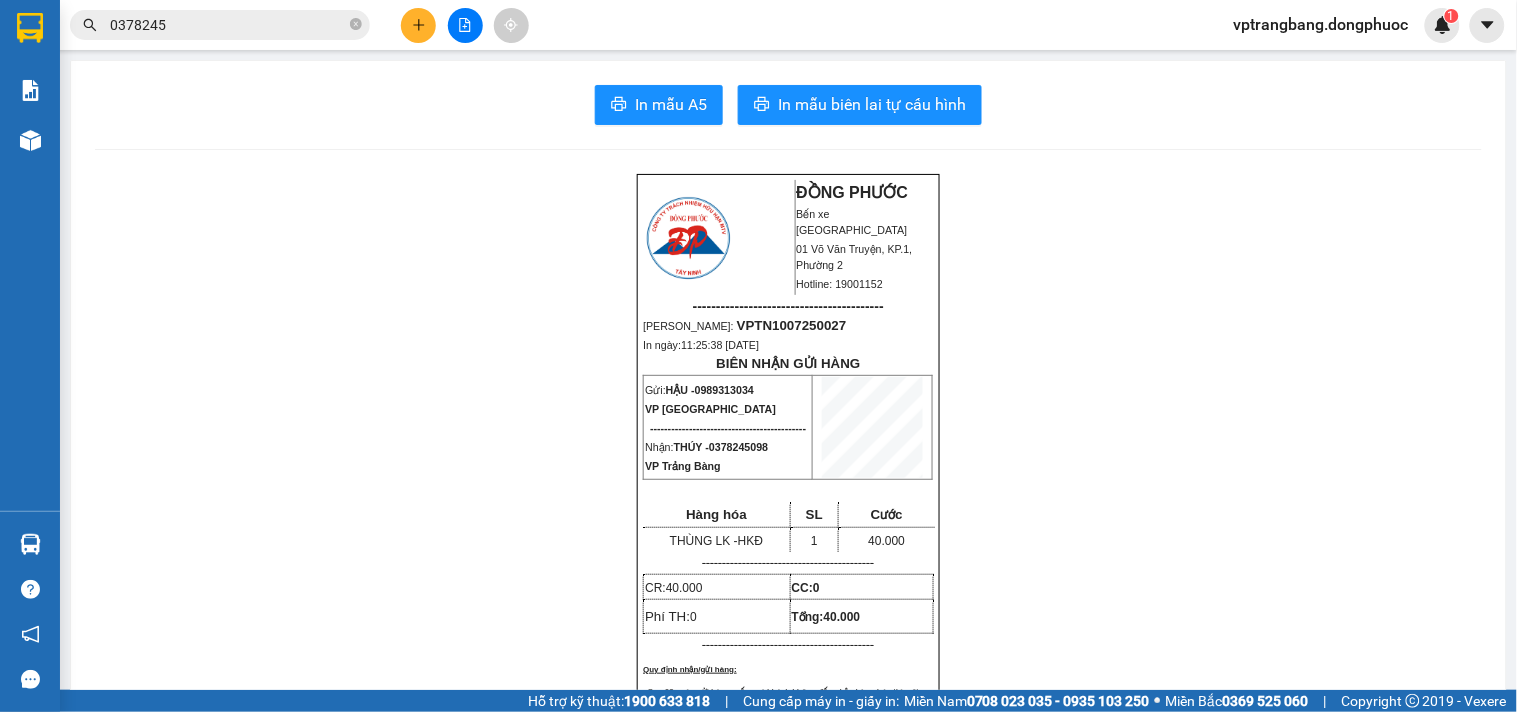 click 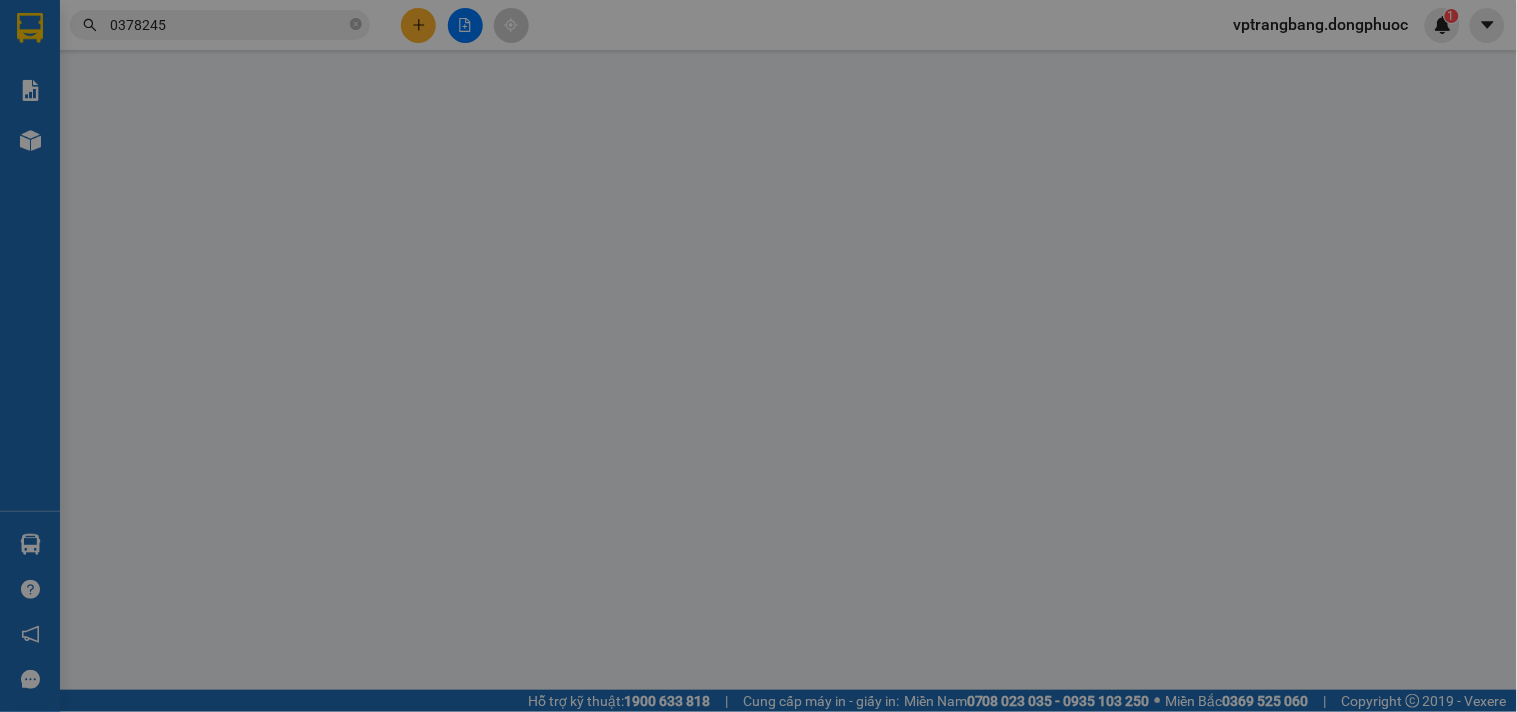 scroll, scrollTop: 0, scrollLeft: 0, axis: both 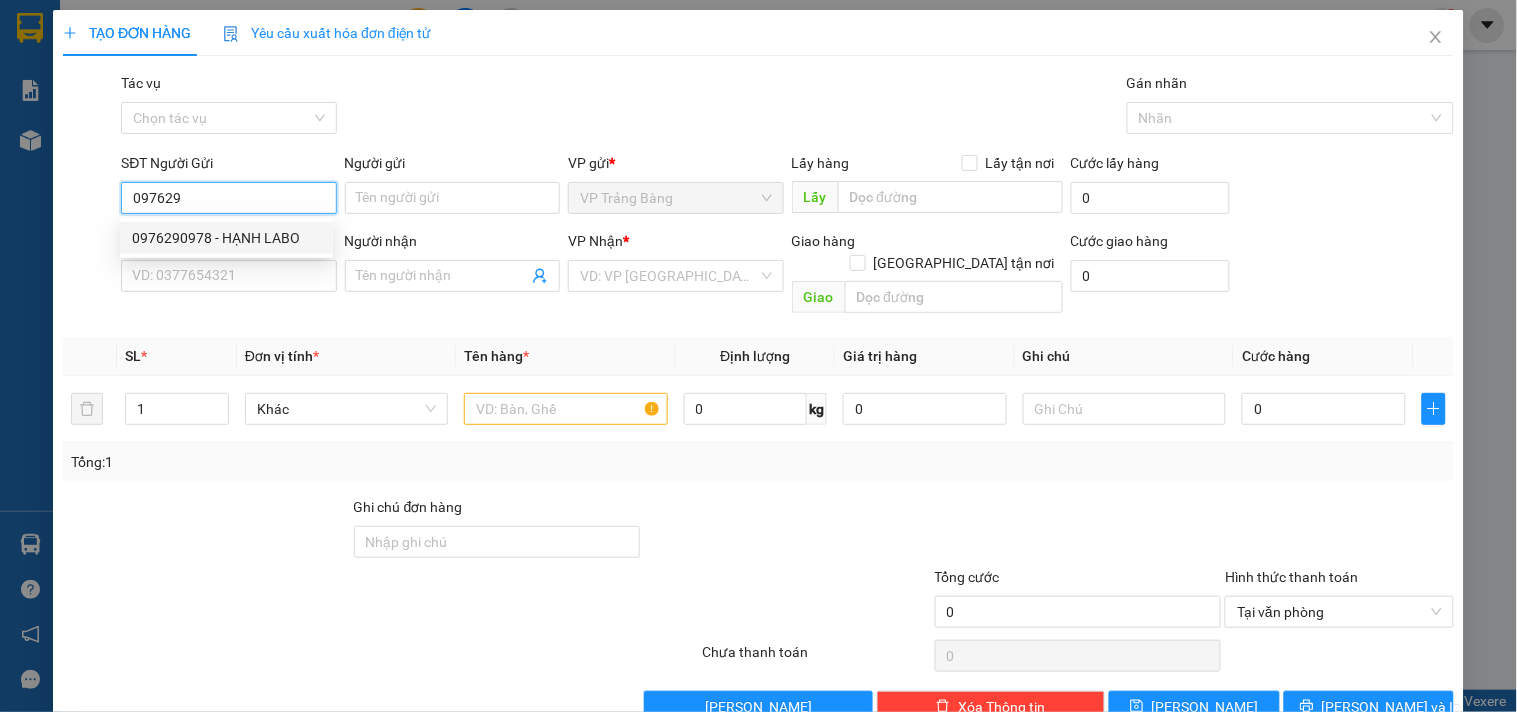 click on "0976290978 - HẠNH LABO" at bounding box center (226, 238) 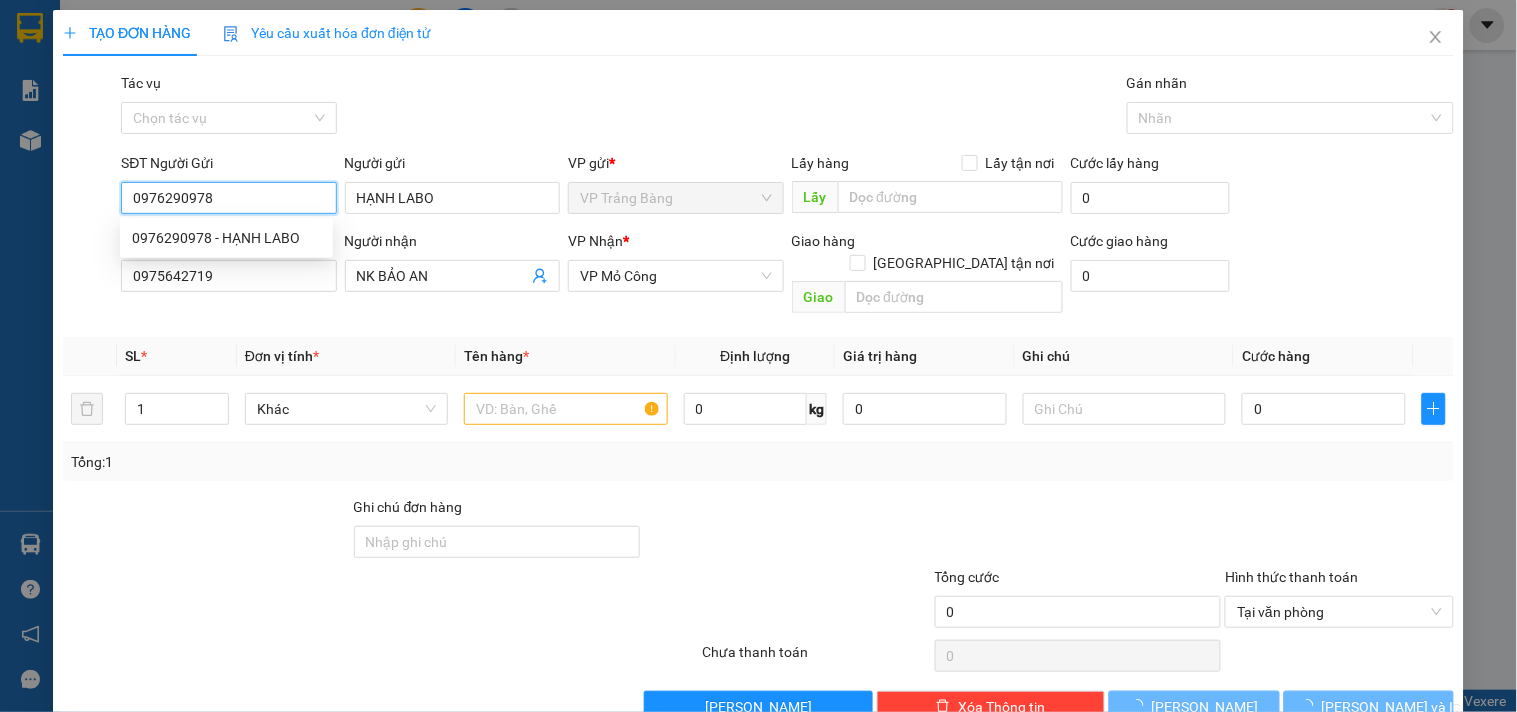 type on "30.000" 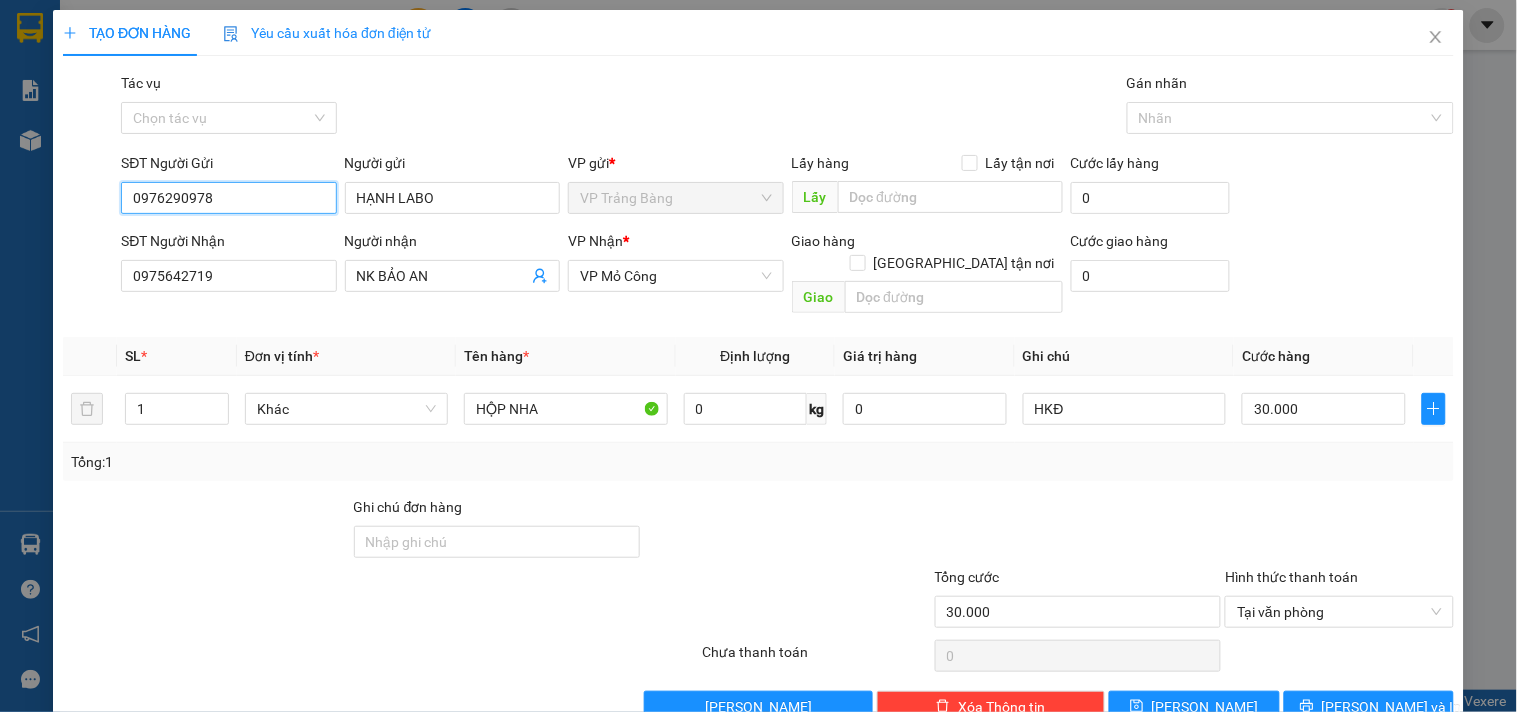 type on "0976290978" 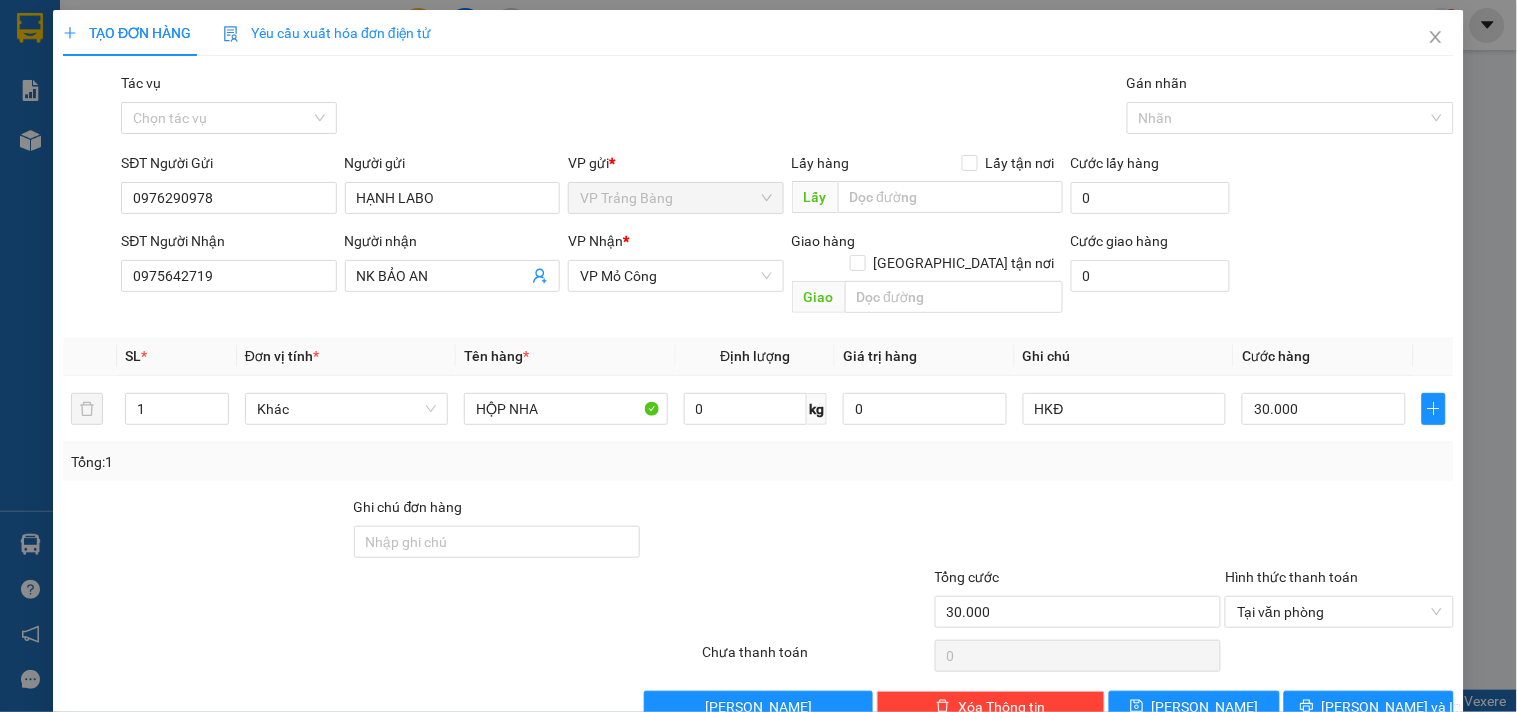 click on "SĐT Người Nhận" at bounding box center [228, 245] 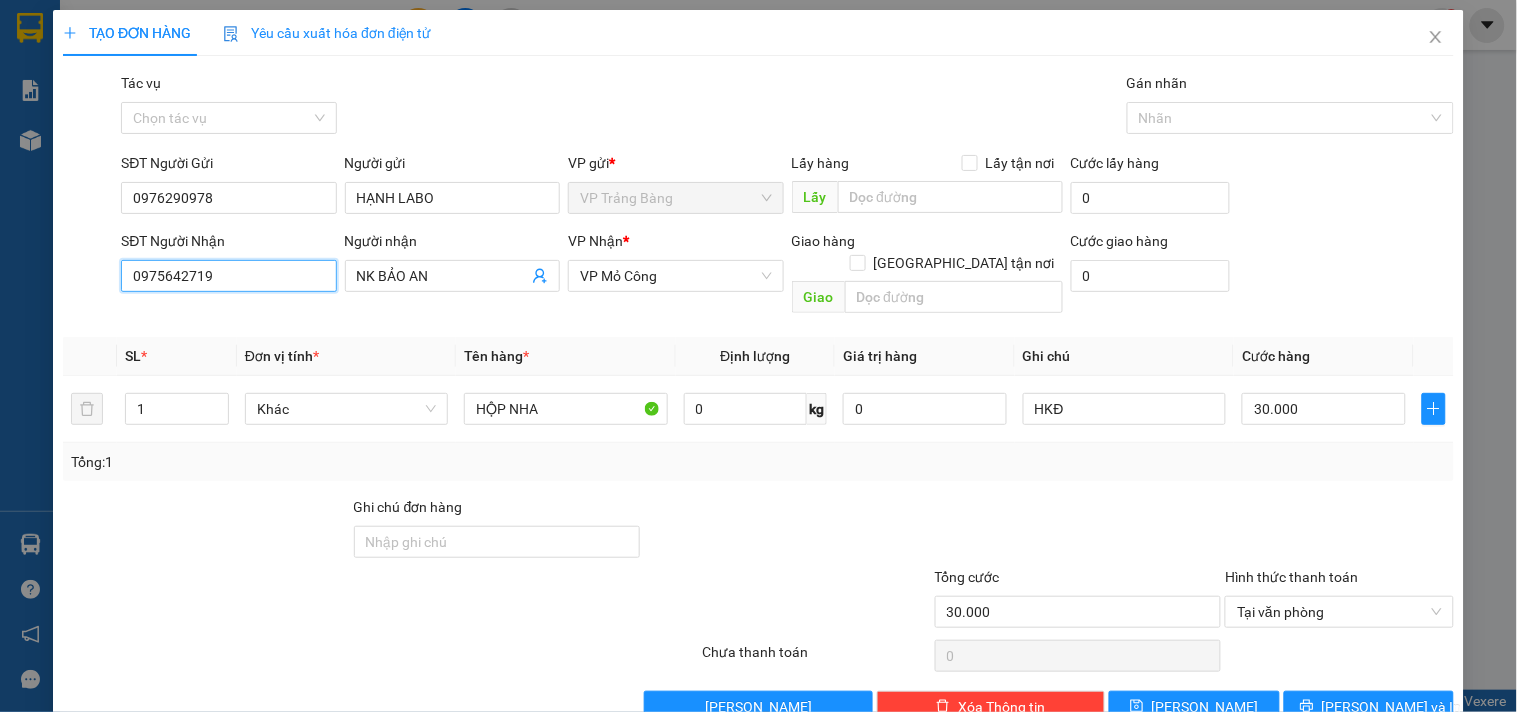 click on "0975642719" at bounding box center (228, 276) 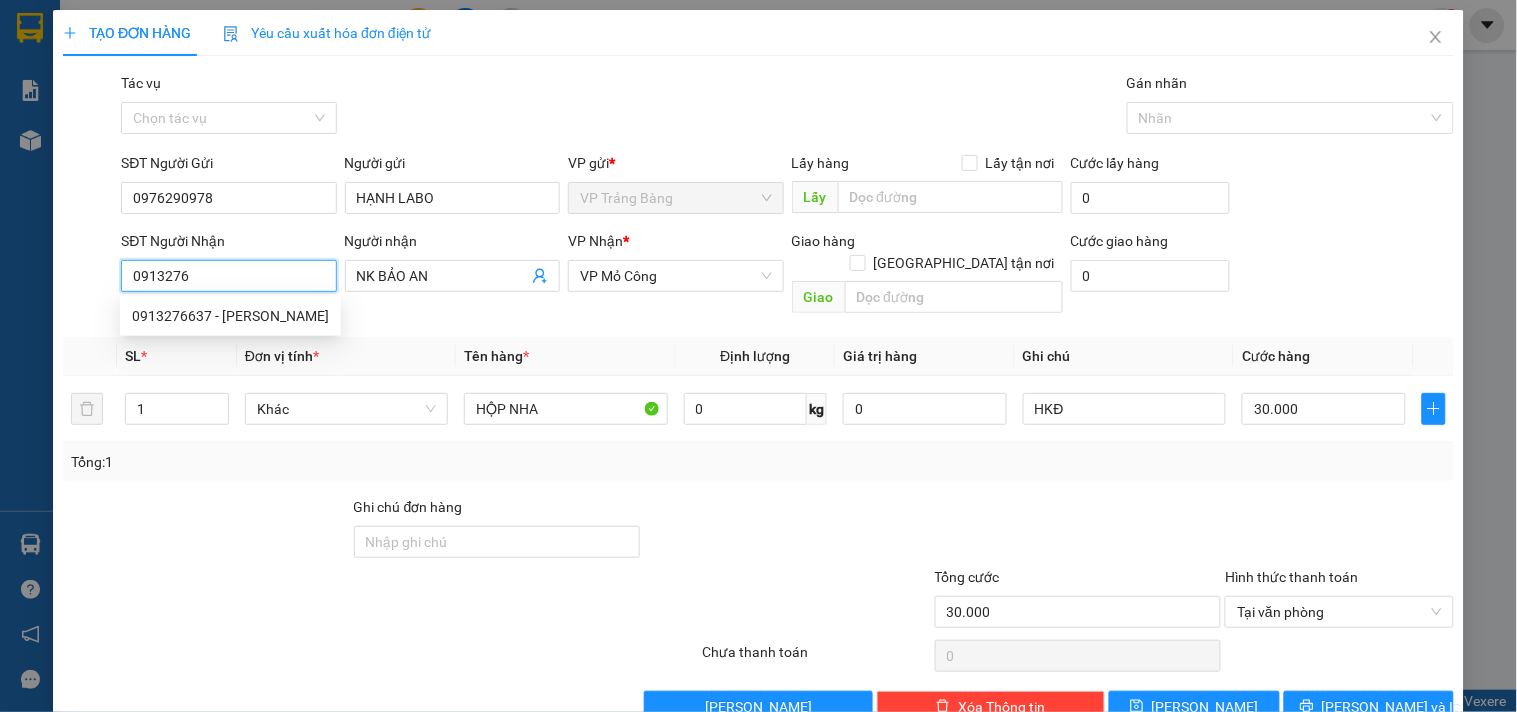 click on "0913276" at bounding box center [228, 276] 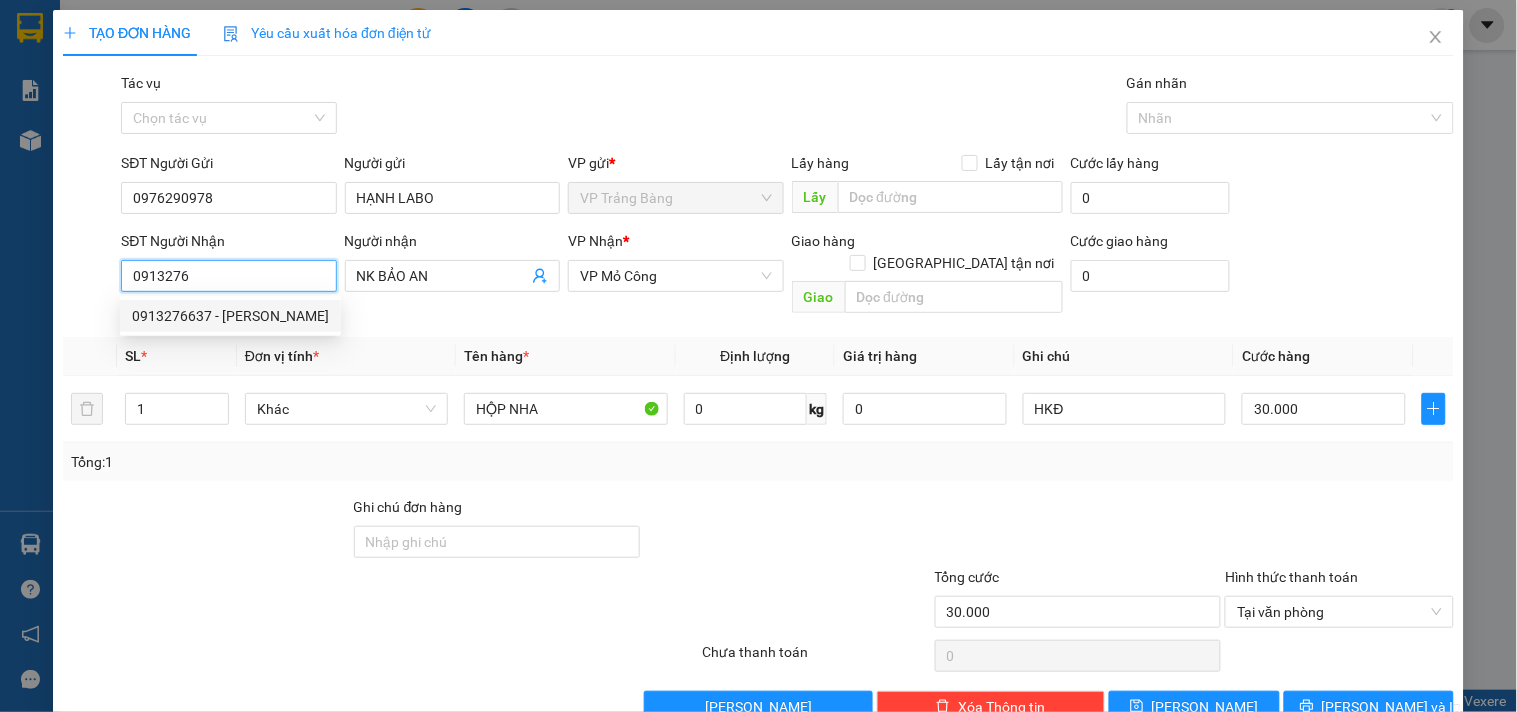 click on "0913276637 - NGUYỄN" at bounding box center (230, 316) 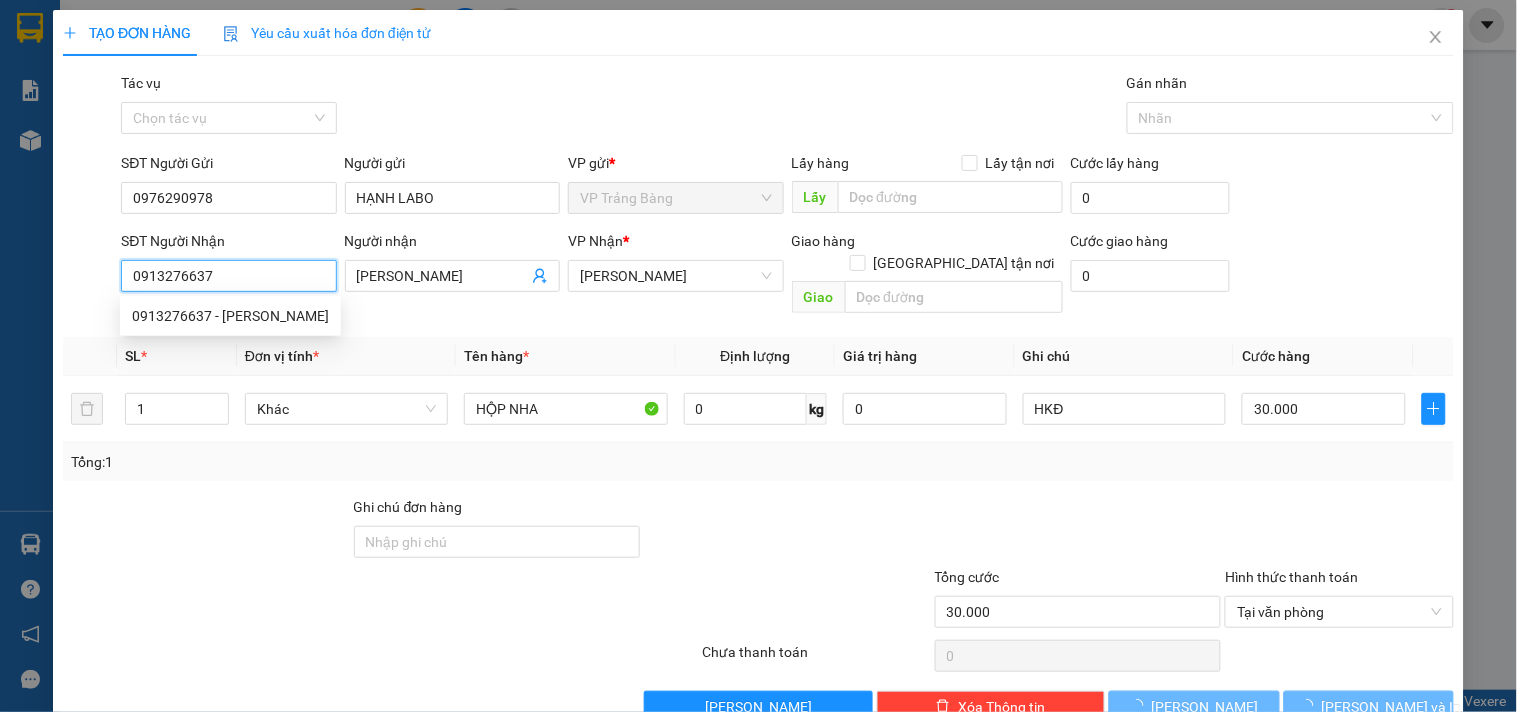 type on "20.000" 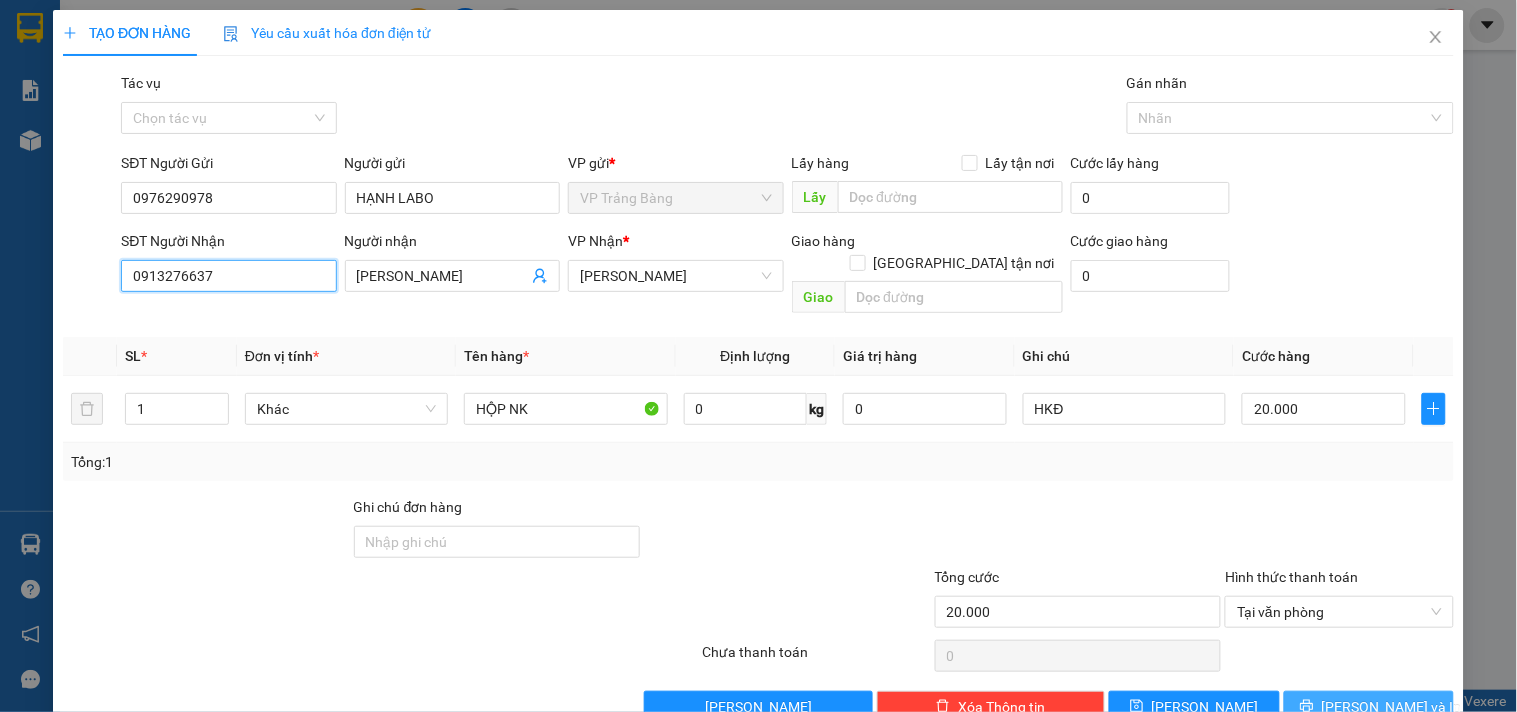 type on "0913276637" 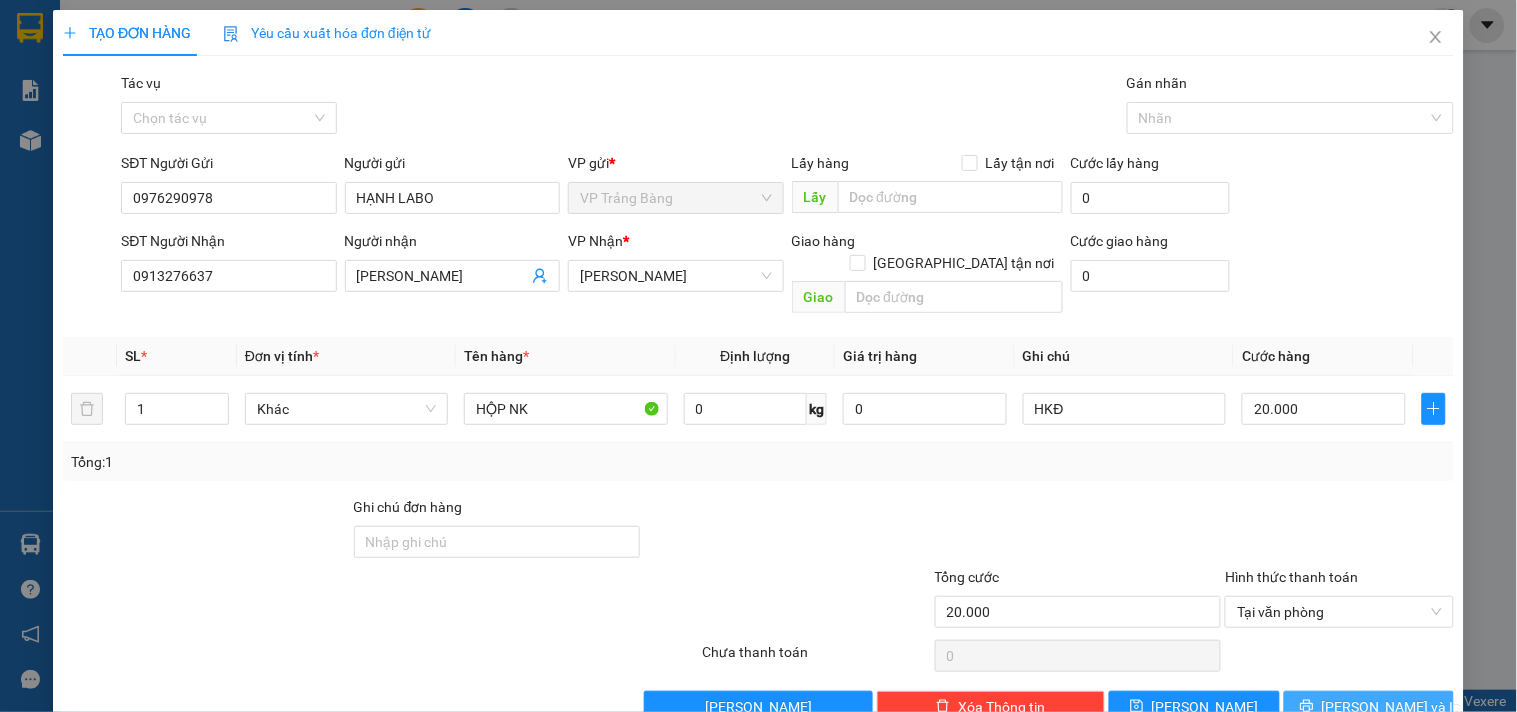 click on "[PERSON_NAME] và In" at bounding box center (1369, 707) 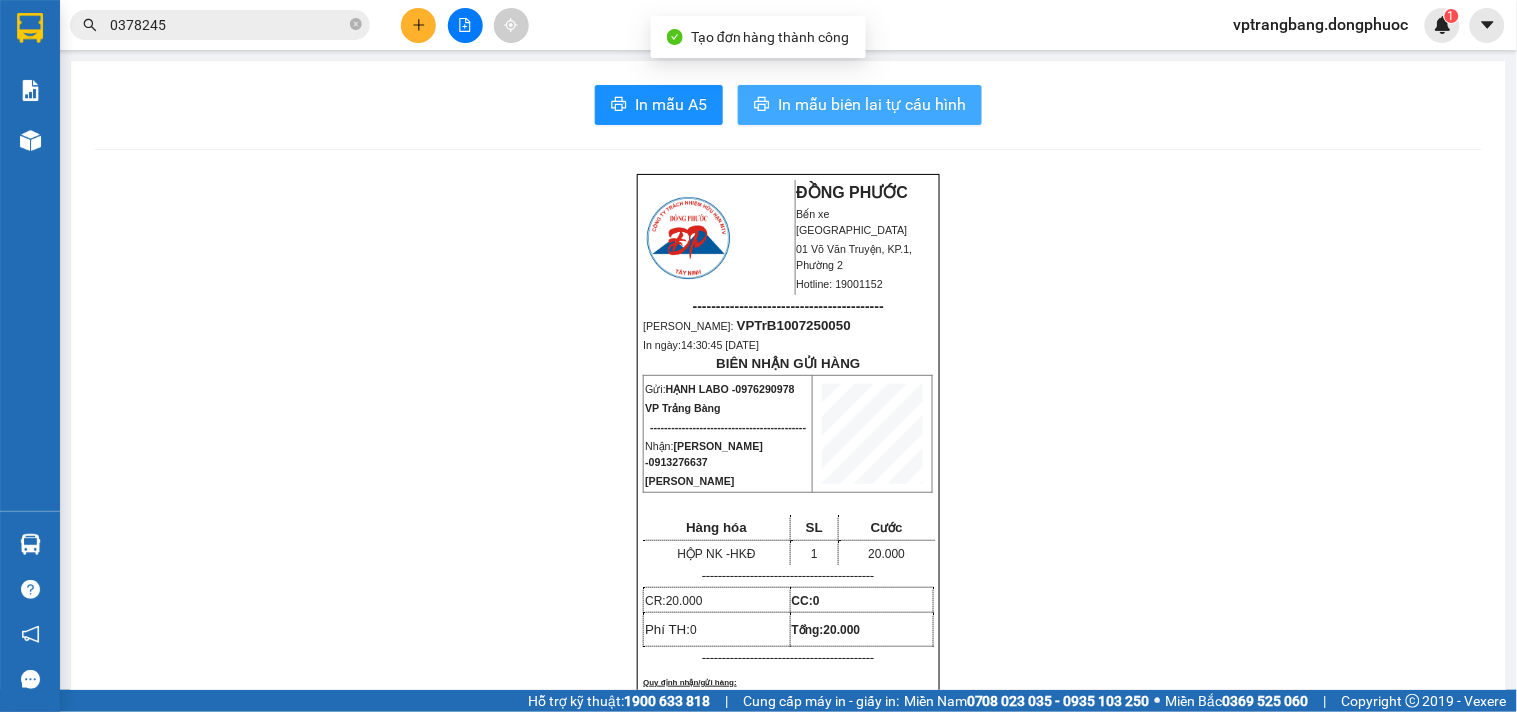 click on "In mẫu biên lai tự cấu hình" at bounding box center [872, 104] 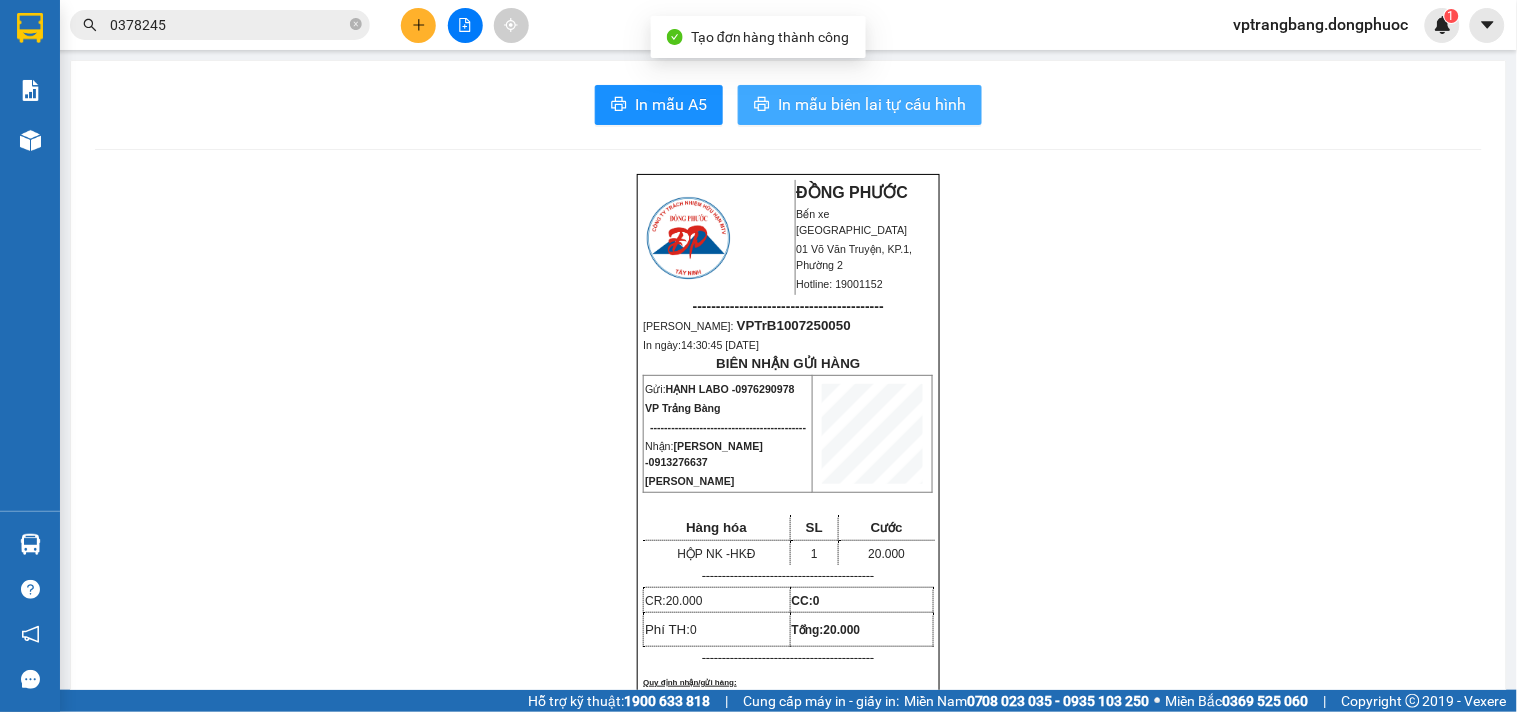 scroll, scrollTop: 0, scrollLeft: 0, axis: both 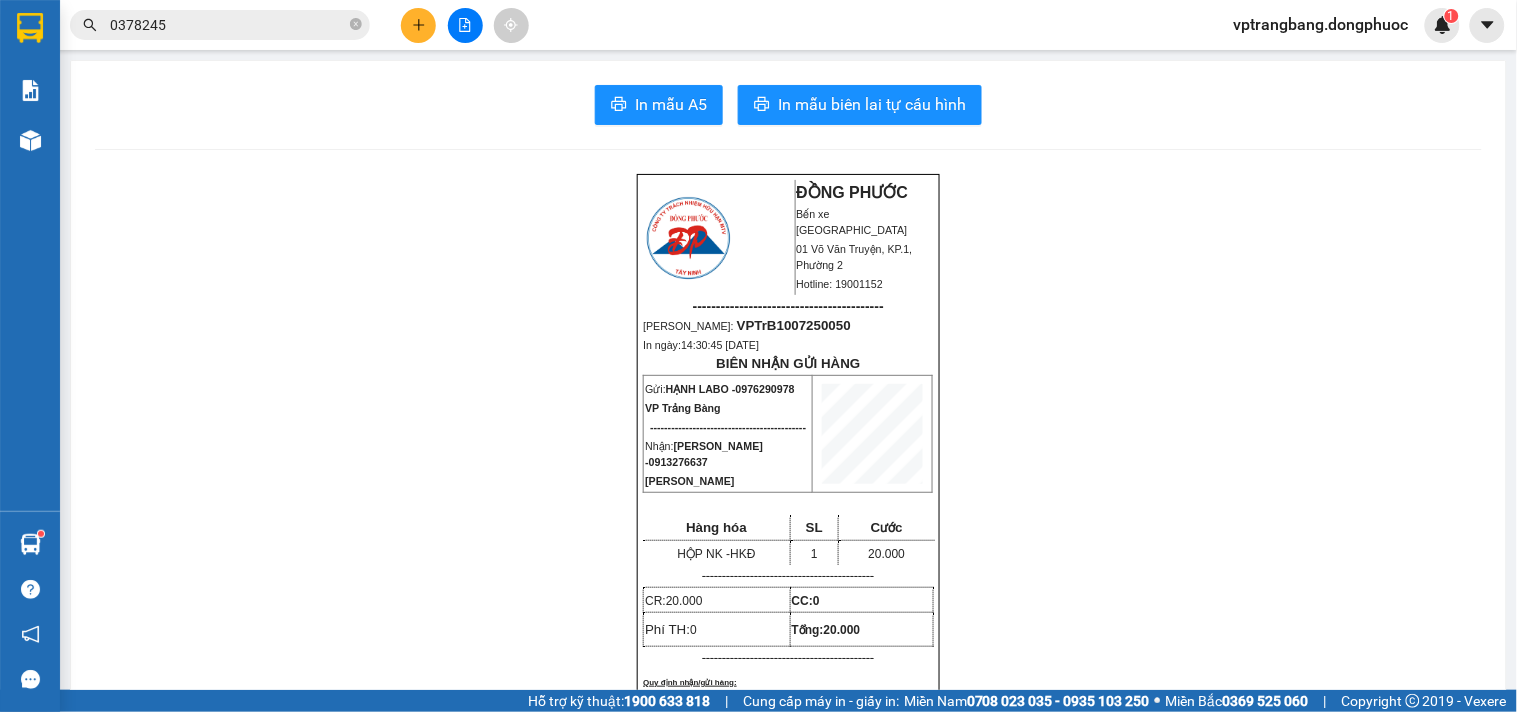 click at bounding box center [418, 25] 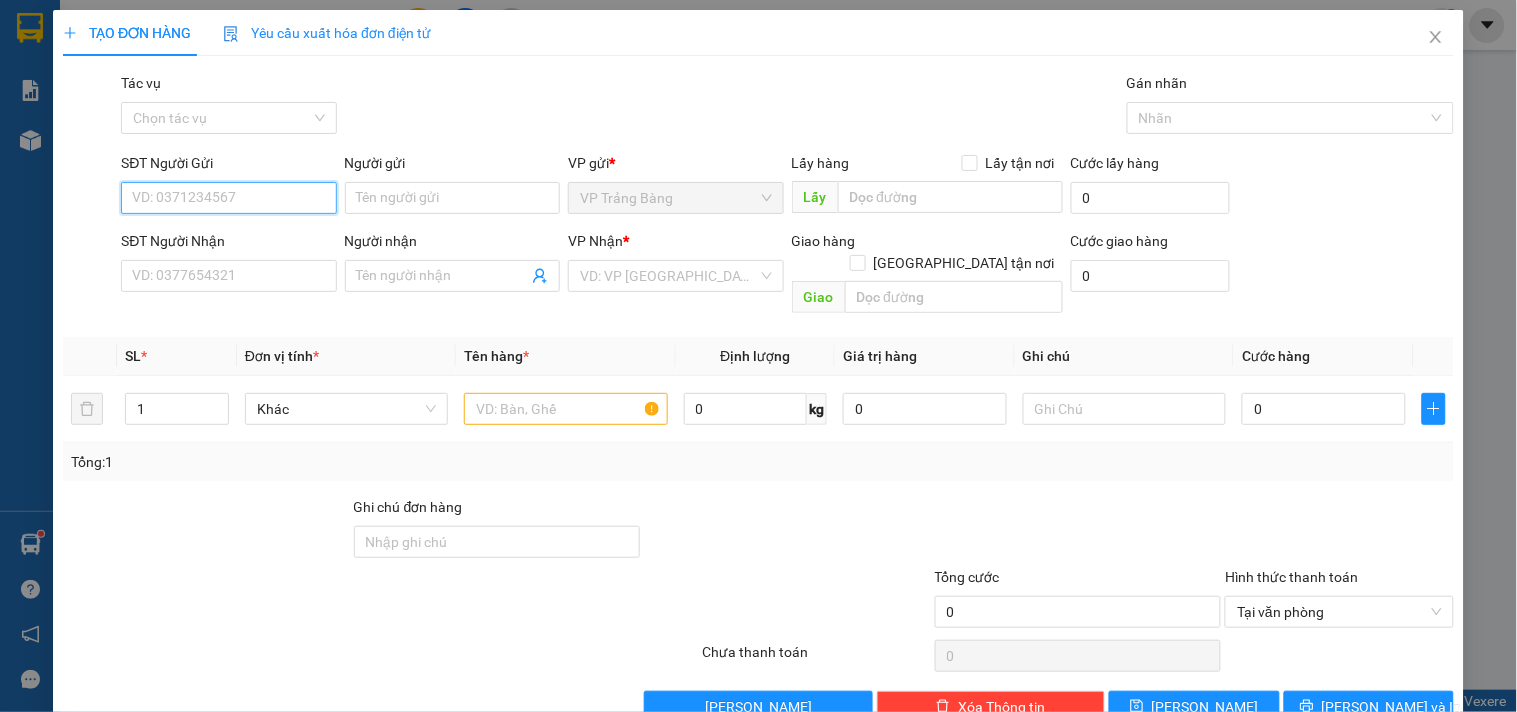 click on "SĐT Người Gửi" at bounding box center [228, 198] 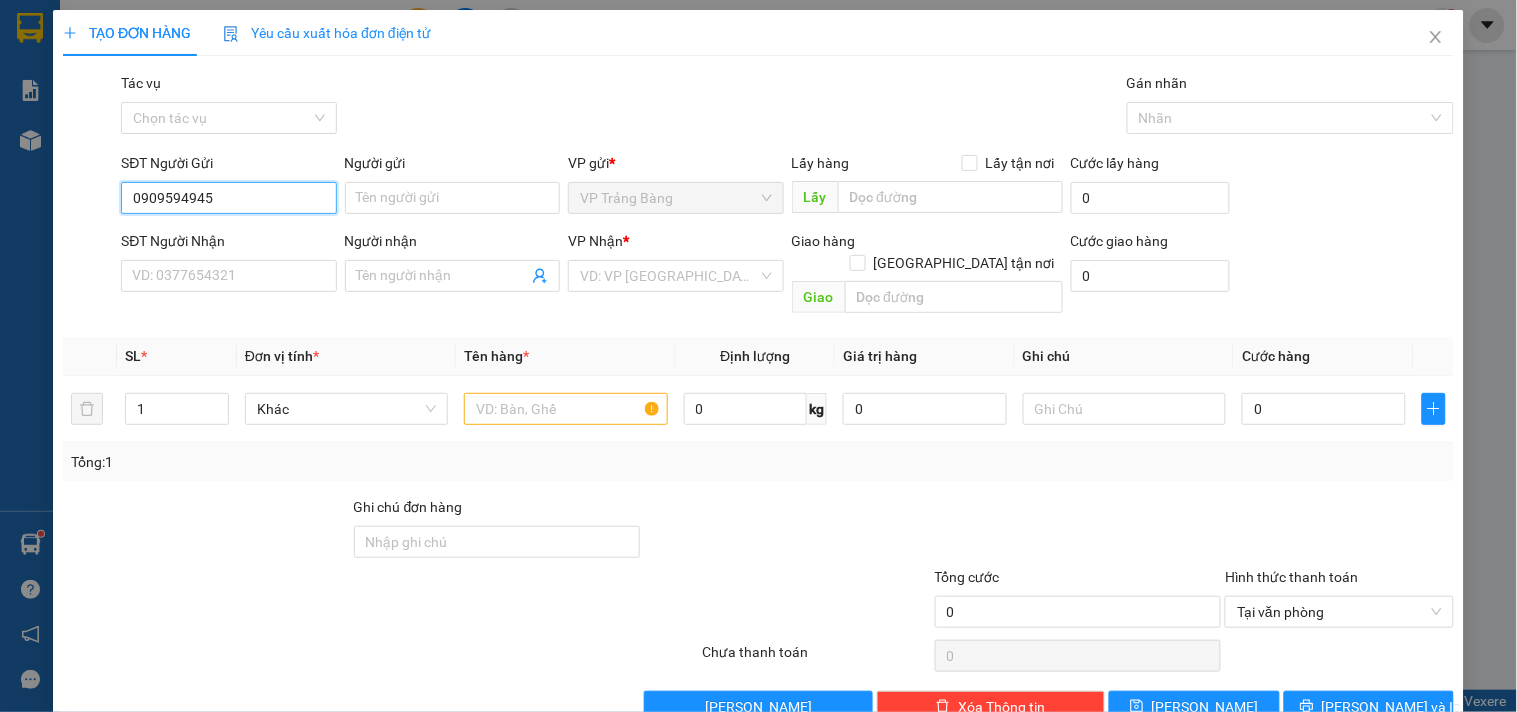 type on "0909594945" 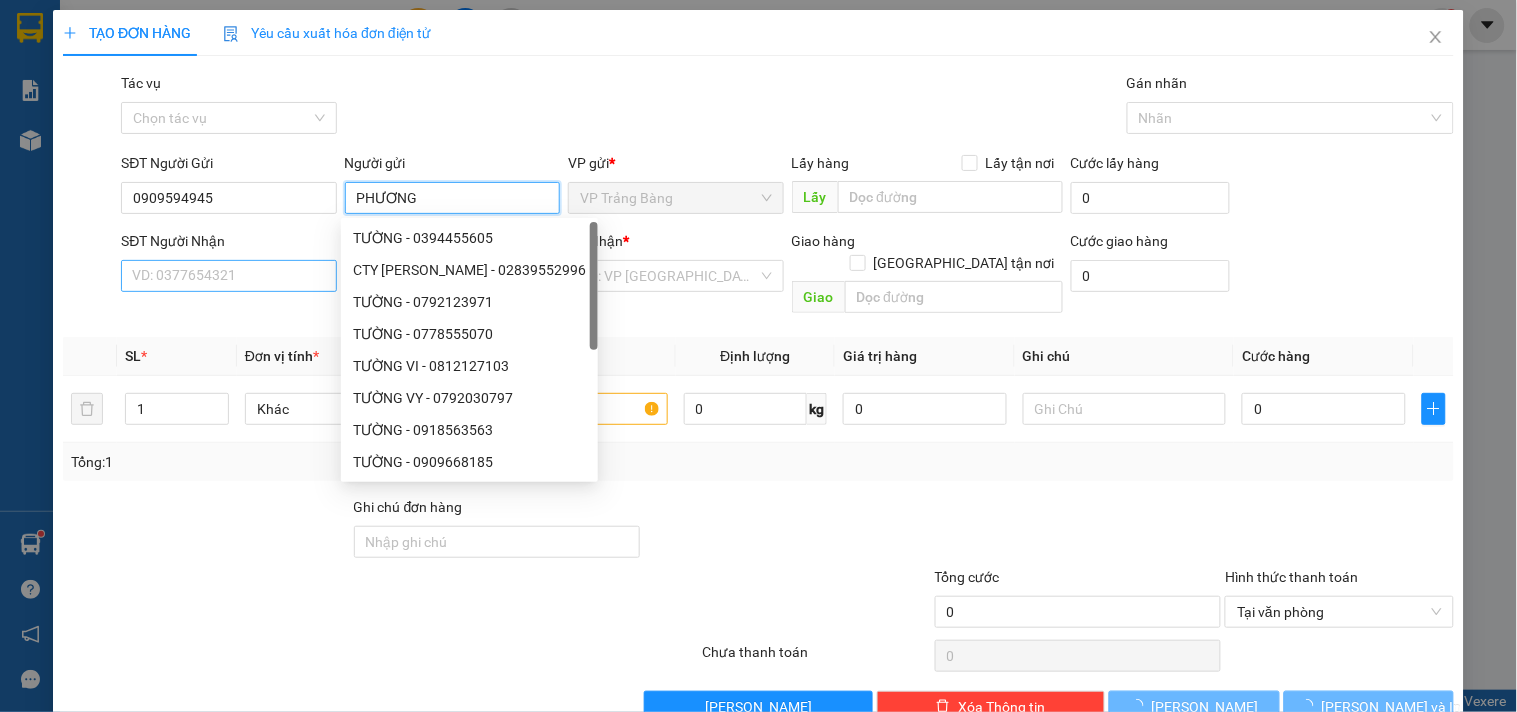 type on "PHƯƠNG" 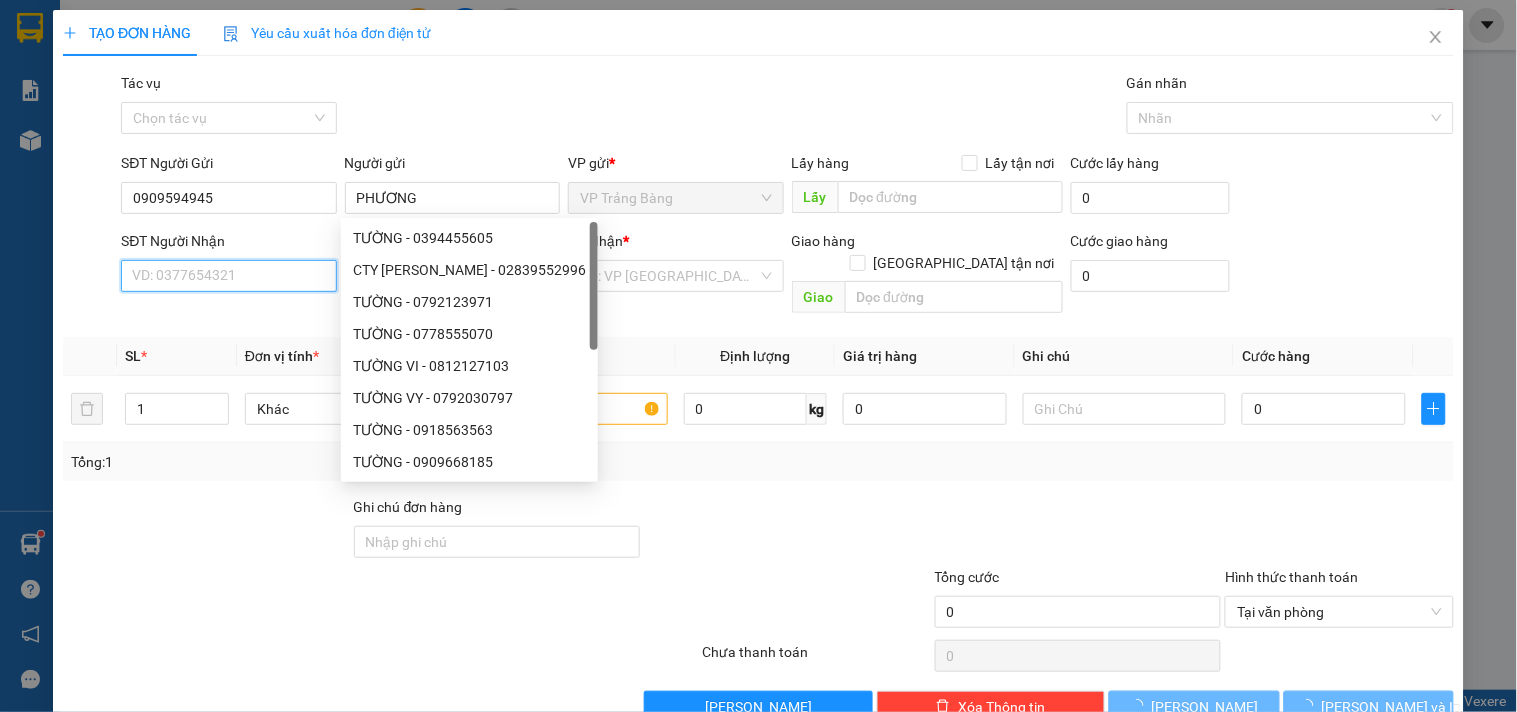 click on "SĐT Người Nhận" at bounding box center [228, 276] 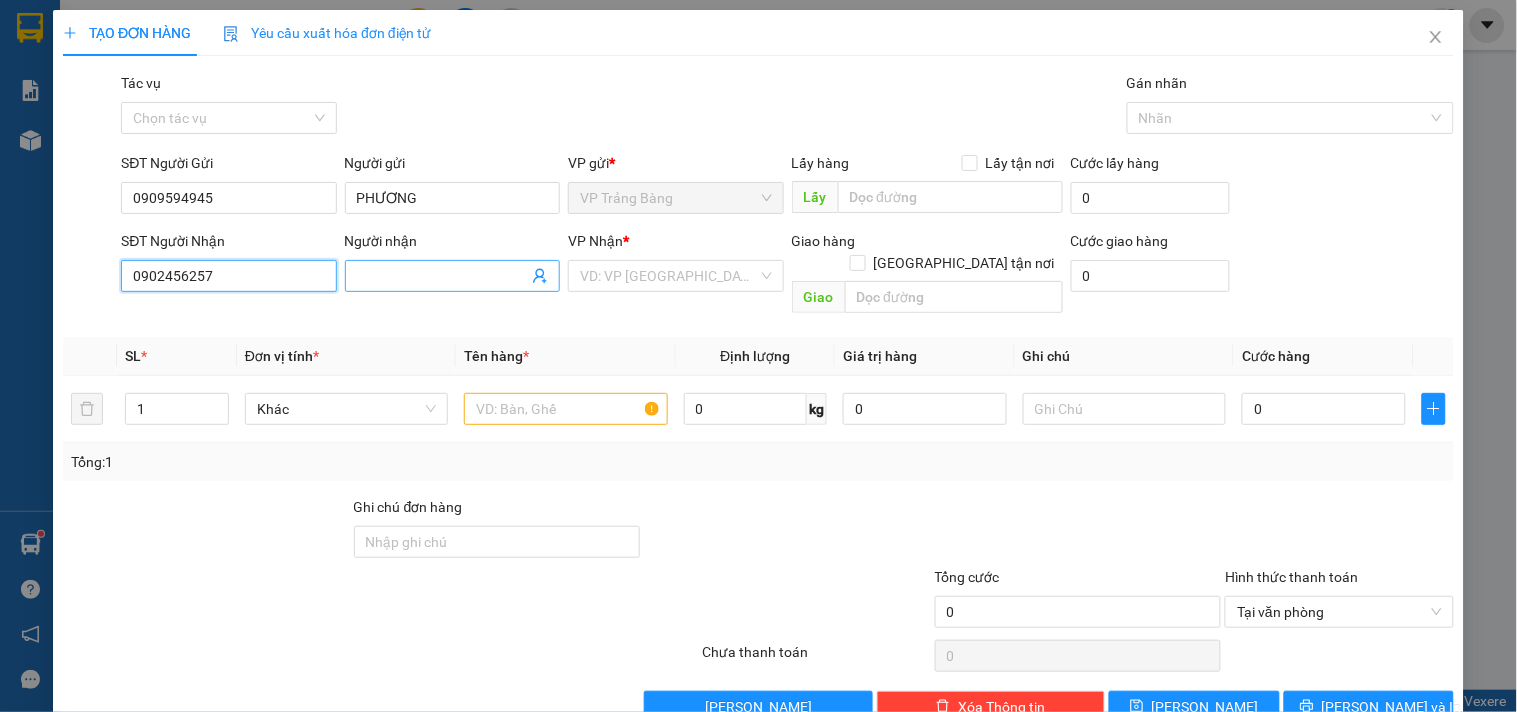 type on "0902456257" 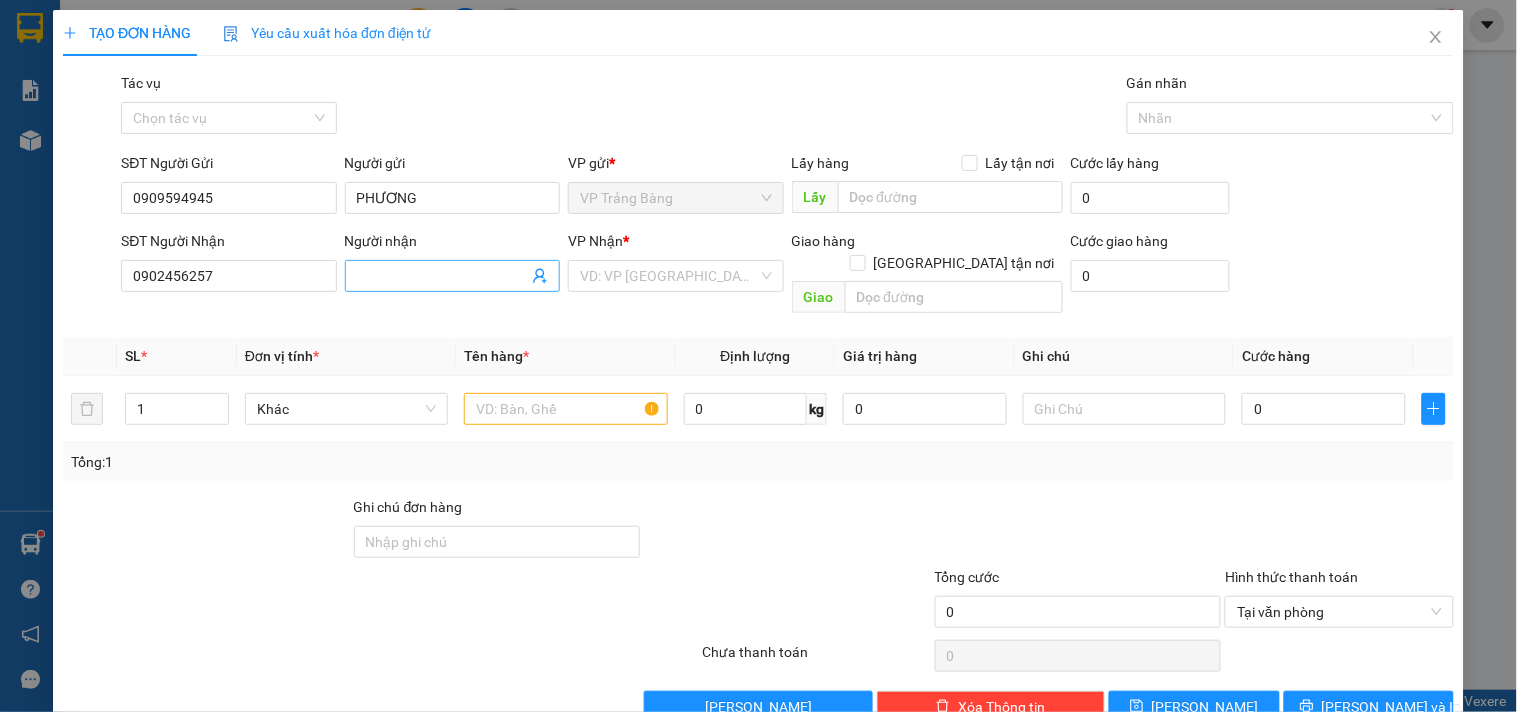 click on "Người nhận" at bounding box center (442, 276) 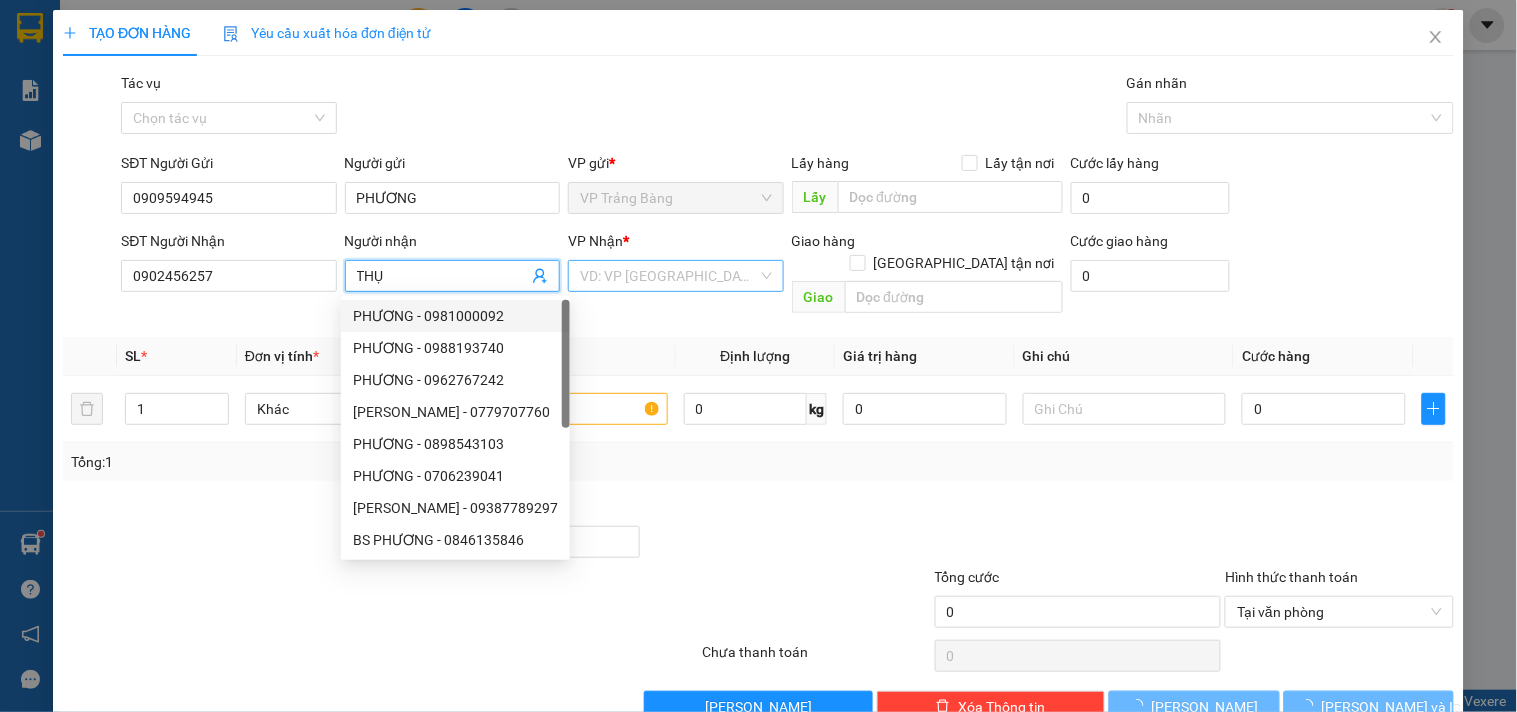 type on "THỤ" 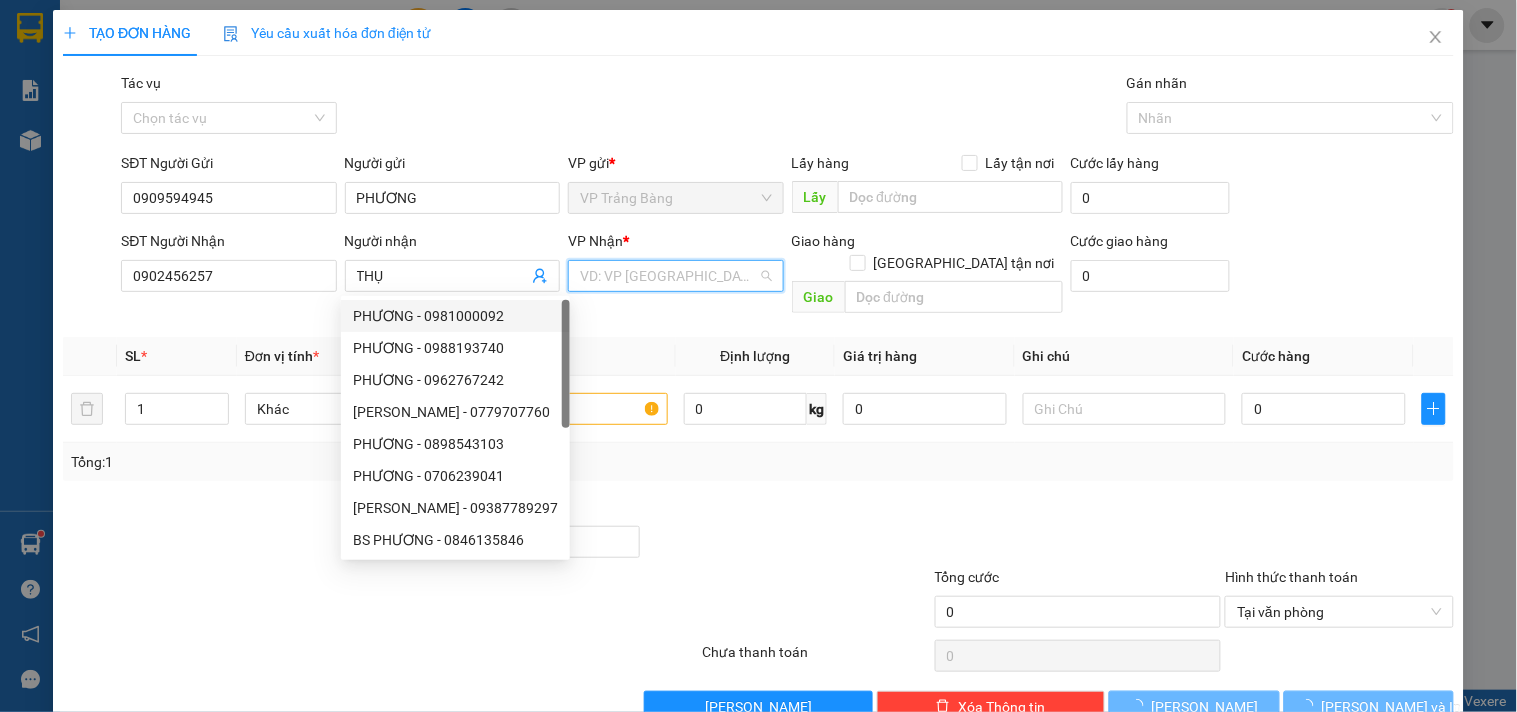 click at bounding box center (668, 276) 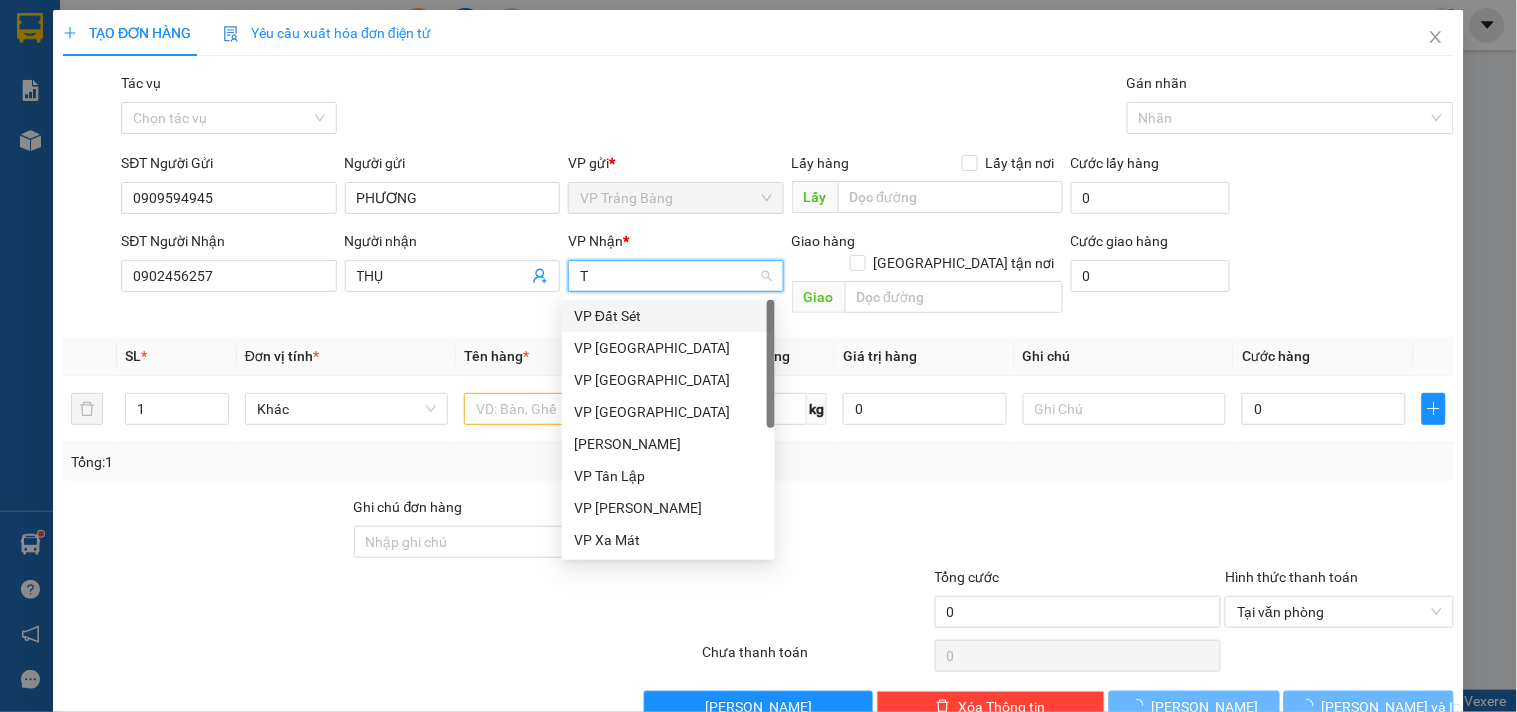 type on "TN" 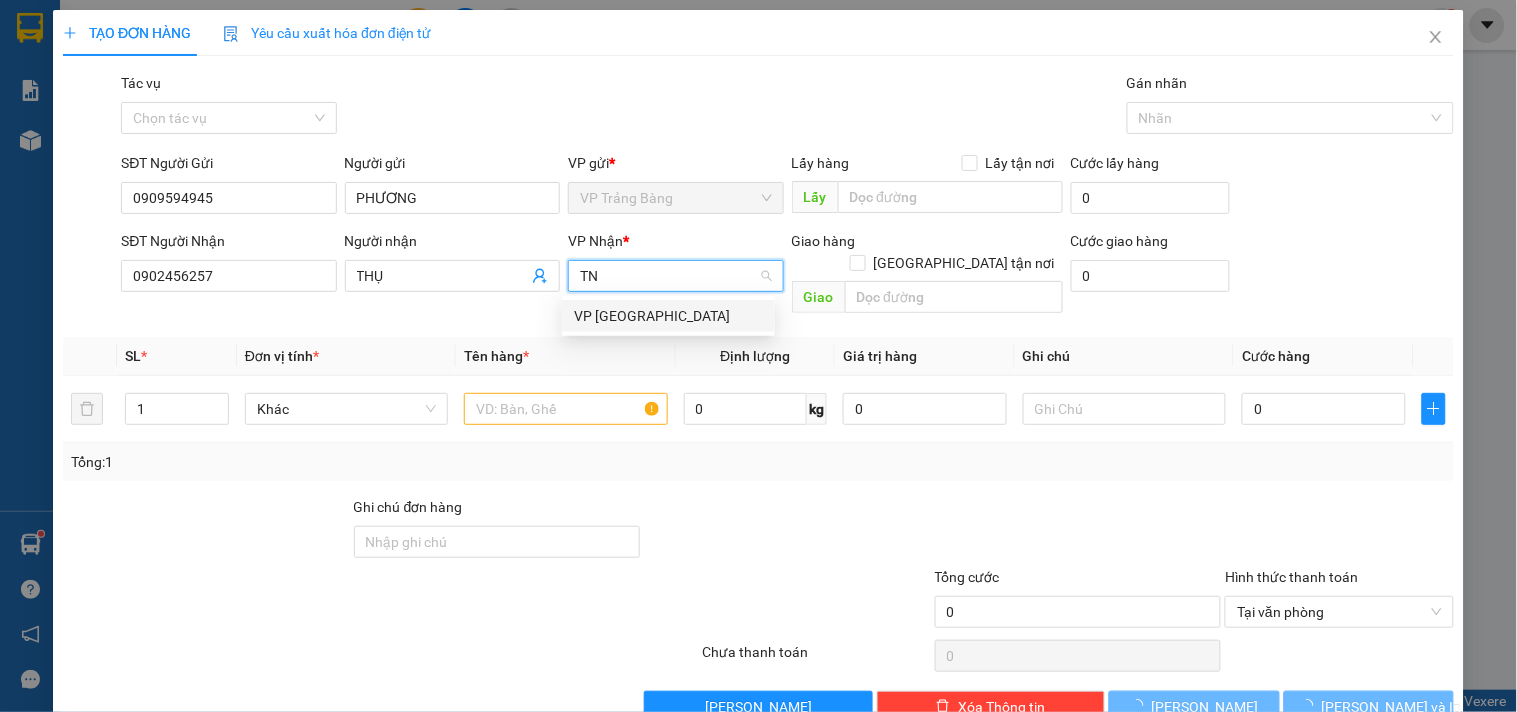 click on "VP Tây Ninh" at bounding box center [668, 316] 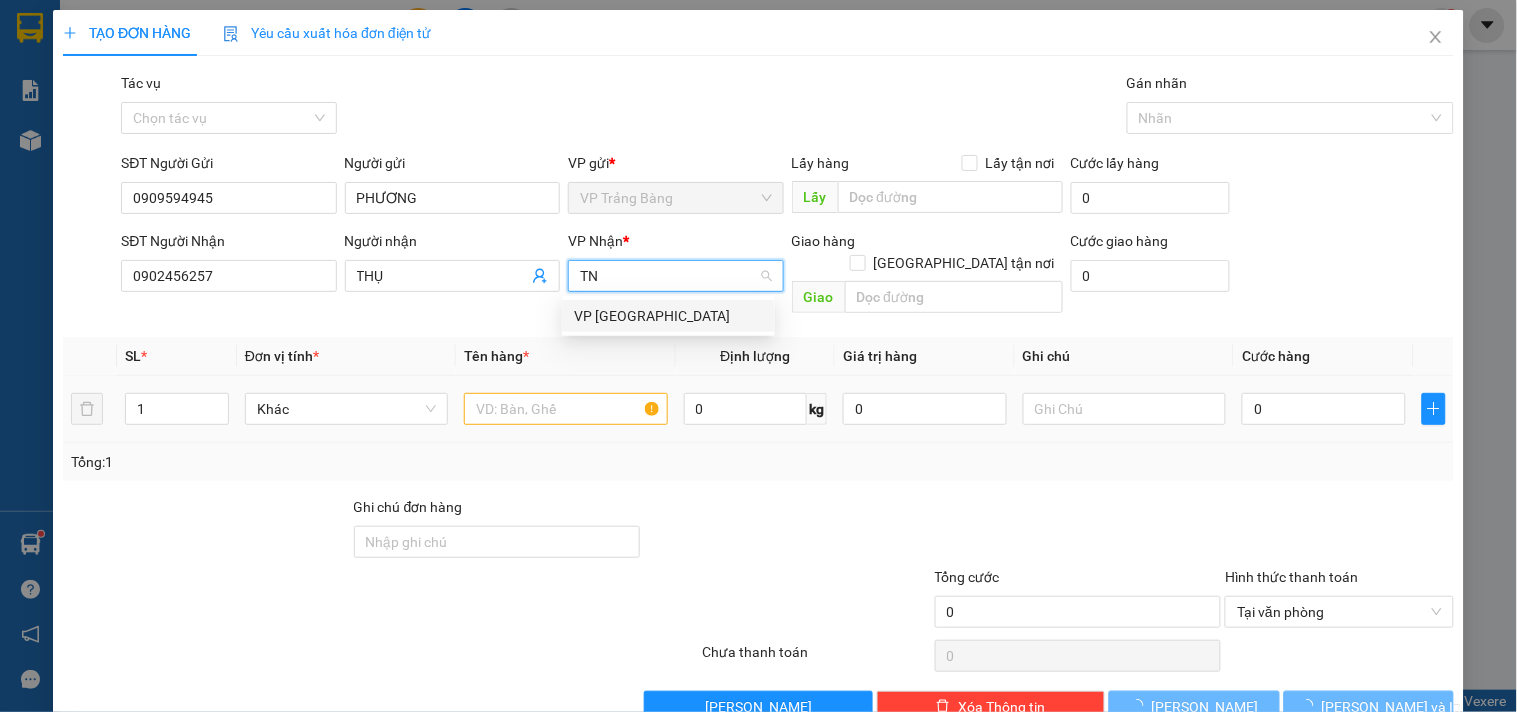 type 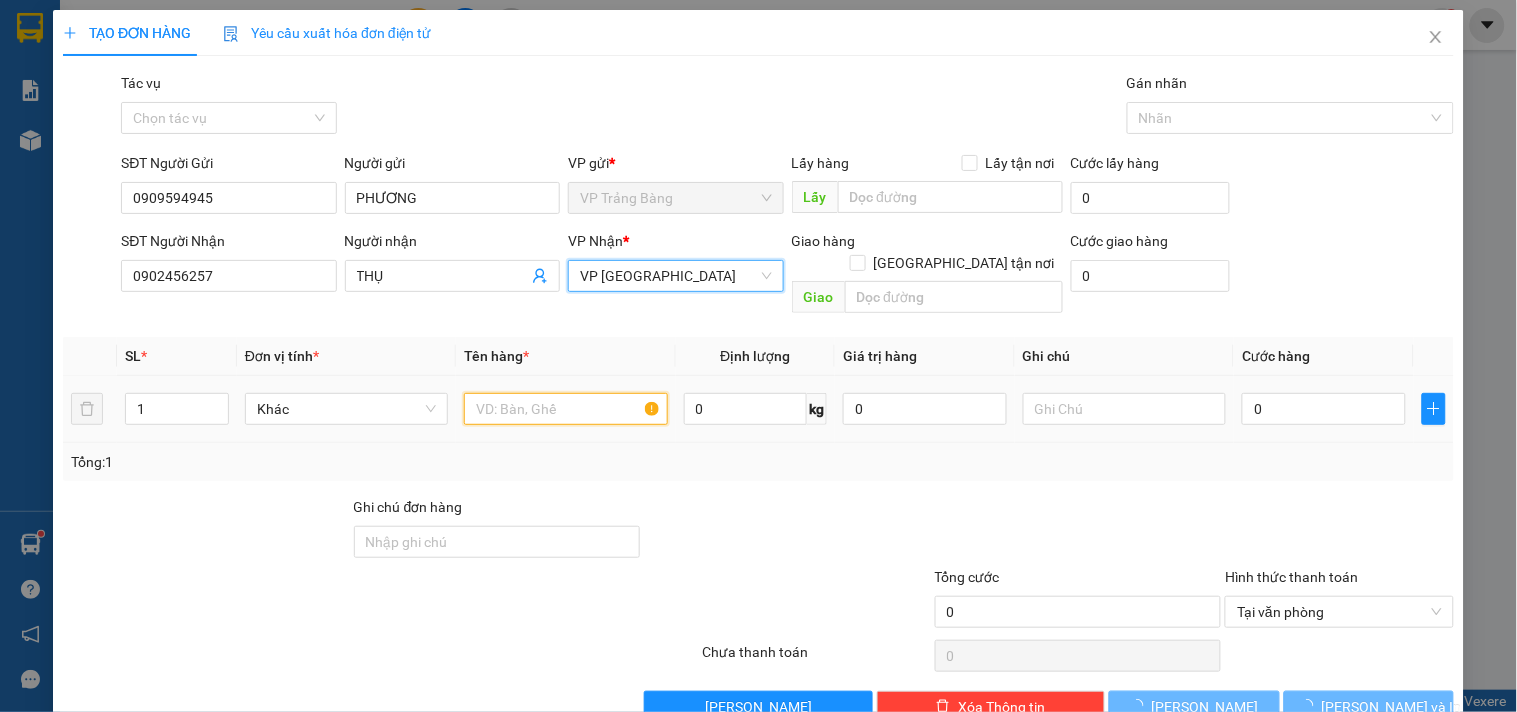 click at bounding box center (565, 409) 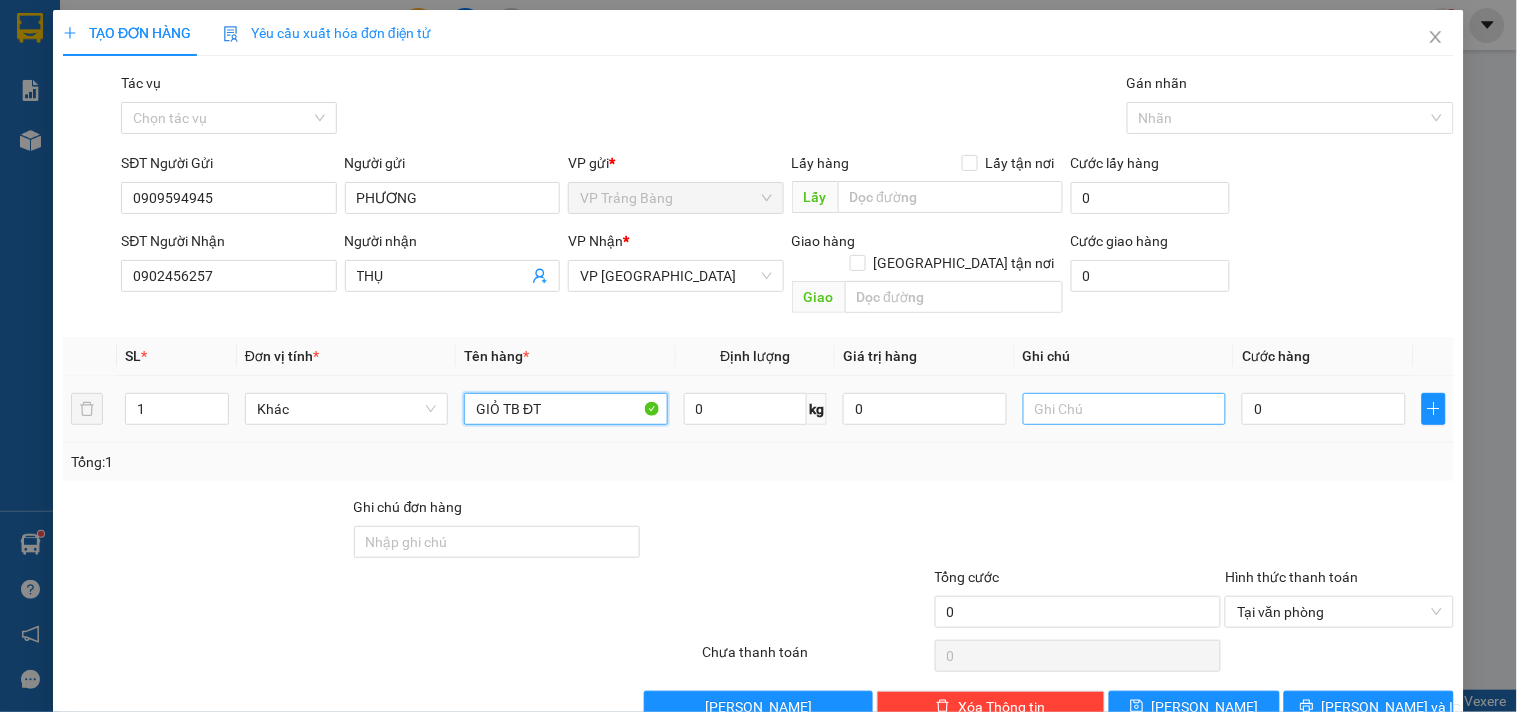 type on "GIỎ TB ĐT" 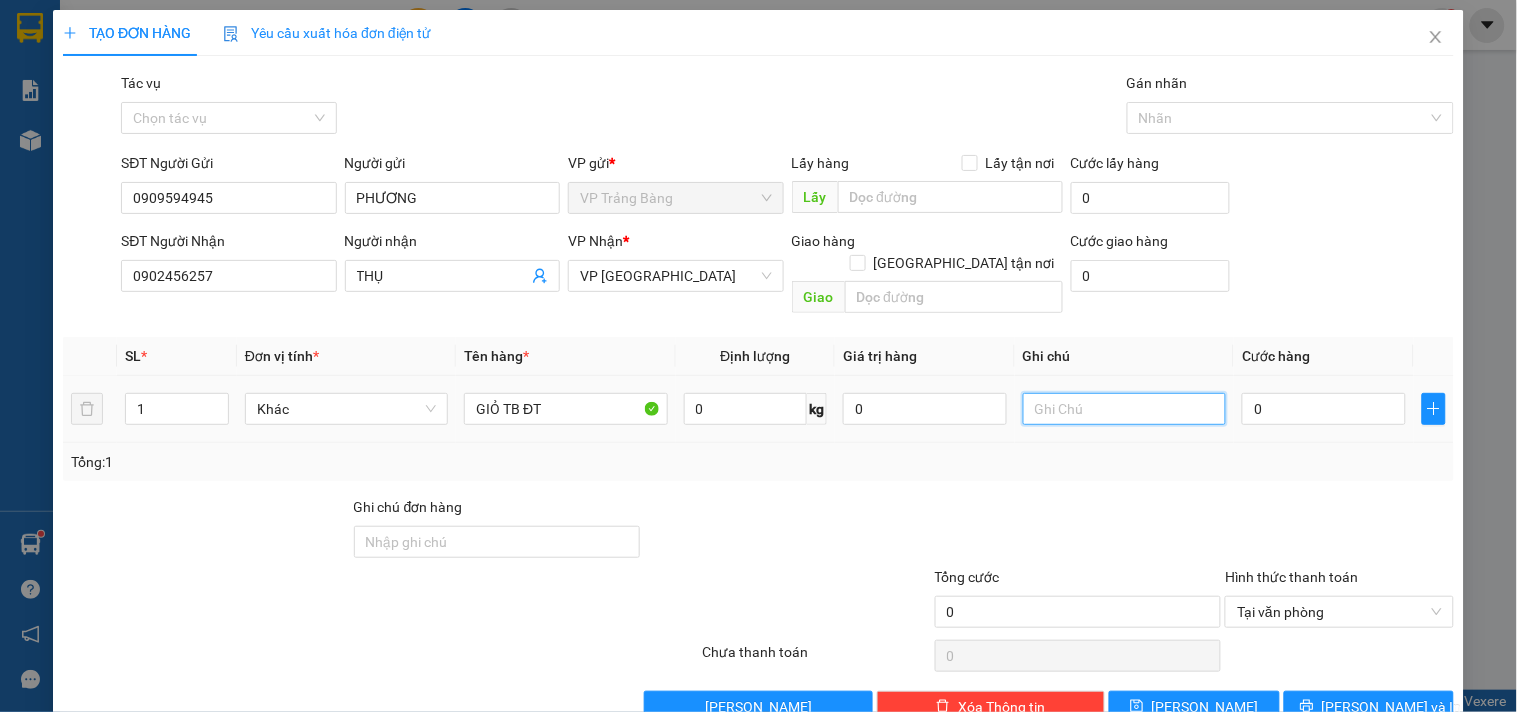 click at bounding box center [1124, 409] 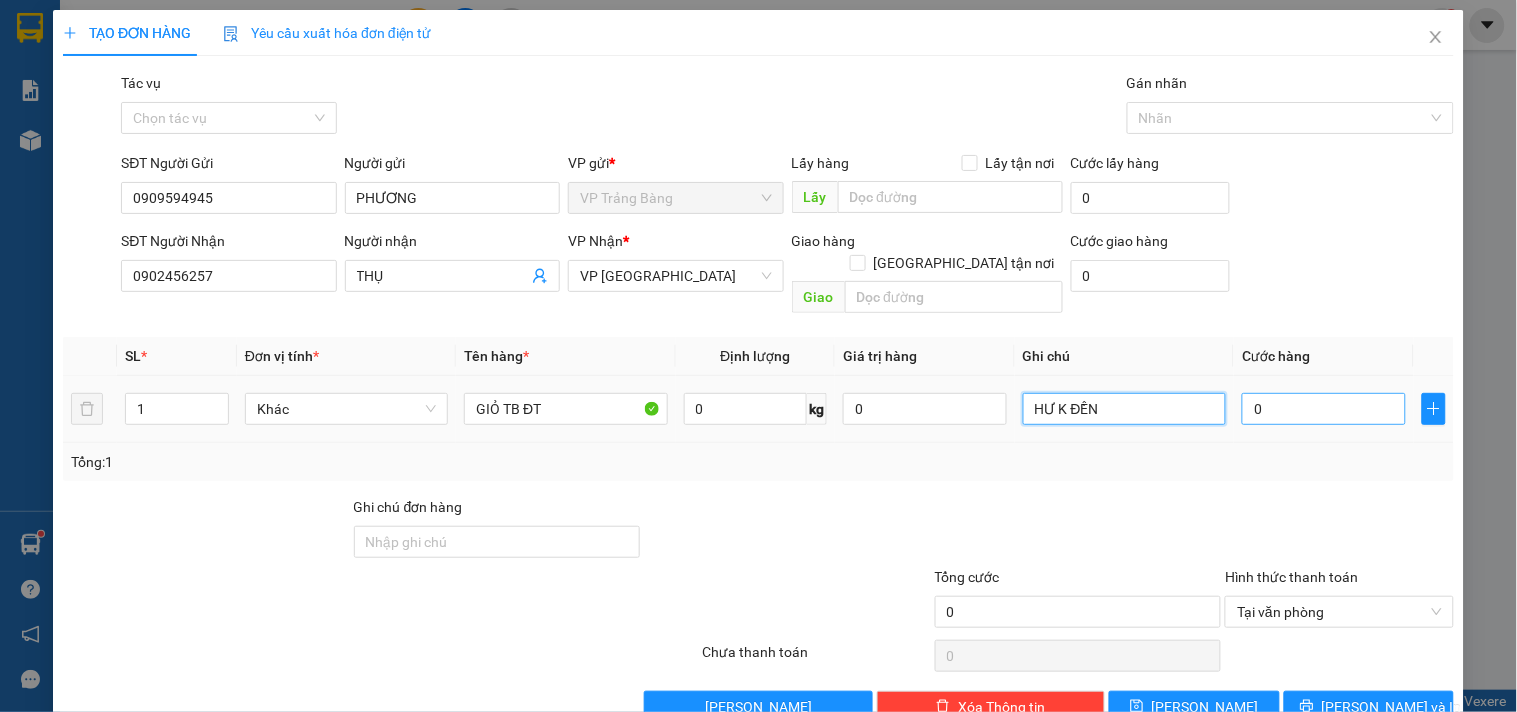 type on "HƯ K ĐỀN" 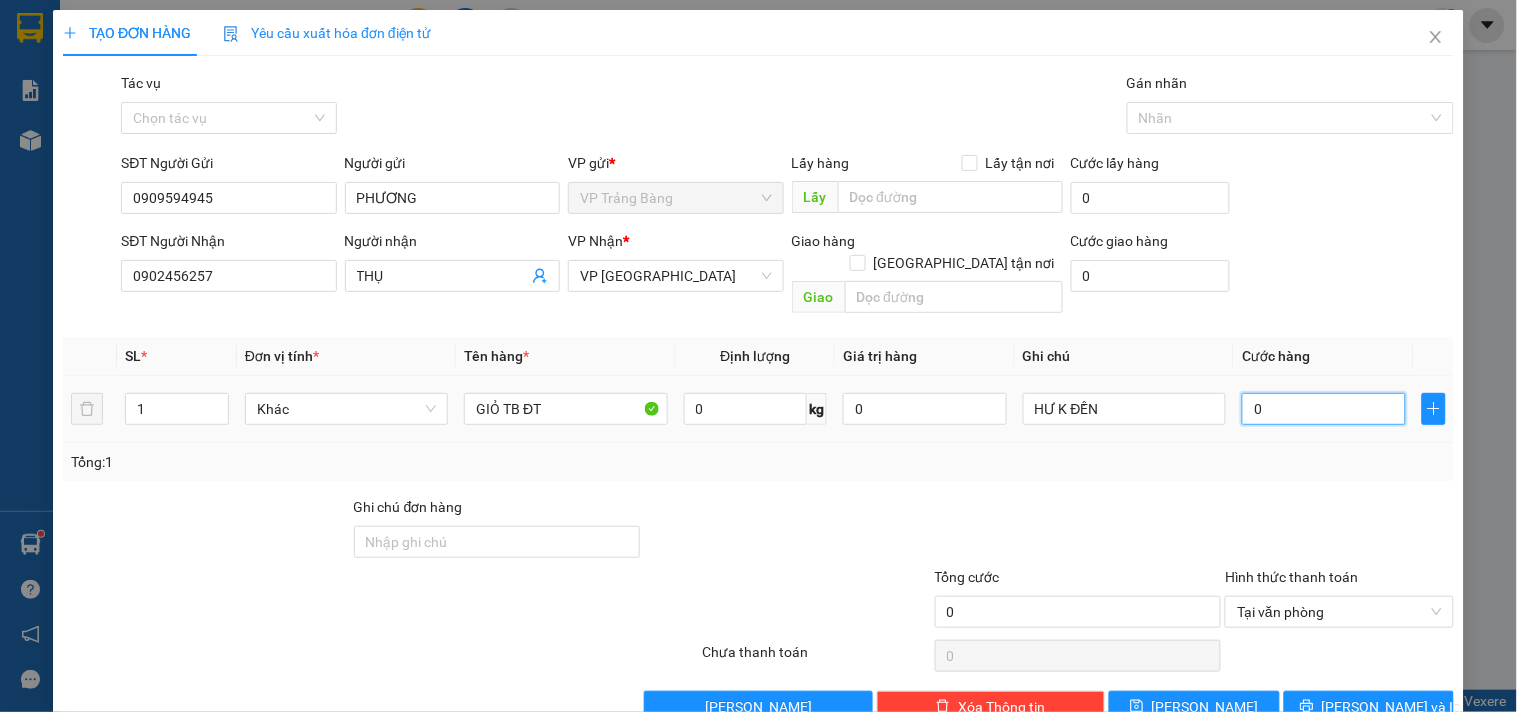 drag, startPoint x: 1331, startPoint y: 375, endPoint x: 1318, endPoint y: 381, distance: 14.3178215 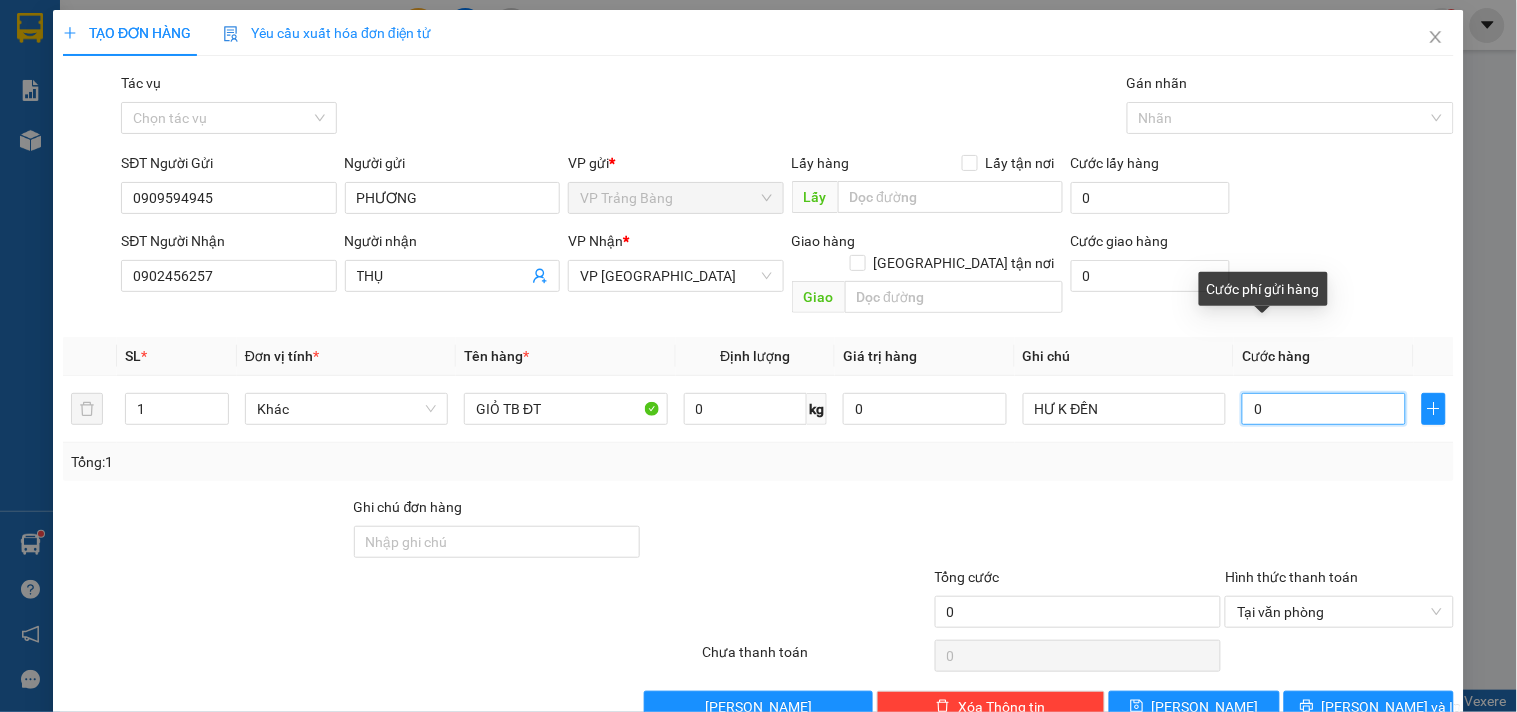 type on "3" 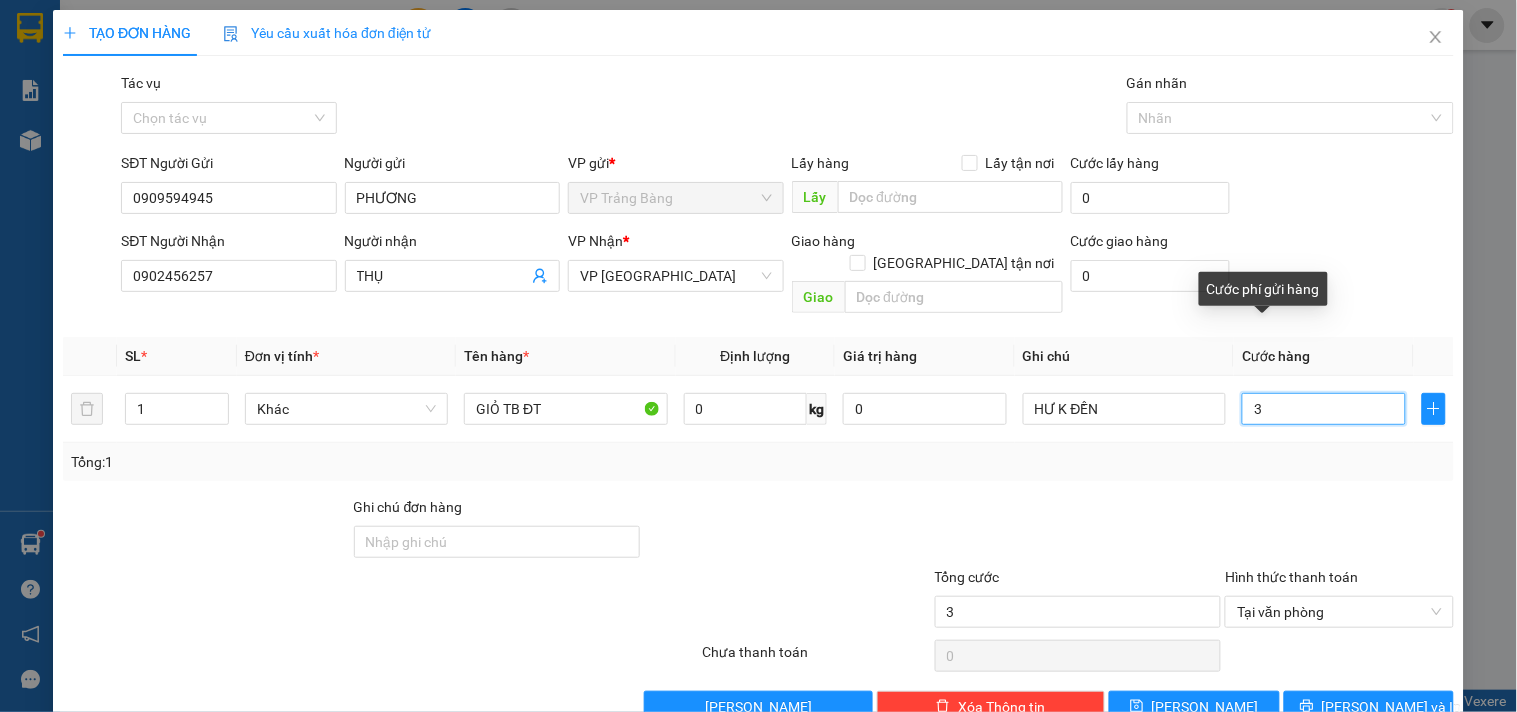 type on "30" 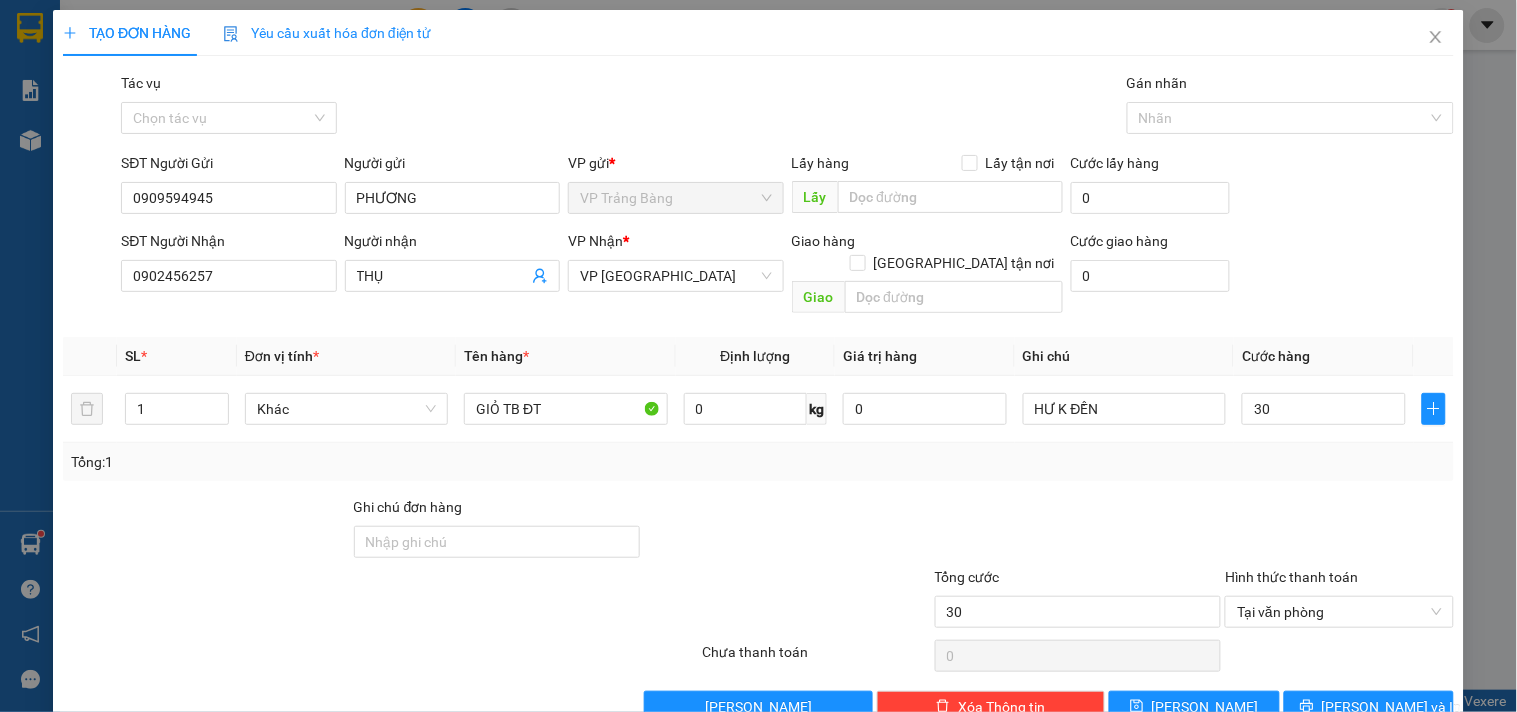 type on "30.000" 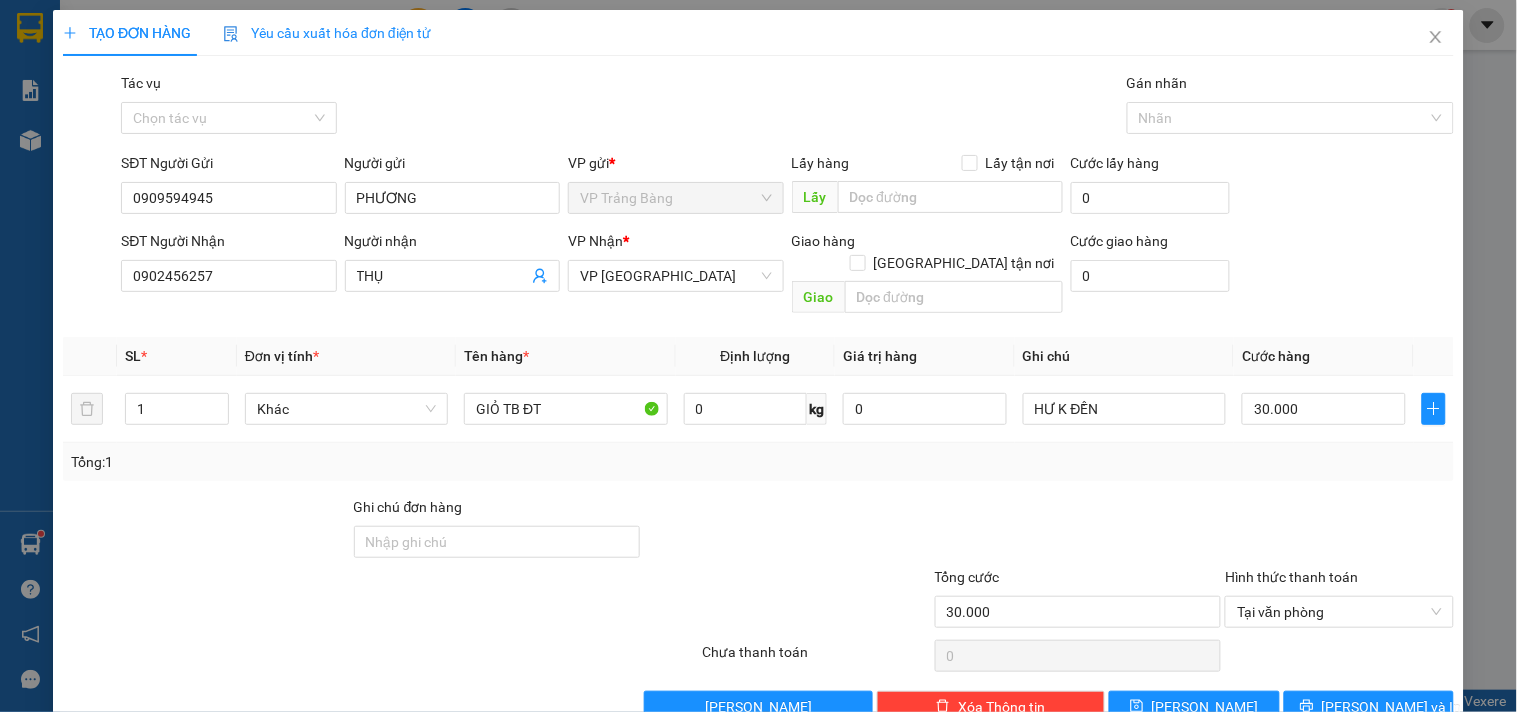 click at bounding box center (1078, 531) 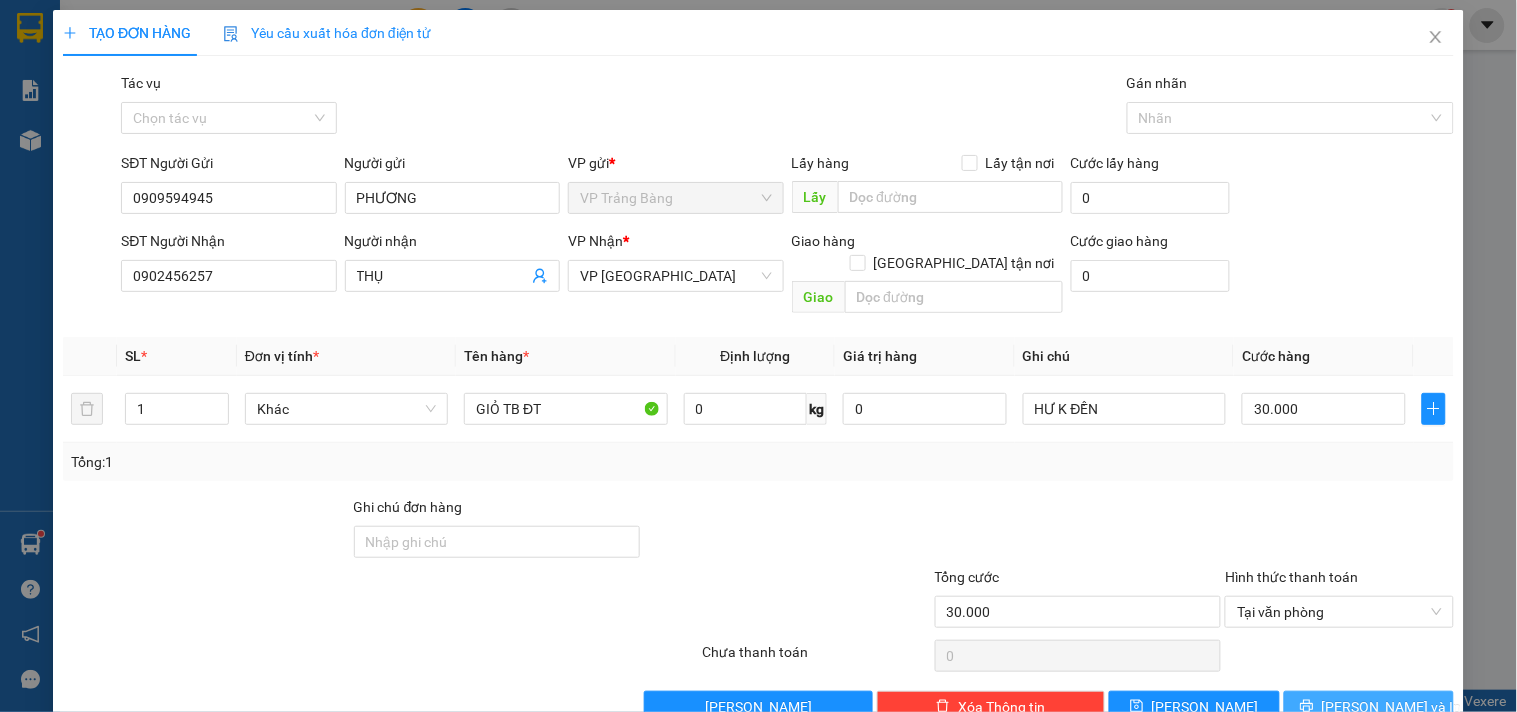 click on "[PERSON_NAME] và In" at bounding box center (1392, 707) 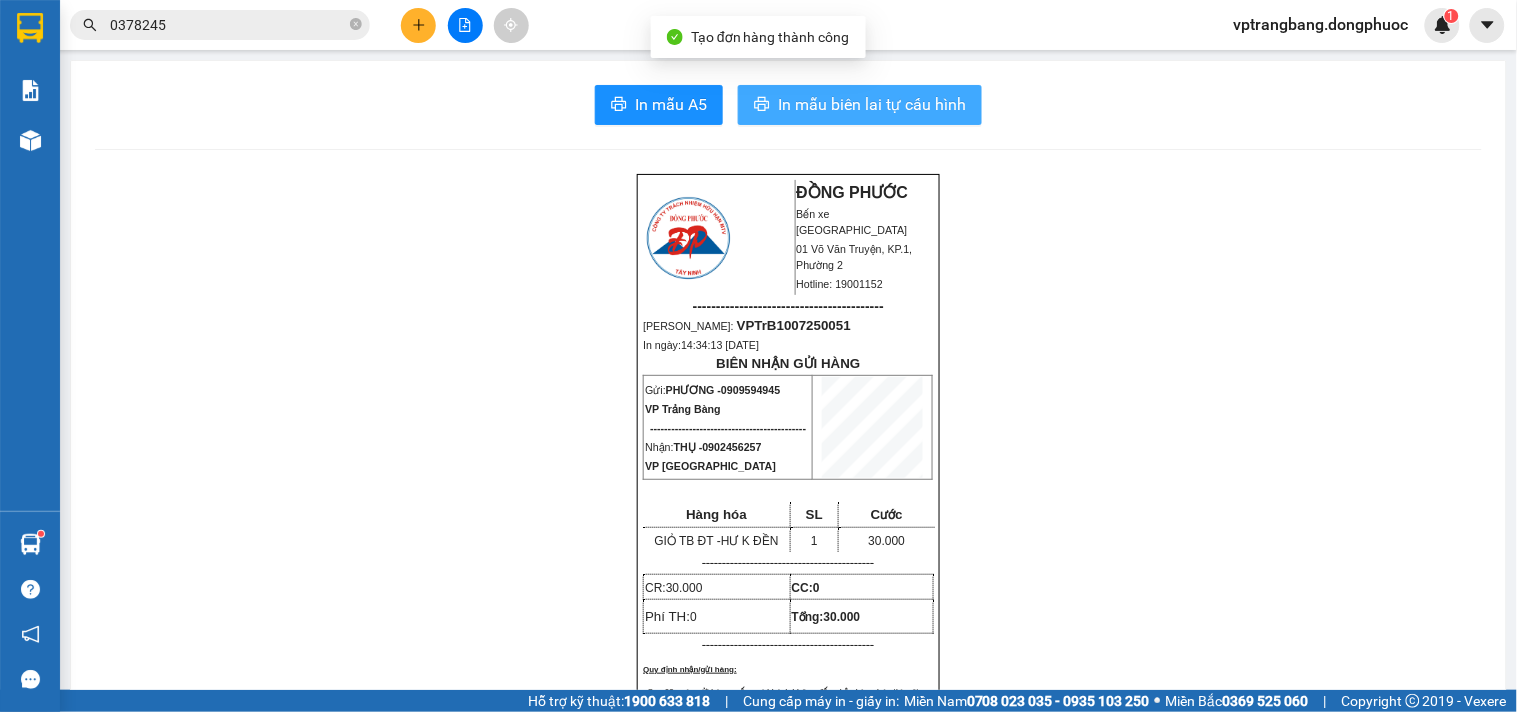 click on "In mẫu biên lai tự cấu hình" at bounding box center [872, 104] 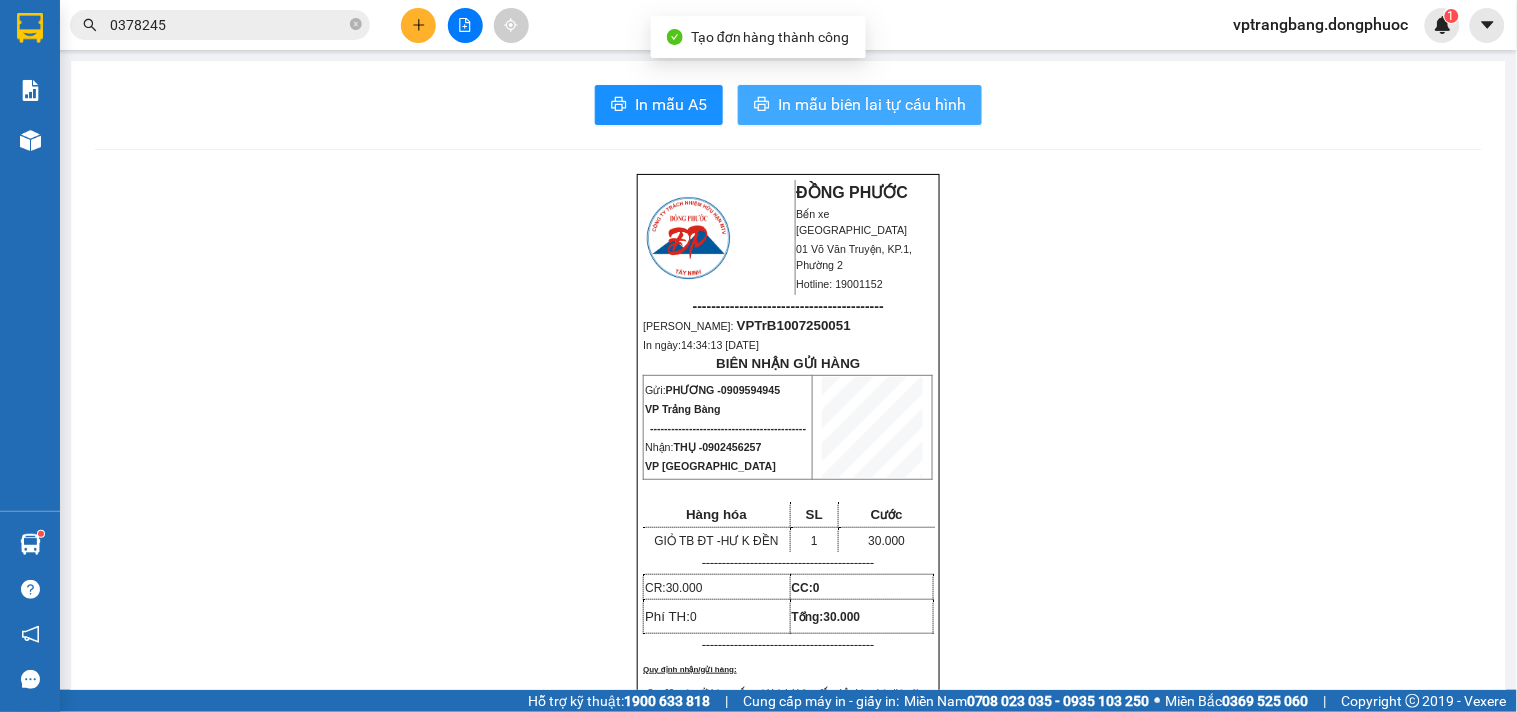 scroll, scrollTop: 0, scrollLeft: 0, axis: both 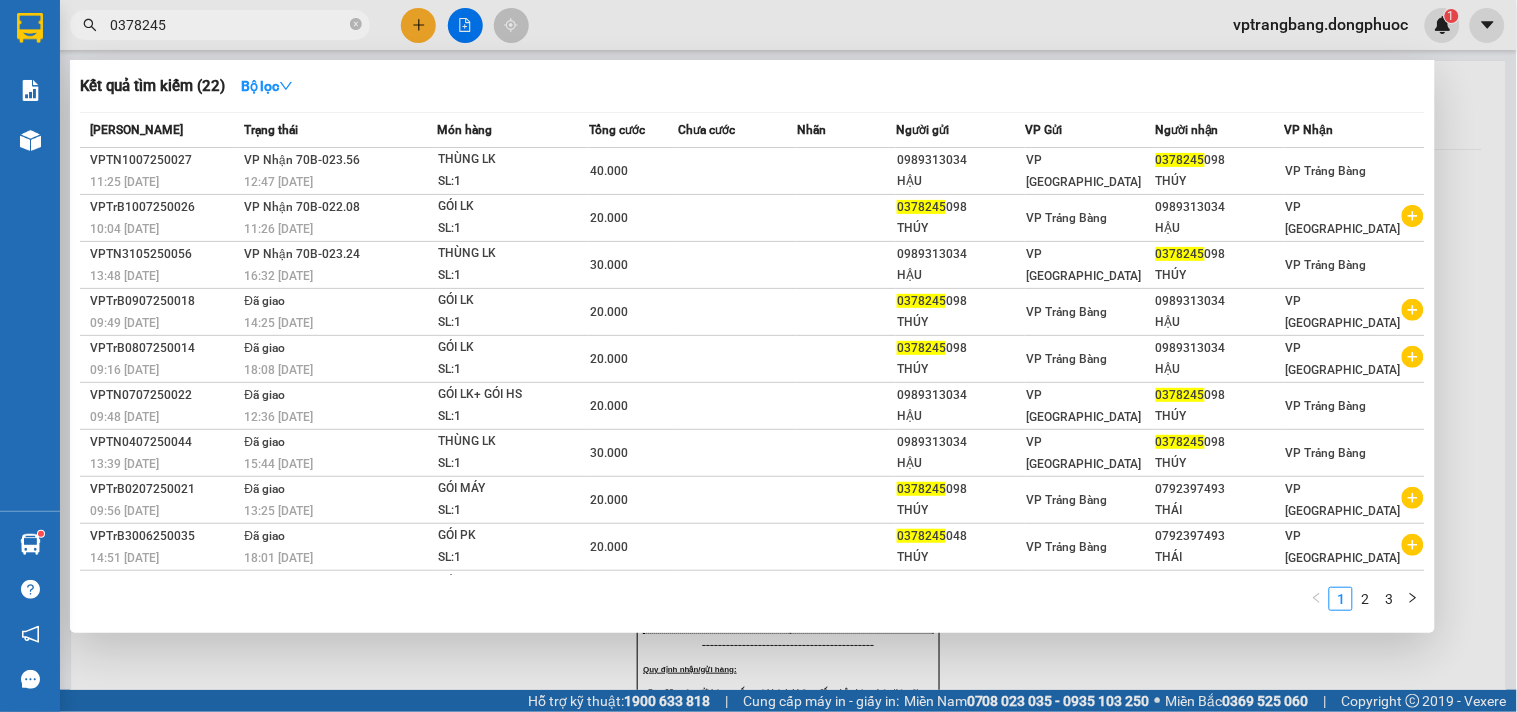 click on "0378245" at bounding box center (228, 25) 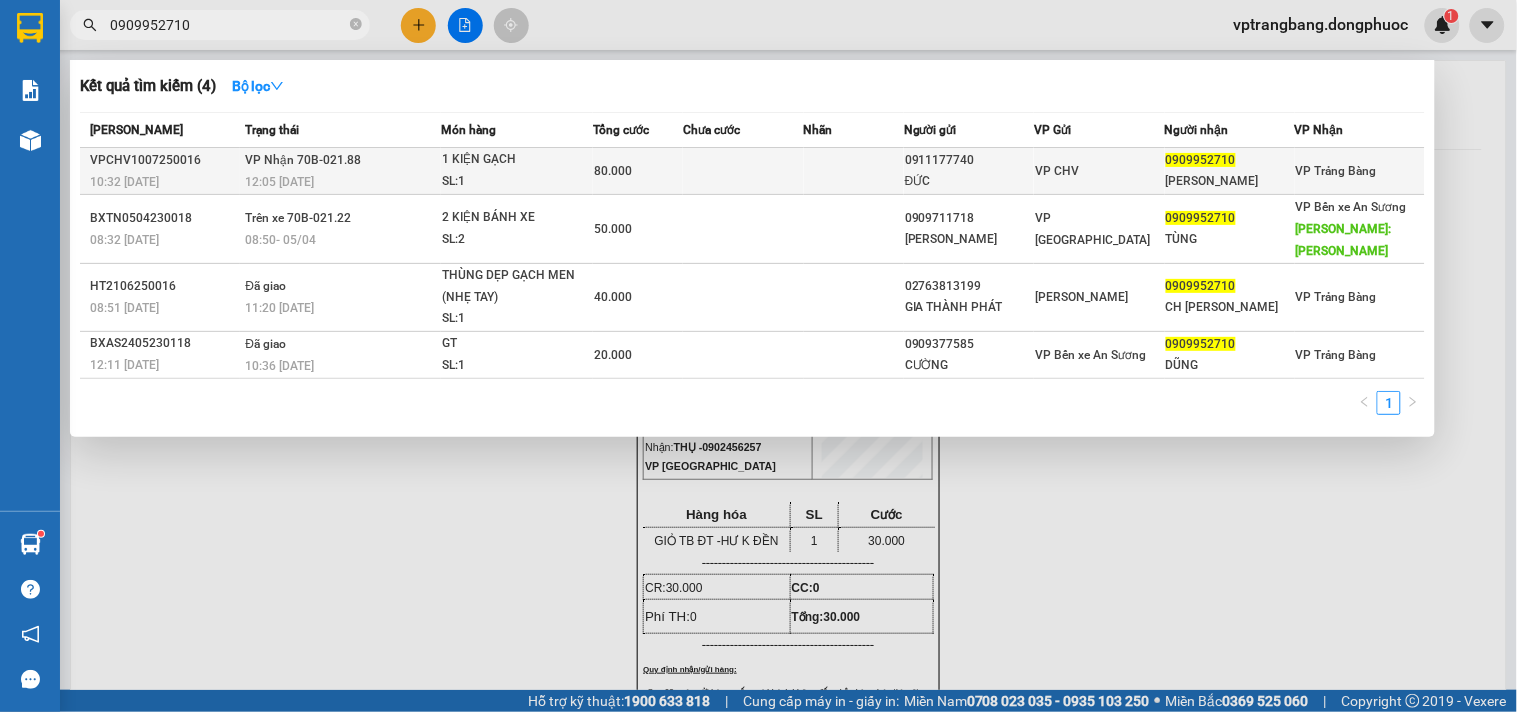 type on "0909952710" 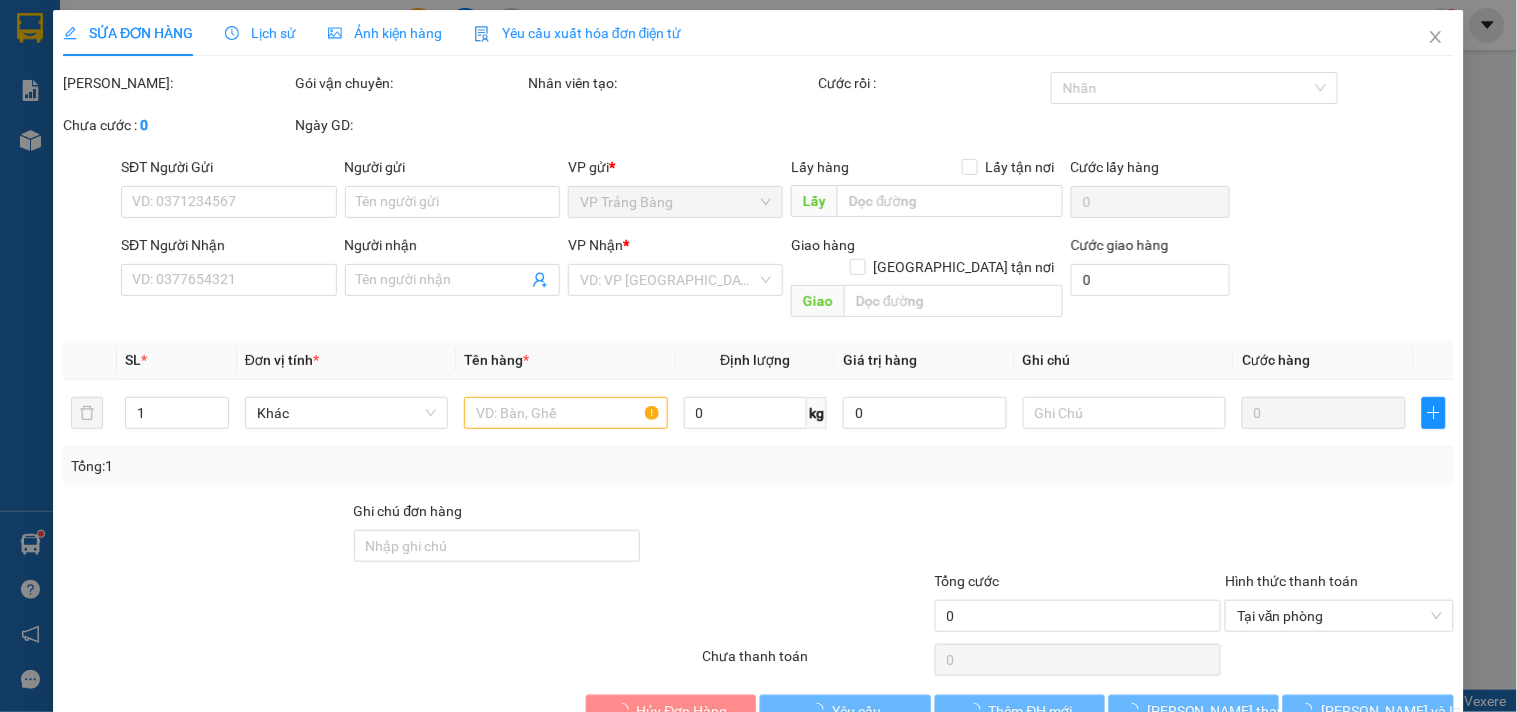 type on "0911177740" 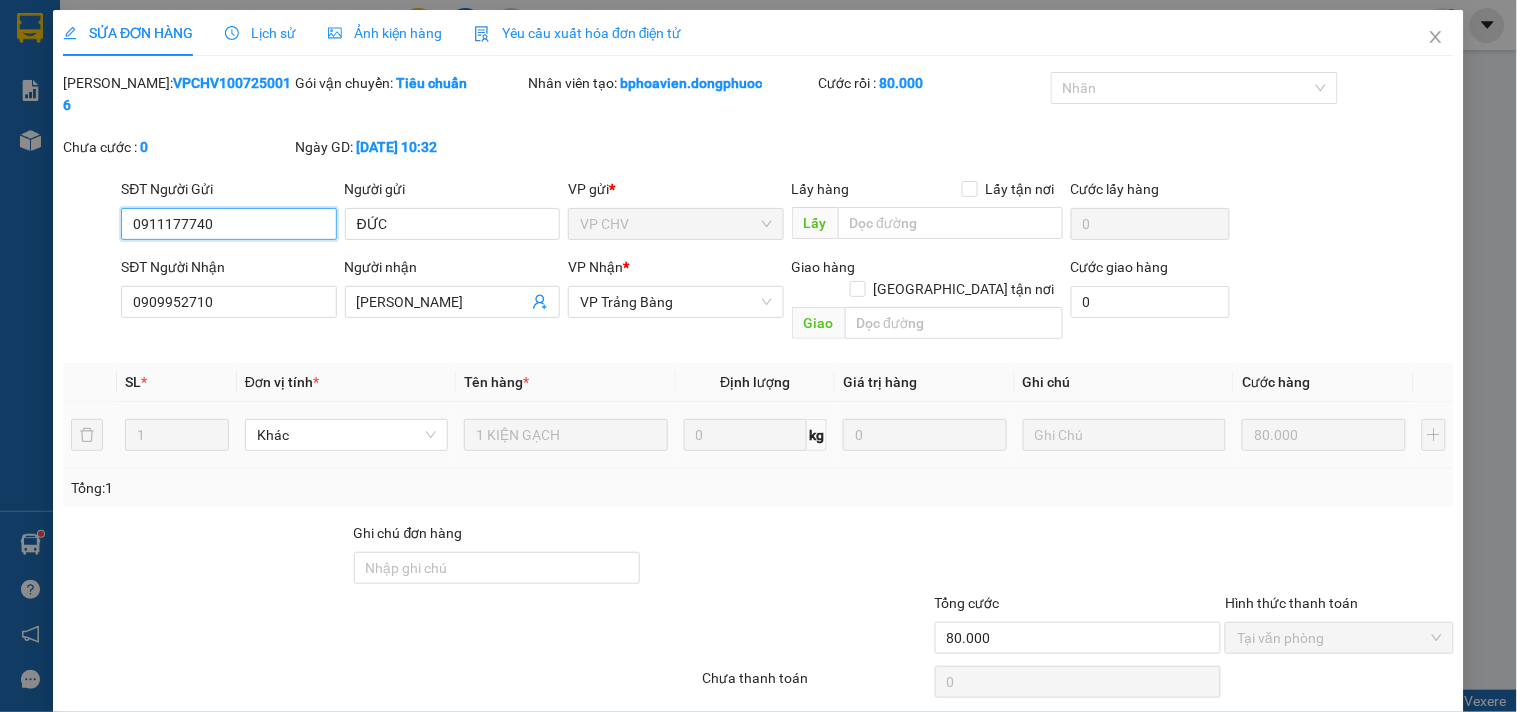 scroll, scrollTop: 32, scrollLeft: 0, axis: vertical 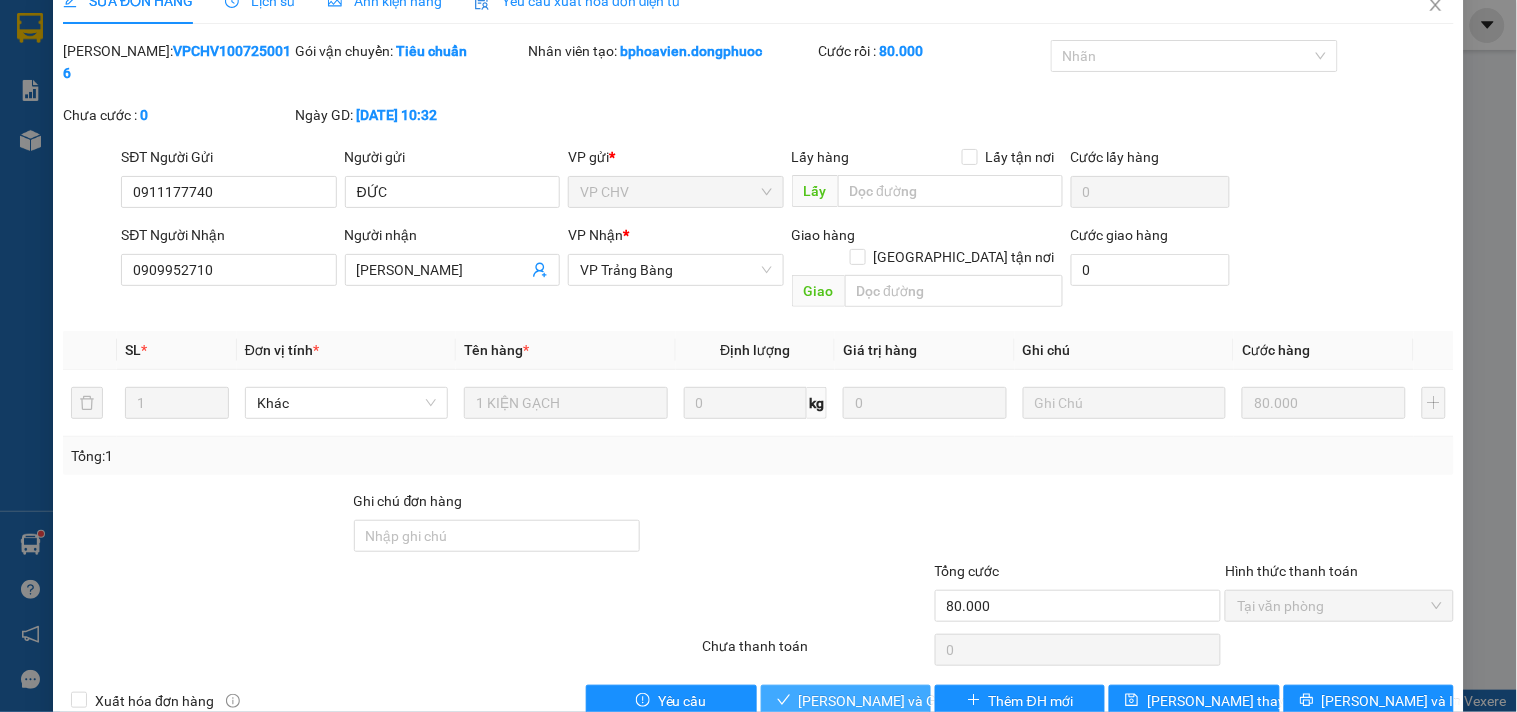 click on "[PERSON_NAME] và Giao hàng" at bounding box center [895, 701] 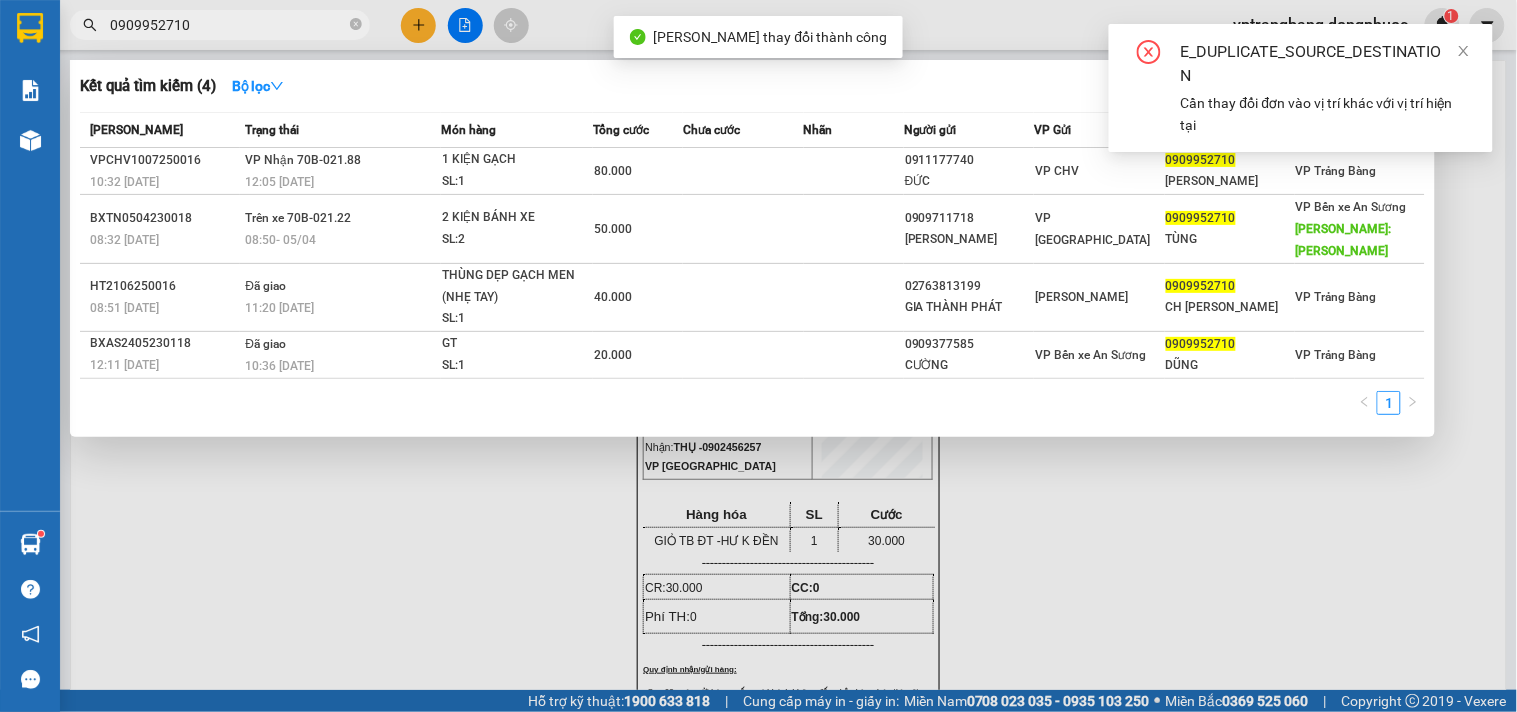 click on "0909952710" at bounding box center (220, 25) 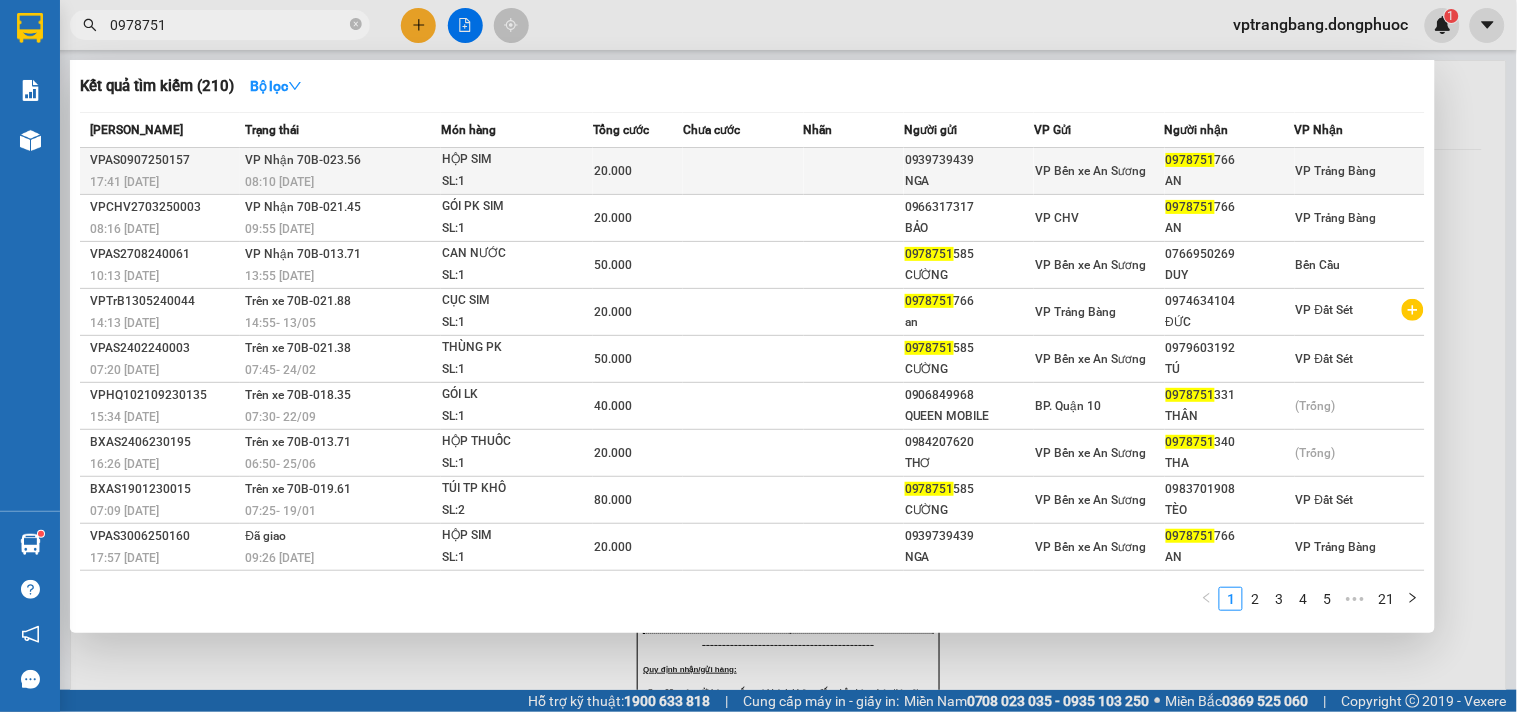 type on "0978751" 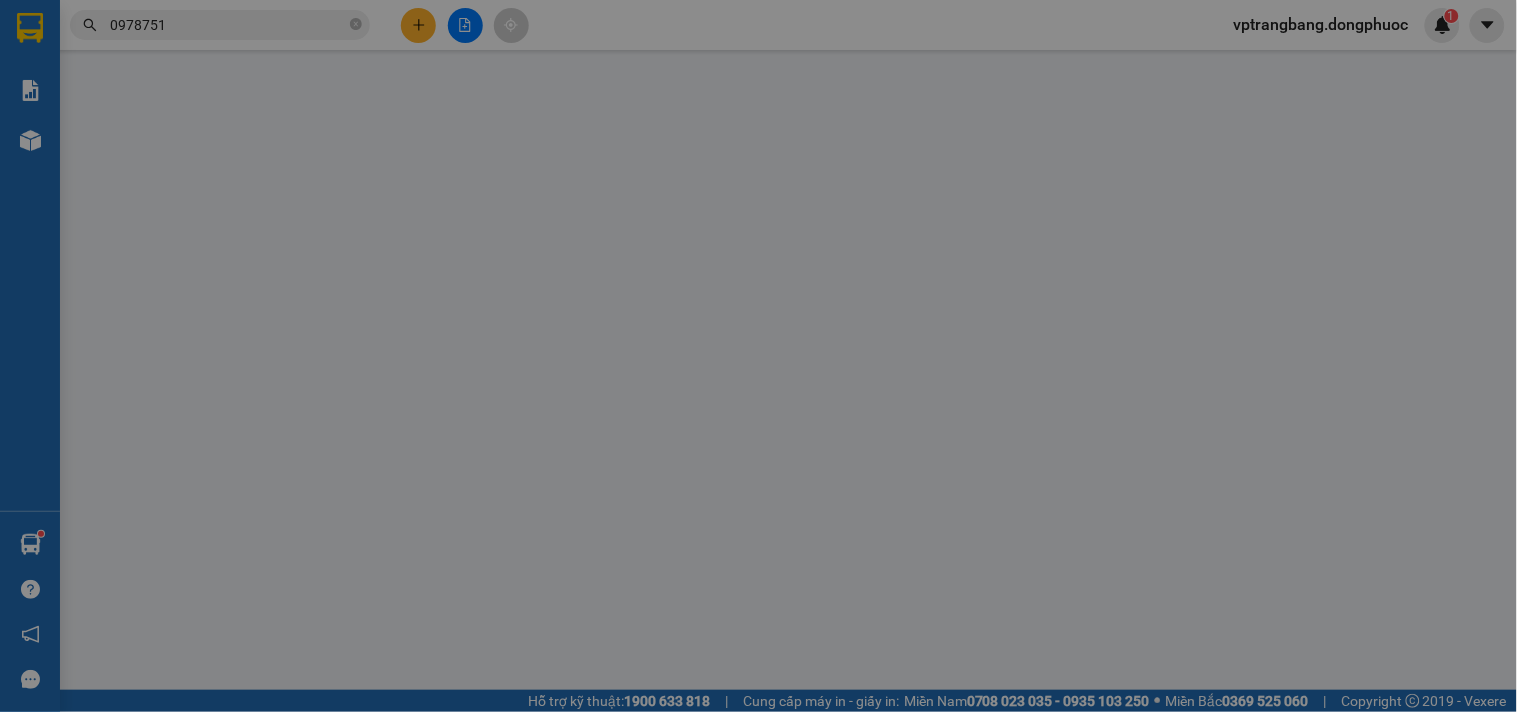 type on "0939739439" 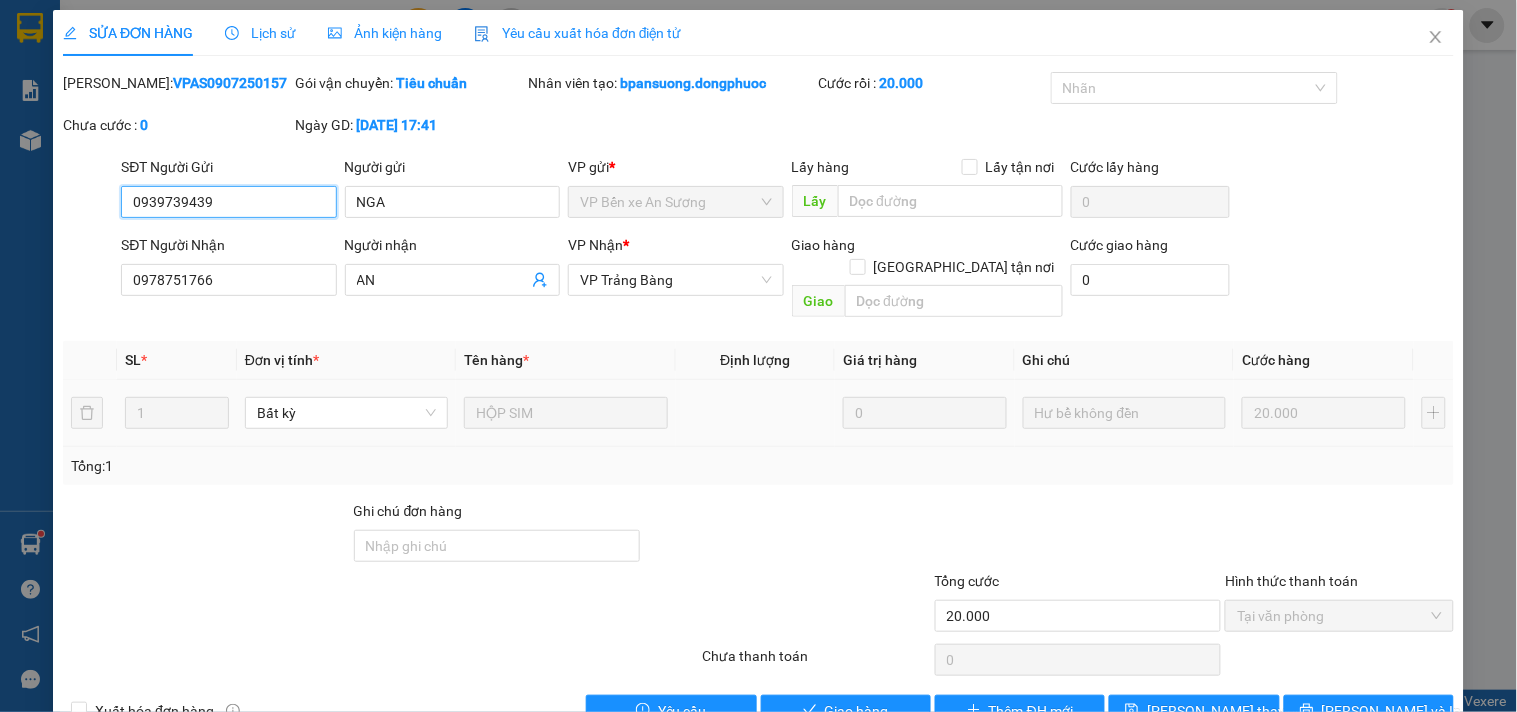 scroll, scrollTop: 32, scrollLeft: 0, axis: vertical 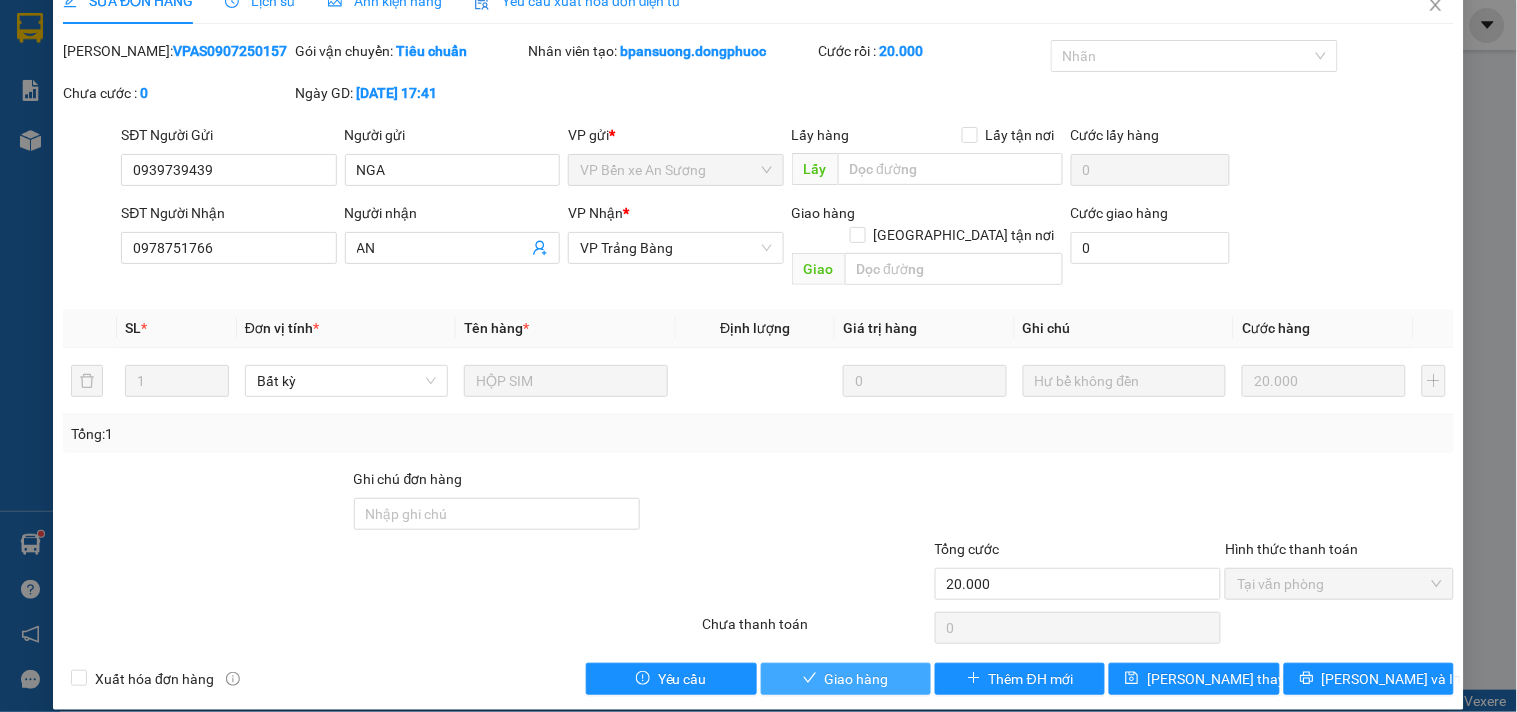 click on "Giao hàng" at bounding box center [857, 679] 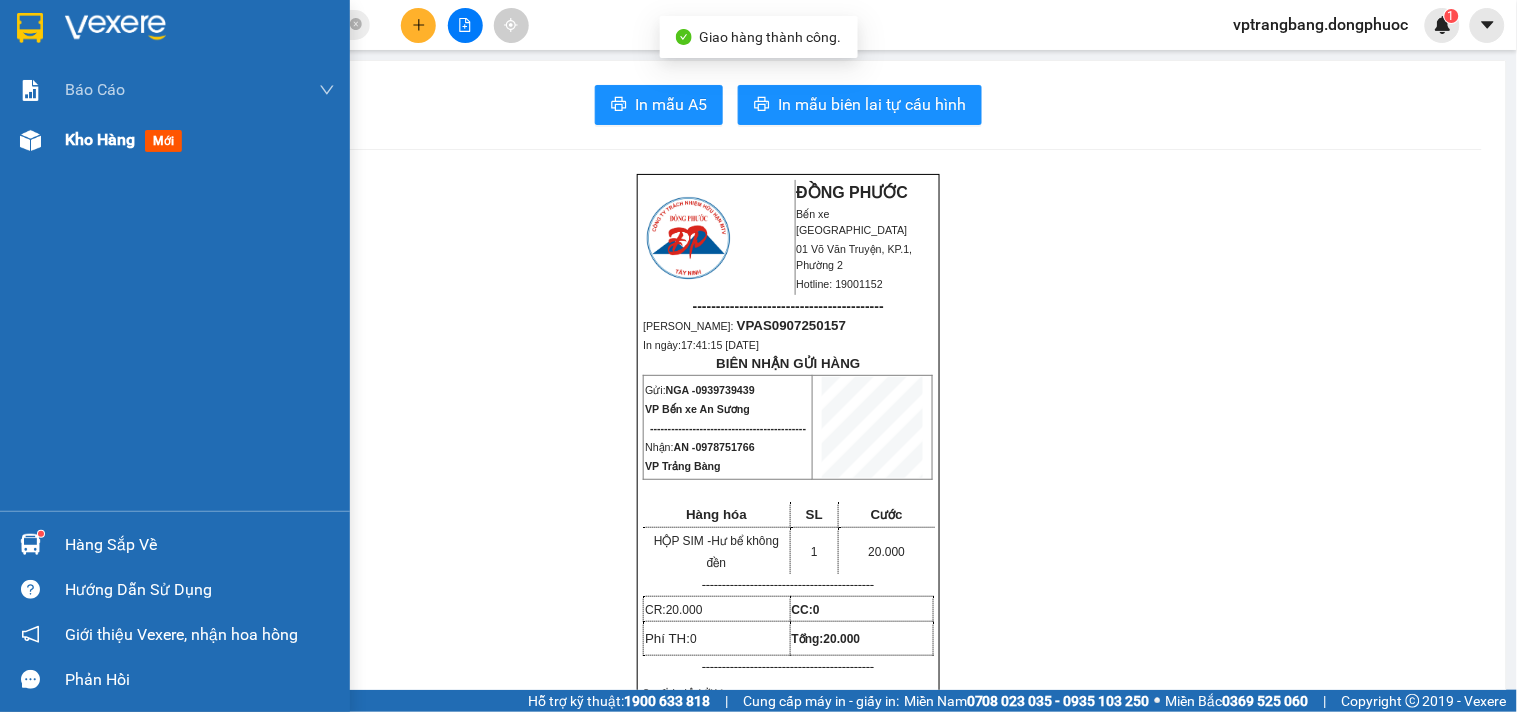 click on "Kho hàng mới" at bounding box center (200, 140) 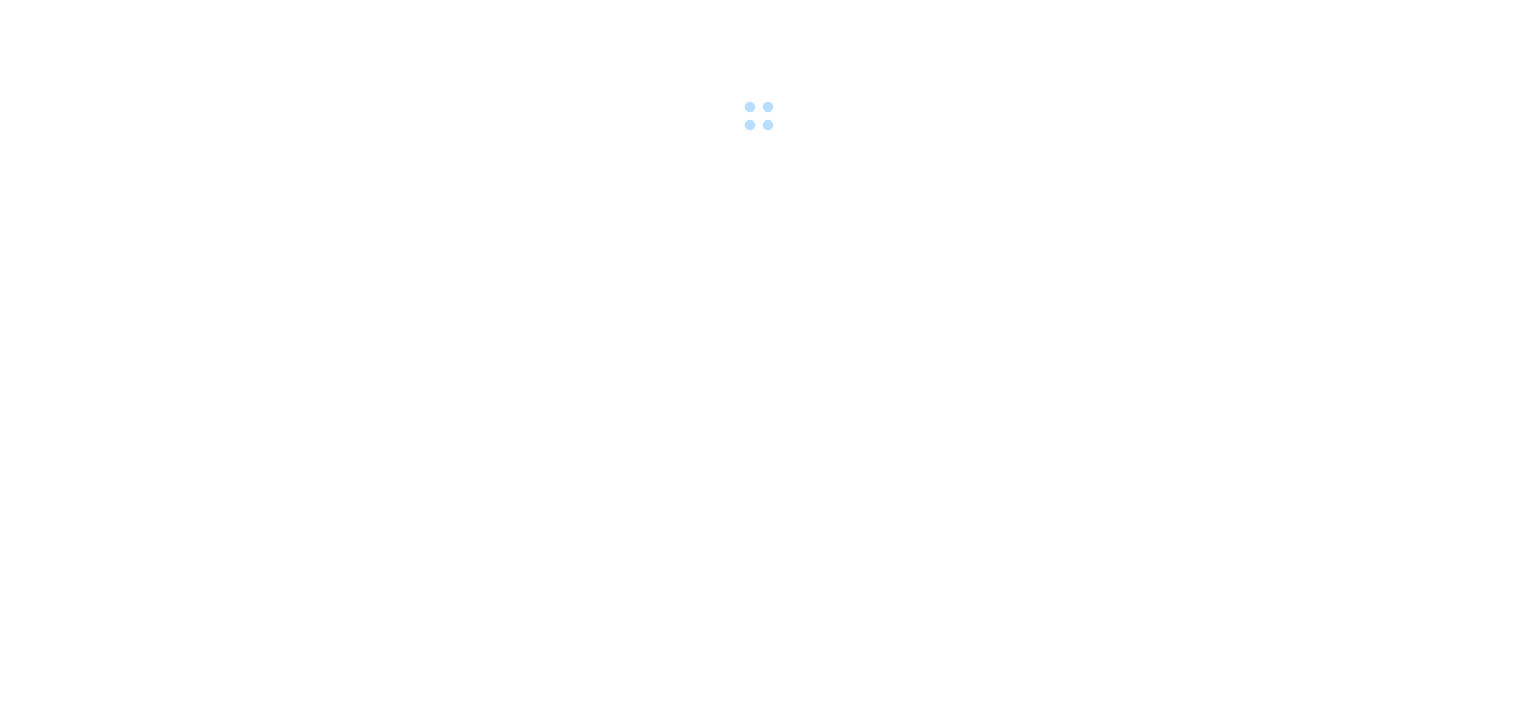 scroll, scrollTop: 0, scrollLeft: 0, axis: both 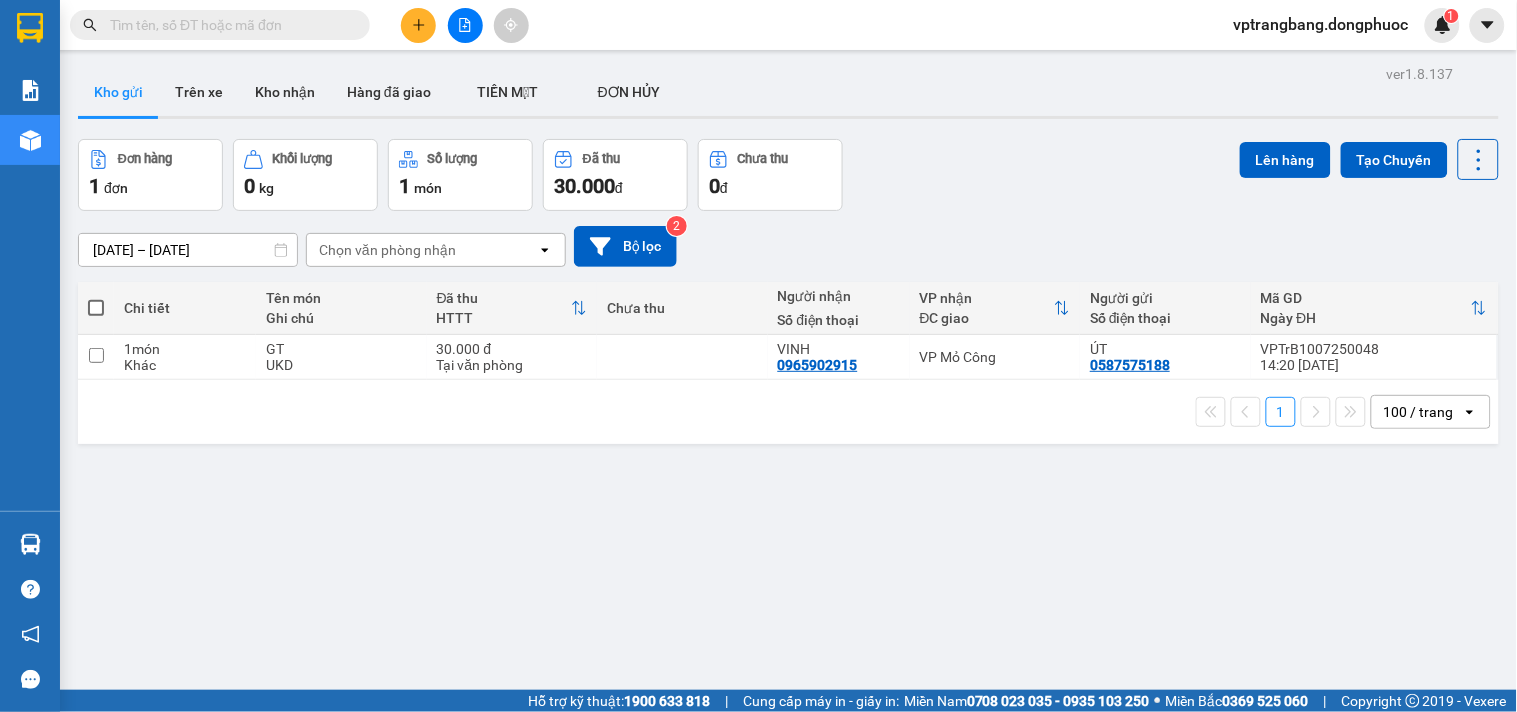 click at bounding box center [228, 25] 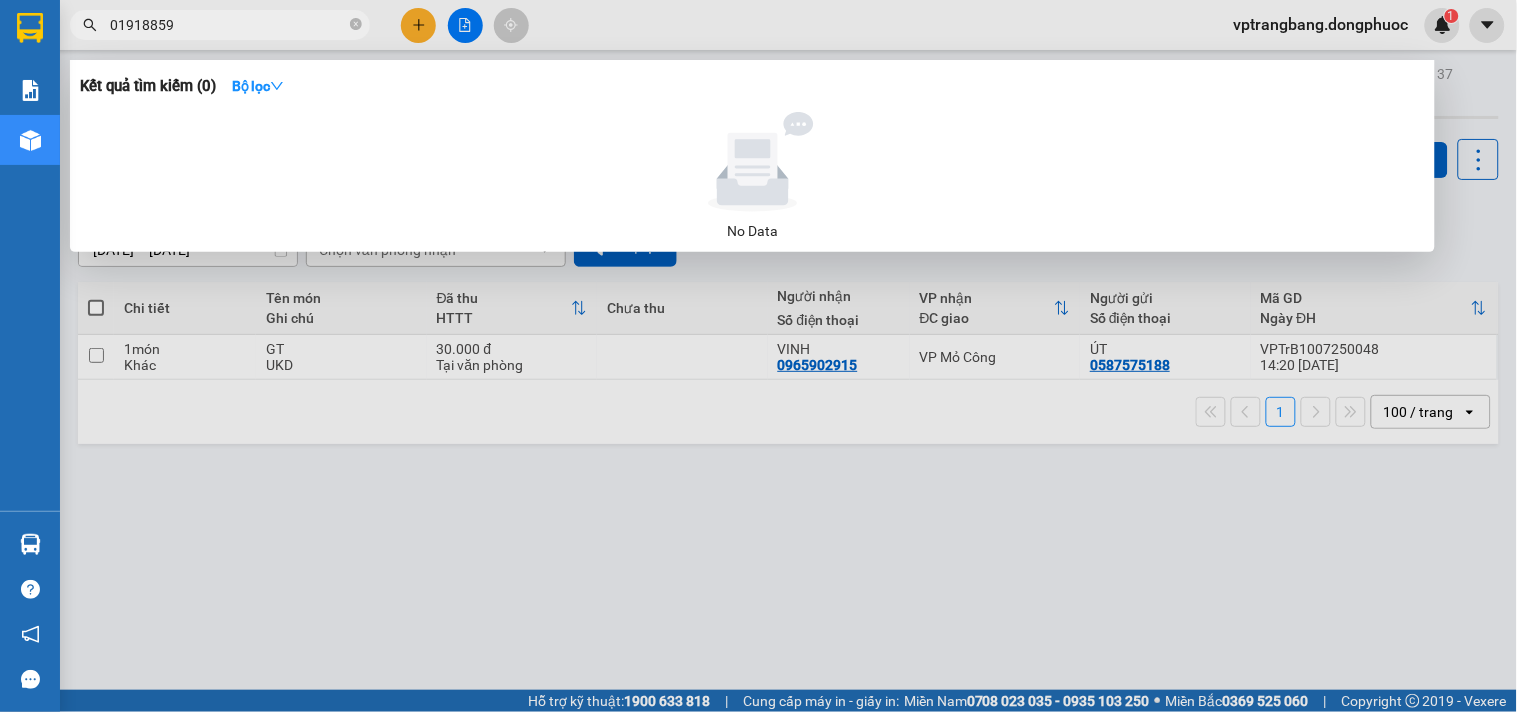 click on "01918859" at bounding box center [228, 25] 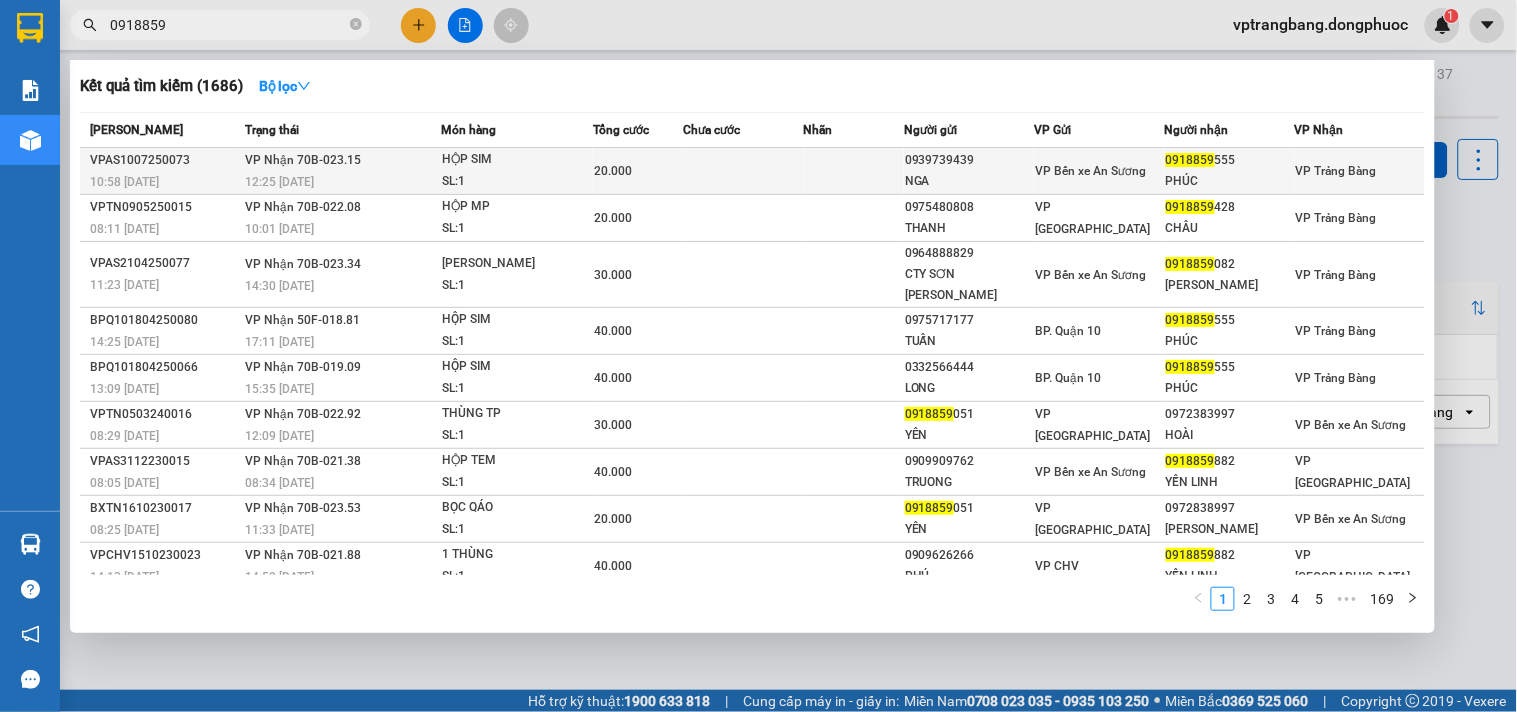 type on "0918859" 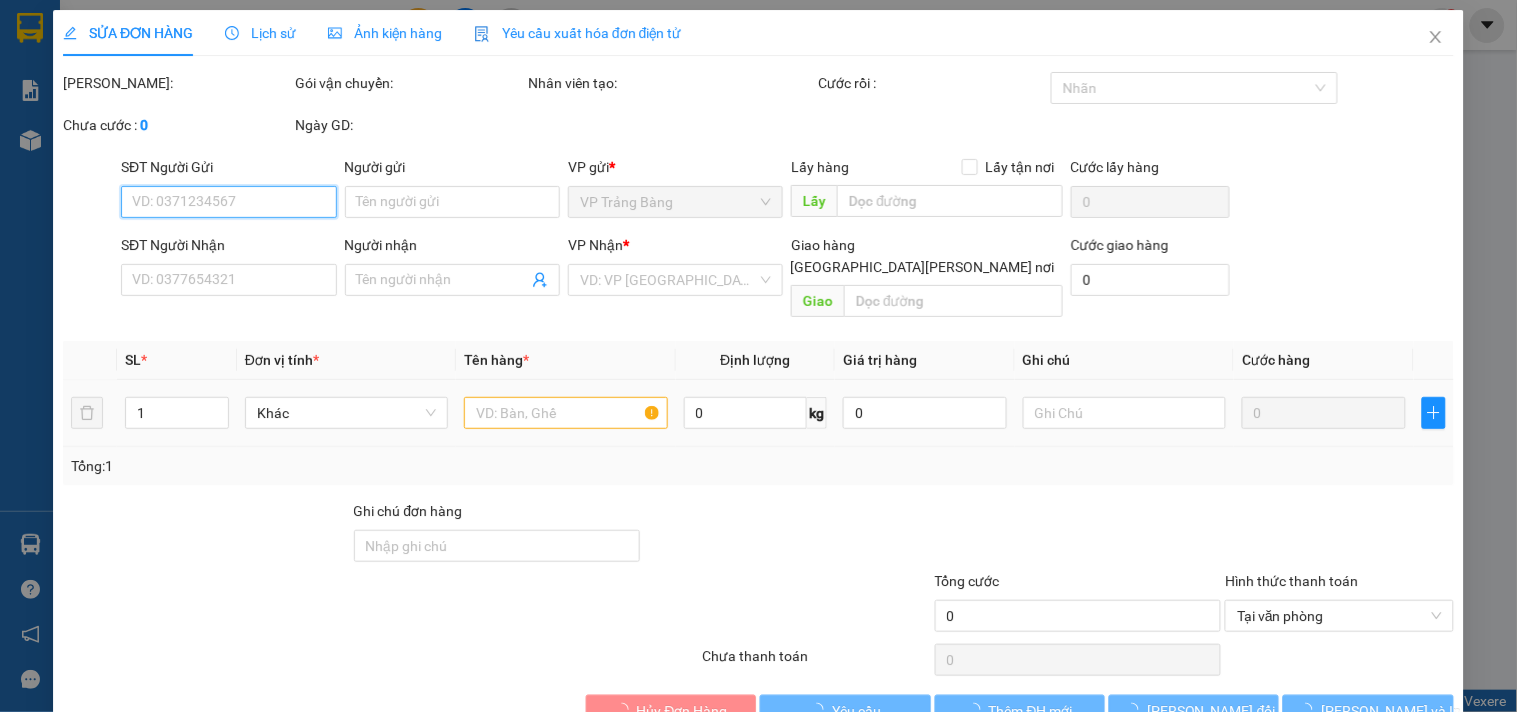type on "0939739439" 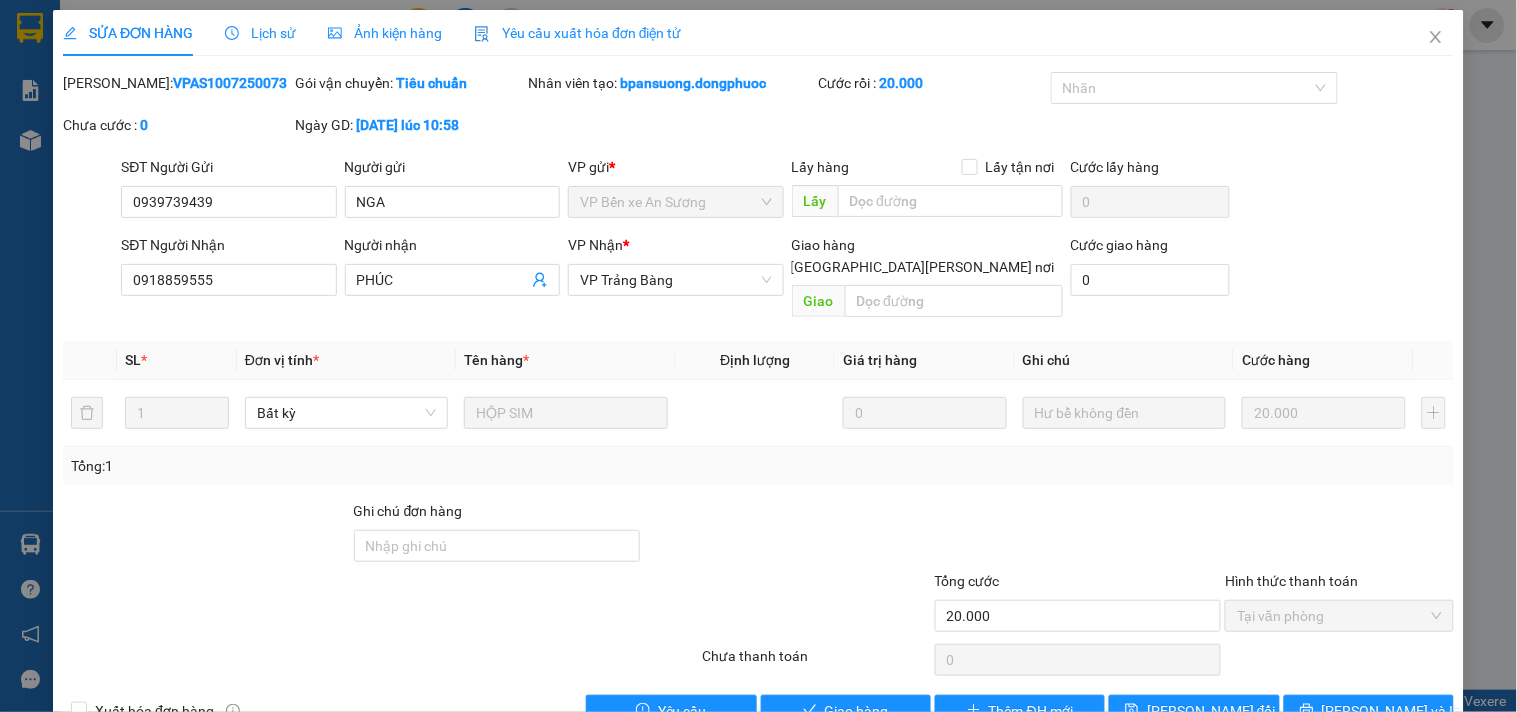 click on "Total Paid Fee 20.000 Total UnPaid Fee 0 Cash Collection Total Fee Mã ĐH:  VPAS1007250073 Gói vận chuyển:   [PERSON_NAME] [PERSON_NAME] tạo:   bpansuong.dongphuoc Cước rồi :   20.000   [PERSON_NAME] cước :   0 Ngày GD:   [DATE] lúc 10:58 SĐT Người Gửi 0939739439 0939739439 Người gửi NGA VP gửi  * VP Bến xe An [PERSON_NAME] hàng Lấy tận nơi Lấy [PERSON_NAME] hàng 0 SĐT Người [PERSON_NAME] 0918859555 Người [PERSON_NAME] [PERSON_NAME]  * [PERSON_NAME] Bàng [PERSON_NAME] hàng [PERSON_NAME] nơi [PERSON_NAME] [PERSON_NAME] hàng 0 SL  * Đơn vị tính  * Tên hàng  * Định [PERSON_NAME] trị hàng Ghi [PERSON_NAME] hàng                   1 Bất kỳ HỘP SIM 0 Hư bể không đền 20.000 Tổng:  1 Ghi [PERSON_NAME] hàng [PERSON_NAME] 20.000 [PERSON_NAME] [PERSON_NAME] [PERSON_NAME] Số [PERSON_NAME] thu trước 20.000 [PERSON_NAME] [PERSON_NAME] [PERSON_NAME] 0 [PERSON_NAME] [PERSON_NAME] Xuất [PERSON_NAME] hàng Yêu cầu Giao hàng Thêm ĐH mới [PERSON_NAME] đổi [PERSON_NAME] và In" at bounding box center (758, 399) 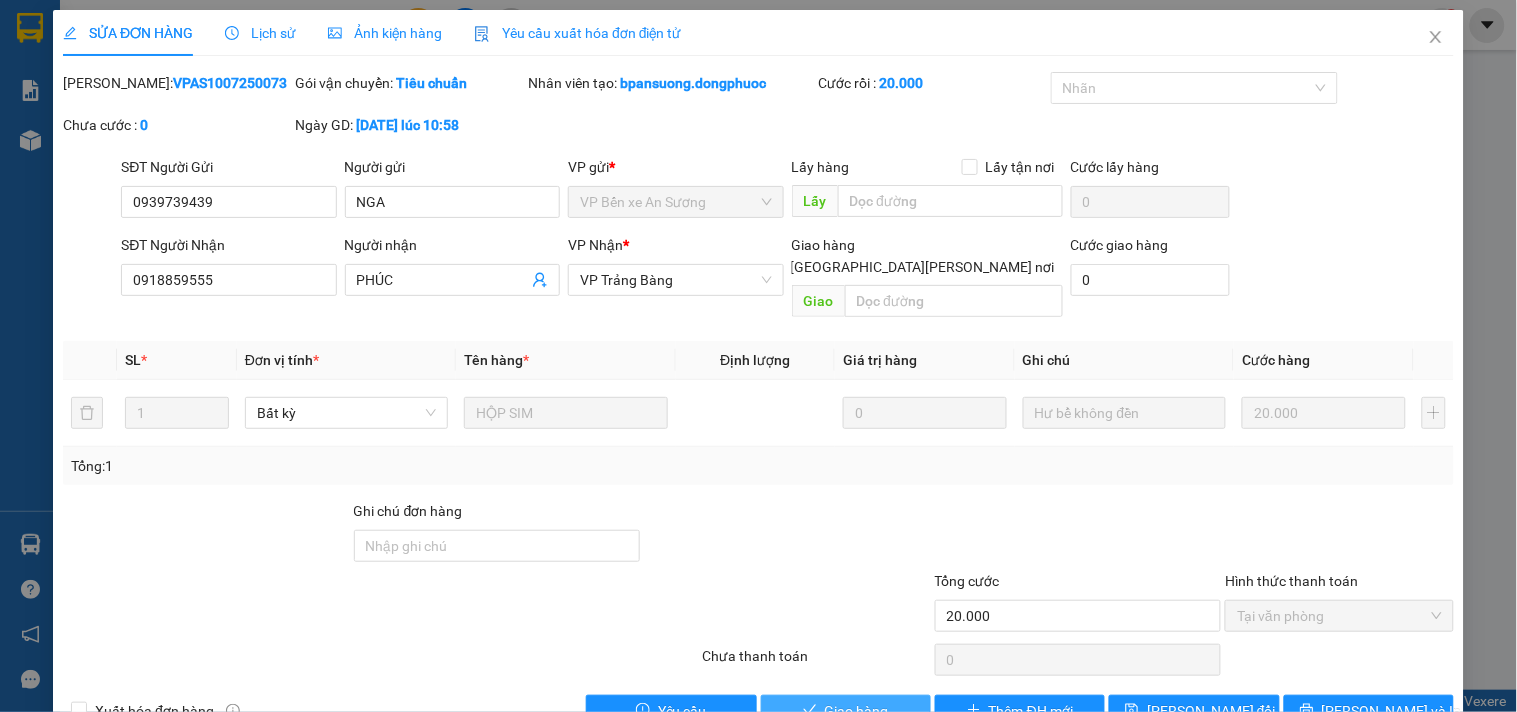 click on "Giao hàng" at bounding box center (857, 711) 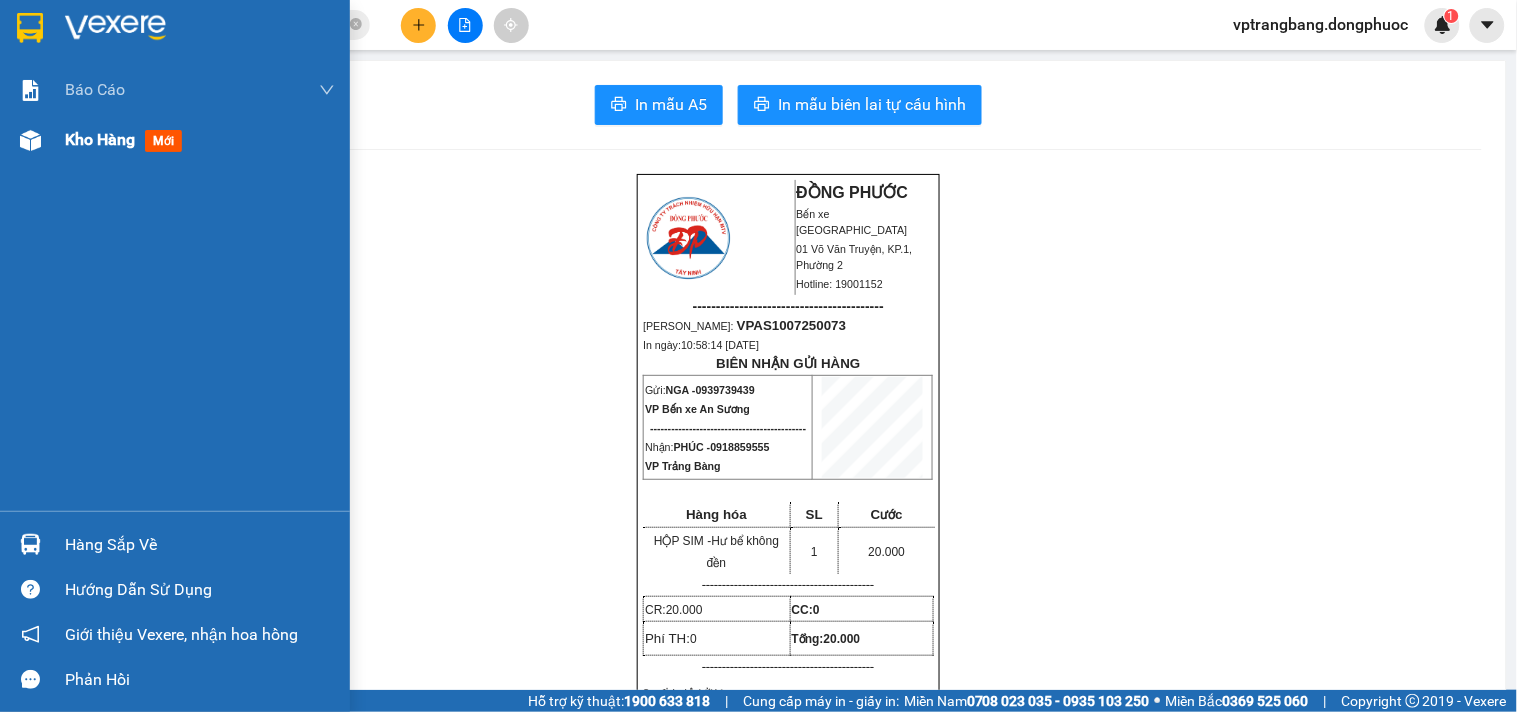 click on "Kho hàng mới" at bounding box center [175, 140] 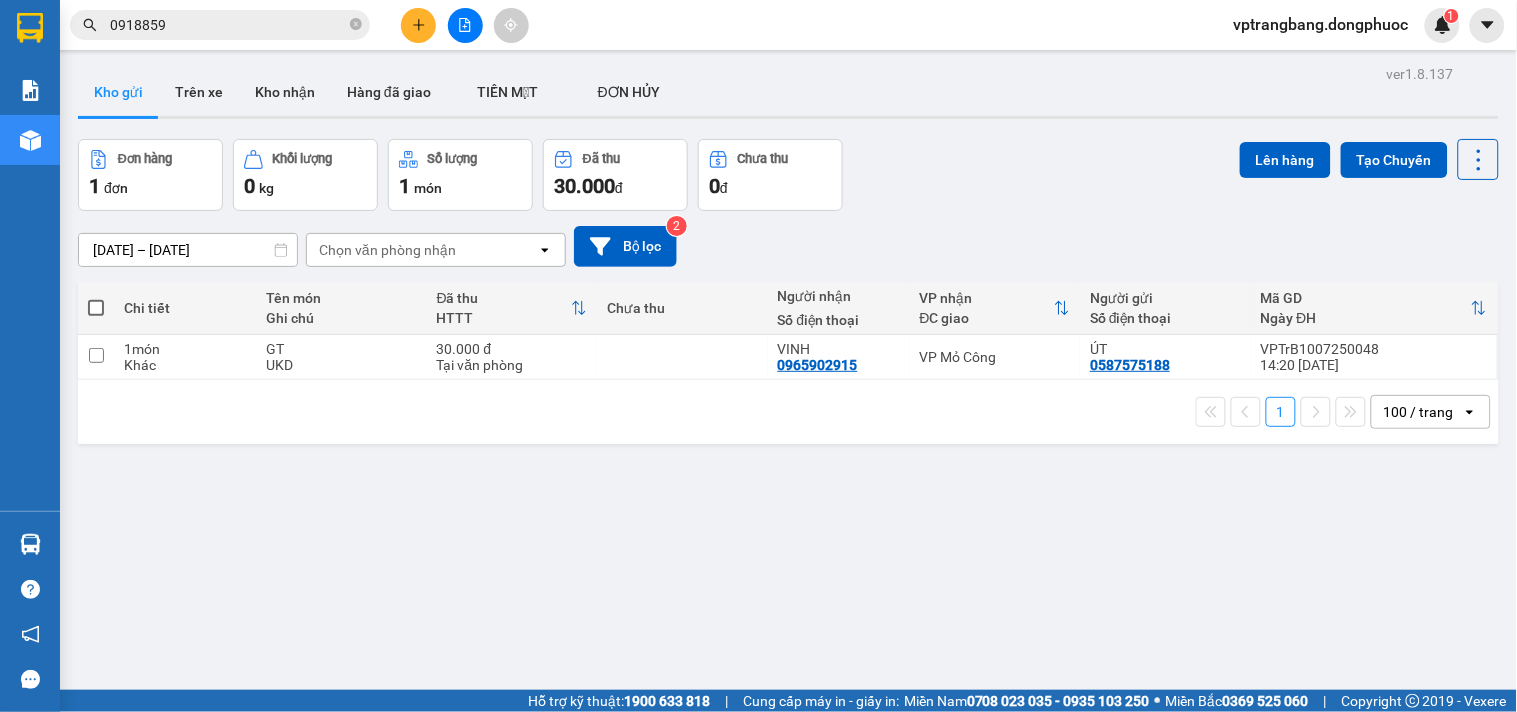 click at bounding box center (418, 25) 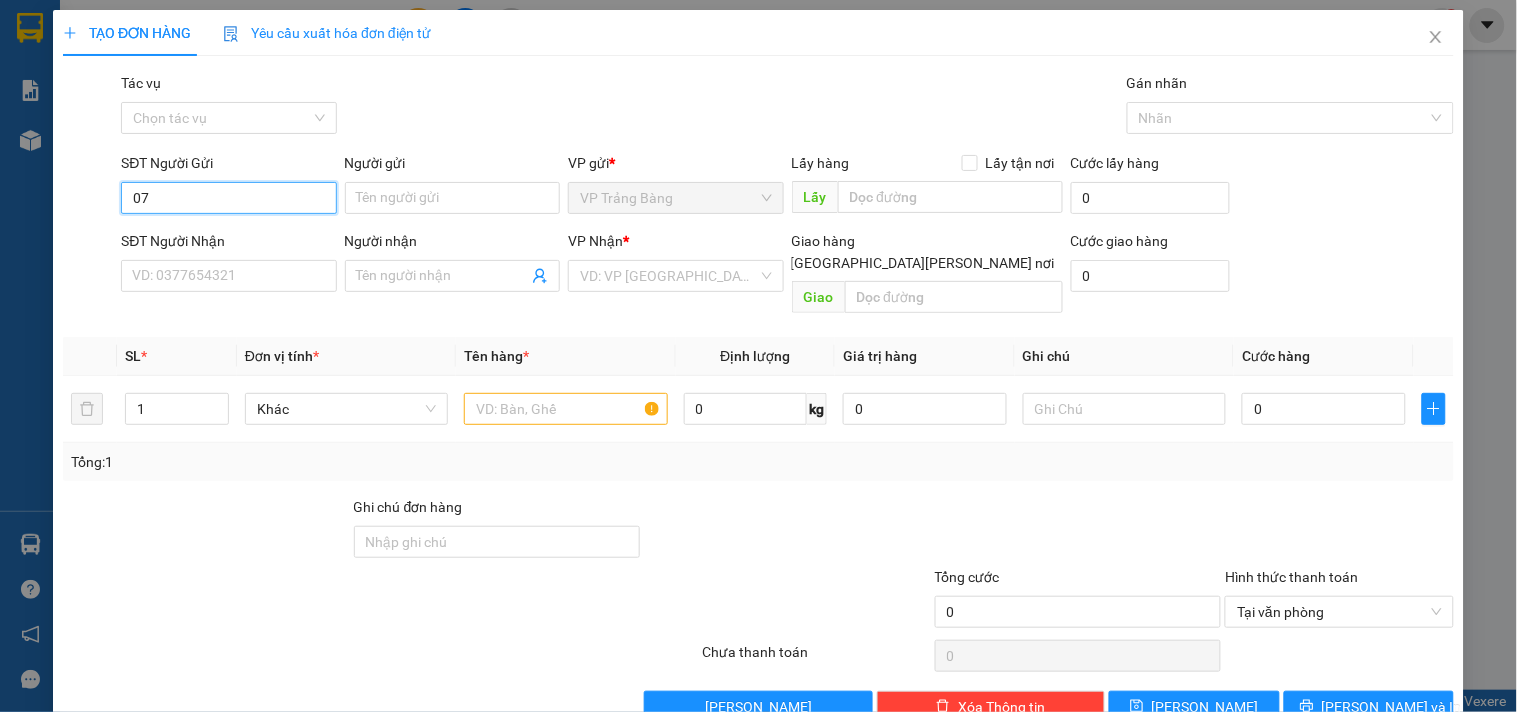 type on "0" 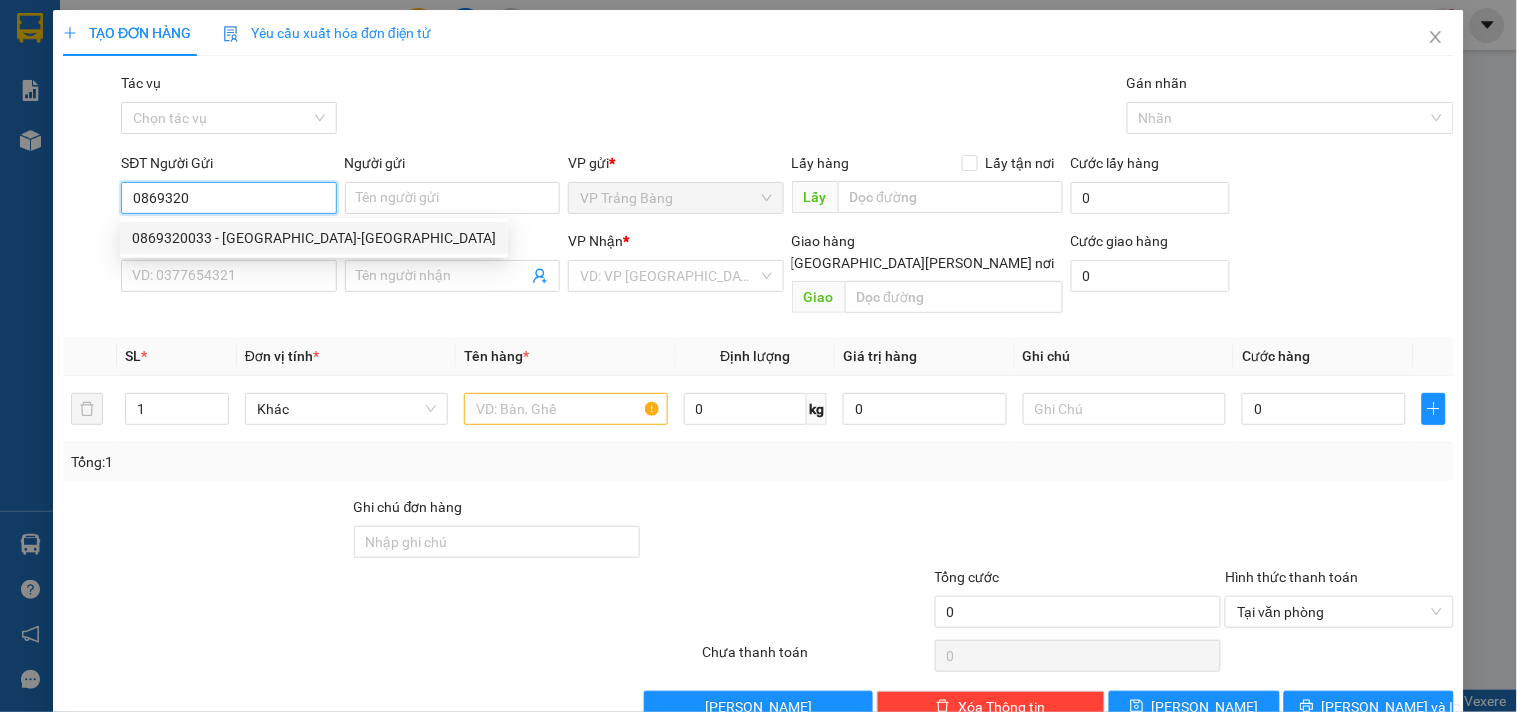 click on "0869320033 - [GEOGRAPHIC_DATA]-[GEOGRAPHIC_DATA]" at bounding box center [314, 238] 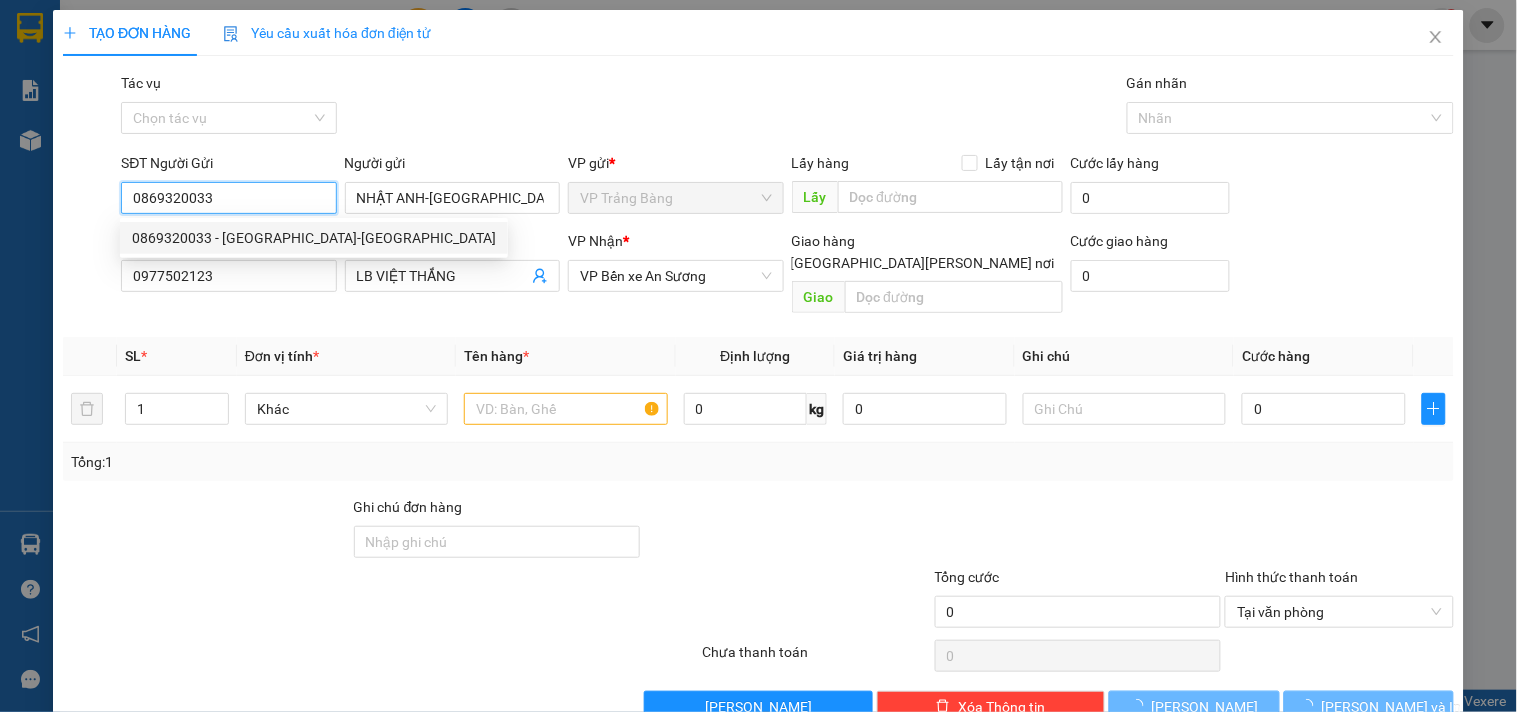 type on "20.000" 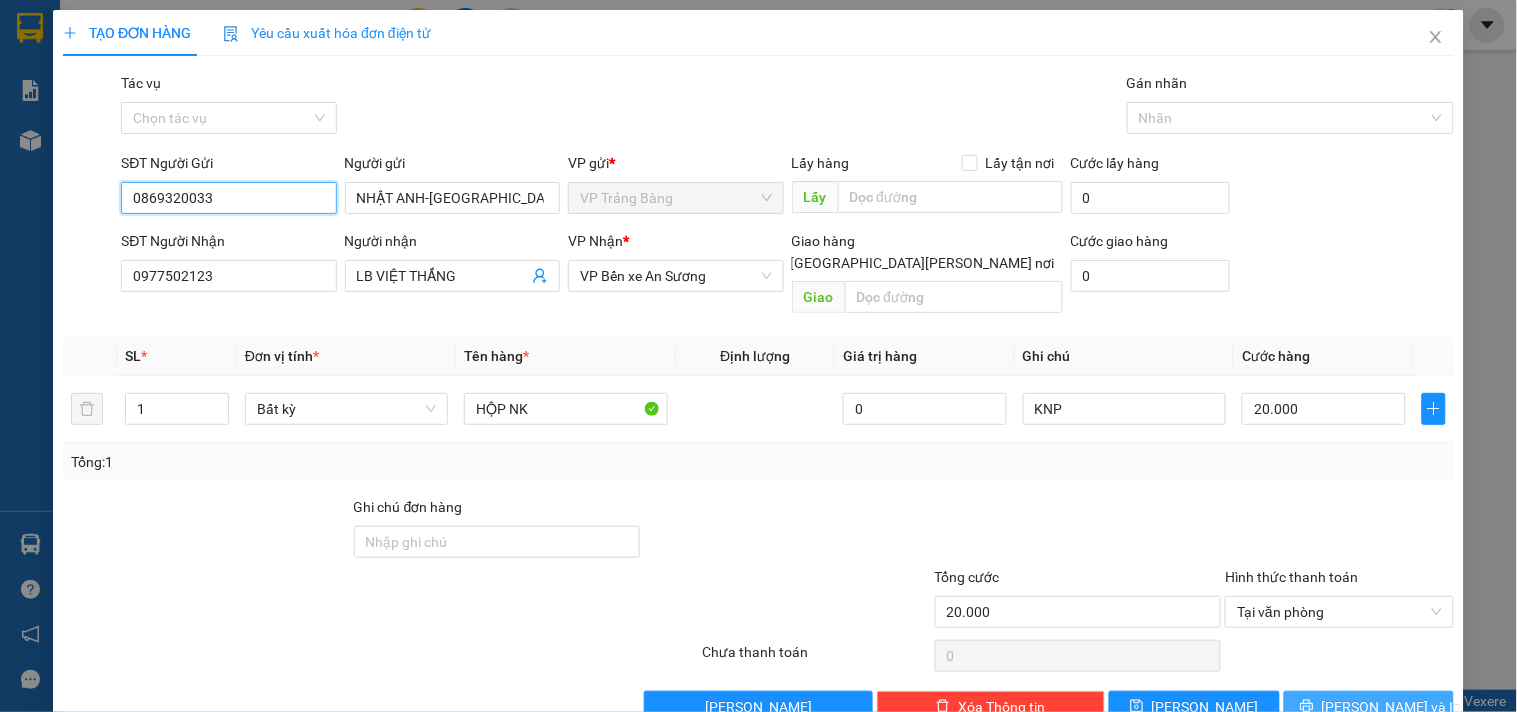 type on "0869320033" 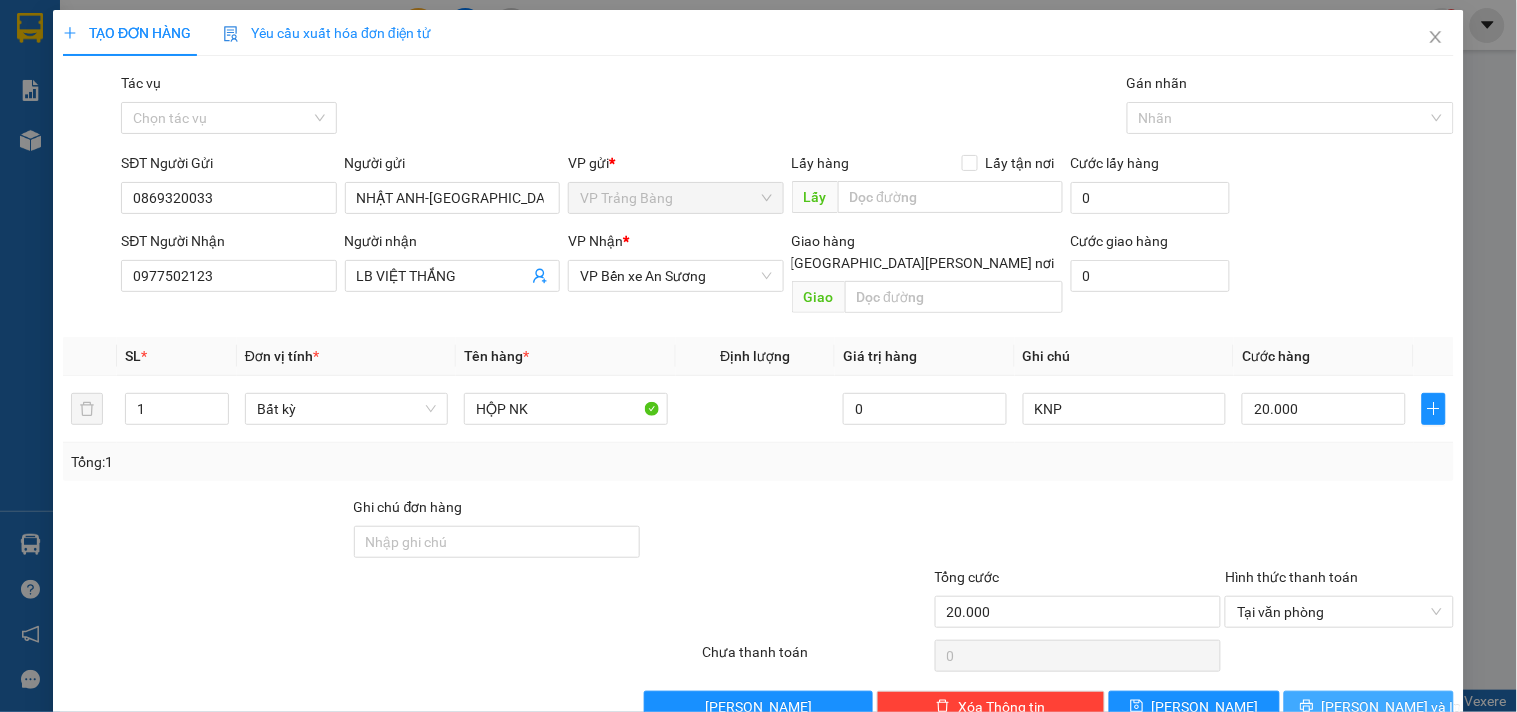 click on "[PERSON_NAME] và In" at bounding box center [1392, 707] 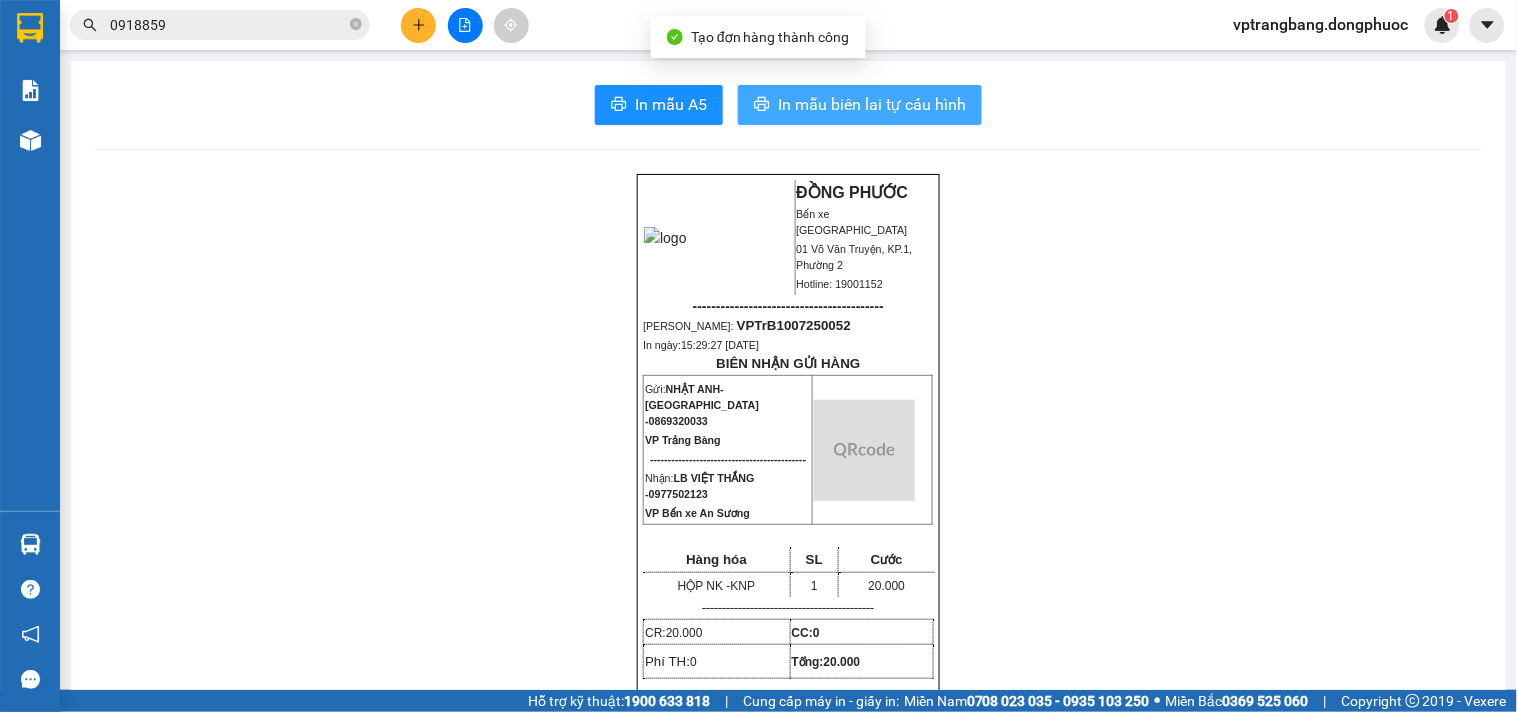 click on "In mẫu biên lai tự cấu hình" at bounding box center [872, 104] 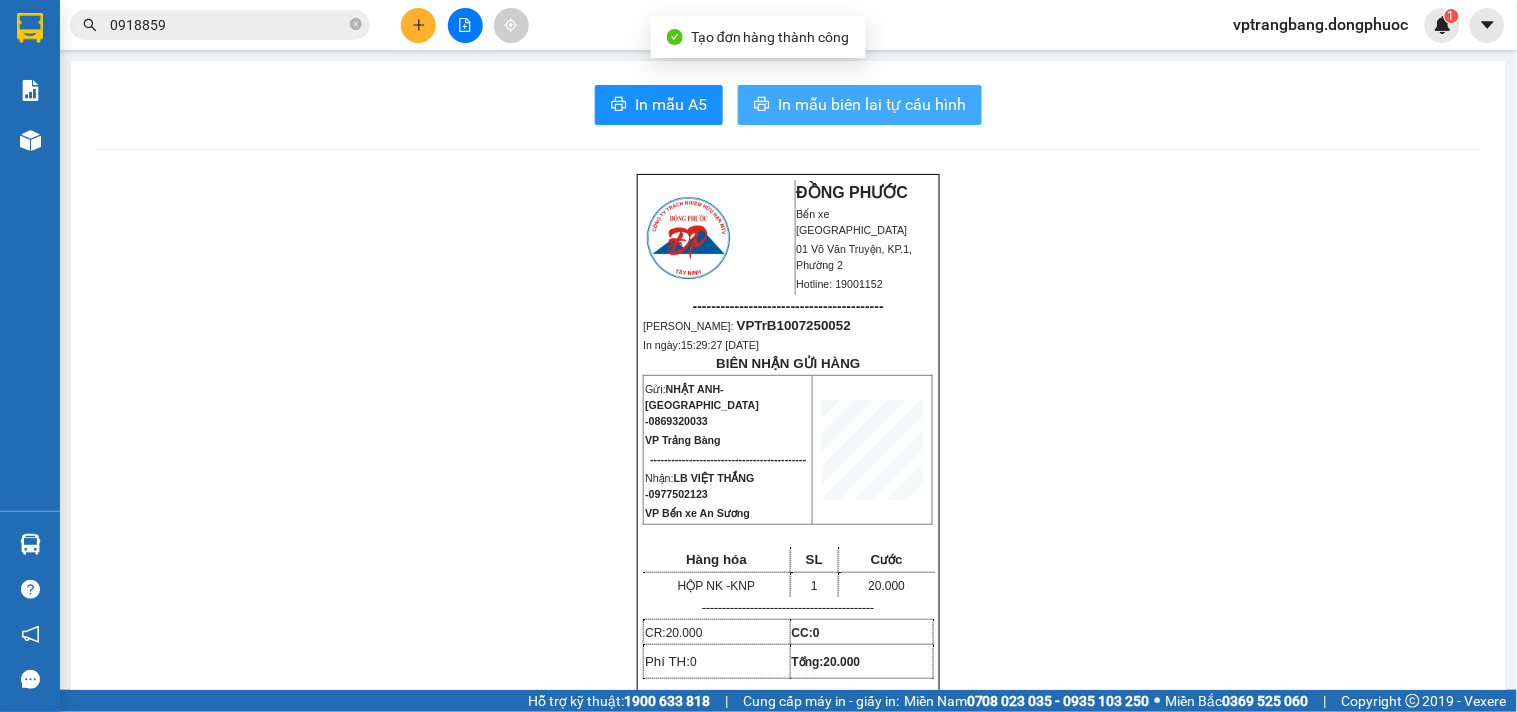 scroll, scrollTop: 0, scrollLeft: 0, axis: both 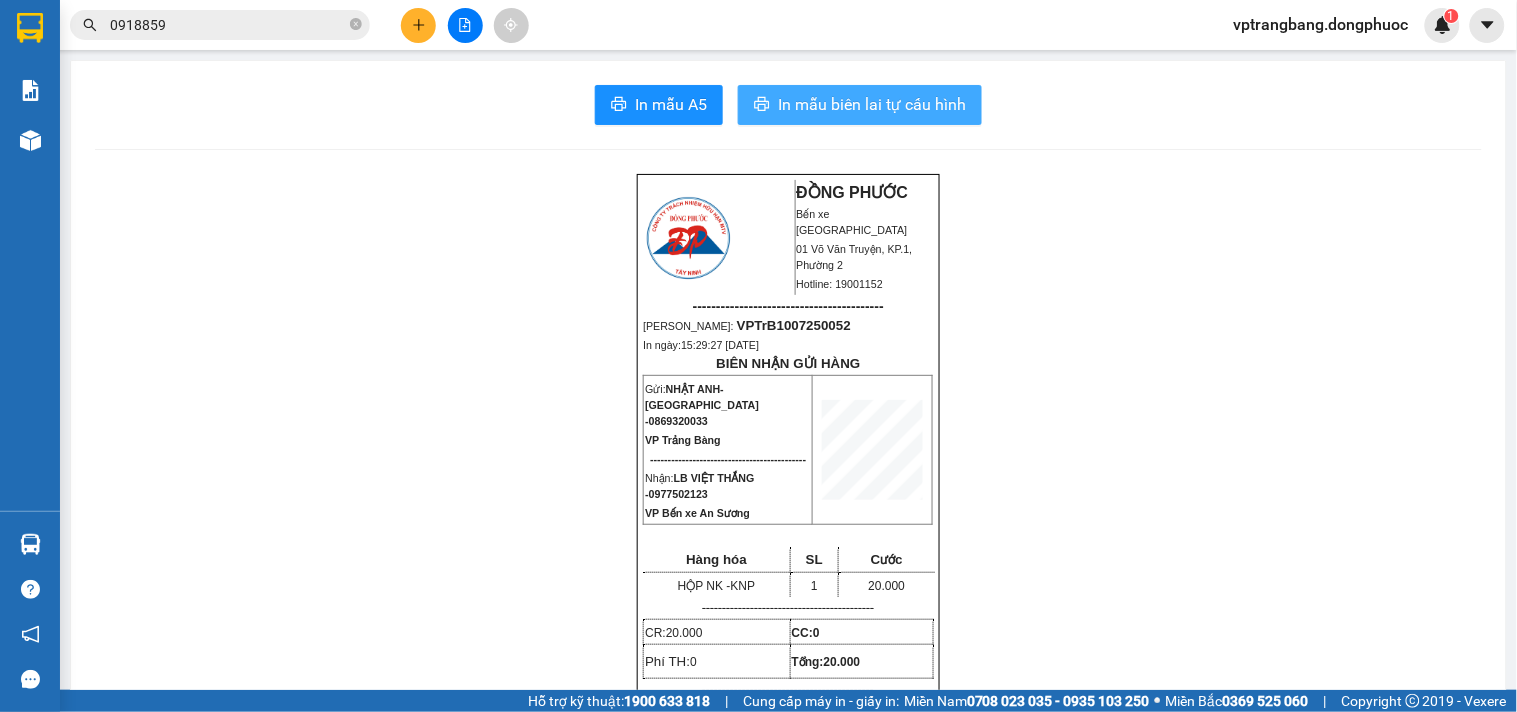 click on "In mẫu biên lai tự cấu hình" at bounding box center [872, 104] 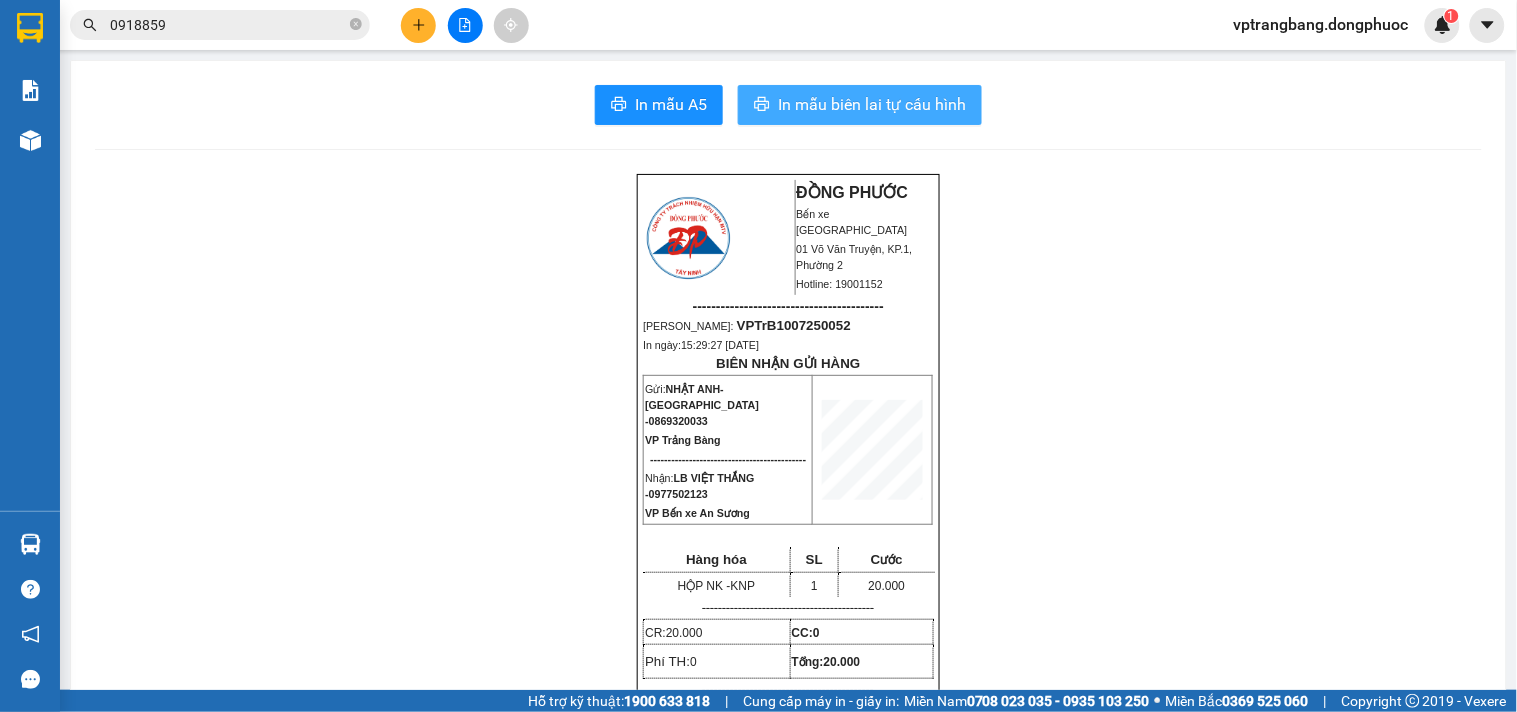 scroll, scrollTop: 0, scrollLeft: 0, axis: both 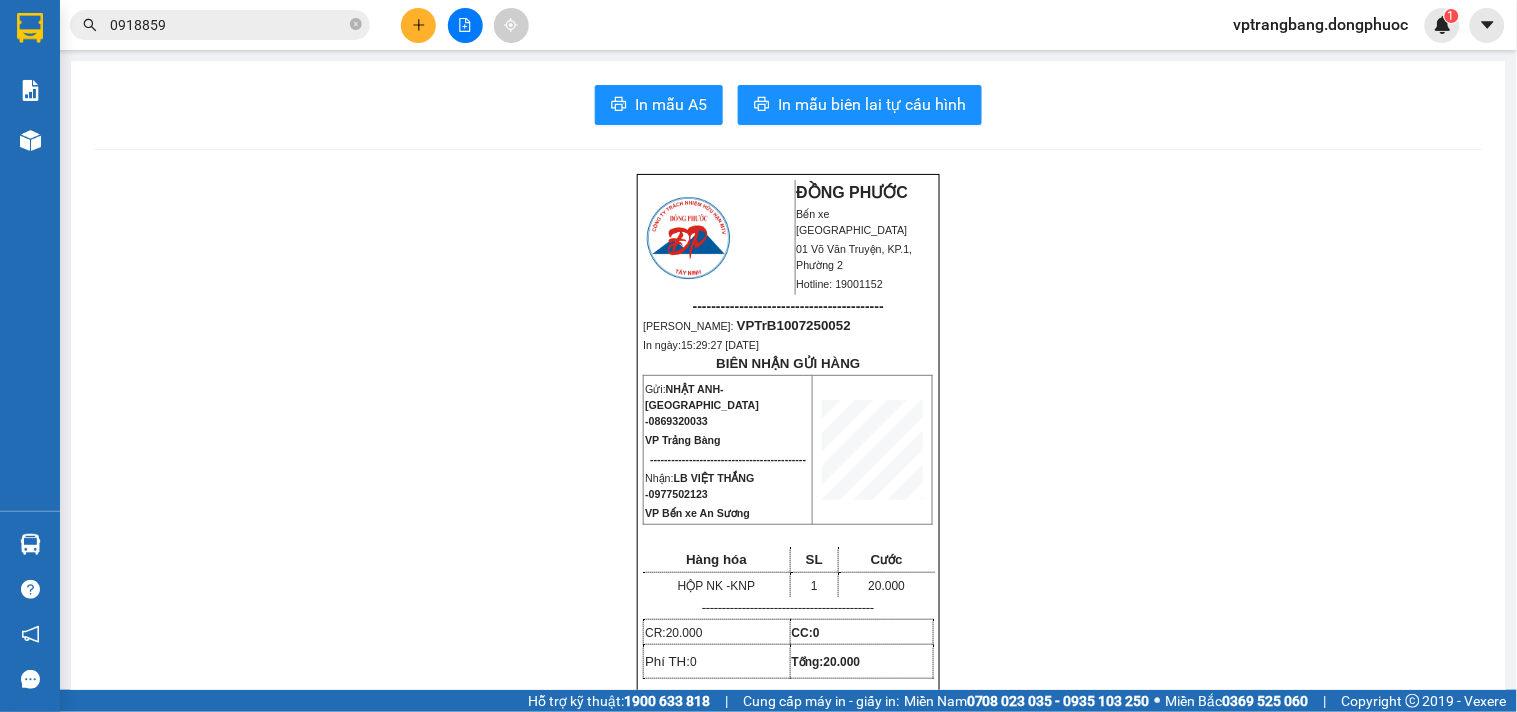 click on "0918859" at bounding box center (220, 25) 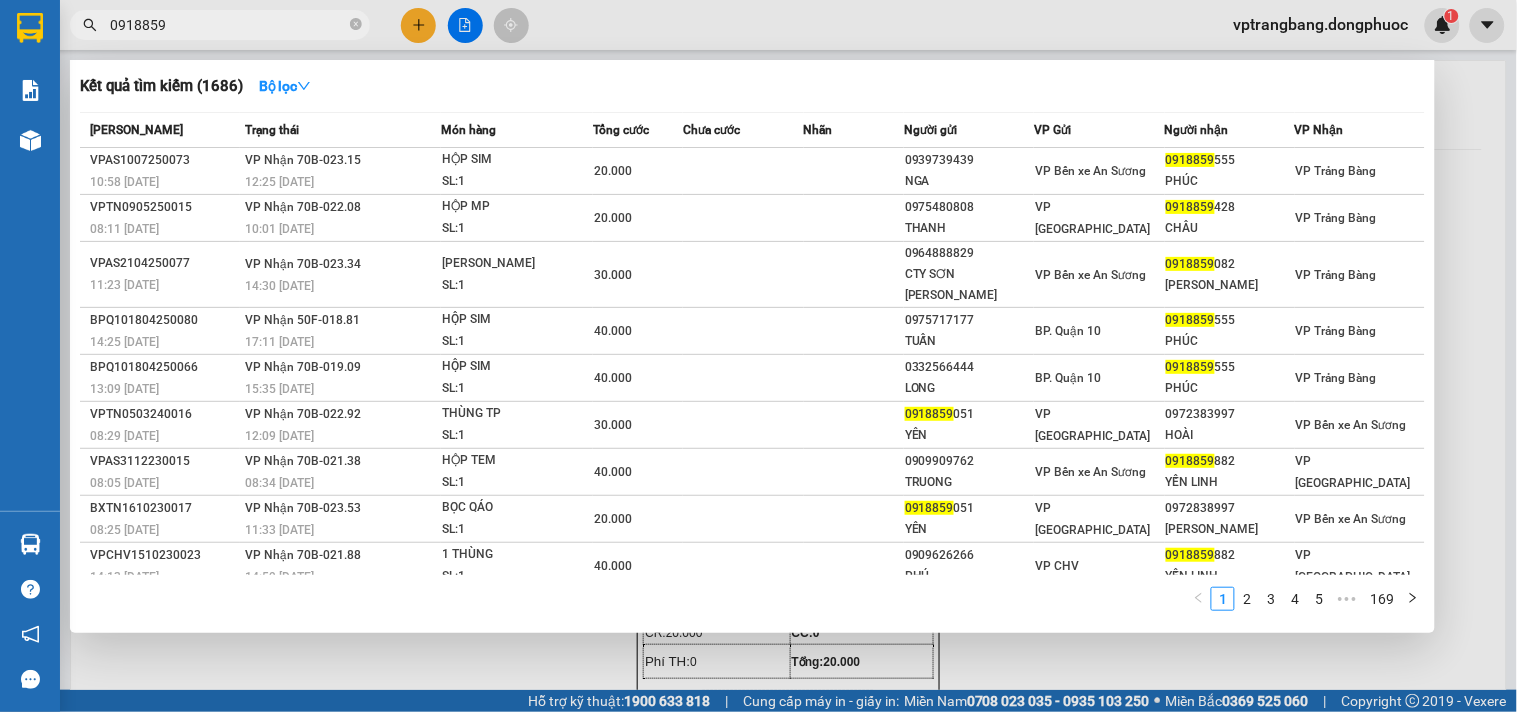 click on "0918859" at bounding box center [228, 25] 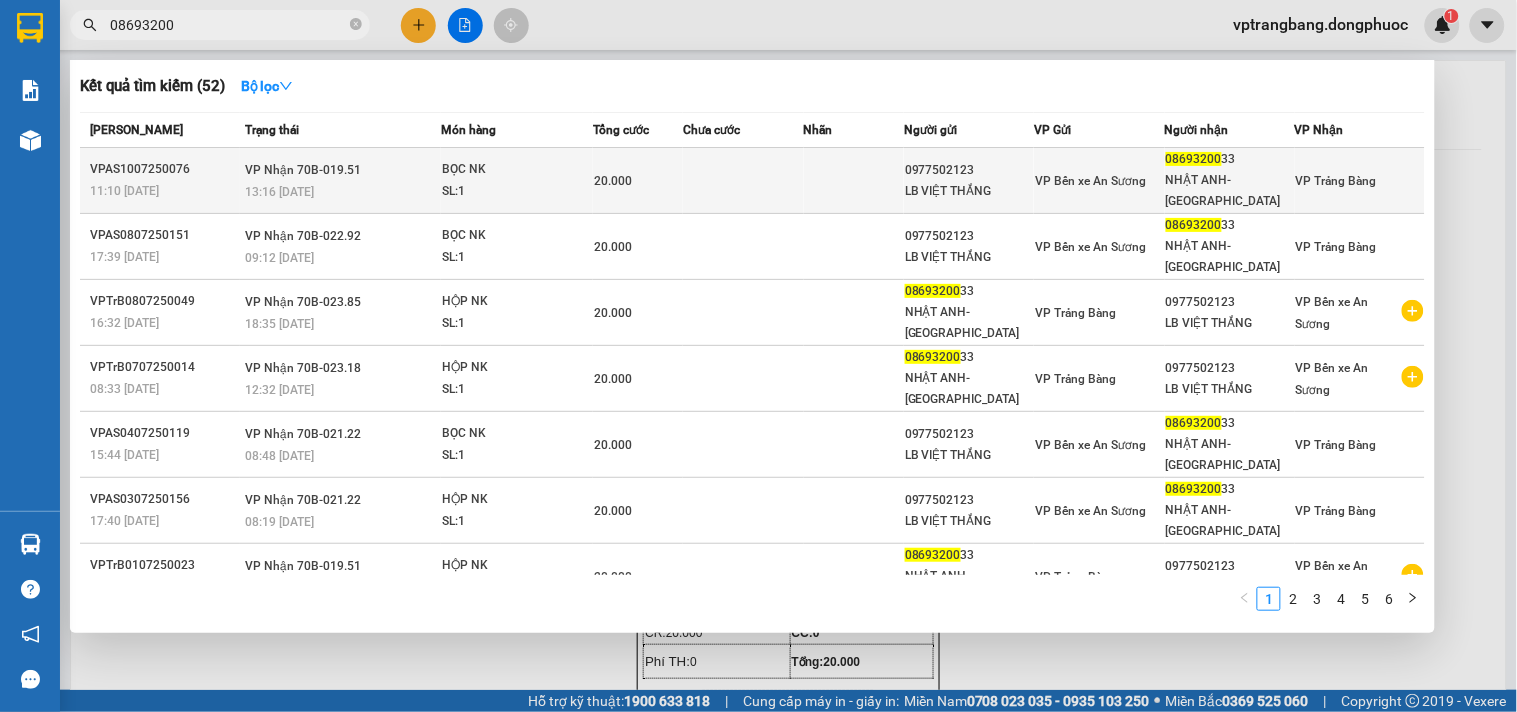 type on "08693200" 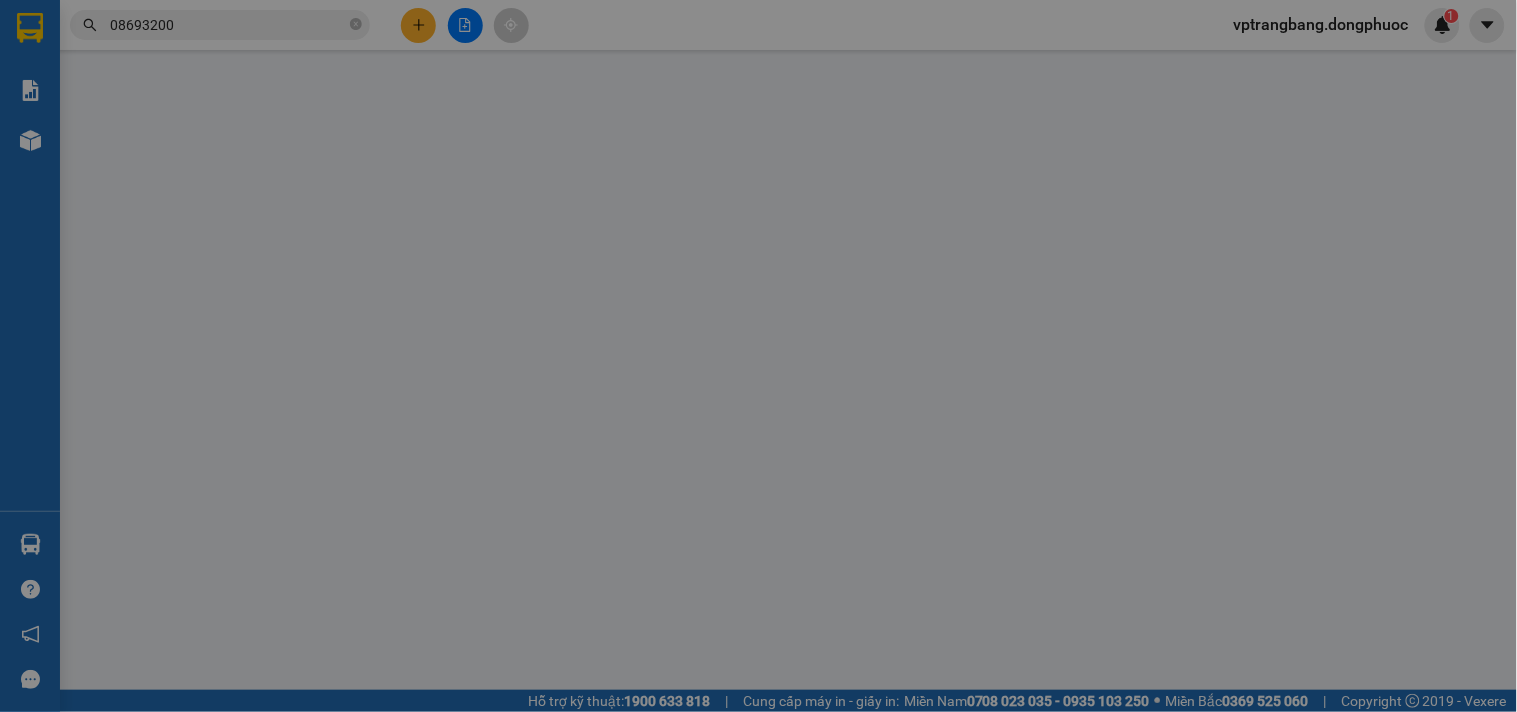 type on "0977502123" 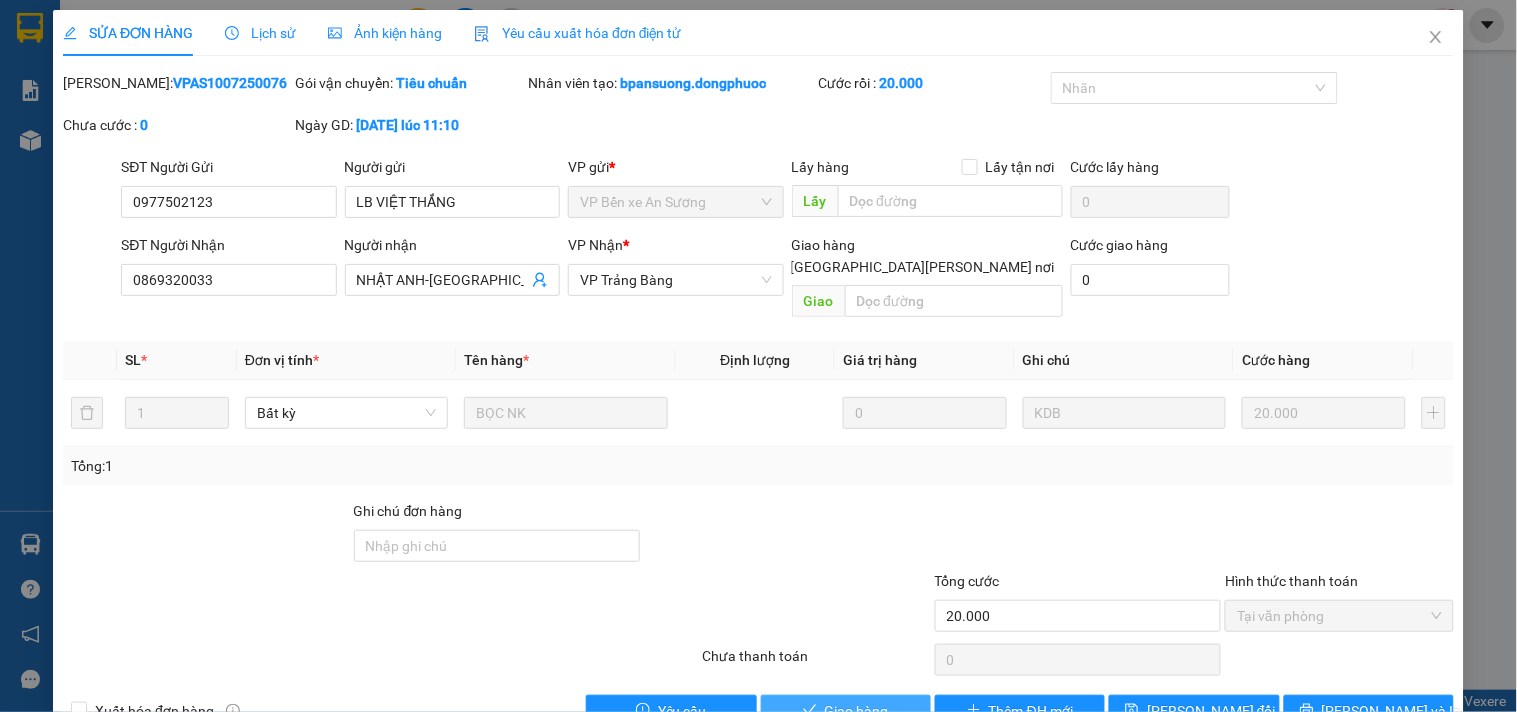 drag, startPoint x: 818, startPoint y: 678, endPoint x: 341, endPoint y: 4, distance: 825.71484 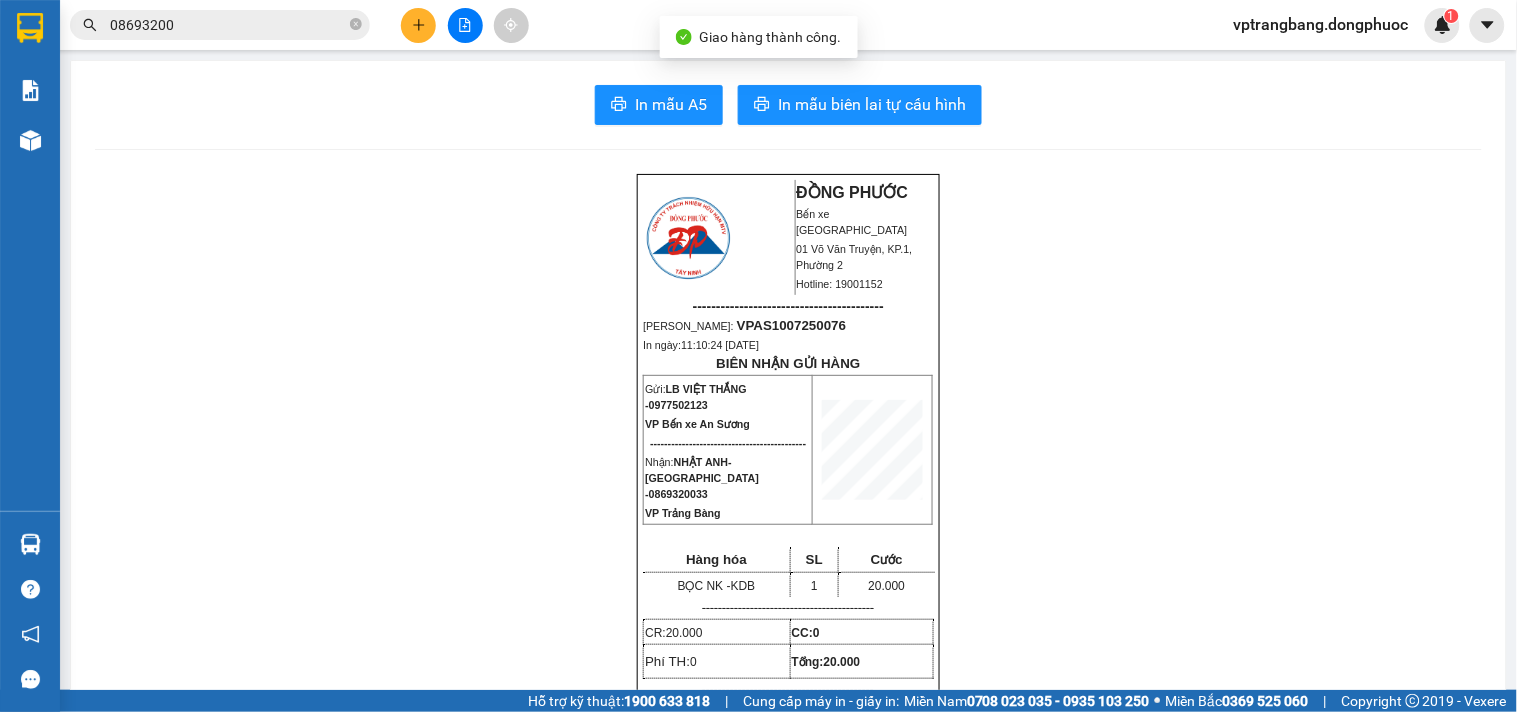 click 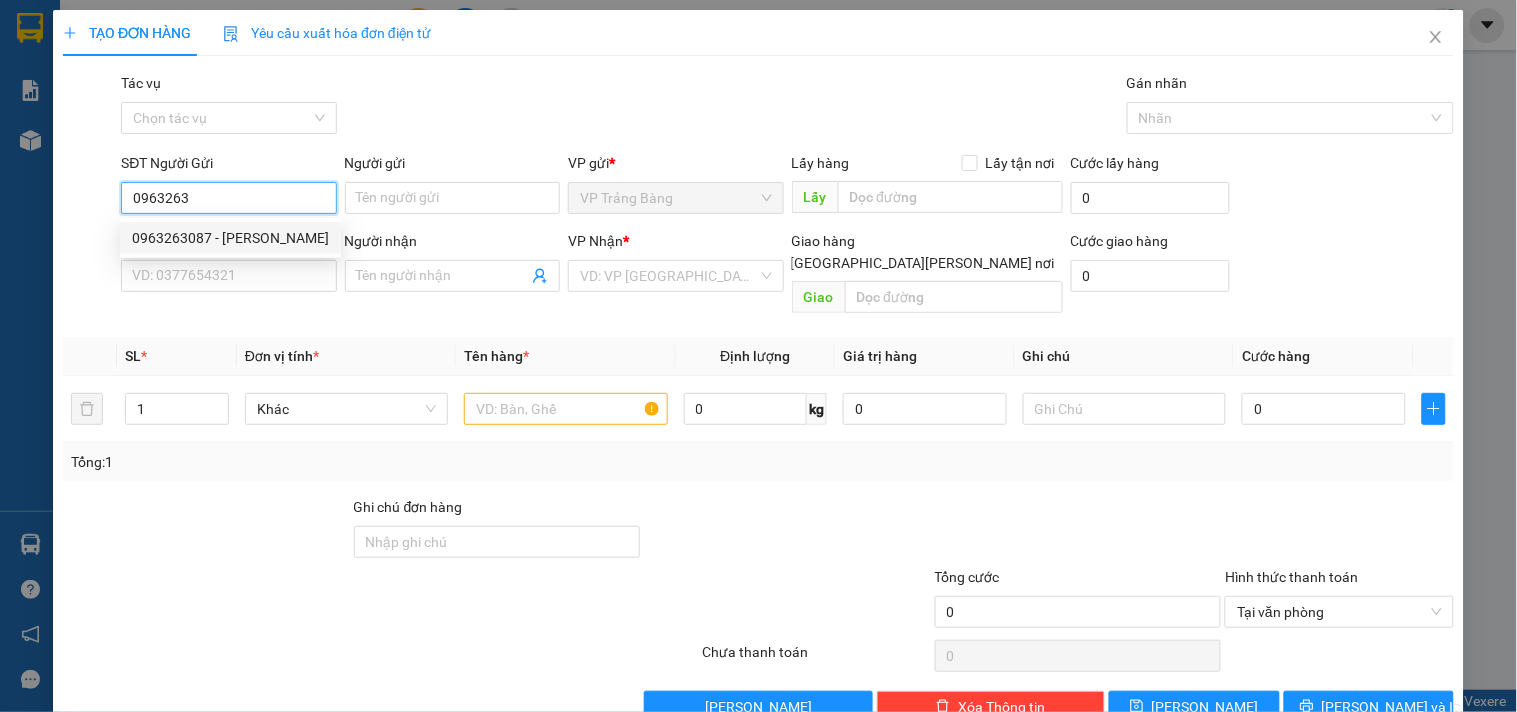 drag, startPoint x: 226, startPoint y: 245, endPoint x: 313, endPoint y: 252, distance: 87.28116 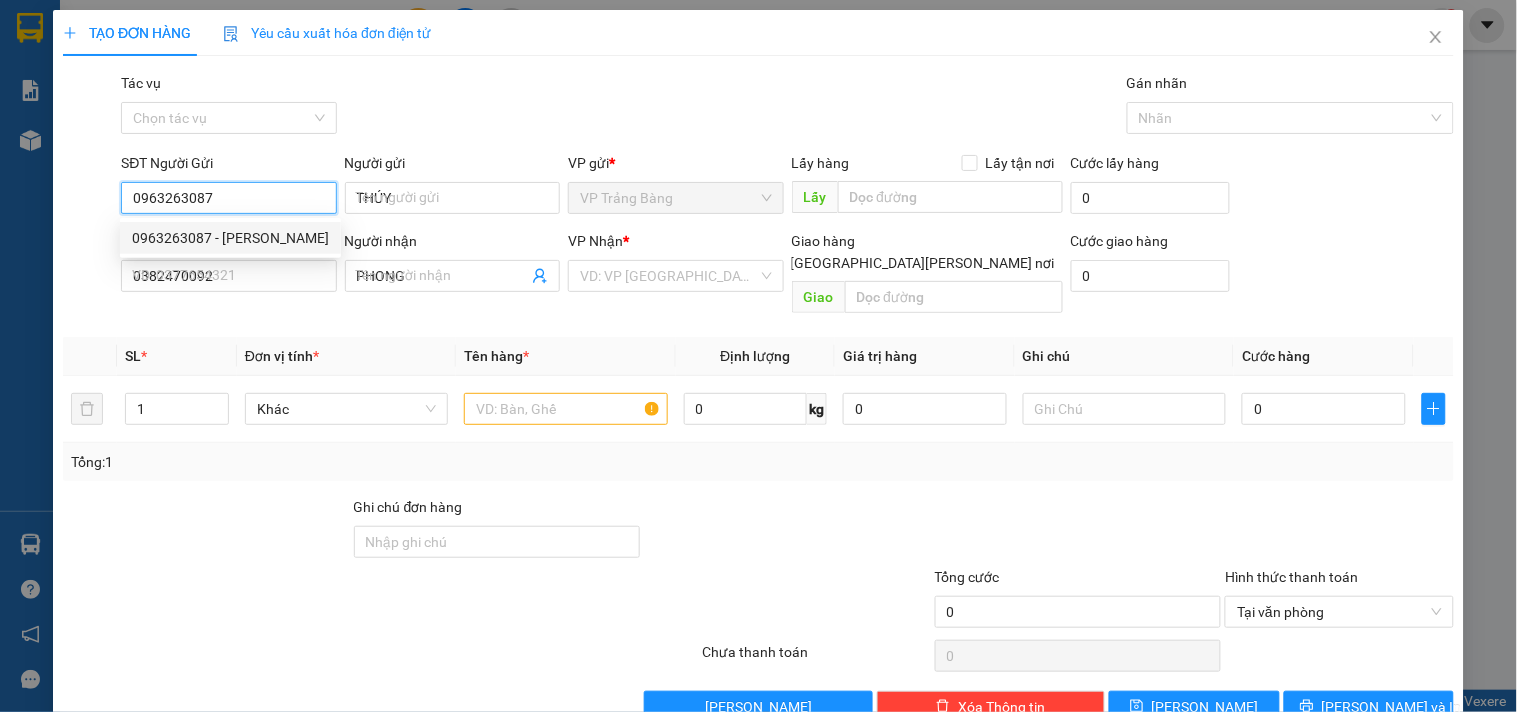 type on "20.000" 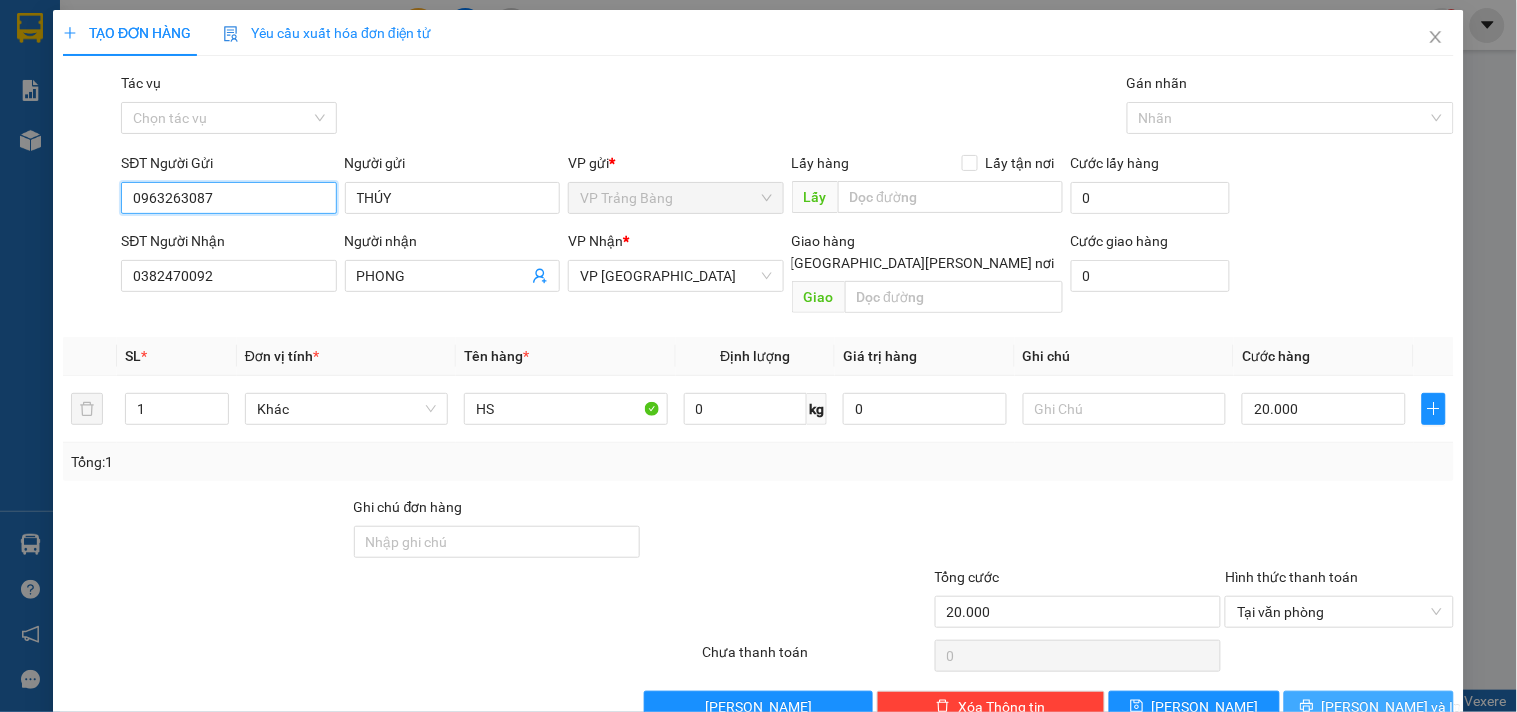 type on "0963263087" 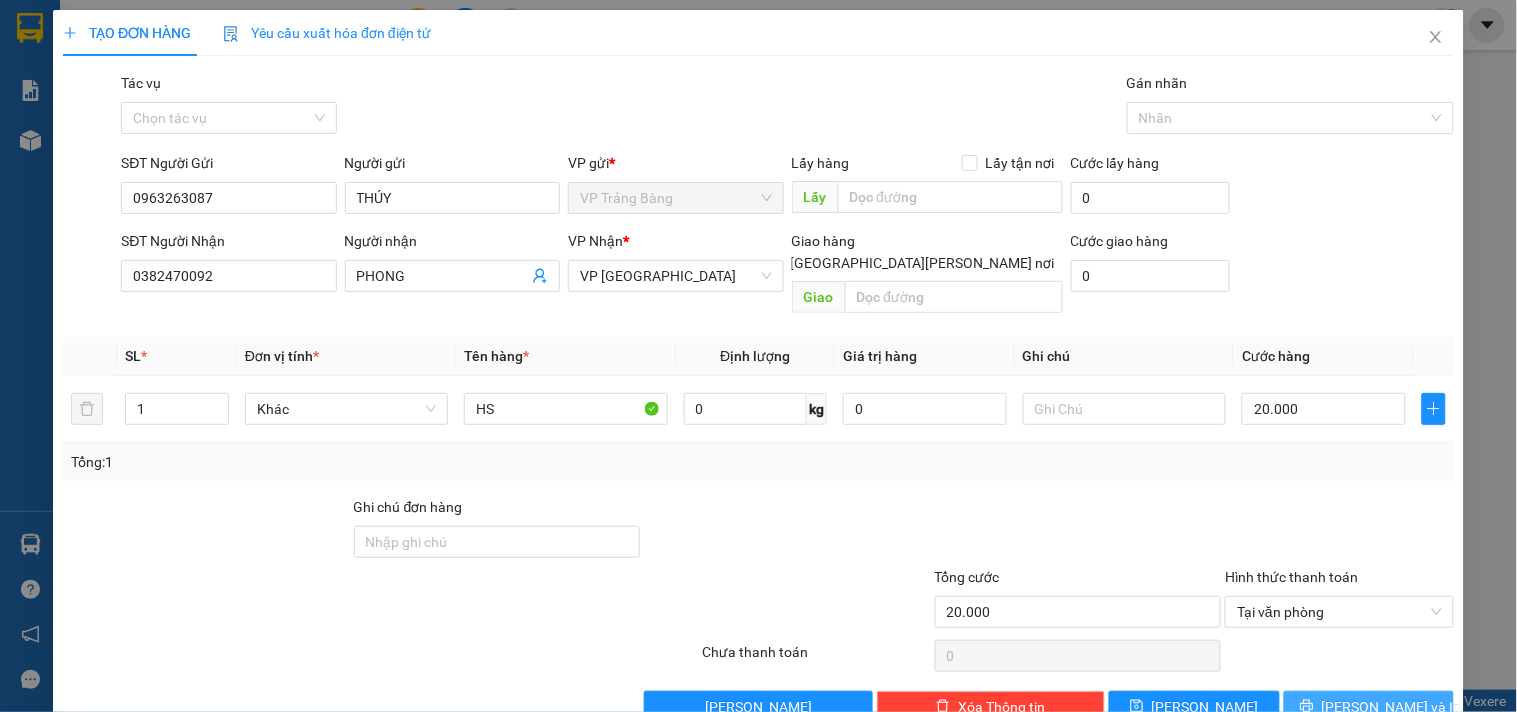 click on "[PERSON_NAME] và In" at bounding box center (1392, 707) 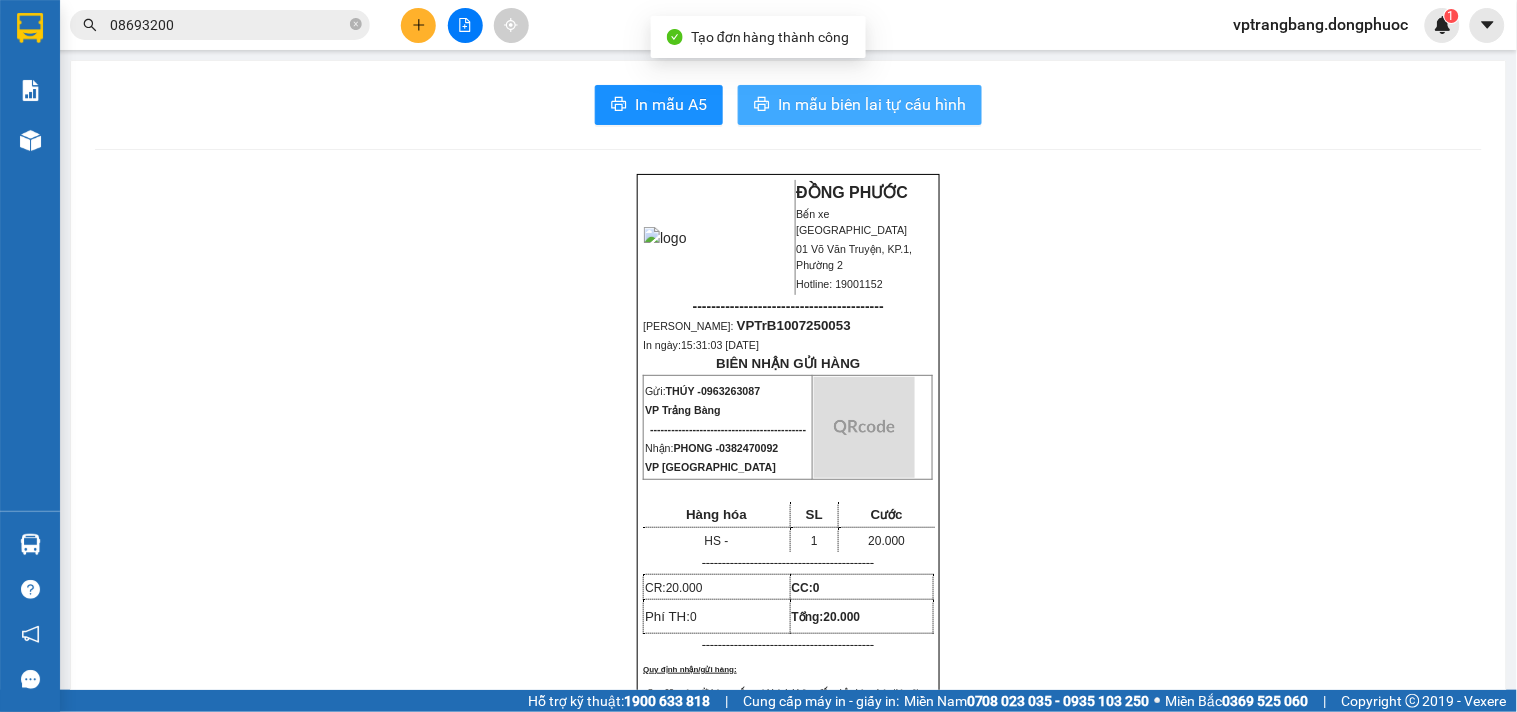 click on "In mẫu biên lai tự cấu hình" at bounding box center [872, 104] 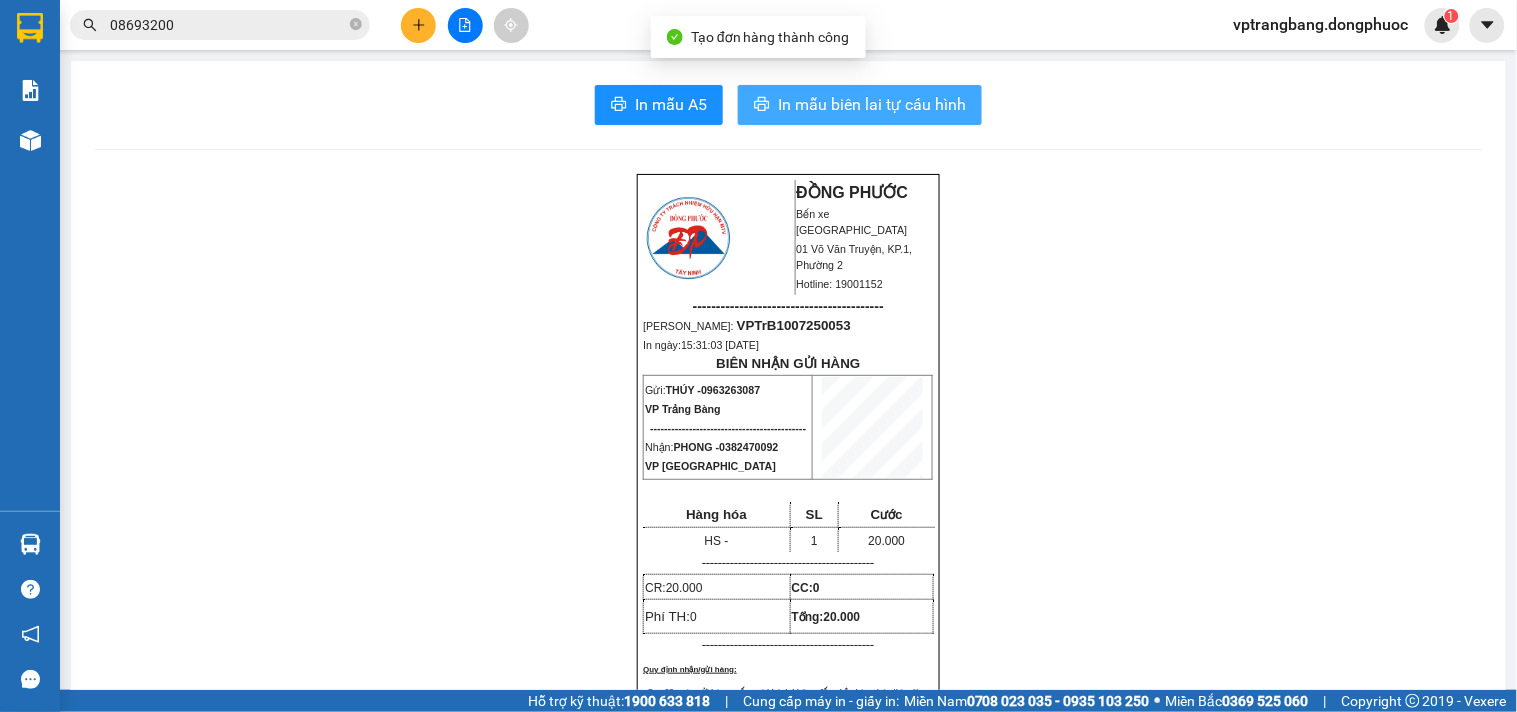scroll, scrollTop: 0, scrollLeft: 0, axis: both 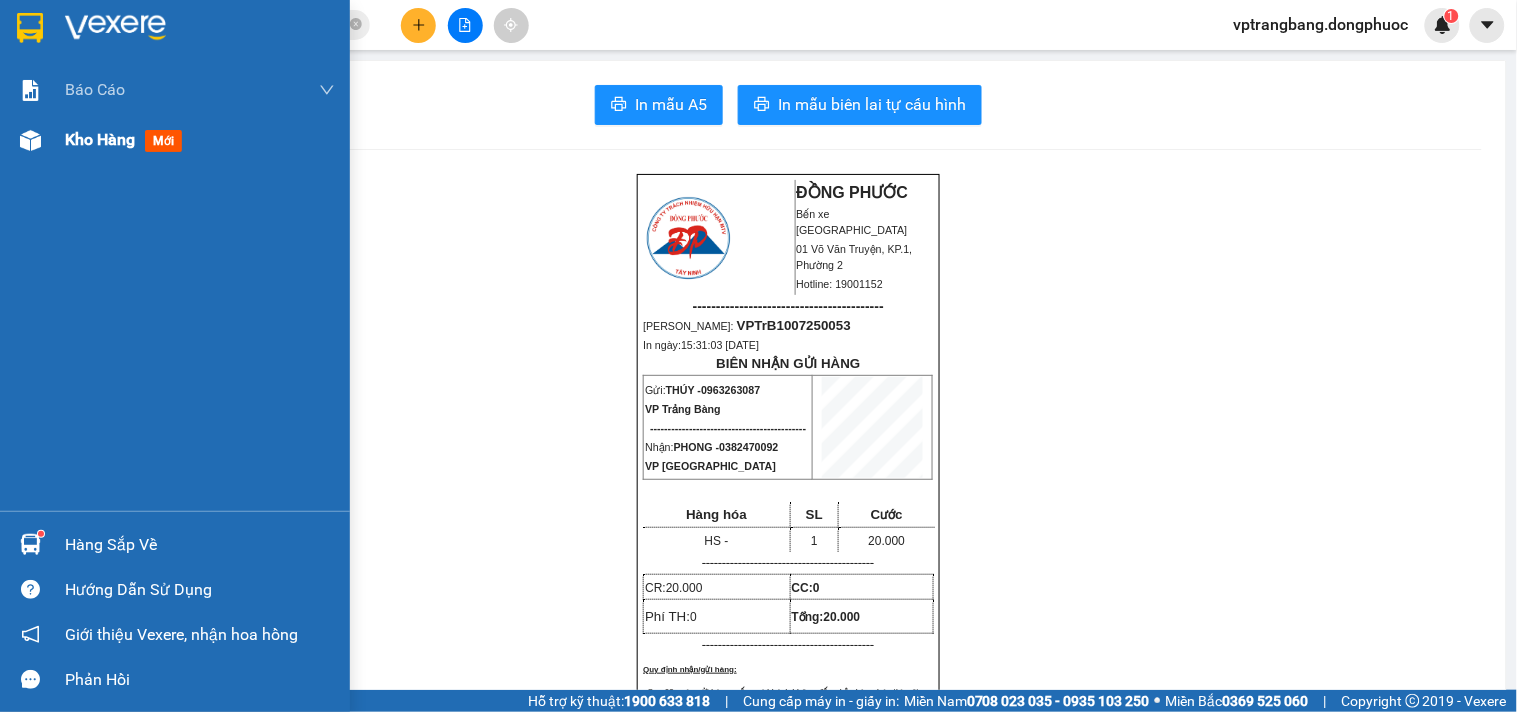 click at bounding box center [30, 140] 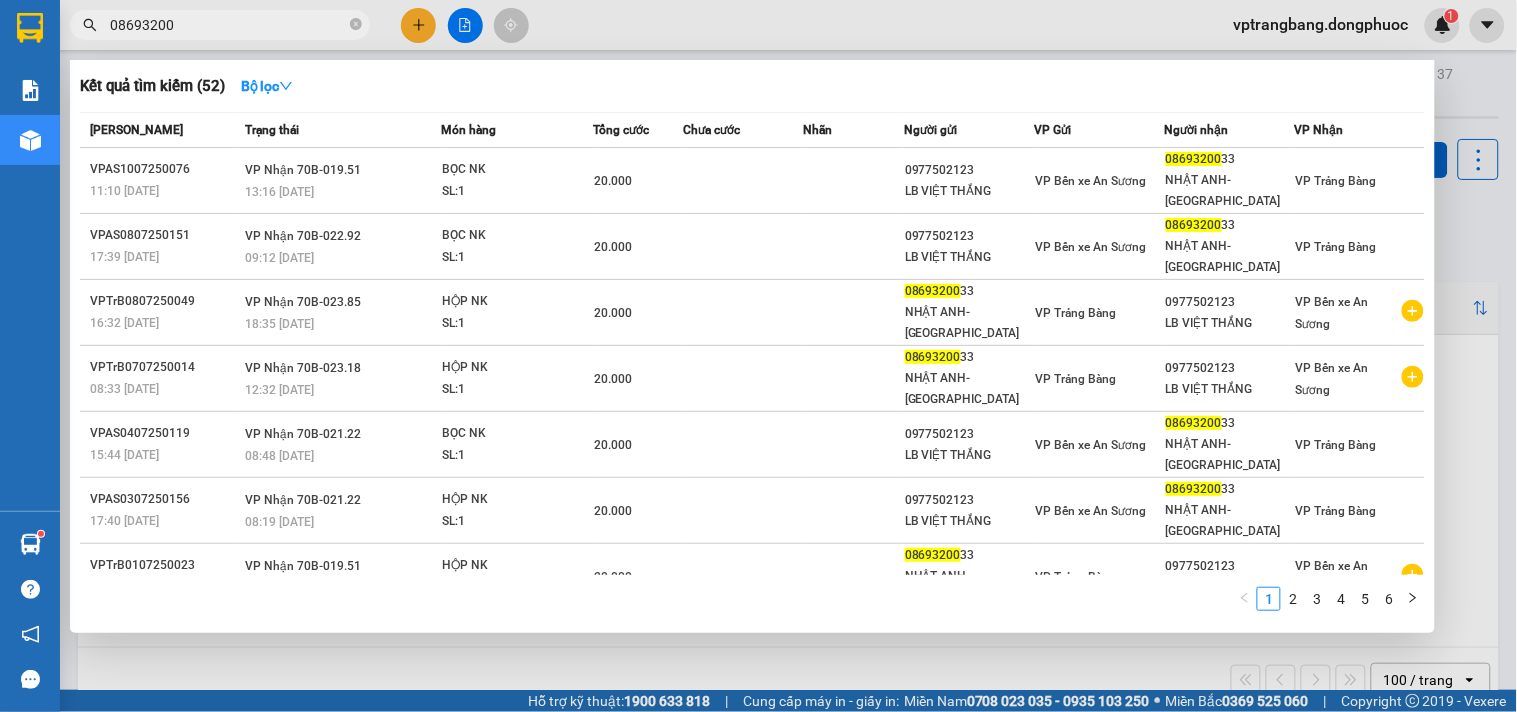 click on "08693200" at bounding box center [228, 25] 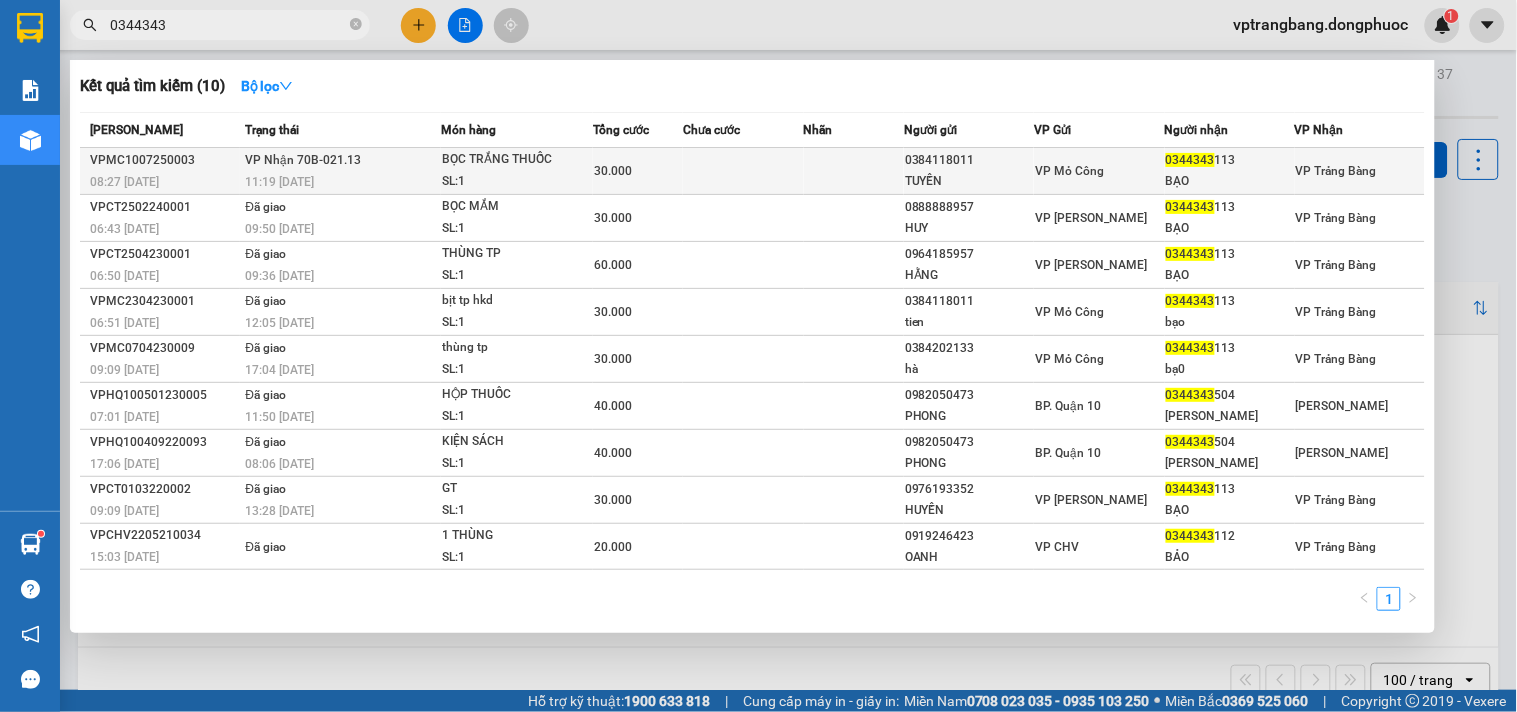 type on "0344343" 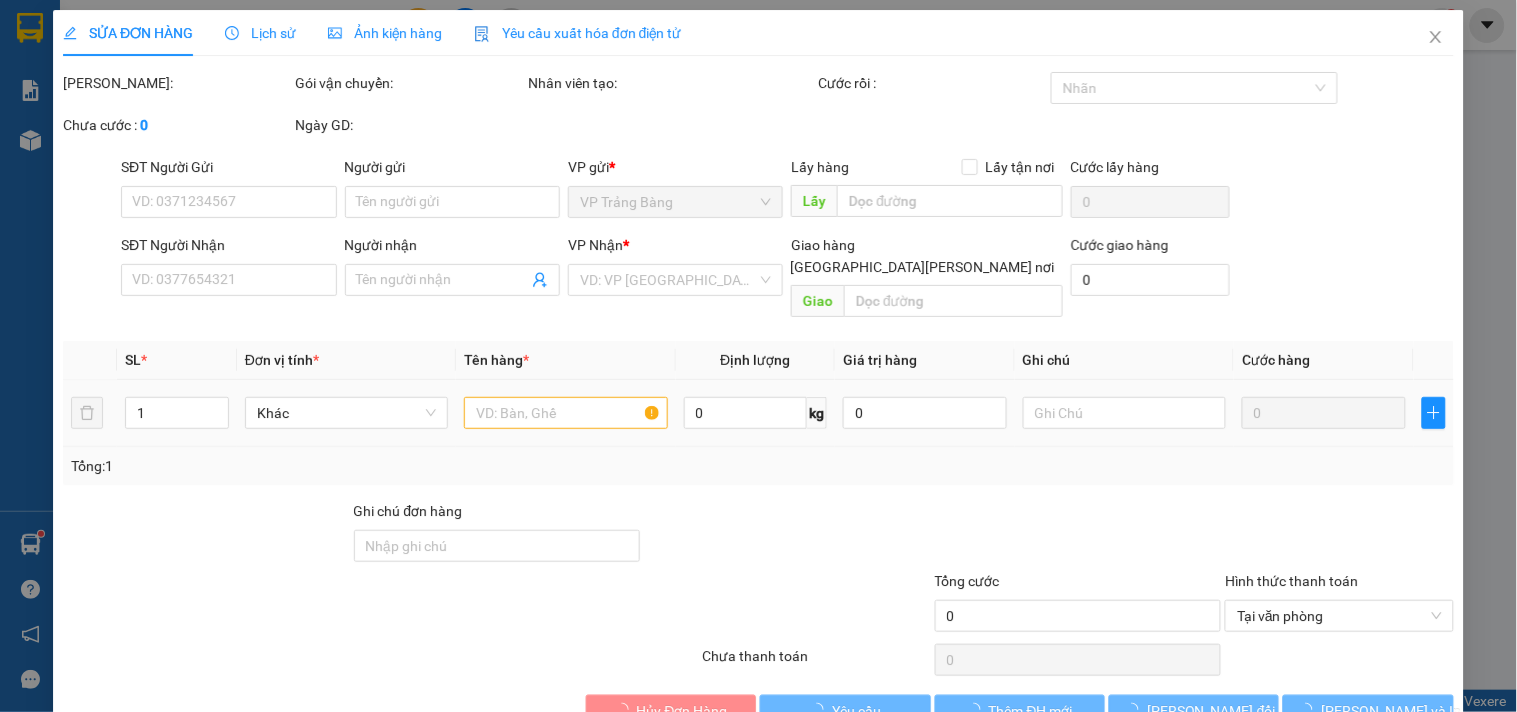 type on "0384118011" 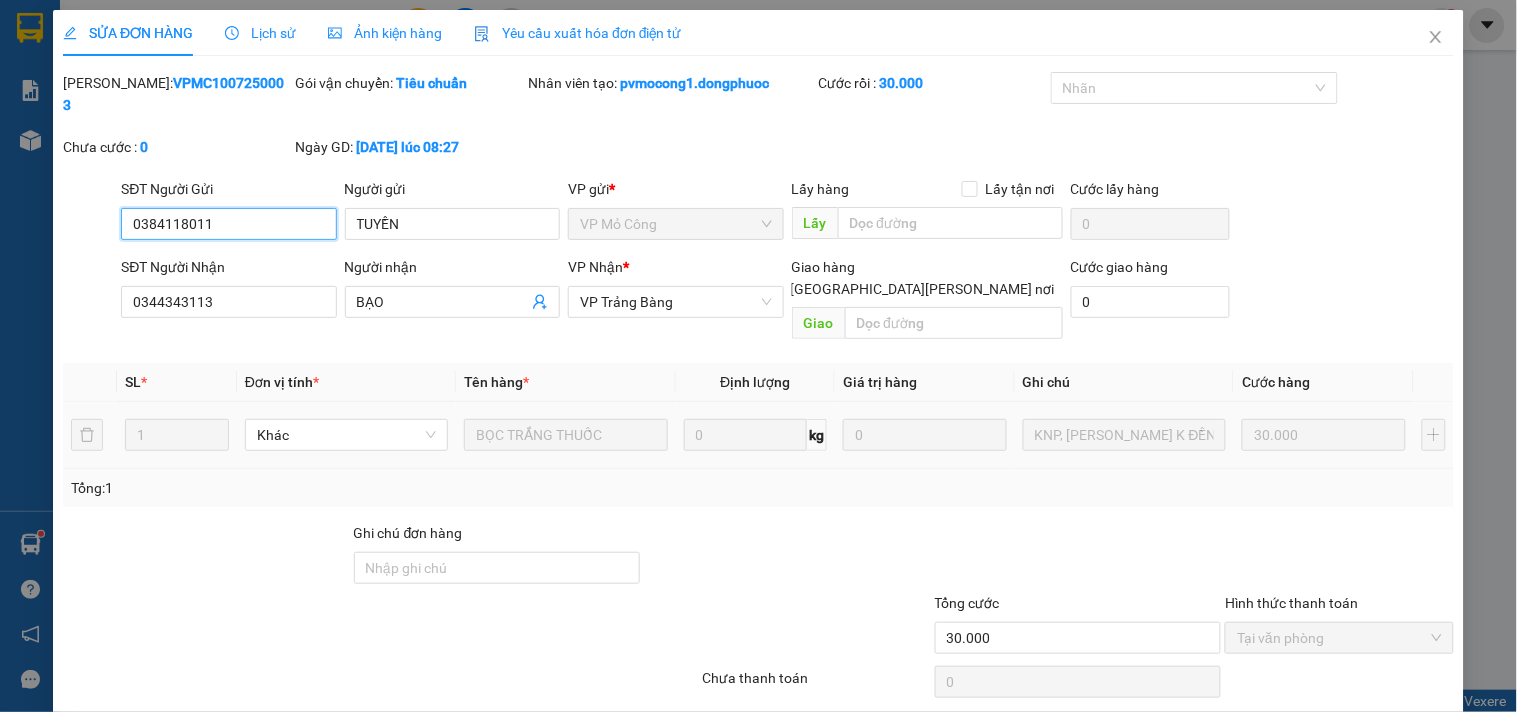 scroll, scrollTop: 32, scrollLeft: 0, axis: vertical 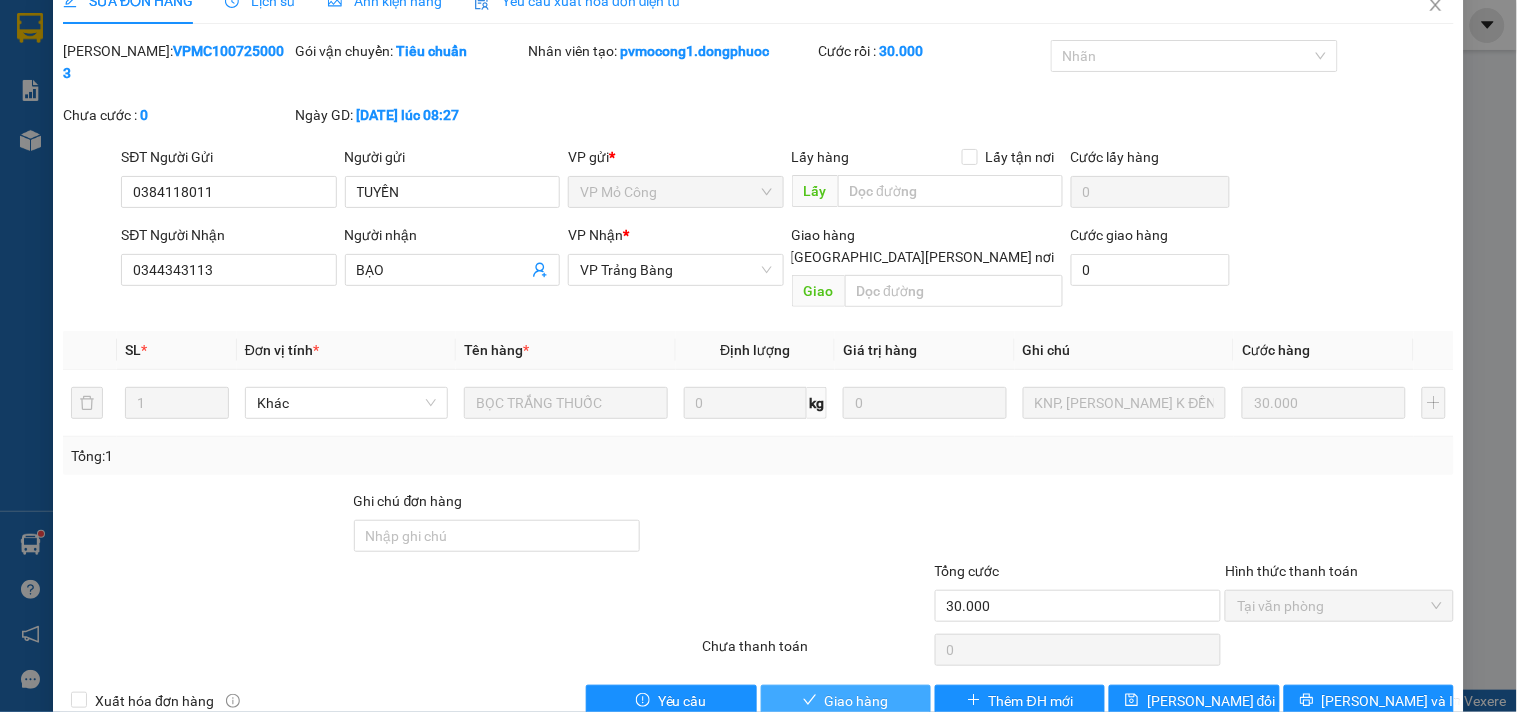 click on "Giao hàng" at bounding box center [857, 701] 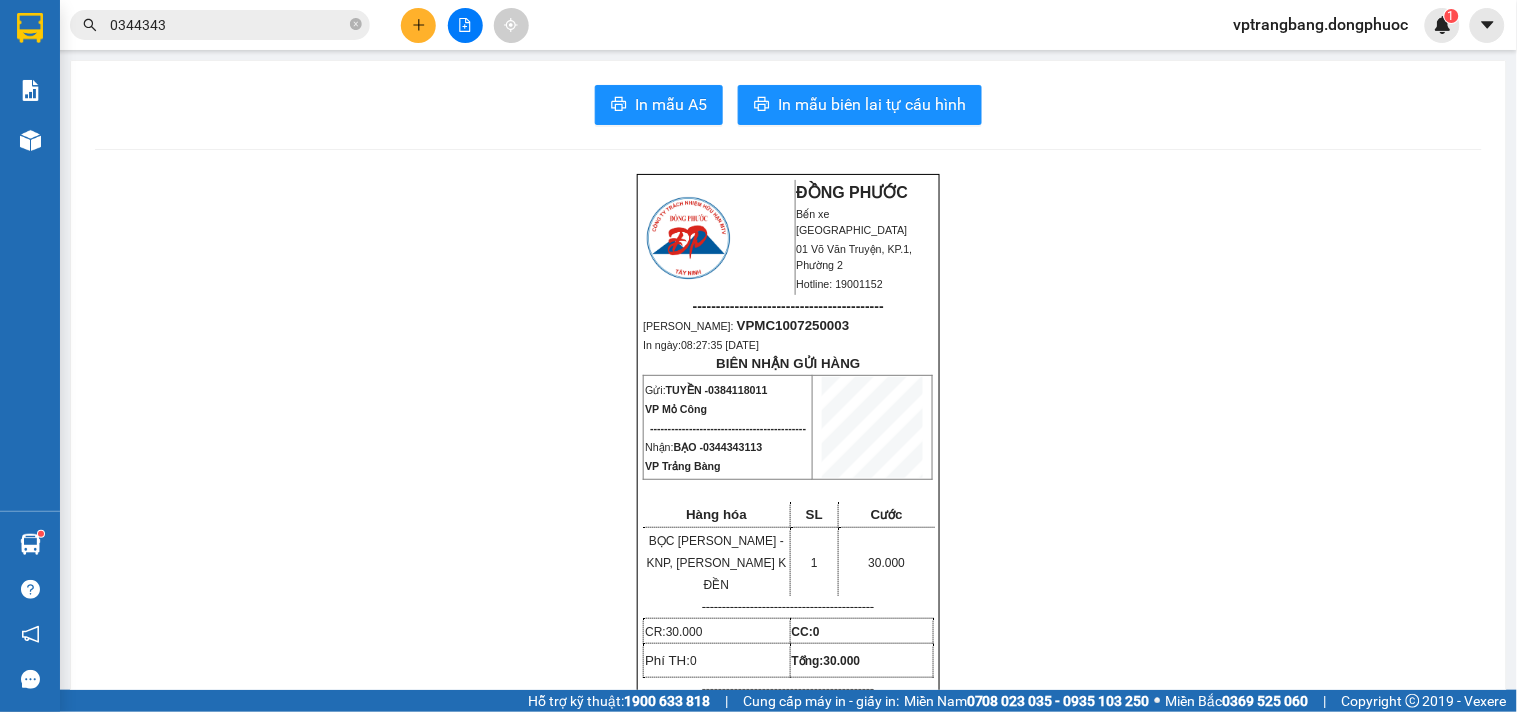 click on "0344343" at bounding box center (220, 25) 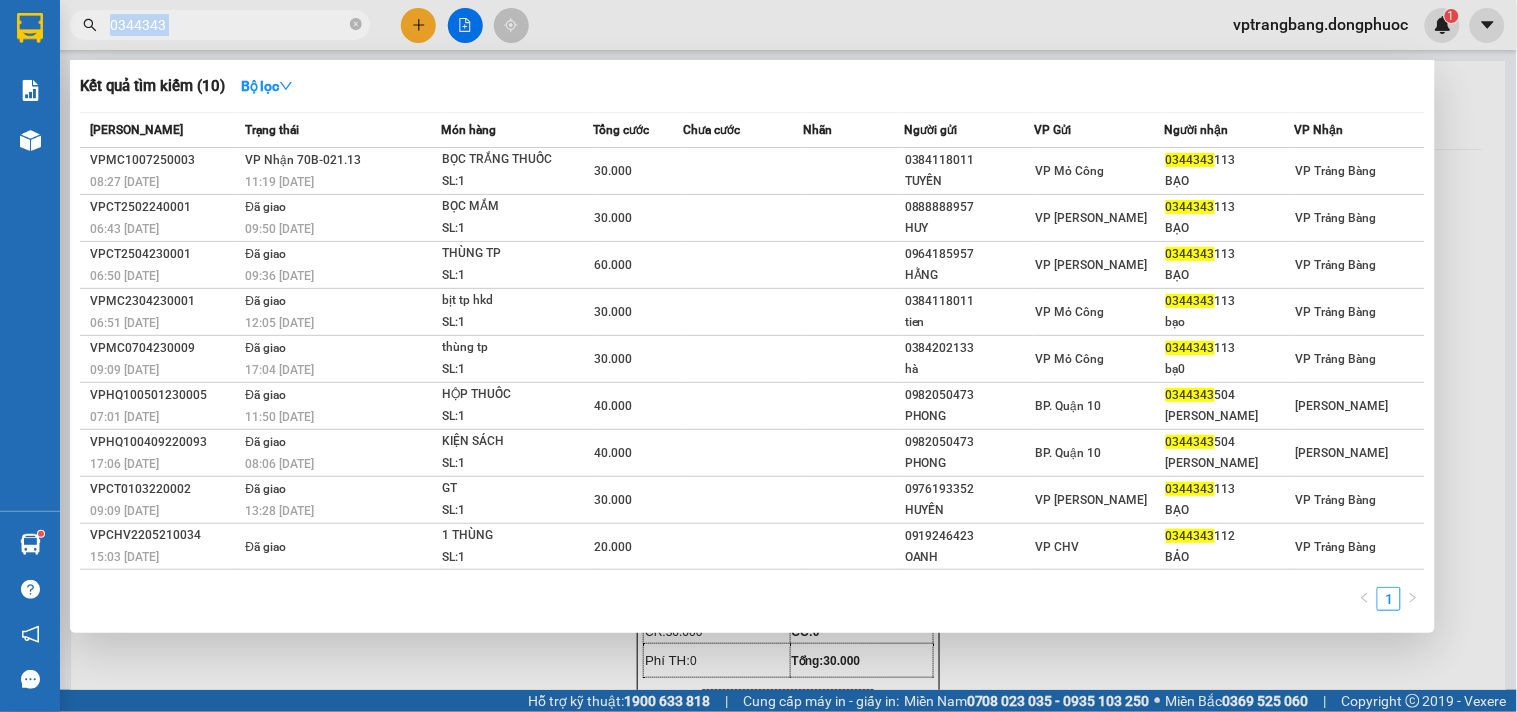 click on "0344343" at bounding box center [220, 25] 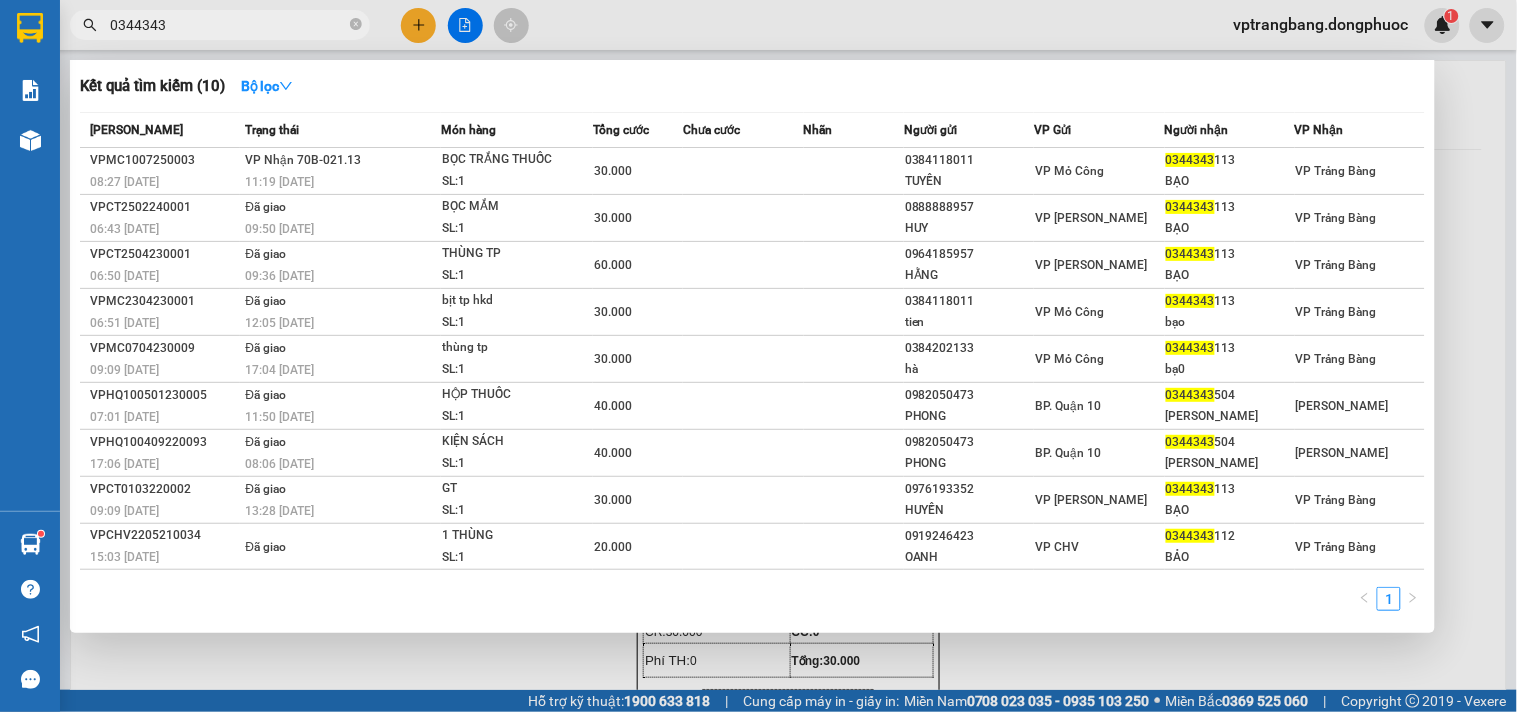 click on "0344343" at bounding box center (228, 25) 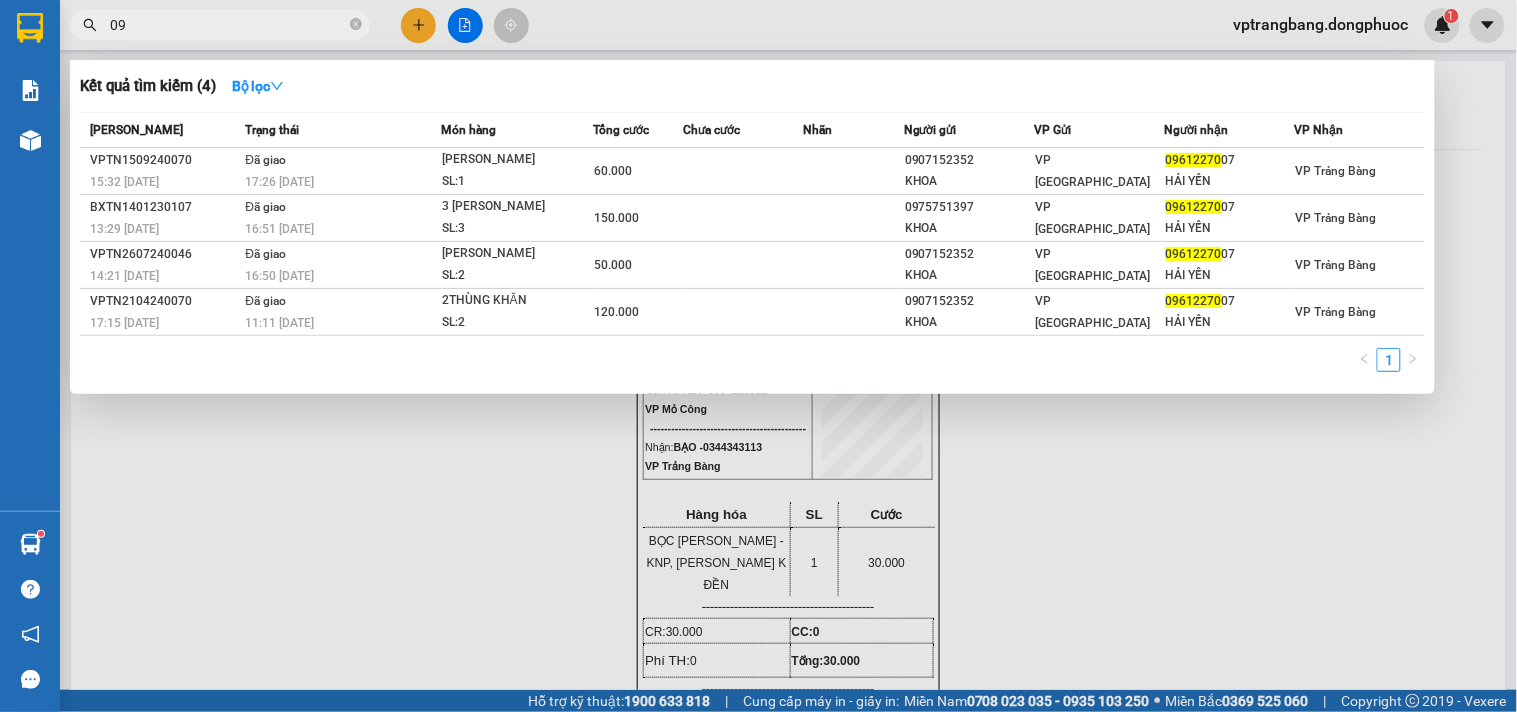type on "0" 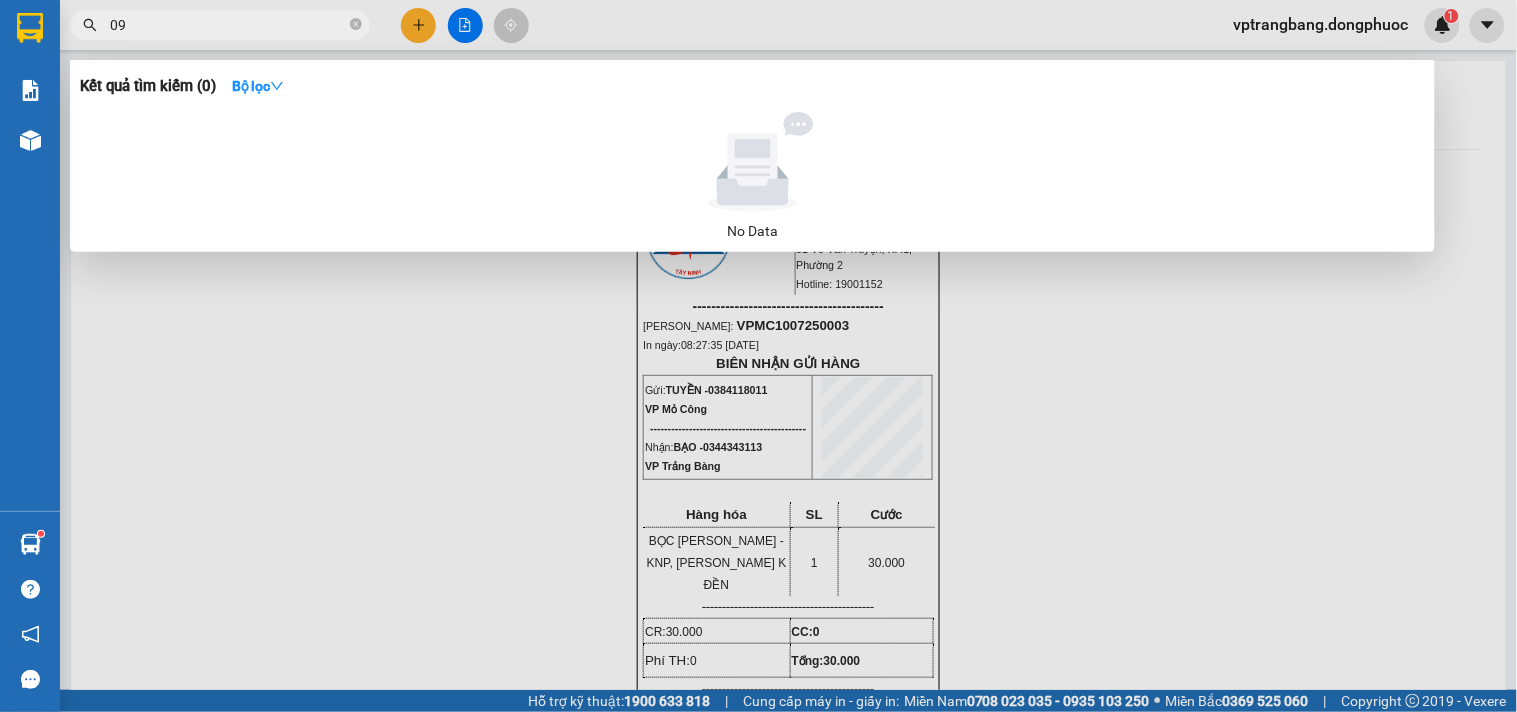 type on "0" 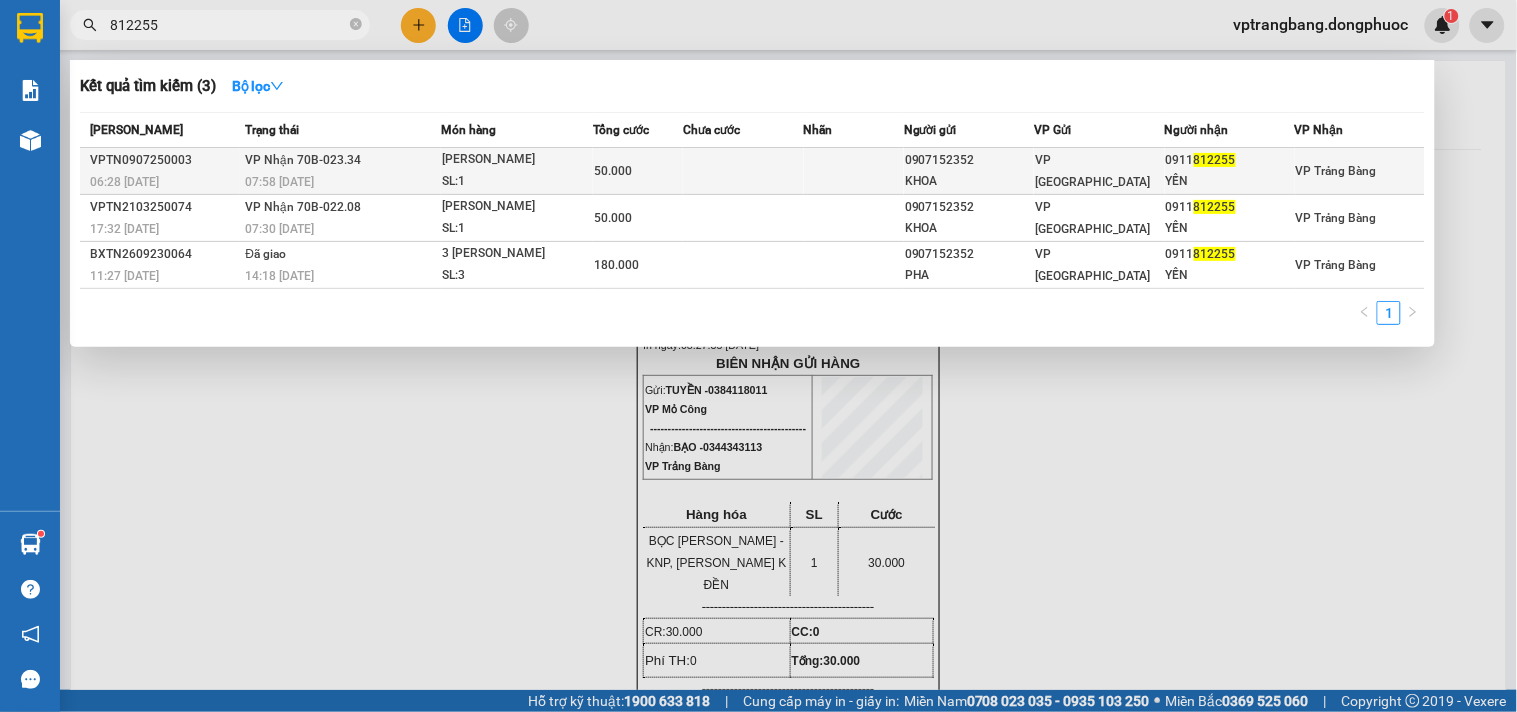 type on "812255" 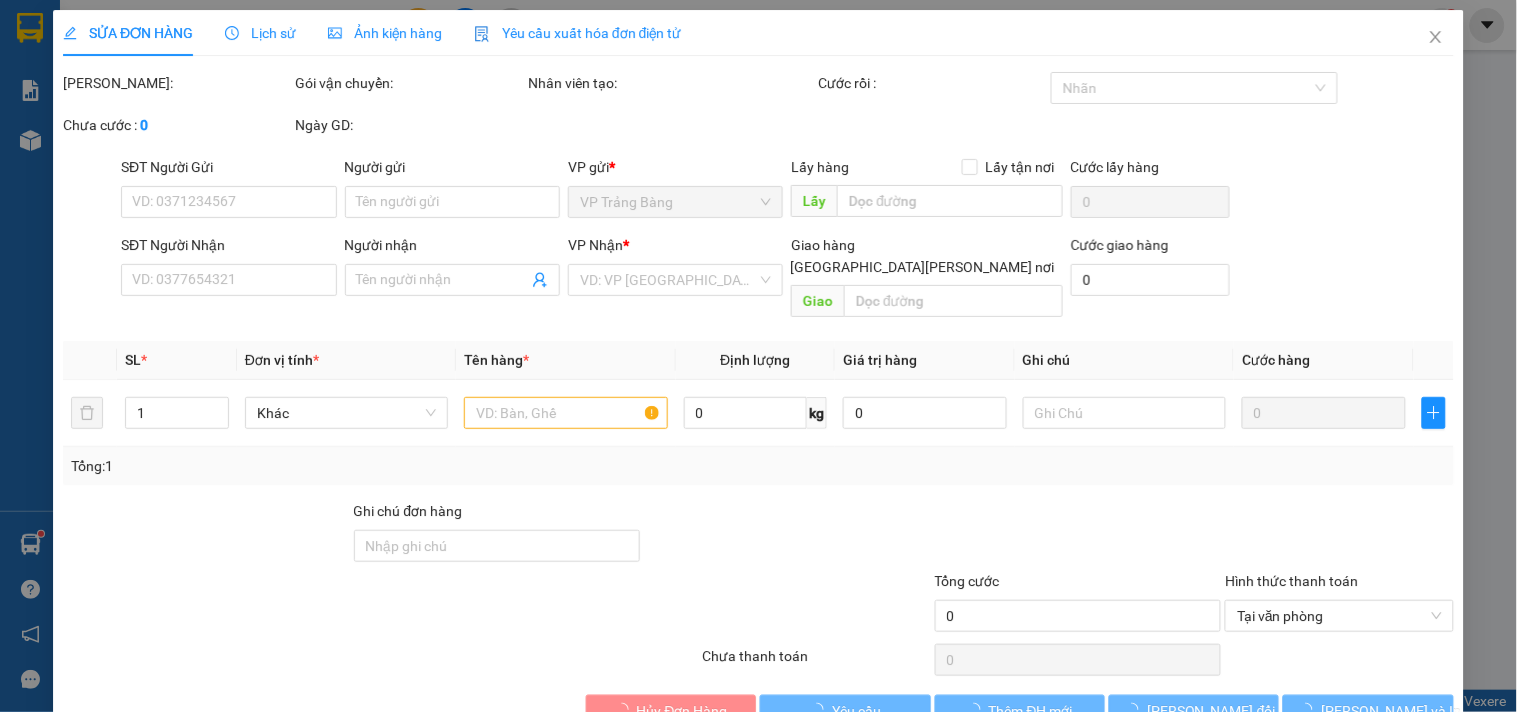 type on "0907152352" 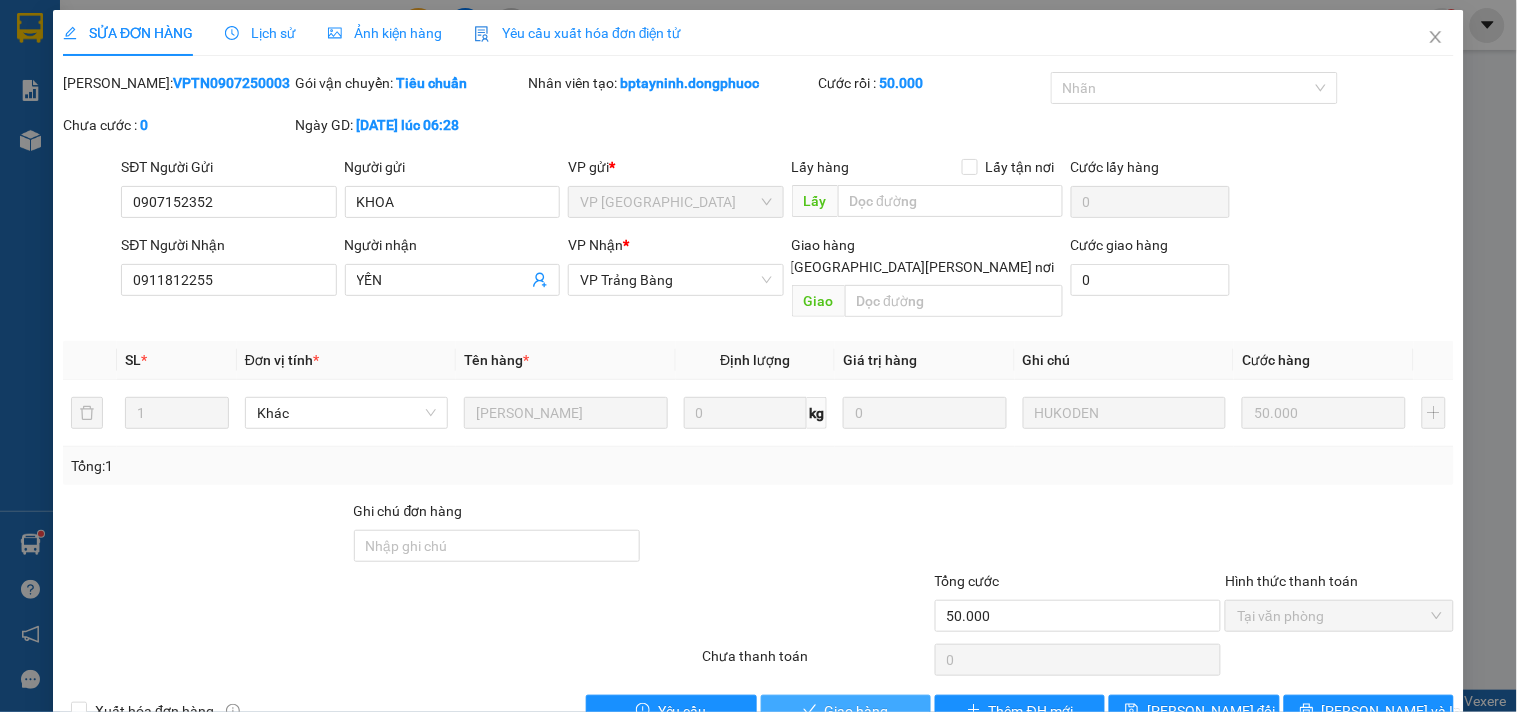 click on "Giao hàng" at bounding box center (857, 711) 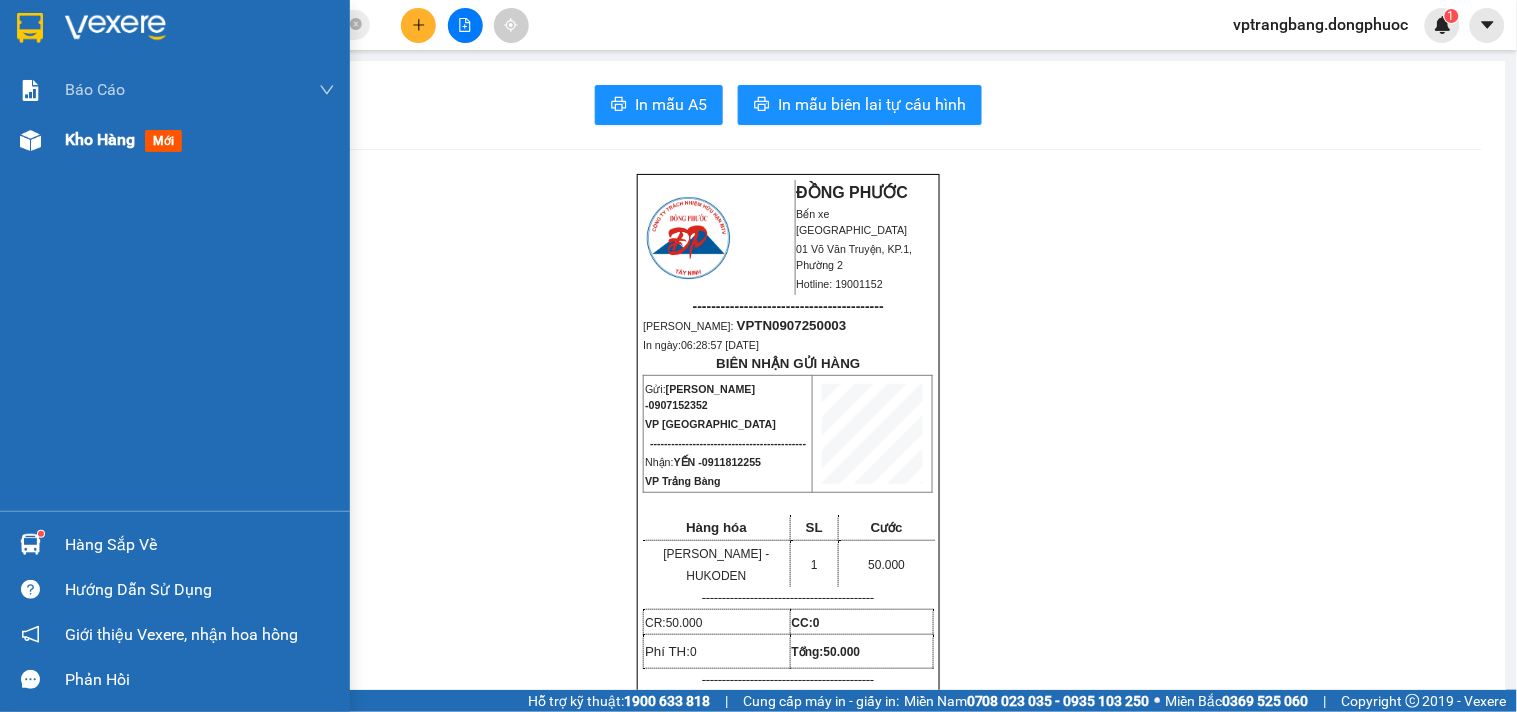 click on "Kho hàng" at bounding box center (100, 139) 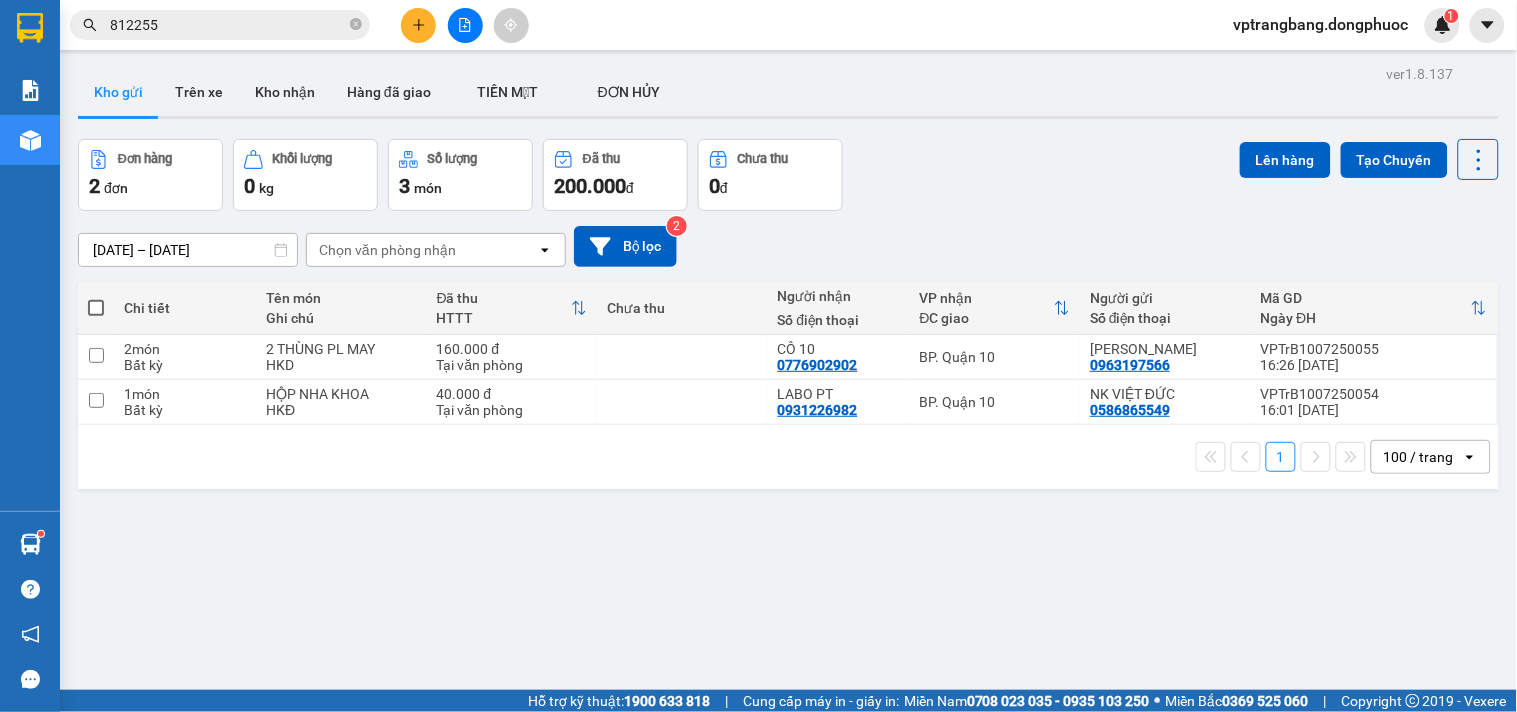 click on "812255" at bounding box center [228, 25] 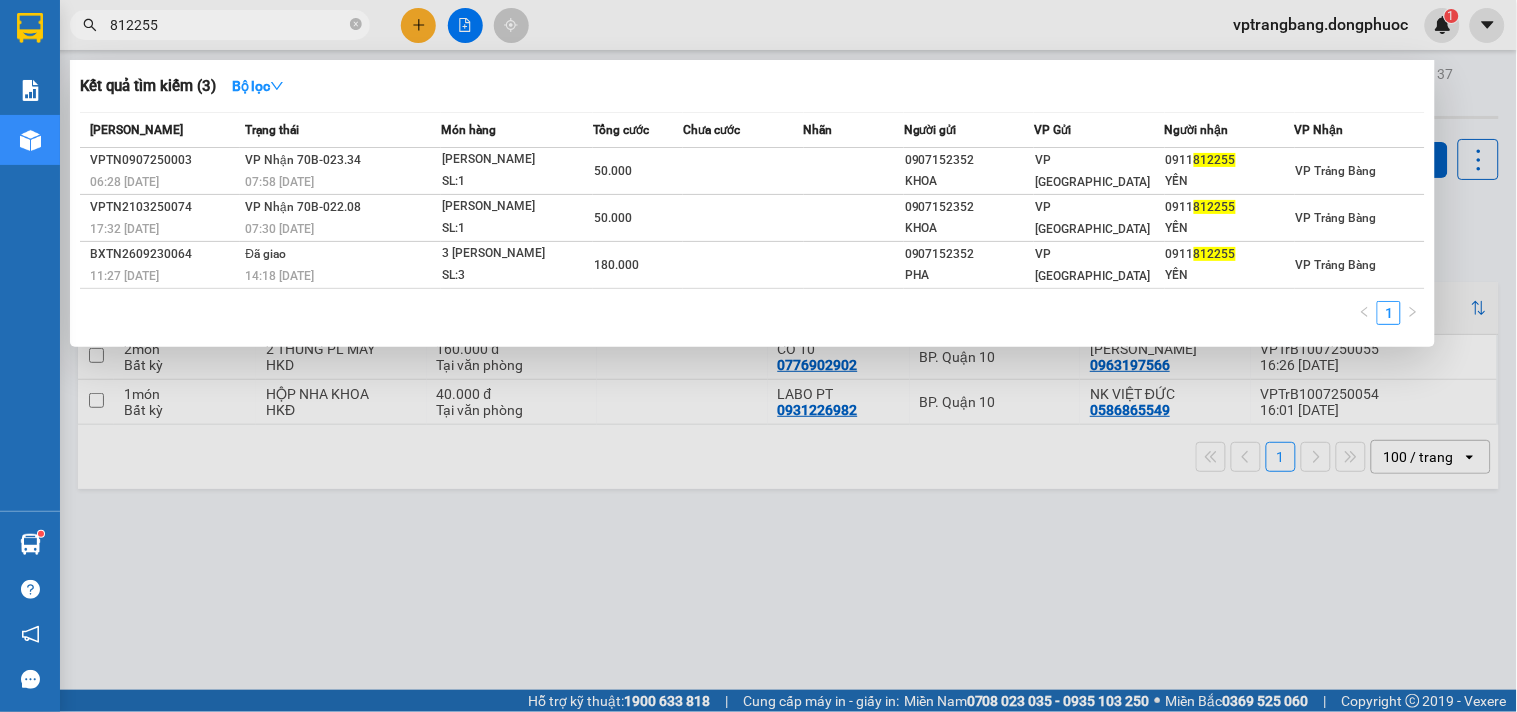 click on "812255" at bounding box center [228, 25] 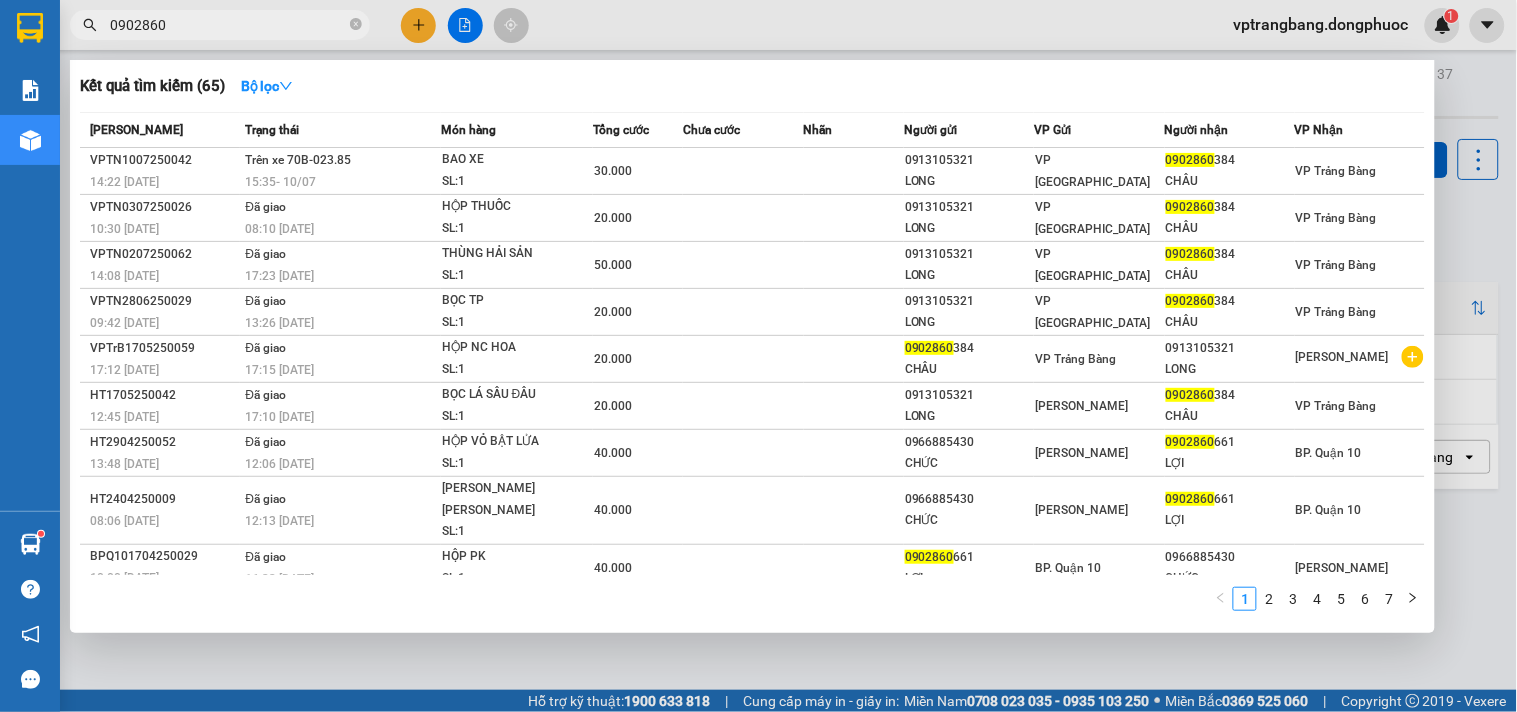 type on "0902860" 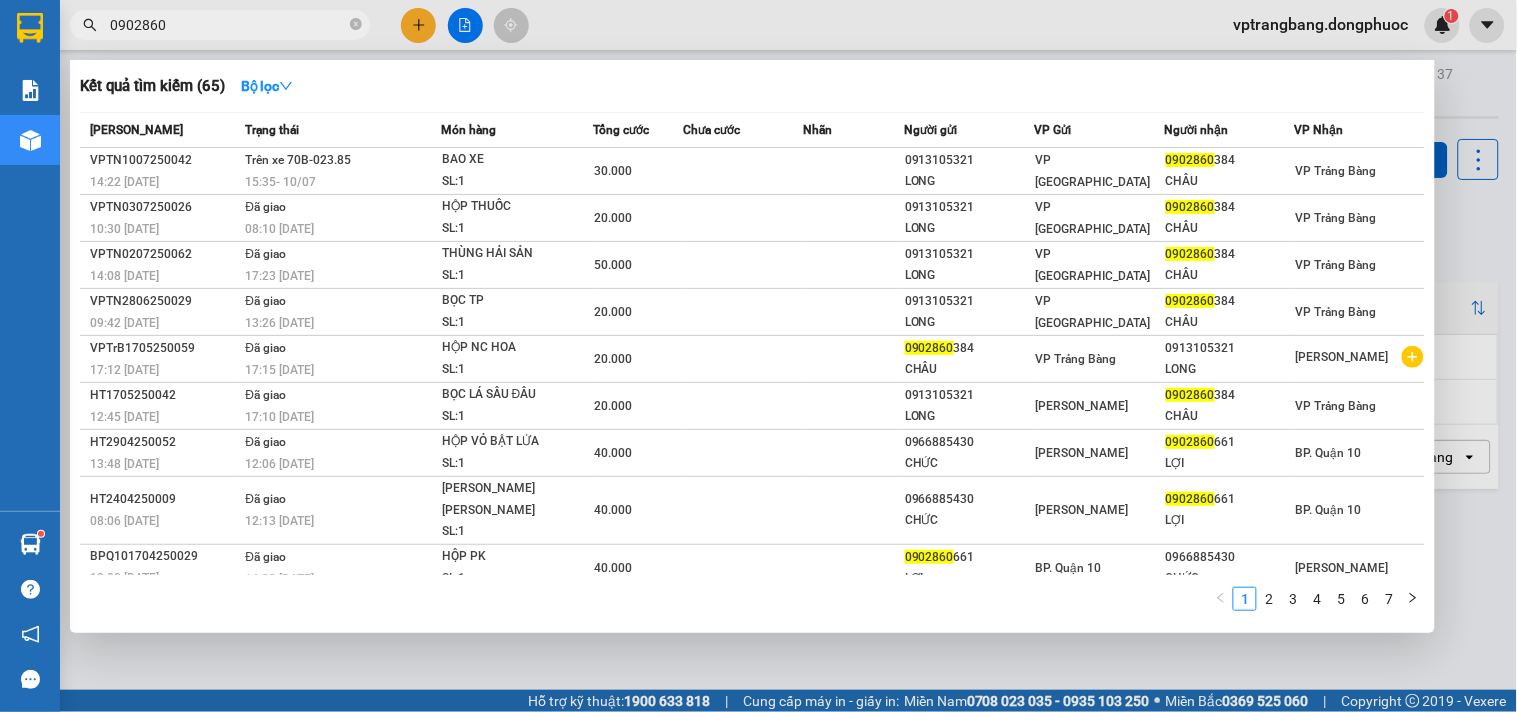 click at bounding box center [758, 356] 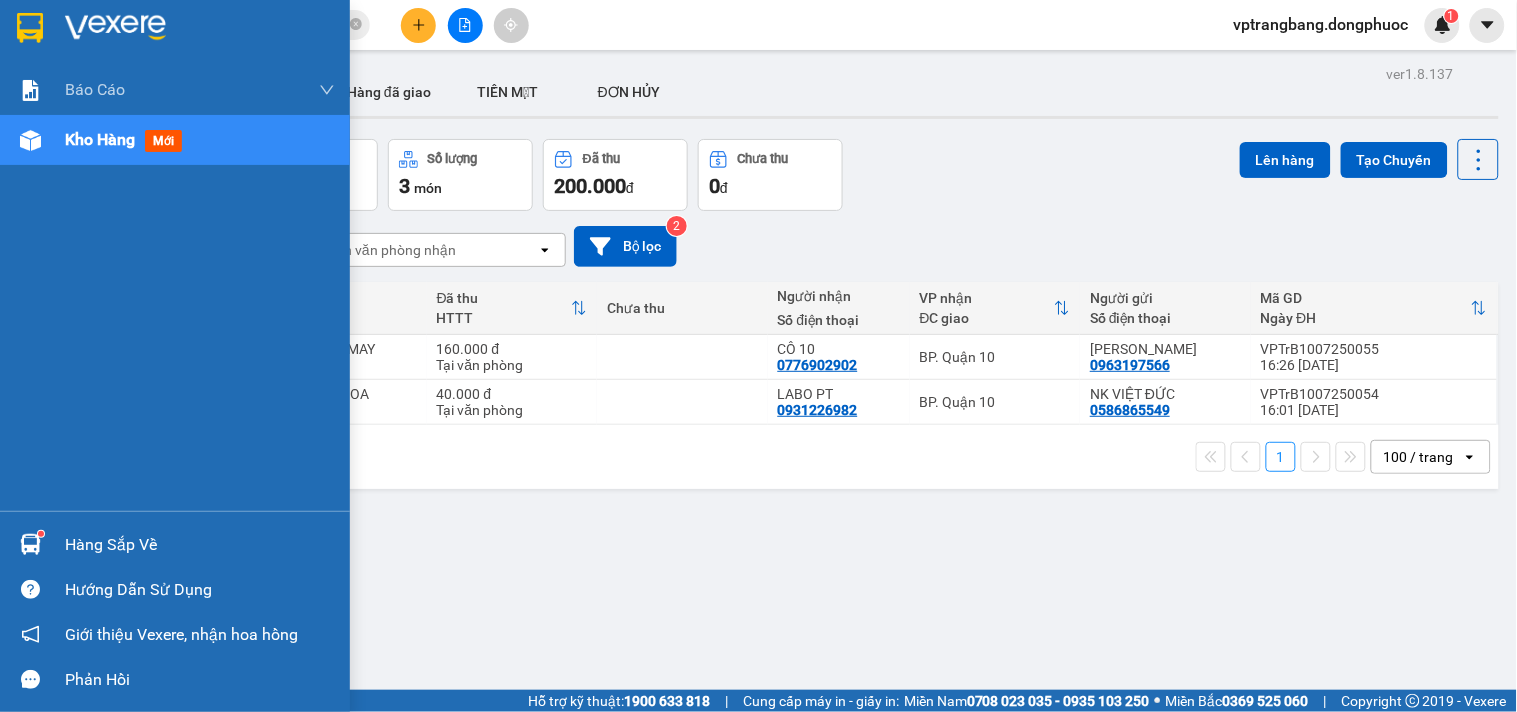 click at bounding box center [41, 534] 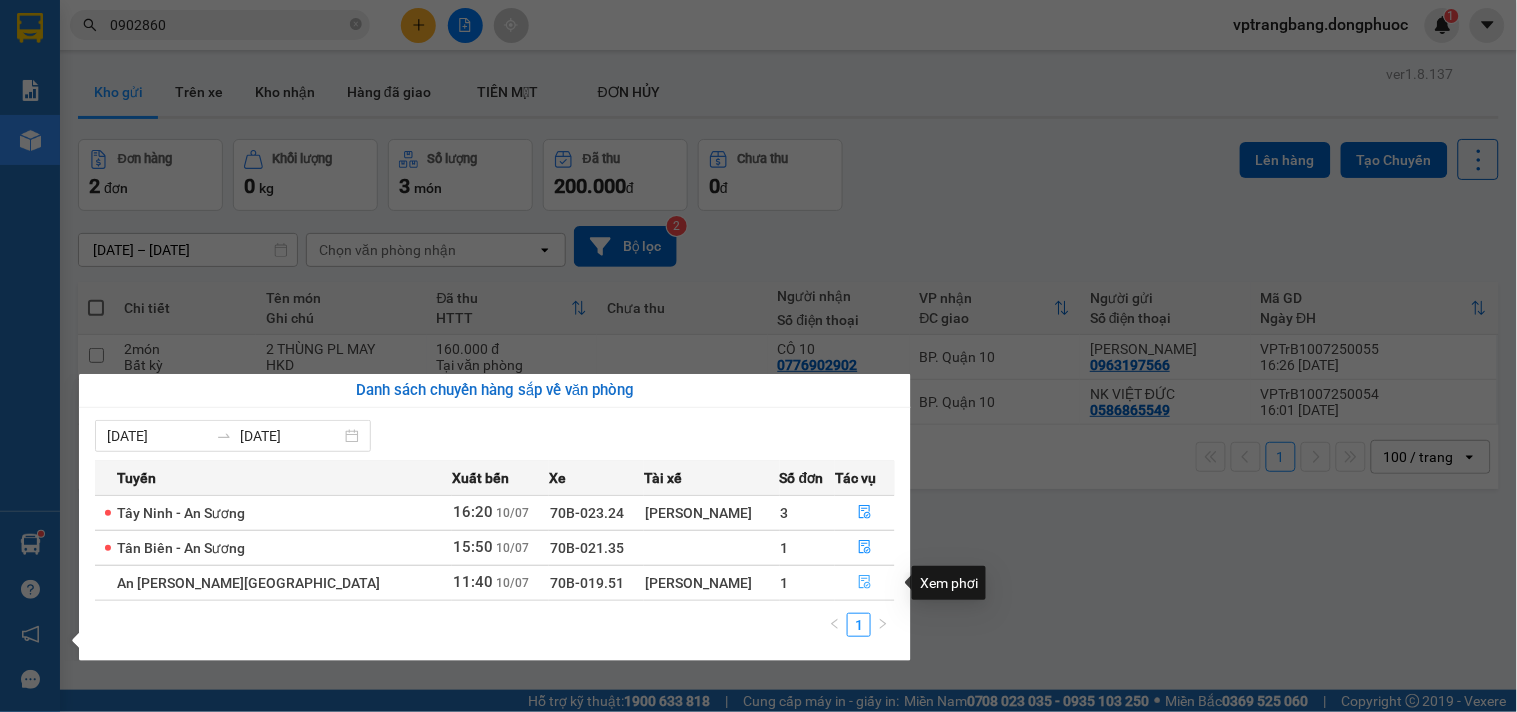click at bounding box center [865, 583] 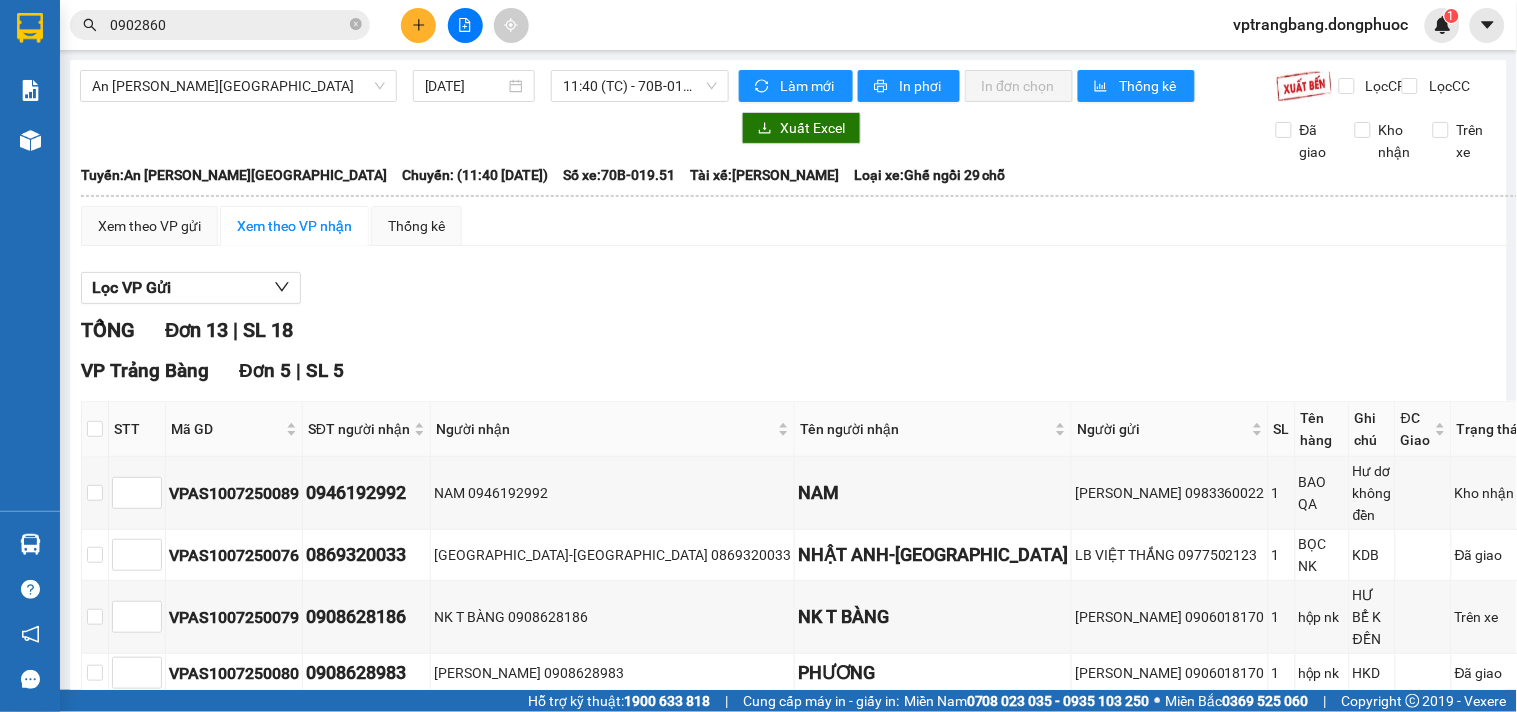 scroll, scrollTop: 222, scrollLeft: 0, axis: vertical 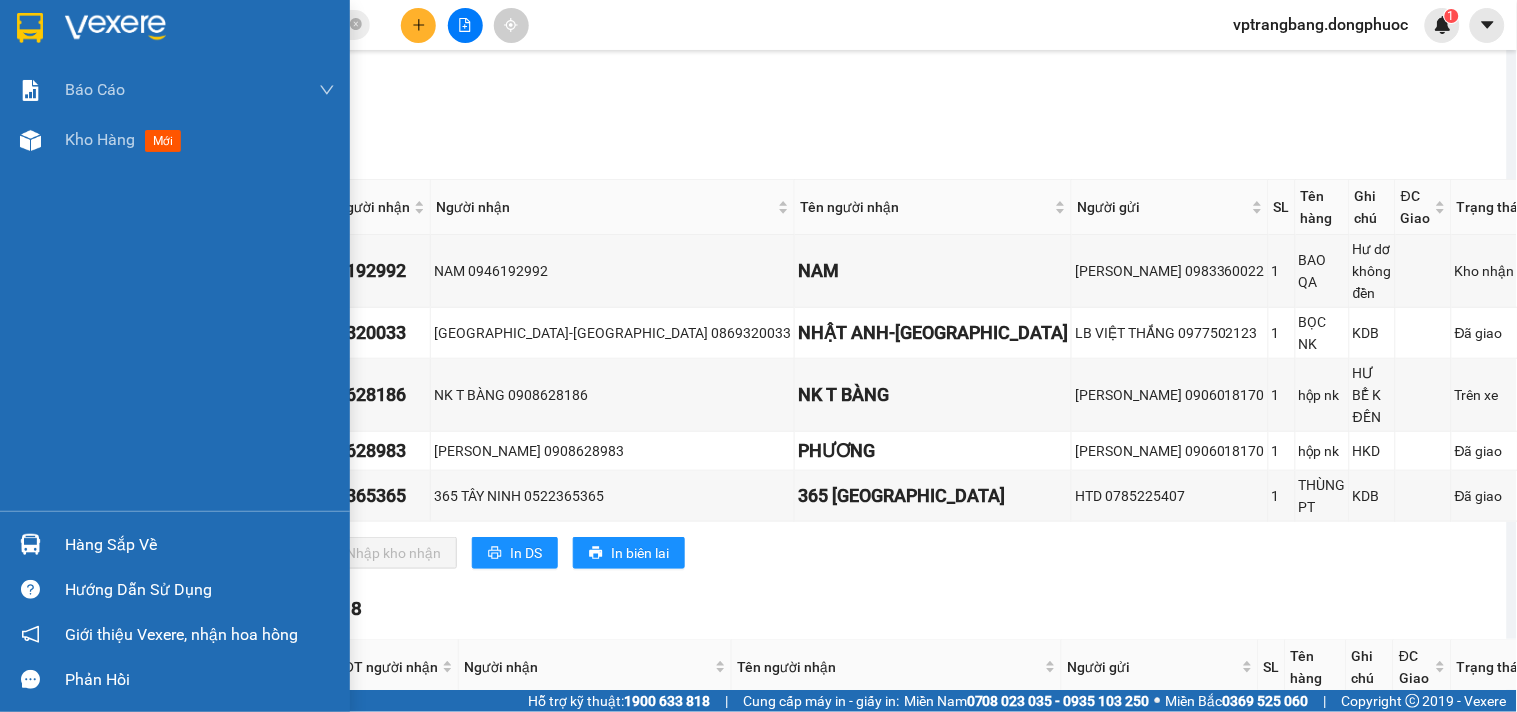 click at bounding box center [30, 544] 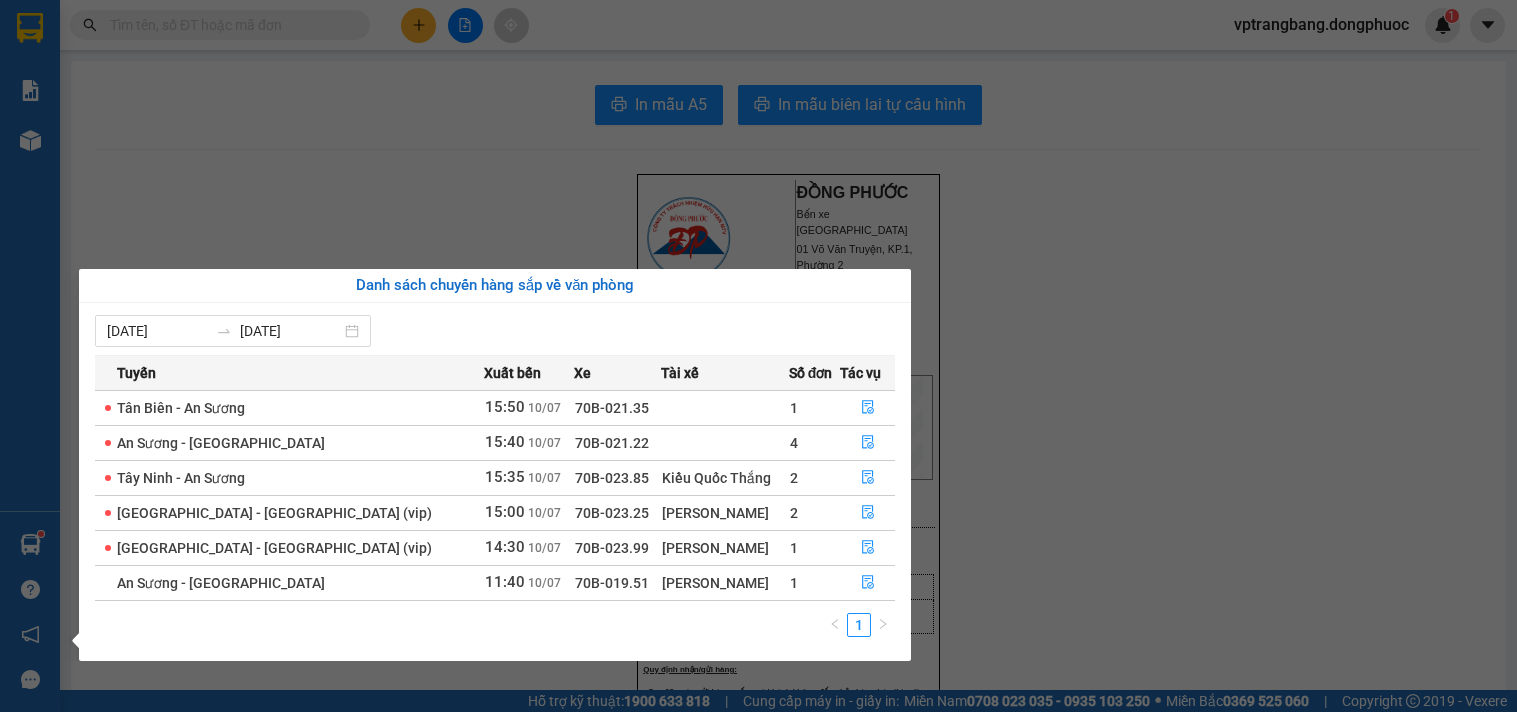scroll, scrollTop: 0, scrollLeft: 0, axis: both 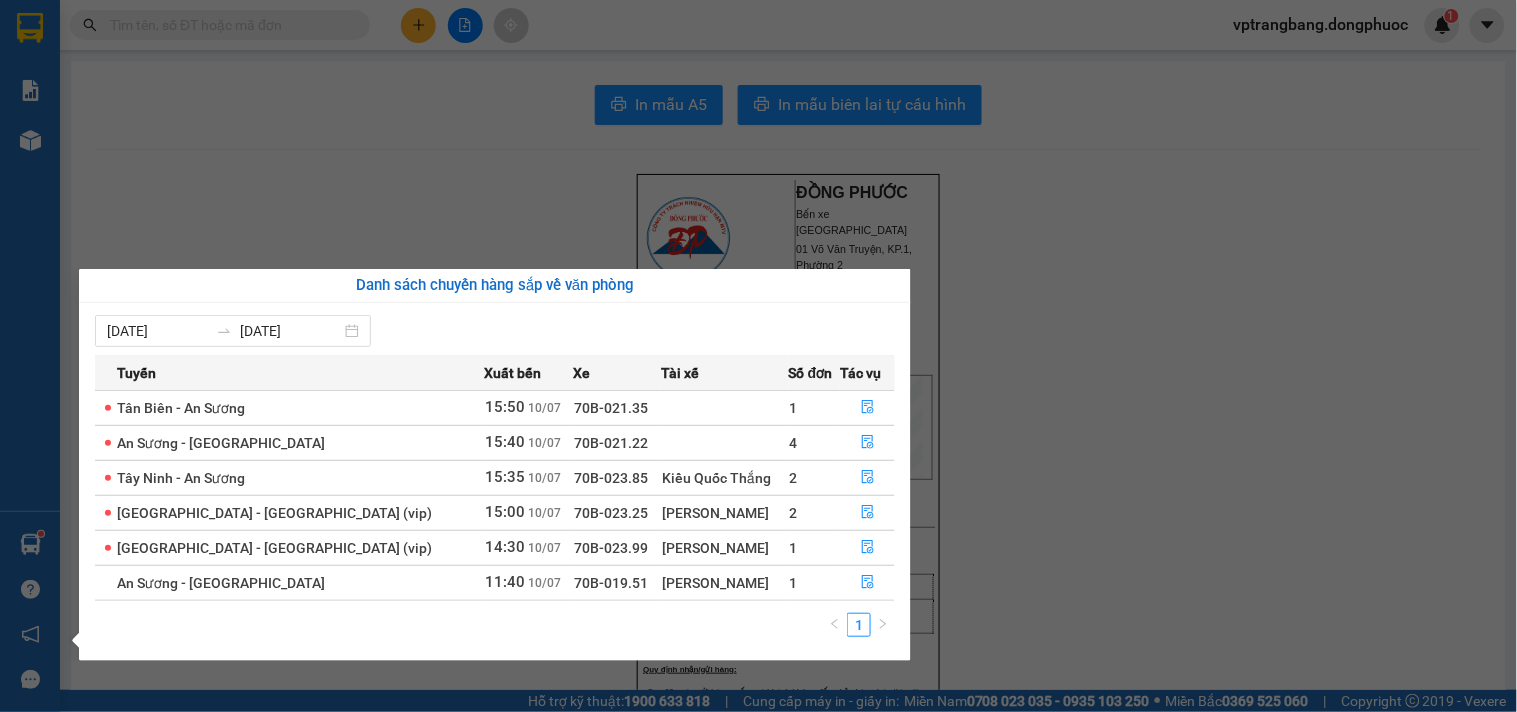 click on "Kết quả tìm kiếm ( 0 )  Bộ lọc  No Data vptrangbang.dongphuoc 1     Báo cáo Mẫu 1: Báo cáo dòng tiền theo nhân viên Mẫu 1: Báo cáo dòng tiền theo nhân viên (VP) Mẫu 2: Doanh số tạo đơn theo Văn phòng, nhân viên - Trạm     Kho hàng mới Hàng sắp về Hướng dẫn sử dụng Giới thiệu Vexere, nhận hoa hồng Phản hồi Phần mềm hỗ trợ bạn tốt chứ? In mẫu A5
In mẫu biên lai tự cấu hình
ĐỒNG PHƯỚC
Bến xe Tây Ninh
01 Võ Văn Truyện, KP.1, Phường 2
Hotline: 19001152
-----------------------------------------
[PERSON_NAME]:   VPTrB1007250048
In ngày:  14:20:54 [DATE]
BIÊN NHẬN GỬI HÀNG
Gửi:  ÚT  -  0587575188
VP Trảng Bàng
--------------------------------------------
Nhận:  VINH  -  0965902915
VP Mỏ Công
Hàng hóa
SL
Cước
GT -  UKD
1
30.000
-------------------------------------------" at bounding box center [758, 356] 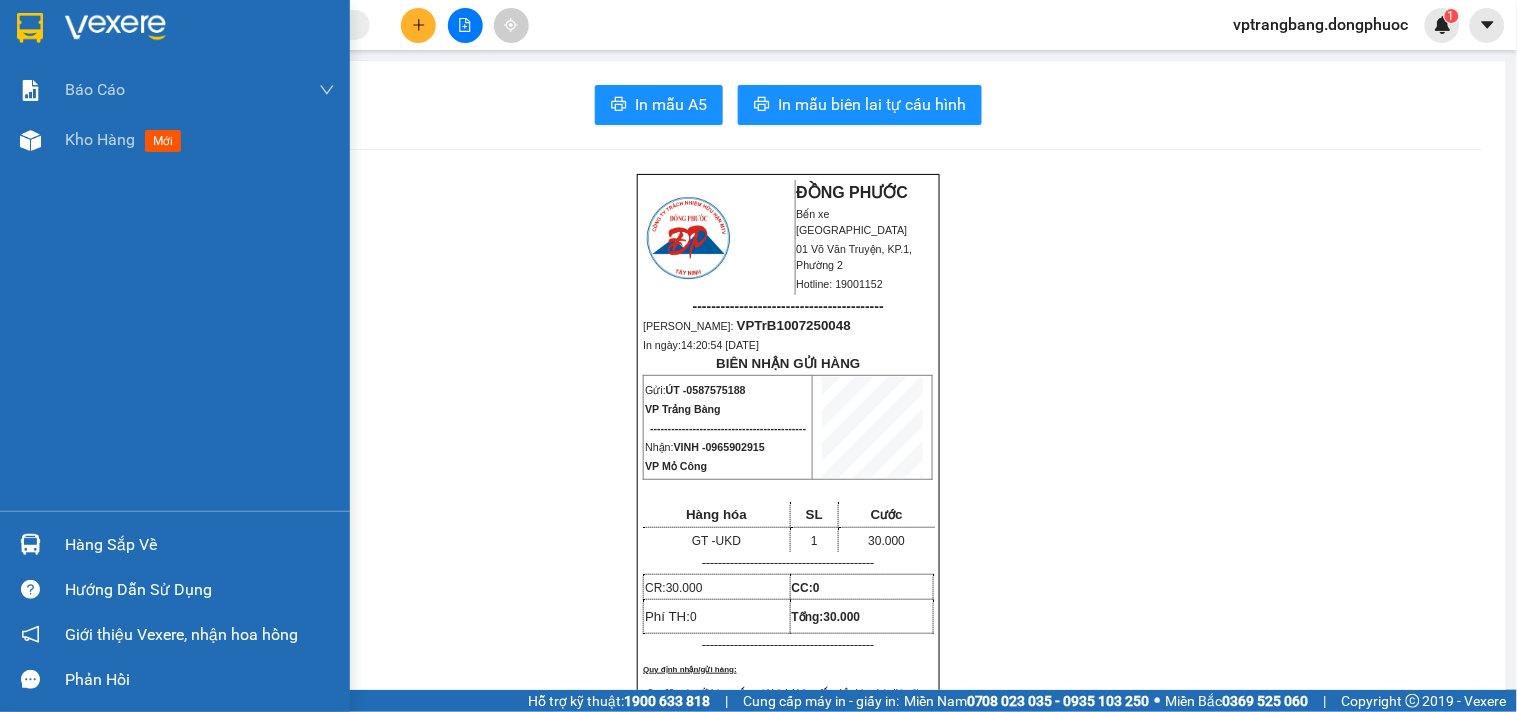 click at bounding box center (30, 544) 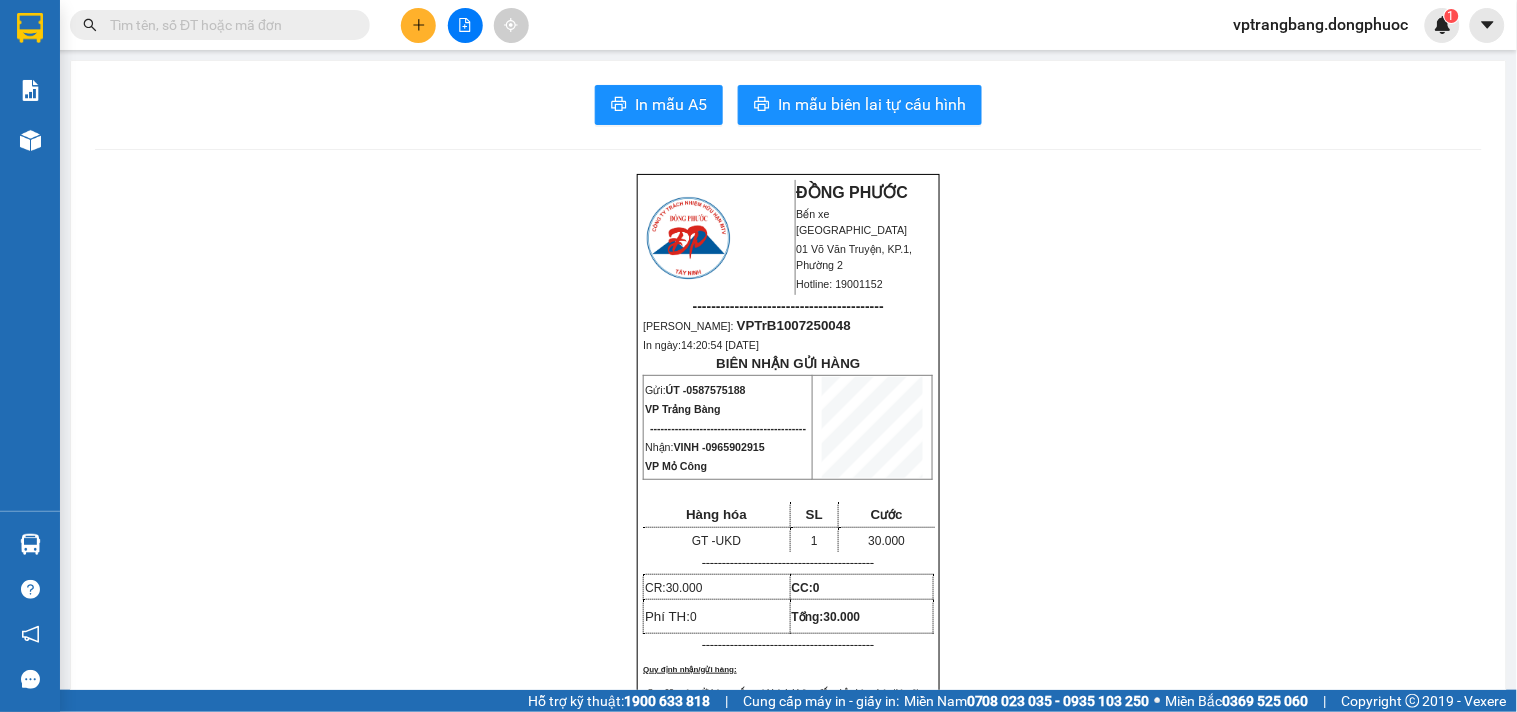 click on "Kết quả tìm kiếm ( 0 )  Bộ lọc  No Data vptrangbang.dongphuoc 1     Báo cáo Mẫu 1: Báo cáo dòng tiền theo nhân viên Mẫu 1: Báo cáo dòng tiền theo nhân viên (VP) Mẫu 2: Doanh số tạo đơn theo Văn phòng, nhân viên - Trạm     Kho hàng mới Hàng sắp về Hướng dẫn sử dụng Giới thiệu Vexere, nhận hoa hồng Phản hồi Phần mềm hỗ trợ bạn tốt chứ? In mẫu A5
In mẫu biên lai tự cấu hình
ĐỒNG PHƯỚC
Bến xe Tây Ninh
01 Võ Văn Truyện, KP.1, Phường 2
Hotline: 19001152
-----------------------------------------
[PERSON_NAME]:   VPTrB1007250048
In ngày:  14:20:54 [DATE]
BIÊN NHẬN GỬI HÀNG
Gửi:  ÚT  -  0587575188
VP Trảng Bàng
--------------------------------------------
Nhận:  VINH  -  0965902915
VP Mỏ Công
Hàng hóa
SL
Cước
GT -  UKD
1
30.000
-------------------------------------------" at bounding box center (758, 356) 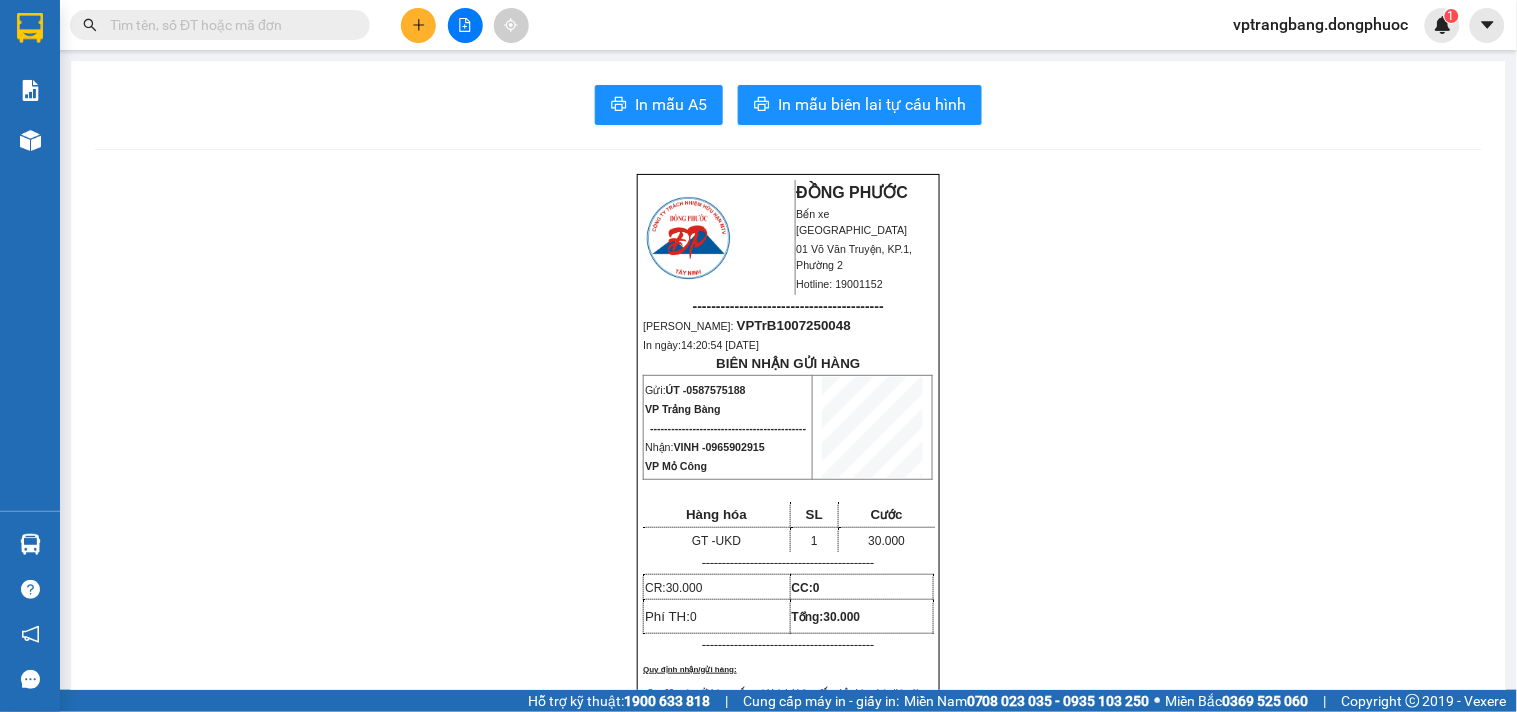 click at bounding box center (418, 25) 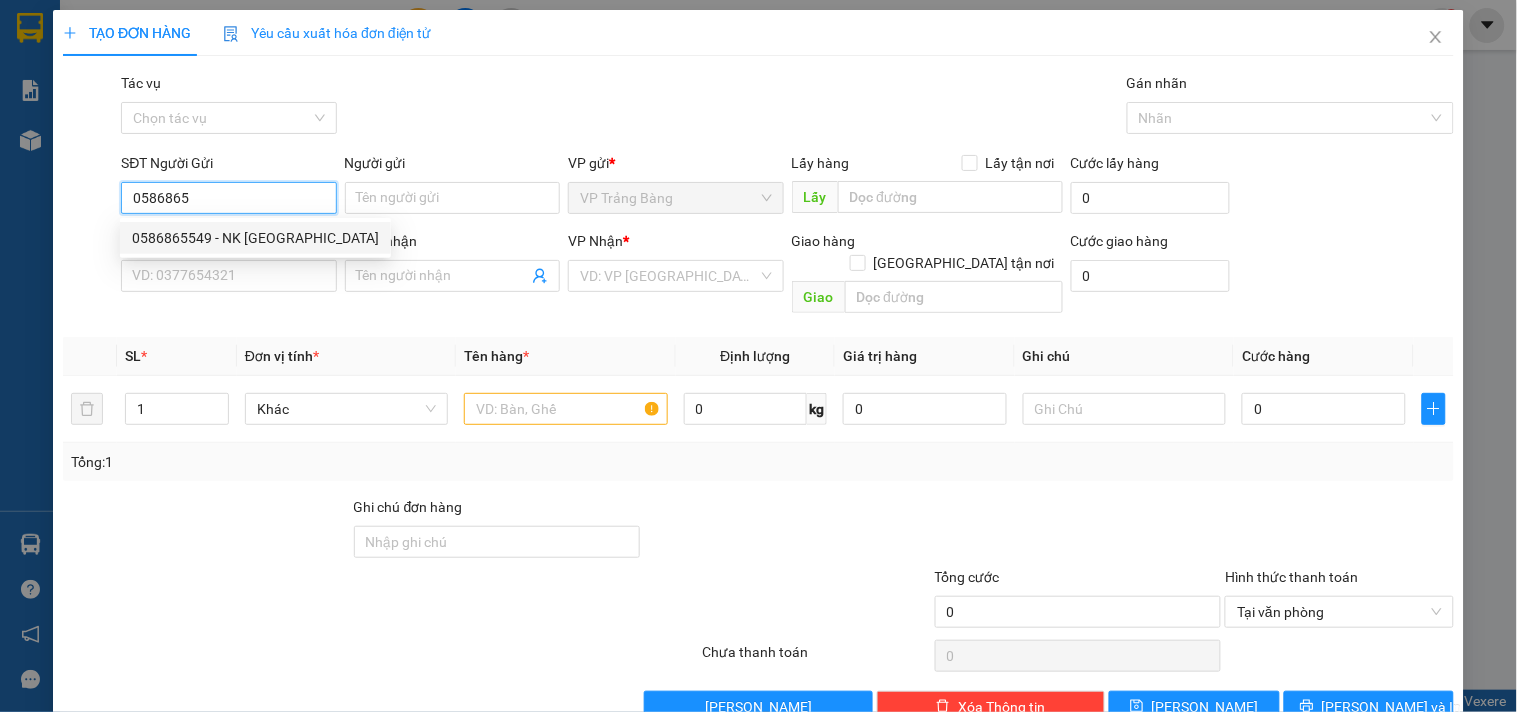 click on "0586865549 - NK [GEOGRAPHIC_DATA]" at bounding box center [255, 238] 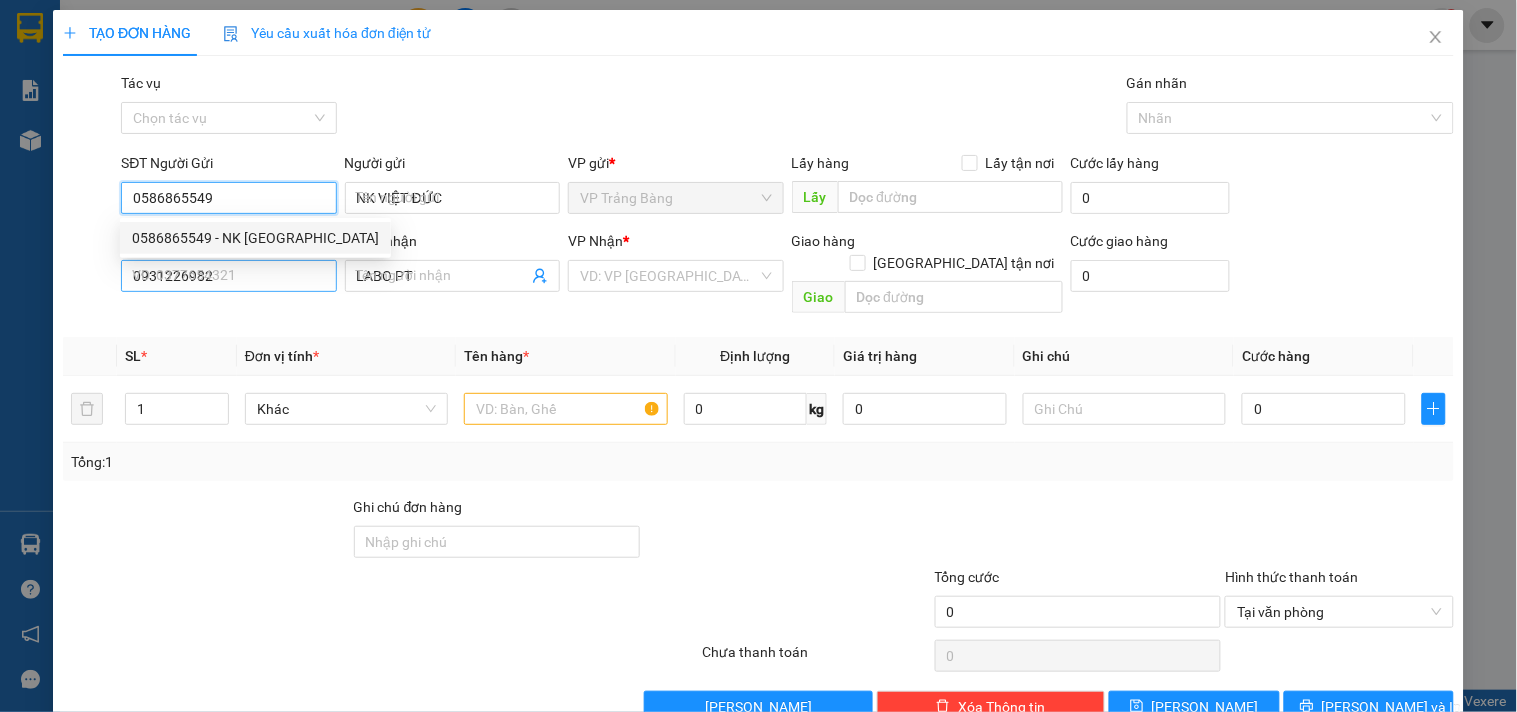 type on "40.000" 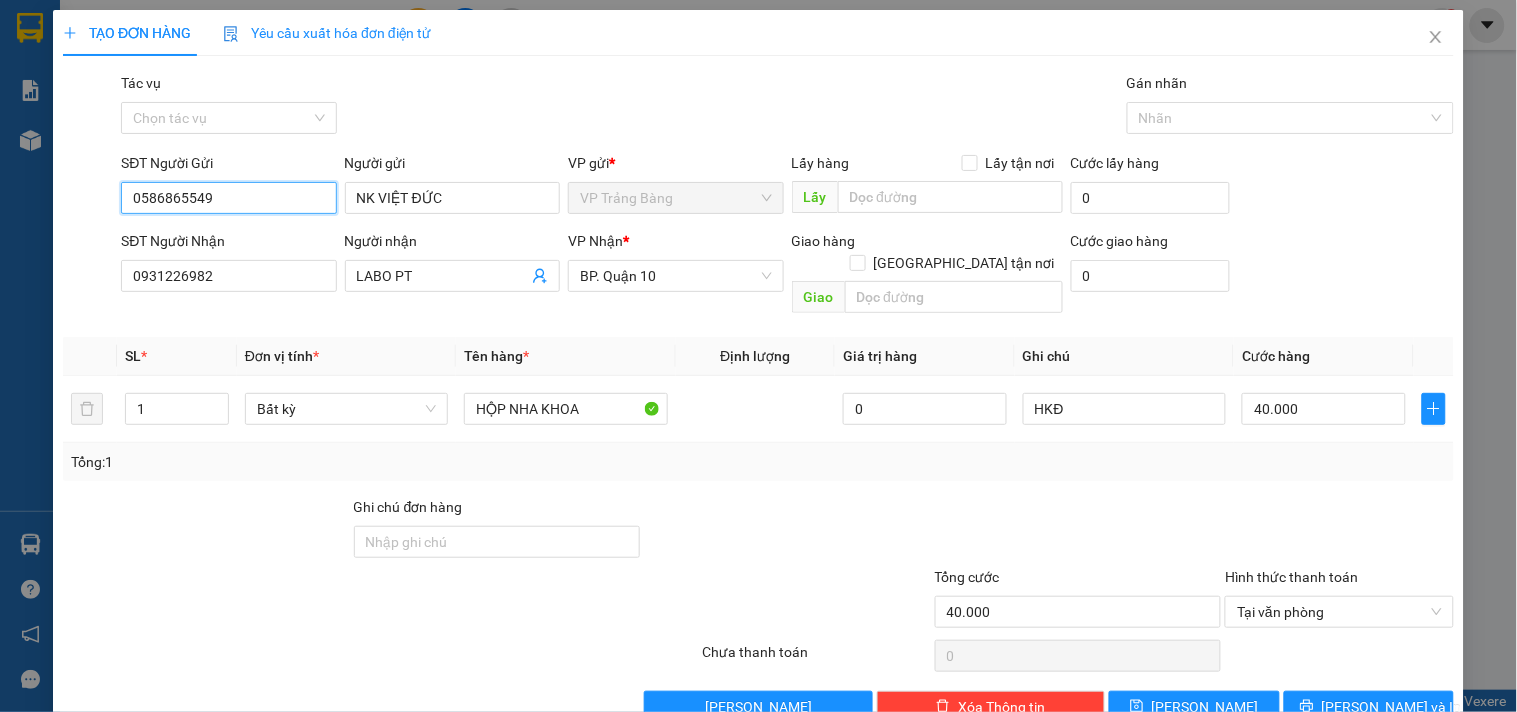 type on "0586865549" 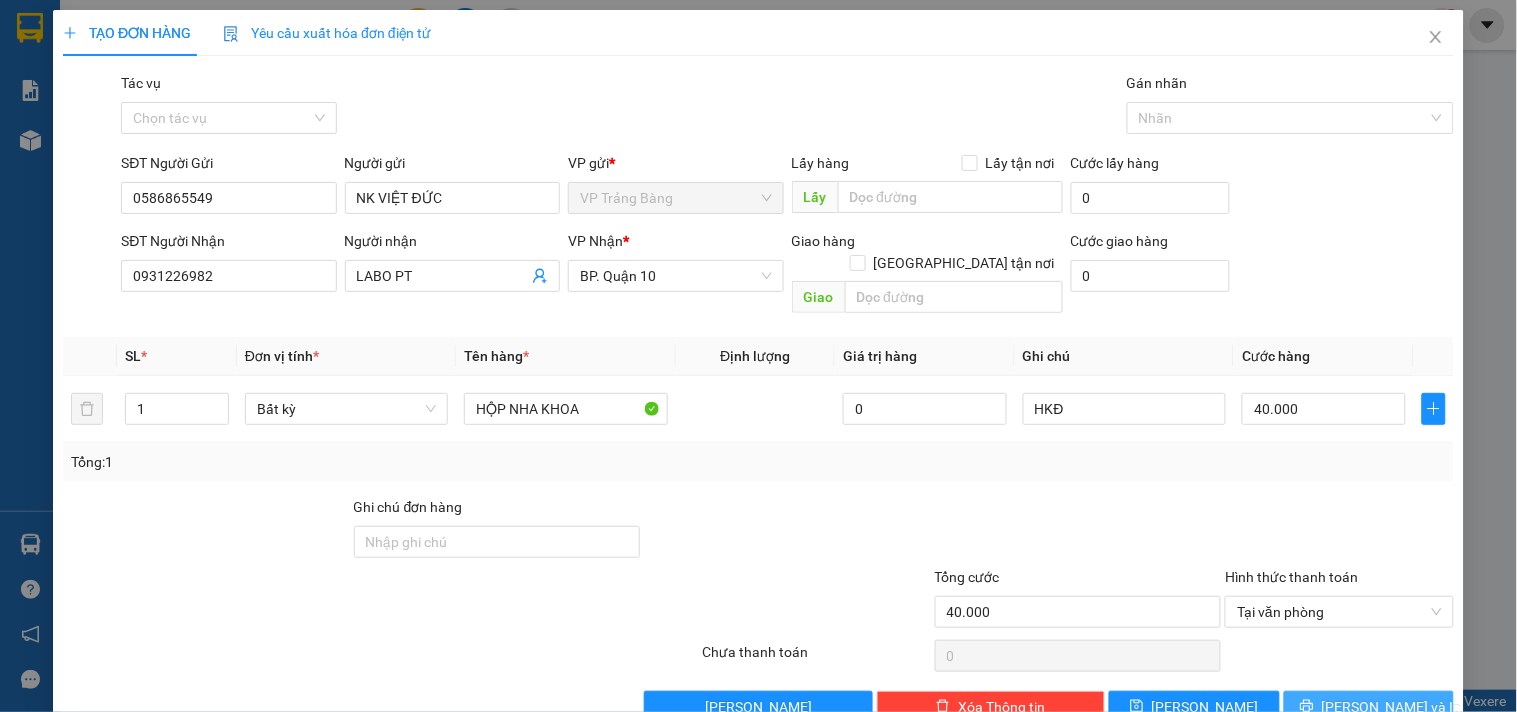click on "[PERSON_NAME] và In" at bounding box center [1392, 707] 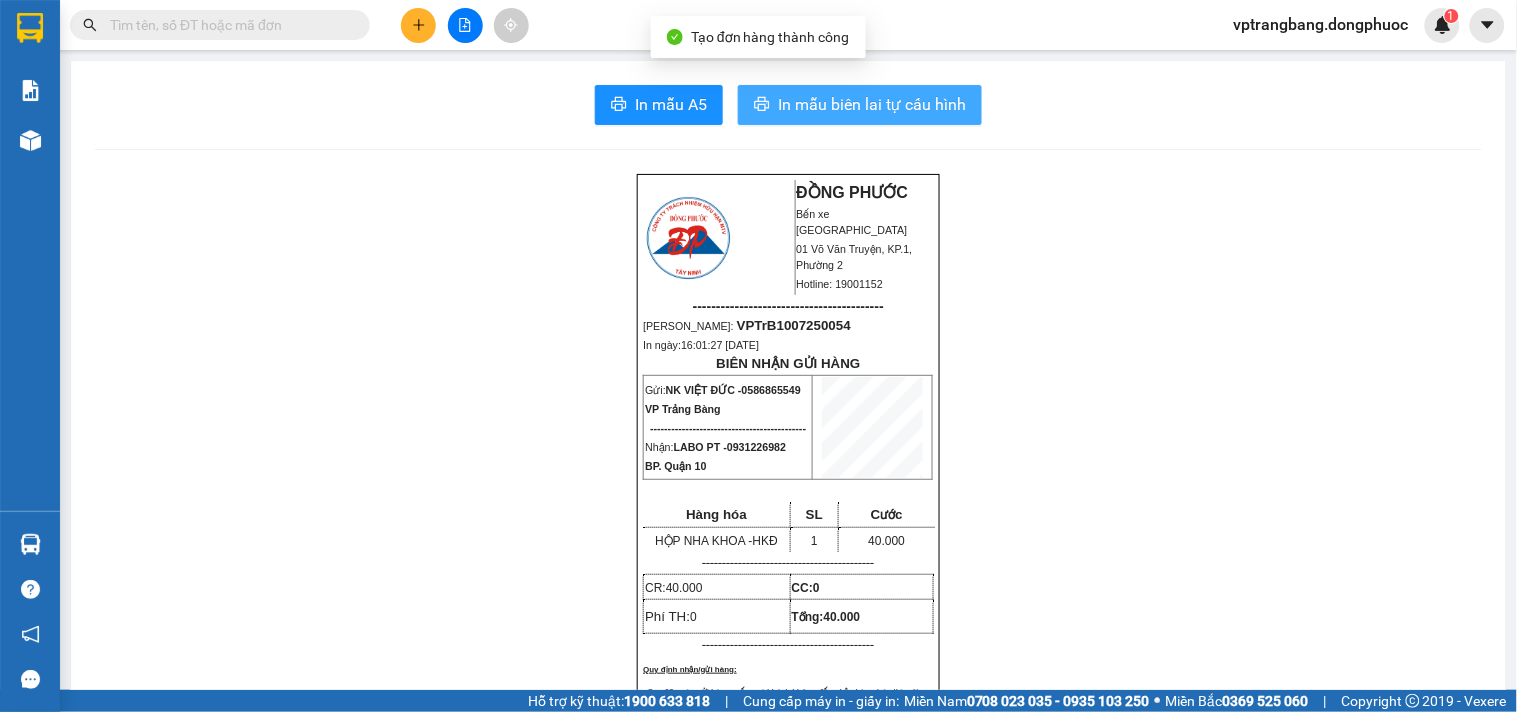 click on "In mẫu biên lai tự cấu hình" at bounding box center [860, 105] 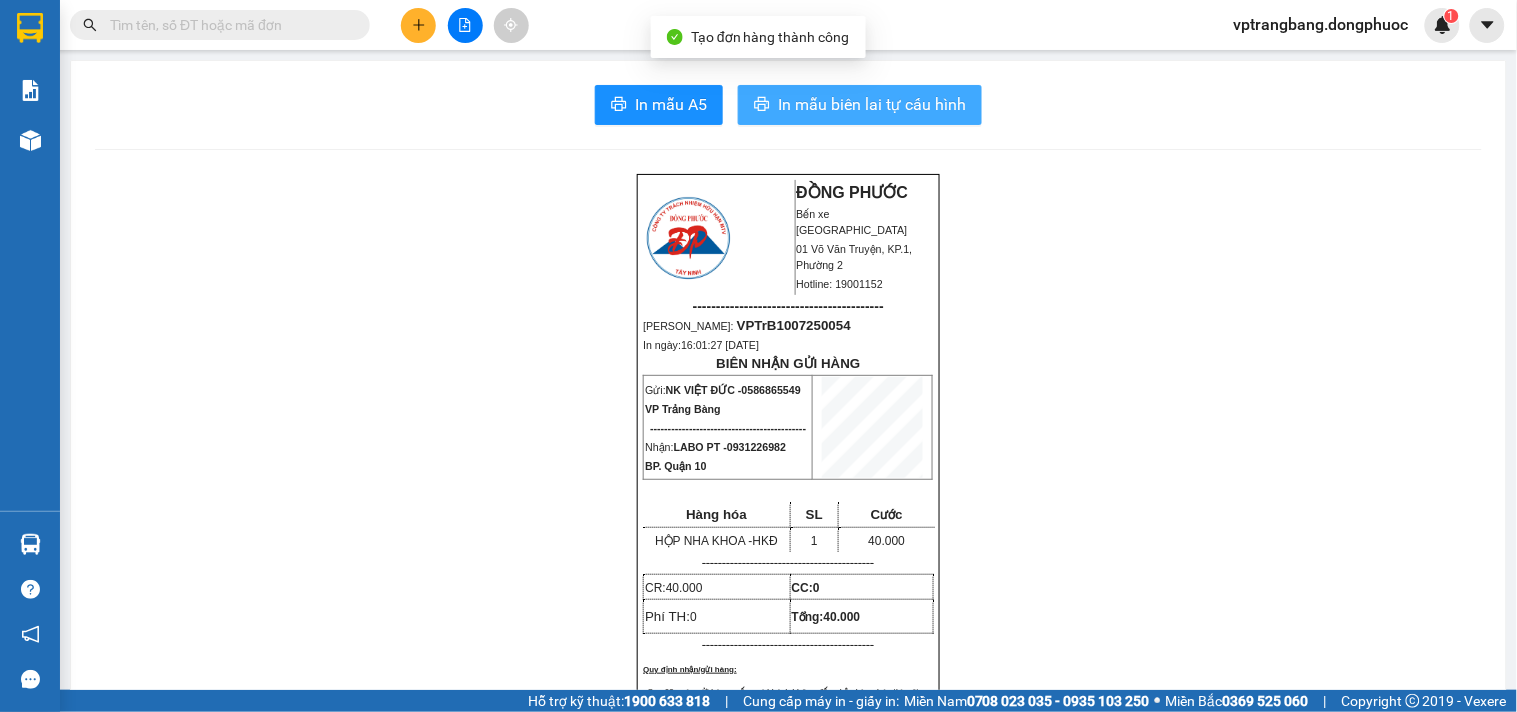 scroll, scrollTop: 0, scrollLeft: 0, axis: both 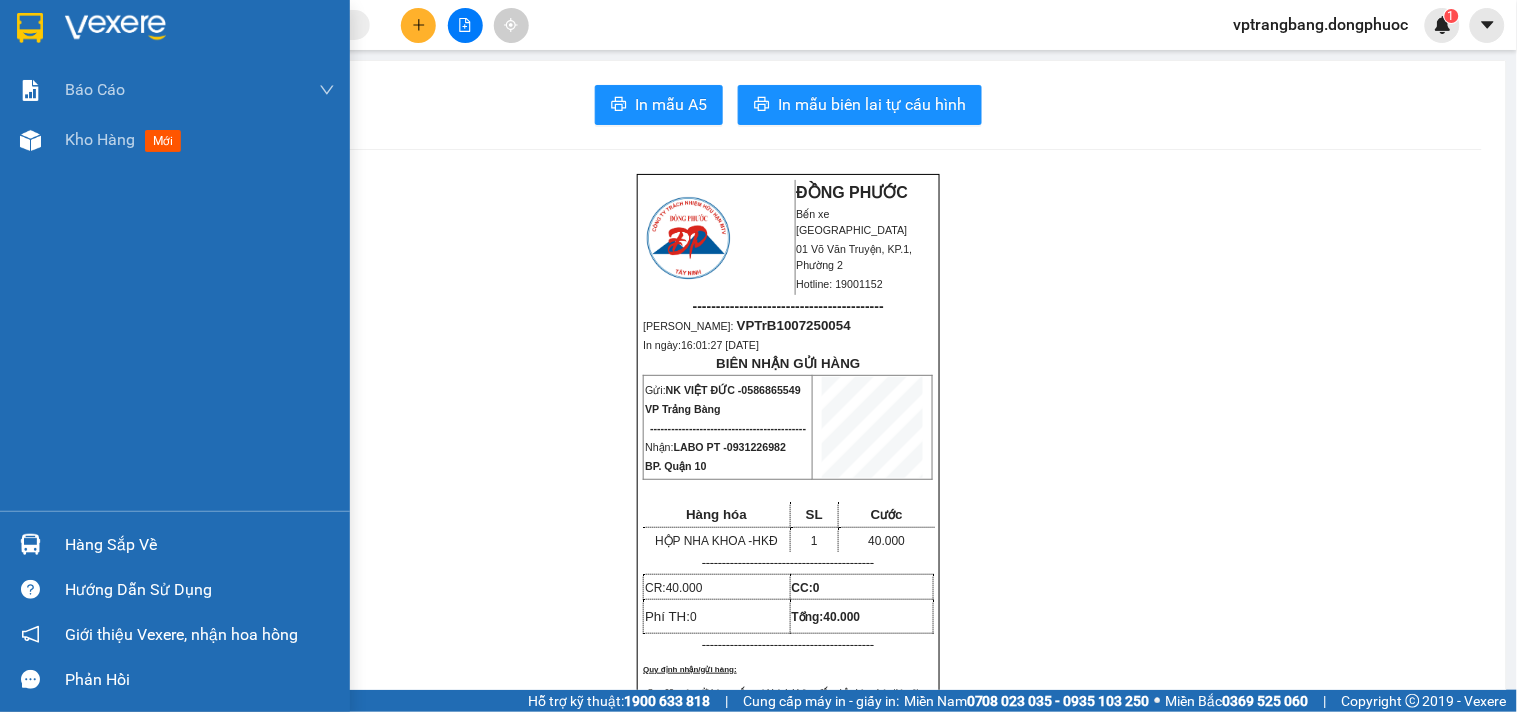 click on "Hàng sắp về" at bounding box center [175, 544] 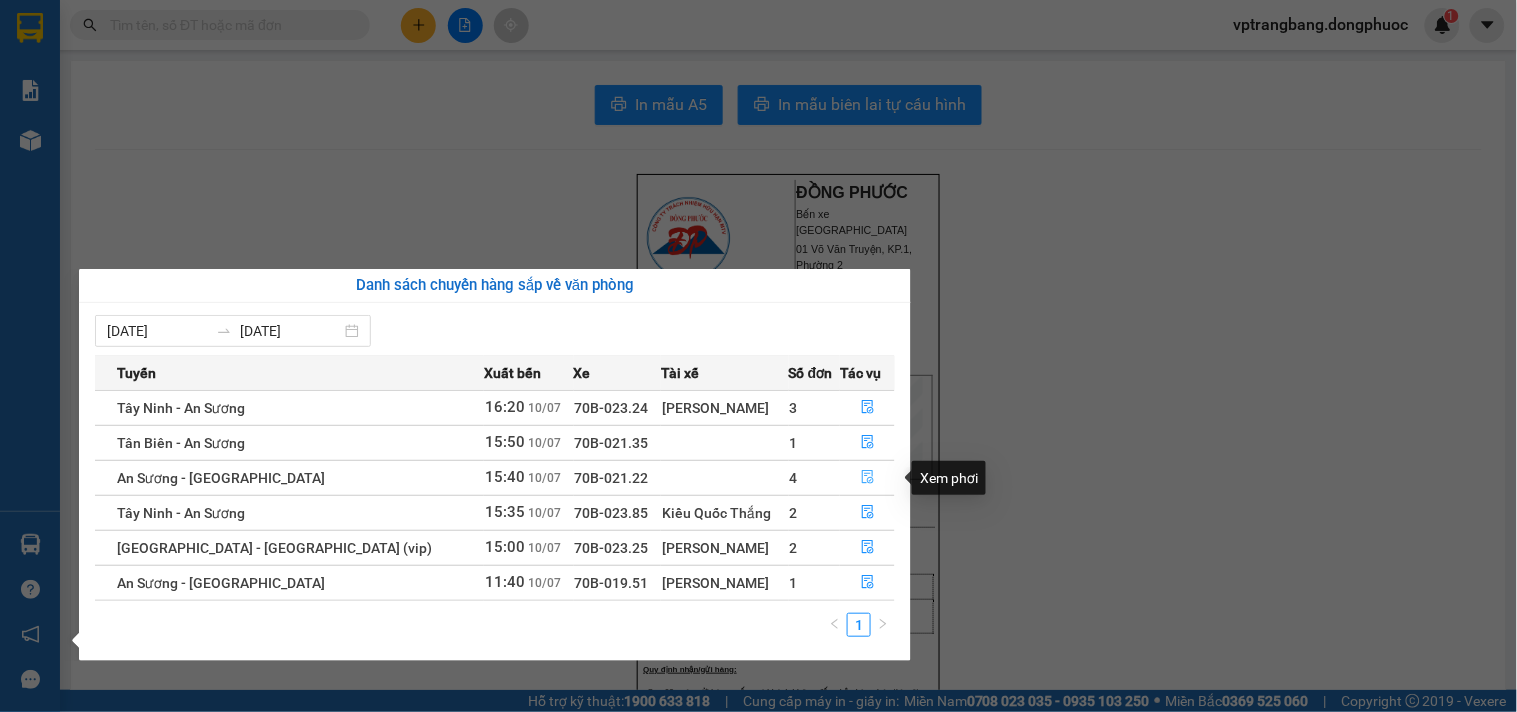 click 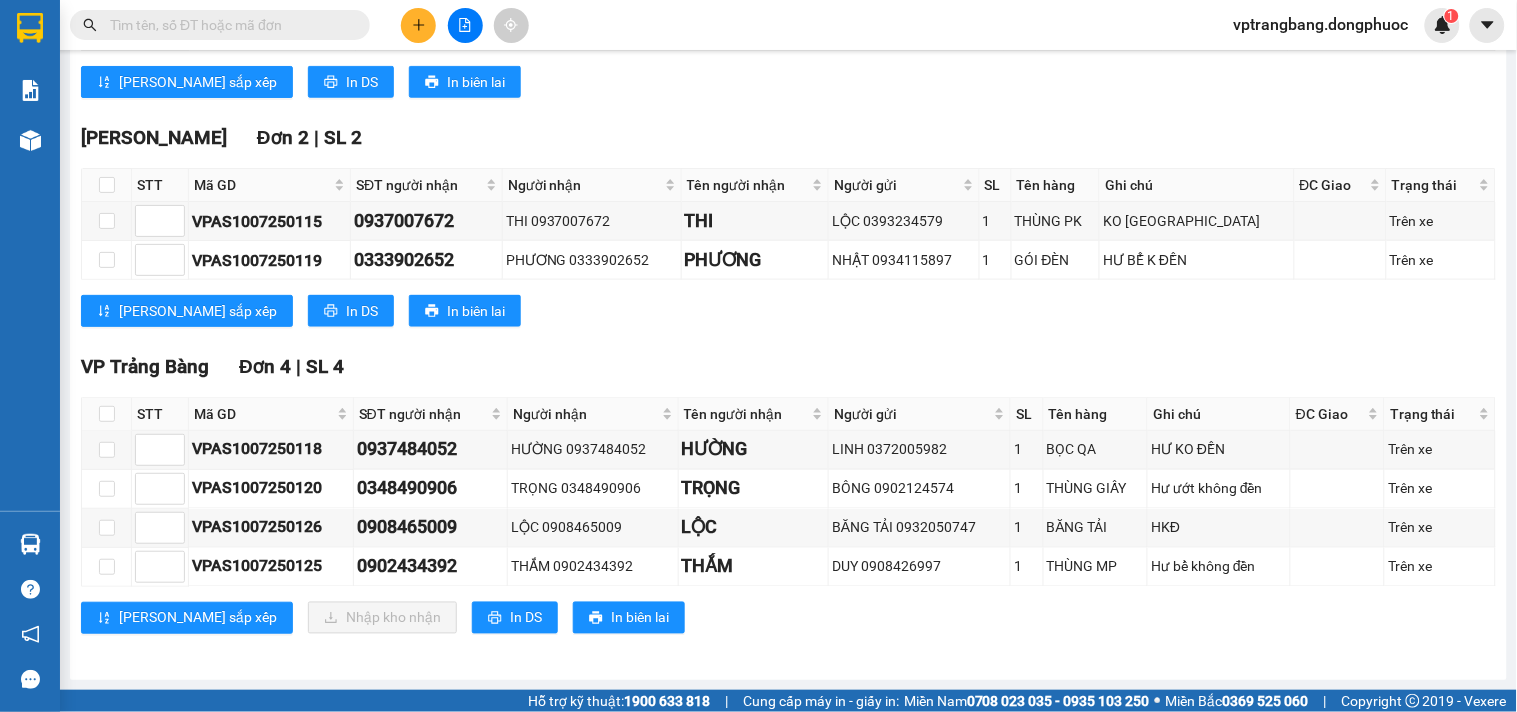 scroll, scrollTop: 561, scrollLeft: 0, axis: vertical 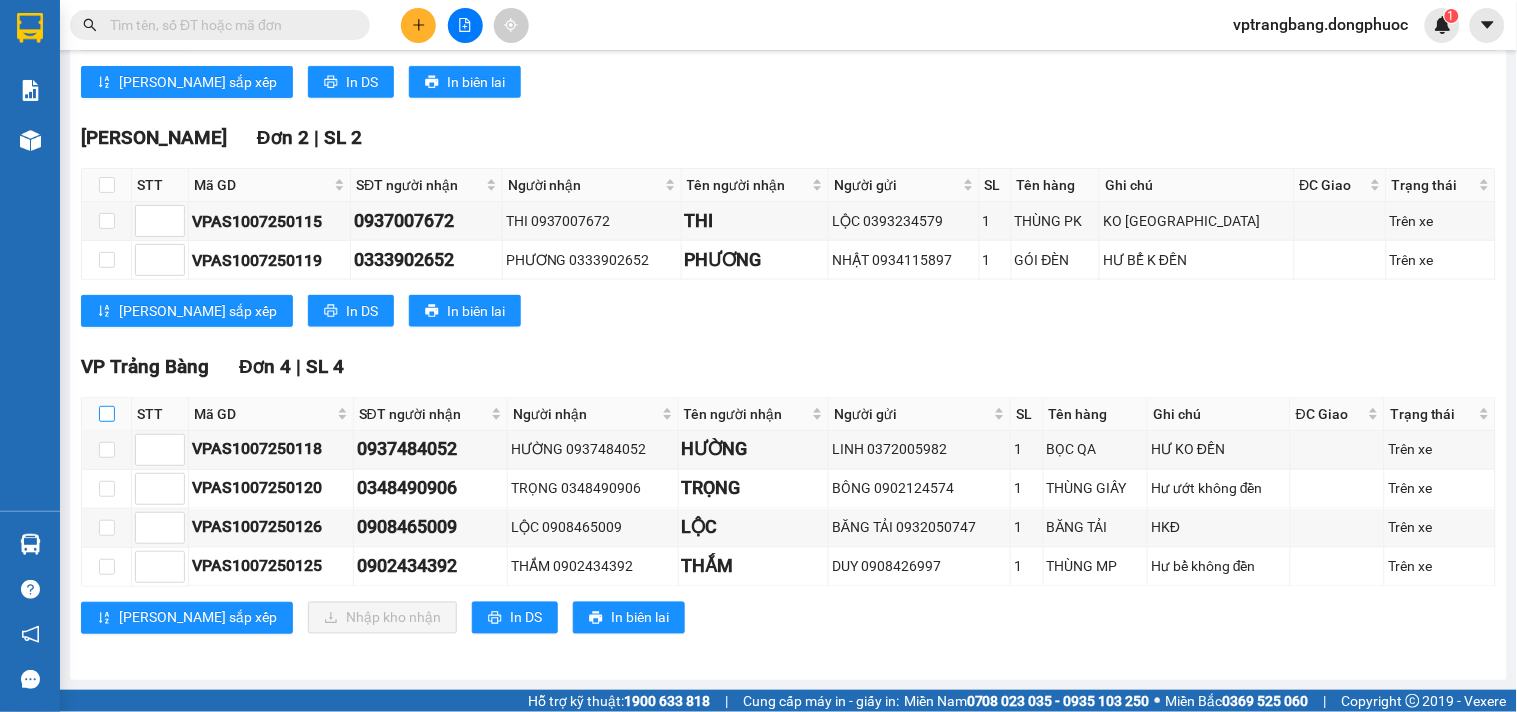 click at bounding box center [107, 414] 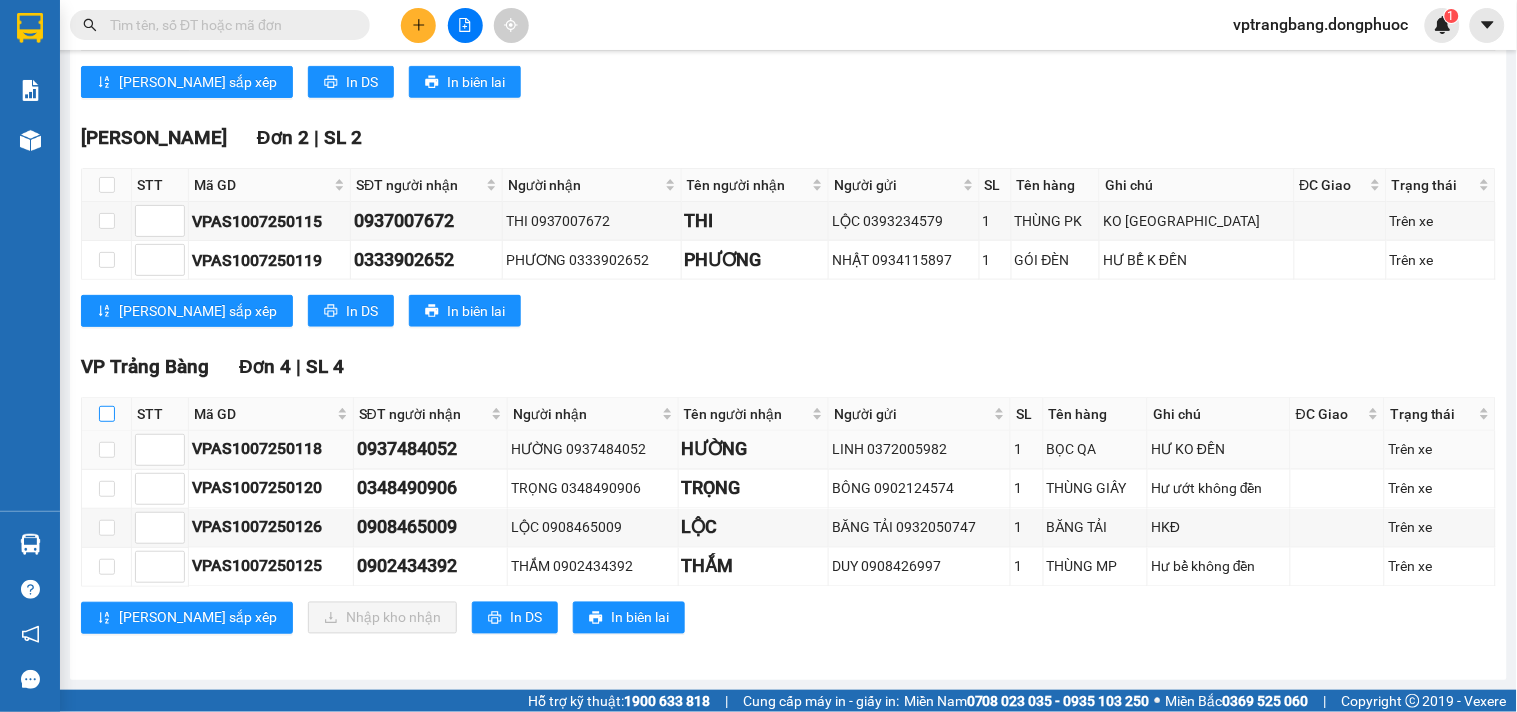 checkbox on "true" 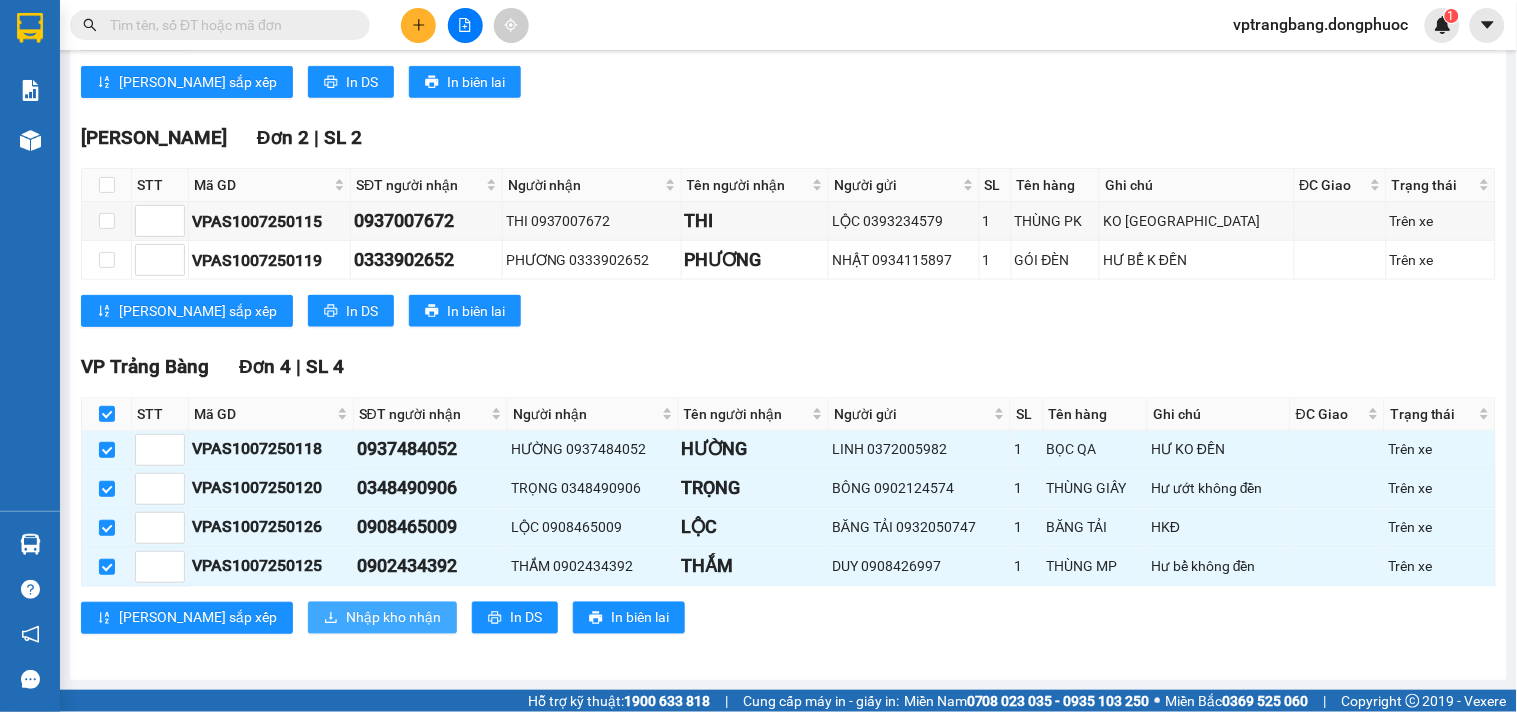 click on "Nhập kho nhận" at bounding box center (382, 618) 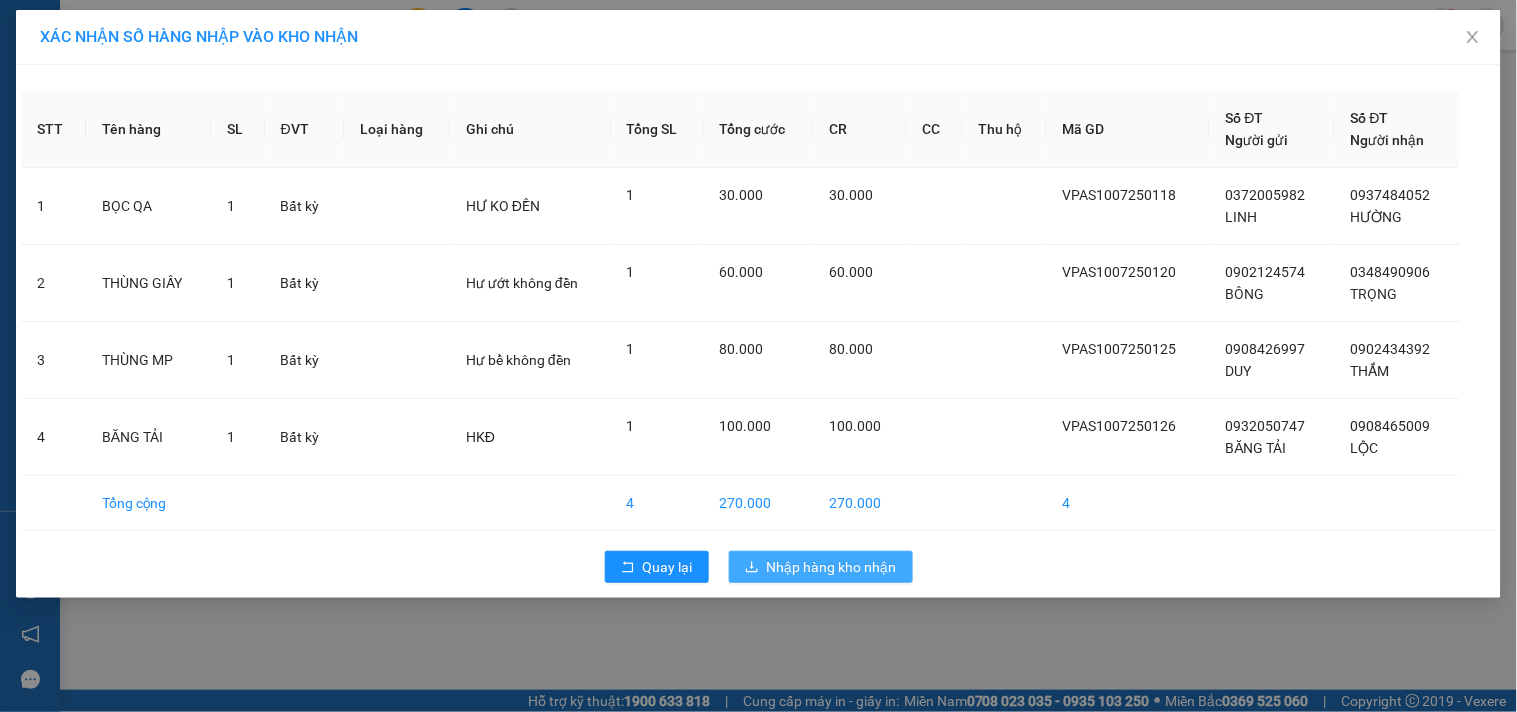 click on "Nhập hàng kho nhận" at bounding box center [832, 567] 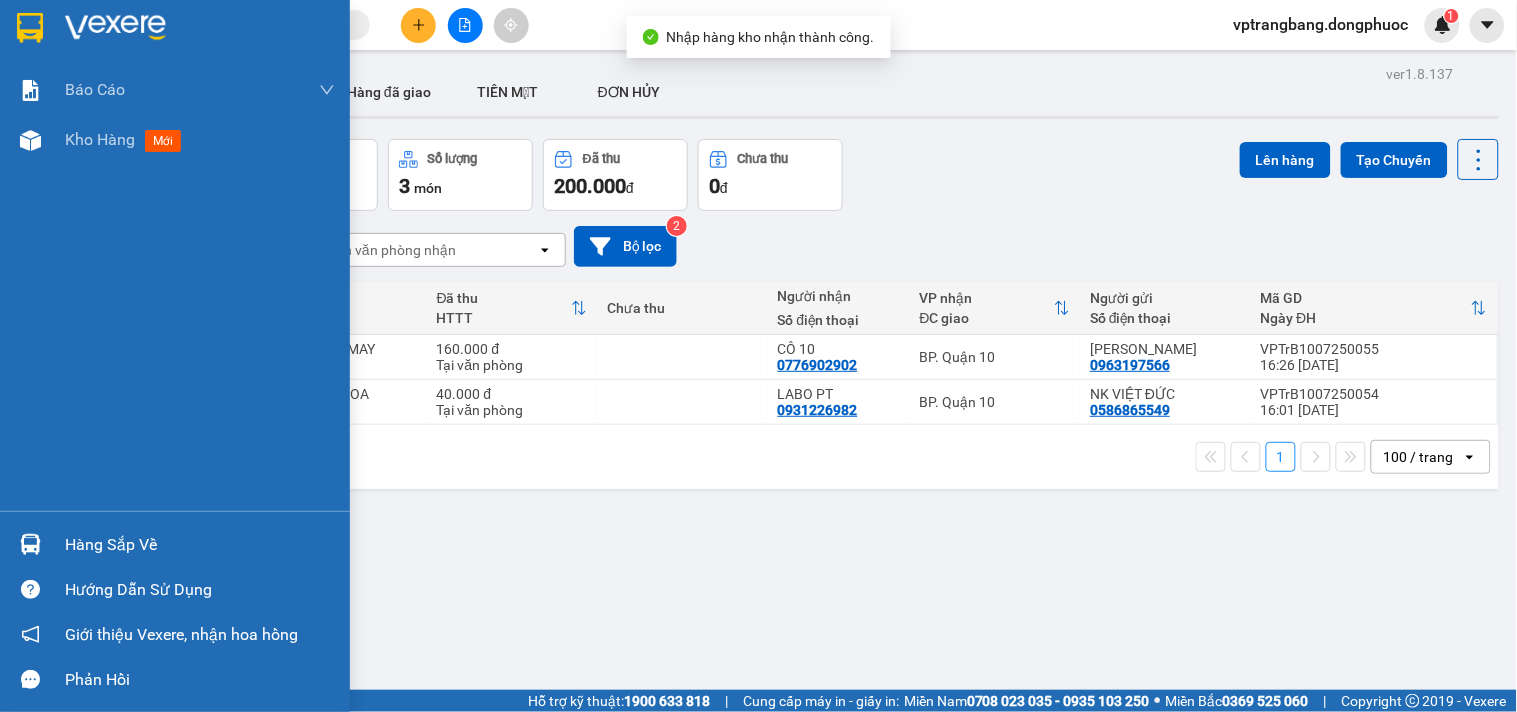 click on "Hàng sắp về" at bounding box center (175, 544) 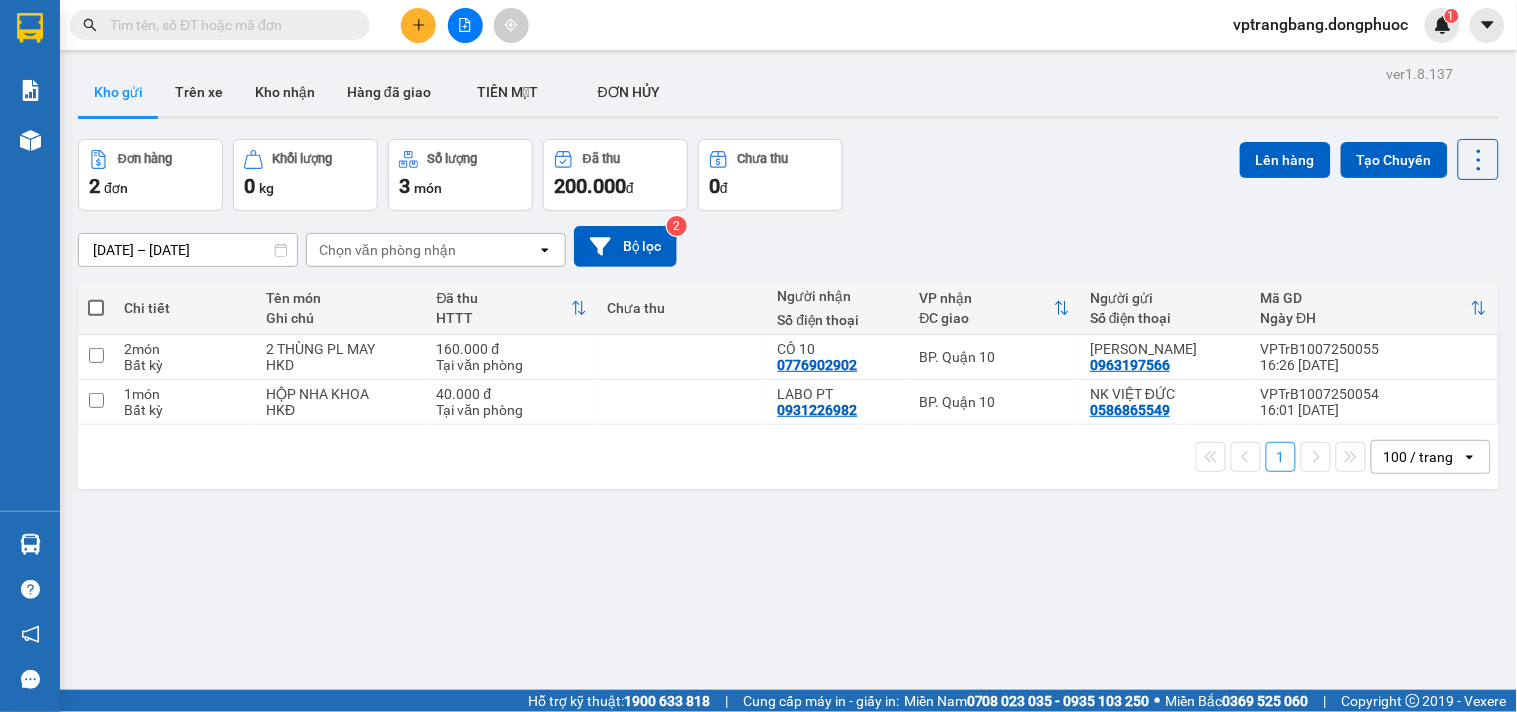 click on "Kết quả tìm kiếm ( 0 )  Bộ lọc  No Data vptrangbang.dongphuoc 1     Báo cáo Mẫu 1: Báo cáo dòng tiền theo nhân viên Mẫu 1: Báo cáo dòng tiền theo nhân viên (VP) Mẫu 2: Doanh số tạo đơn theo Văn phòng, nhân viên - Trạm     Kho hàng mới Hàng sắp về Hướng dẫn sử dụng Giới thiệu Vexere, nhận hoa hồng Phản hồi Phần mềm hỗ trợ bạn tốt chứ? ver  1.8.137 Kho gửi Trên xe Kho nhận Hàng đã giao TIỀN MẶT  ĐƠN HỦY Đơn hàng 2 đơn Khối lượng 0 kg Số lượng 3 món Đã thu 200.000  đ Chưa thu 0  đ Lên hàng Tạo Chuyến [DATE] – [DATE] Press the down arrow key to interact with the calendar and select a date. Press the escape button to close the calendar. Selected date range is from [DATE] to [DATE]. Chọn văn phòng nhận open Bộ lọc 2 Chi tiết Tên món Ghi chú Đã thu HTTT Chưa thu Người nhận Số điện thoại VP nhận ĐC giao Người gửi Mã GD Ngày ĐH 2" at bounding box center (758, 356) 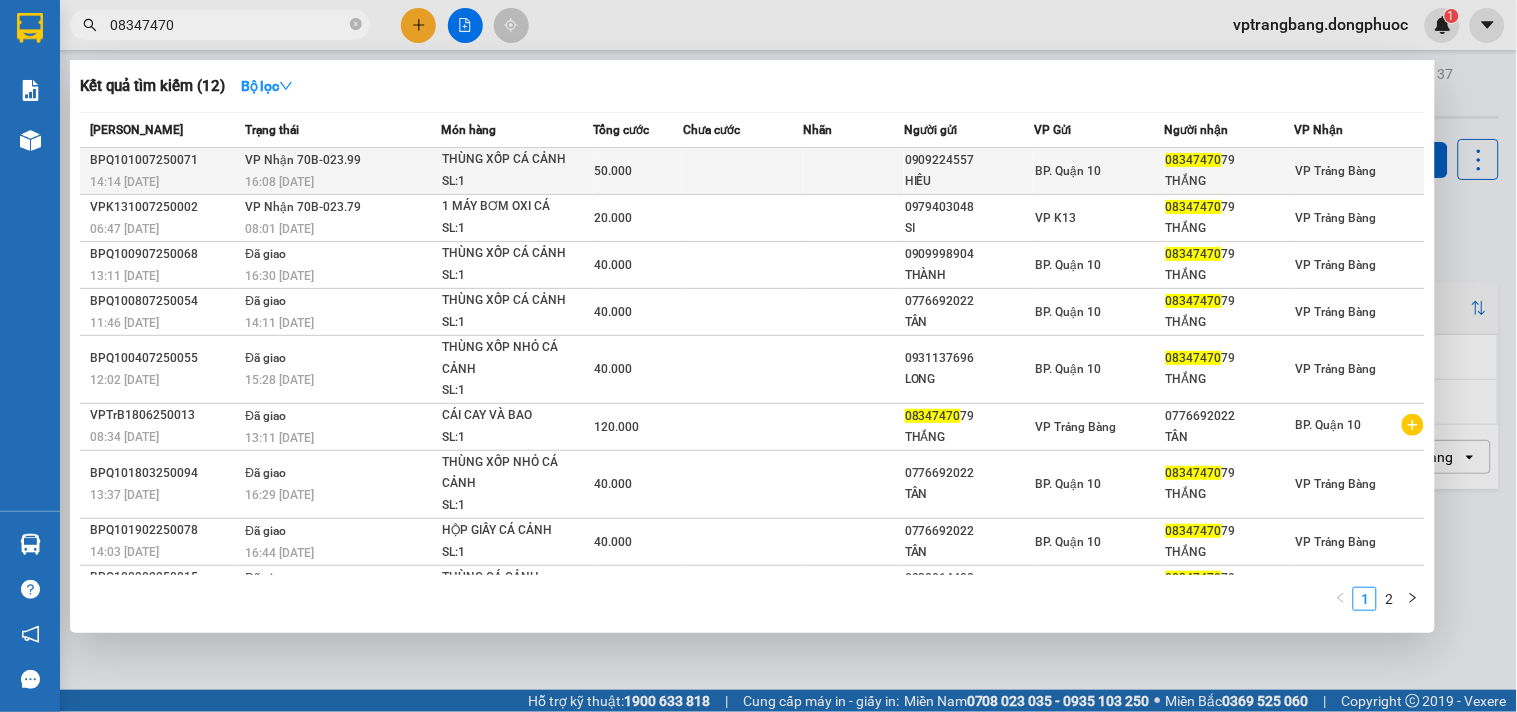 type on "08347470" 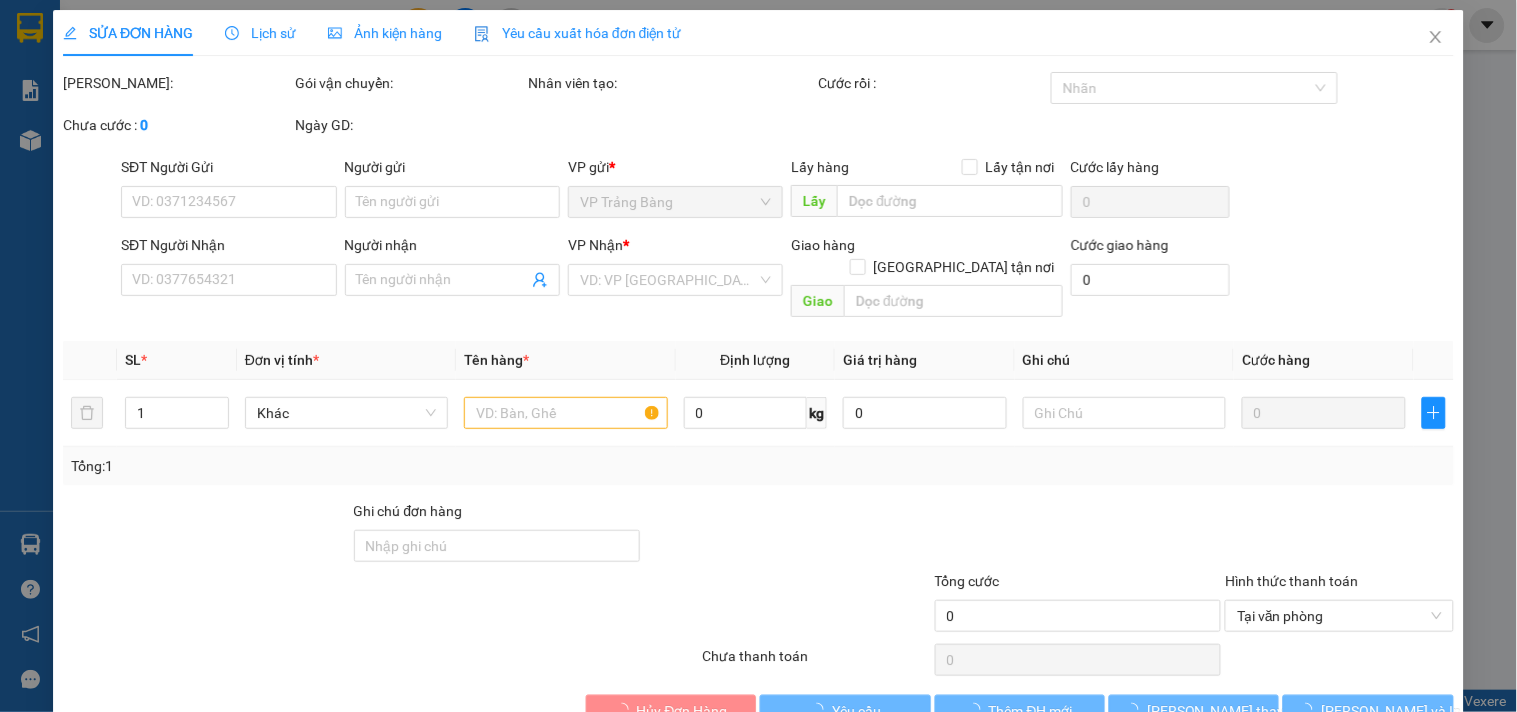 type on "0909224557" 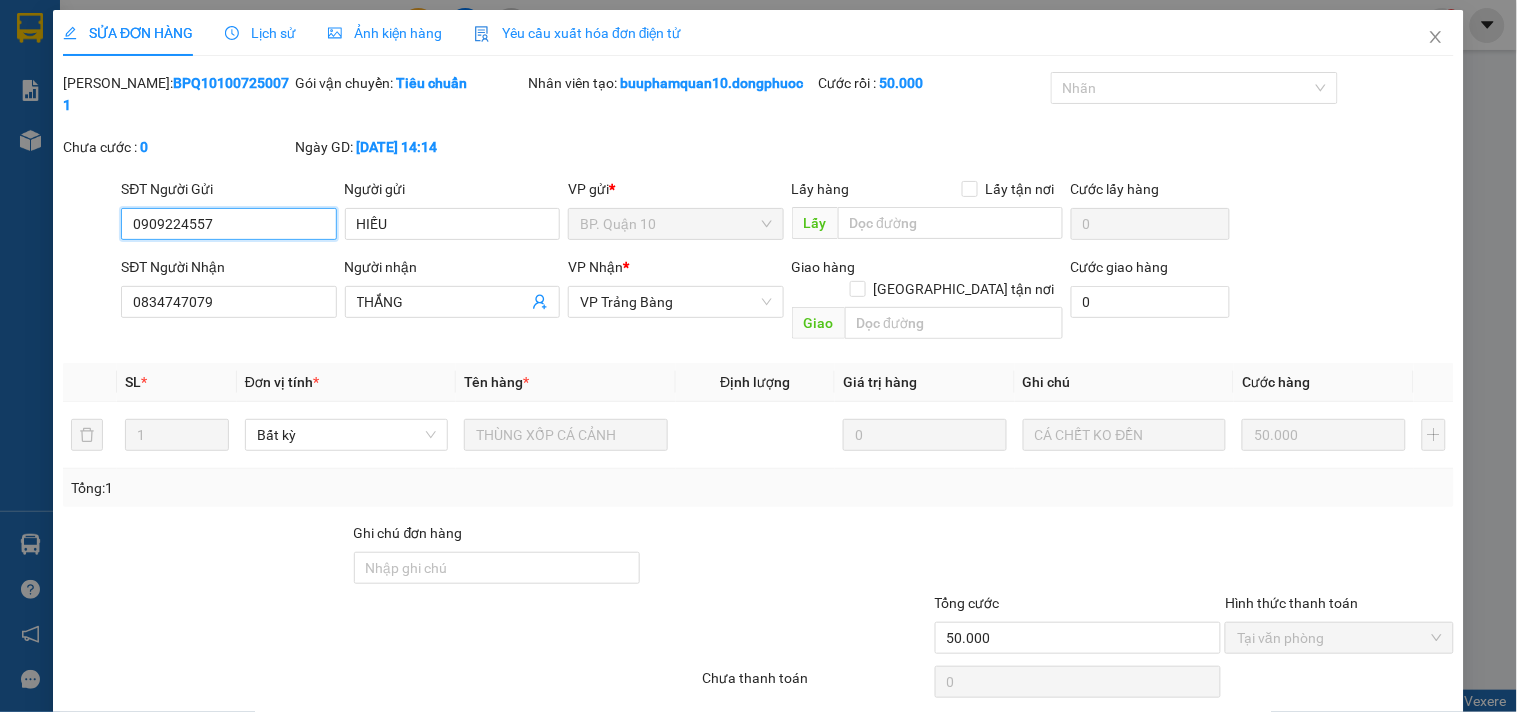scroll, scrollTop: 53, scrollLeft: 0, axis: vertical 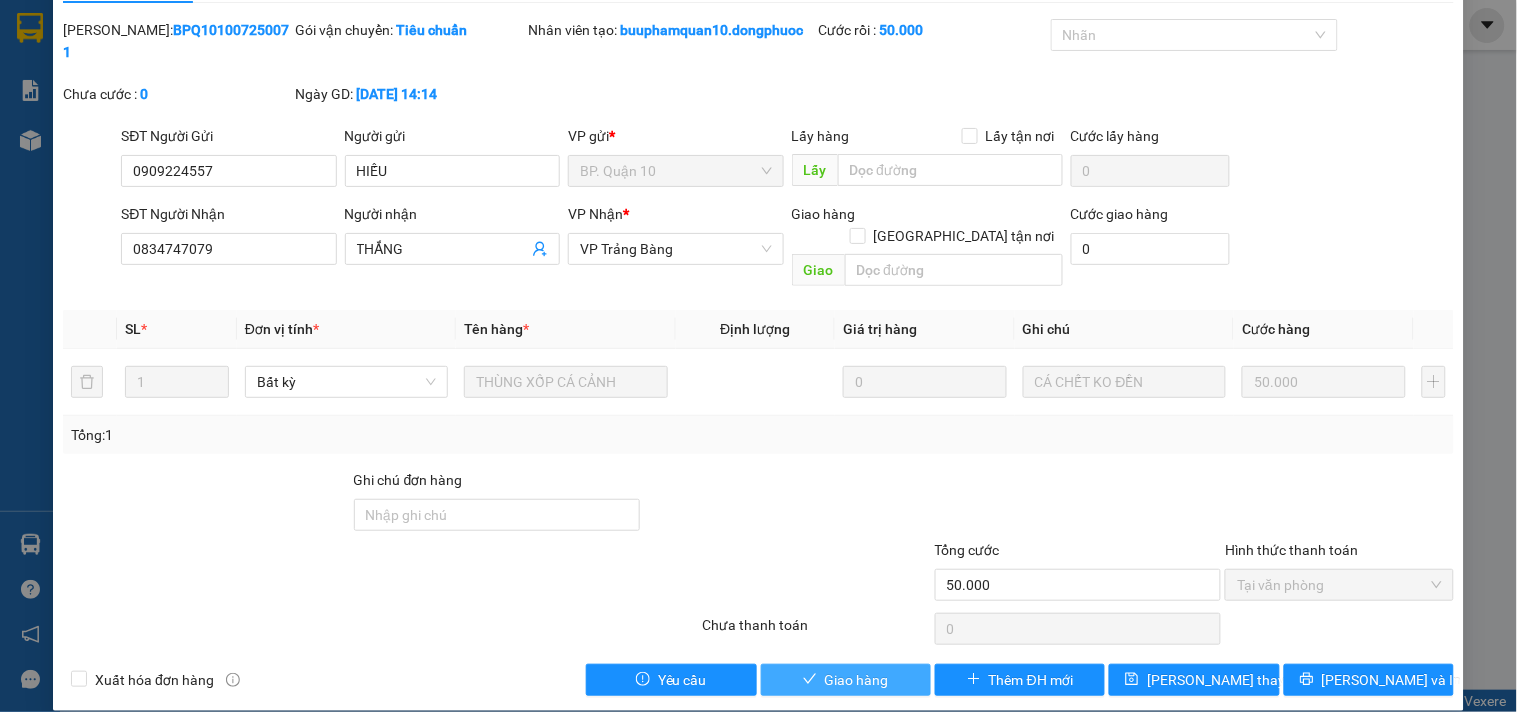click on "Giao hàng" at bounding box center (857, 680) 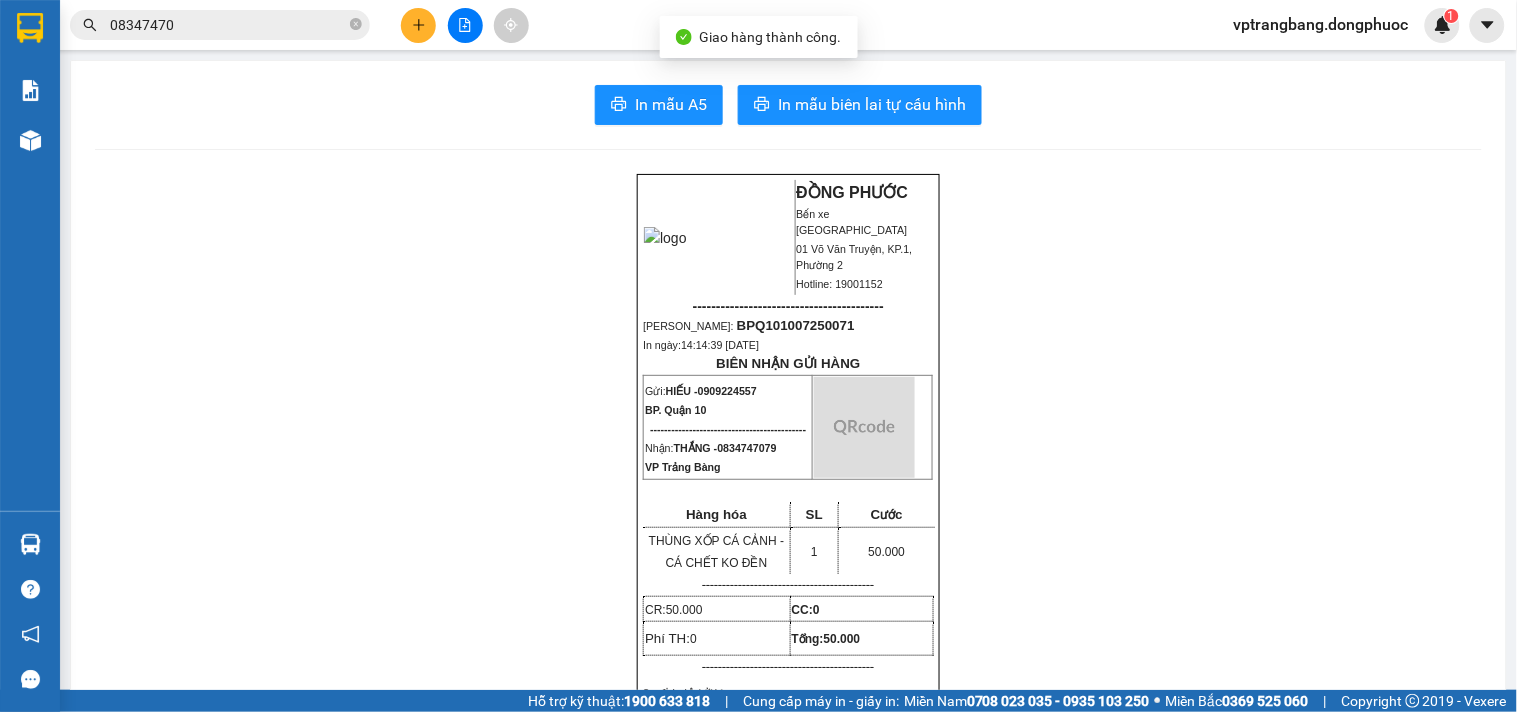 click on "08347470" at bounding box center (228, 25) 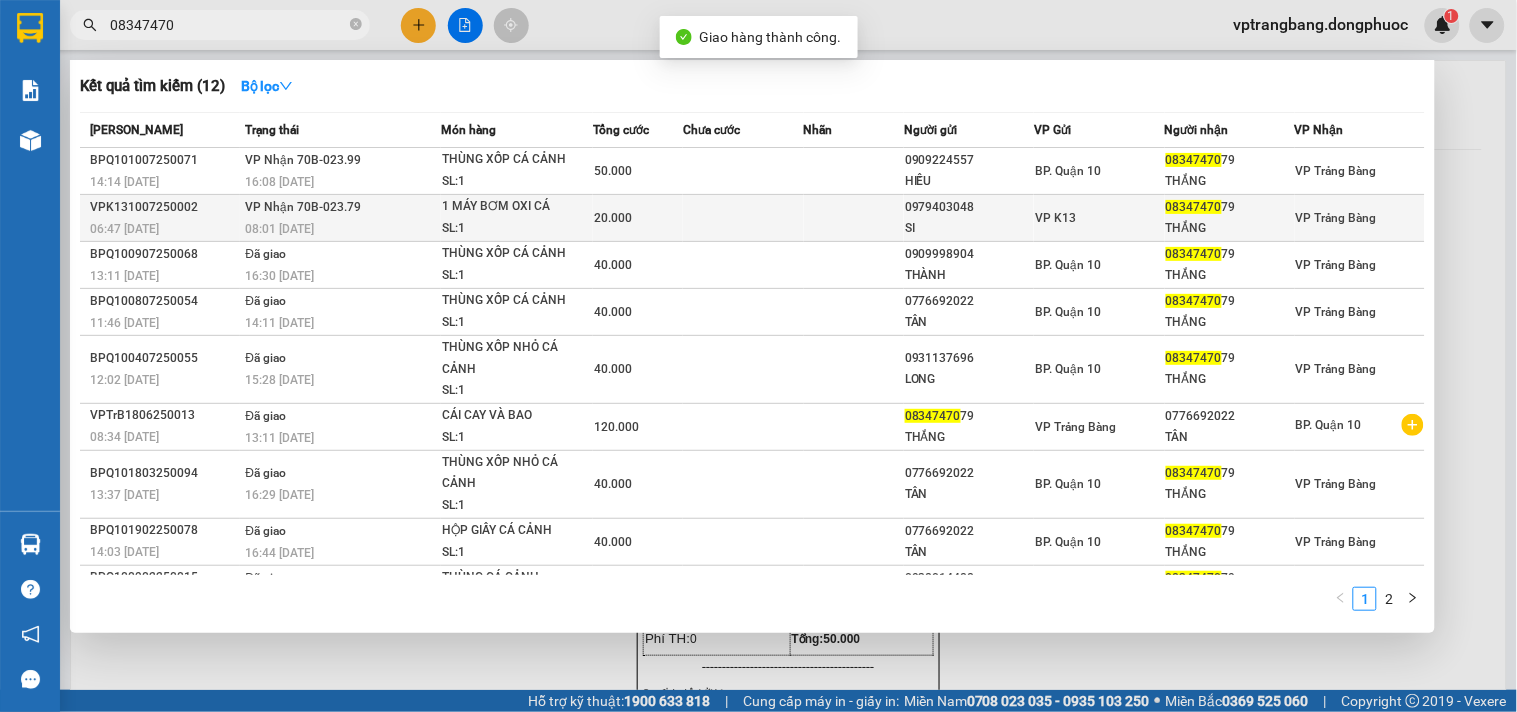 click on "VP Nhận   70B-023.79" at bounding box center [303, 207] 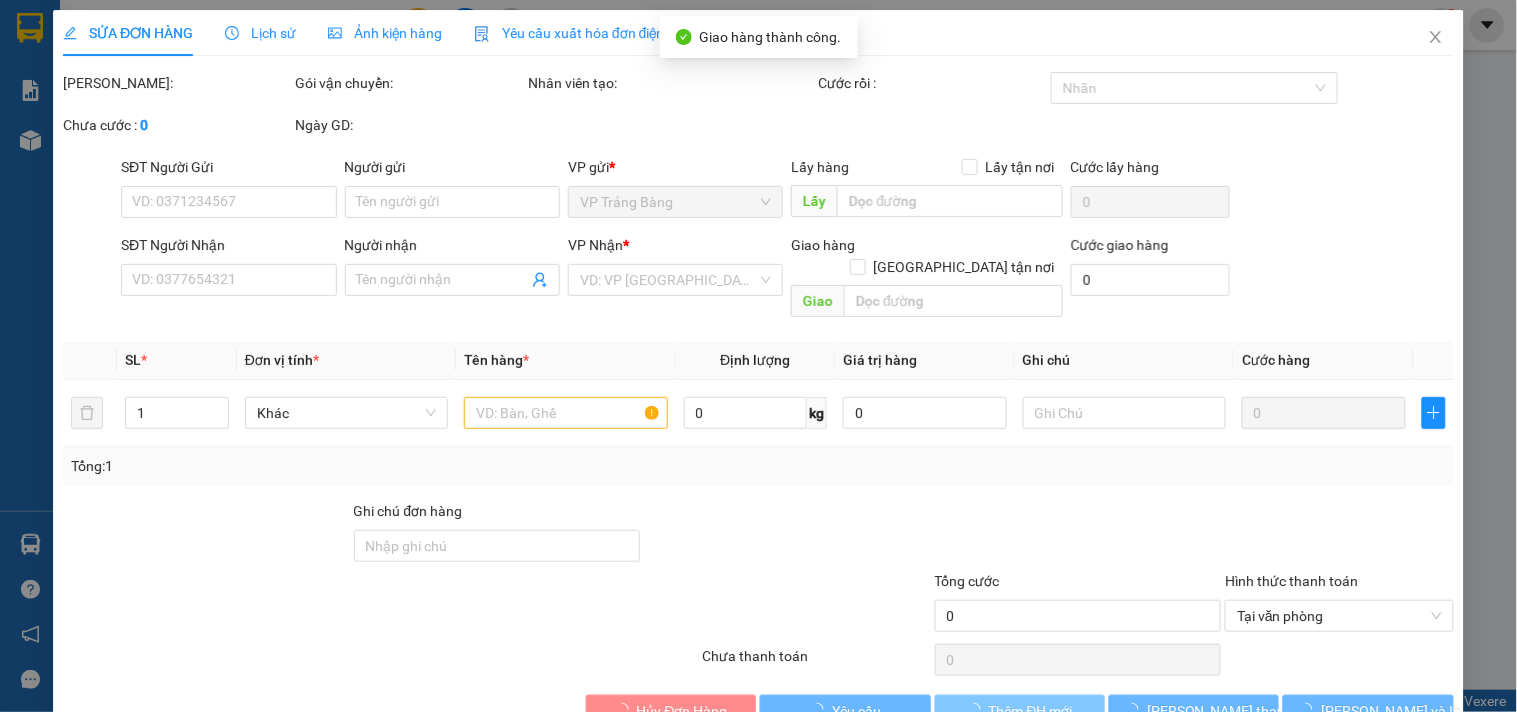 type on "0979403048" 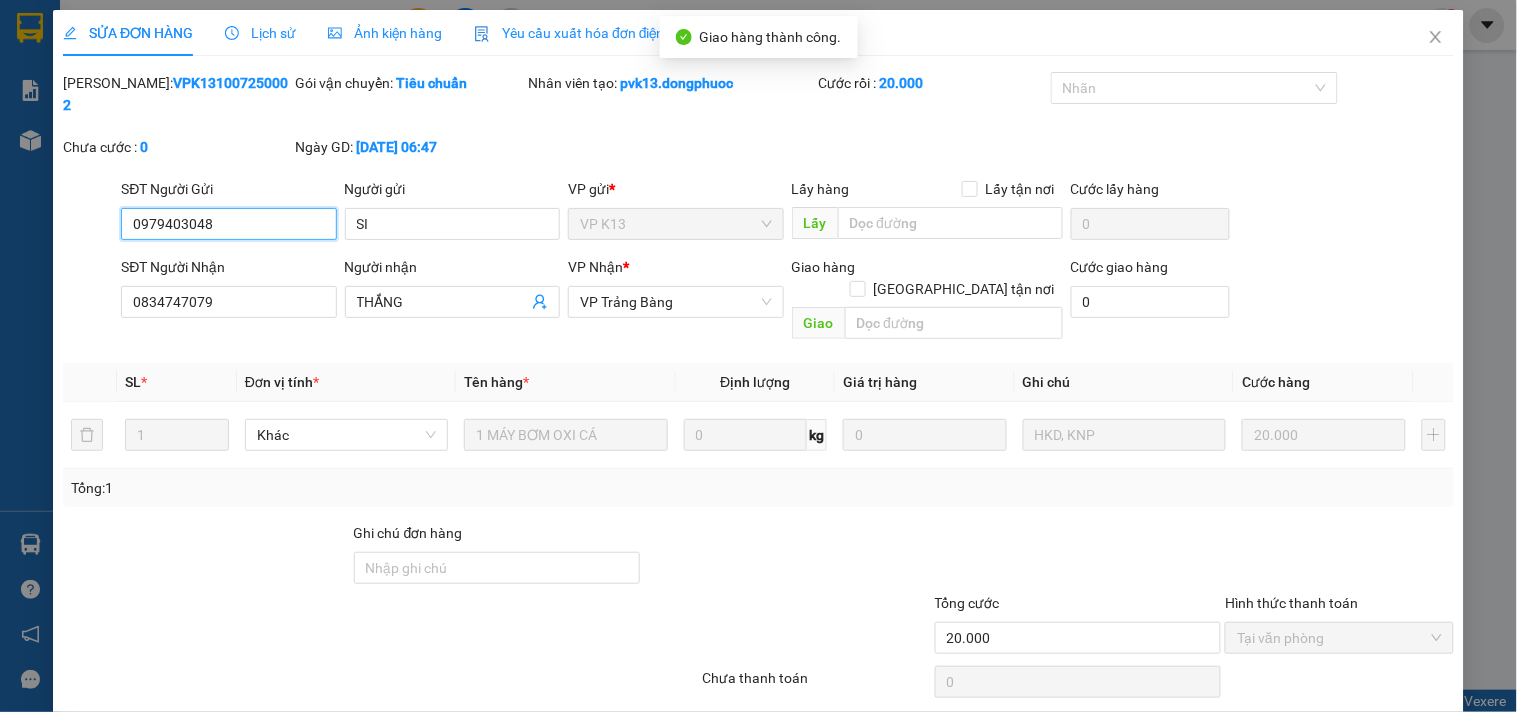 scroll, scrollTop: 32, scrollLeft: 0, axis: vertical 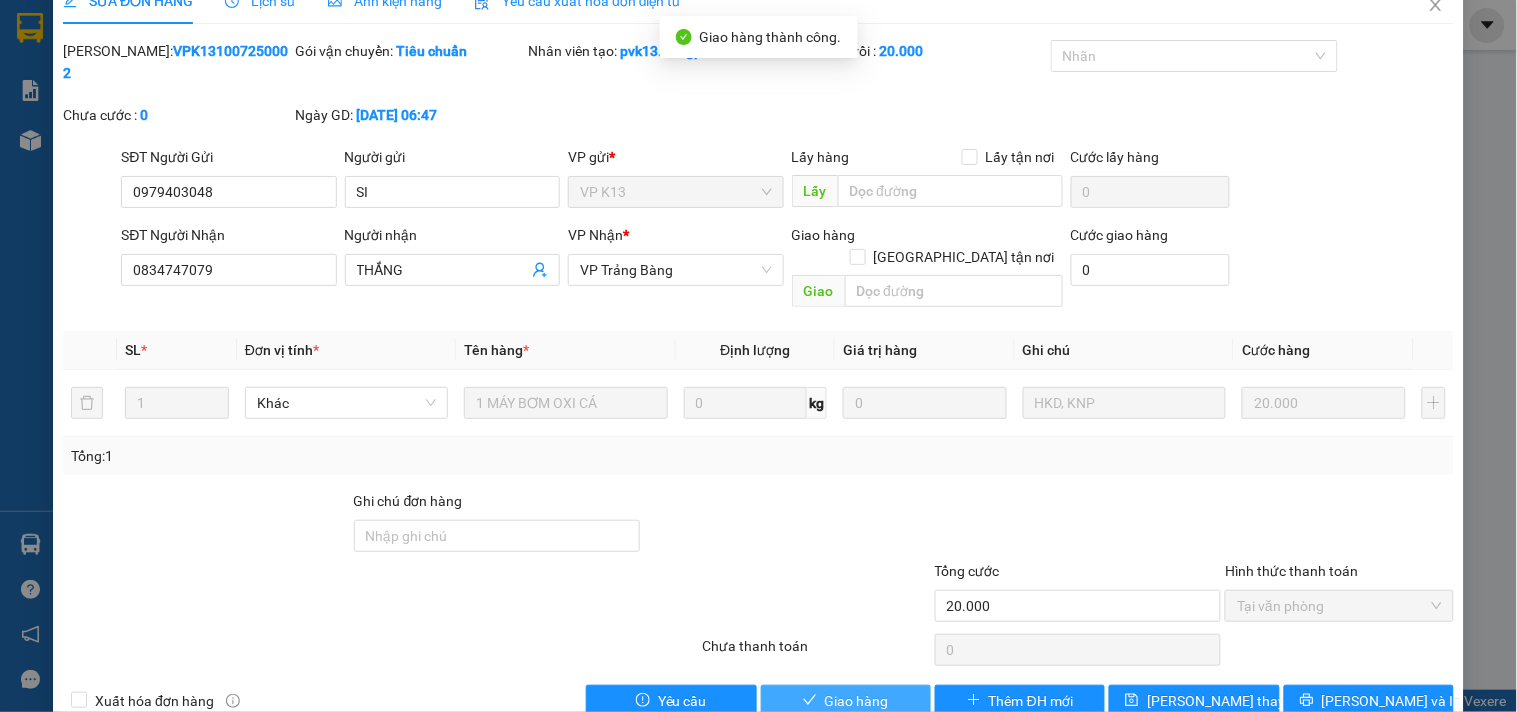 click on "Giao hàng" at bounding box center (846, 701) 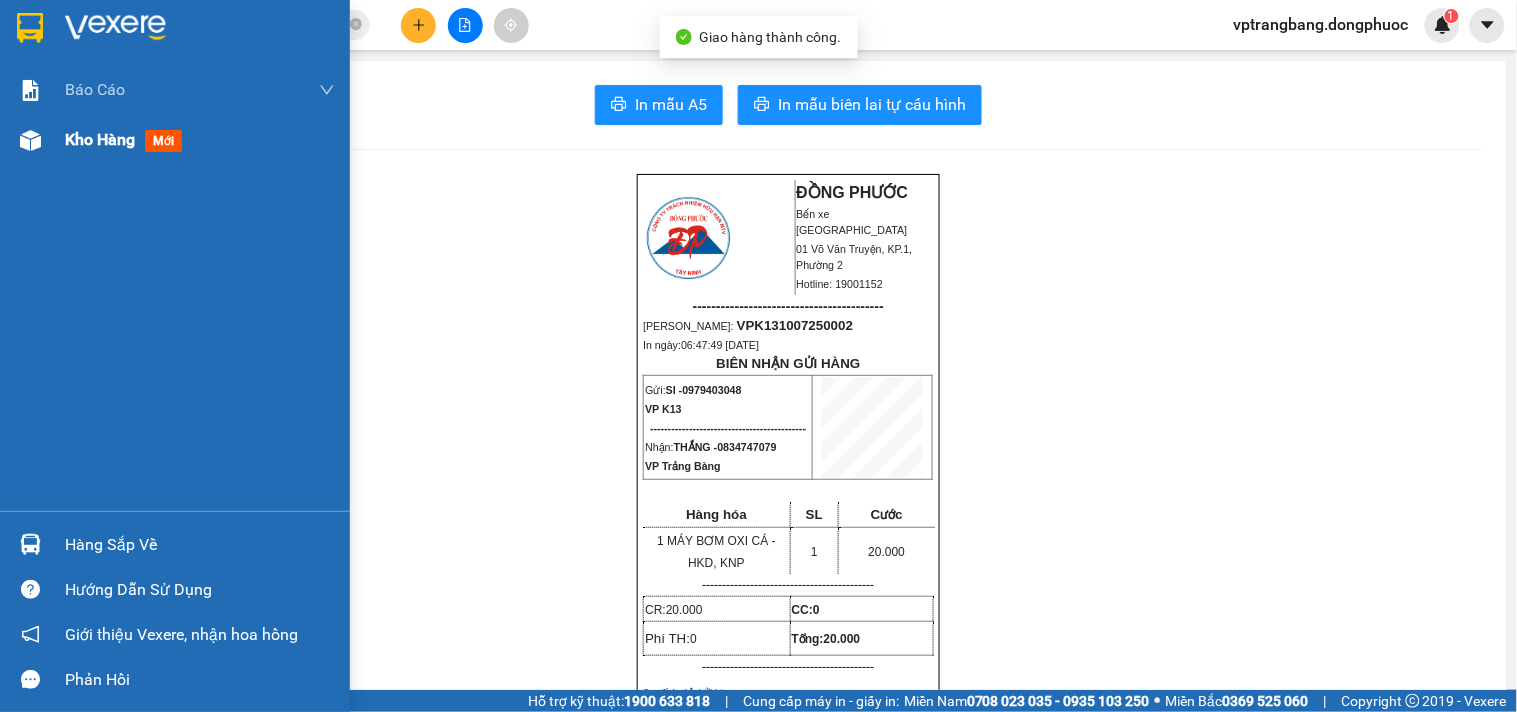 click on "Kho hàng mới" at bounding box center [200, 140] 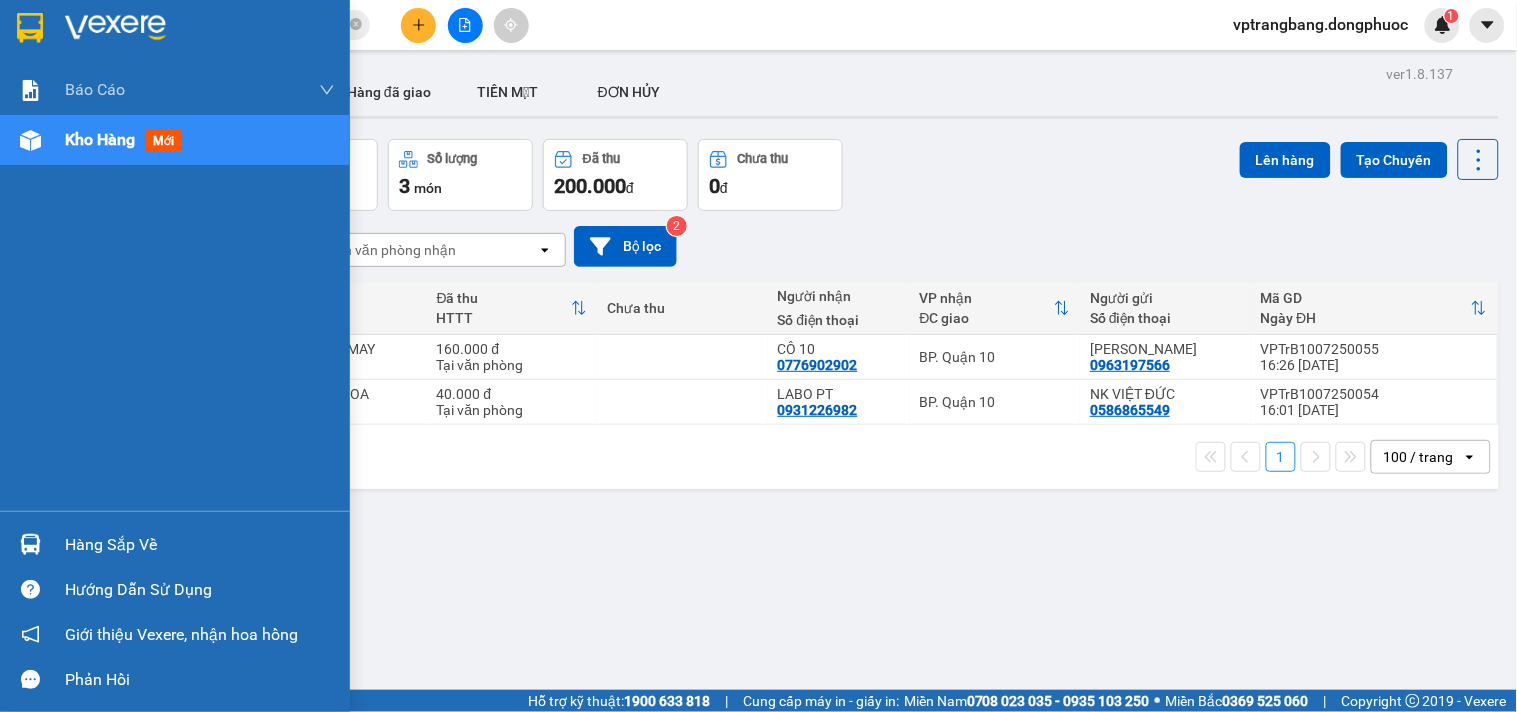 click at bounding box center (30, 544) 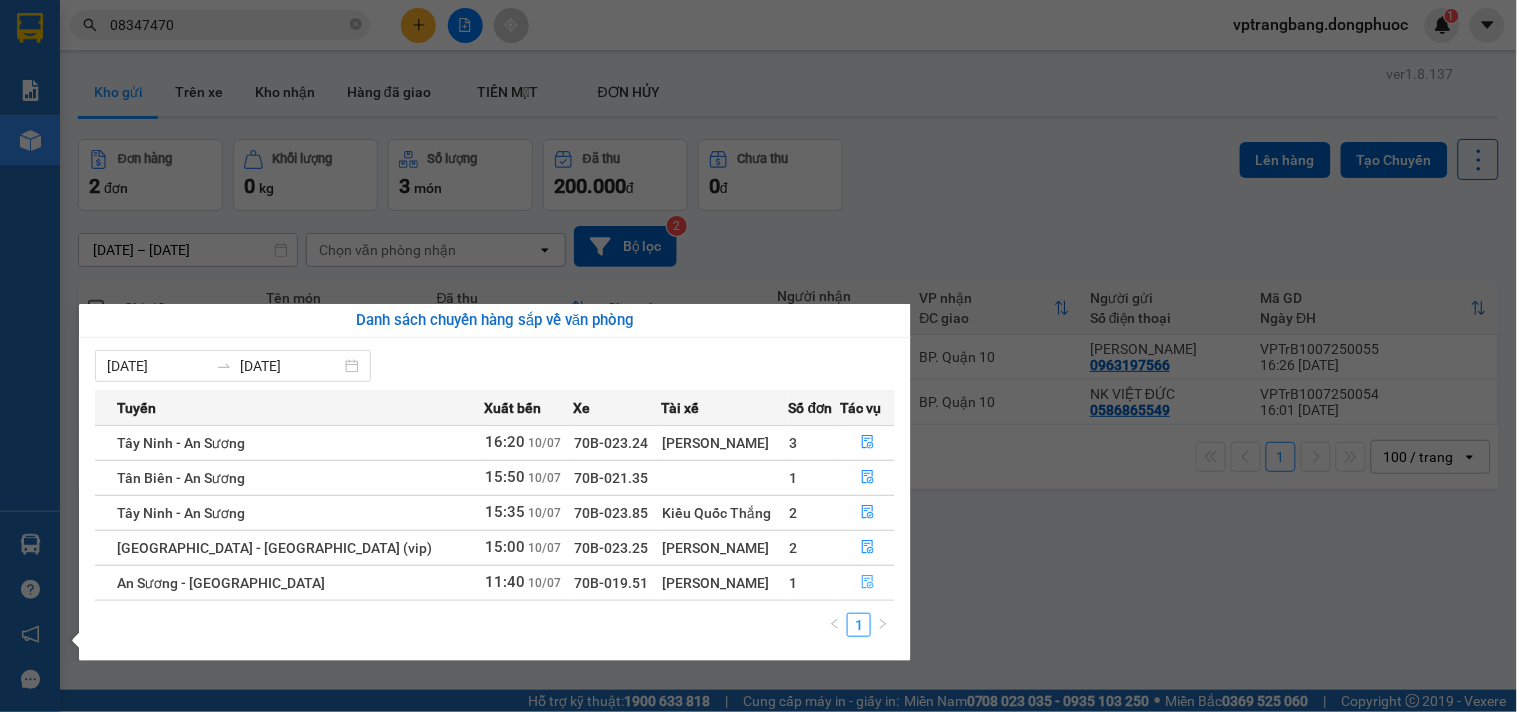 click at bounding box center [867, 583] 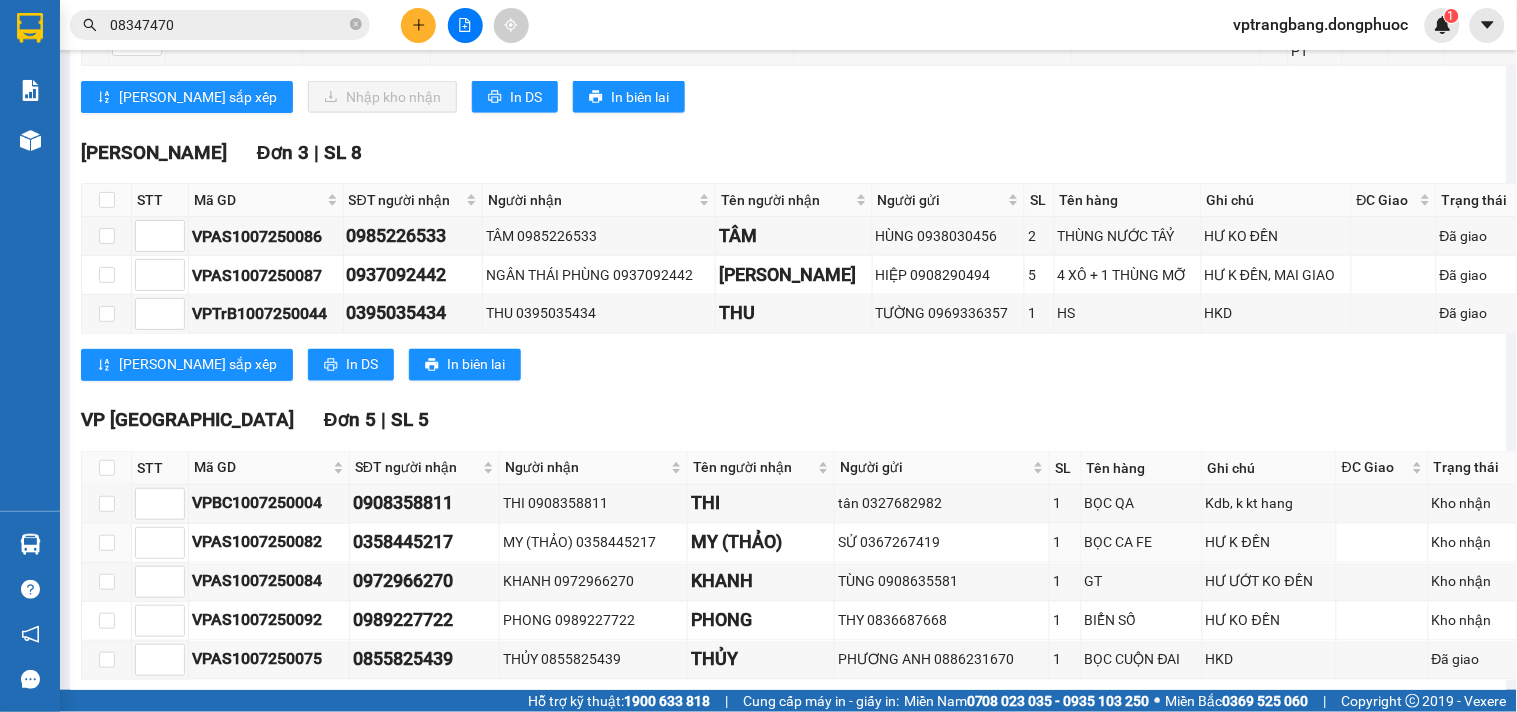 scroll, scrollTop: 234, scrollLeft: 0, axis: vertical 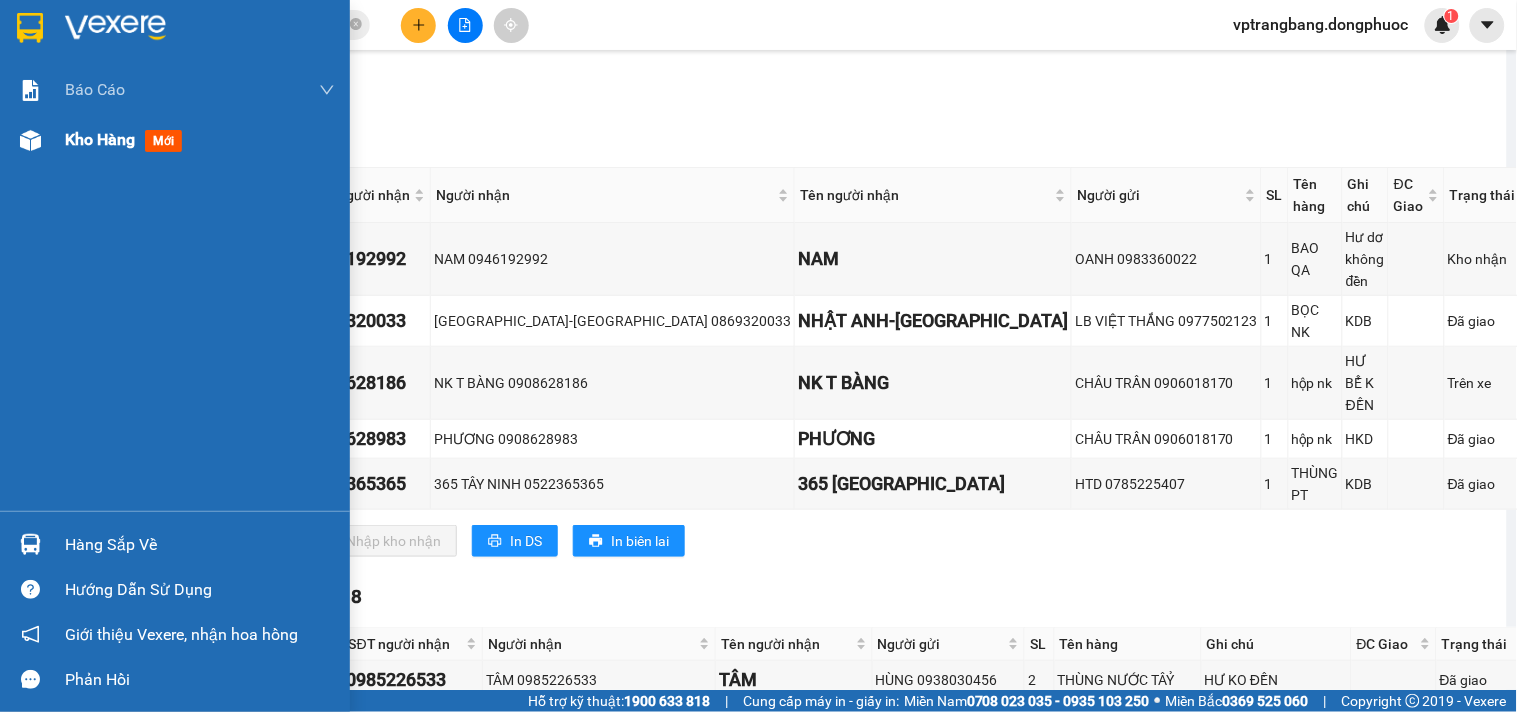 click on "Kho hàng" at bounding box center (100, 139) 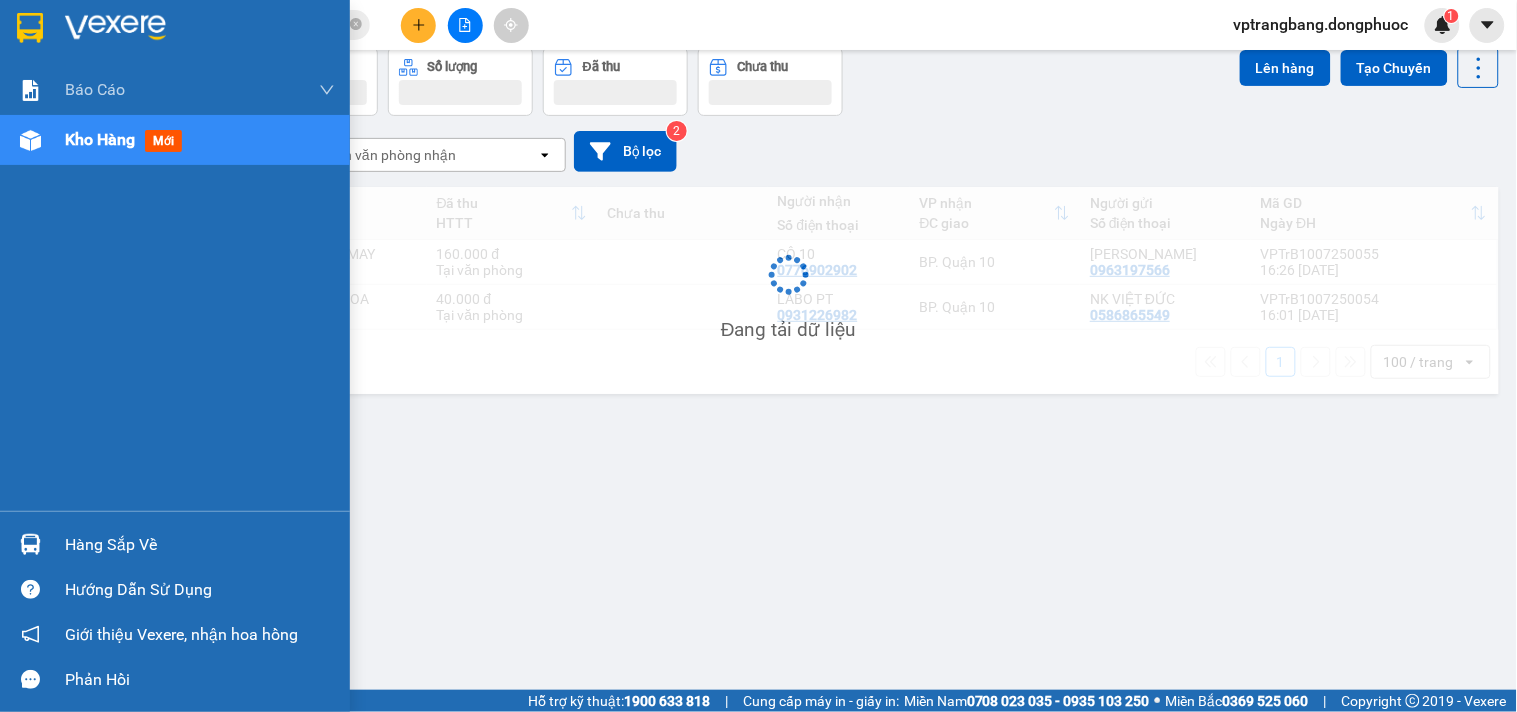 scroll, scrollTop: 92, scrollLeft: 0, axis: vertical 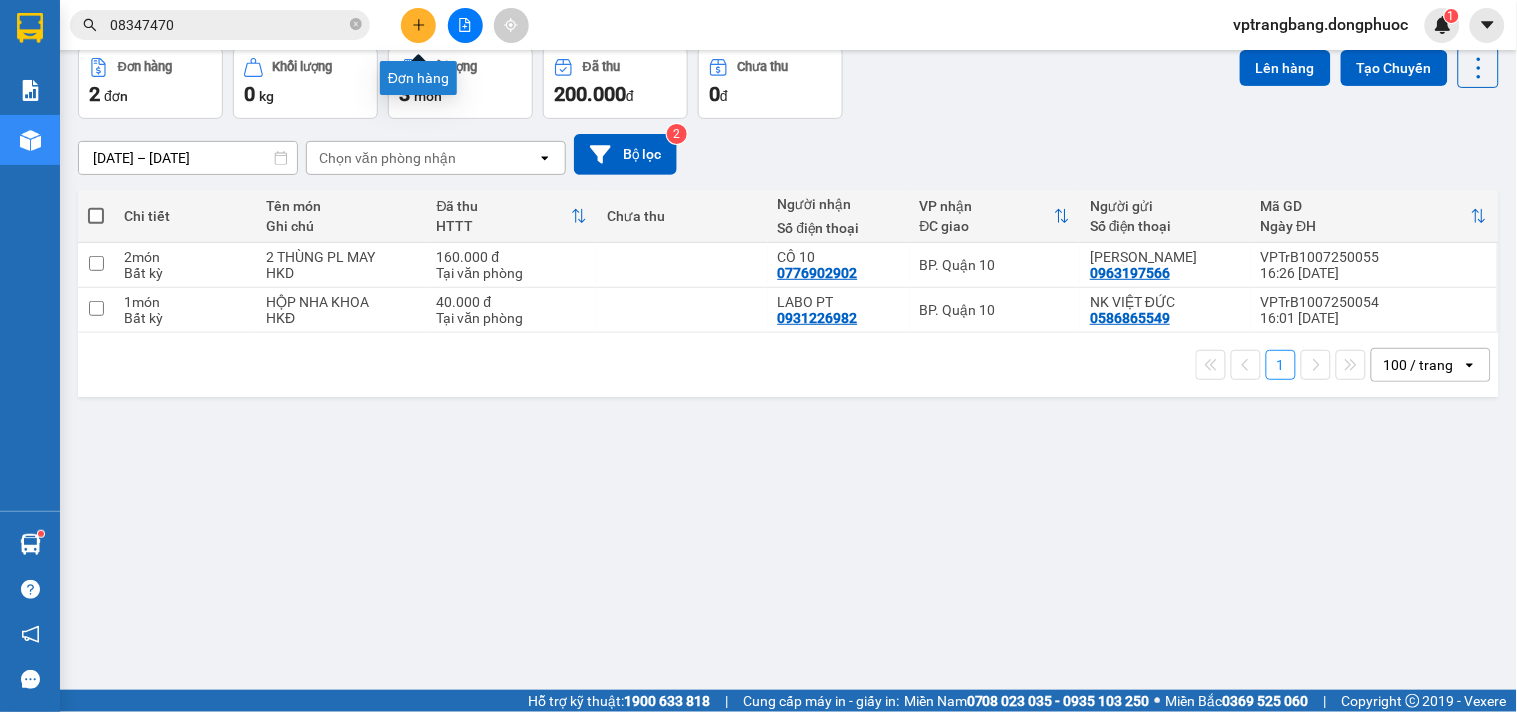 click at bounding box center (418, 25) 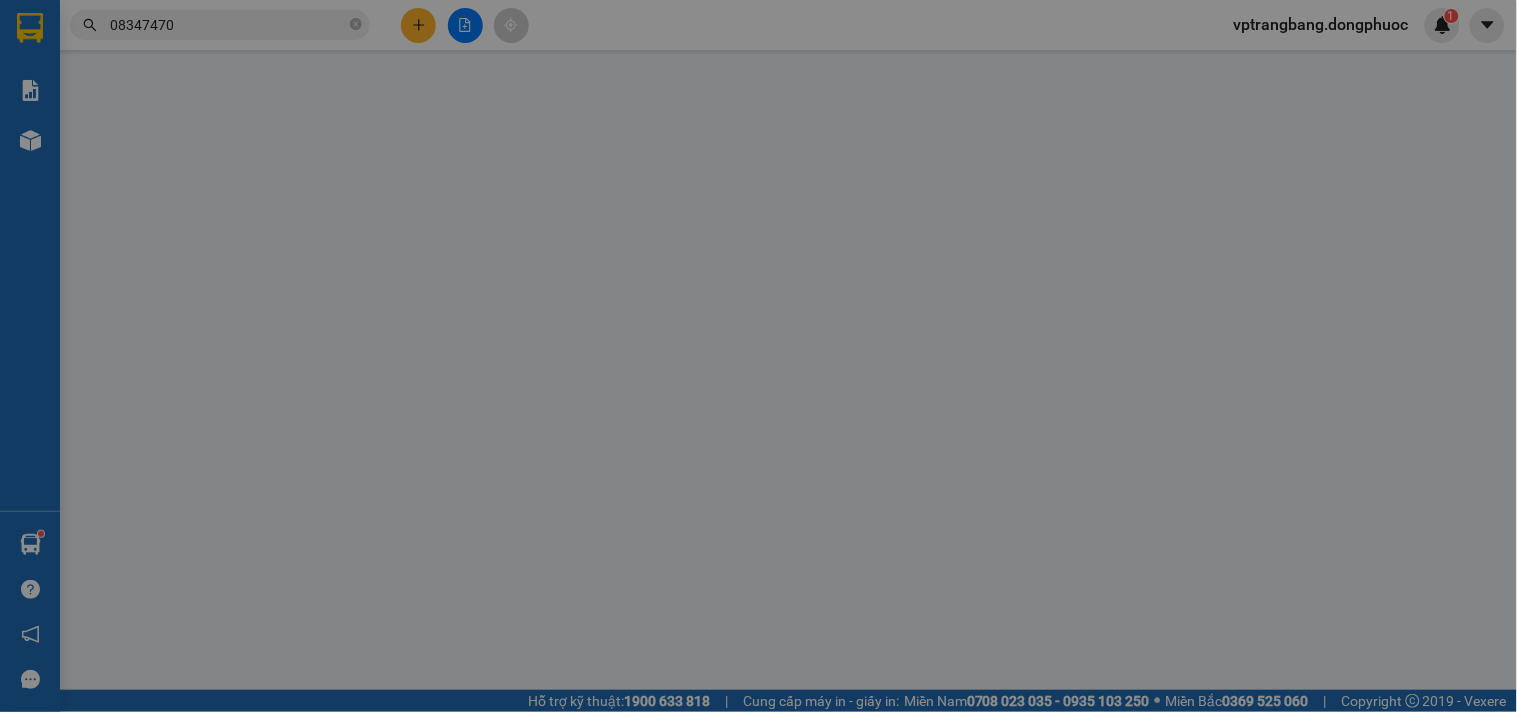 scroll, scrollTop: 0, scrollLeft: 0, axis: both 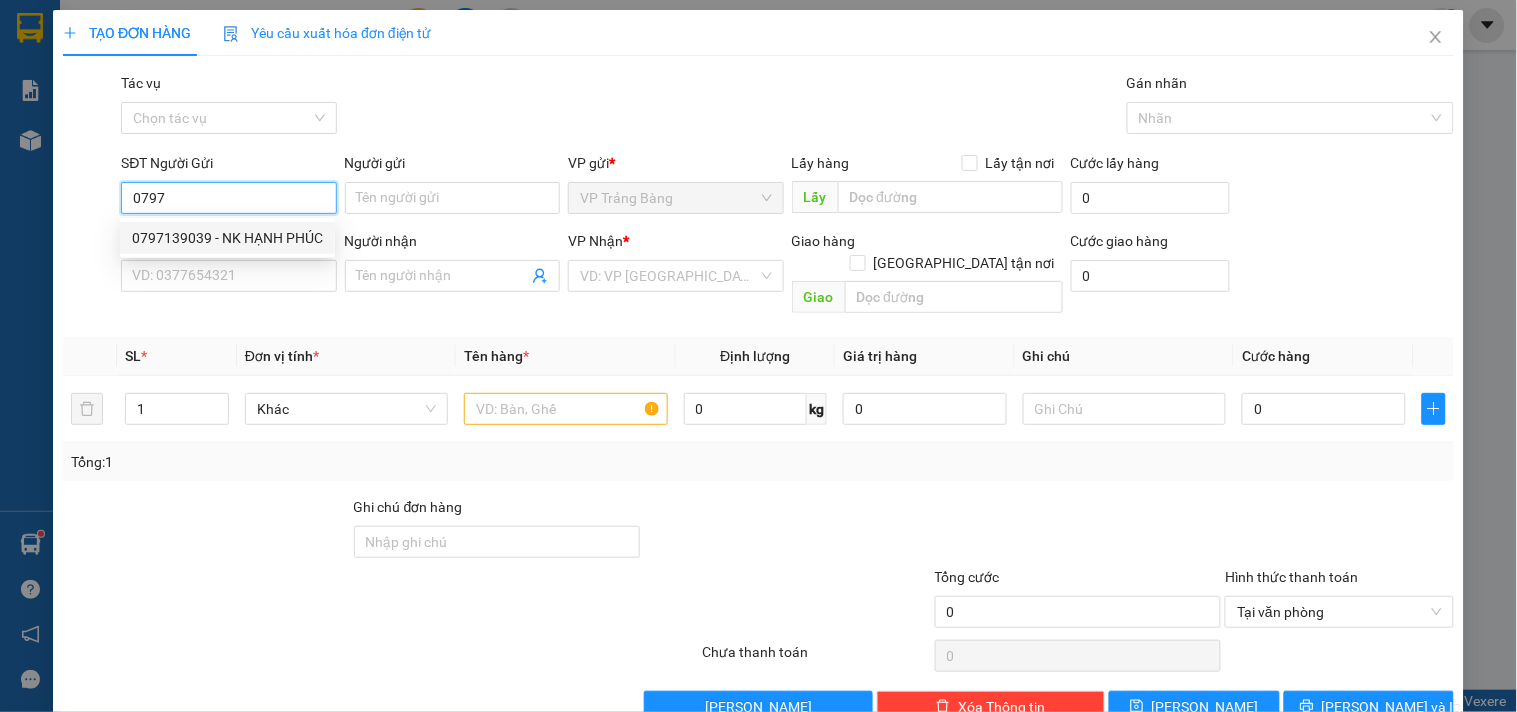 click on "0797139039 - NK HẠNH PHÚC" at bounding box center (227, 238) 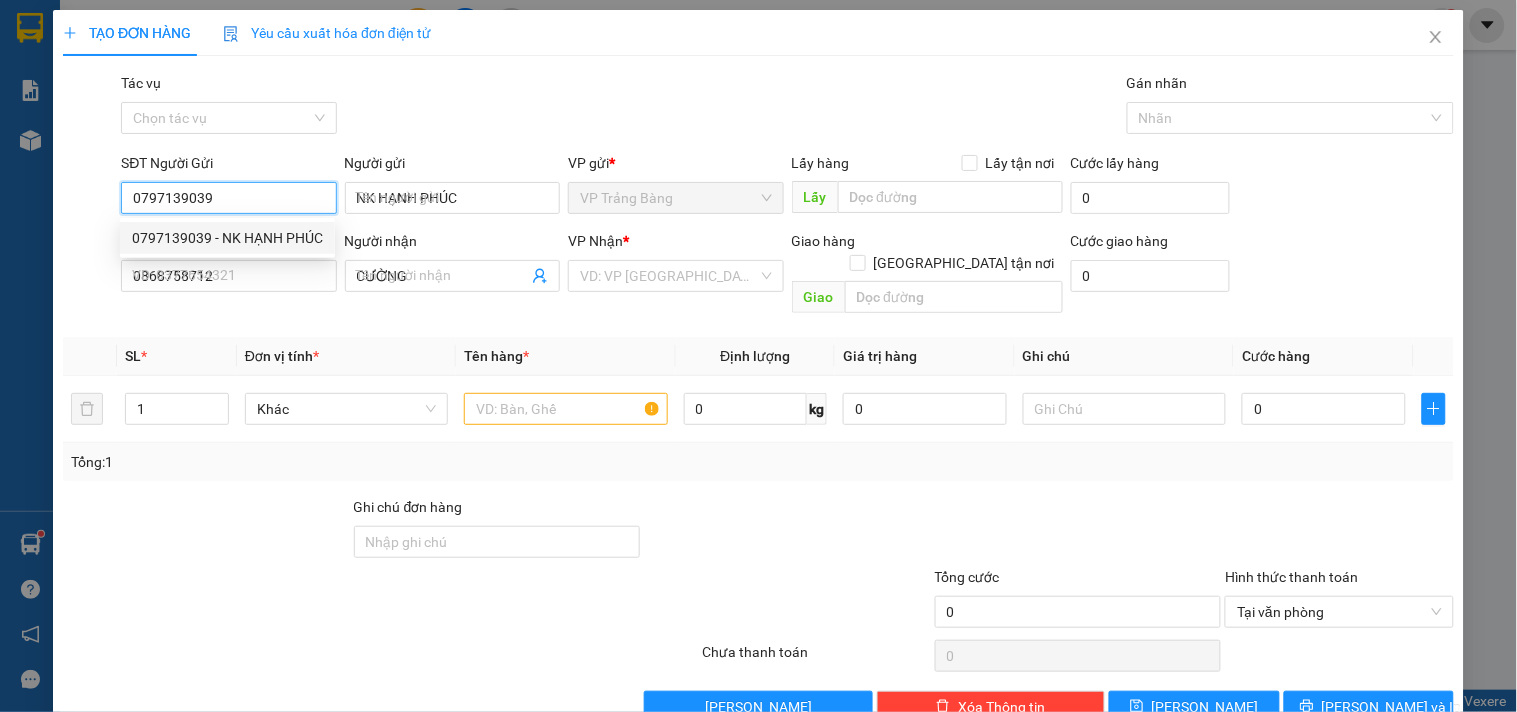 type on "20.000" 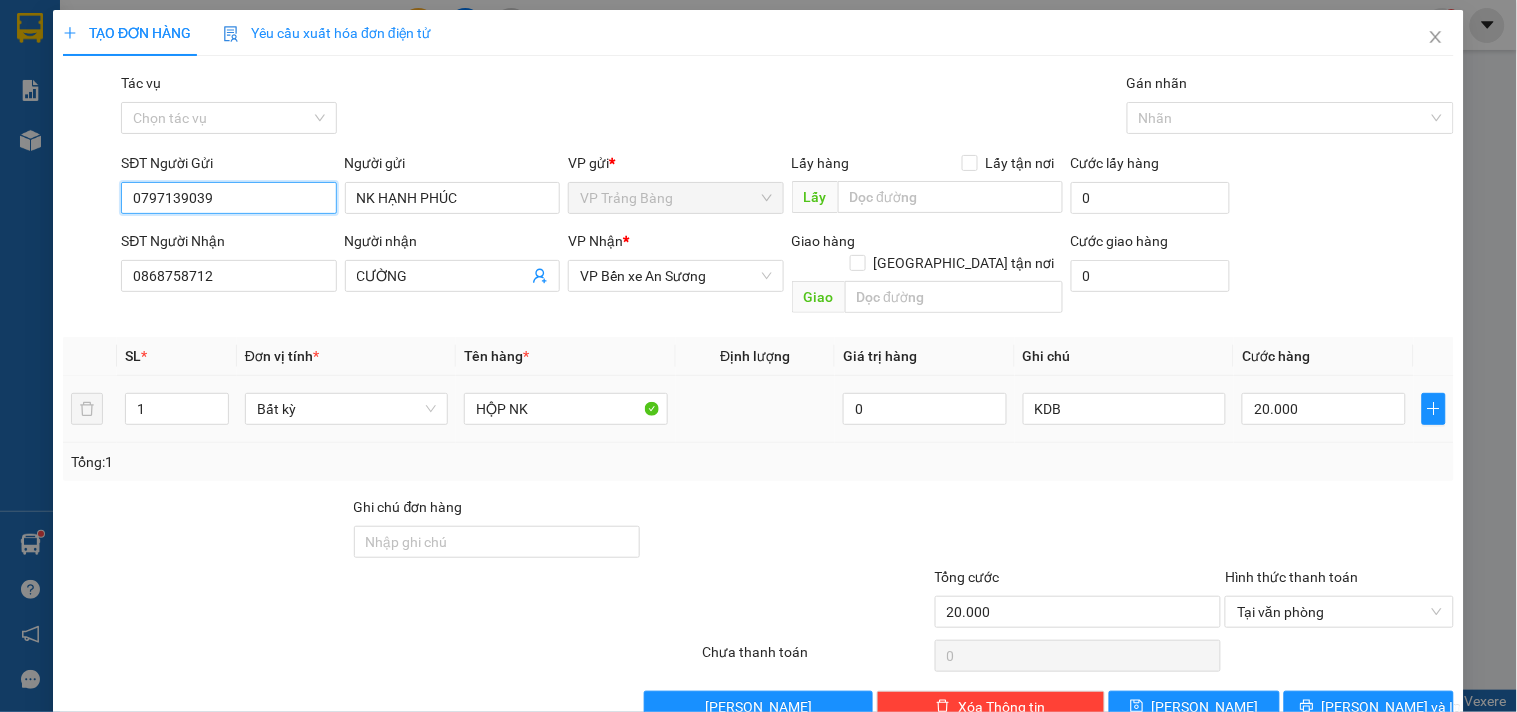 scroll, scrollTop: 27, scrollLeft: 0, axis: vertical 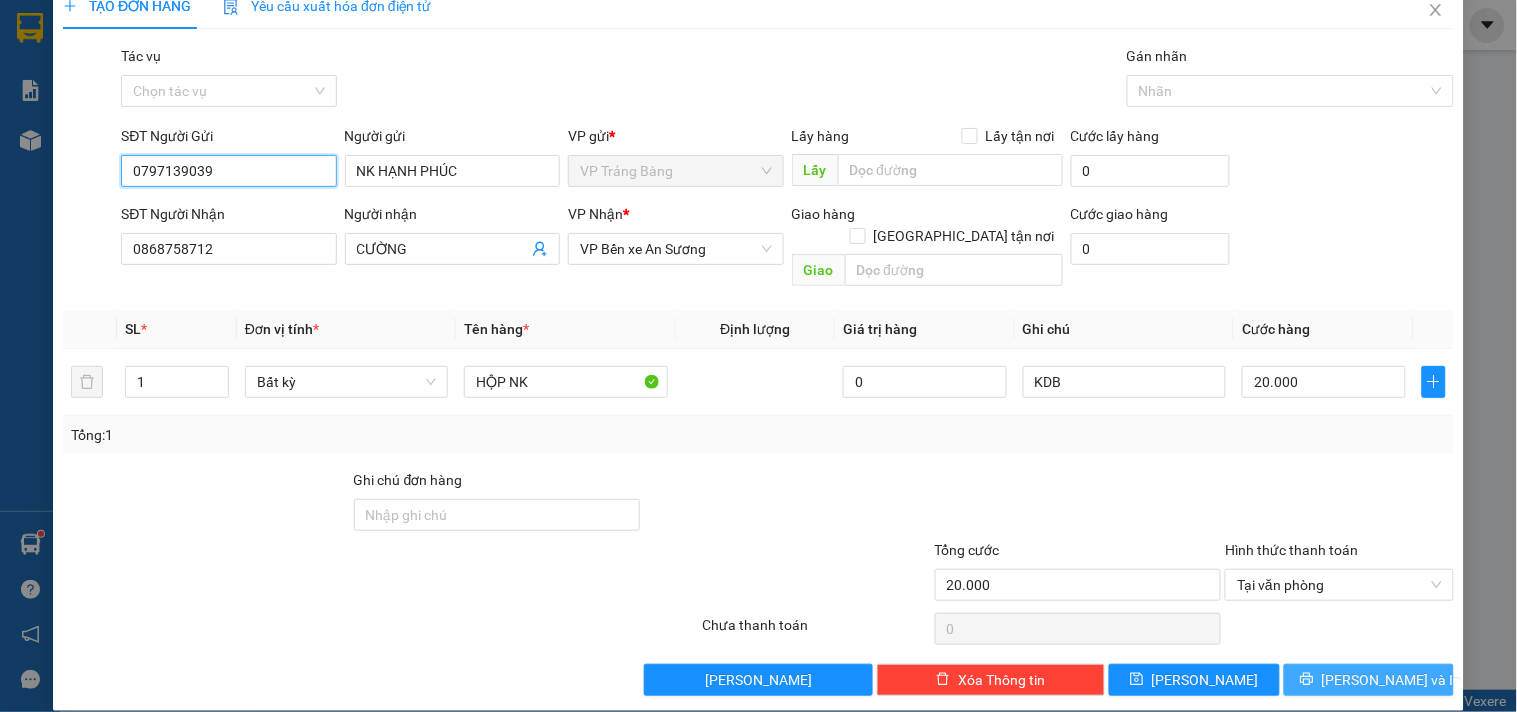 type on "0797139039" 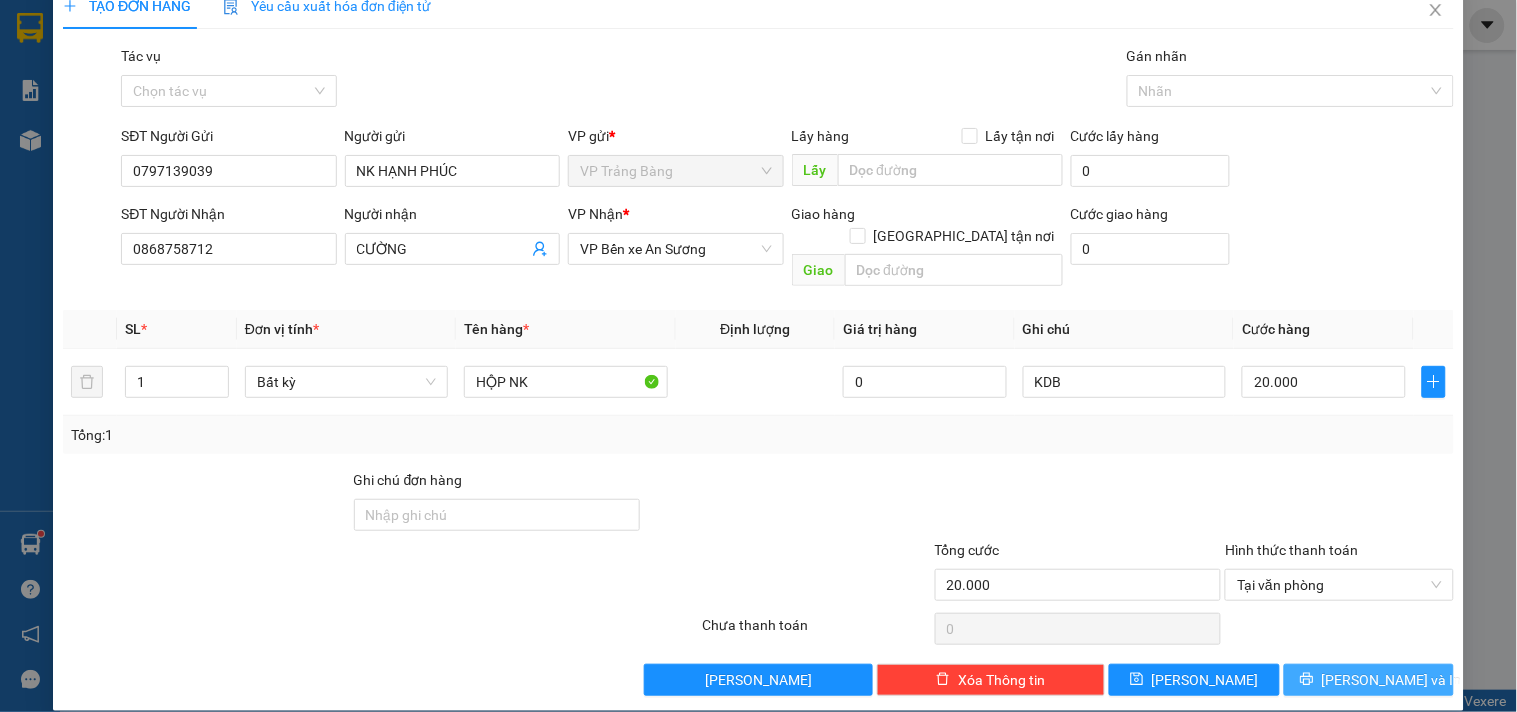 drag, startPoint x: 1347, startPoint y: 658, endPoint x: 1322, endPoint y: 631, distance: 36.796738 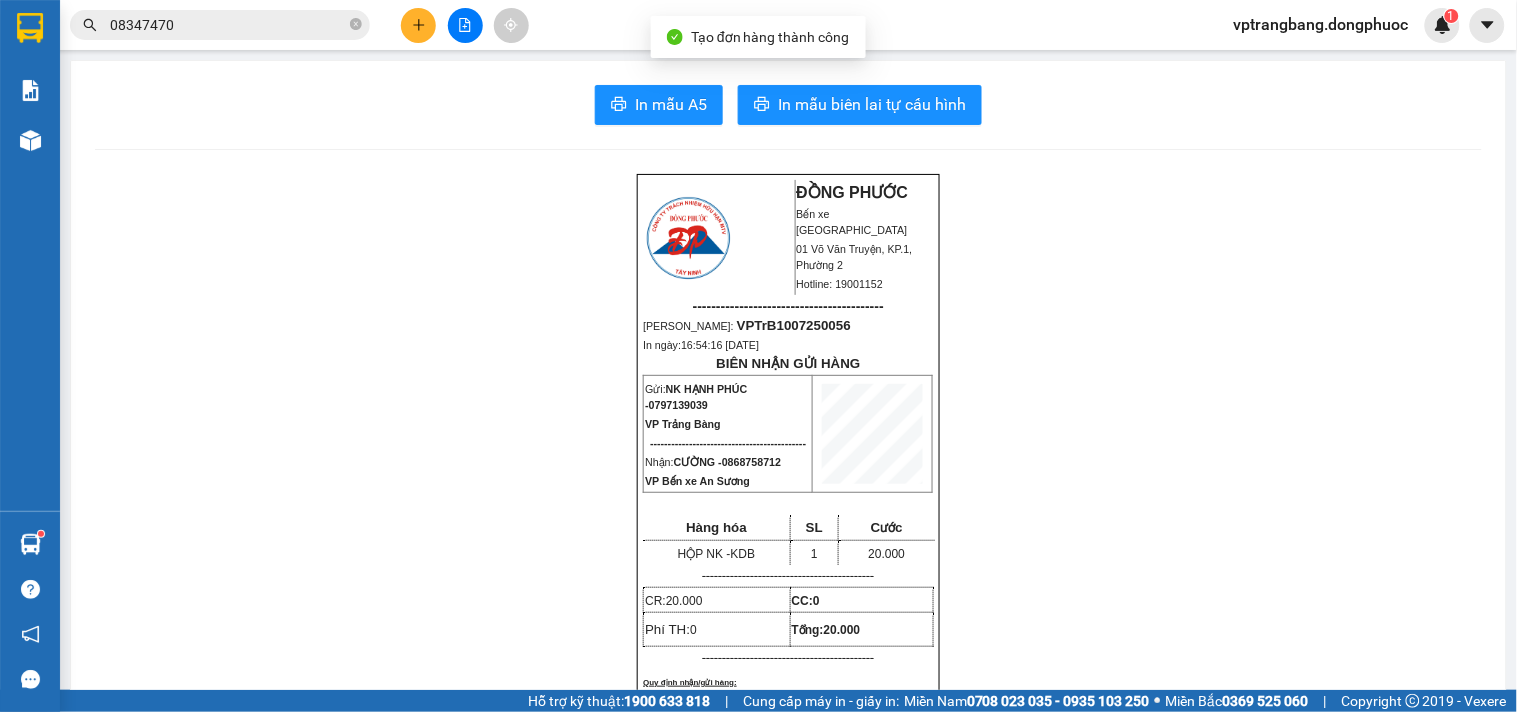 click on "In mẫu A5
In mẫu biên lai tự cấu hình
ĐỒNG PHƯỚC
Bến xe Tây Ninh
01 Võ Văn Truyện, KP.1, Phường 2
Hotline: 19001152
-----------------------------------------
[PERSON_NAME]:   VPTrB1007250056
In ngày:  16:54:16 [DATE]
BIÊN NHẬN GỬI HÀNG
Gửi:  NK HẠNH PHÚC -  0797139039
VP Trảng Bàng
--------------------------------------------
Nhận:  CƯỜNG  -  0868758712
VP Bến xe An Sương
Hàng hóa
SL
Cước
HỘP NK -  KDB
1
20.000
-------------------------------------------
CR:  20.000
CC:  0
Phí TH:  0
Tổng:  20.000
-------------------------------------------
[GEOGRAPHIC_DATA] định nhận/gửi hàng: - Sau 03 ngày gửi hàng, nếu quý khách không đến nhận hàng hóa thì mọi khiếu nại công ty sẽ không giải quyết.
- Nếu mất hàng: công ty sẽ hoàn bằng giá cước phí x 20 lần.
[GEOGRAPHIC_DATA]" at bounding box center [788, 1672] 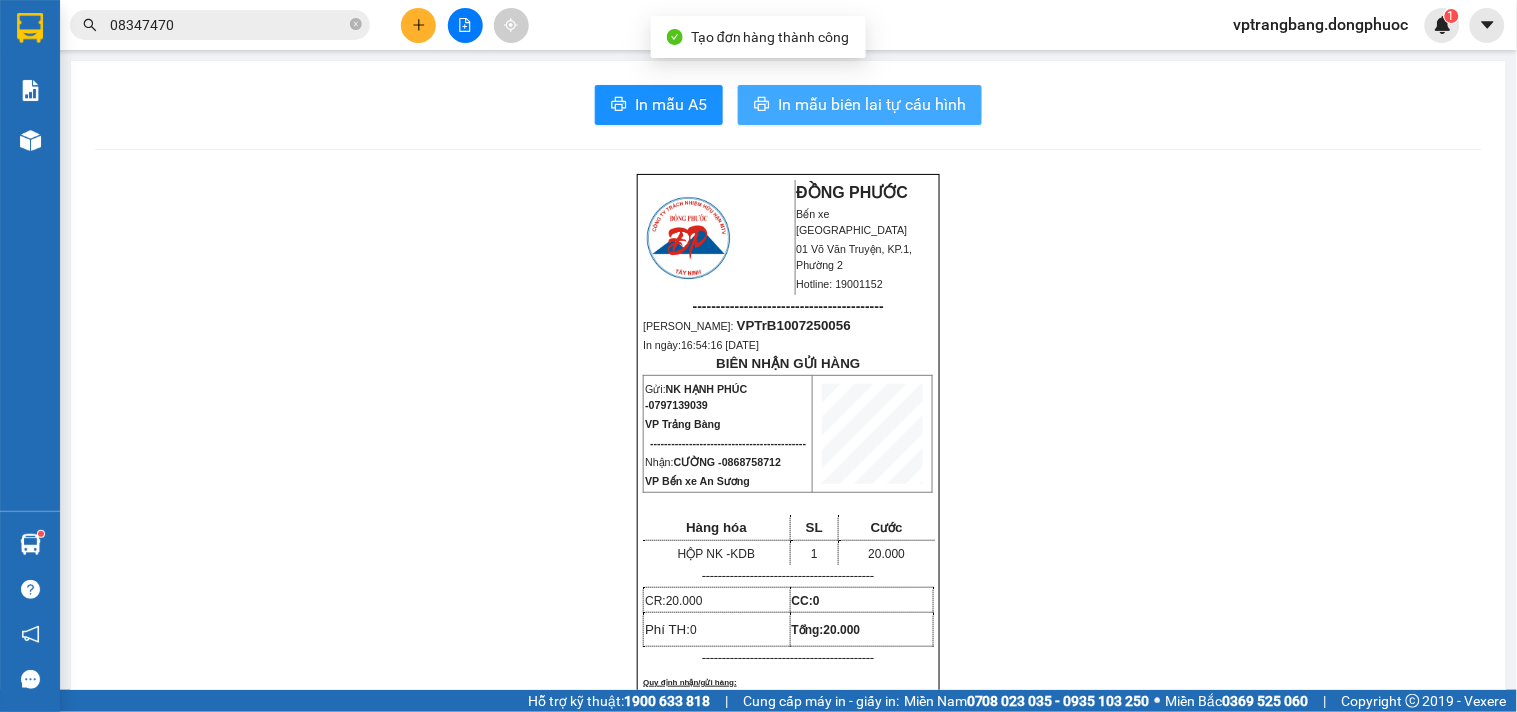 drag, startPoint x: 828, startPoint y: 82, endPoint x: 831, endPoint y: 93, distance: 11.401754 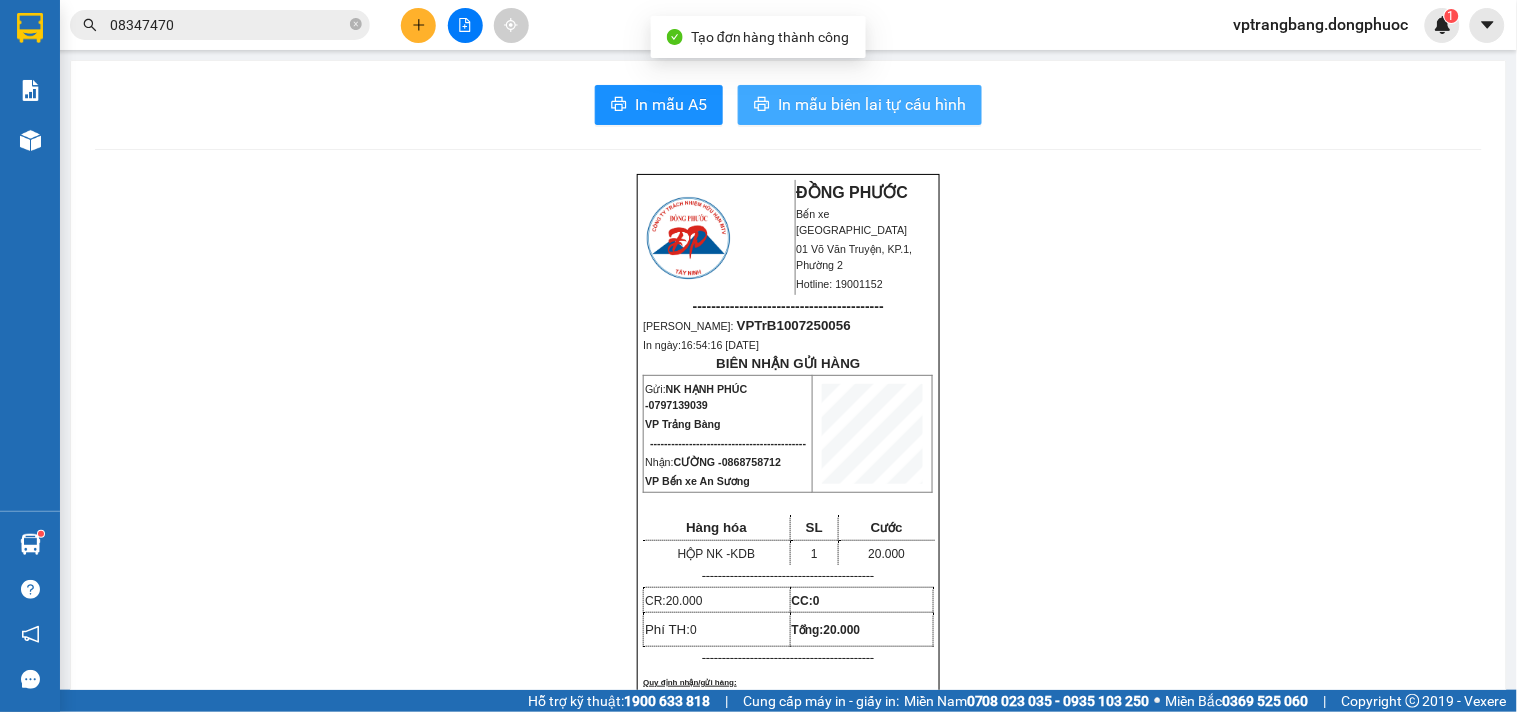 scroll, scrollTop: 0, scrollLeft: 0, axis: both 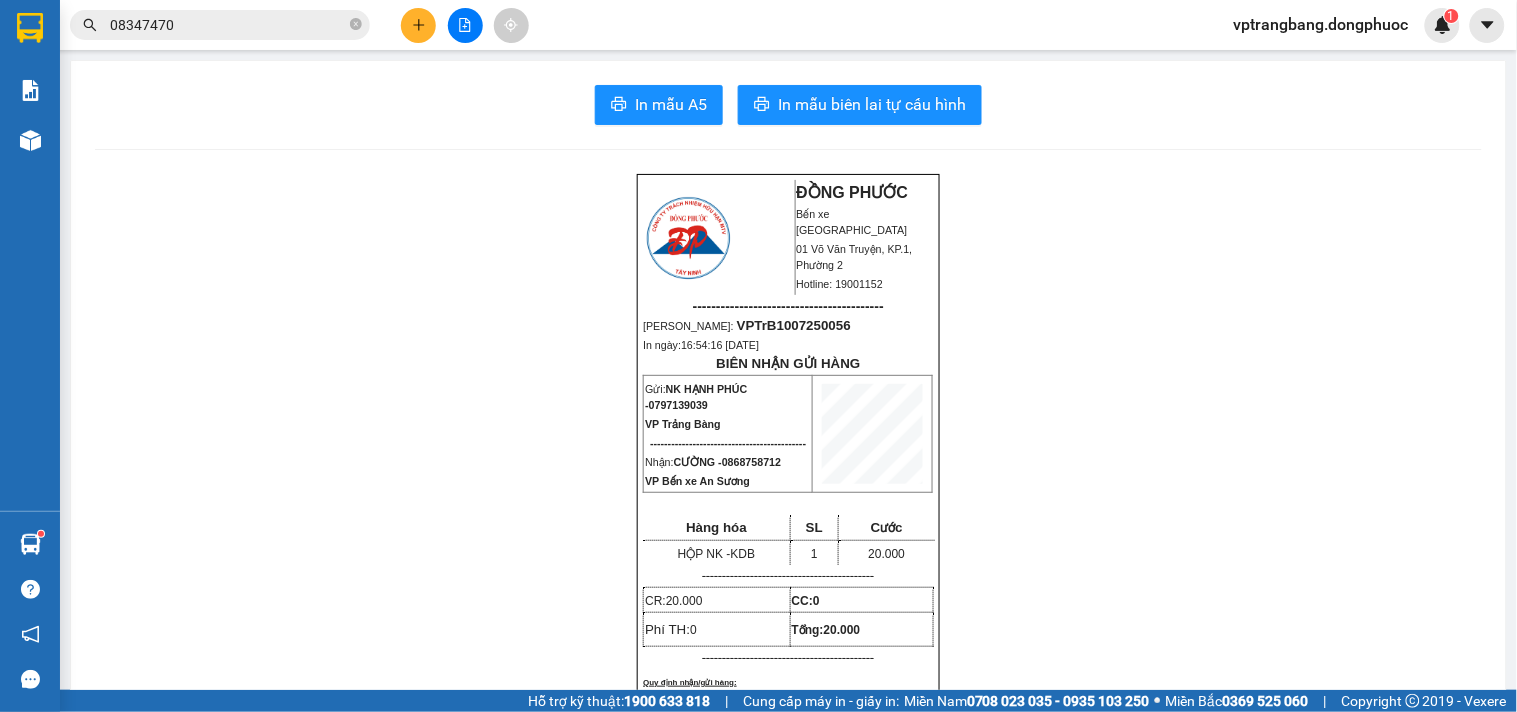 click on "08347470" at bounding box center [228, 25] 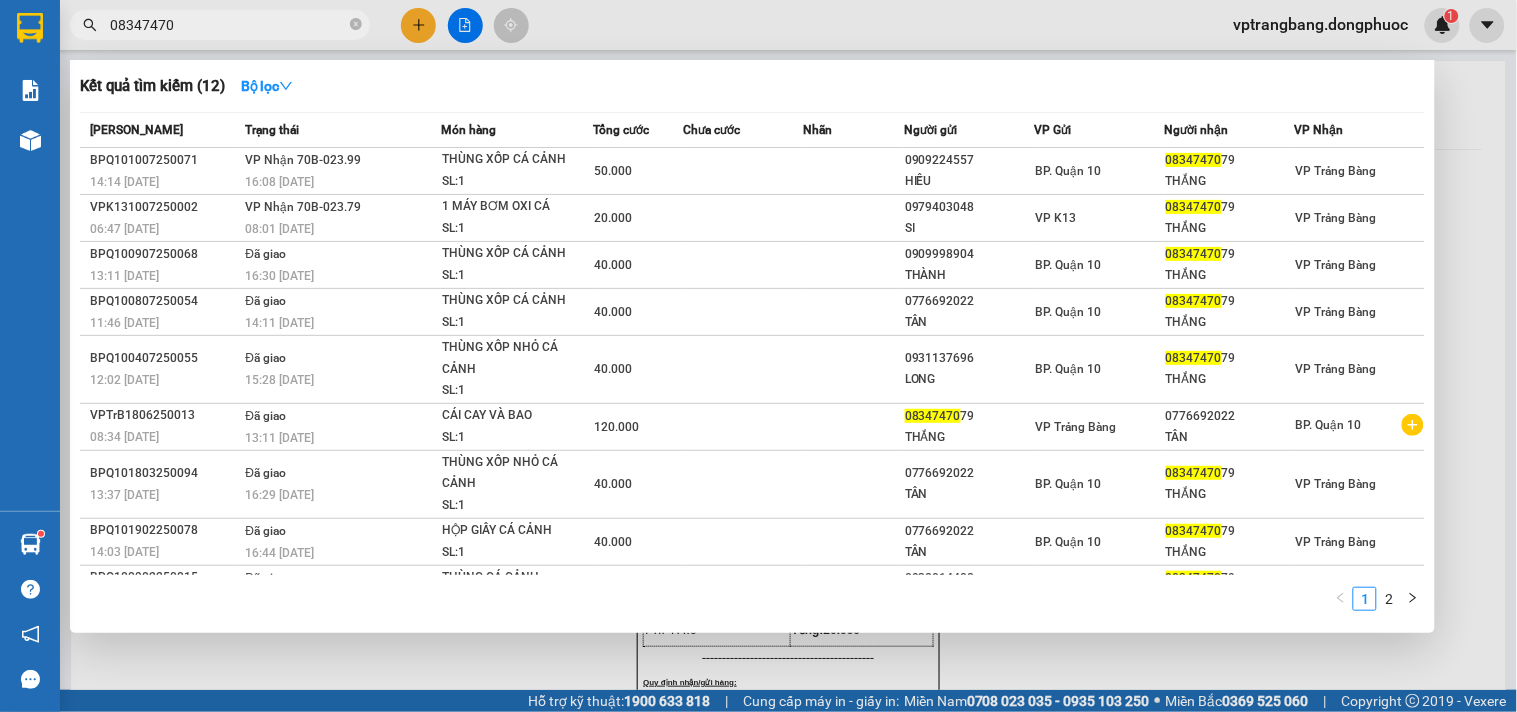 click on "08347470" at bounding box center (228, 25) 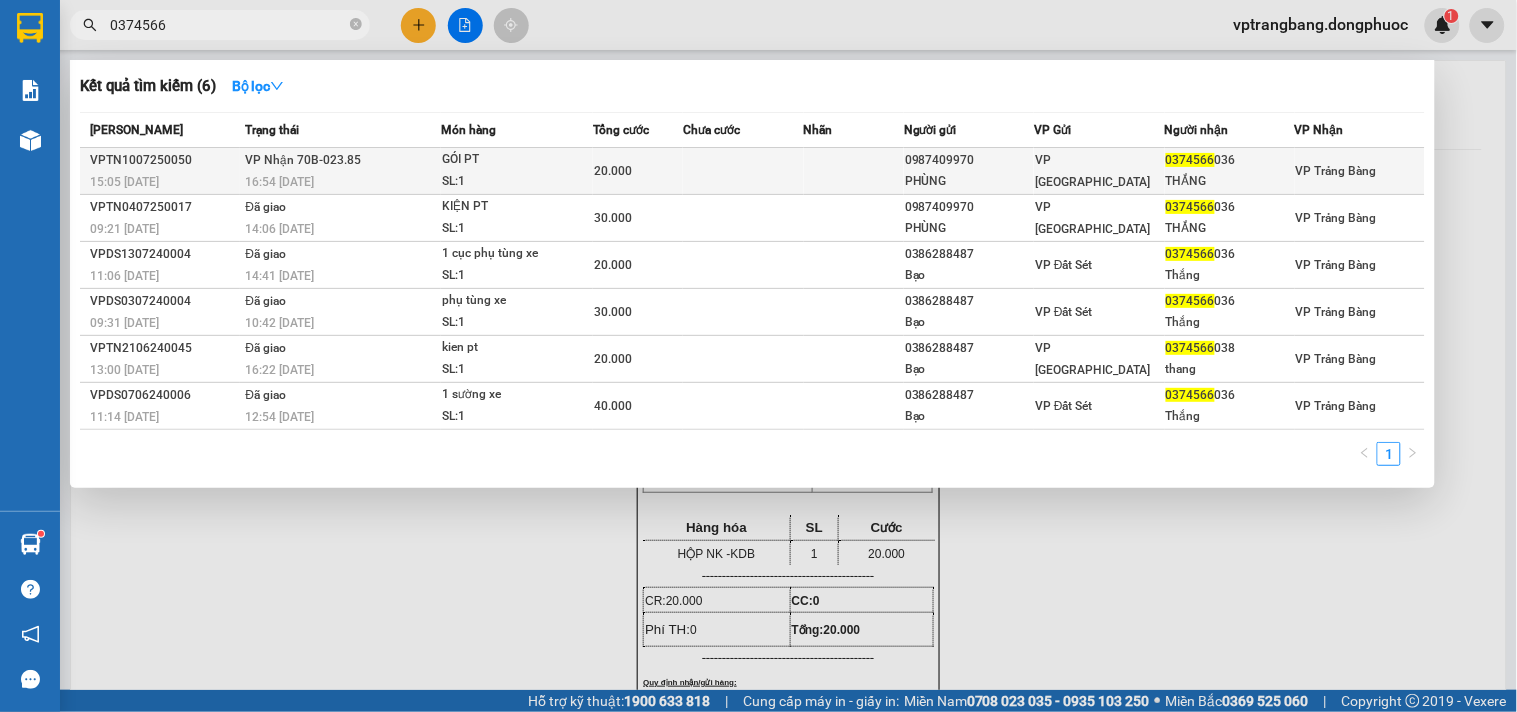 type on "0374566" 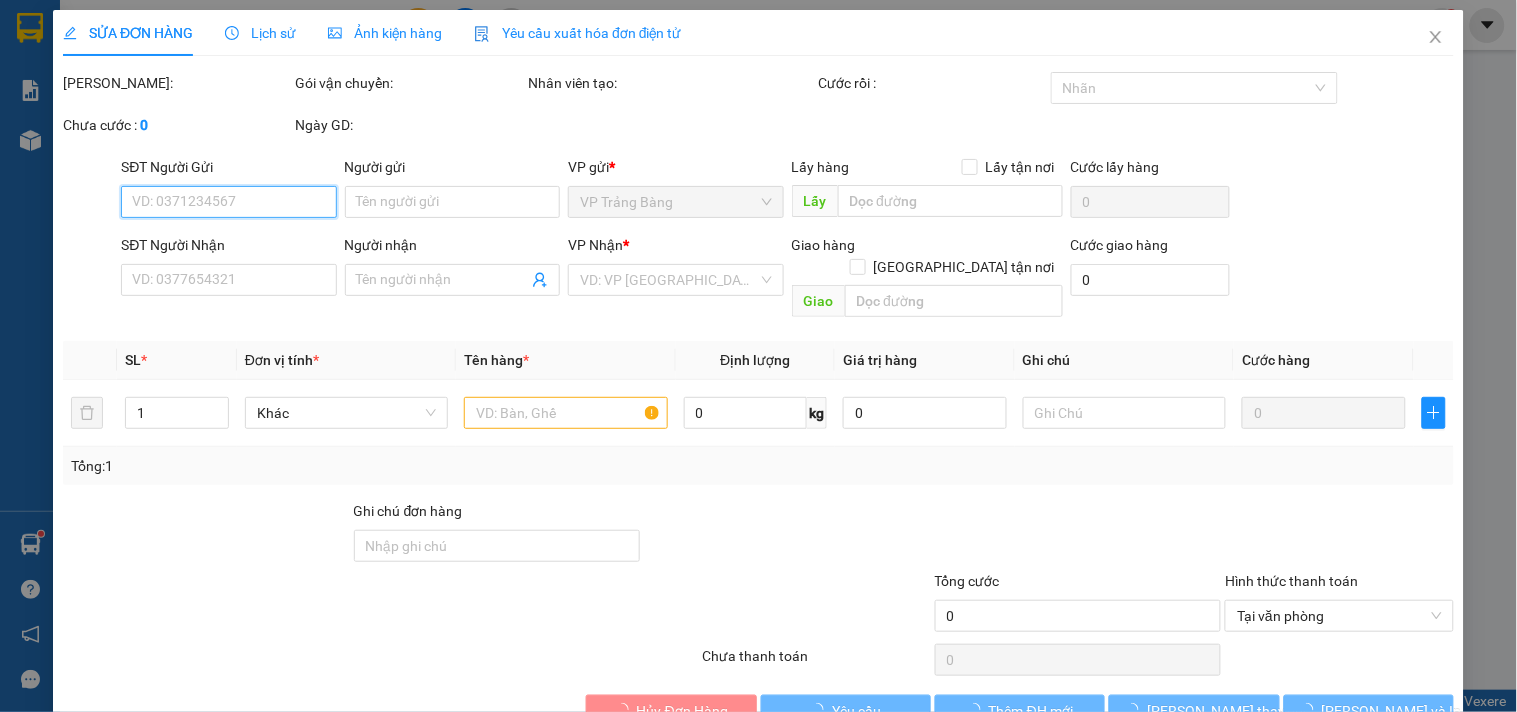 type on "0987409970" 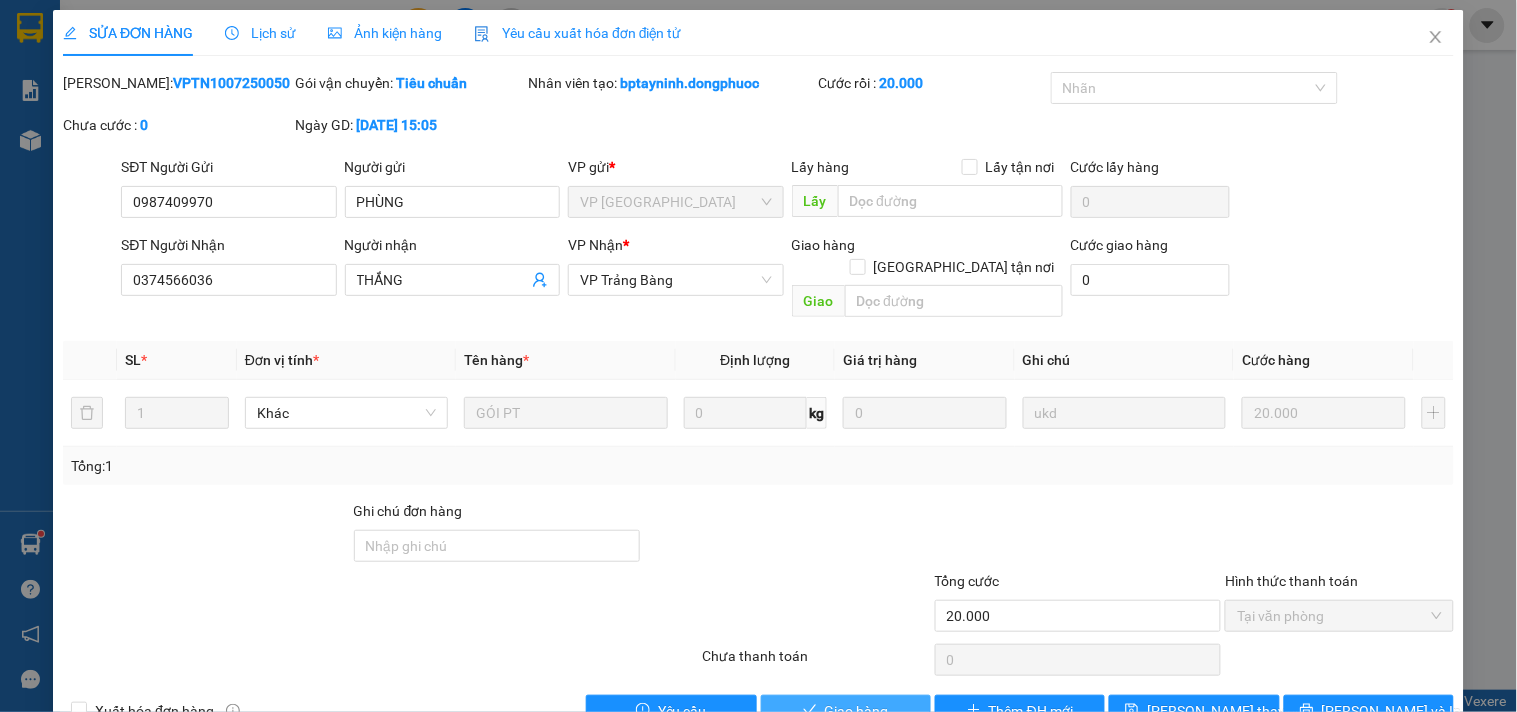 click on "Giao hàng" at bounding box center [857, 711] 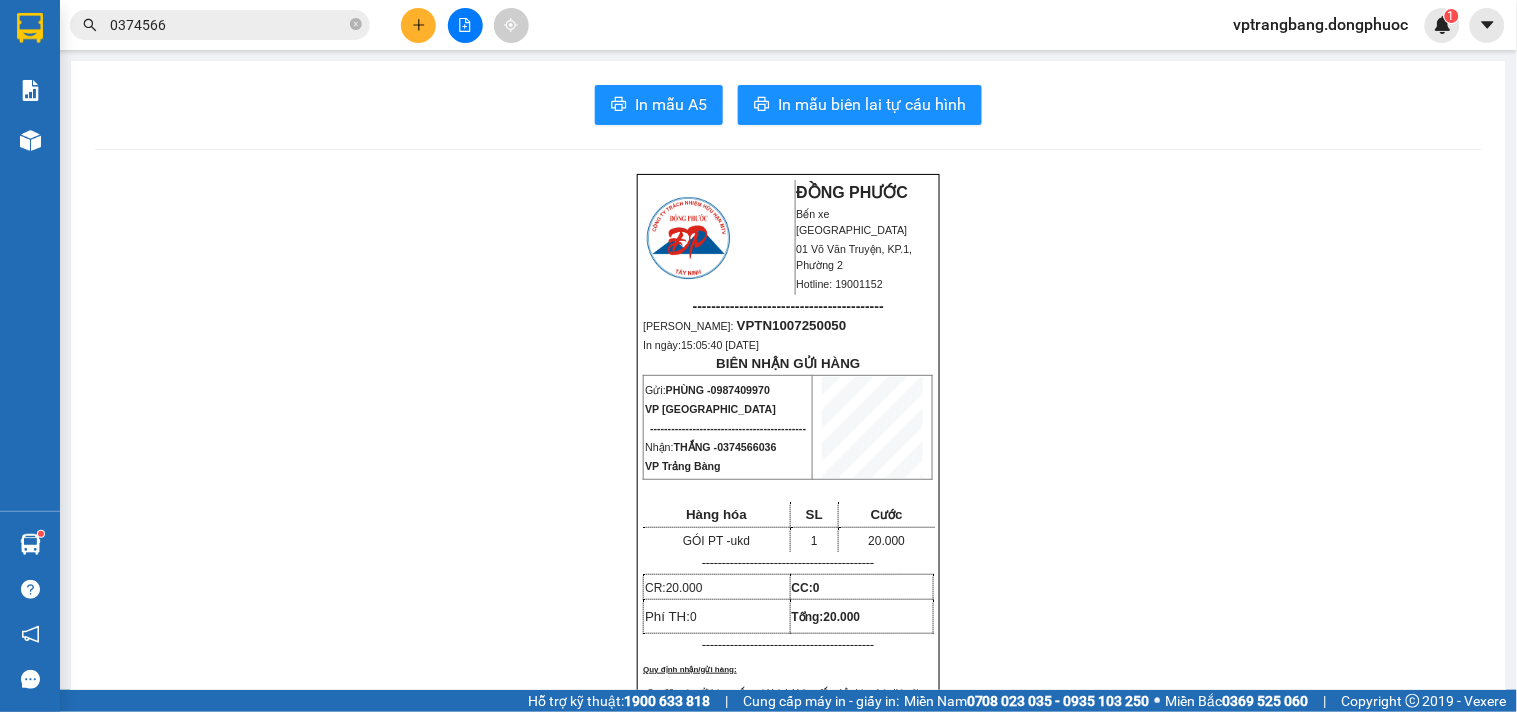 scroll, scrollTop: 222, scrollLeft: 0, axis: vertical 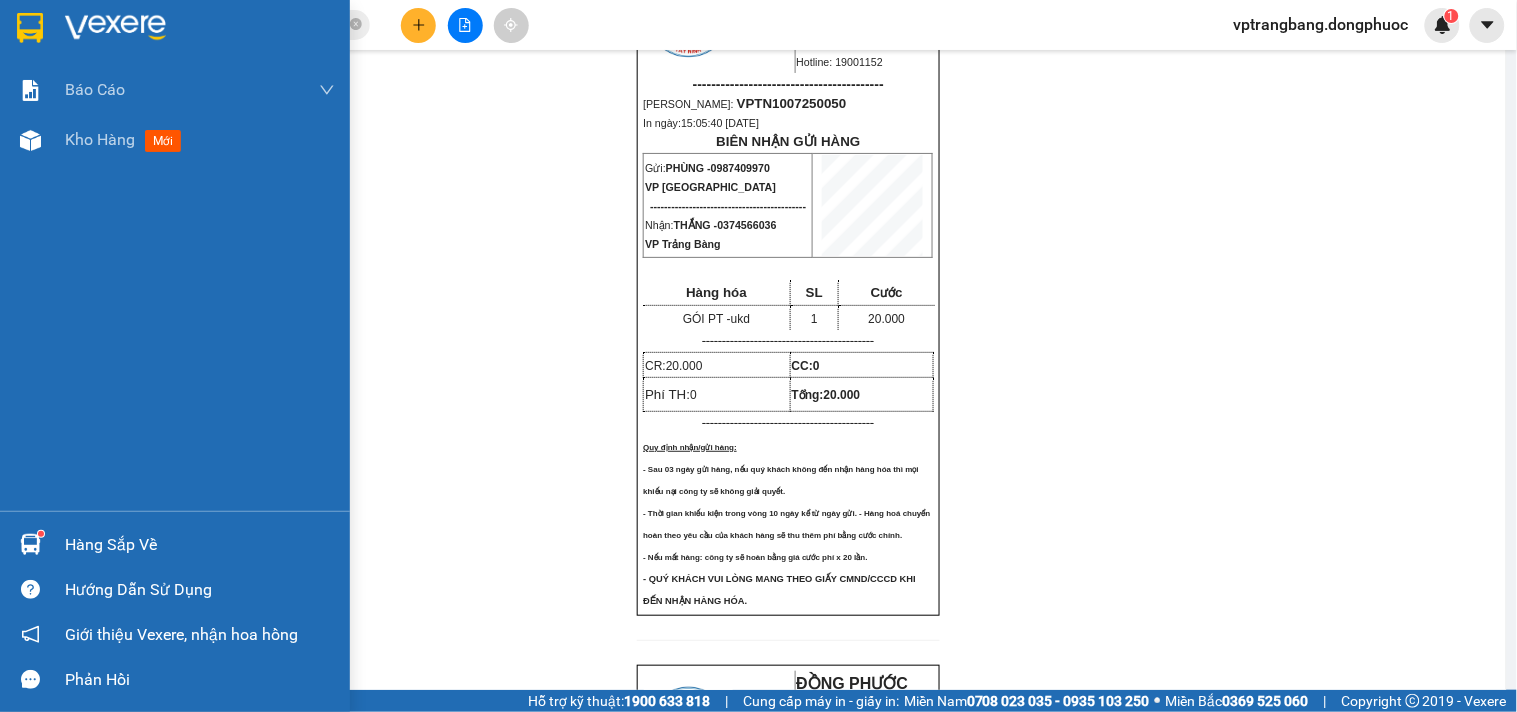 click on "Báo cáo Mẫu 1: Báo cáo dòng tiền theo nhân viên Mẫu 1: Báo cáo dòng tiền theo nhân viên (VP) Mẫu 2: Doanh số tạo đơn theo Văn phòng, nhân viên - Trạm     Kho hàng mới" at bounding box center (175, 288) 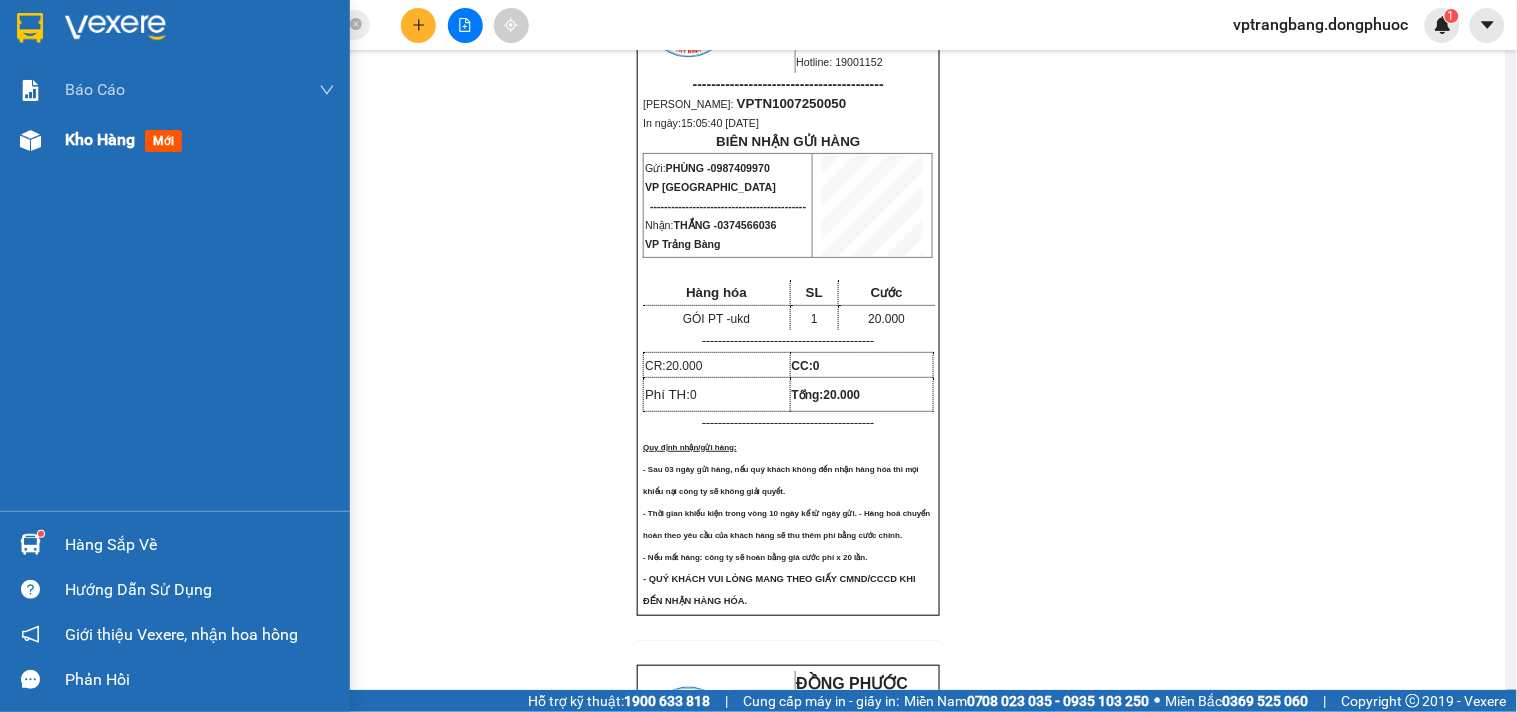 click on "Kho hàng" at bounding box center [100, 139] 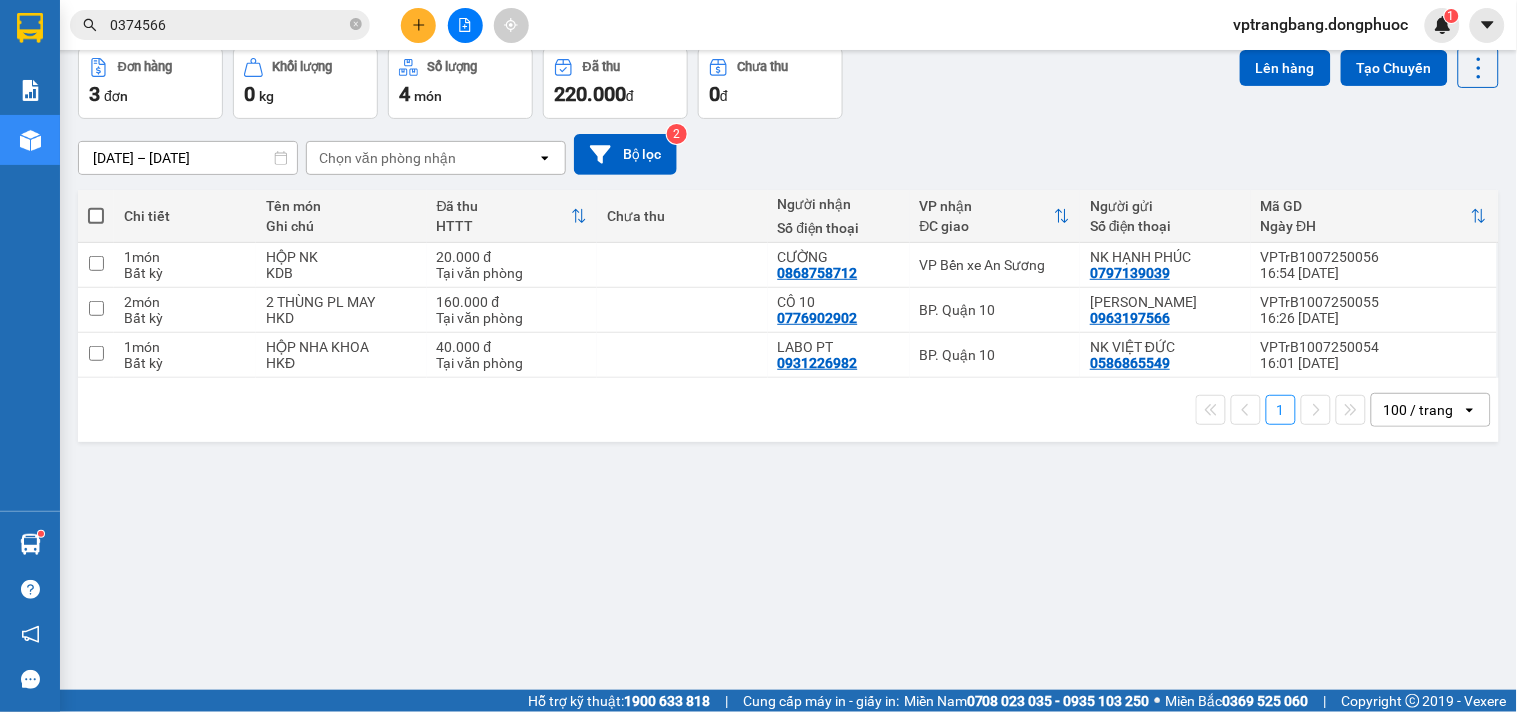 scroll, scrollTop: 0, scrollLeft: 0, axis: both 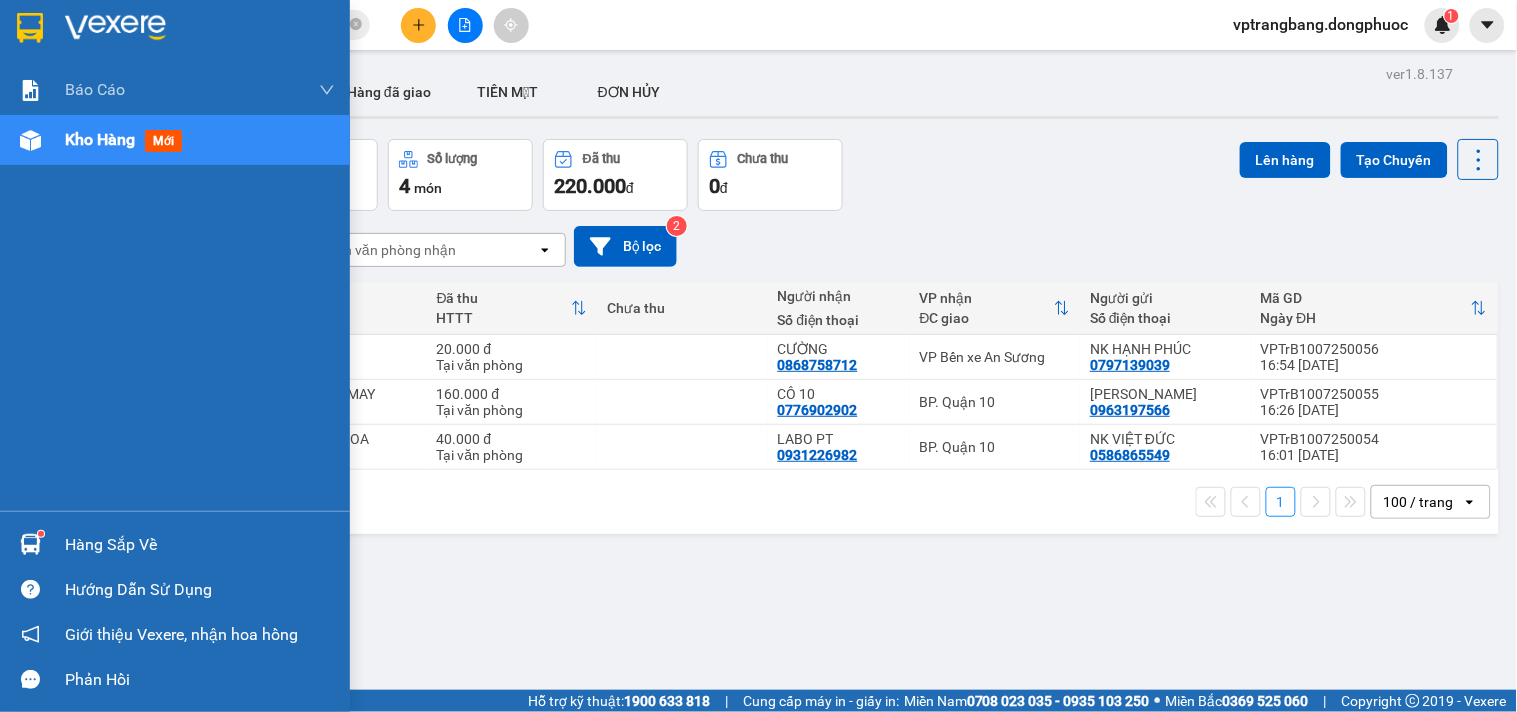 click on "Hàng sắp về" at bounding box center [175, 544] 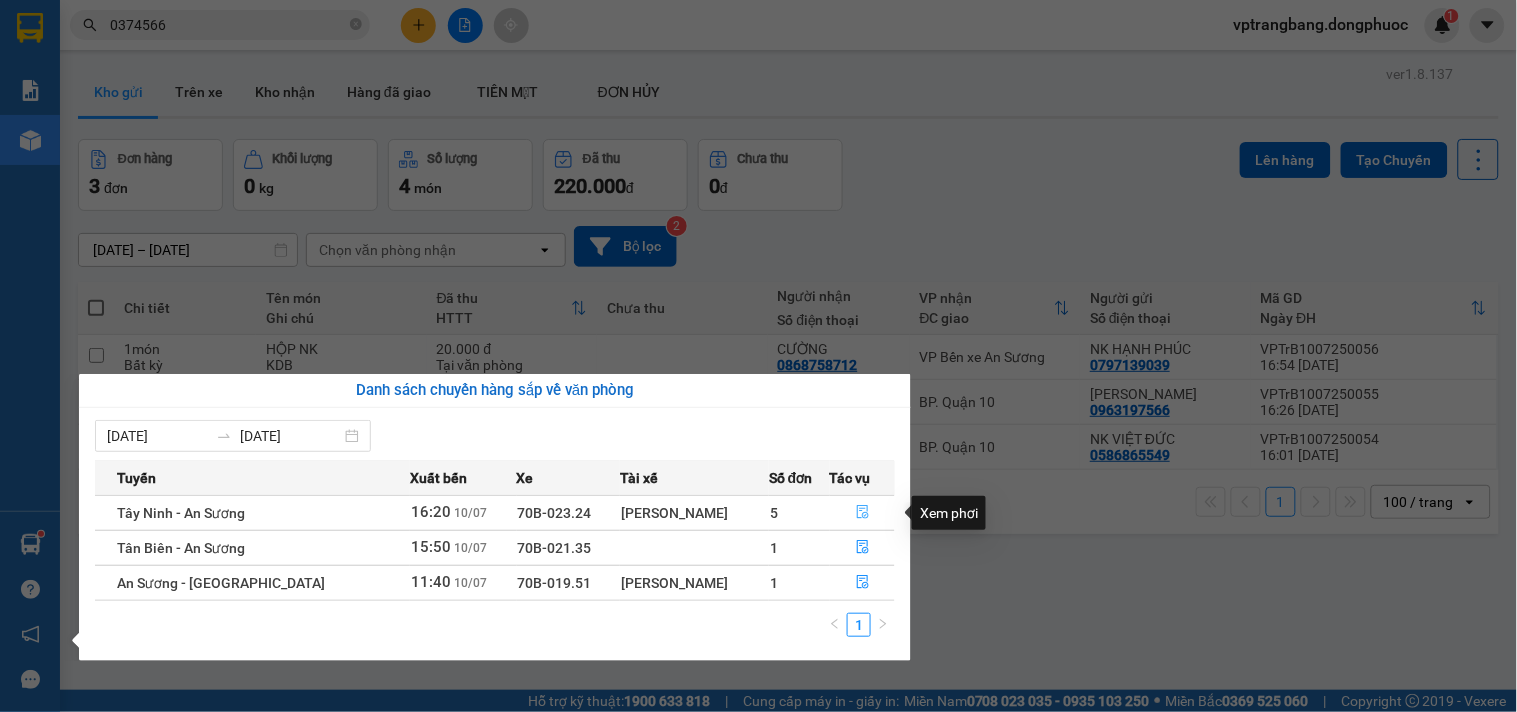 click 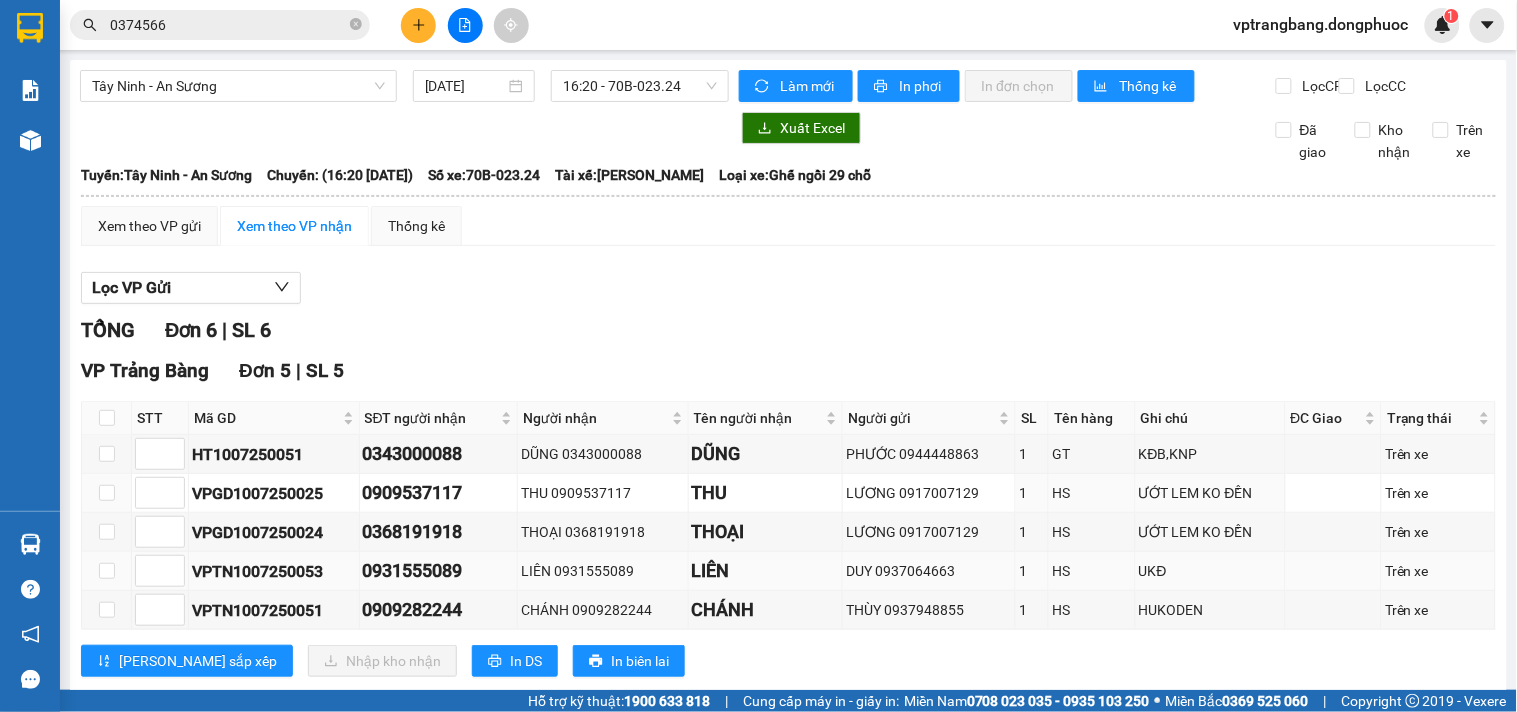 scroll, scrollTop: 111, scrollLeft: 0, axis: vertical 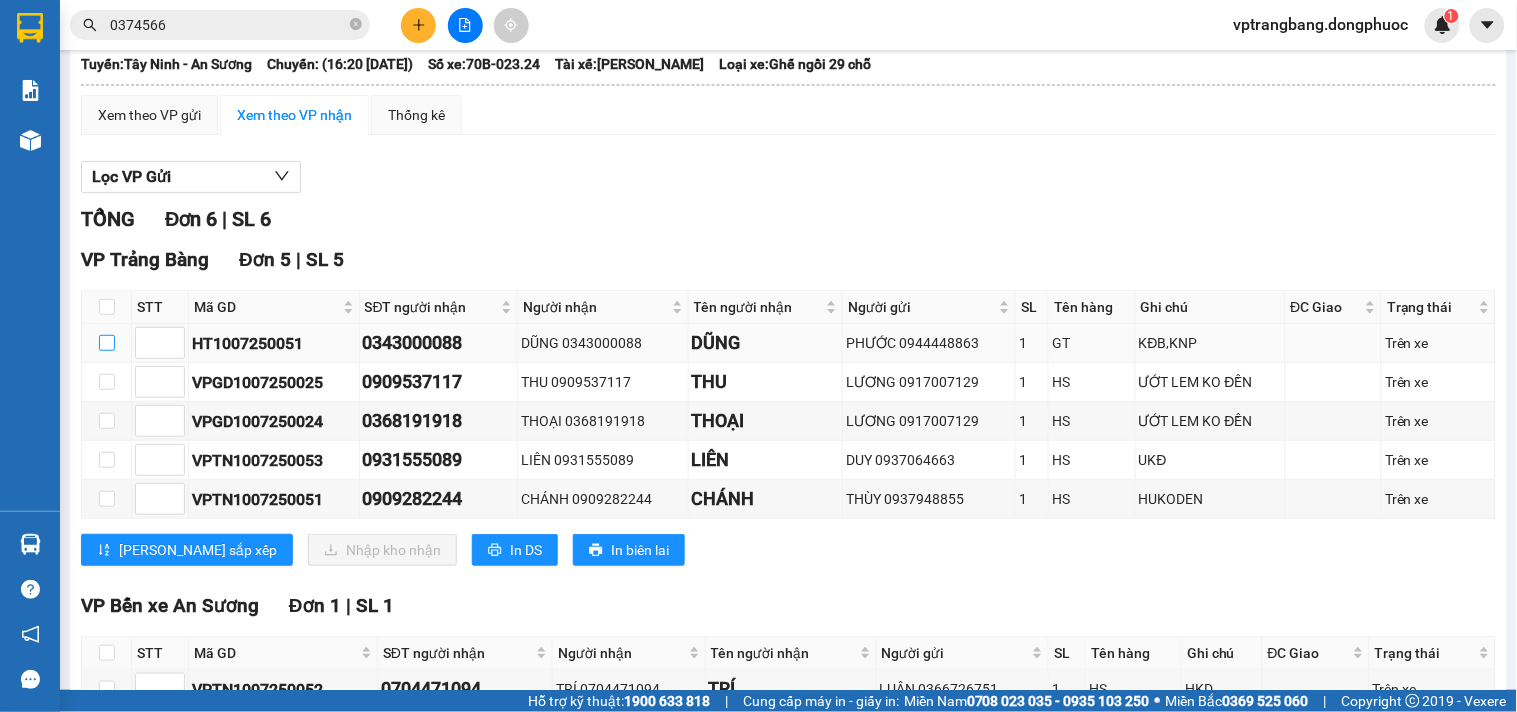 click at bounding box center [107, 343] 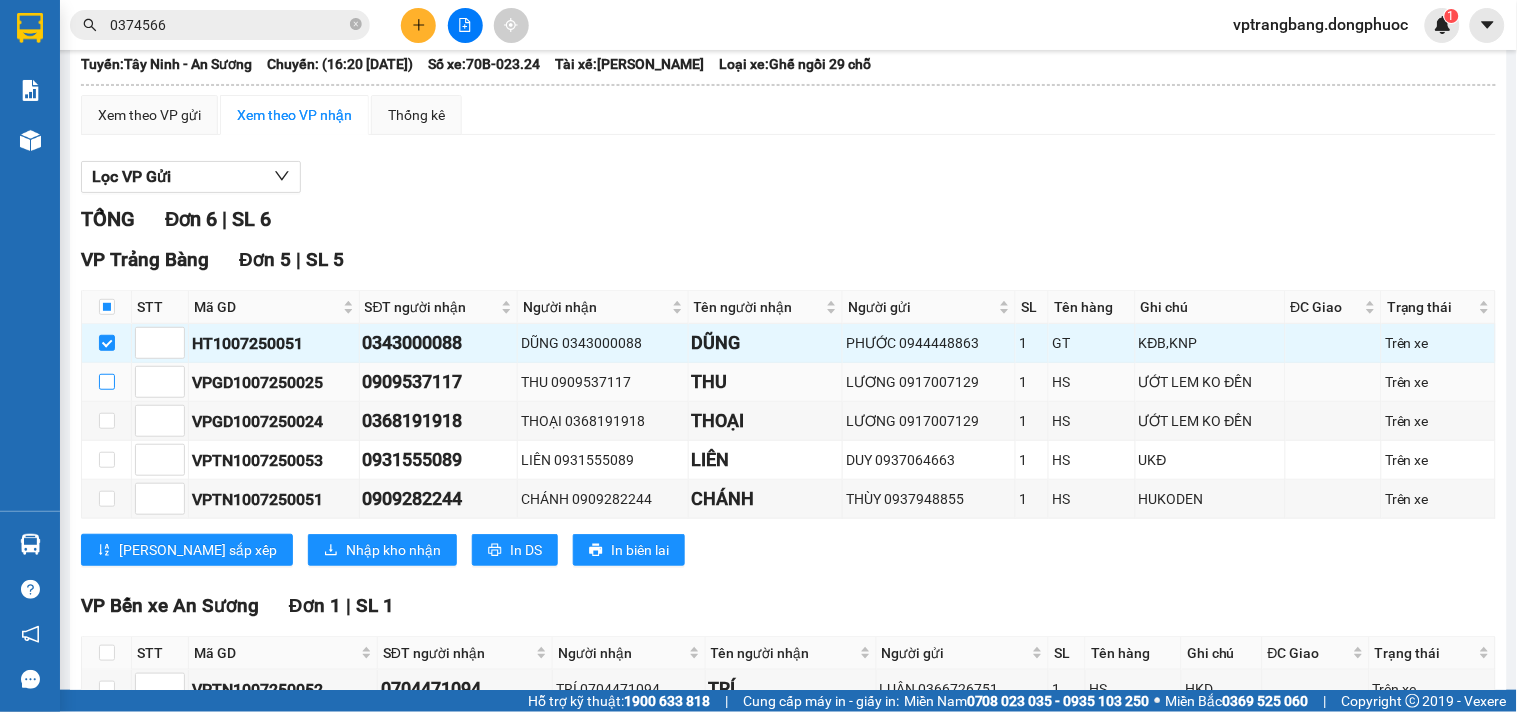 click at bounding box center (107, 382) 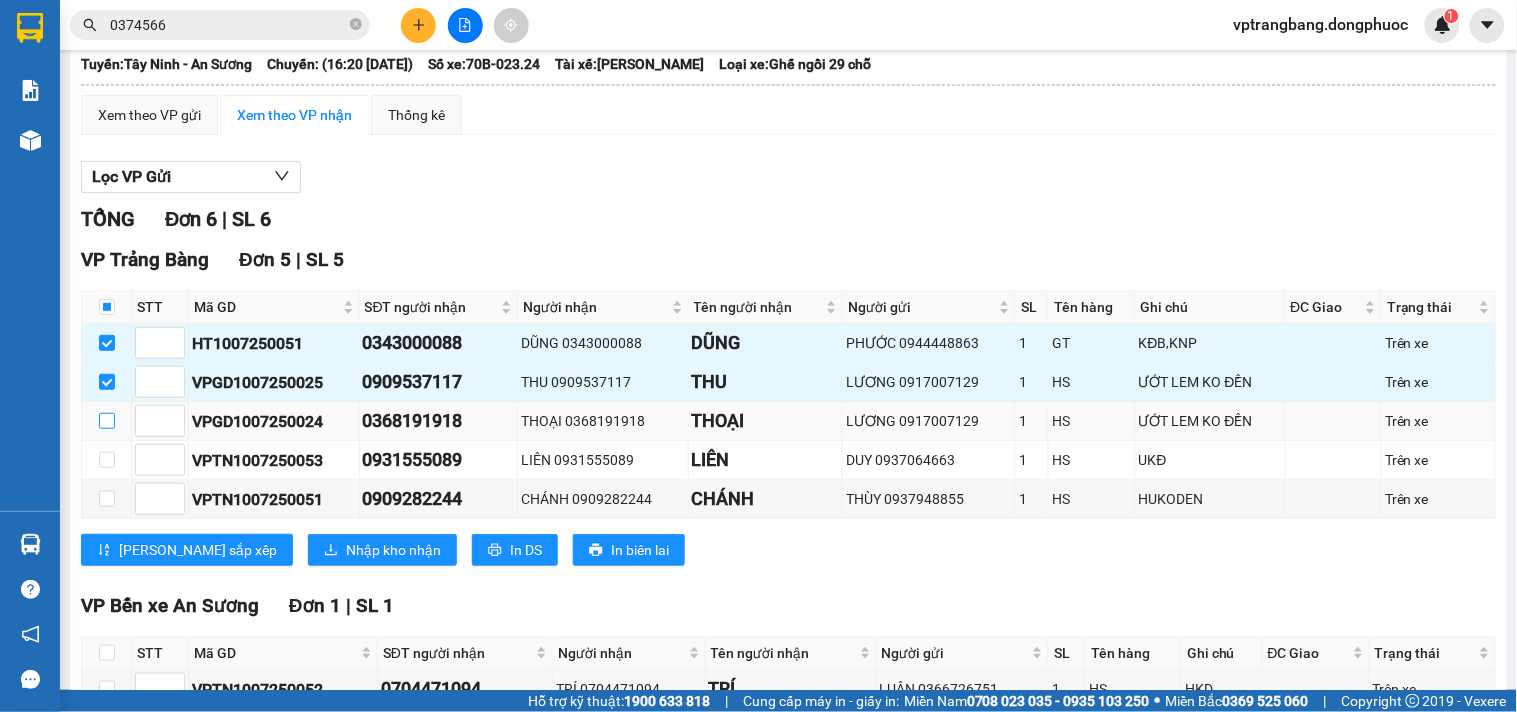 click at bounding box center (107, 421) 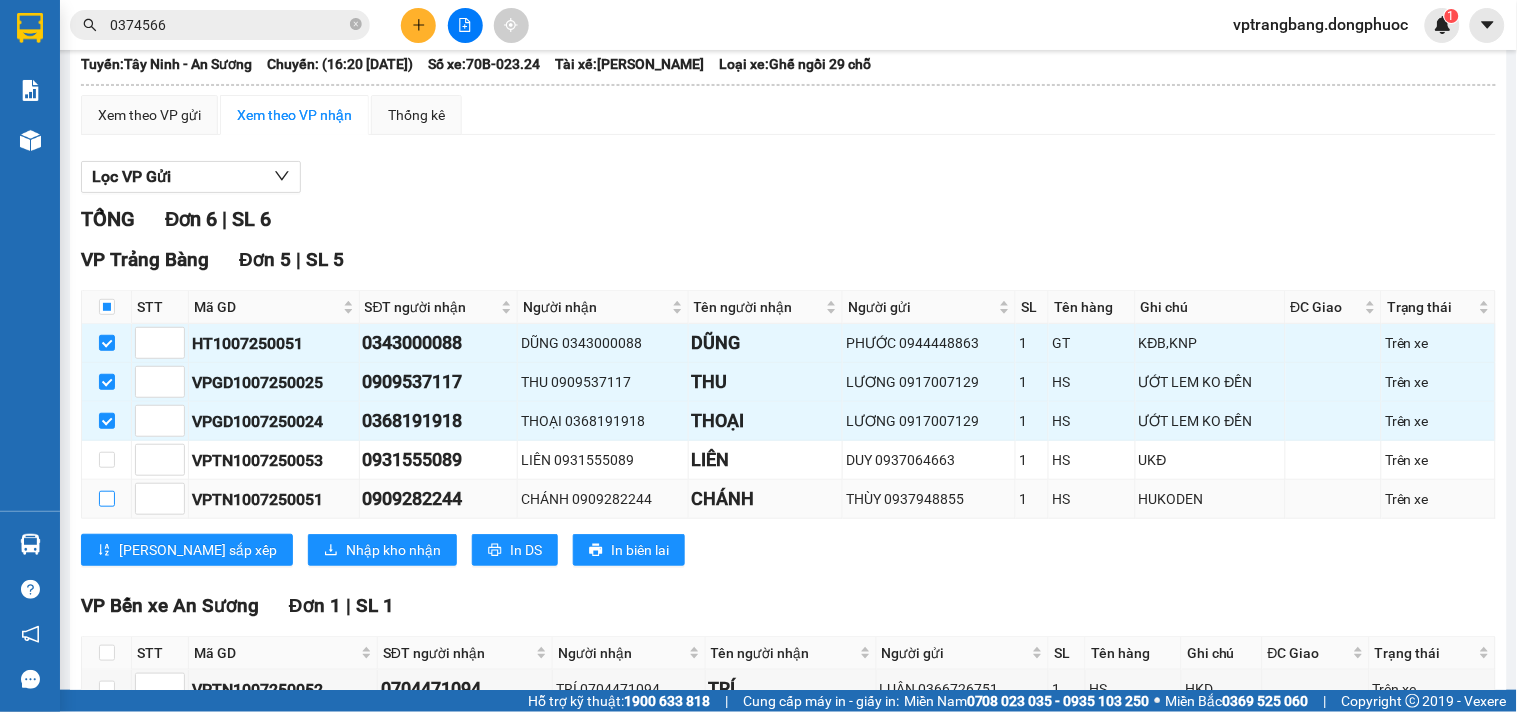 click at bounding box center (107, 499) 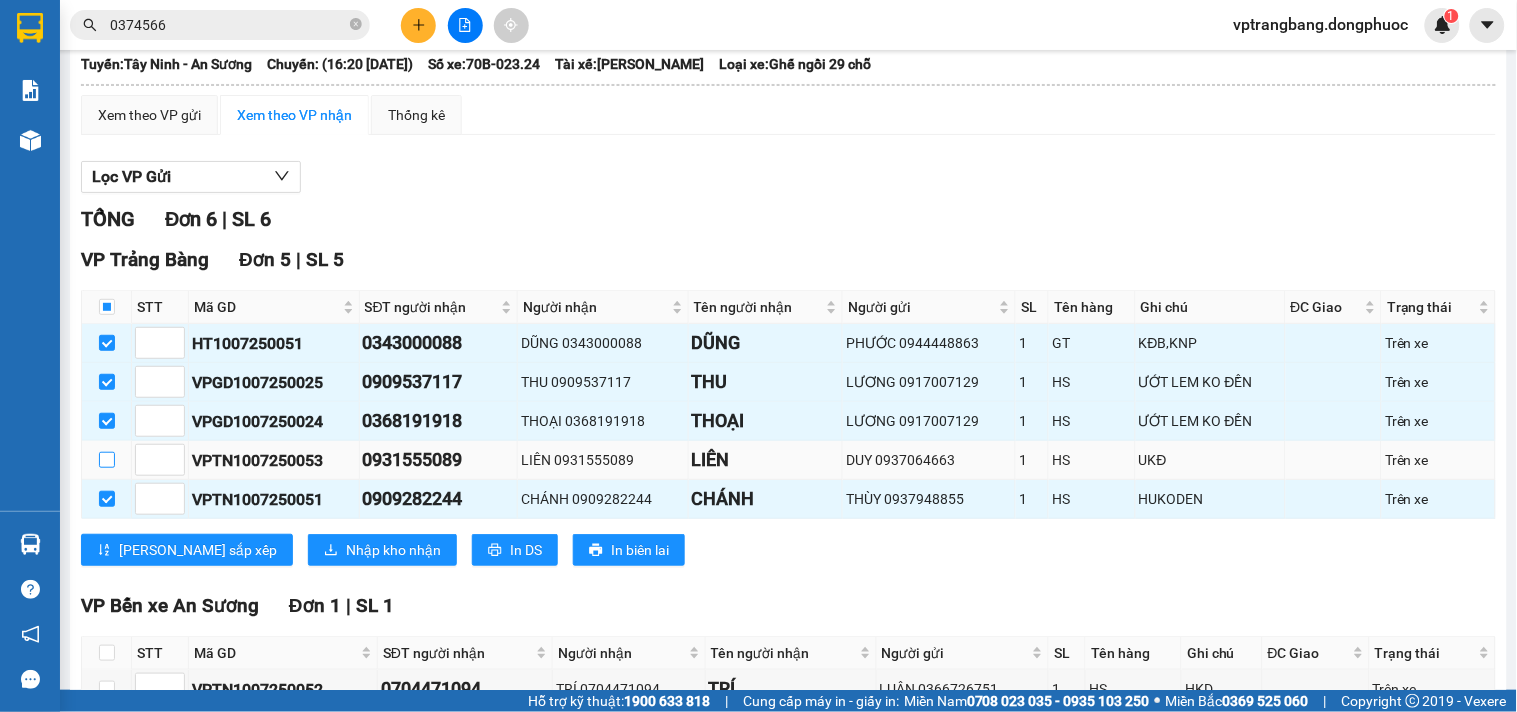 click at bounding box center (107, 460) 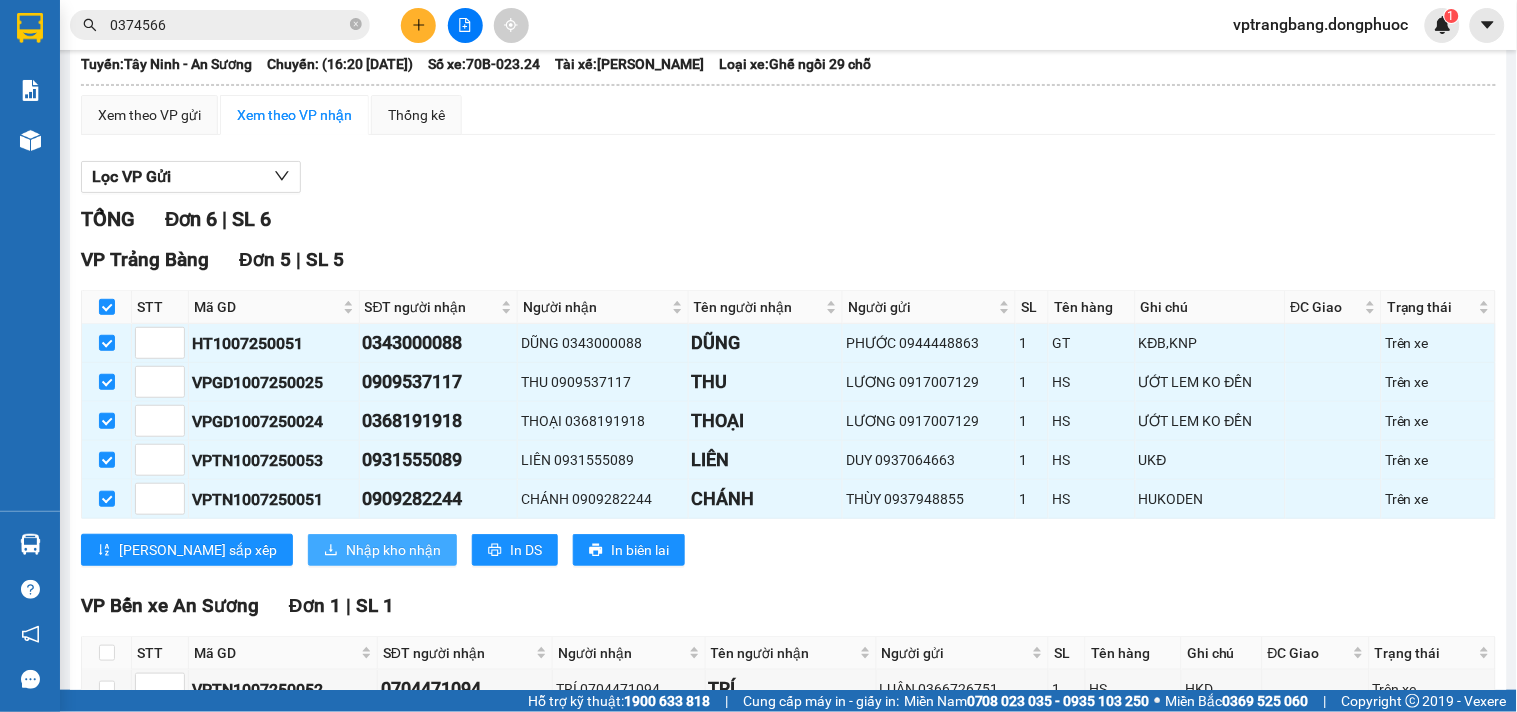 click on "Nhập kho nhận" at bounding box center [382, 550] 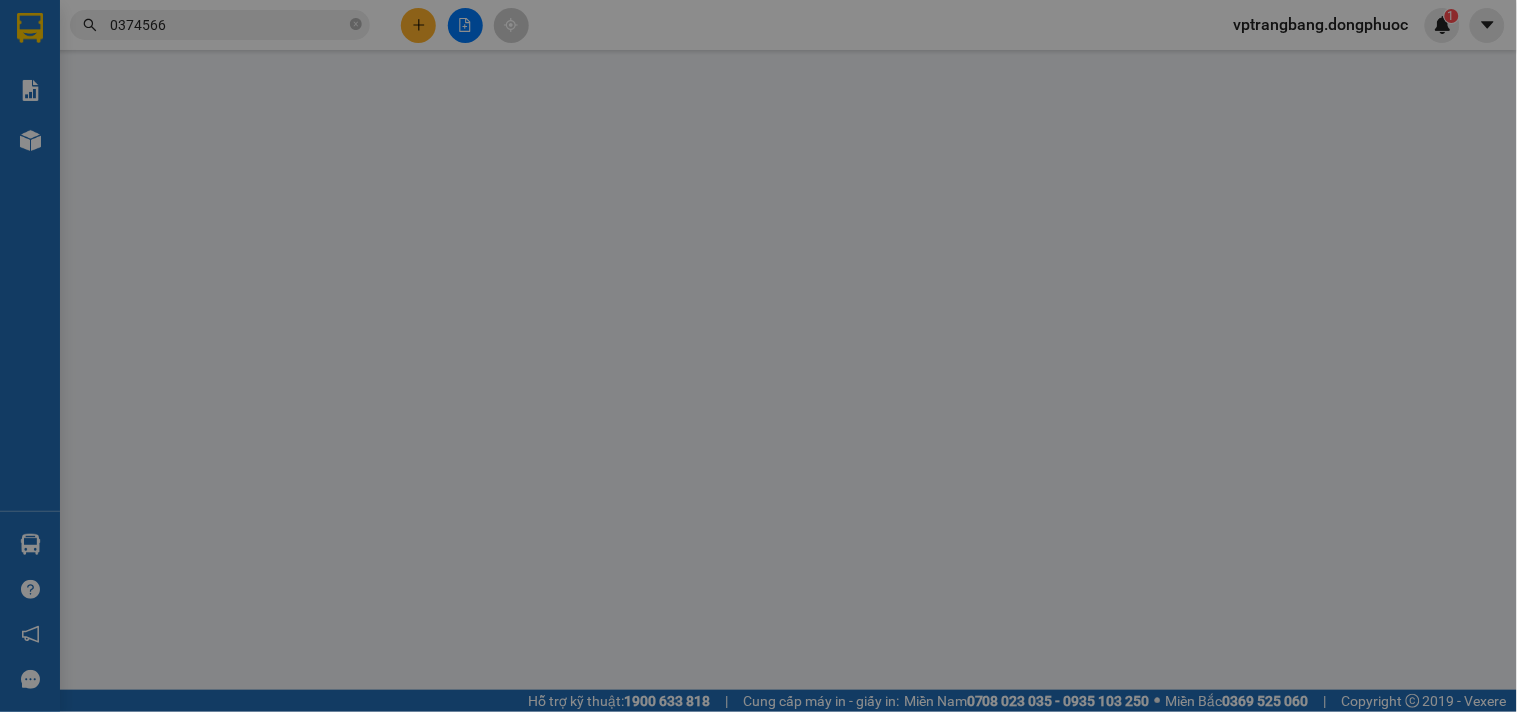scroll, scrollTop: 0, scrollLeft: 0, axis: both 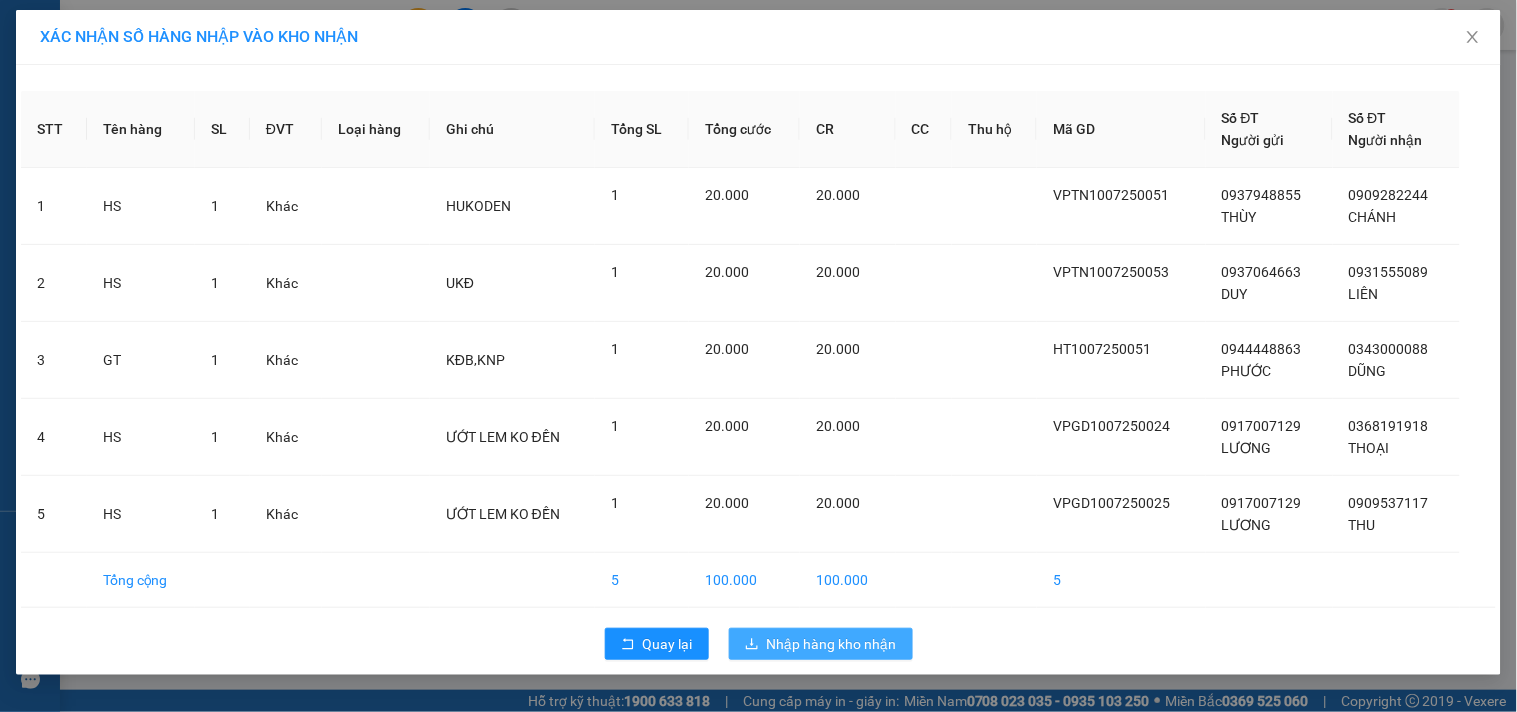 click on "Nhập hàng kho nhận" at bounding box center (832, 644) 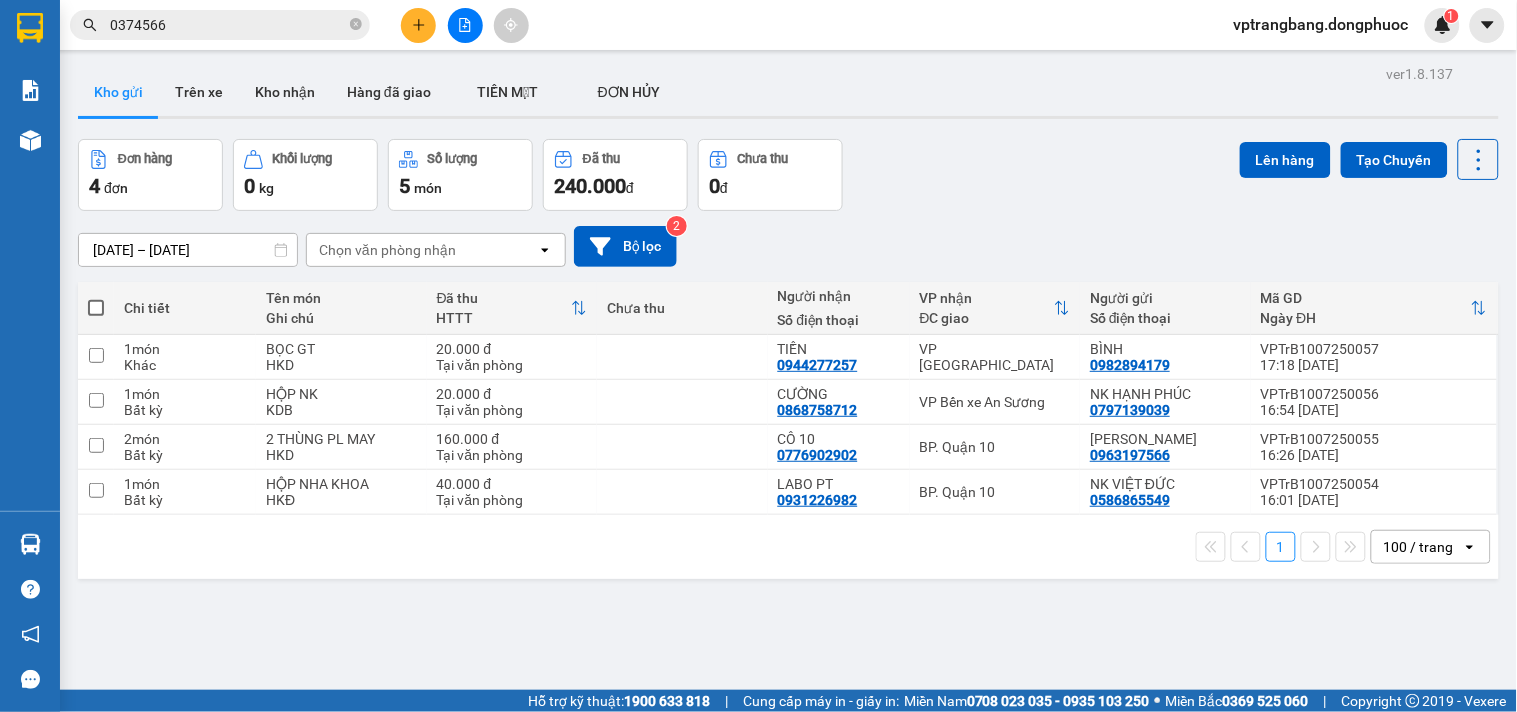 click on "0374566" at bounding box center [228, 25] 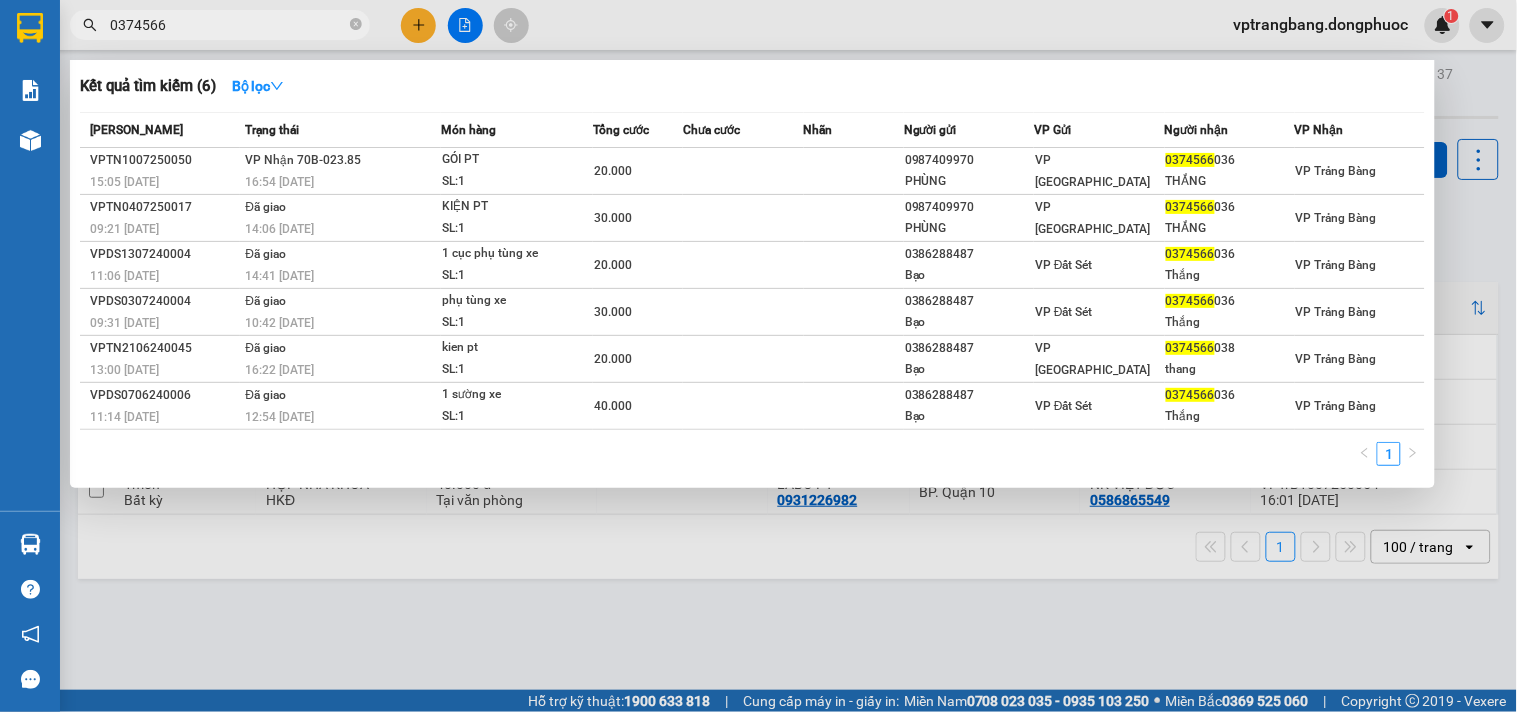 click on "0374566" at bounding box center (228, 25) 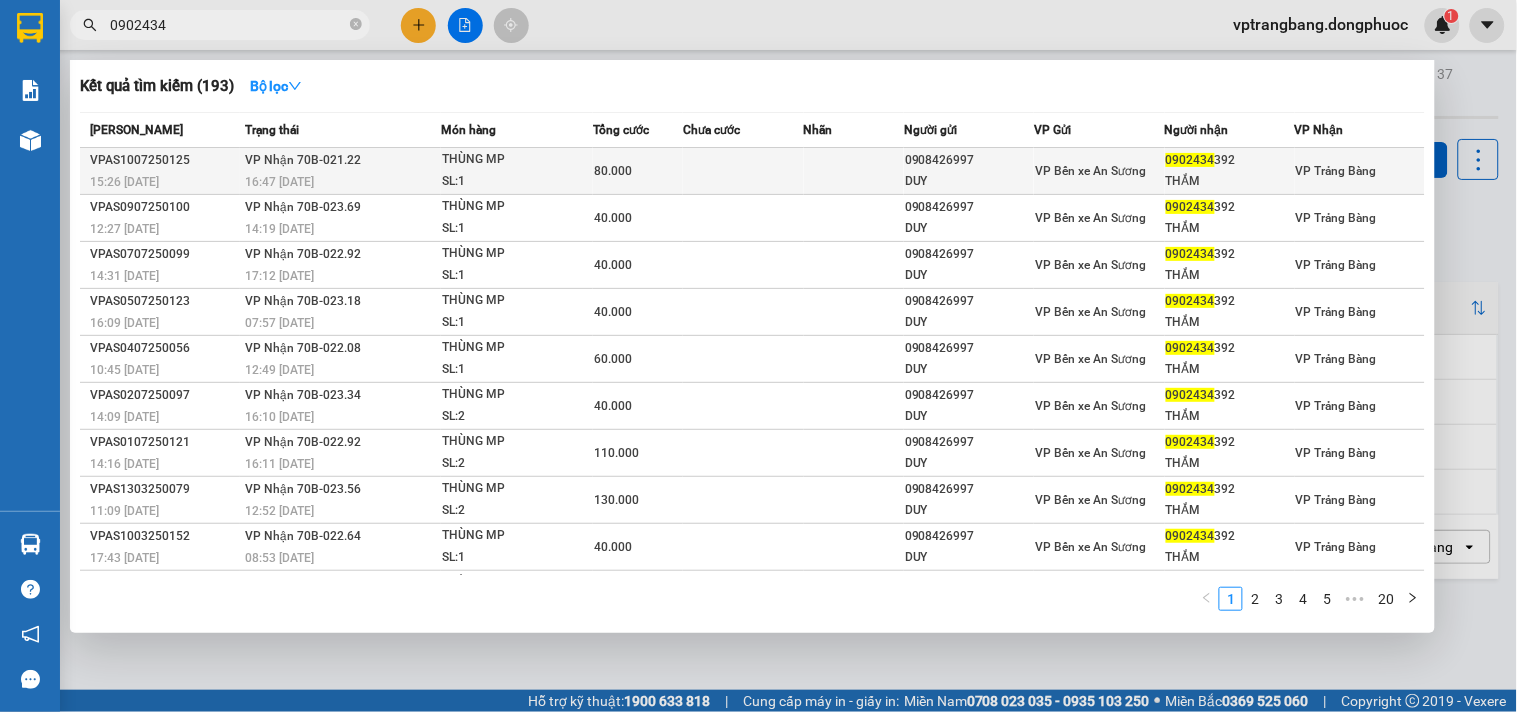type on "0902434" 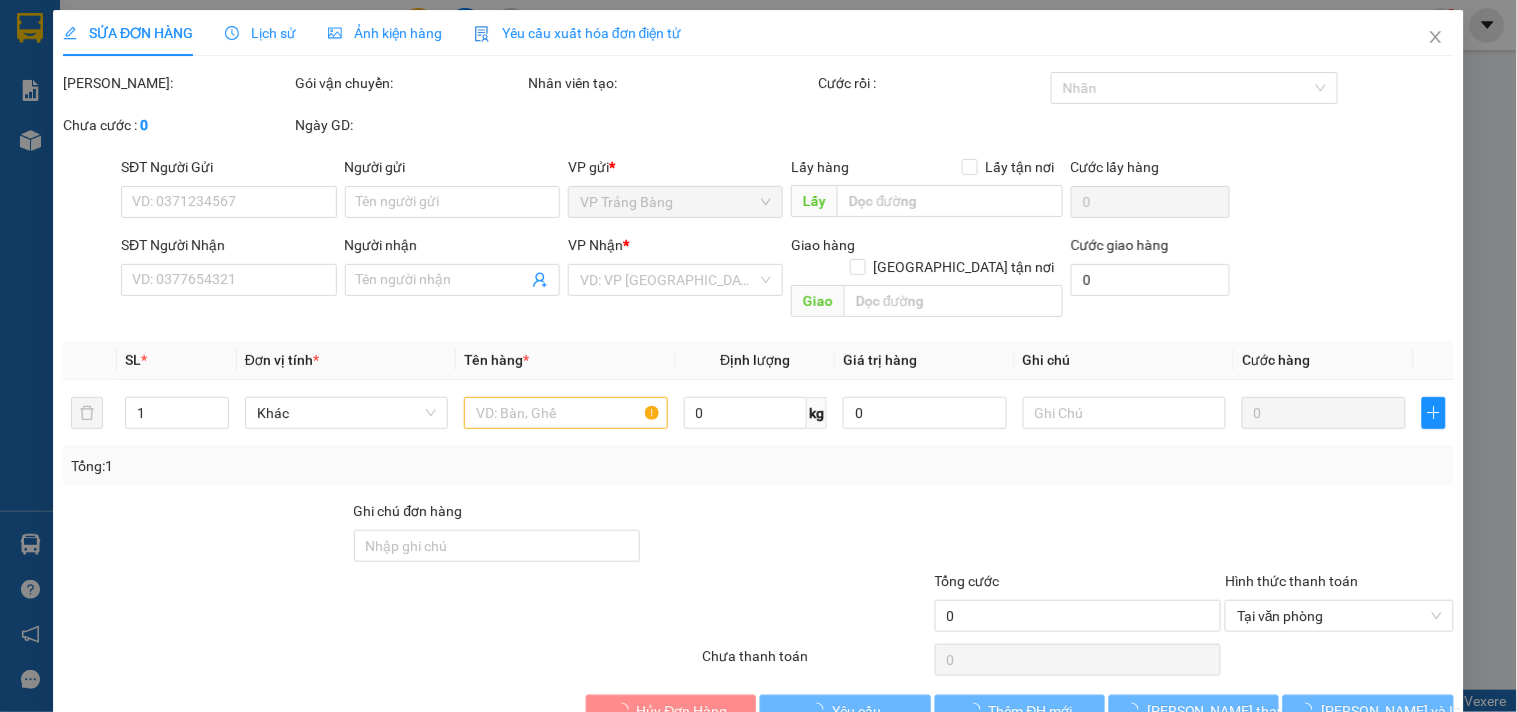 type on "0908426997" 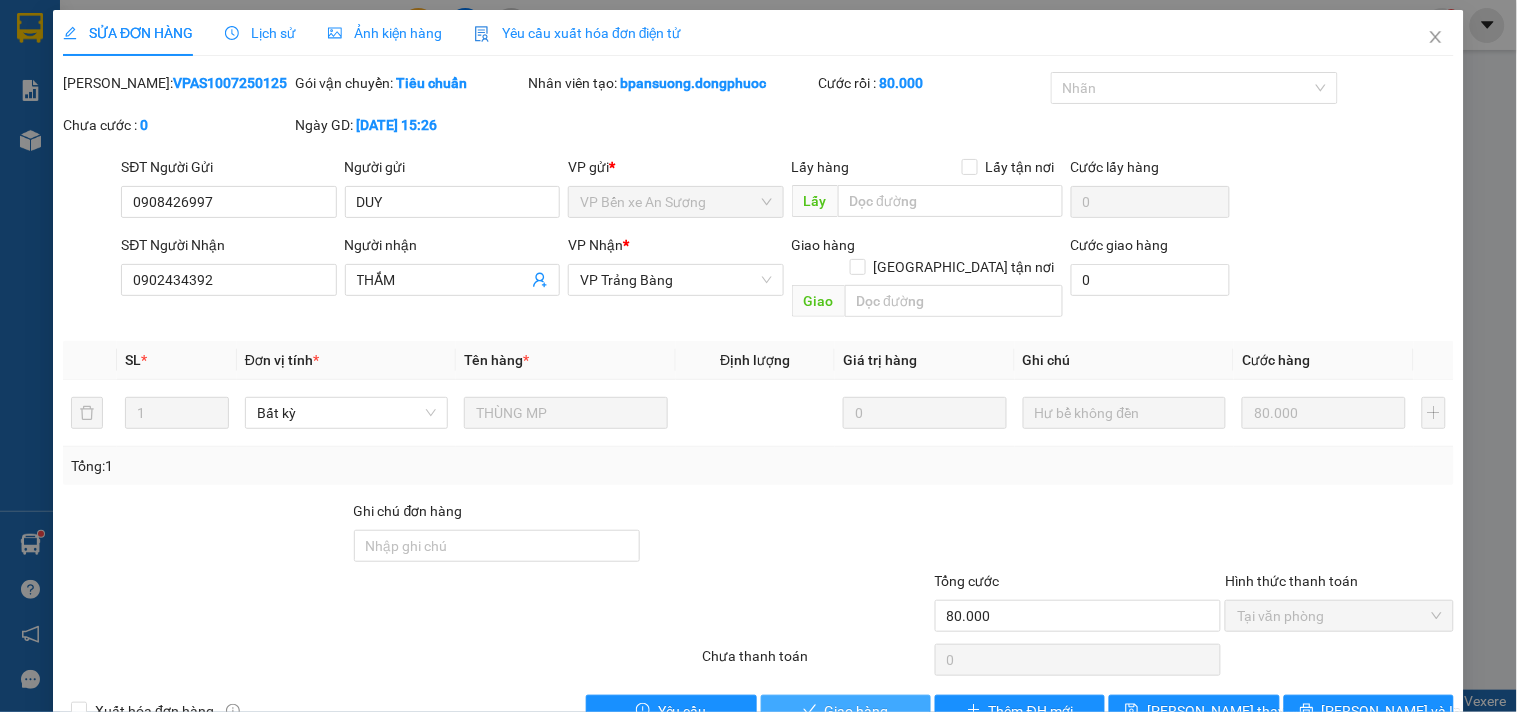 click on "Giao hàng" at bounding box center (857, 711) 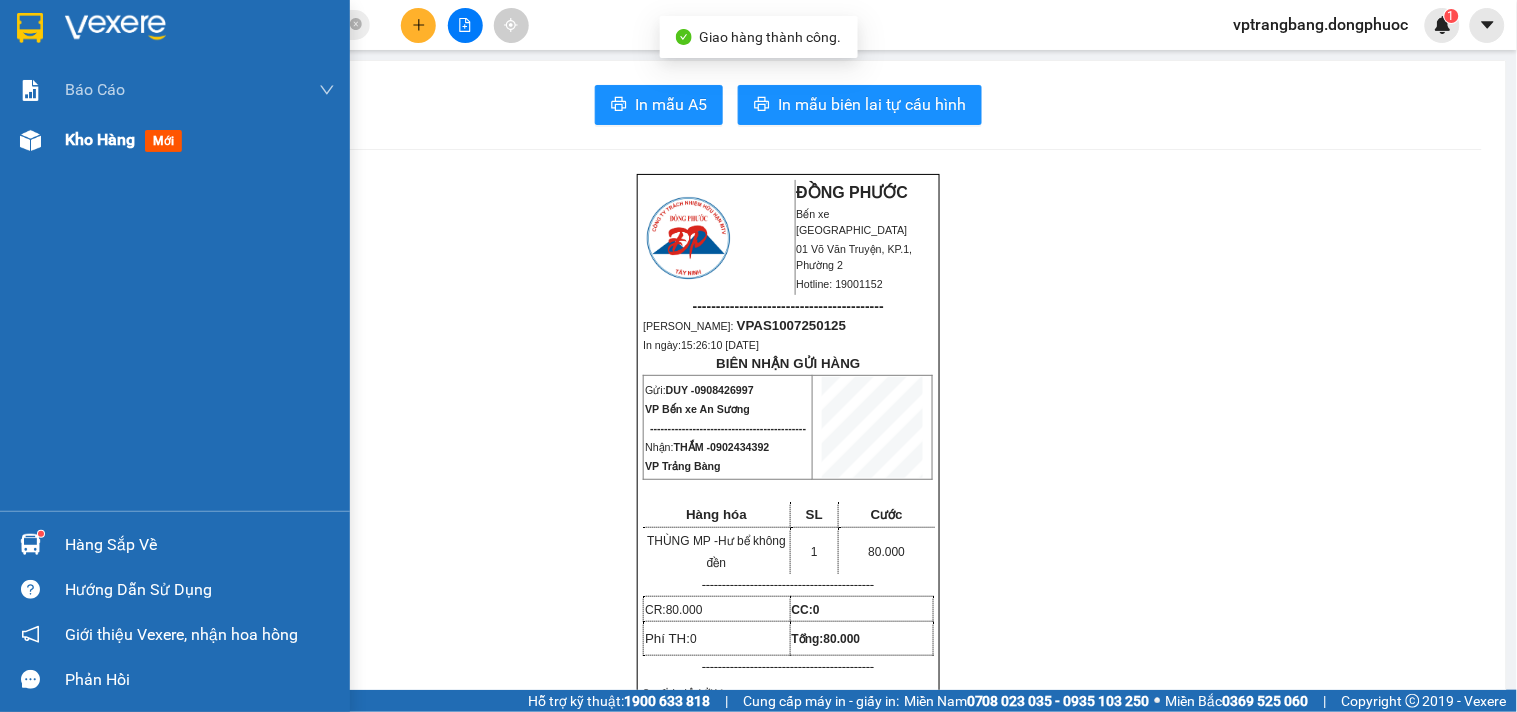 click on "Kho hàng" at bounding box center [100, 139] 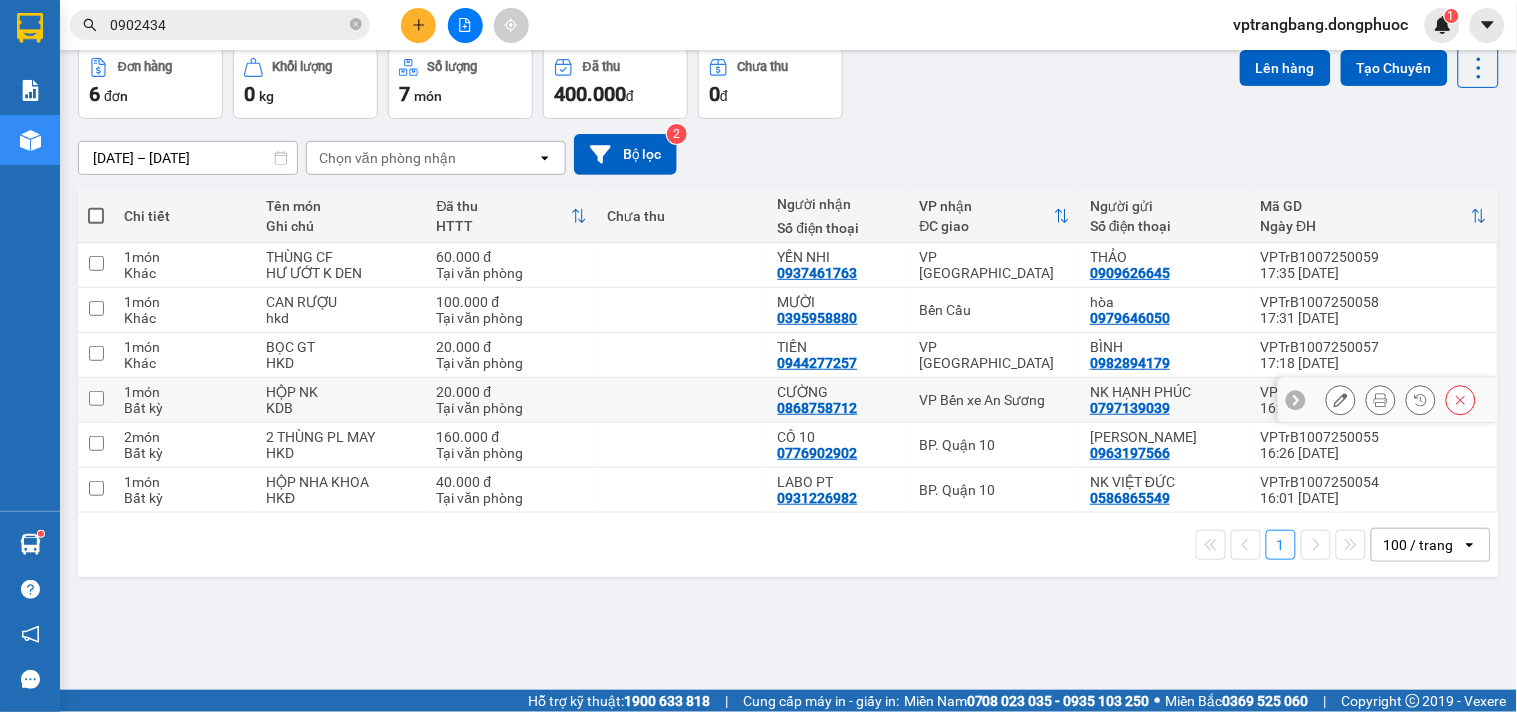 scroll, scrollTop: 92, scrollLeft: 0, axis: vertical 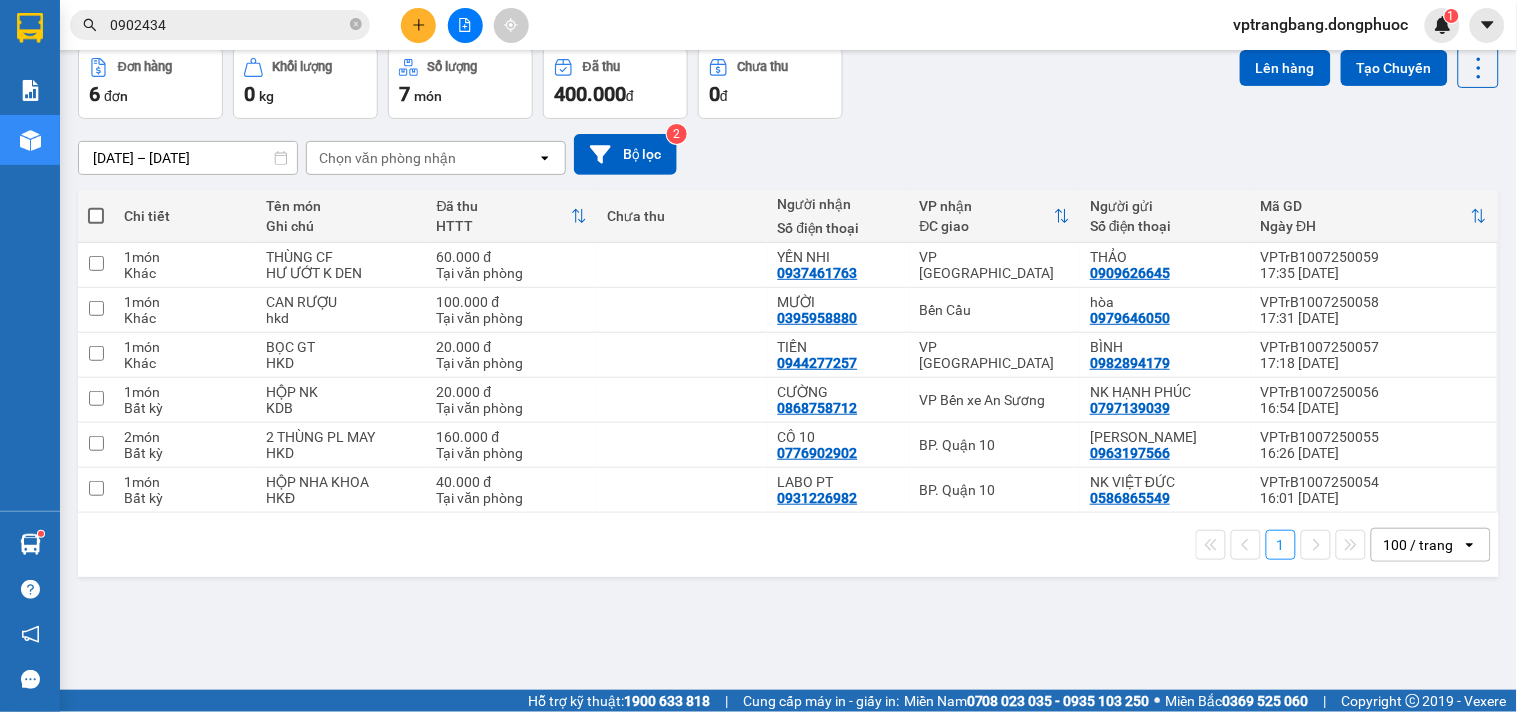 click on "0902434" at bounding box center (228, 25) 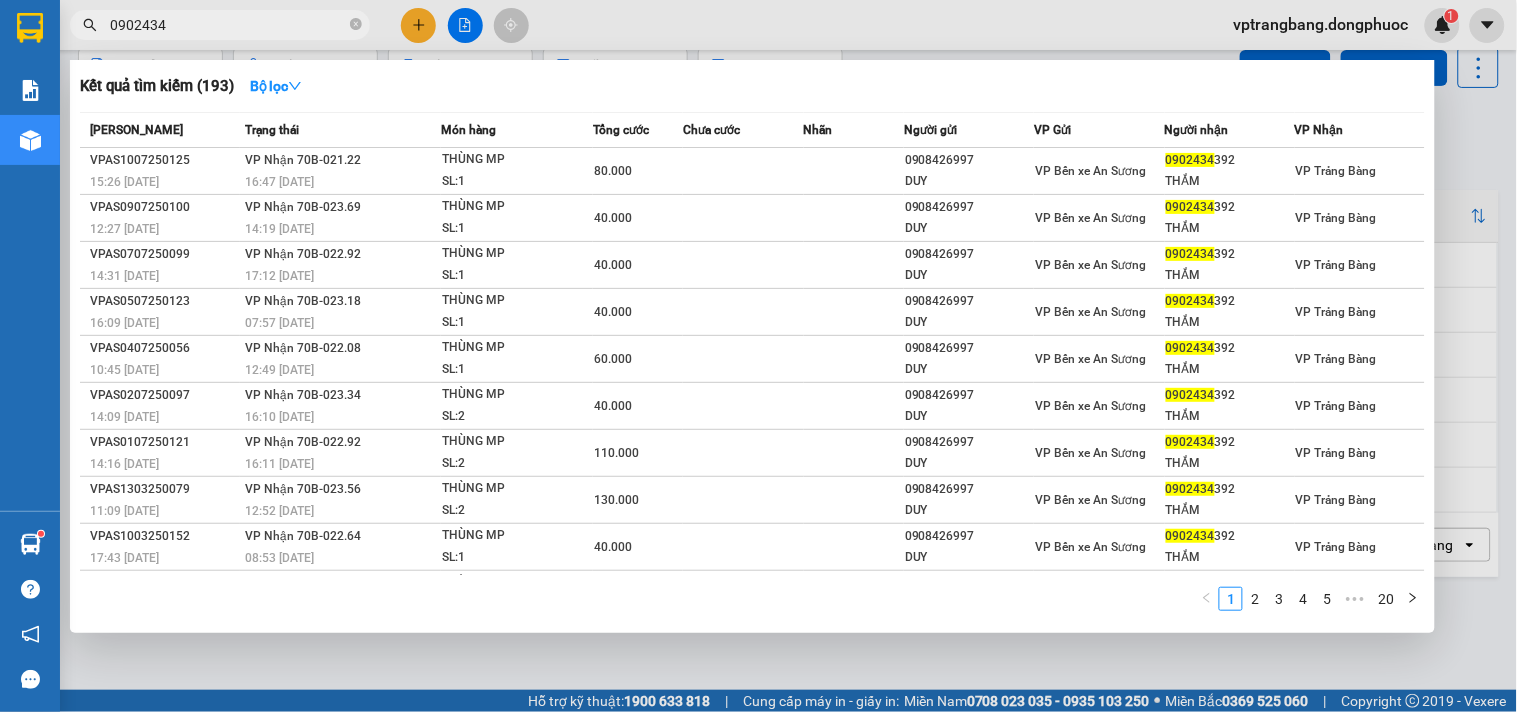 click on "0902434" at bounding box center (228, 25) 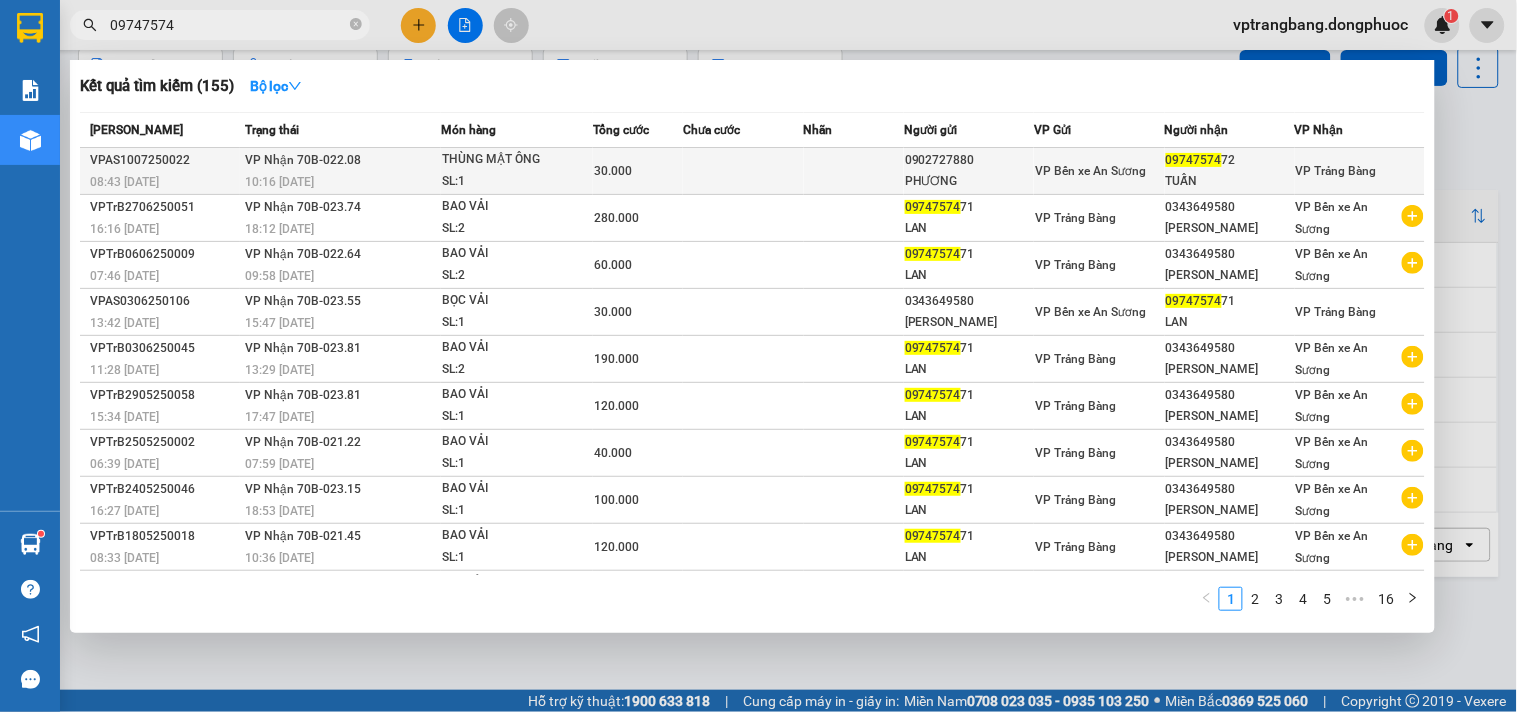 type on "09747574" 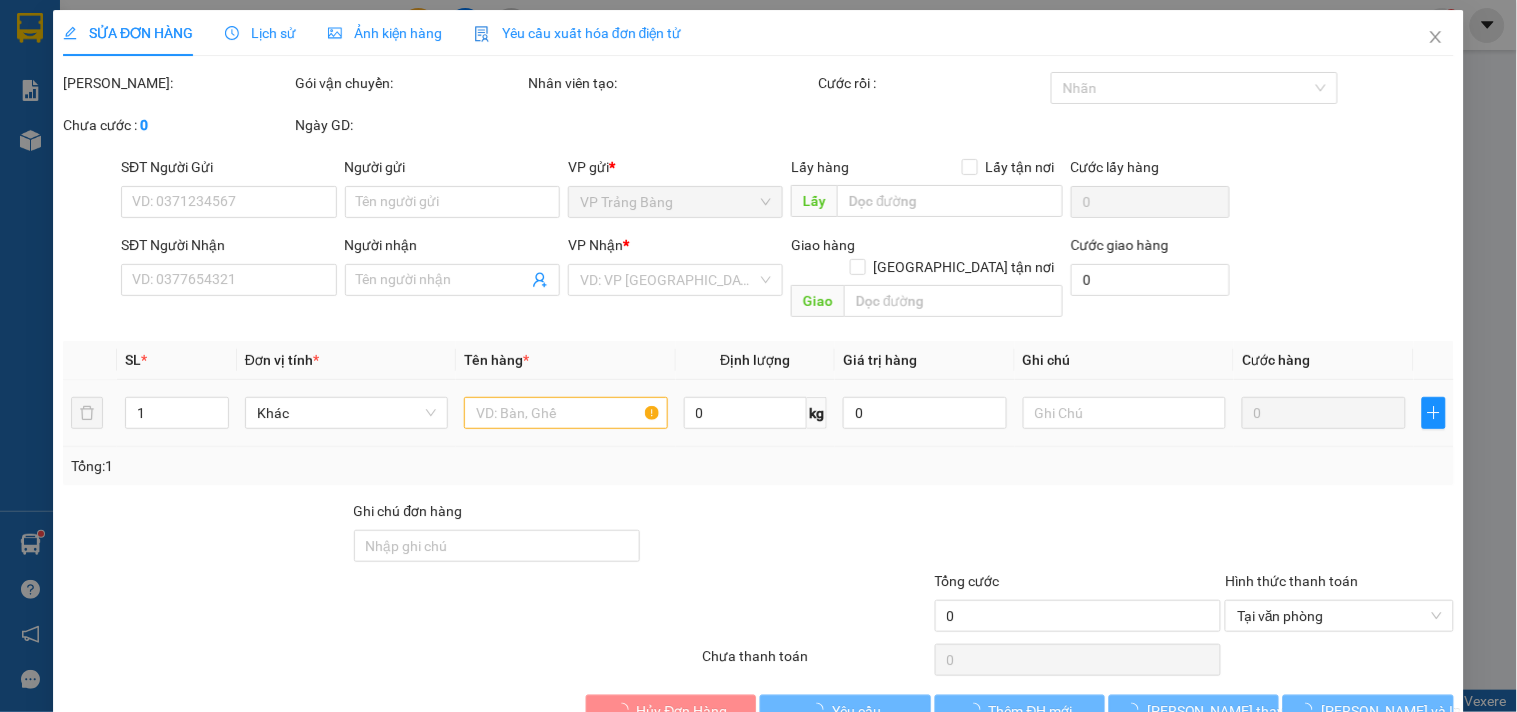 scroll, scrollTop: 0, scrollLeft: 0, axis: both 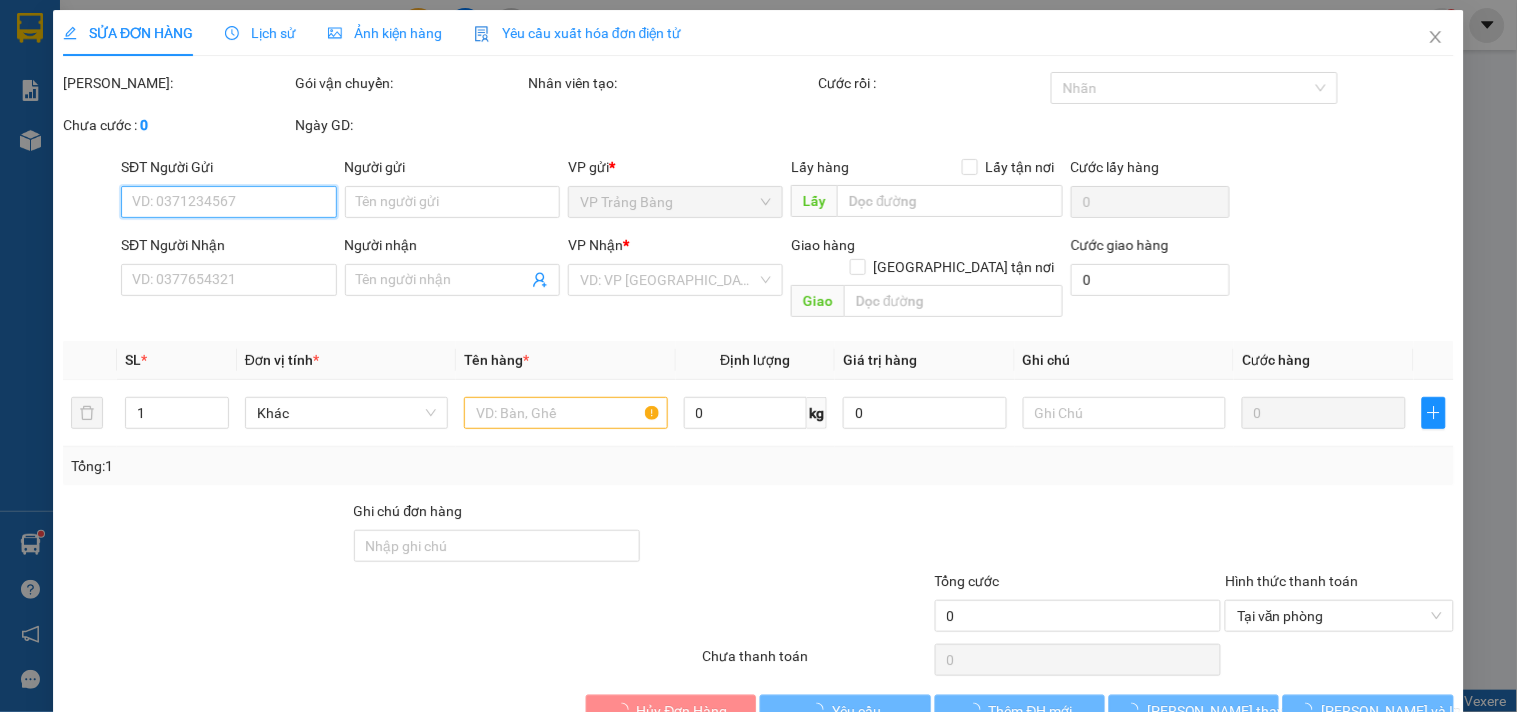 type on "0902727880" 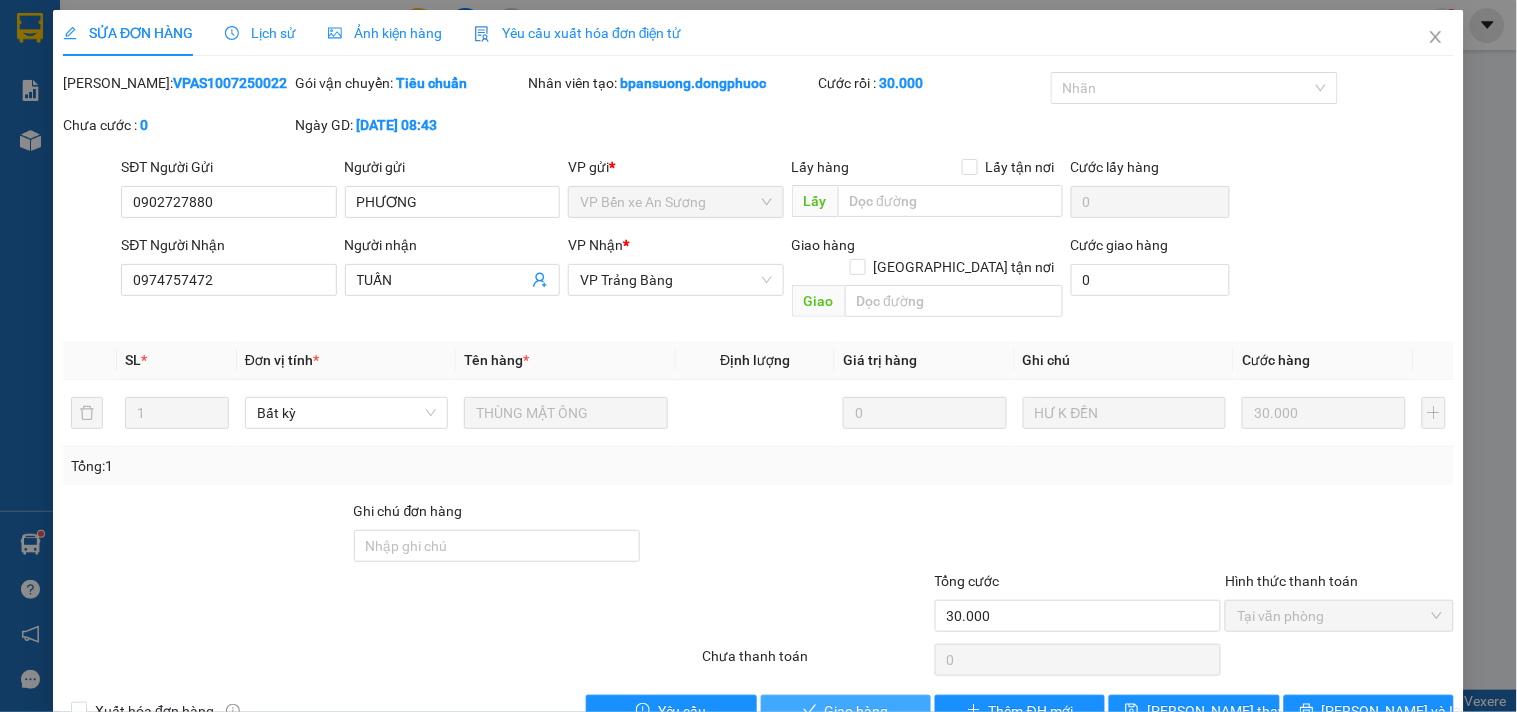 click on "Giao hàng" at bounding box center [857, 711] 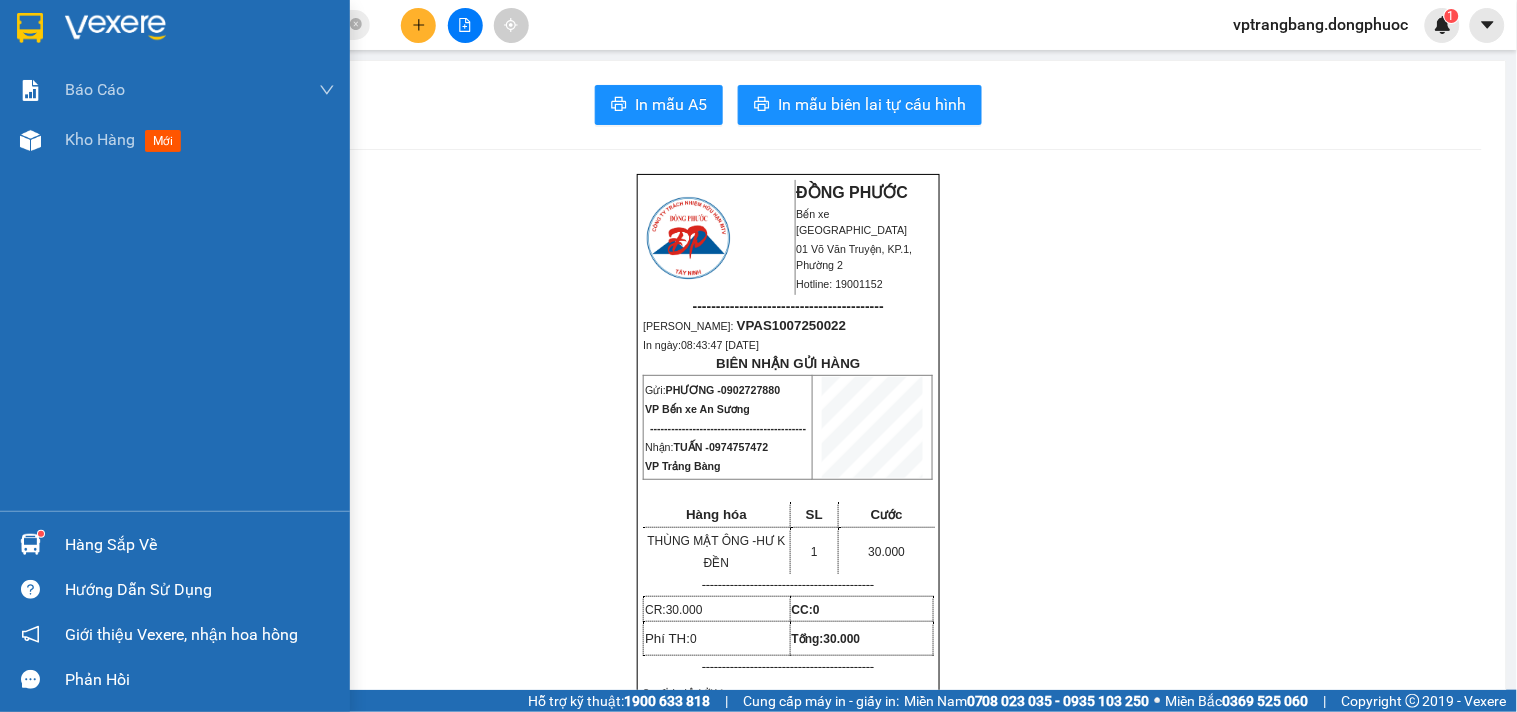 click on "Hàng sắp về" at bounding box center [175, 544] 